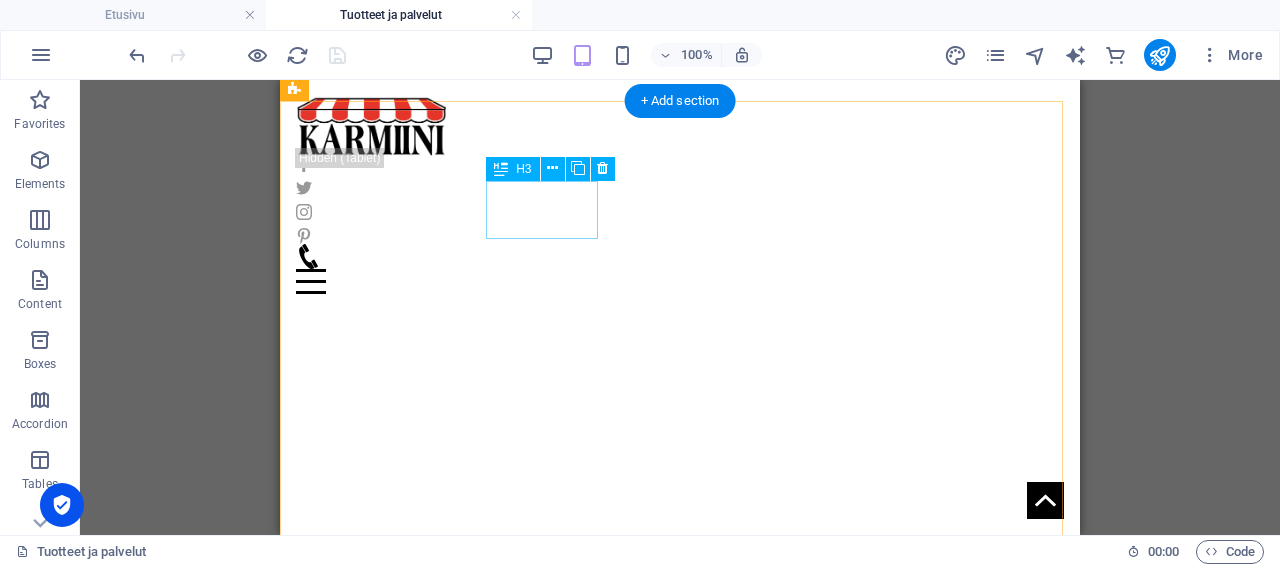 scroll, scrollTop: 728, scrollLeft: 0, axis: vertical 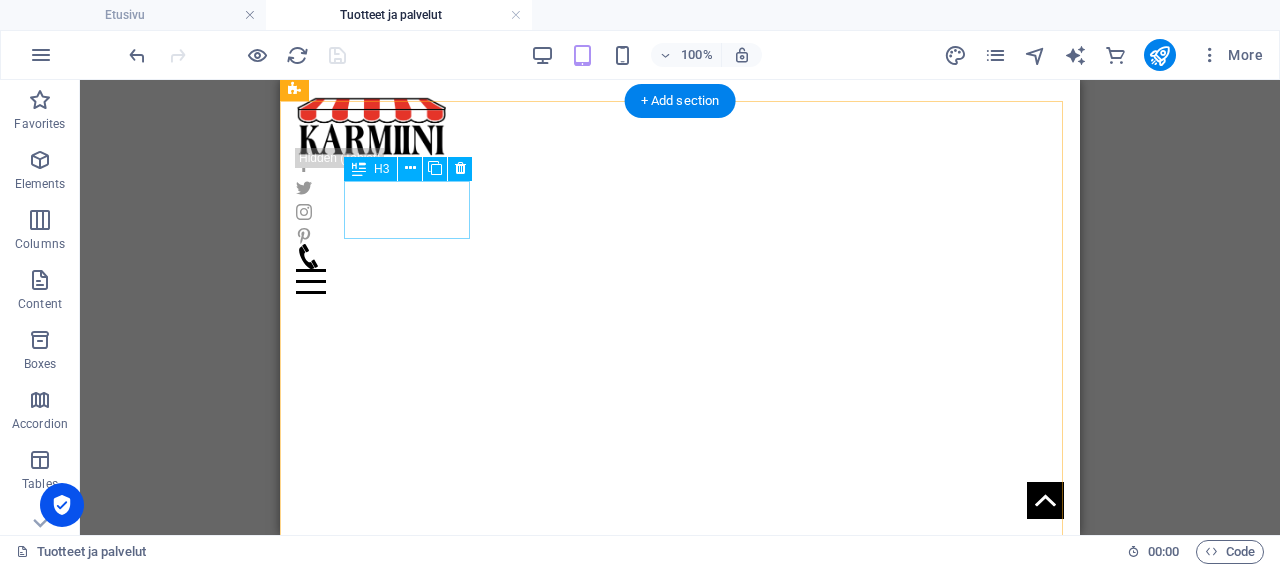click on "Sälekaihtimet" at bounding box center [48, 1541] 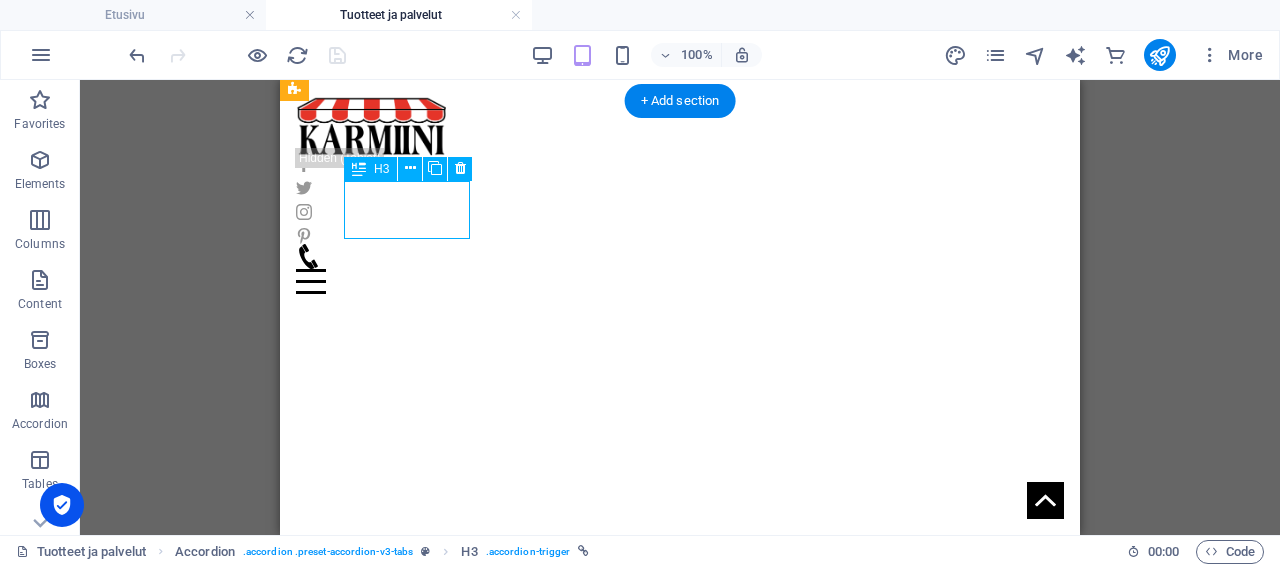 click on "Sälekaihtimet" at bounding box center (48, 1541) 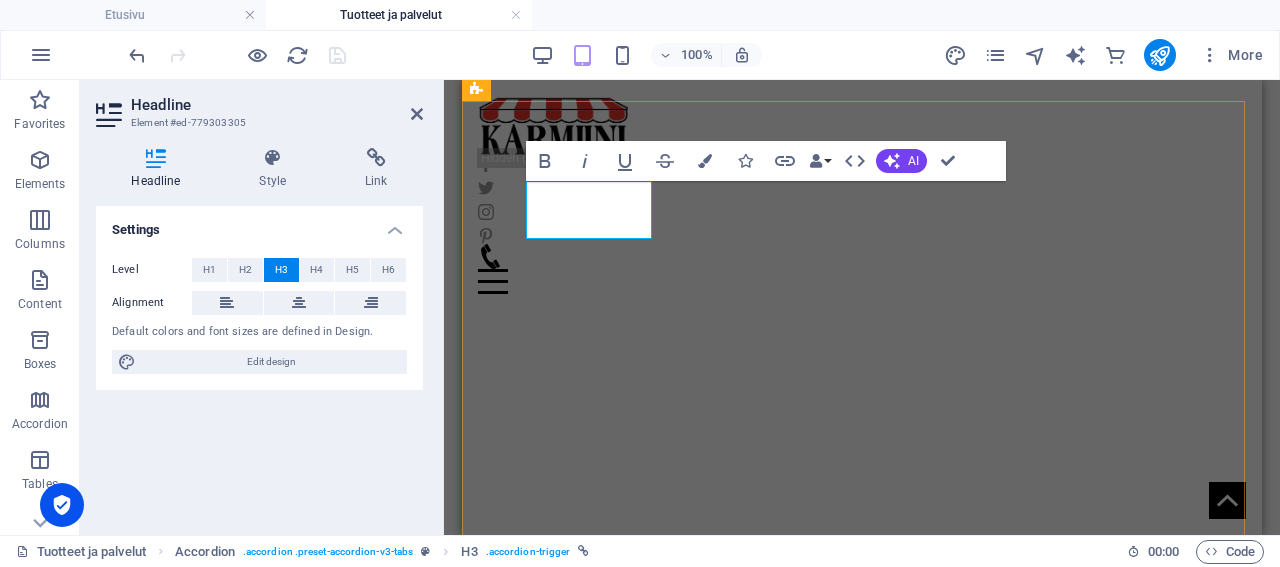 click on "Sälekaihtimet" at bounding box center (230, 811) 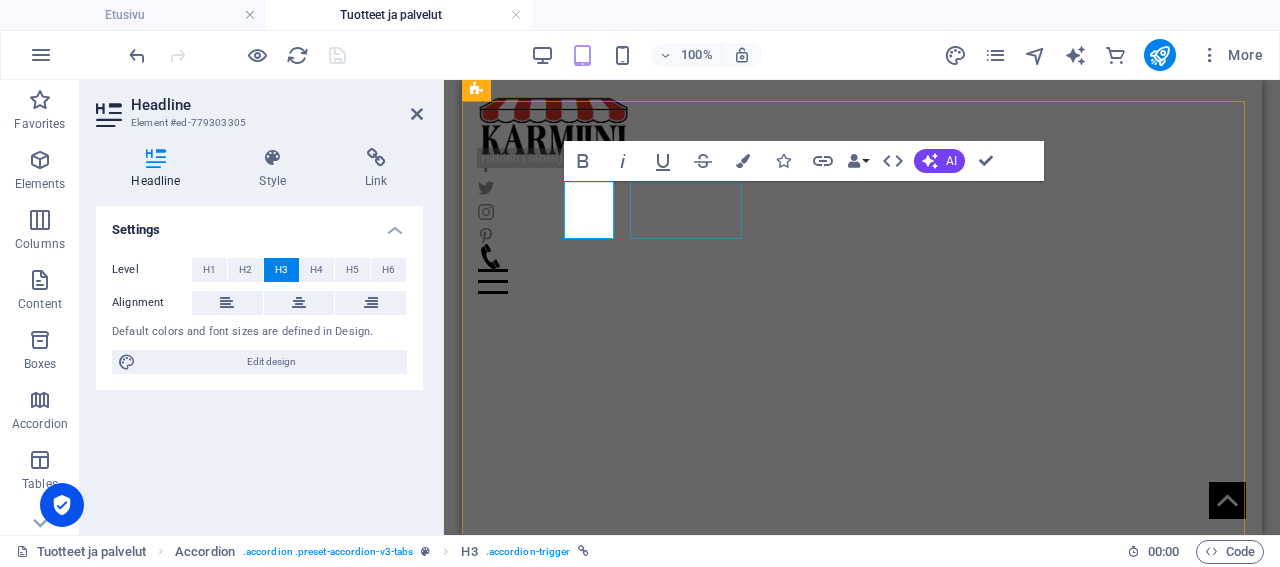 type 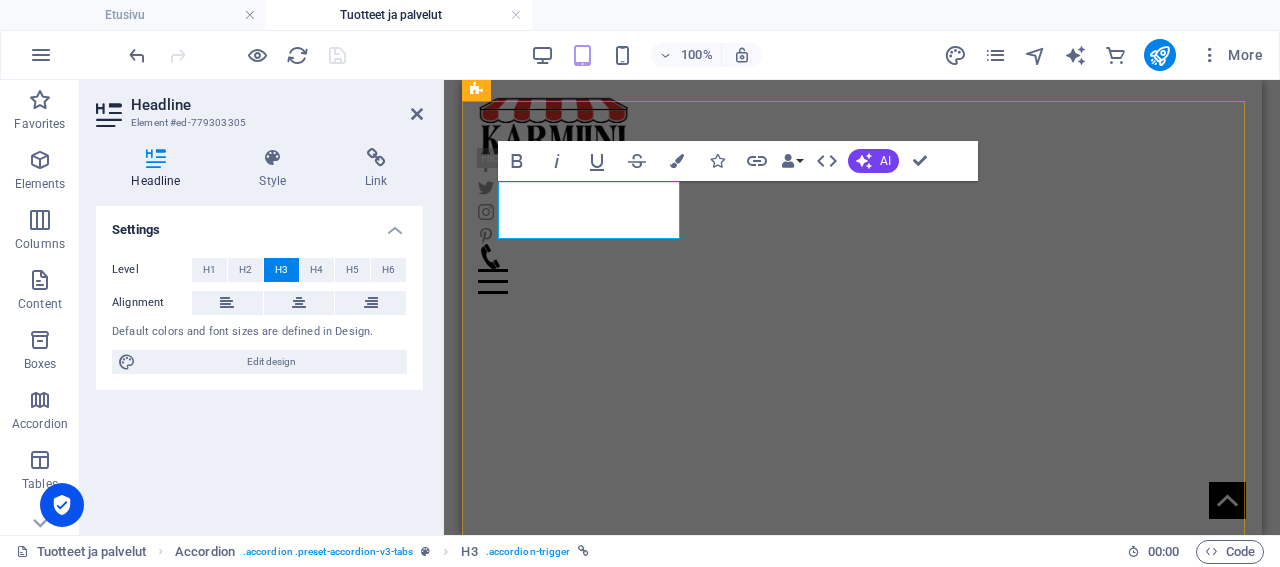 click on "SäTuotteet ja palvelut" at bounding box center (231, 823) 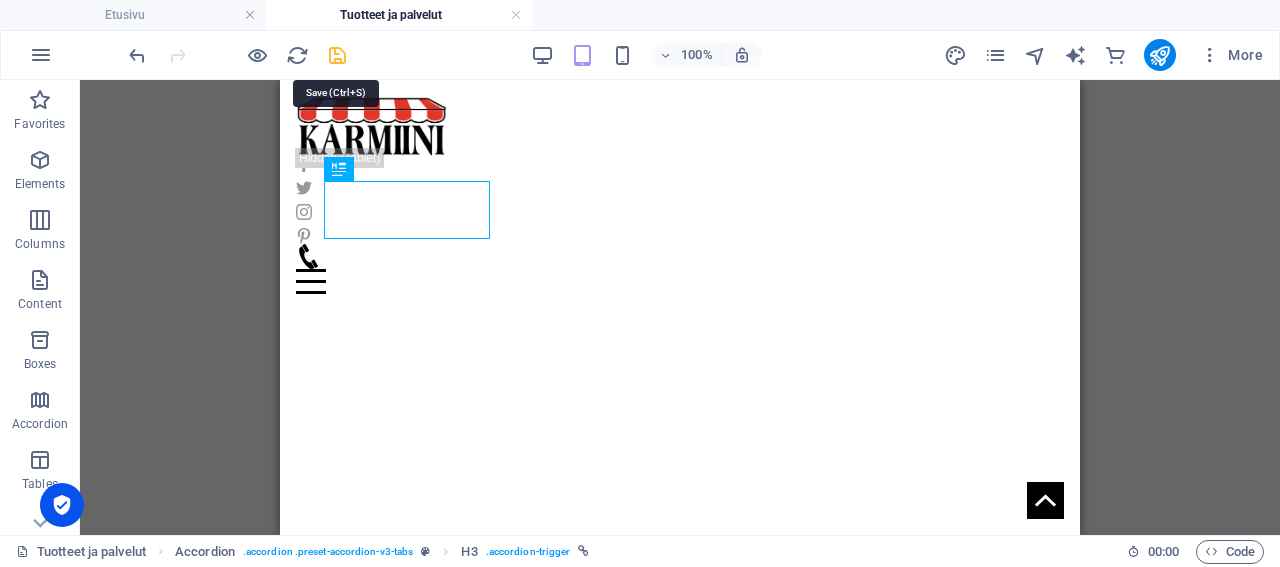 click at bounding box center (337, 55) 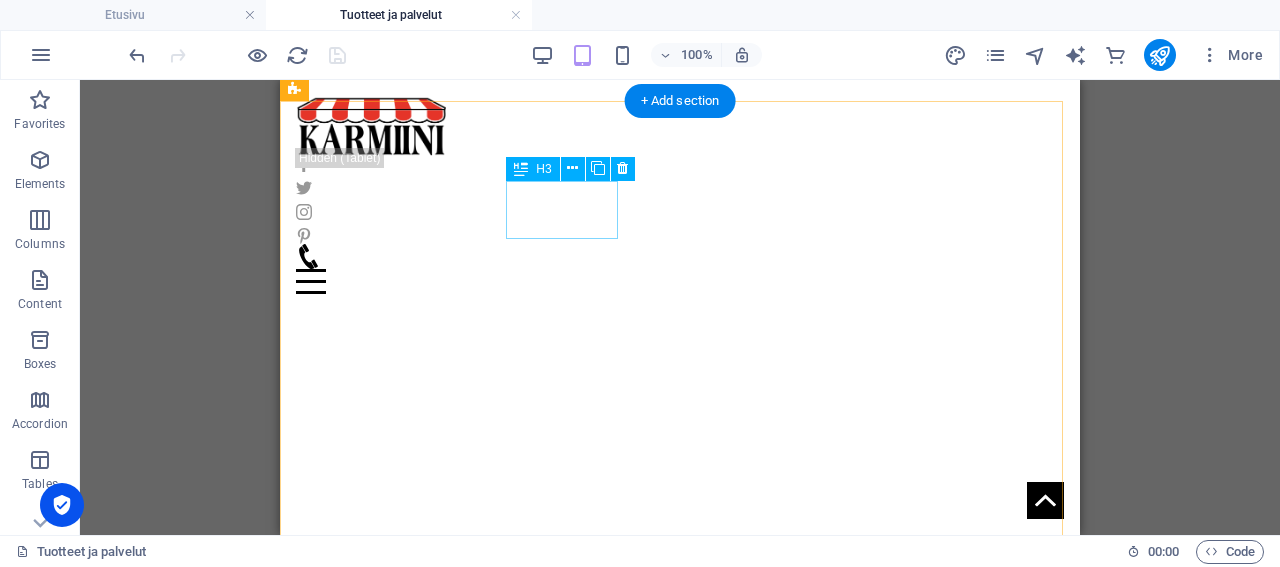 click on "Rullaverhot" at bounding box center (169, 1541) 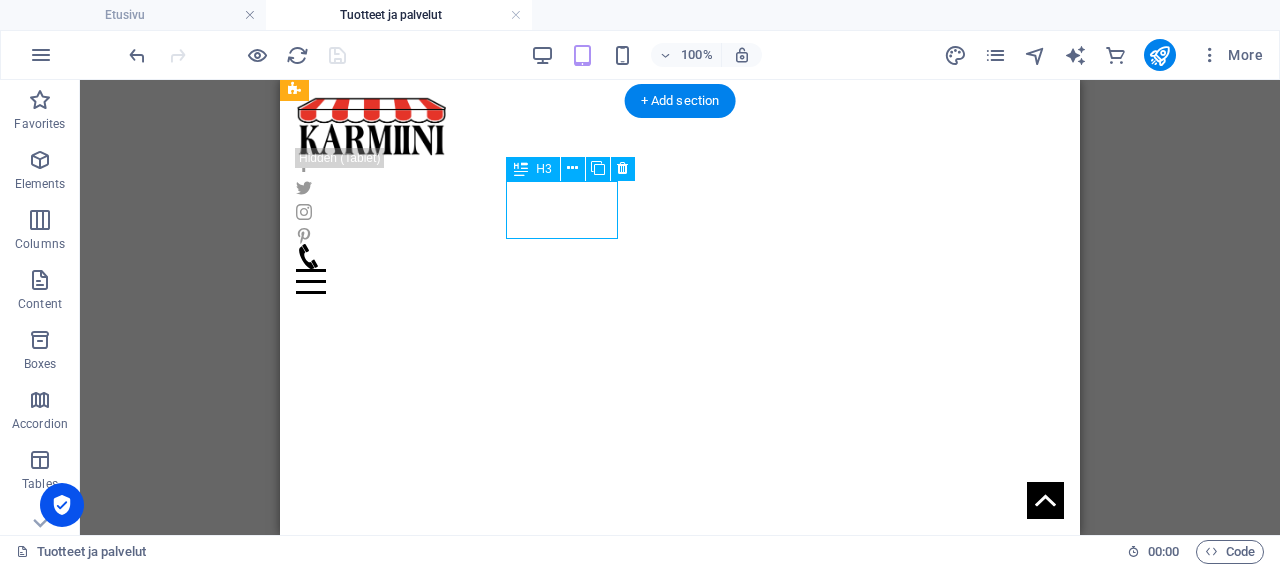 click on "Rullaverhot" at bounding box center [169, 1541] 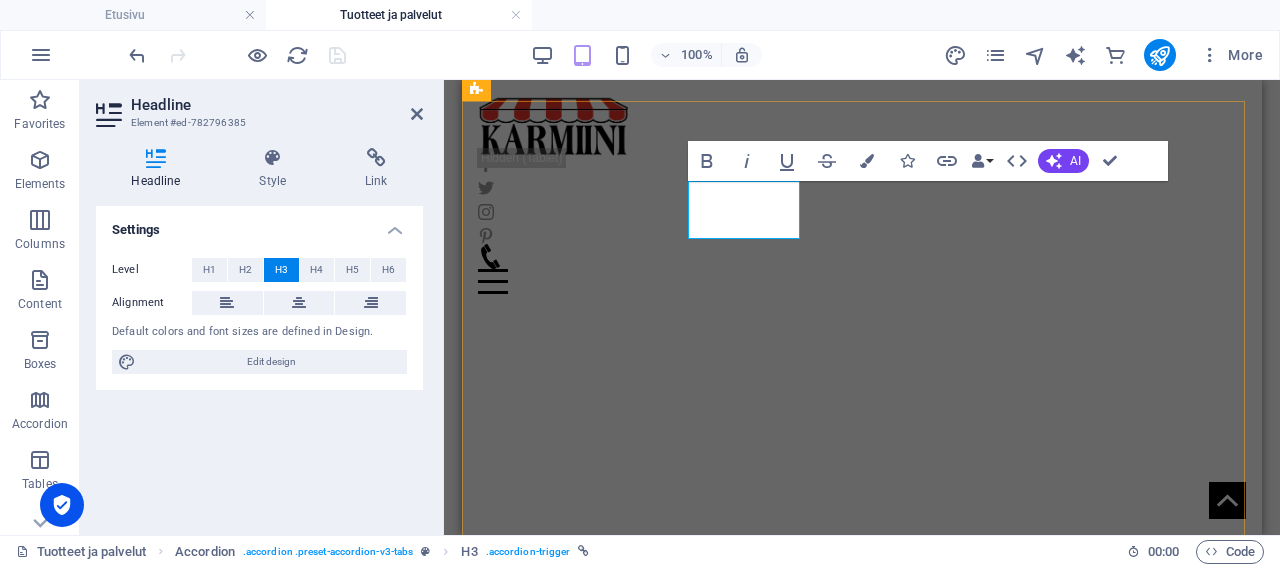 drag, startPoint x: 783, startPoint y: 208, endPoint x: 795, endPoint y: 226, distance: 21.633308 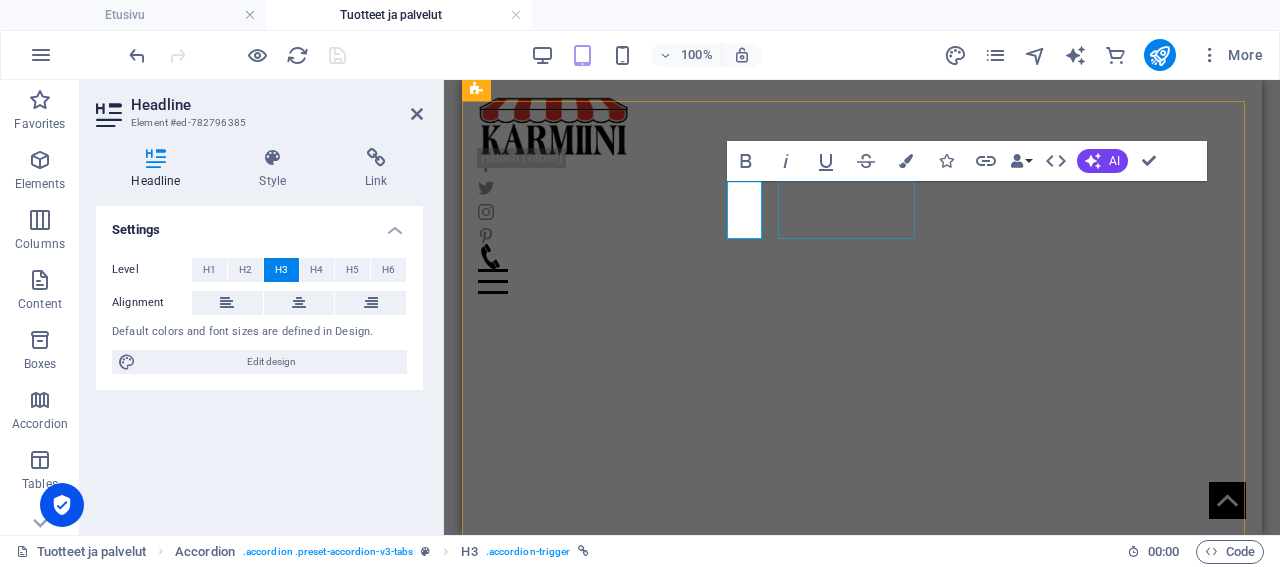 type 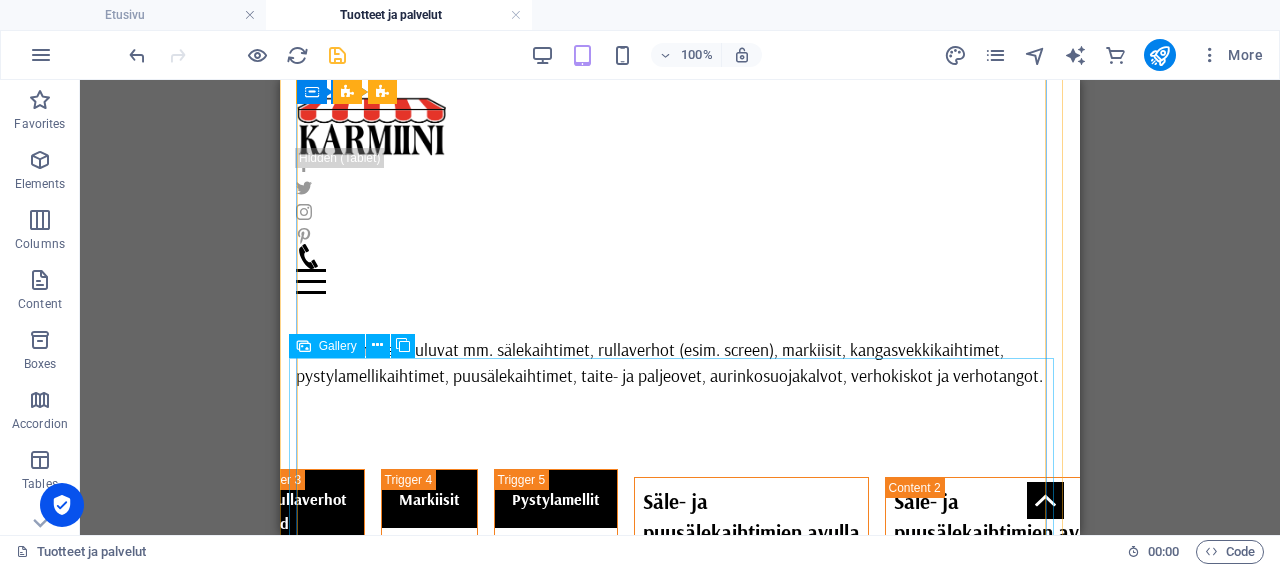 scroll, scrollTop: 1144, scrollLeft: 0, axis: vertical 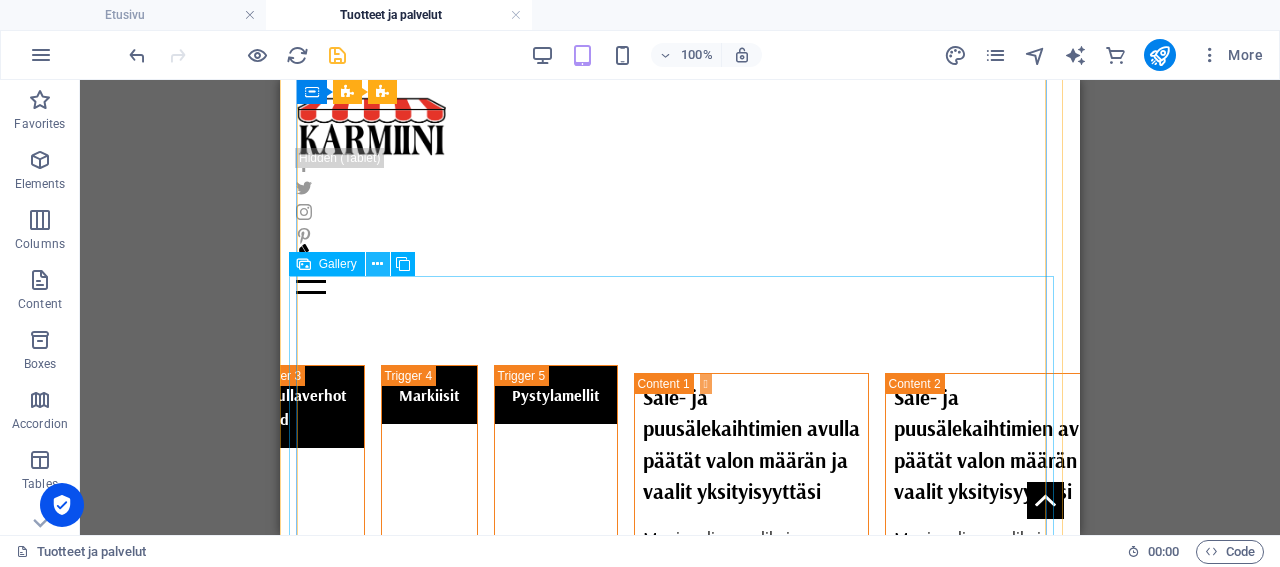 click at bounding box center [377, 264] 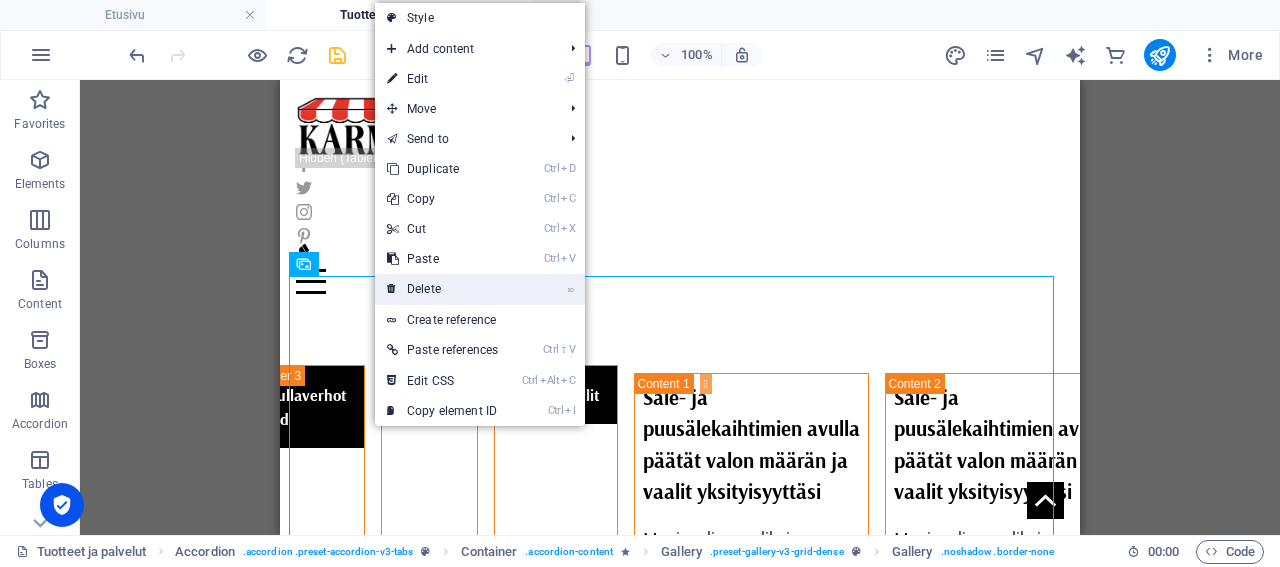 click on "⌦  Delete" at bounding box center [442, 289] 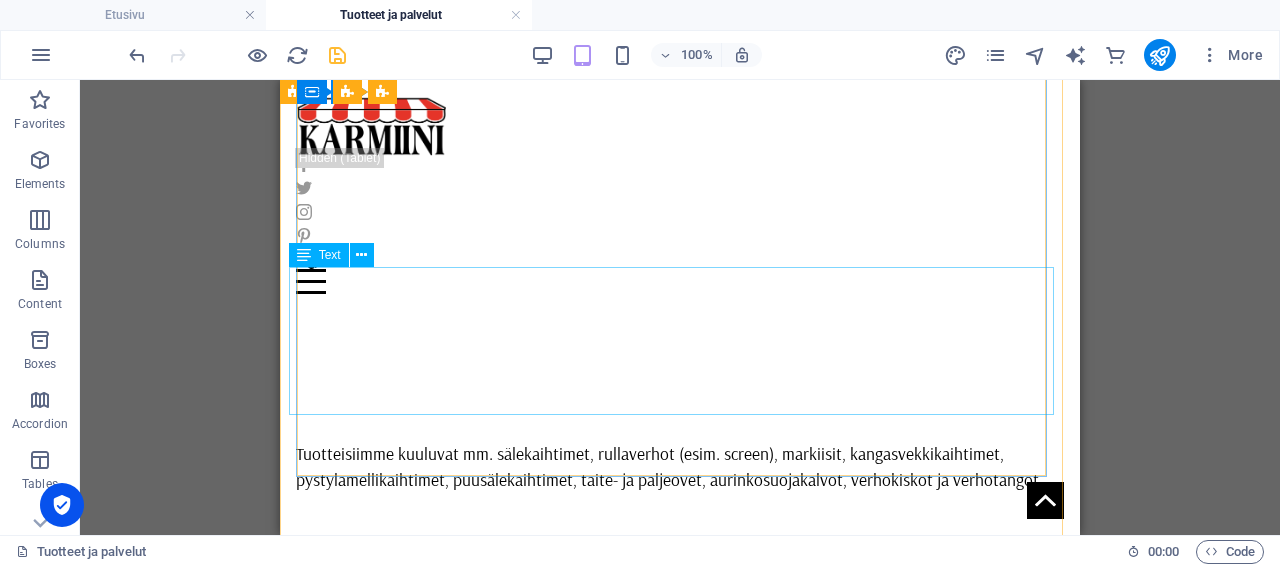 scroll, scrollTop: 728, scrollLeft: 0, axis: vertical 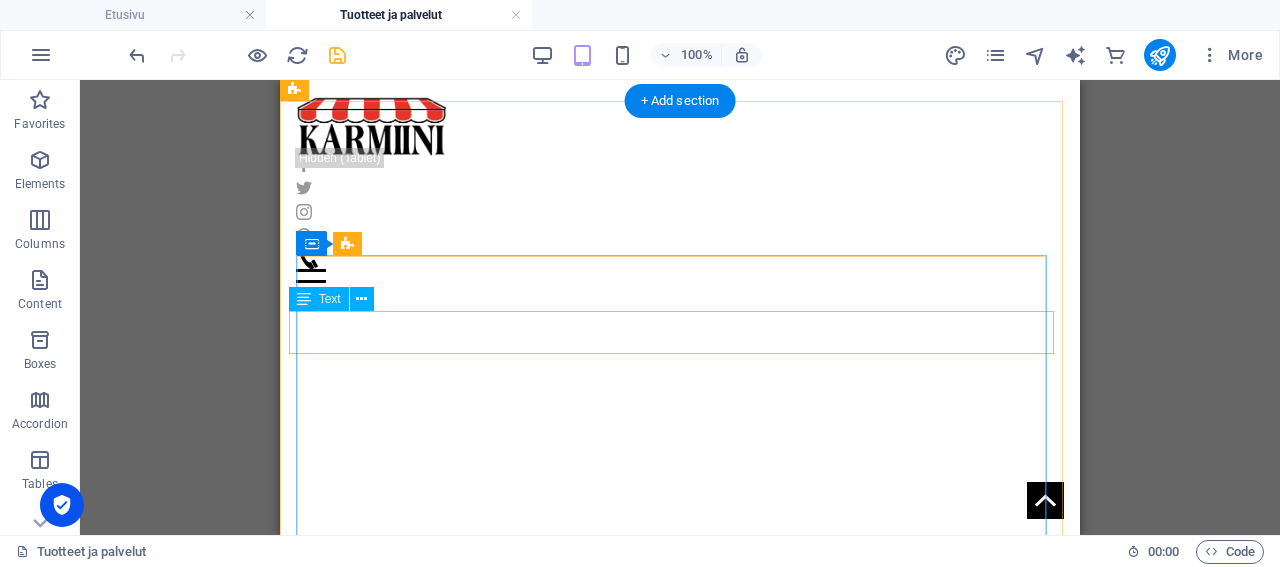 click on "Monipuolinen valikoima sälekaihtimia ja ammattitason asennuspalvelu meiltä." at bounding box center [751, 987] 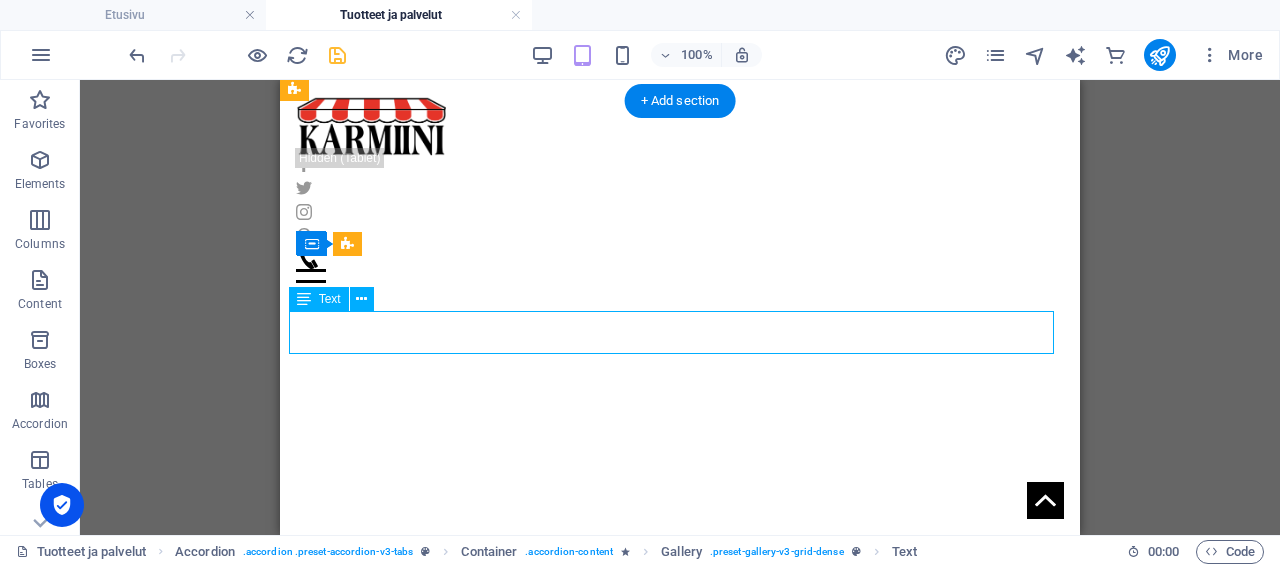 click on "Monipuolinen valikoima sälekaihtimia ja ammattitason asennuspalvelu meiltä." at bounding box center [751, 987] 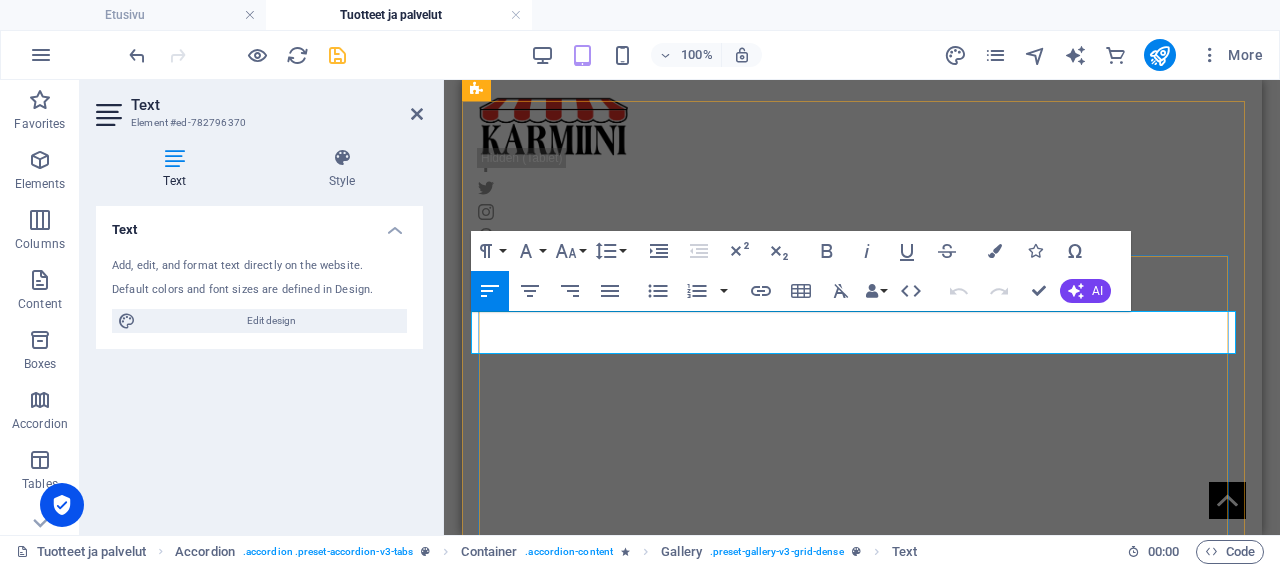 drag, startPoint x: 491, startPoint y: 326, endPoint x: 1009, endPoint y: 325, distance: 518.001 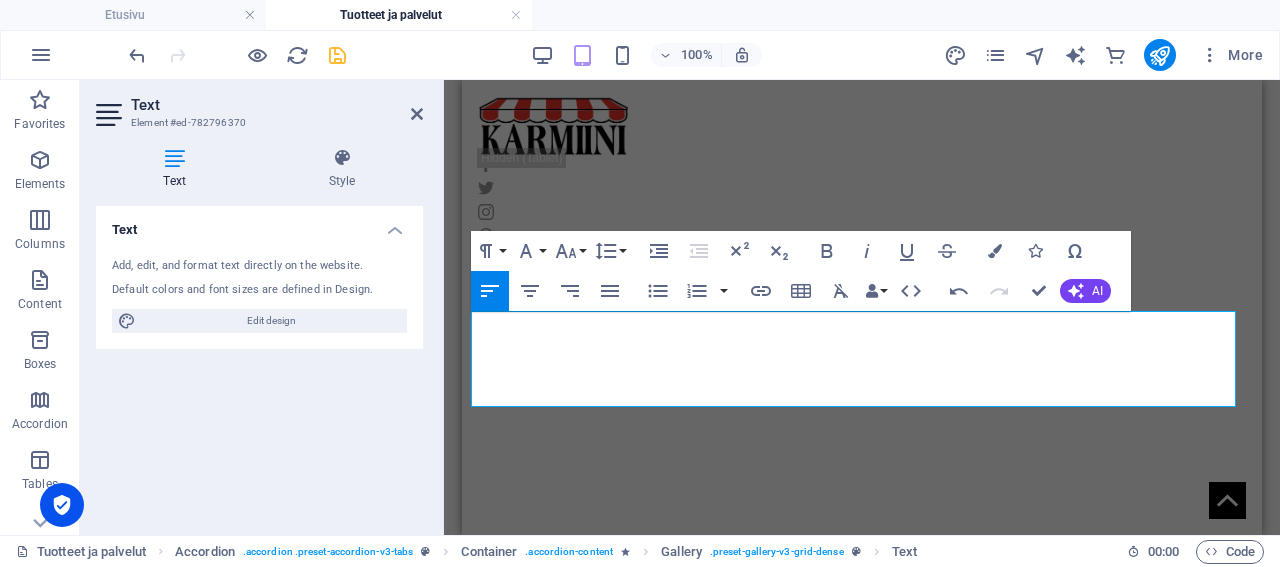 scroll, scrollTop: 4323, scrollLeft: 10, axis: both 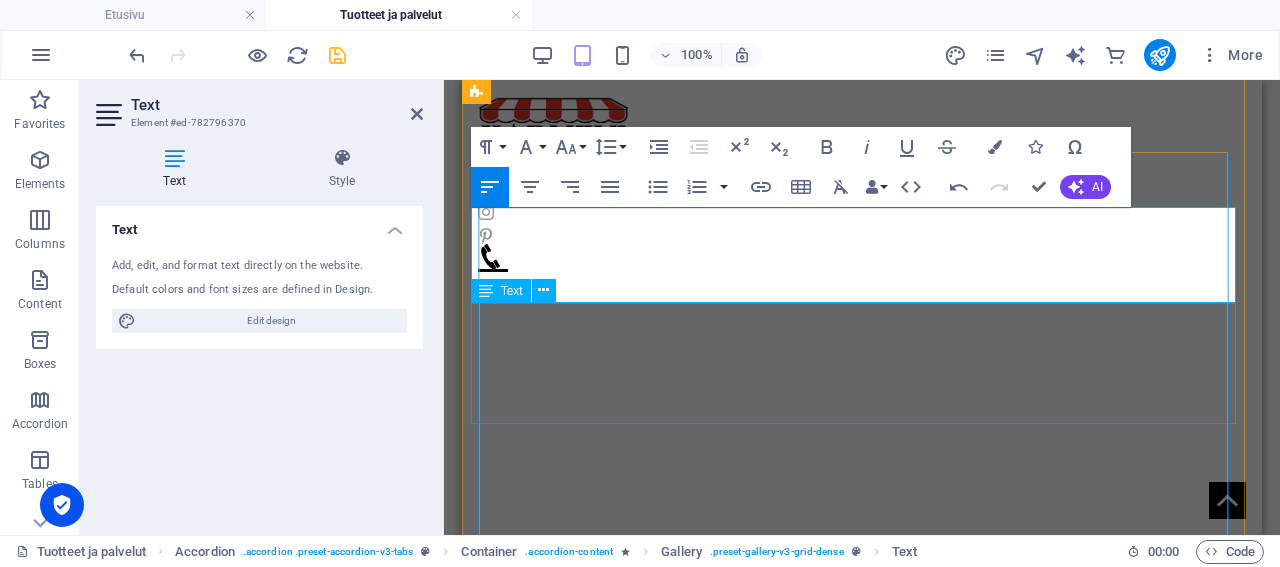 click on "Sälekaihtimet  kuuluvat ikkunoiden perusvarustukseen, niillä pystytään antamaan tehokas näkösuoja ja säätelemään valon pääsyä huonetilaan. Päivittäisessä käytössä on tärkeää, että sälekaihtimet ovat laadukkaat ja kestävät. Laadukkailla kaihtimilla pystytään pienentämään huoneilman viilentämiseen tarvittavan energiakulutuksen määrää." at bounding box center [933, 1268] 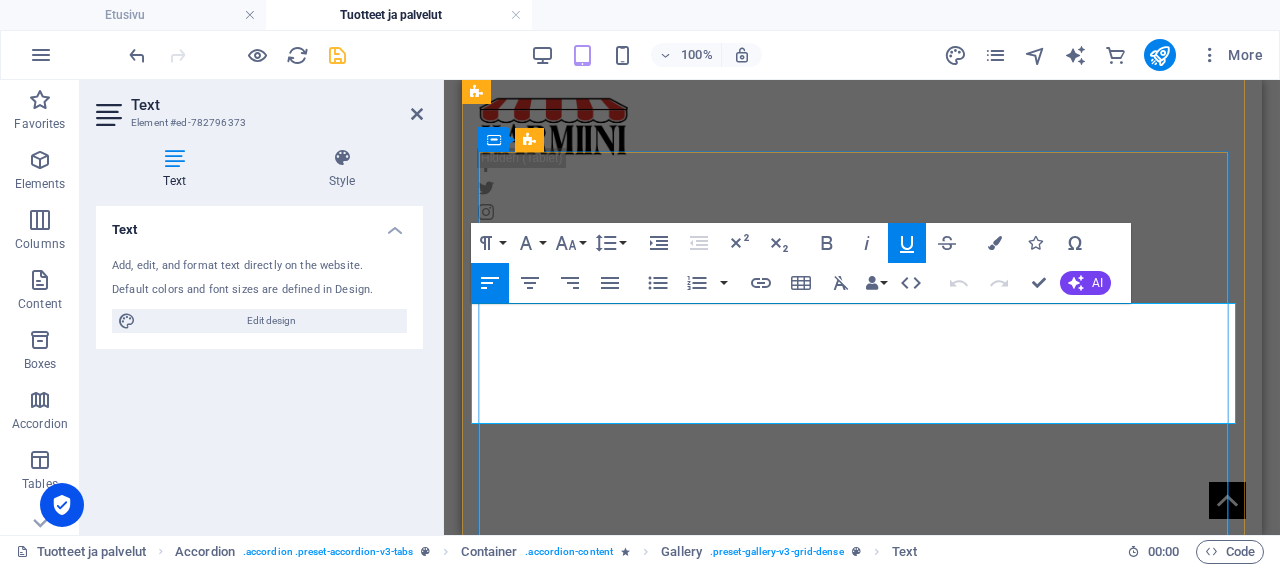 drag, startPoint x: 777, startPoint y: 399, endPoint x: 489, endPoint y: 317, distance: 299.44617 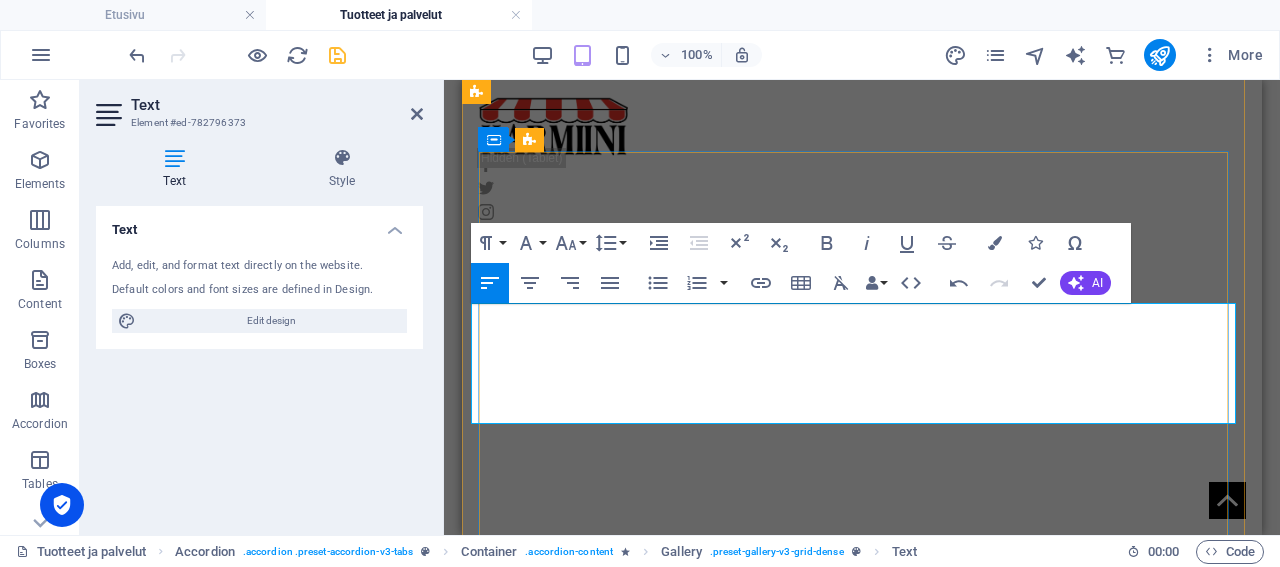 scroll, scrollTop: 6712, scrollLeft: 13, axis: both 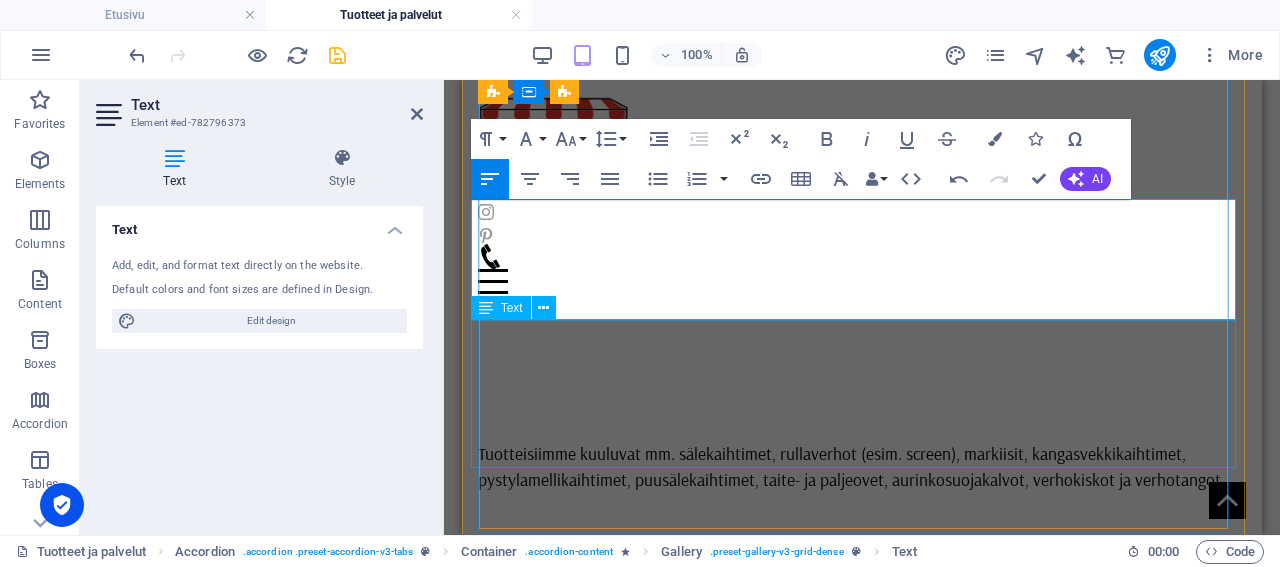 click on "Valittavanasi on erilaisia vaihtoehtoja, mm. säleleveys (16 mm, 25 mm 35 mm). Värivaihtoehtoja löytyy useita. Valikoimistamme löytyy myös tavallista sälekaihdinta pimentävämpi Nohole -sälekaihdin (25 mm säleellä) ja reikäsäle joka poistaa pahimman säteilyn, mutta ei peitä maisemaasi edes suljettuna. 16 mm sälekaihtimet soveltuvat mainiosti parvekkeiden lasituksiin ja niillä pystytään vaikuttamaan parvekkeen lämpötilaan huomattavasti." at bounding box center [933, 1550] 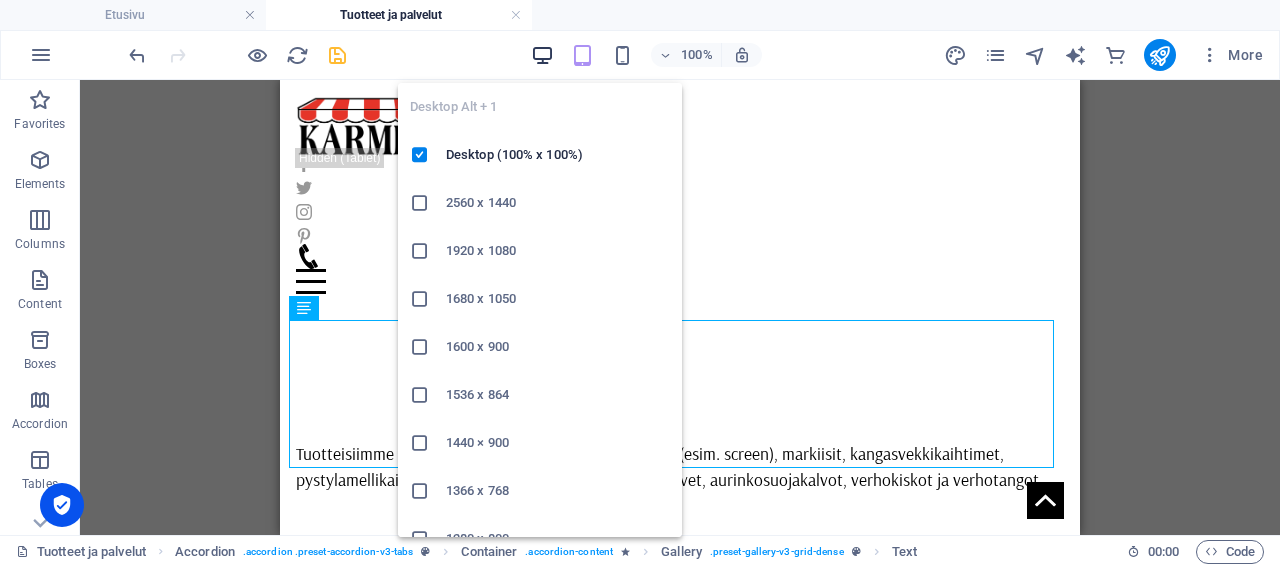 click at bounding box center (542, 55) 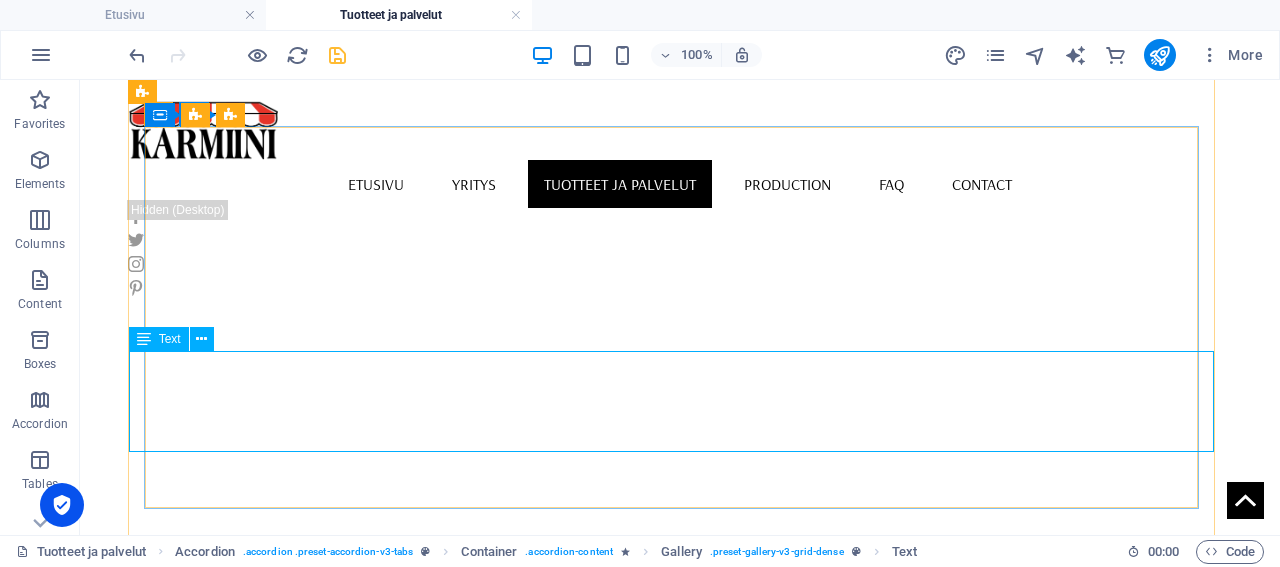 scroll, scrollTop: 944, scrollLeft: 0, axis: vertical 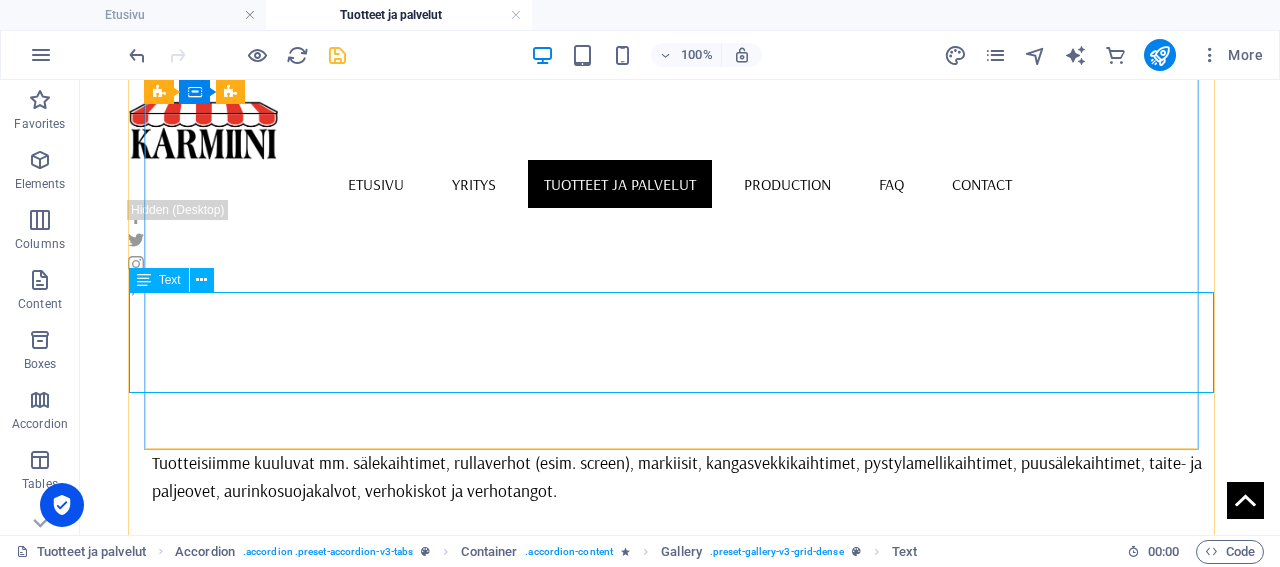 click on "Valittavanasi on erilaisia vaihtoehtoja, mm. säleleveys (16 mm, 25 mm 35 mm). Värivaihtoehtoja löytyy useita. Valikoimistamme löytyy myös tavallista sälekaihdinta pimentävämpi Nohole -sälekaihdin (25 mm säleellä) ja reikäsäle joka poistaa pahimman säteilyn, mutta ei peitä maisemaasi edes suljettuna. 16 mm sälekaihtimet soveltuvat mainiosti parvekkeiden lasituksiin ja niillä pystytään vaikuttamaan parvekkeen lämpötilaan huomattavasti." at bounding box center (735, 1555) 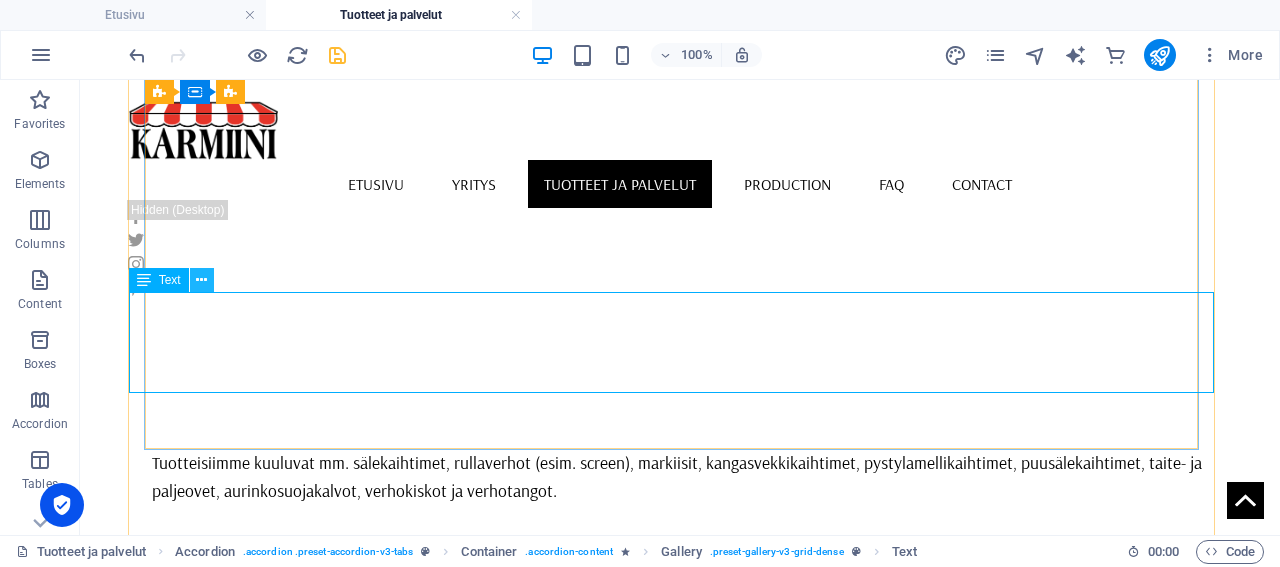 click at bounding box center (201, 280) 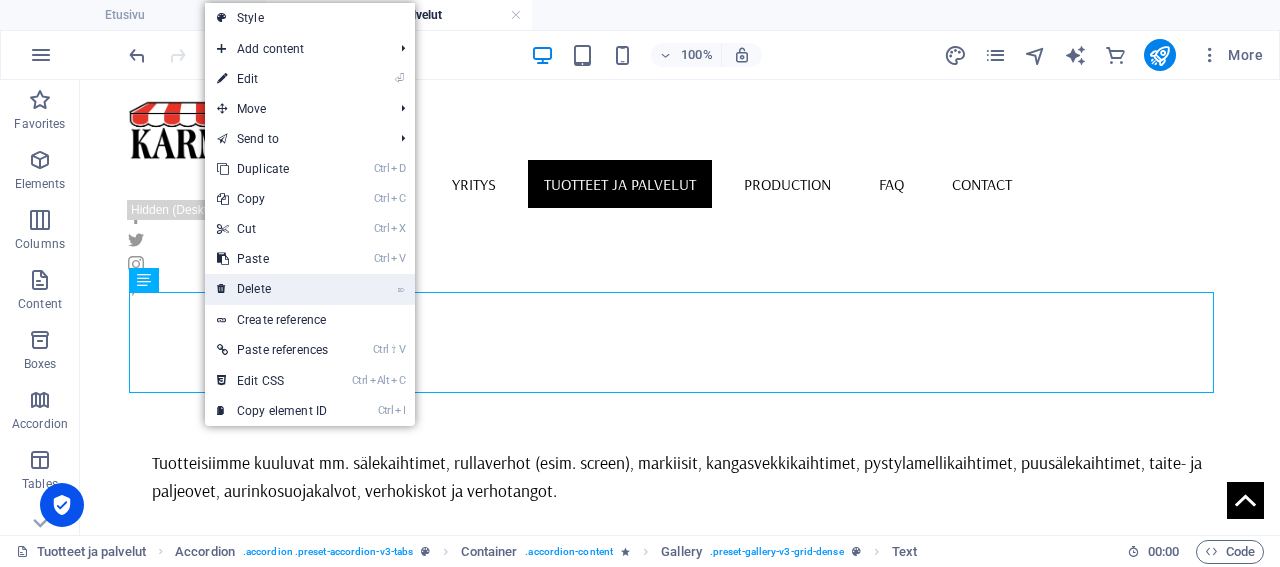 click on "⌦  Delete" at bounding box center [272, 289] 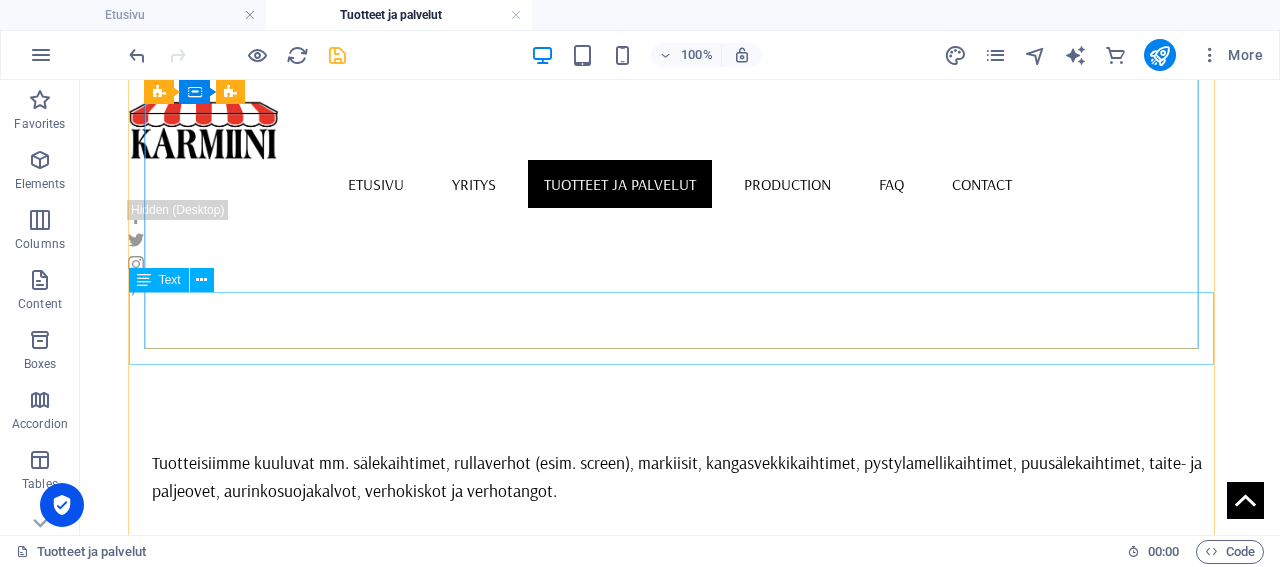 click on "Puusälekaihtimille  löytyvät omat värivaihtoehtonsa ja säleleveyksiä on saatavilla 25 mm, 35 mm ja 50 mm. Puusälekaihtimilla annat säväyksen sisätilojesi sisustukseen ja samalla saat valon hallintaasi." at bounding box center (735, 1428) 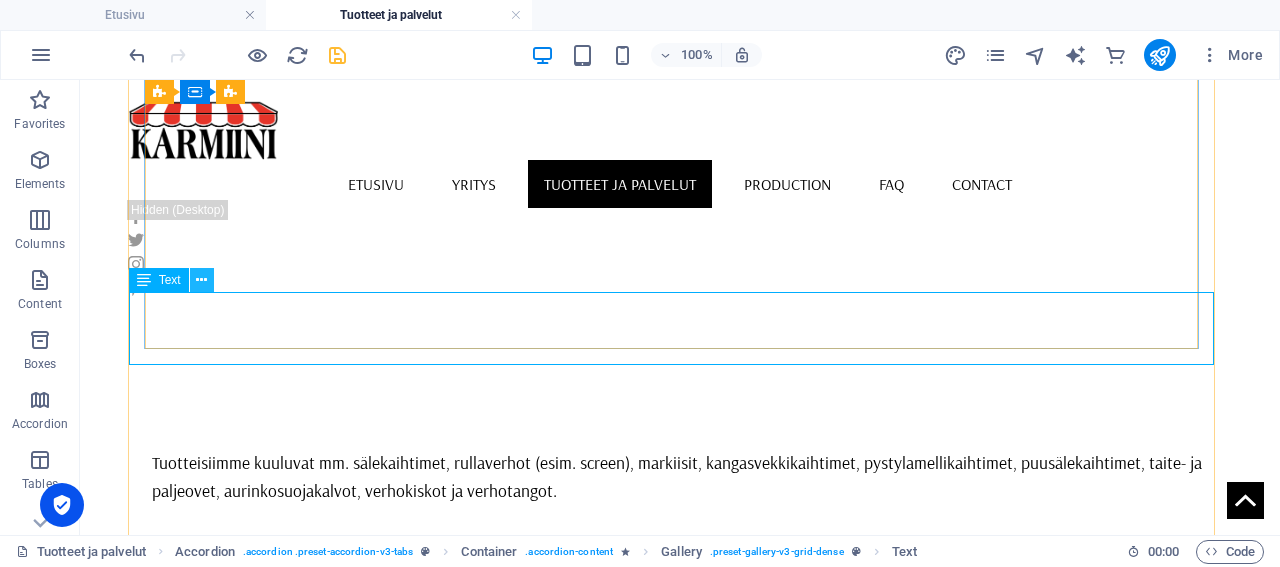 click at bounding box center (202, 280) 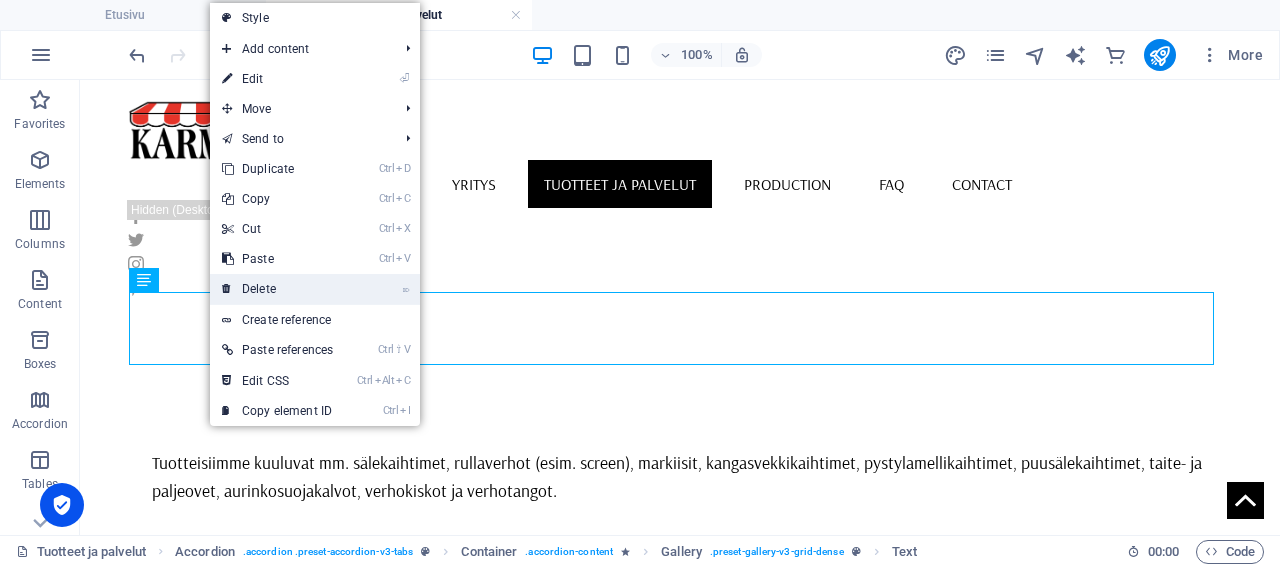 click on "⌦  Delete" at bounding box center (277, 289) 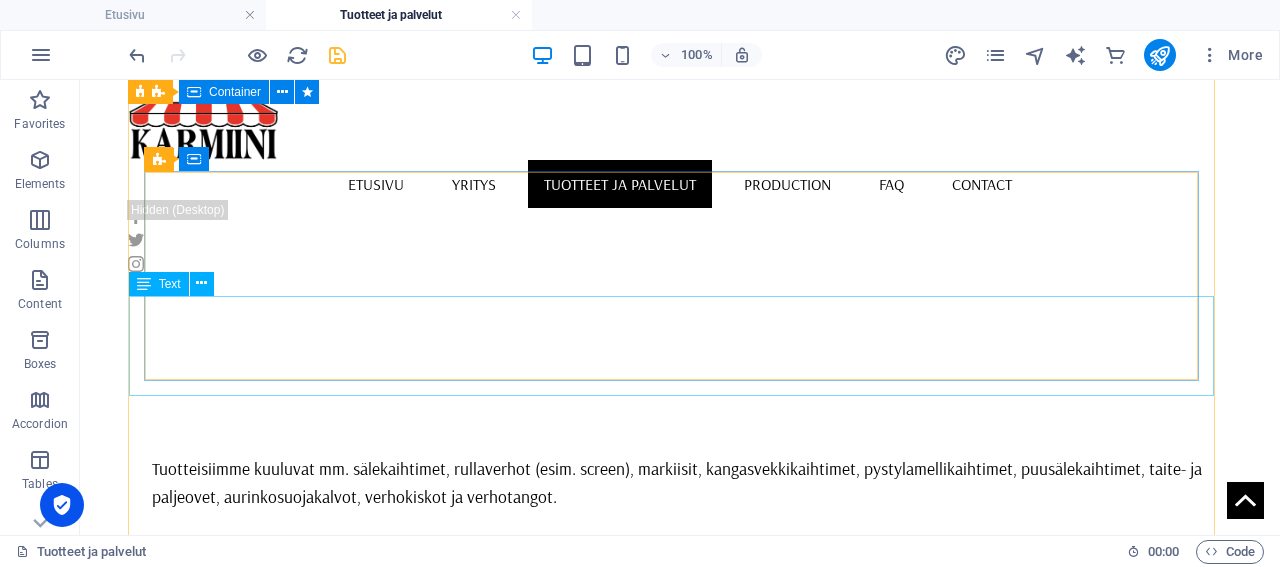scroll, scrollTop: 840, scrollLeft: 0, axis: vertical 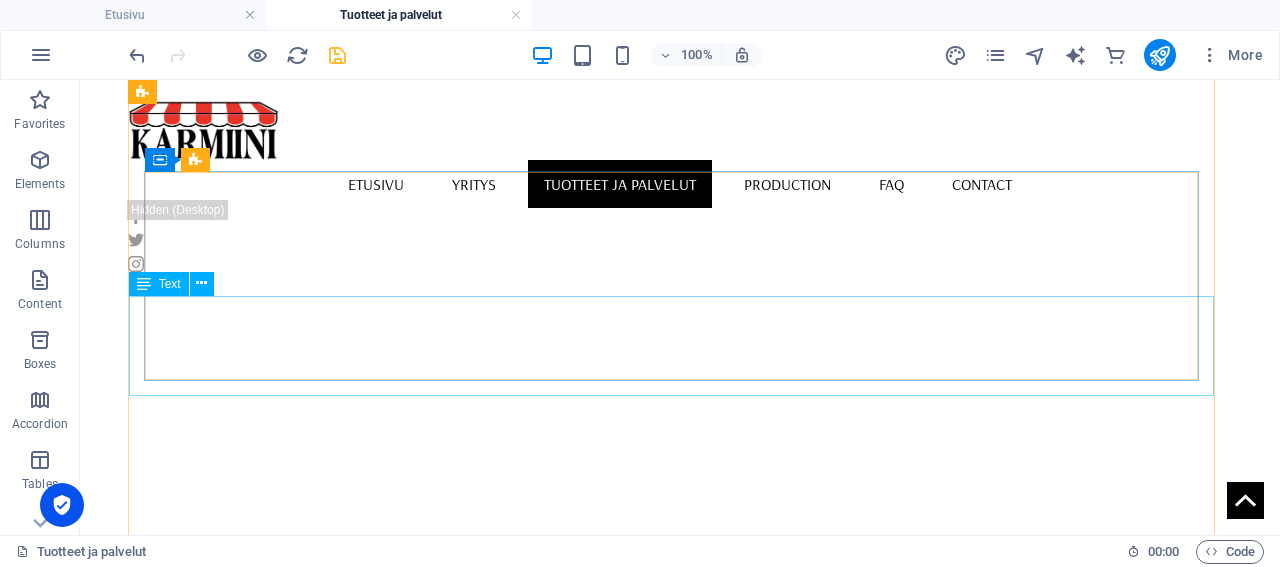 click on "Valikoimamme sisältää paljon mahdollisuuksia tuotteiden värien ja materiaalien suhteen. Mekanismeja löytyy perinteisistä käsikäyttöisistä moottoroituihin. Valitsemillasi aurinkosuojilla saat hallittua ulkoa tulevan valon ja lämmön määrää, antaen ilmettä sisustuksellesi ja samalla ne auttavat säästämään energiankulutuksessa." at bounding box center [735, 1277] 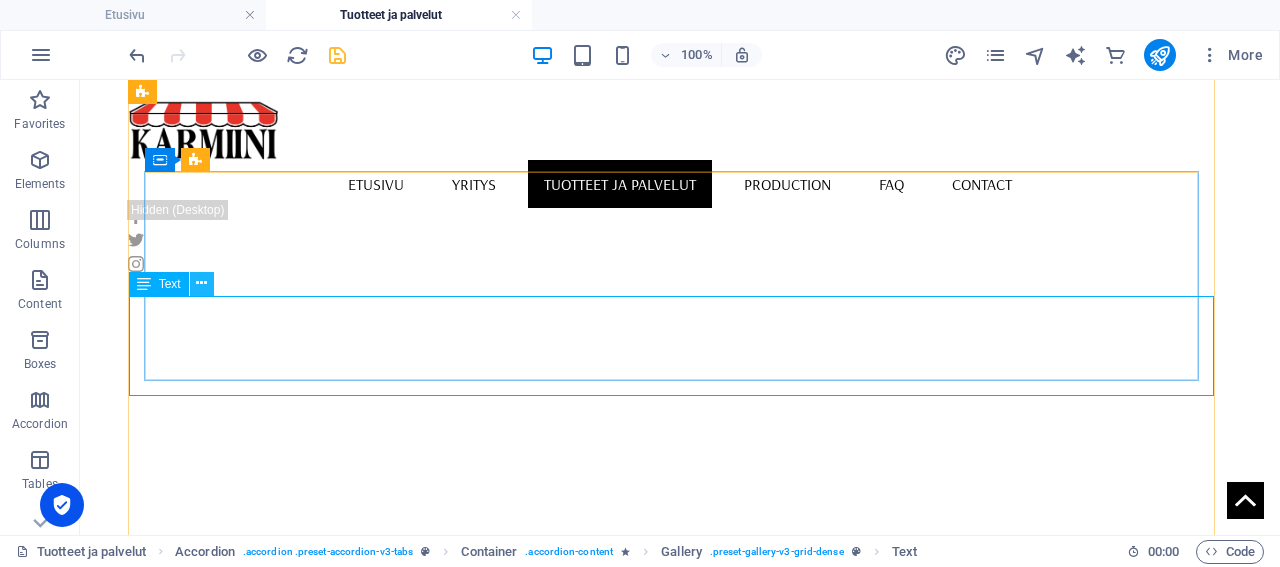 click at bounding box center (201, 283) 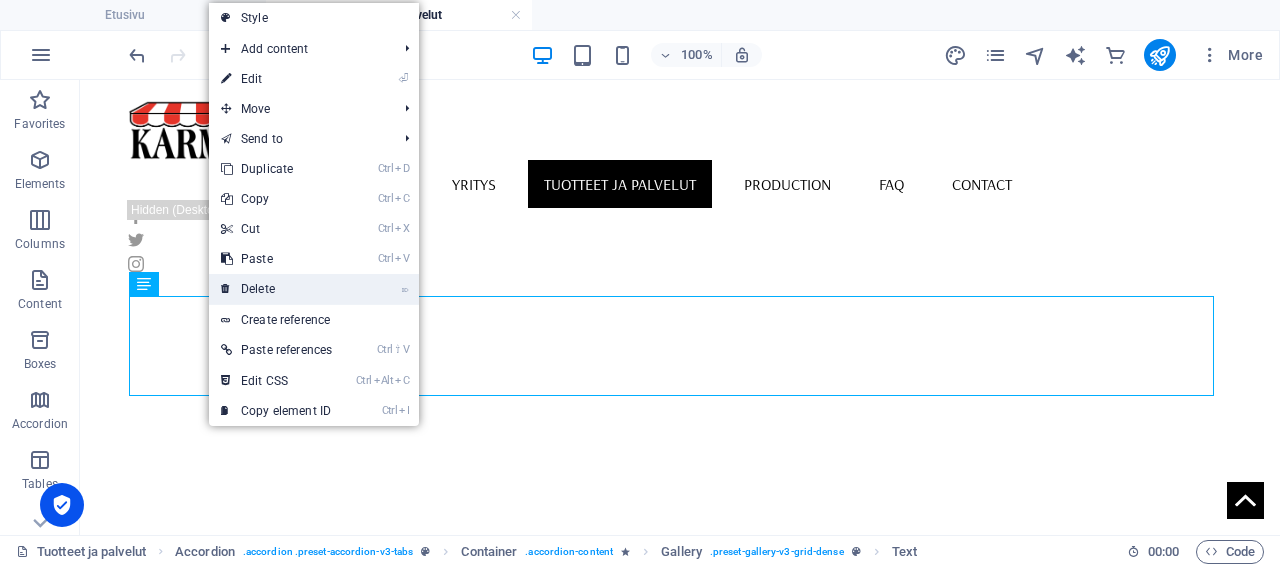 click on "⌦  Delete" at bounding box center [276, 289] 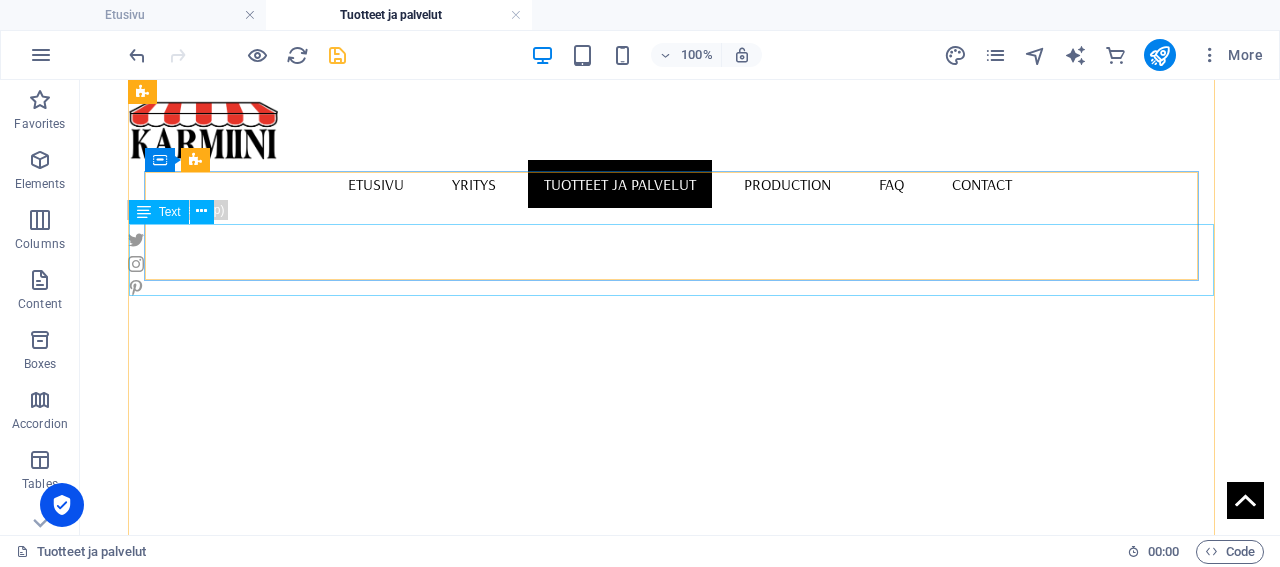 click on "Tuotteisiimme kuuluvat muun muassa sälekaihtimet, rullaverhot (esim. screen), markiisit, kangasvekkikaihtimet, pystylamellikaihtimet, puusälekaihtimet, taite- ja paljeovet, aurinkosuojakalvot, verhokiskot ja verhotangot." at bounding box center [735, 993] 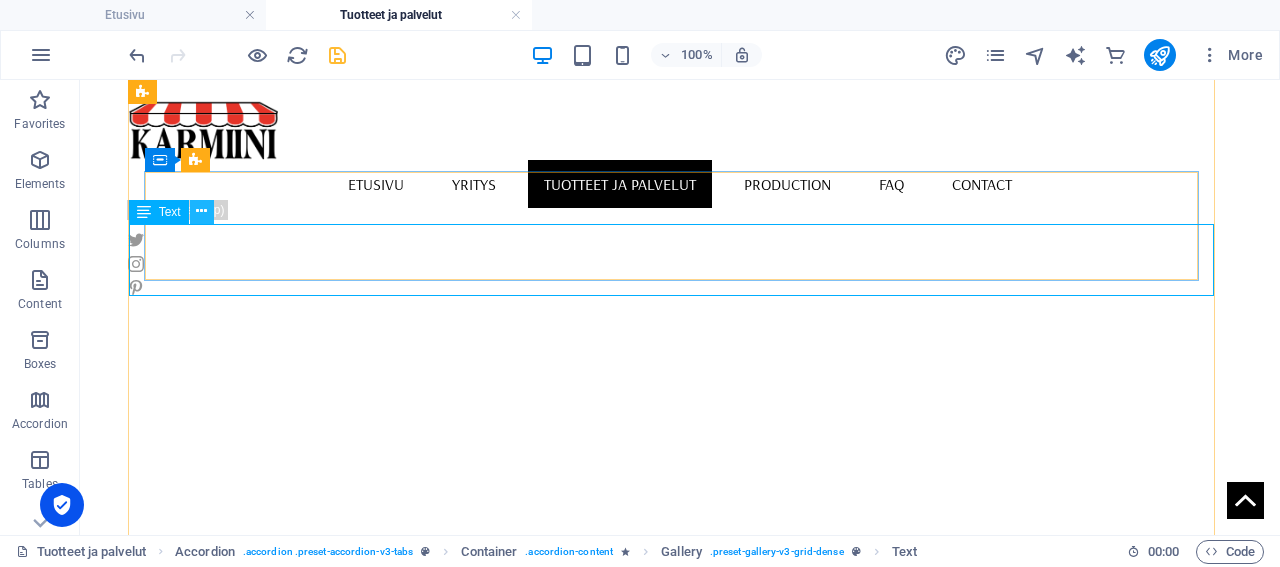 click at bounding box center (201, 211) 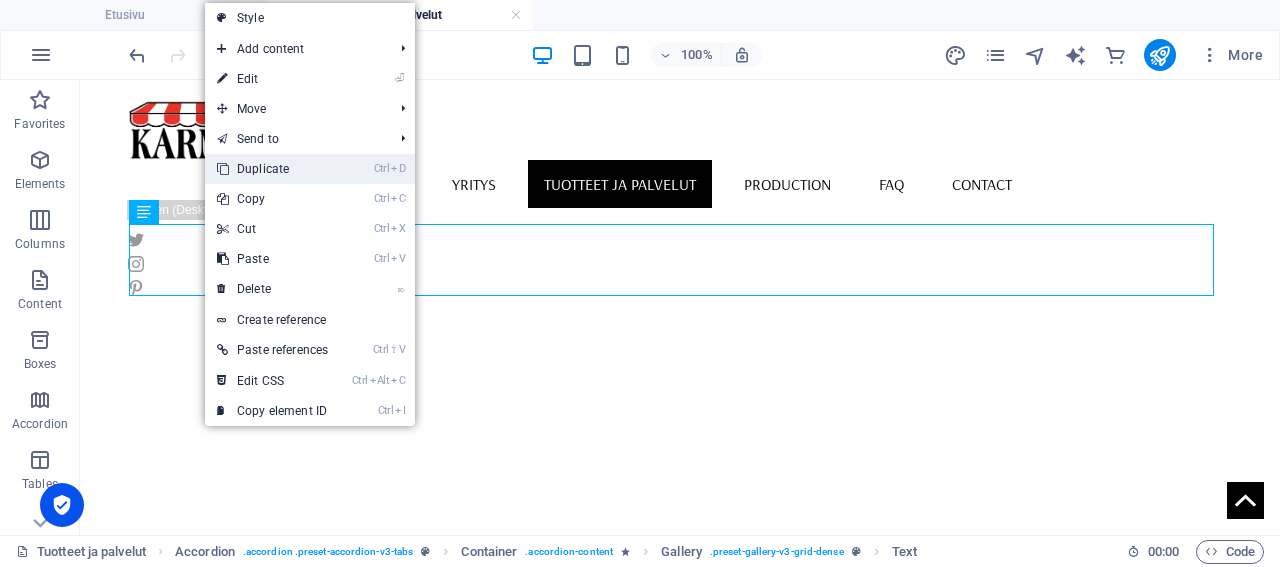 click on "Ctrl D  Duplicate" at bounding box center (272, 169) 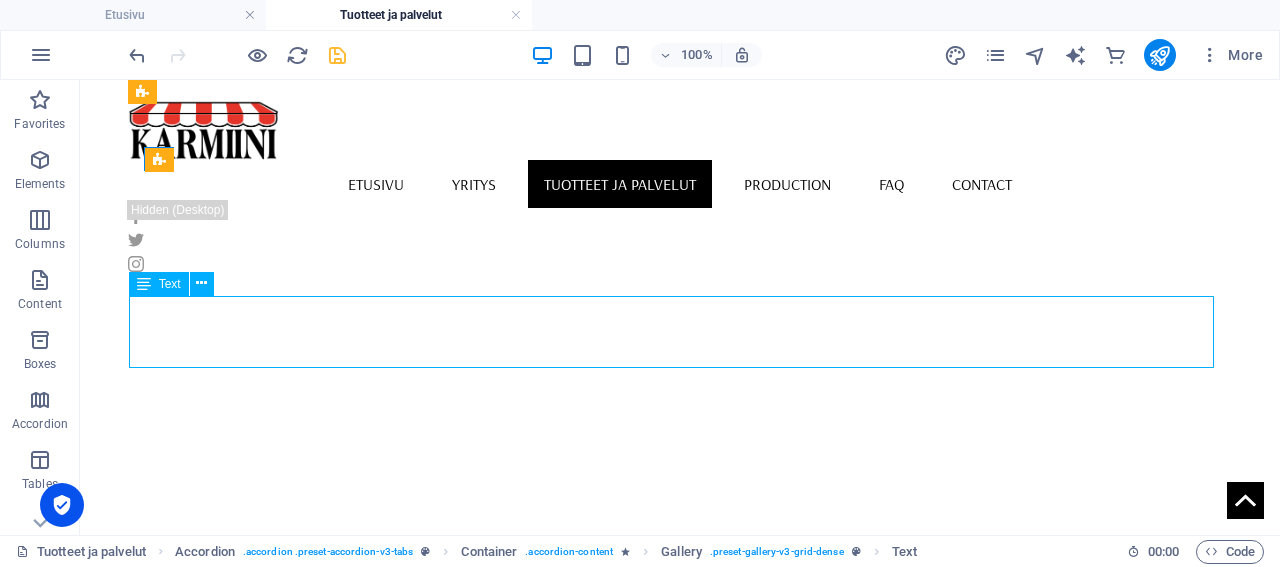 drag, startPoint x: 764, startPoint y: 330, endPoint x: 733, endPoint y: 333, distance: 31.144823 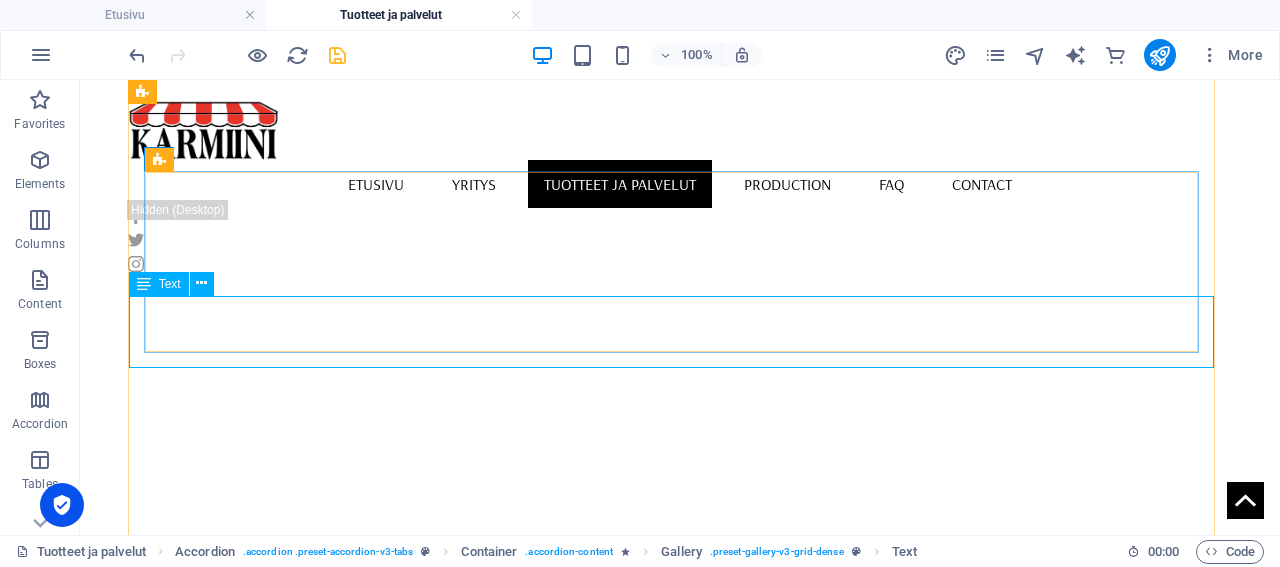 click on "Tuotteisiimme kuuluvat muun muassa sälekaihtimet, rullaverhot (esim. screen), markiisit, kangasvekkikaihtimet, pystylamellikaihtimet, puusälekaihtimet, taite- ja paljeovet, aurinkosuojakalvot, verhokiskot ja verhotangot." at bounding box center (735, 1234) 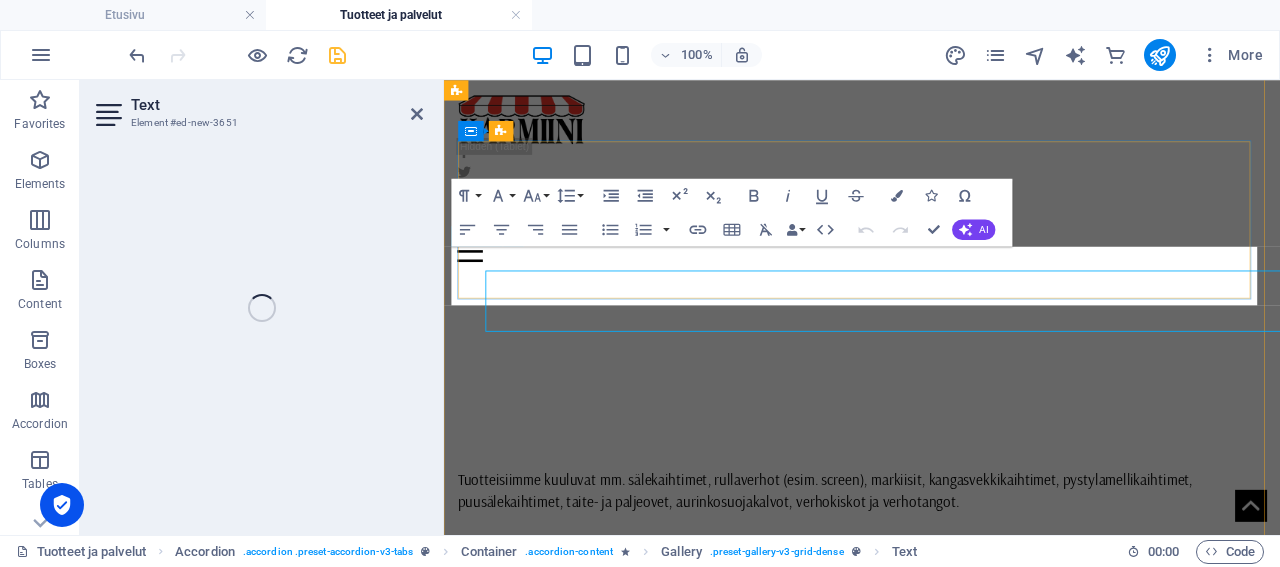 scroll, scrollTop: 832, scrollLeft: 0, axis: vertical 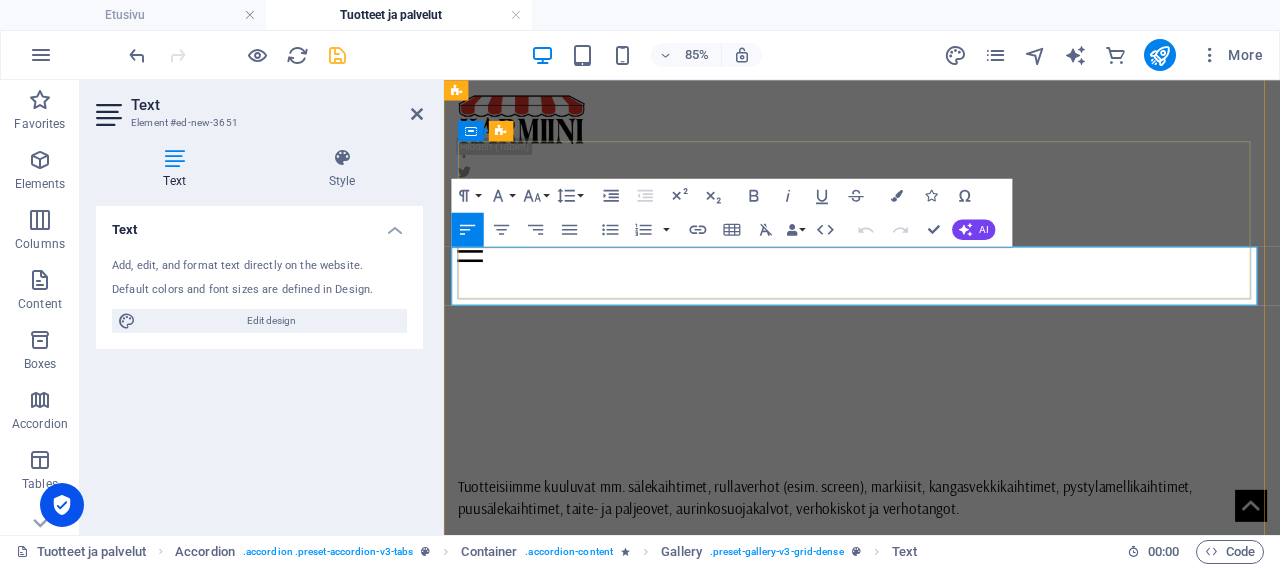 drag, startPoint x: 482, startPoint y: 293, endPoint x: 1219, endPoint y: 314, distance: 737.29913 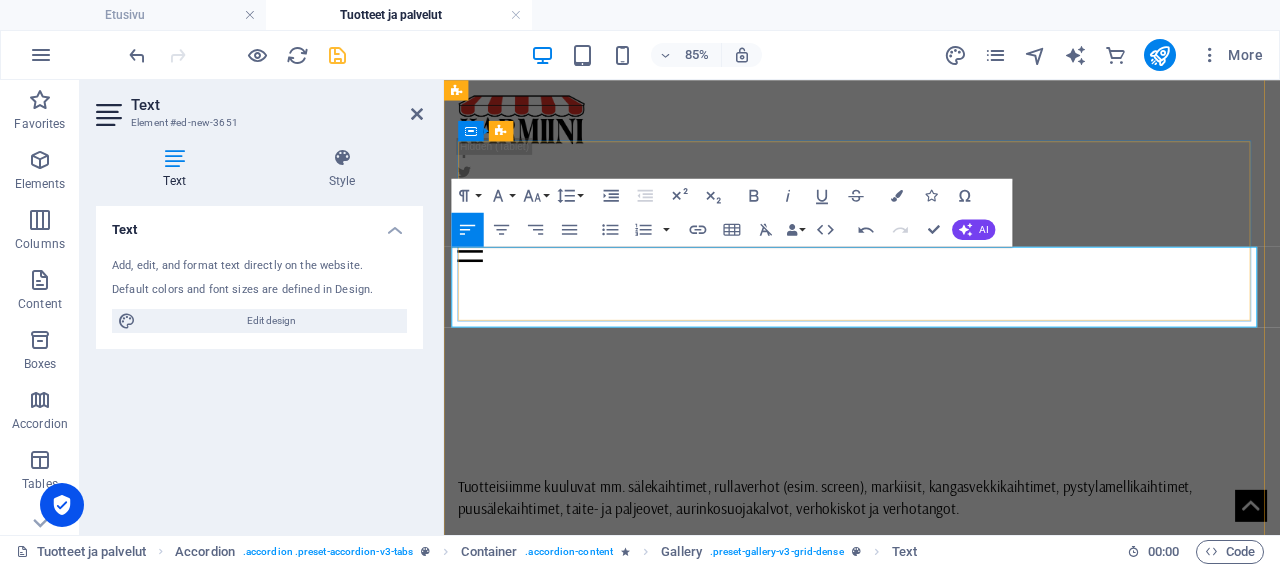 scroll, scrollTop: 6631, scrollLeft: 13, axis: both 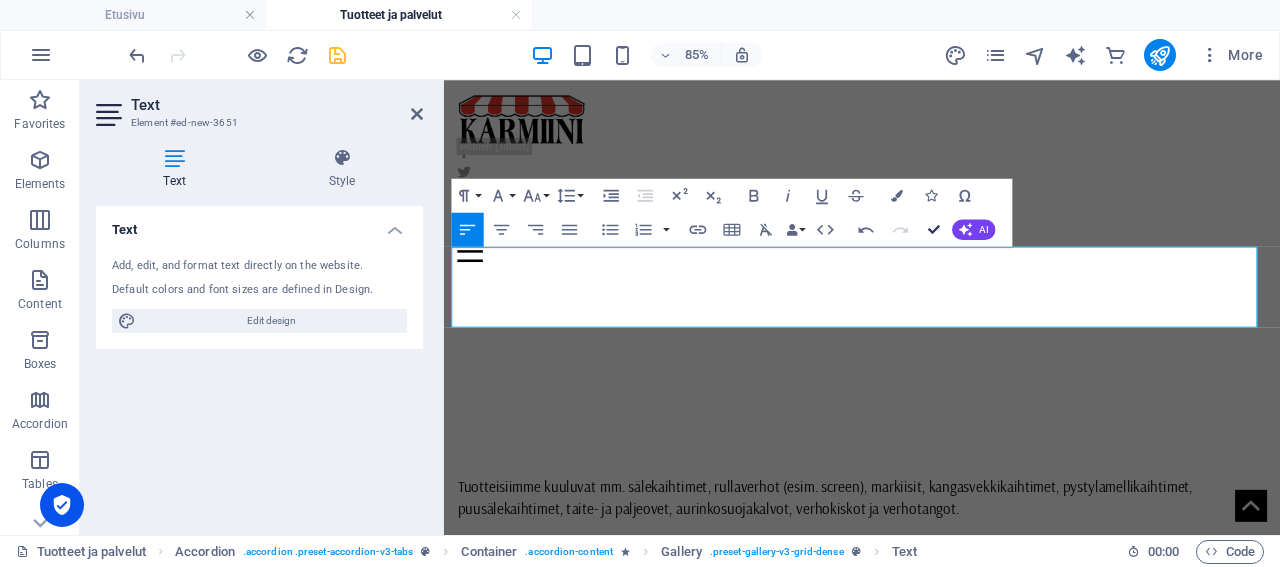 drag, startPoint x: 935, startPoint y: 228, endPoint x: 853, endPoint y: 148, distance: 114.56003 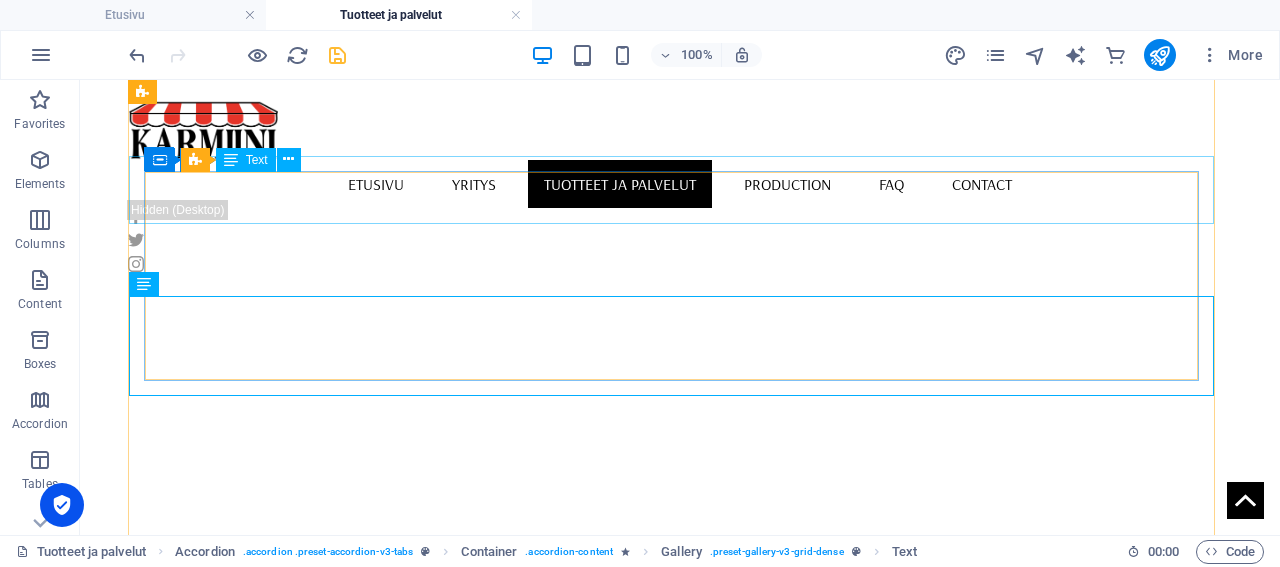 click on "Säle- ja puusälekaihtimien avulla päätät valon määrän ja vaalit yksityisyyttäsi" at bounding box center (735, 785) 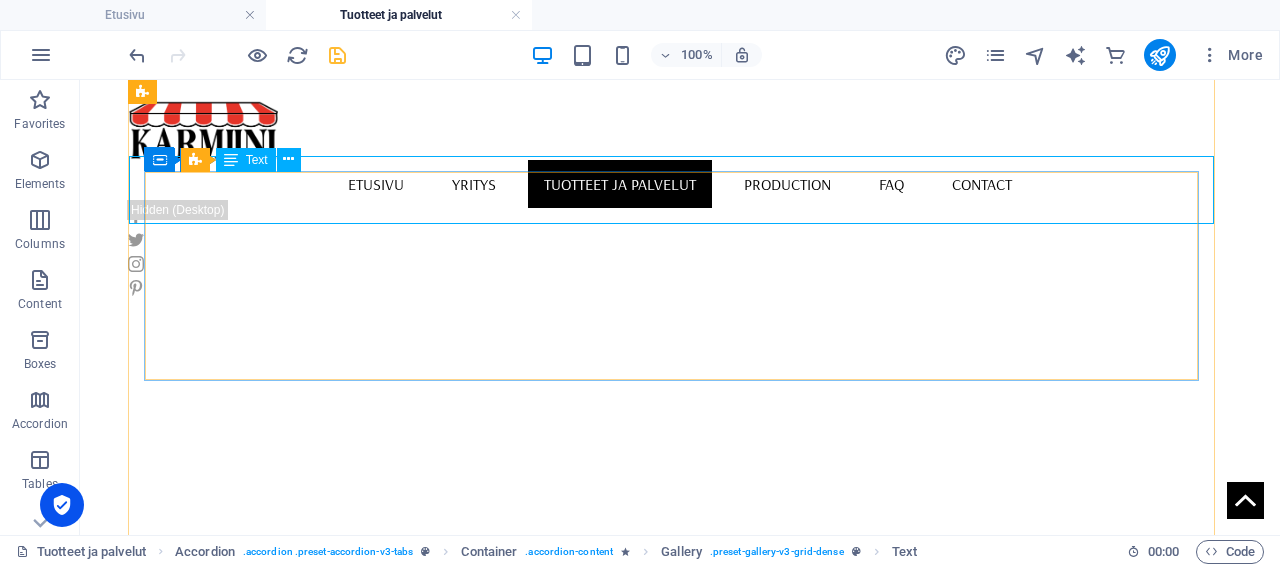click on "Säle- ja puusälekaihtimien avulla päätät valon määrän ja vaalit yksityisyyttäsi" at bounding box center (735, 785) 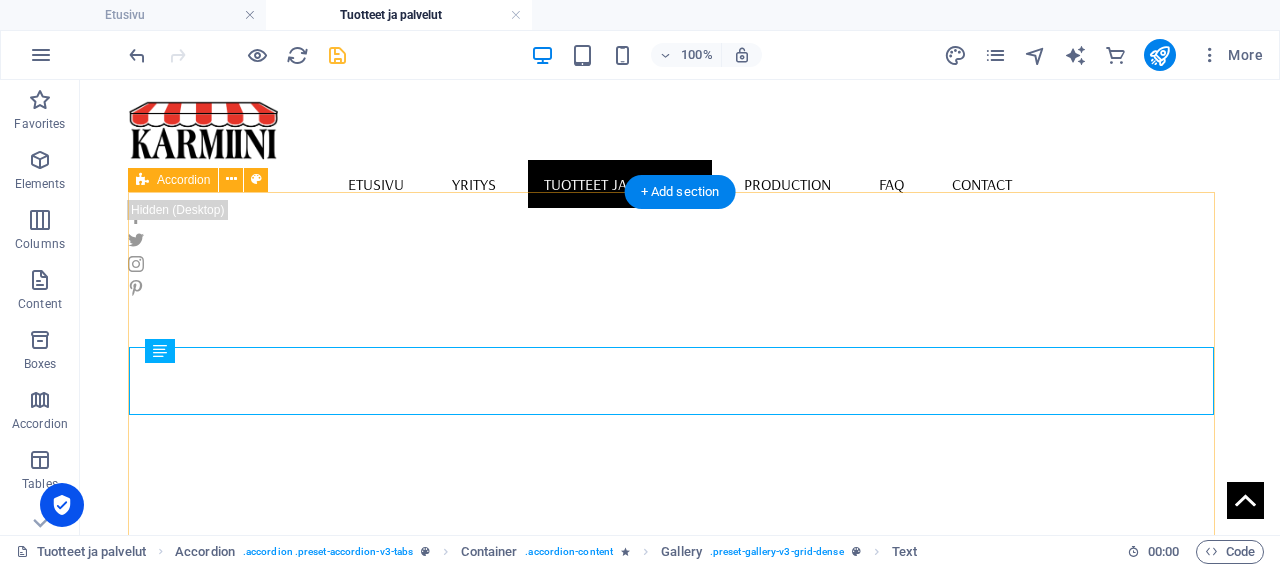 scroll, scrollTop: 632, scrollLeft: 0, axis: vertical 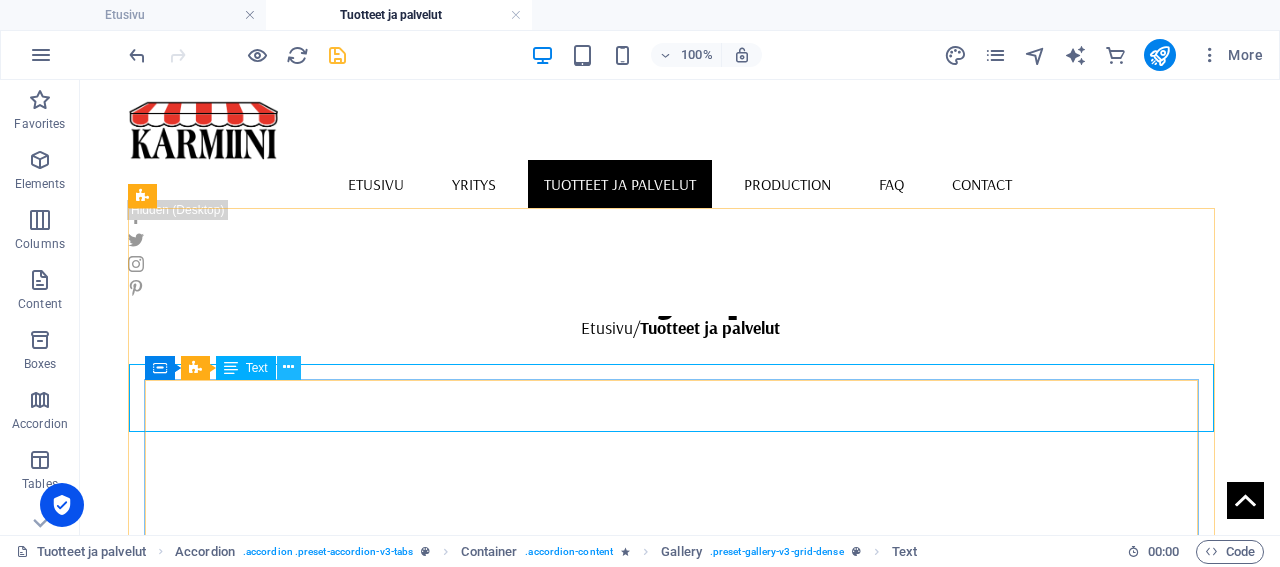 click at bounding box center [288, 367] 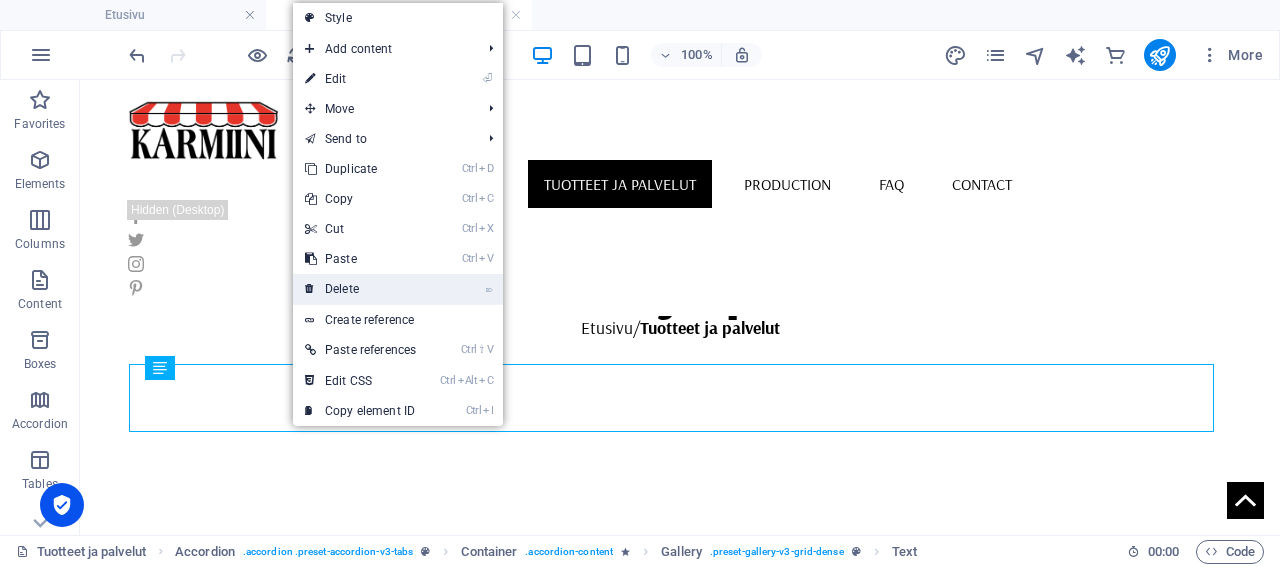 click on "⌦  Delete" at bounding box center [360, 289] 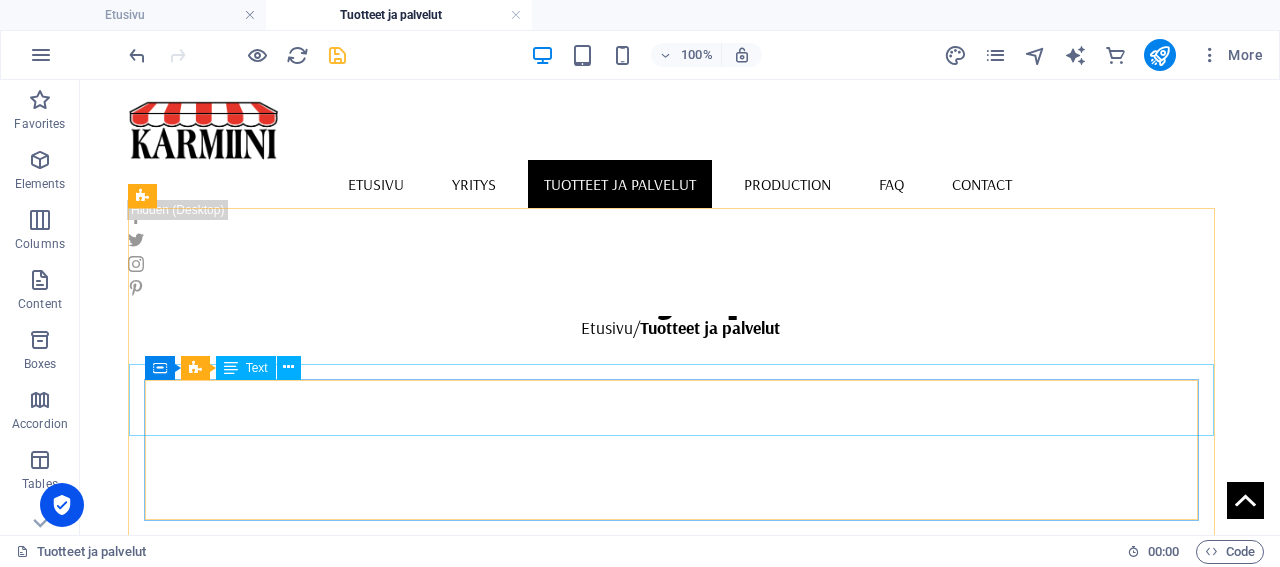 click on "Text" at bounding box center [246, 368] 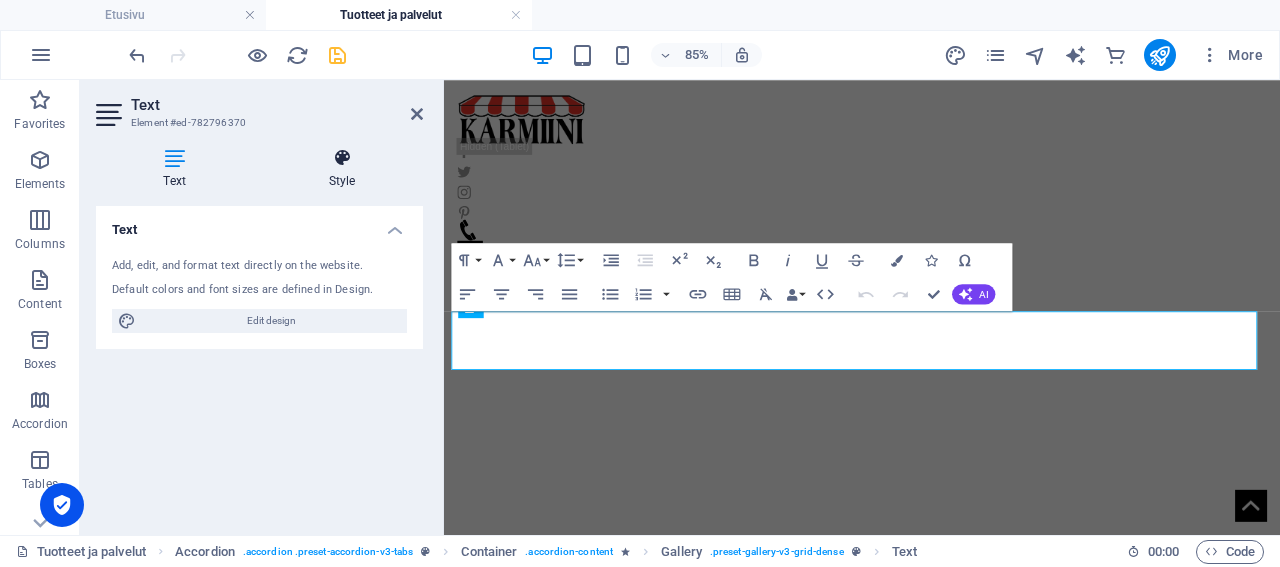 click on "Style" at bounding box center (342, 169) 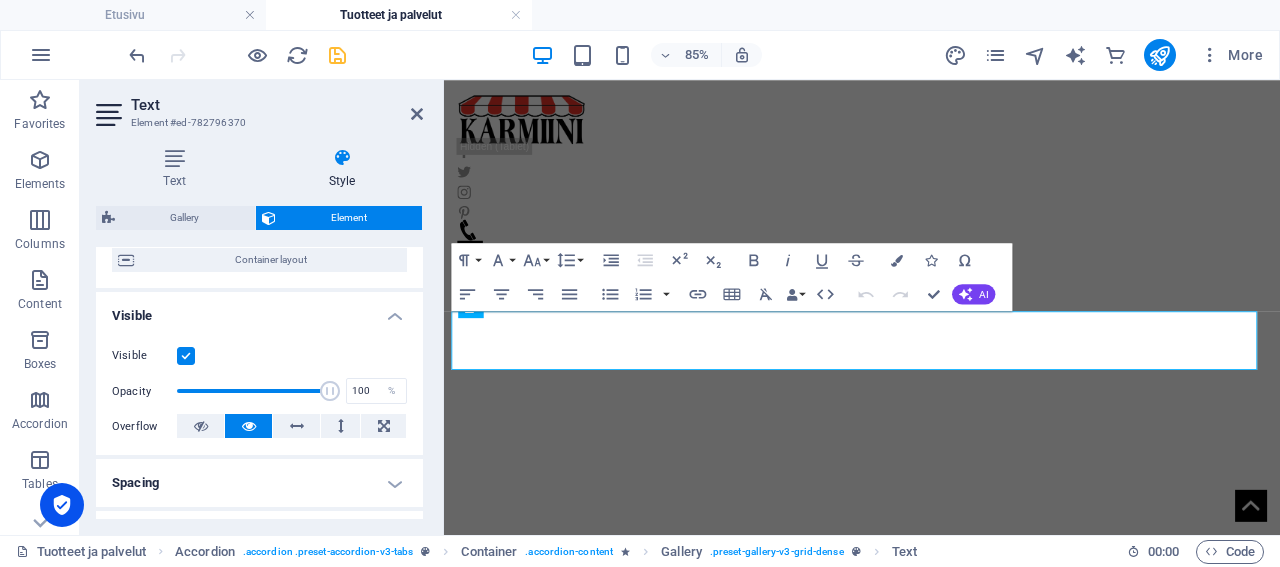 scroll, scrollTop: 288, scrollLeft: 0, axis: vertical 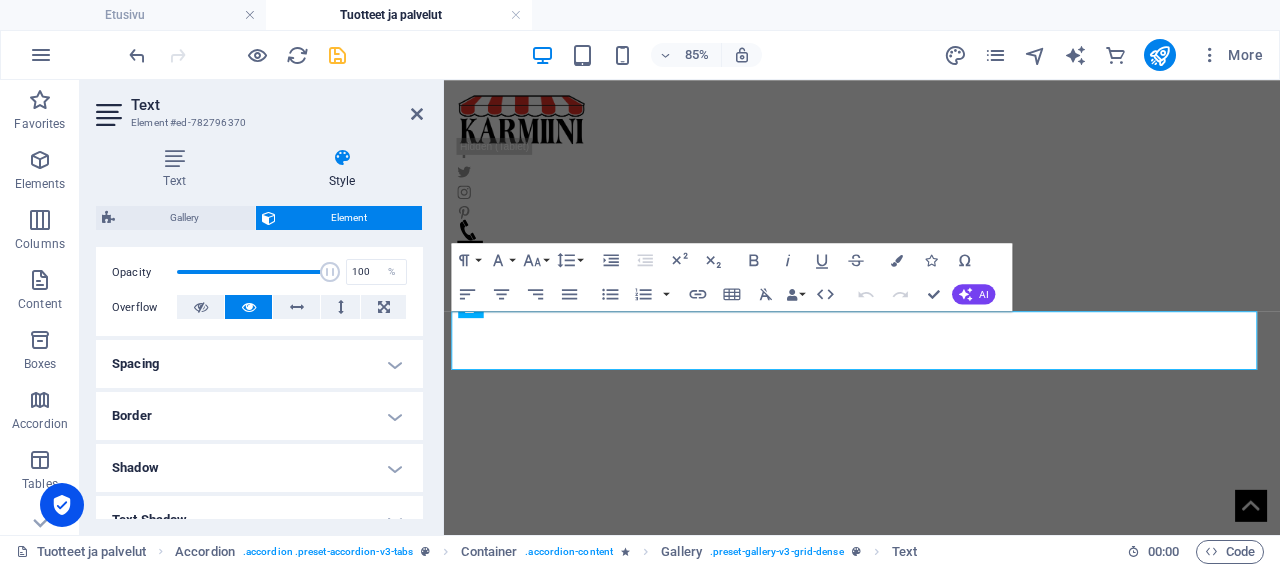 click on "Spacing" at bounding box center [259, 364] 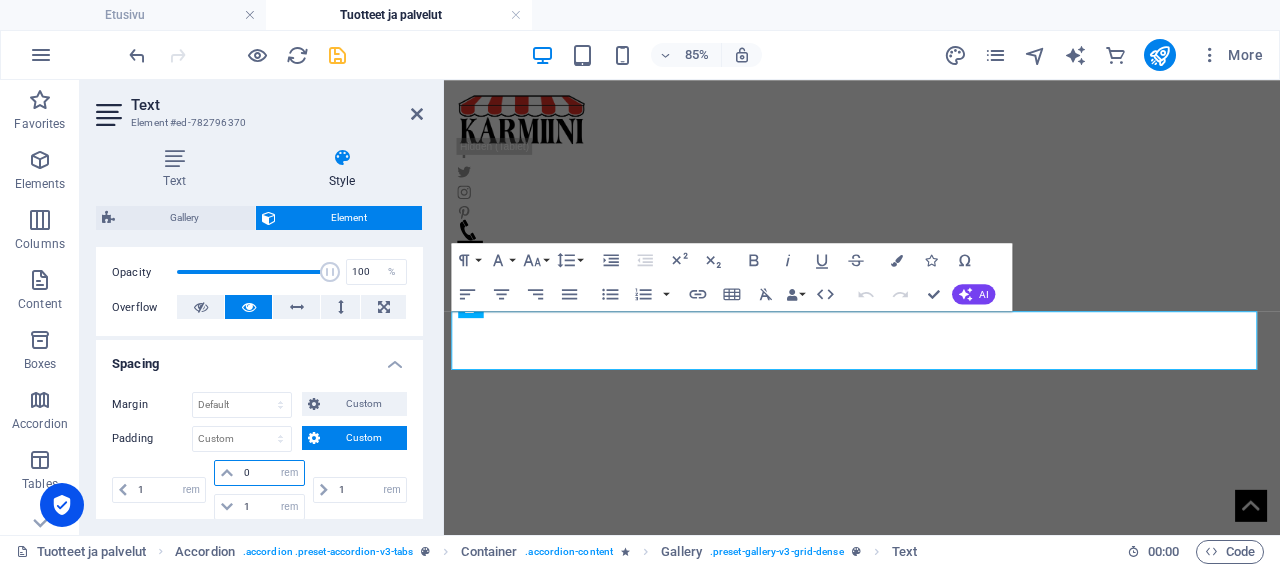 click on "0" at bounding box center [271, 473] 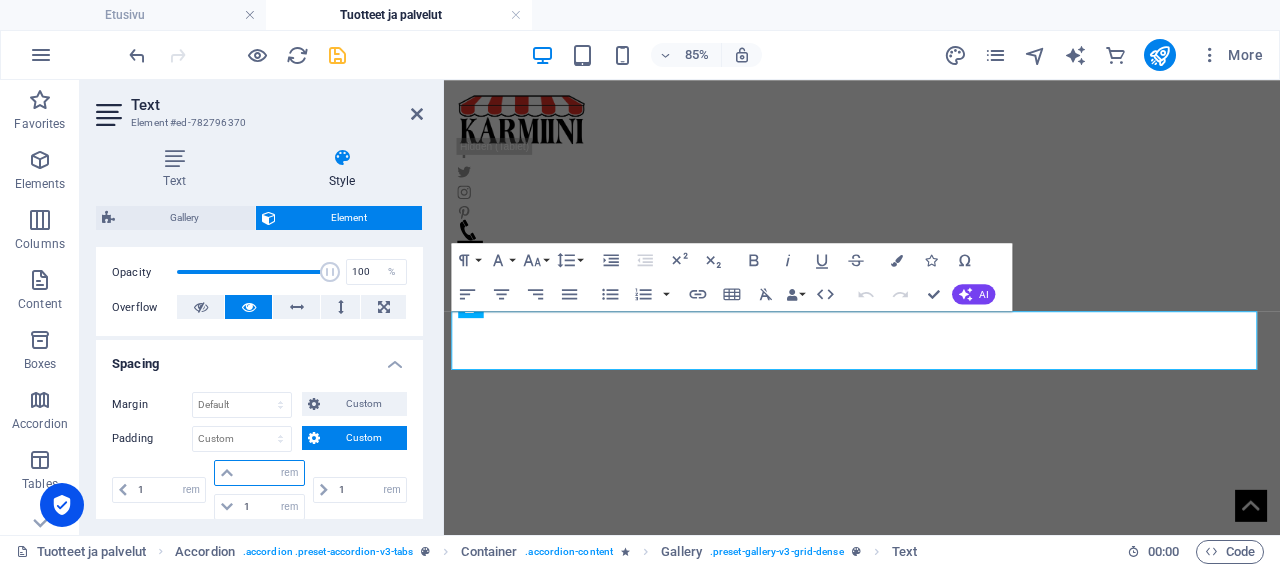 type on "1" 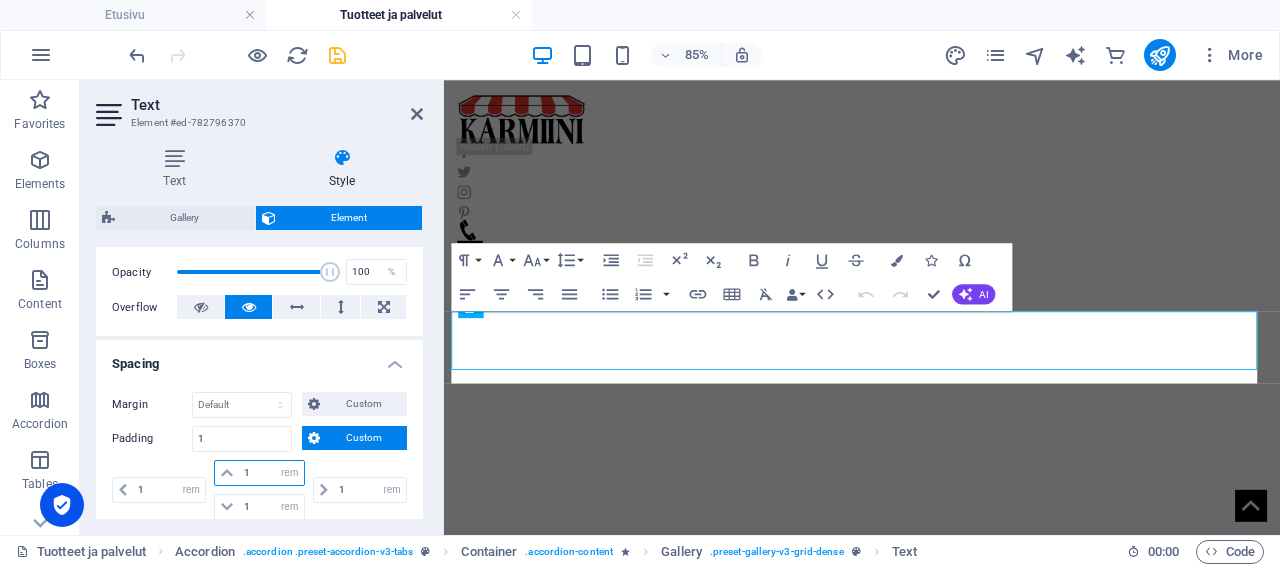 type on "1" 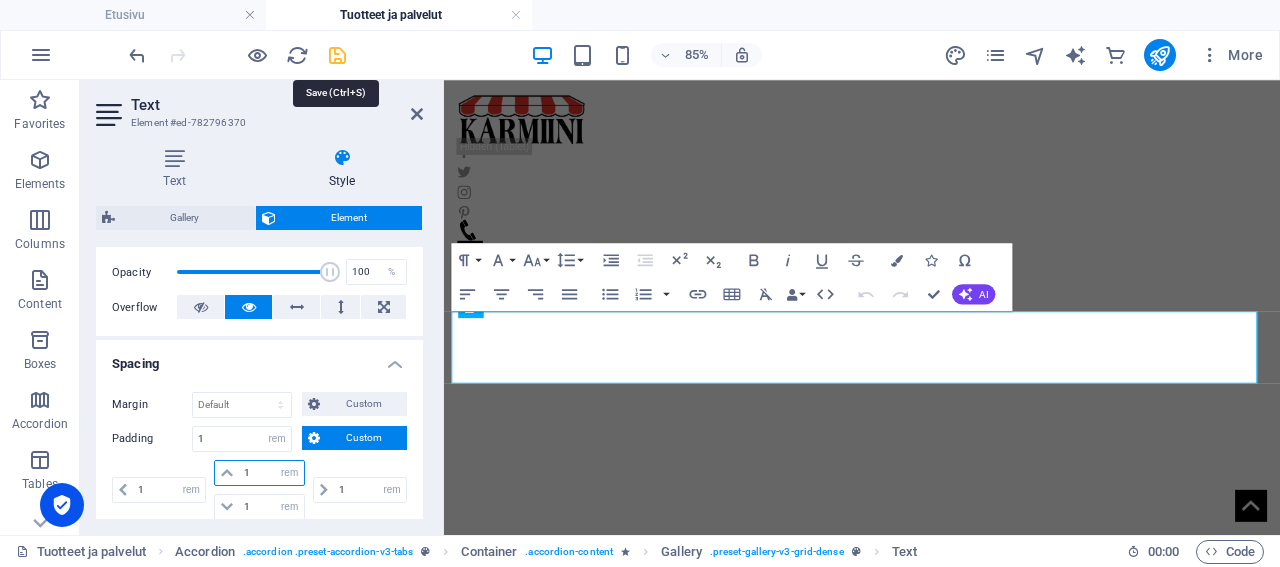 type on "1" 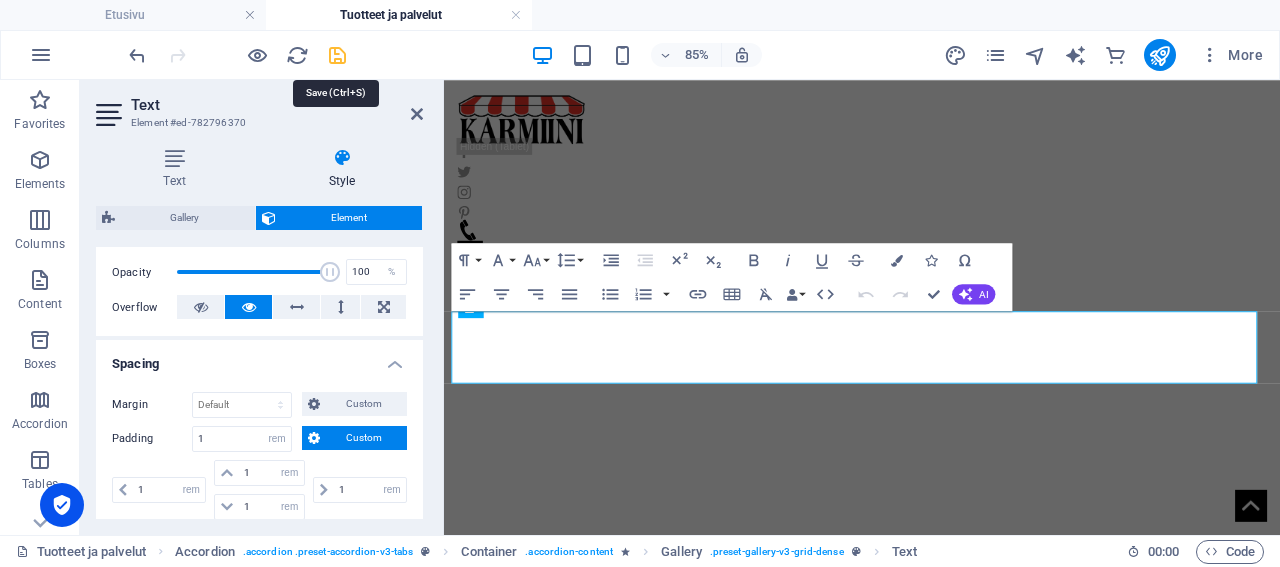 click at bounding box center (337, 55) 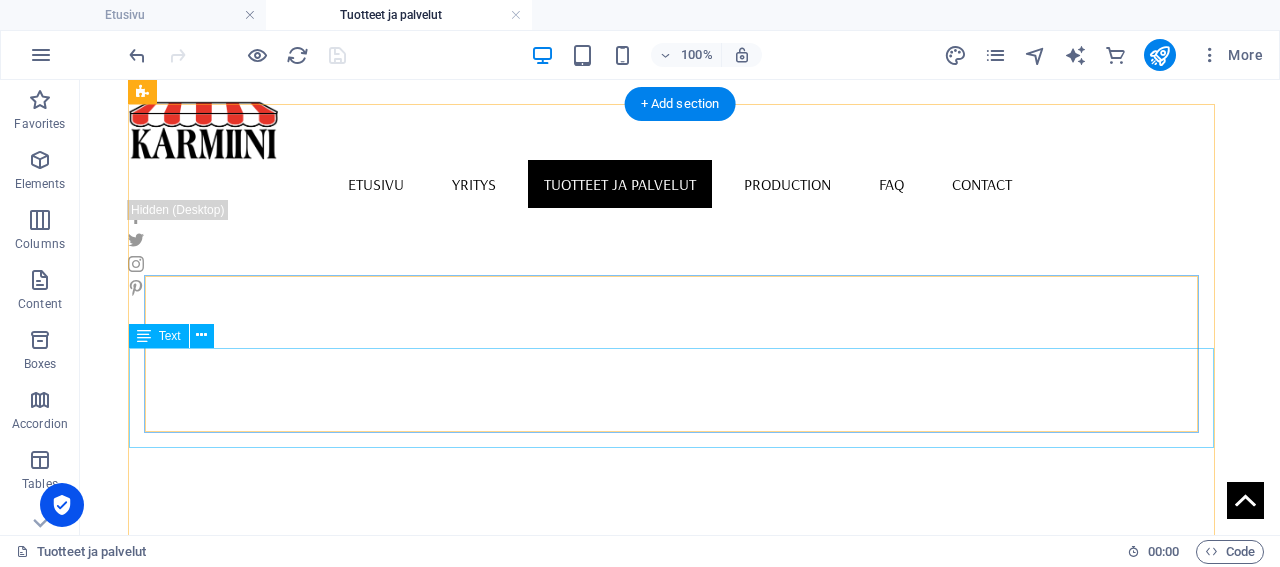 scroll, scrollTop: 736, scrollLeft: 0, axis: vertical 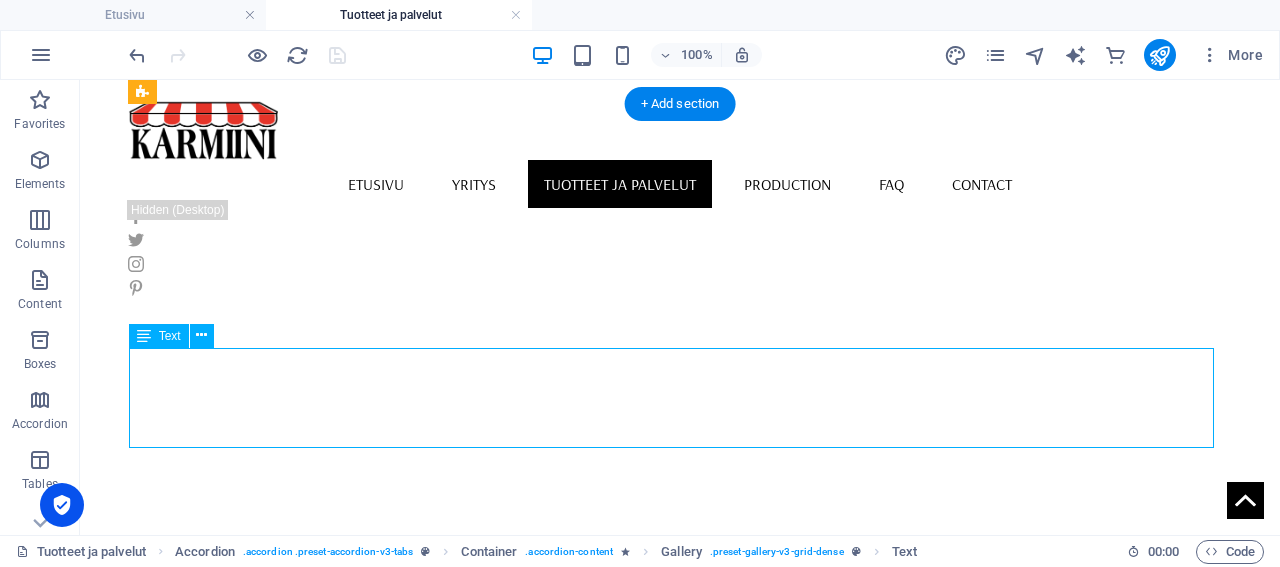 click on "Valikoimamme sisältää paljon mahdollisuuksia tuotteiden värien ja materiaalien suhteen. Mekanismeja löytyy perinteisistä käsikäyttöisistä moottoroituihin. Valitsemillasi aurinkosuojilla saat hallittua ulkoa tulevan valon ja lämmön määrää, antaen ilmettä sisustuksellesi ja samalla ne auttavat säästämään energiankulutuksessa." at bounding box center (735, 1446) 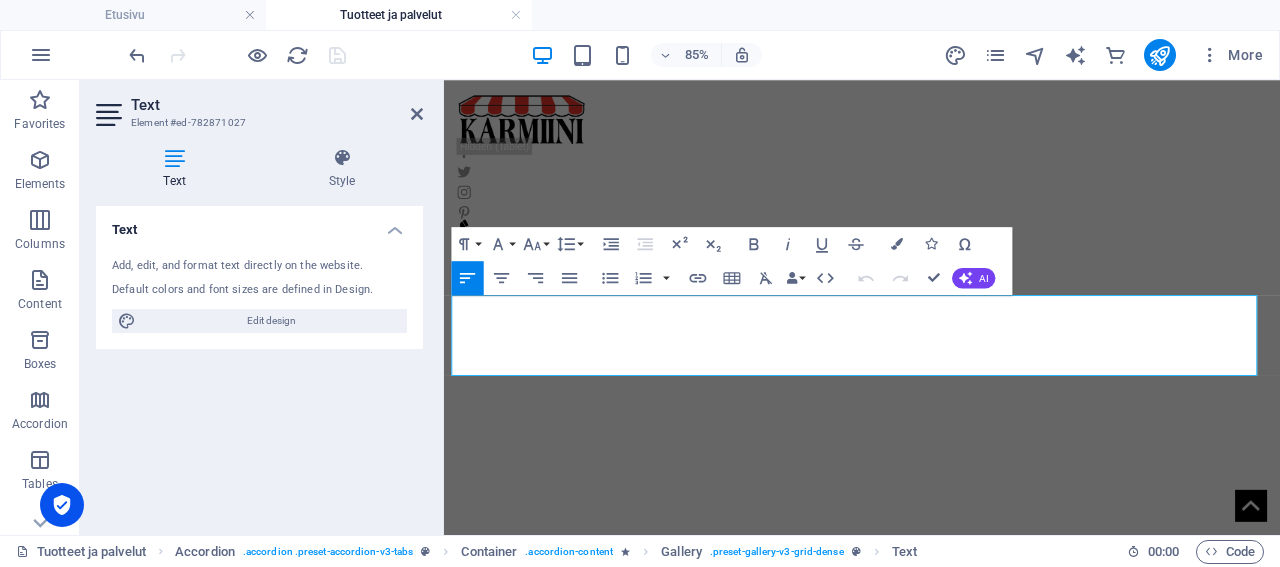 scroll, scrollTop: 728, scrollLeft: 0, axis: vertical 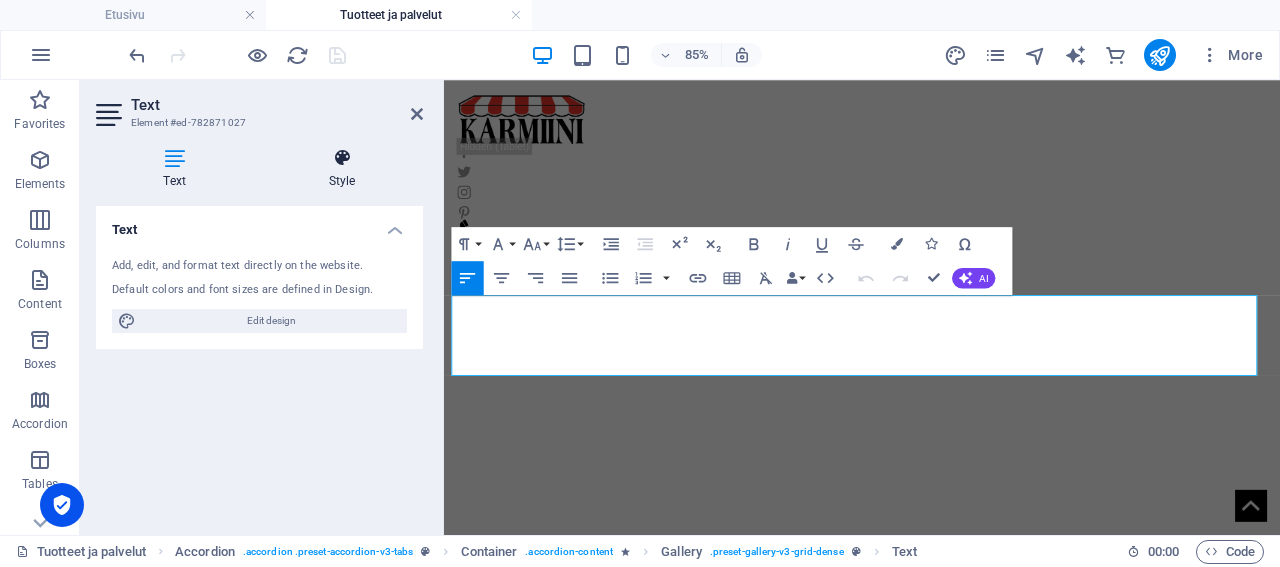 click on "Style" at bounding box center (342, 169) 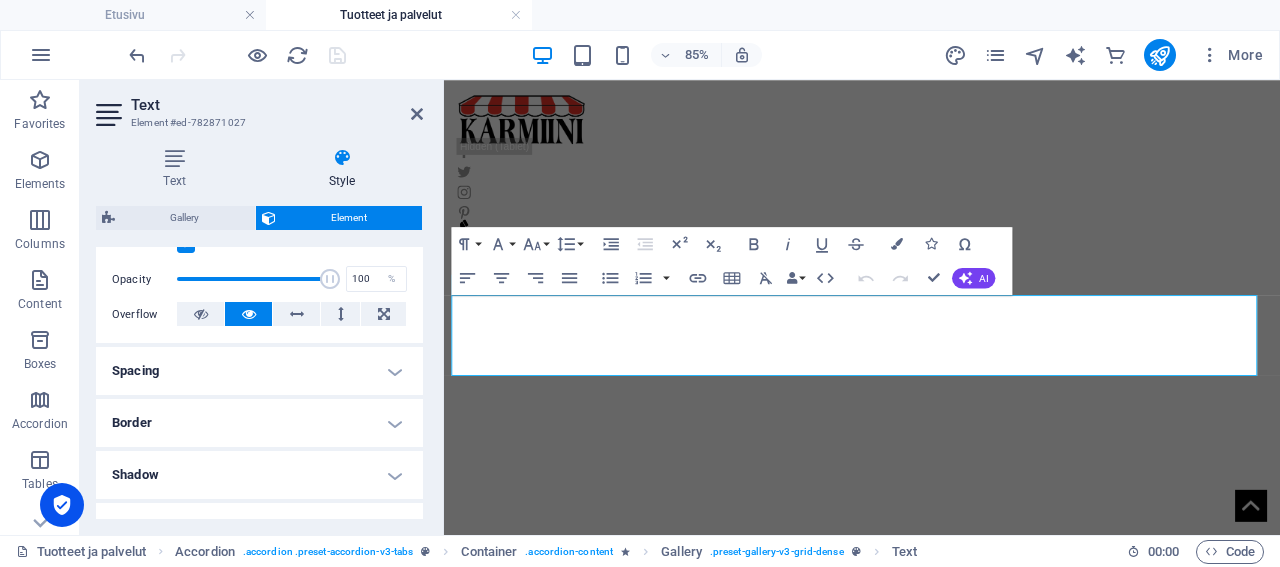 scroll, scrollTop: 288, scrollLeft: 0, axis: vertical 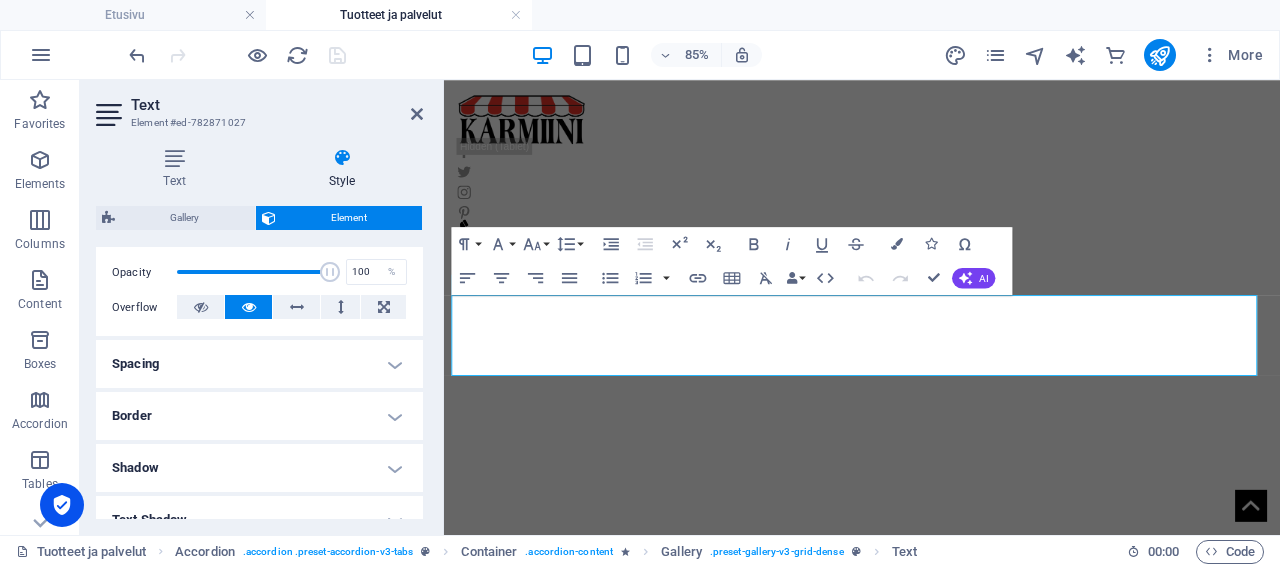click on "Spacing" at bounding box center [259, 364] 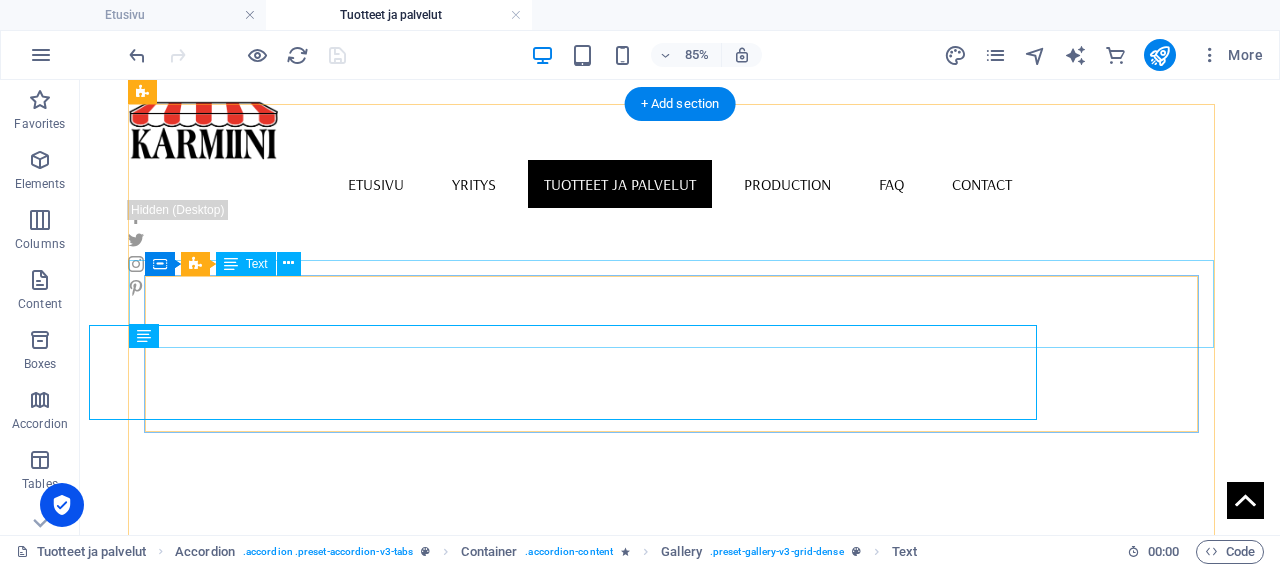 scroll, scrollTop: 736, scrollLeft: 0, axis: vertical 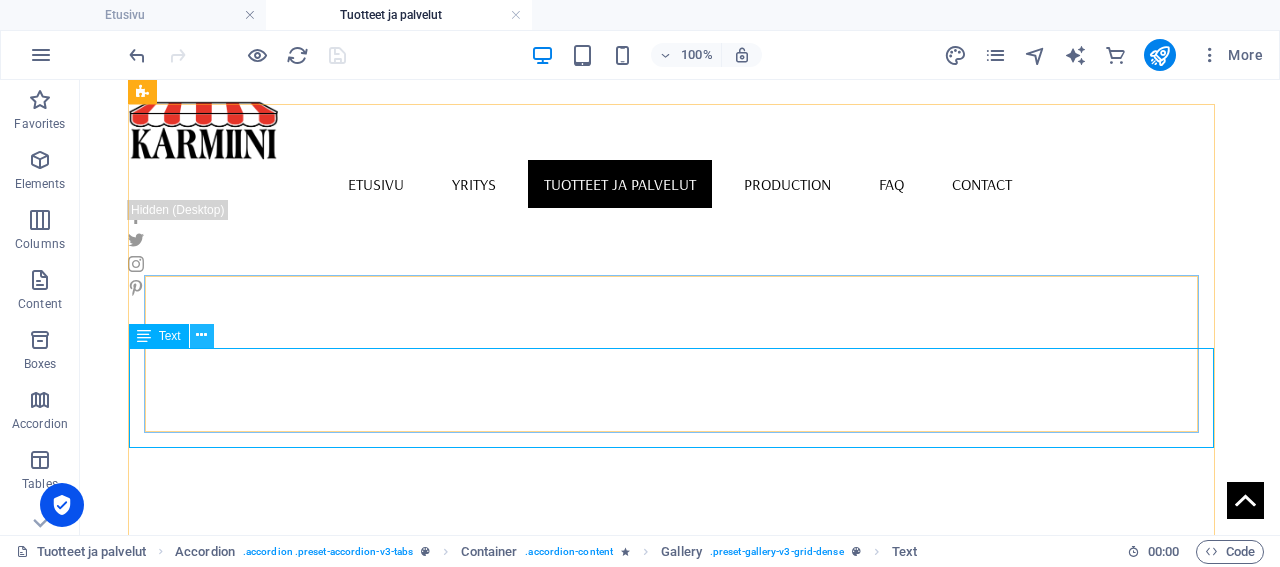 click at bounding box center (201, 335) 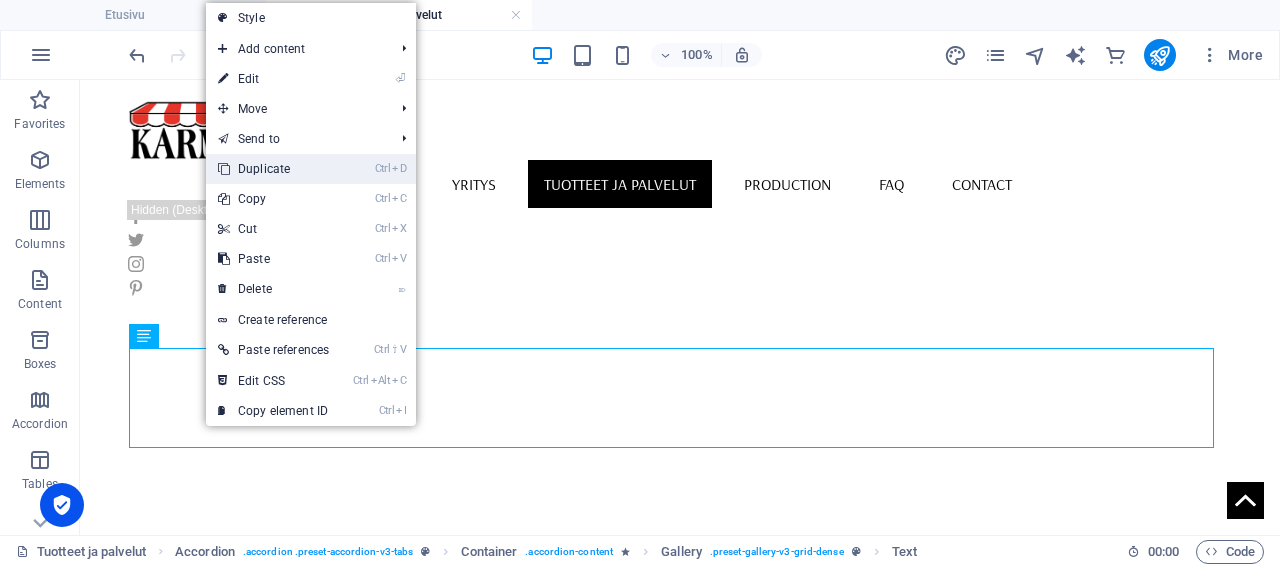 click on "Ctrl D  Duplicate" at bounding box center [273, 169] 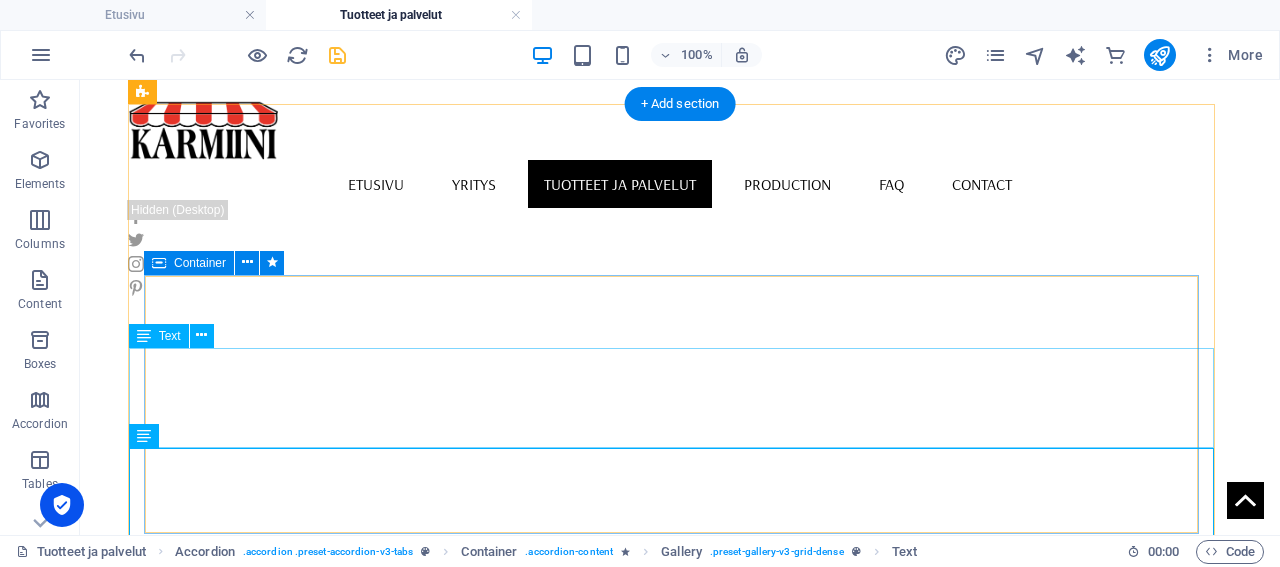 click on "Valikoimamme sisältää paljon mahdollisuuksia tuotteiden värien ja materiaalien suhteen. Mekanismeja löytyy perinteisistä käsikäyttöisistä moottoroituihin. Valitsemillasi aurinkosuojilla saat hallittua ulkoa tulevan valon ja lämmön määrää, antaen ilmettä sisustuksellesi ja samalla ne auttavat säästämään energiankulutuksessa." at bounding box center (735, 1446) 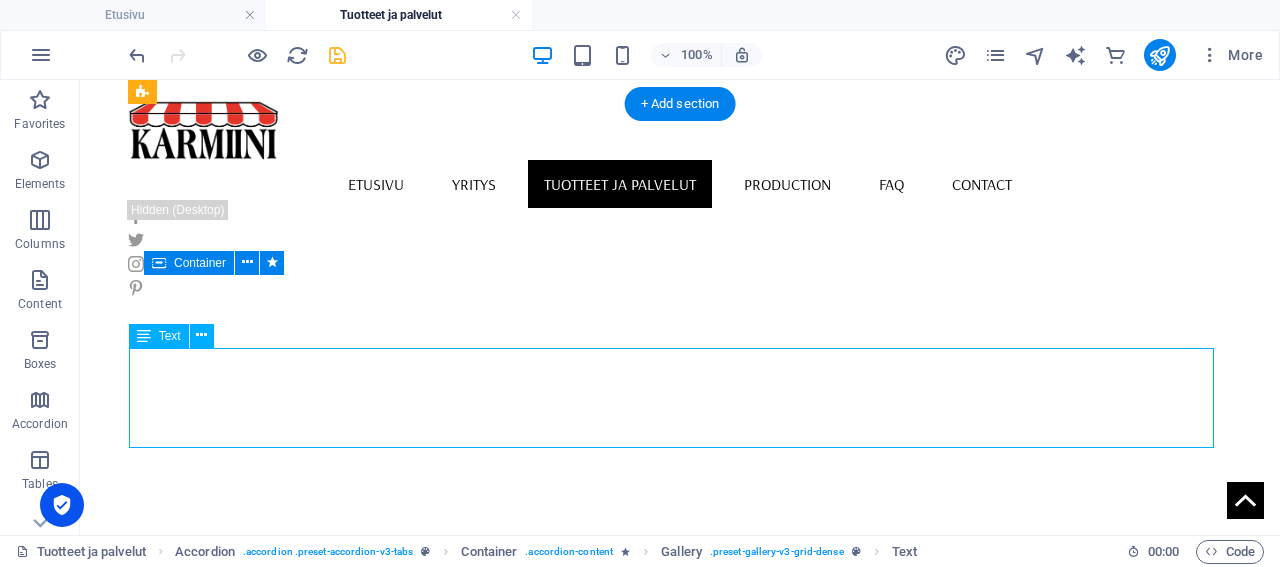 click on "Valikoimamme sisältää paljon mahdollisuuksia tuotteiden värien ja materiaalien suhteen. Mekanismeja löytyy perinteisistä käsikäyttöisistä moottoroituihin. Valitsemillasi aurinkosuojilla saat hallittua ulkoa tulevan valon ja lämmön määrää, antaen ilmettä sisustuksellesi ja samalla ne auttavat säästämään energiankulutuksessa." at bounding box center [735, 1446] 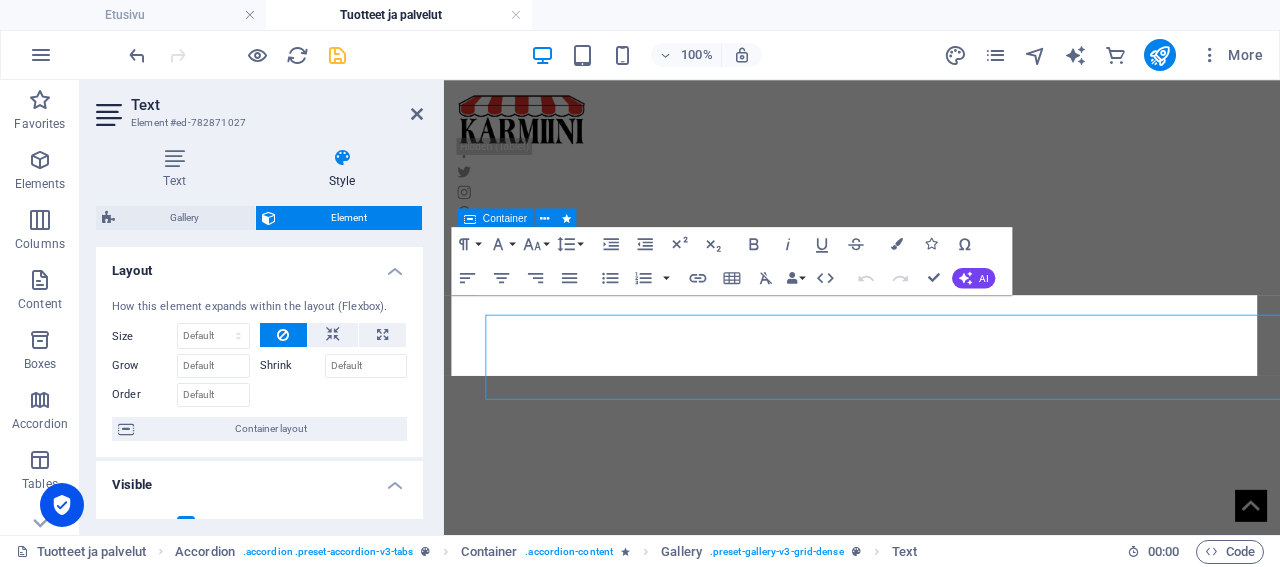 scroll, scrollTop: 728, scrollLeft: 0, axis: vertical 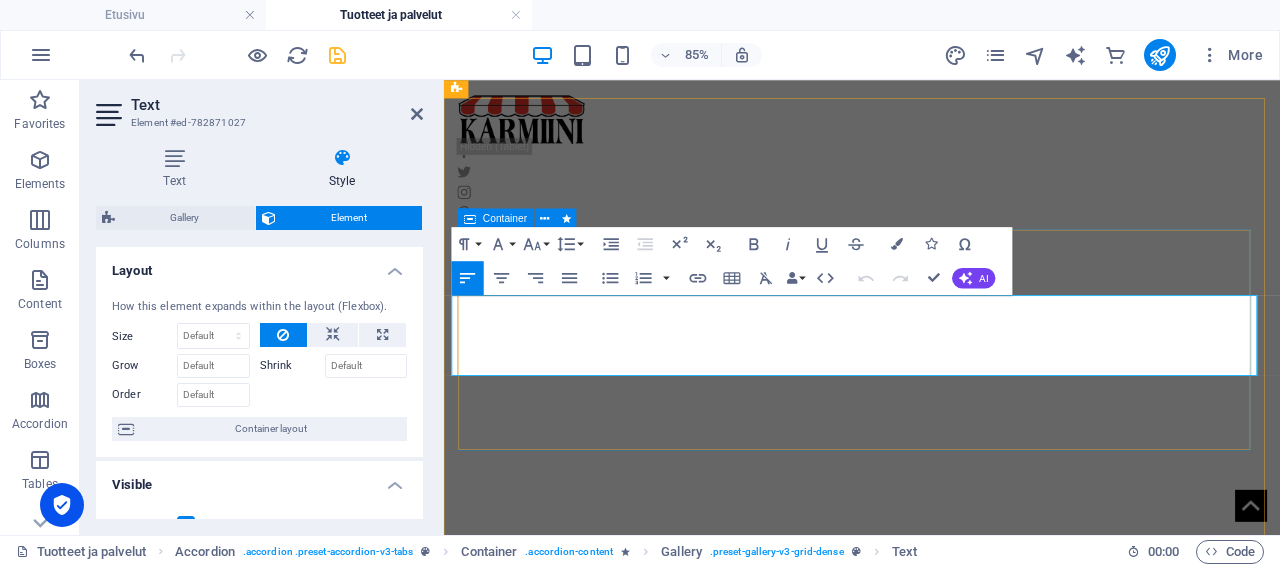 drag, startPoint x: 700, startPoint y: 372, endPoint x: 992, endPoint y: 394, distance: 292.8276 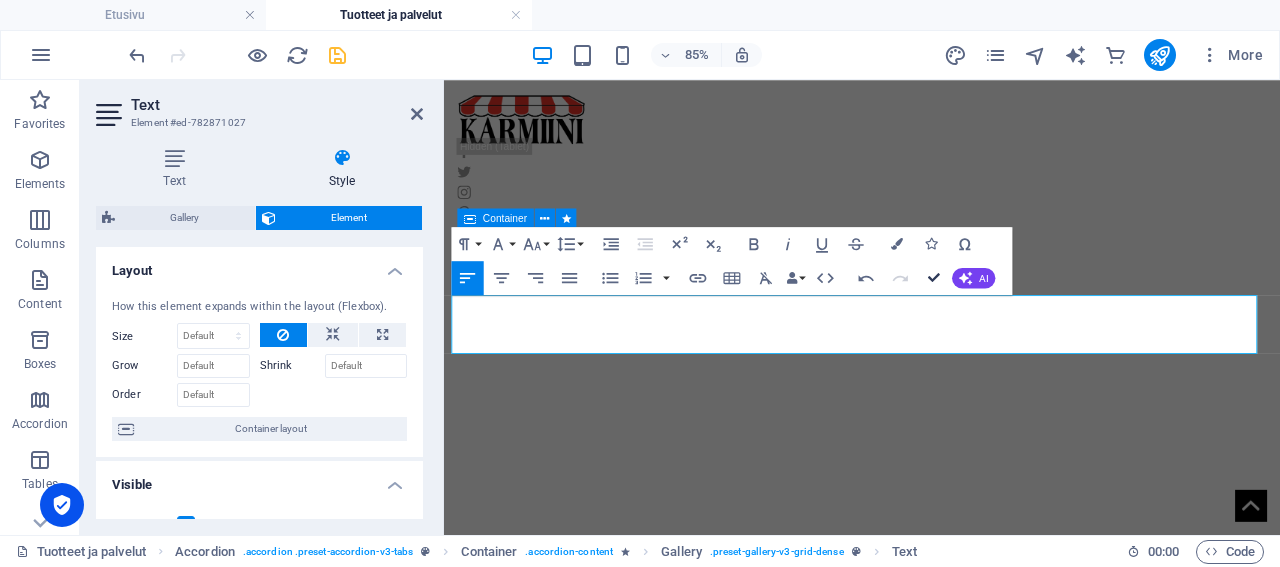 drag, startPoint x: 936, startPoint y: 278, endPoint x: 848, endPoint y: 197, distance: 119.60351 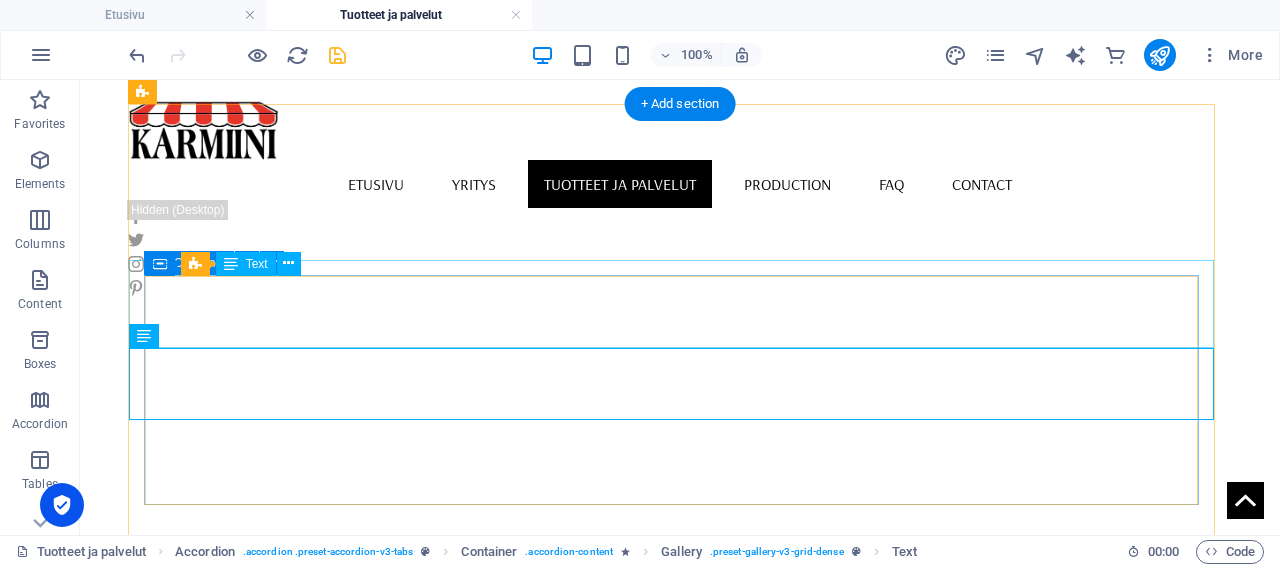 scroll, scrollTop: 736, scrollLeft: 0, axis: vertical 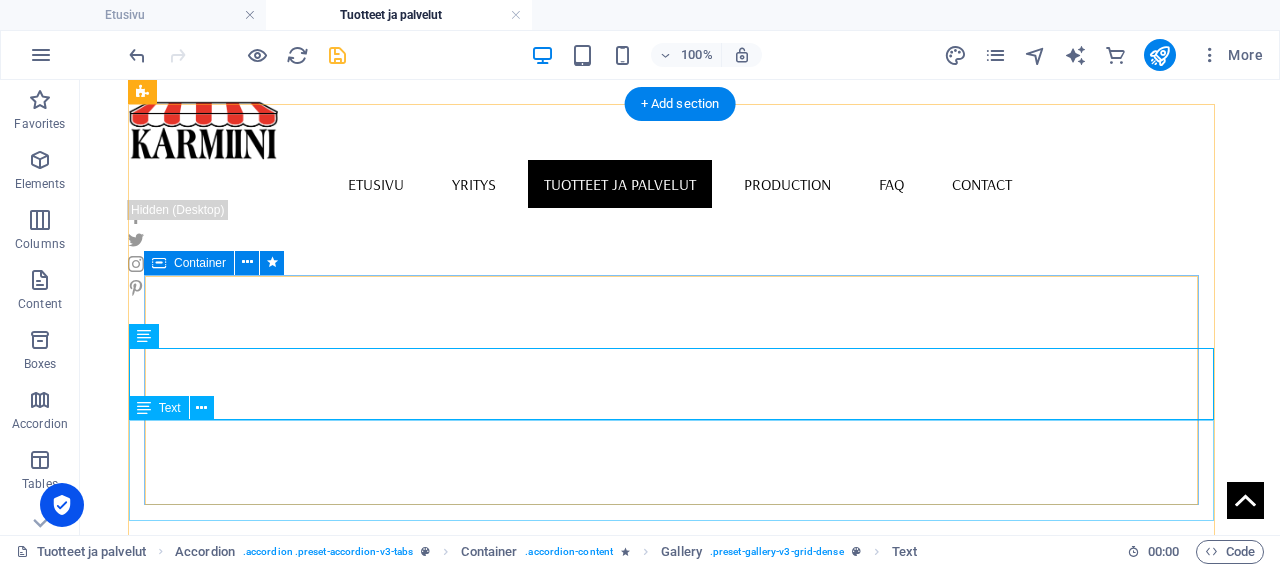 click on "Valikoimamme sisältää paljon mahdollisuuksia tuotteiden värien ja materiaalien suhteen. Mekanismeja löytyy perinteisistä käsikäyttöisistä moottoroituihin. Valitsemillasi aurinkosuojilla saat hallittua ulkoa tulevan valon ja lämmön määrää, antaen ilmettä sisustuksellesi ja samalla ne auttavat säästämään energiankulutuksessa." at bounding box center (735, 1715) 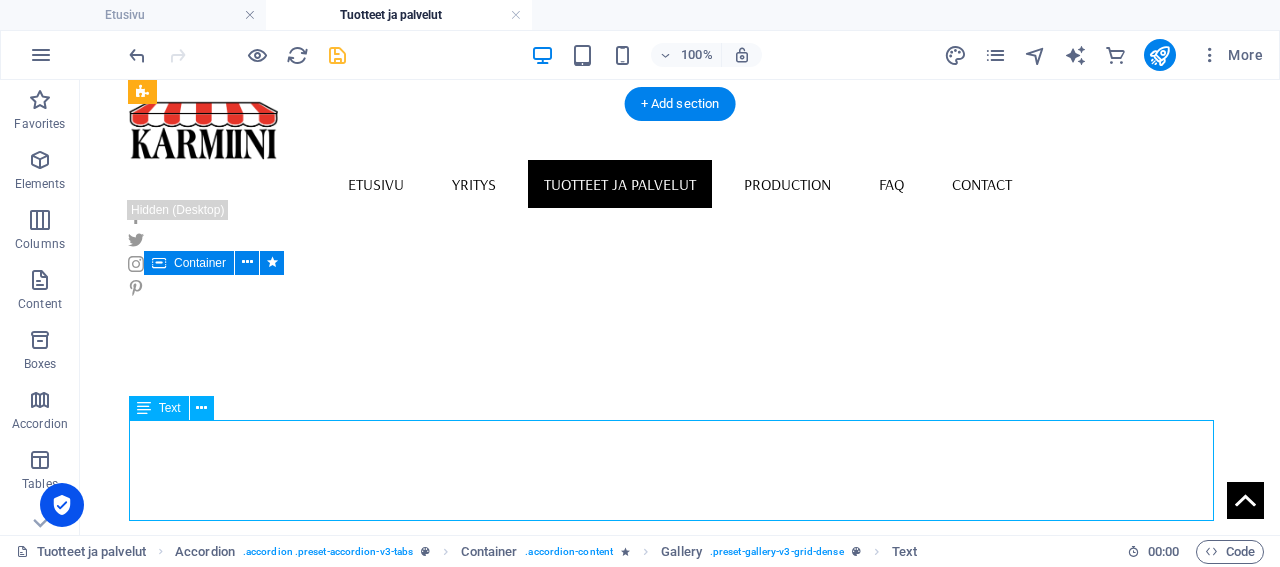 click on "Valikoimamme sisältää paljon mahdollisuuksia tuotteiden värien ja materiaalien suhteen. Mekanismeja löytyy perinteisistä käsikäyttöisistä moottoroituihin. Valitsemillasi aurinkosuojilla saat hallittua ulkoa tulevan valon ja lämmön määrää, antaen ilmettä sisustuksellesi ja samalla ne auttavat säästämään energiankulutuksessa." at bounding box center (735, 1715) 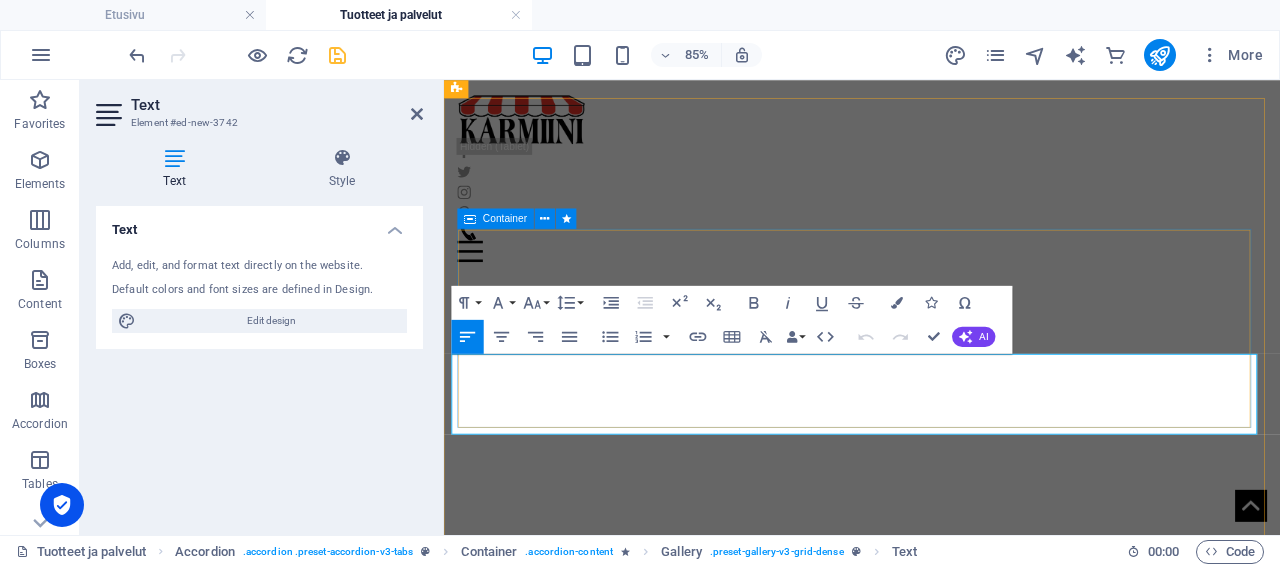 drag, startPoint x: 472, startPoint y: 416, endPoint x: 699, endPoint y: 445, distance: 228.84492 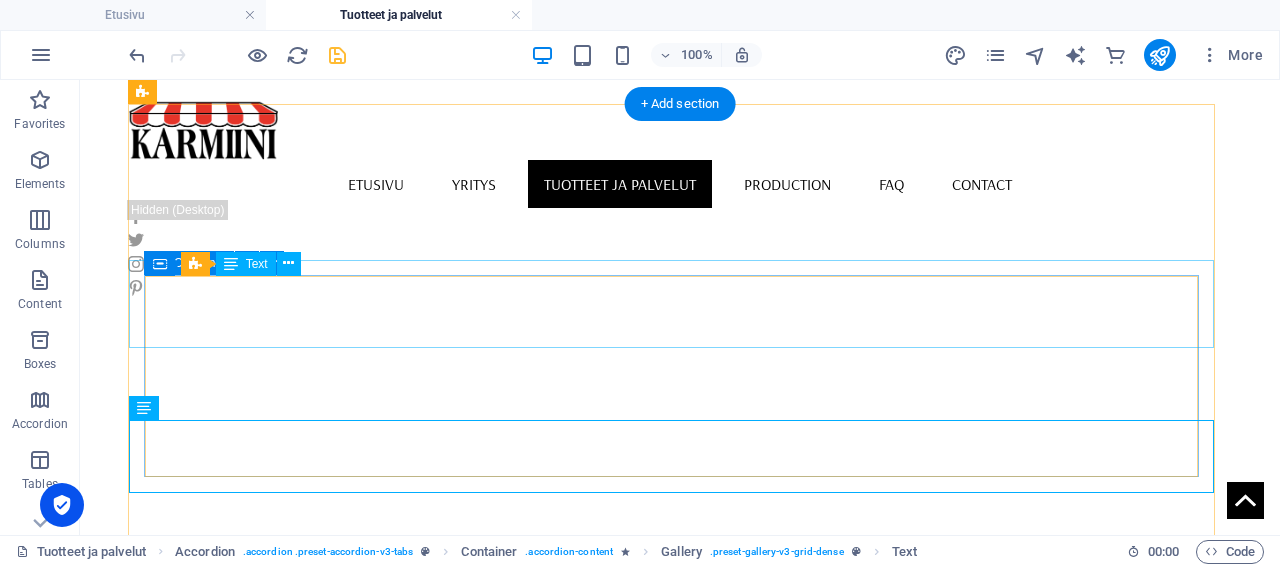 scroll, scrollTop: 736, scrollLeft: 0, axis: vertical 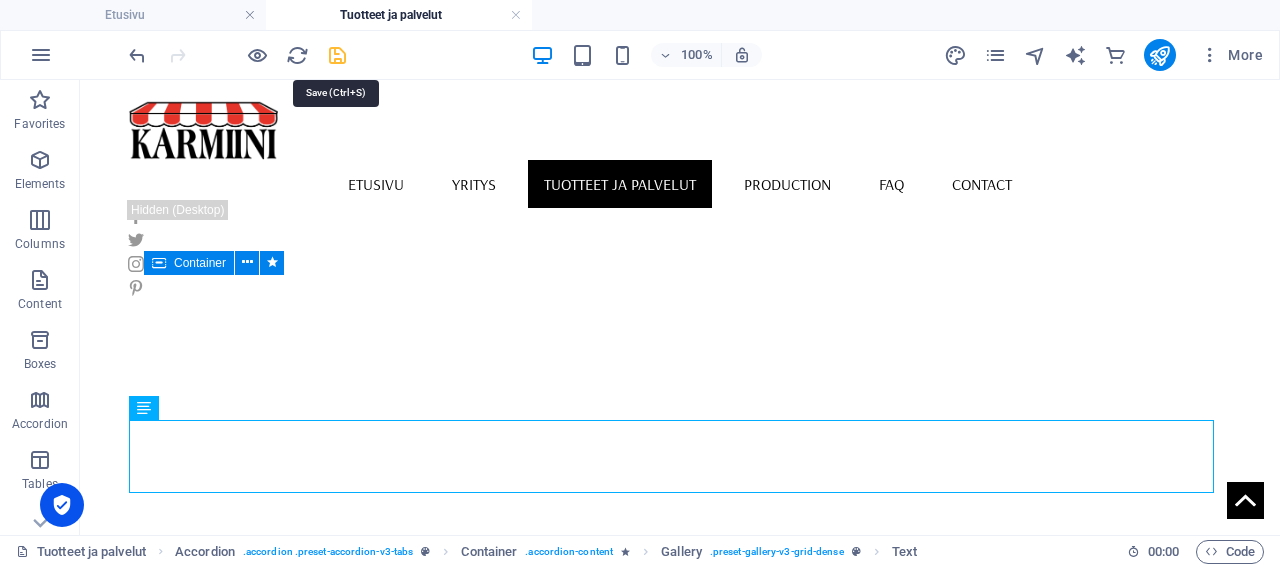 click at bounding box center (337, 55) 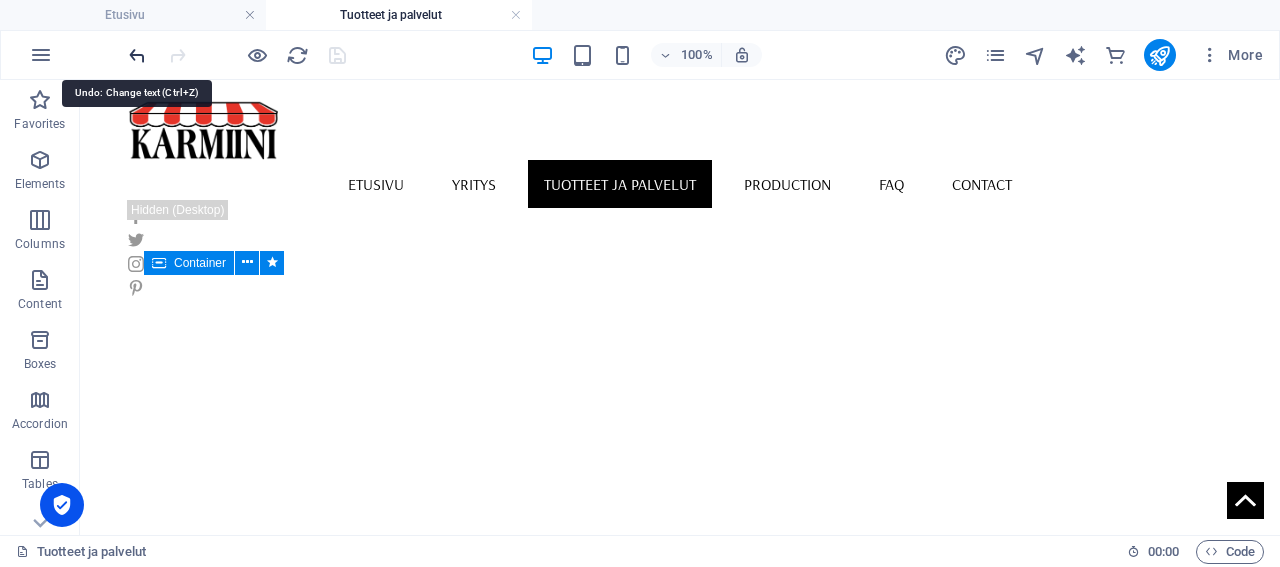 click at bounding box center (137, 55) 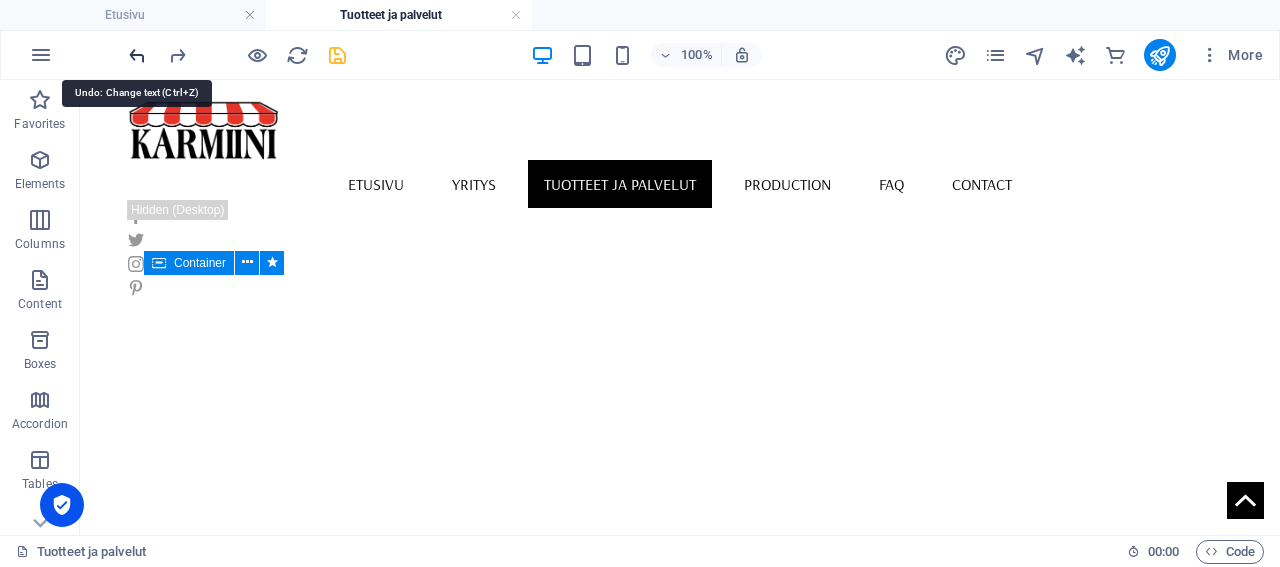 click at bounding box center (137, 55) 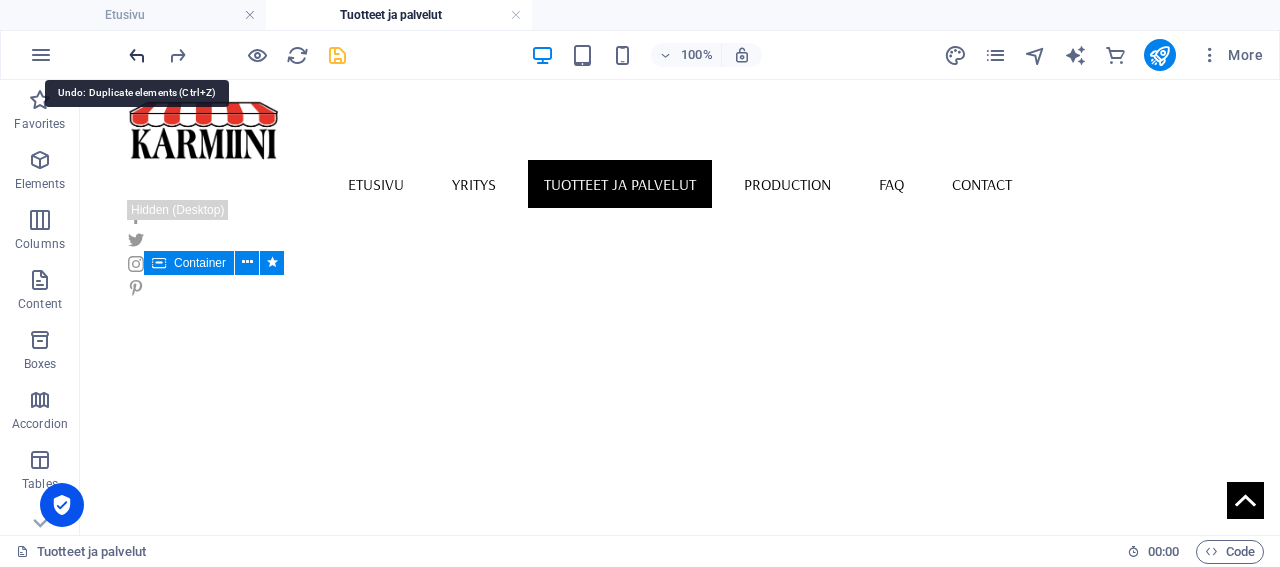 click at bounding box center (137, 55) 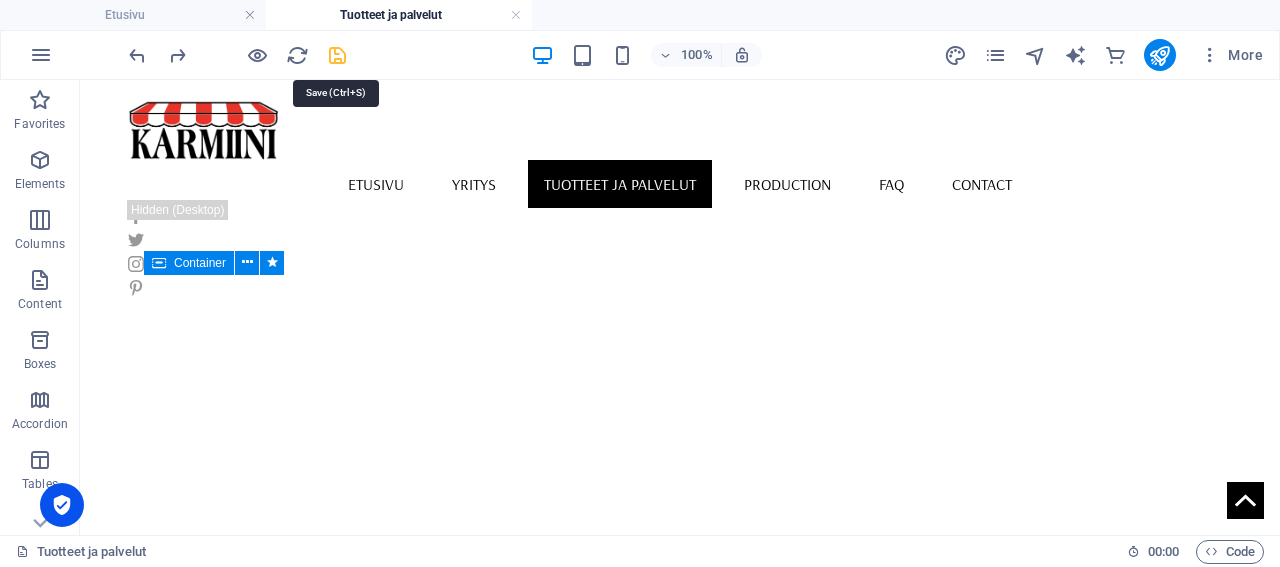click at bounding box center (337, 55) 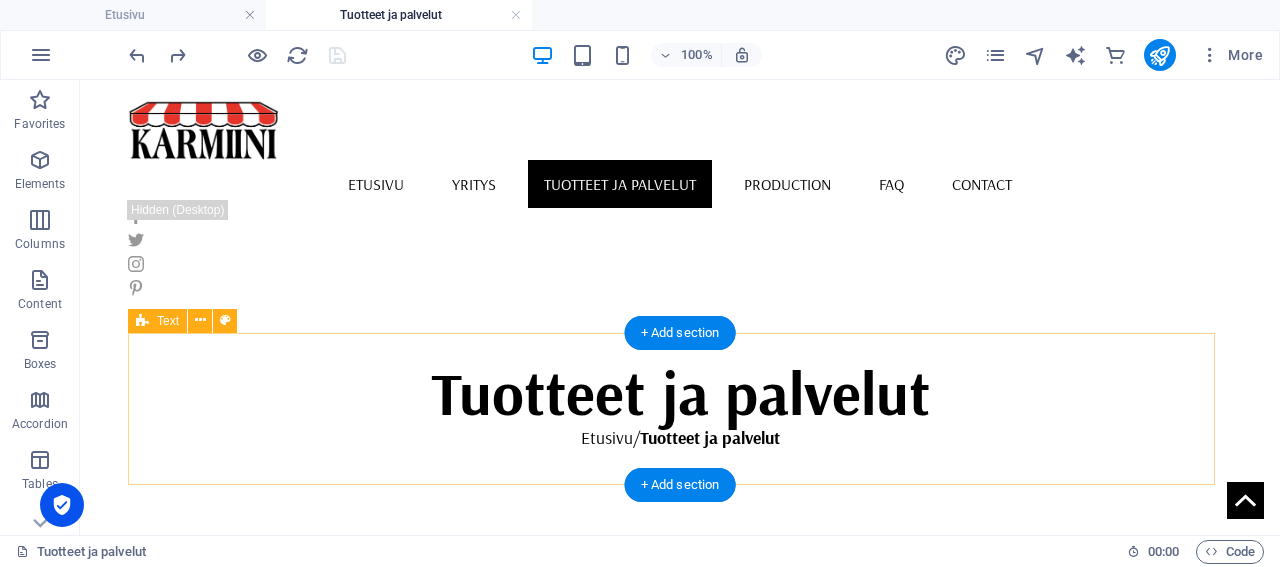 scroll, scrollTop: 320, scrollLeft: 0, axis: vertical 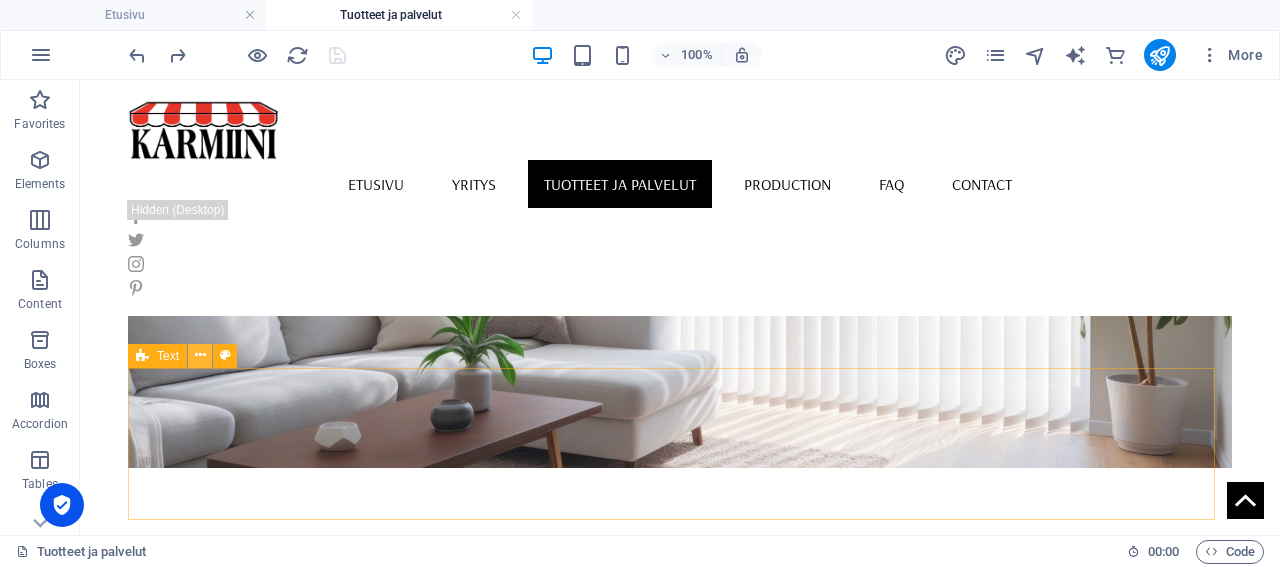 click at bounding box center [200, 355] 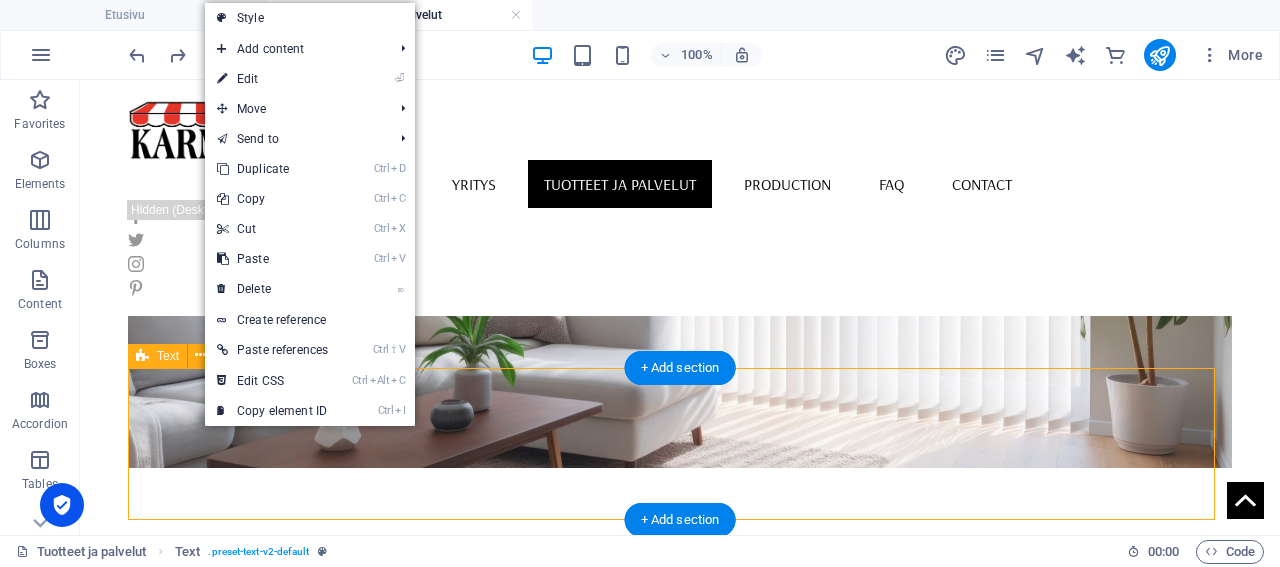 click on "Tuotteisiimme kuuluvat mm. sälekaihtimet, rullaverhot (esim. screen), markiisit, kangasvekkikaihtimet, pystylamellikaihtimet, puusälekaihtimet, taite- ja paljeovet, aurinkosuojakalvot, verhokiskot ja verhotangot." at bounding box center (680, 1052) 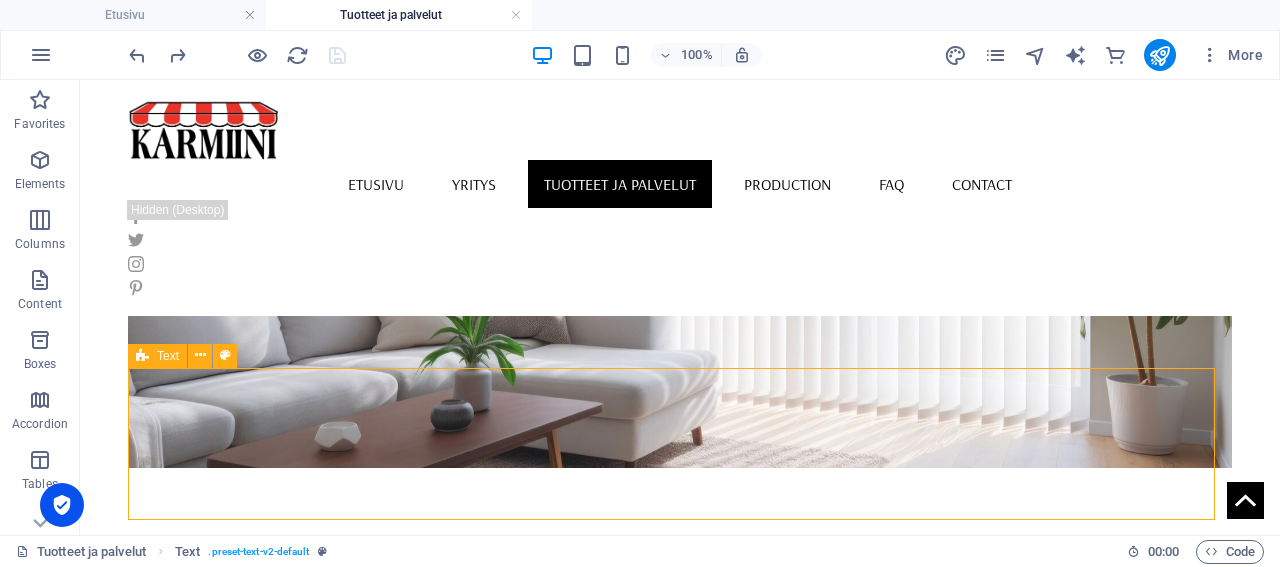 click on "Text" at bounding box center [168, 356] 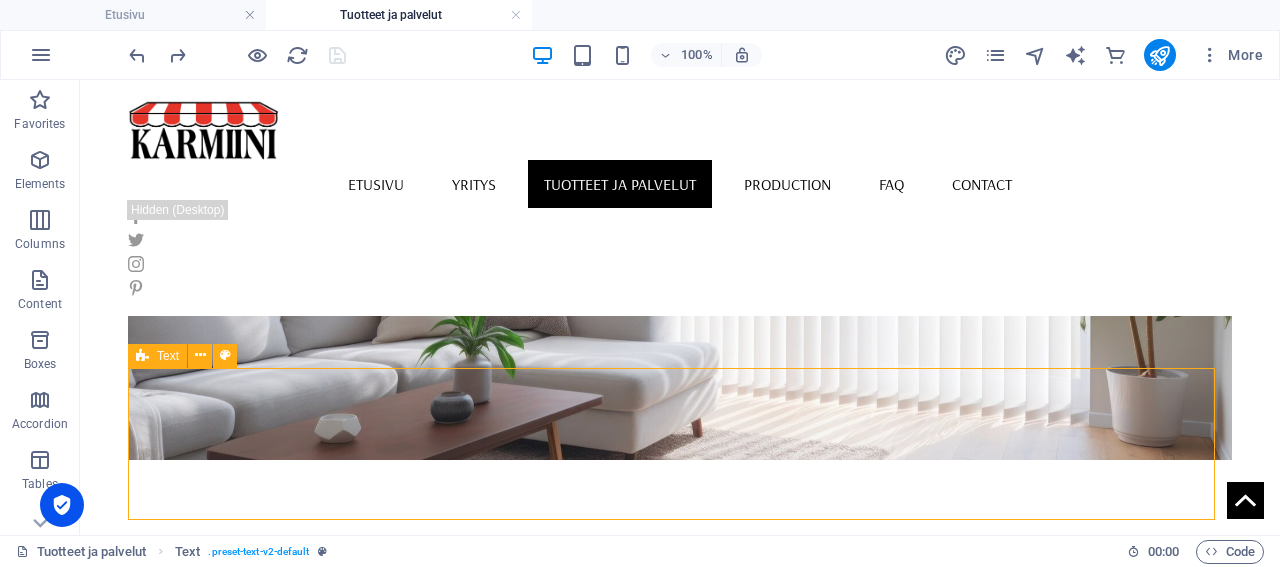 select on "rem" 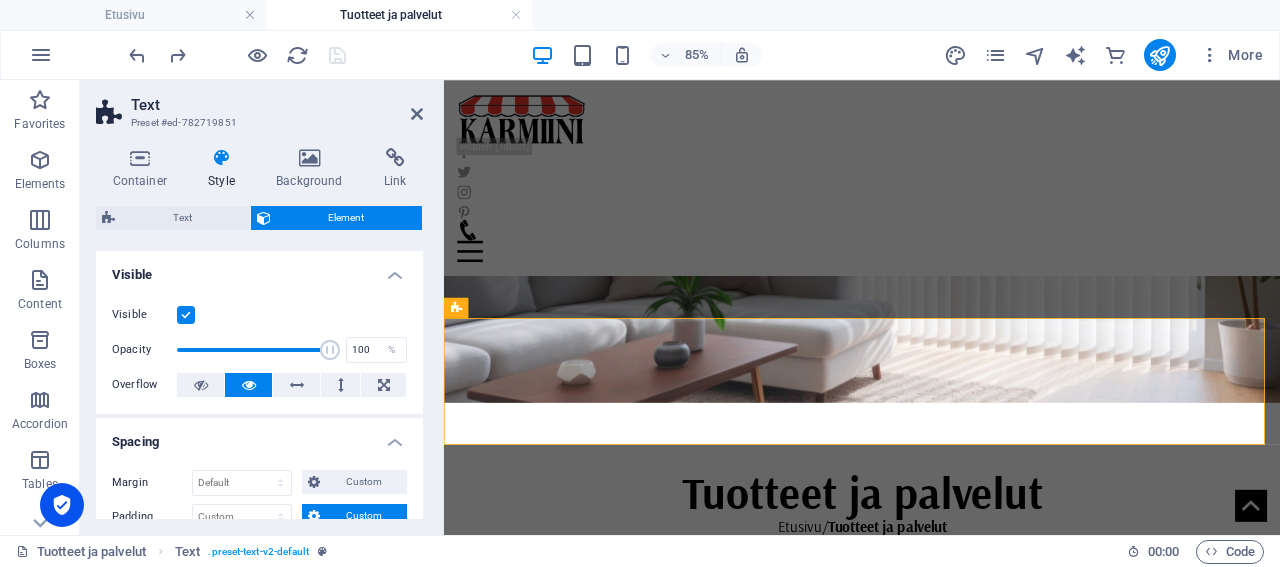 click at bounding box center (186, 315) 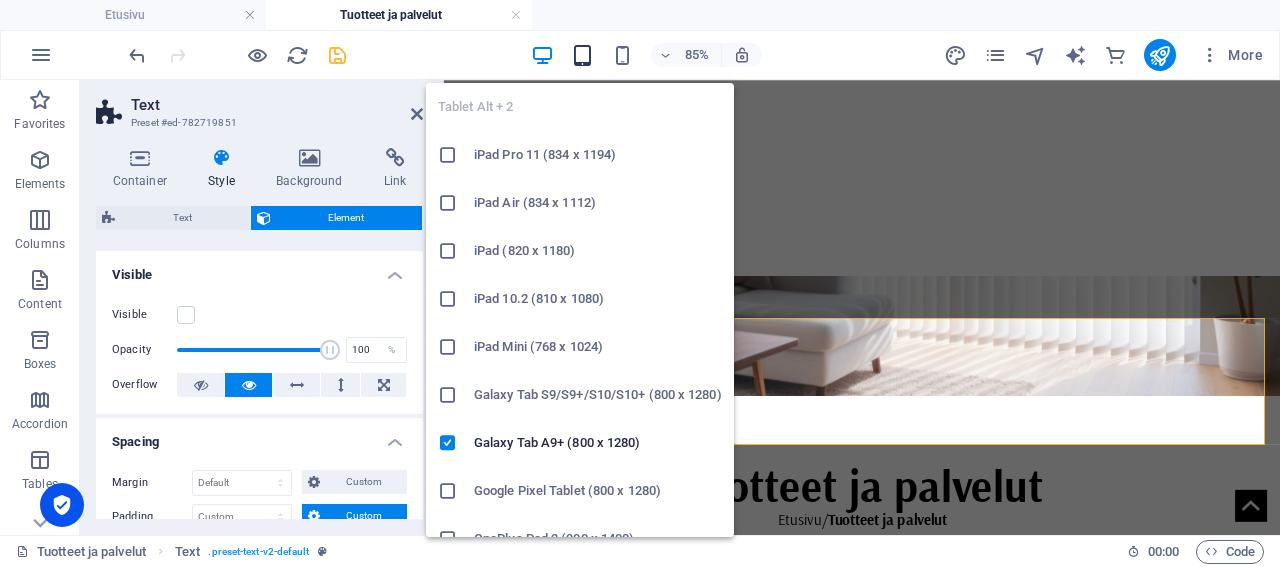 click at bounding box center [582, 55] 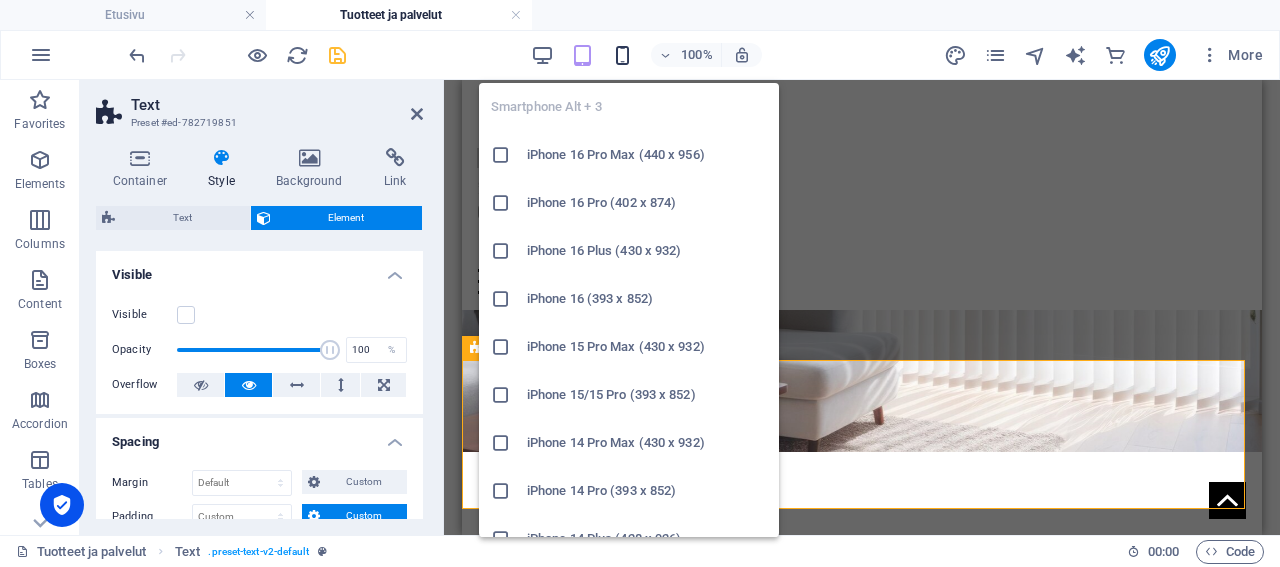 click at bounding box center (622, 55) 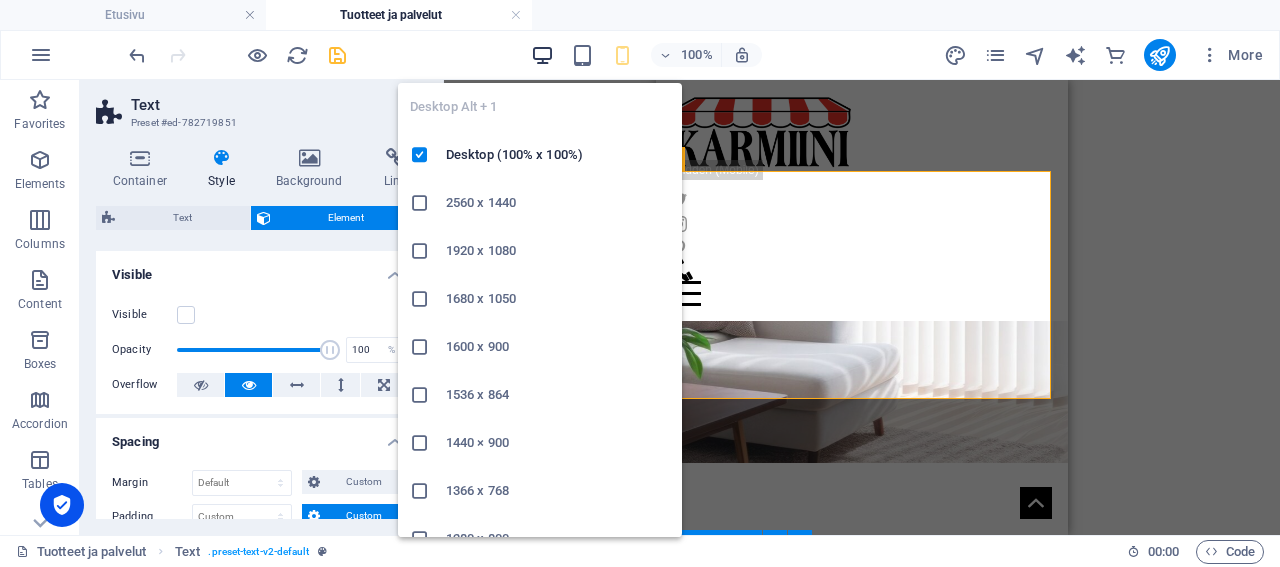 click at bounding box center [542, 55] 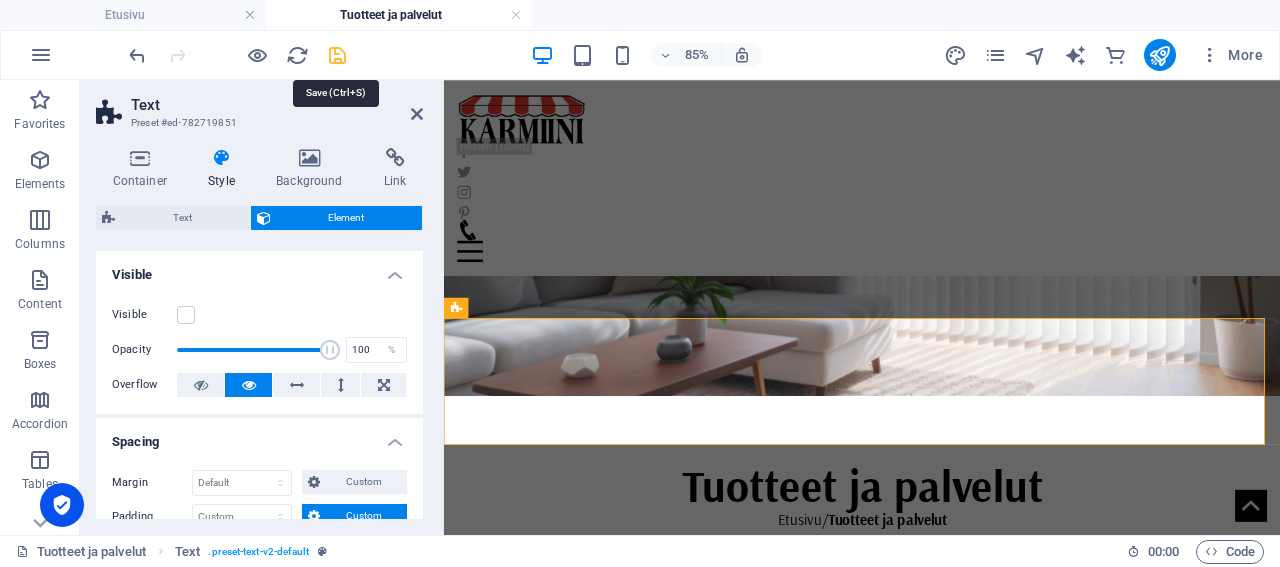 click at bounding box center [337, 55] 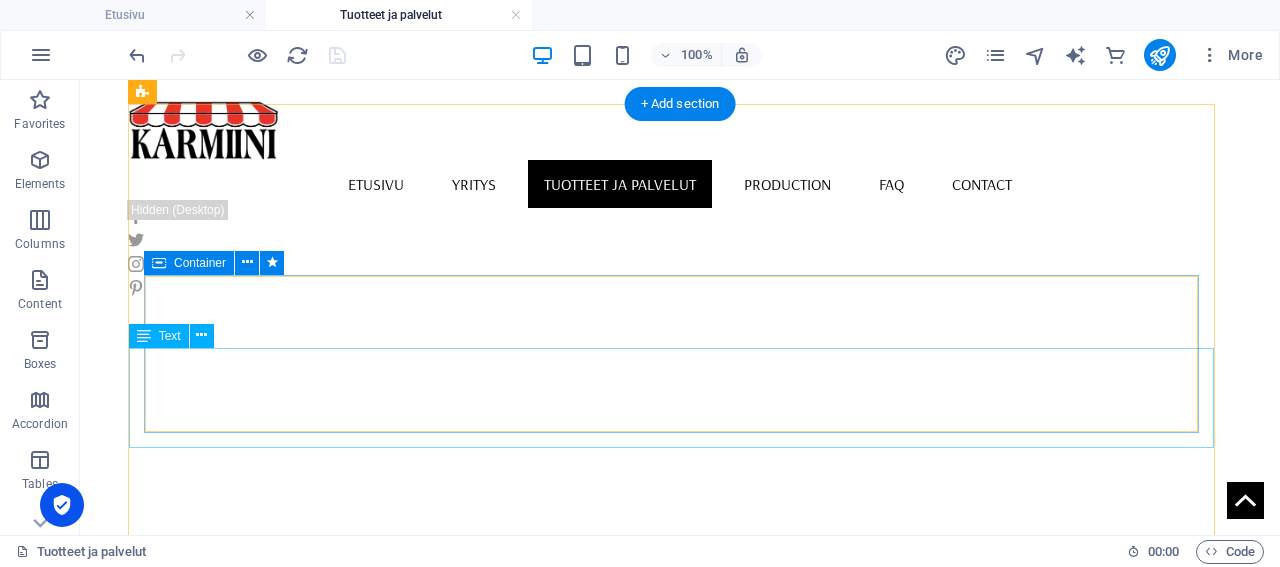 scroll, scrollTop: 736, scrollLeft: 0, axis: vertical 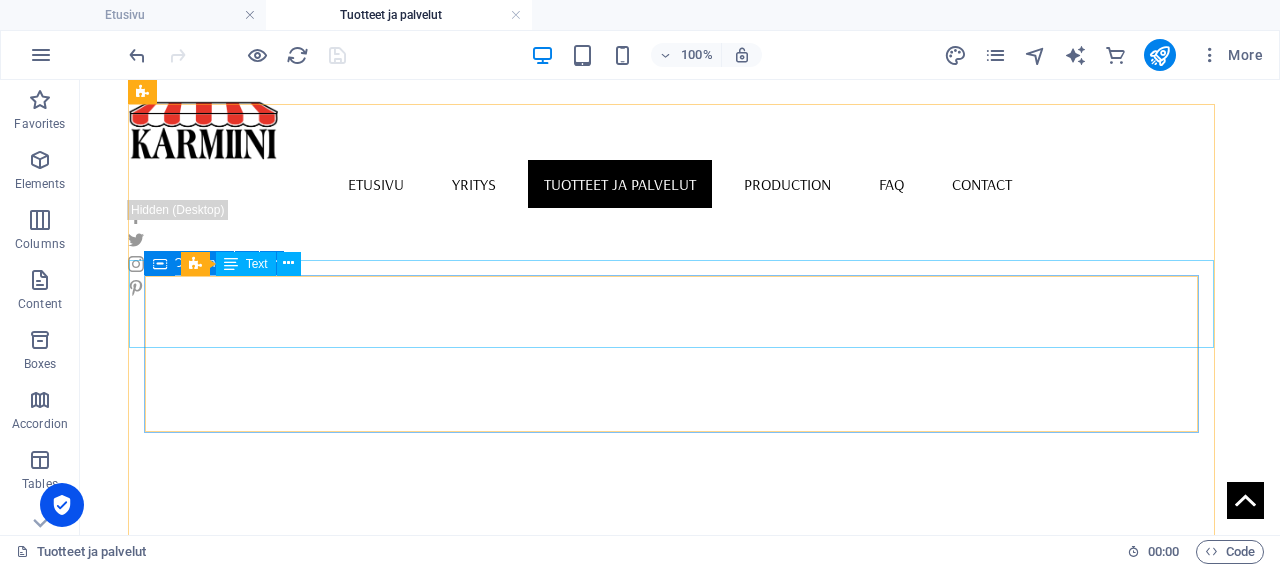 click on "Text" at bounding box center [257, 264] 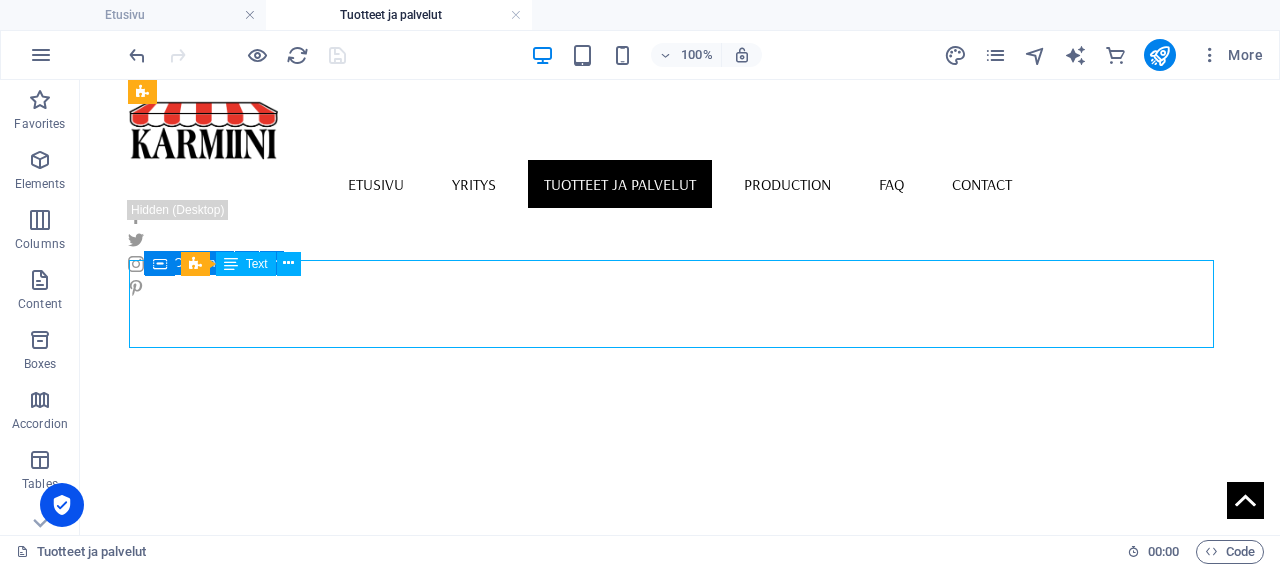 click on "Text" at bounding box center (257, 264) 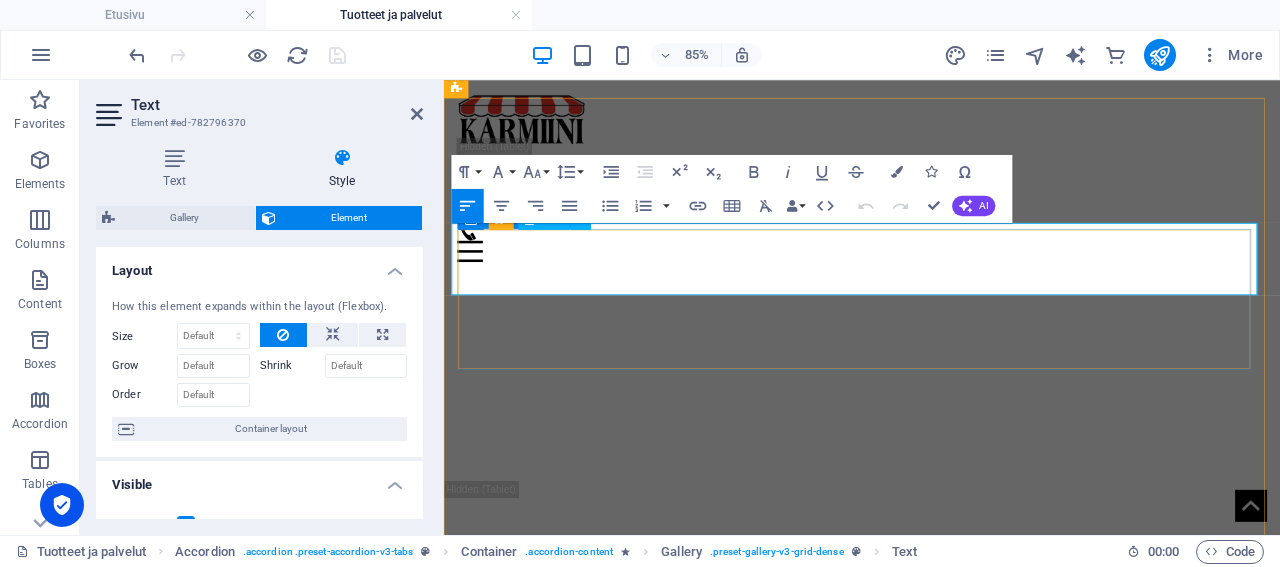 drag, startPoint x: 679, startPoint y: 282, endPoint x: 696, endPoint y: 306, distance: 29.410883 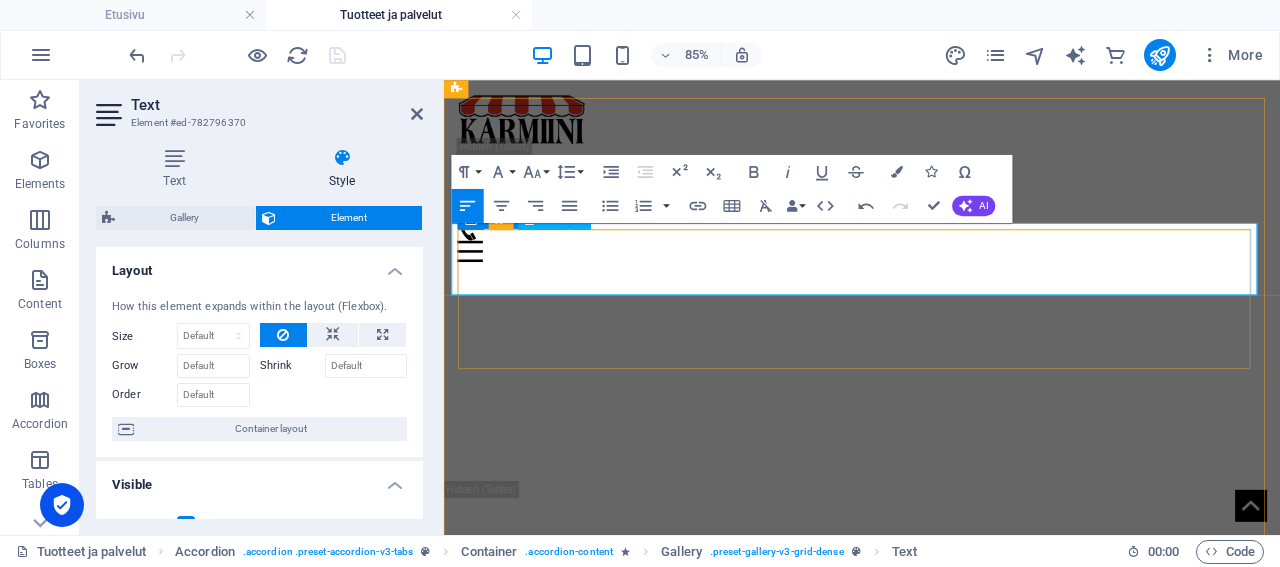 type 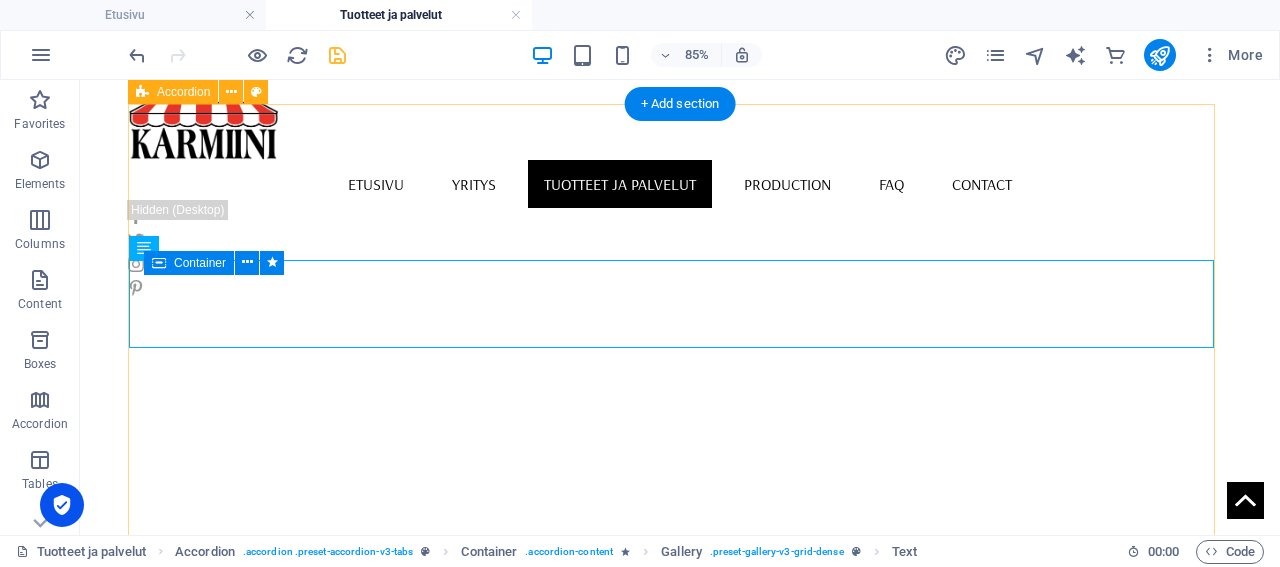 scroll, scrollTop: 736, scrollLeft: 0, axis: vertical 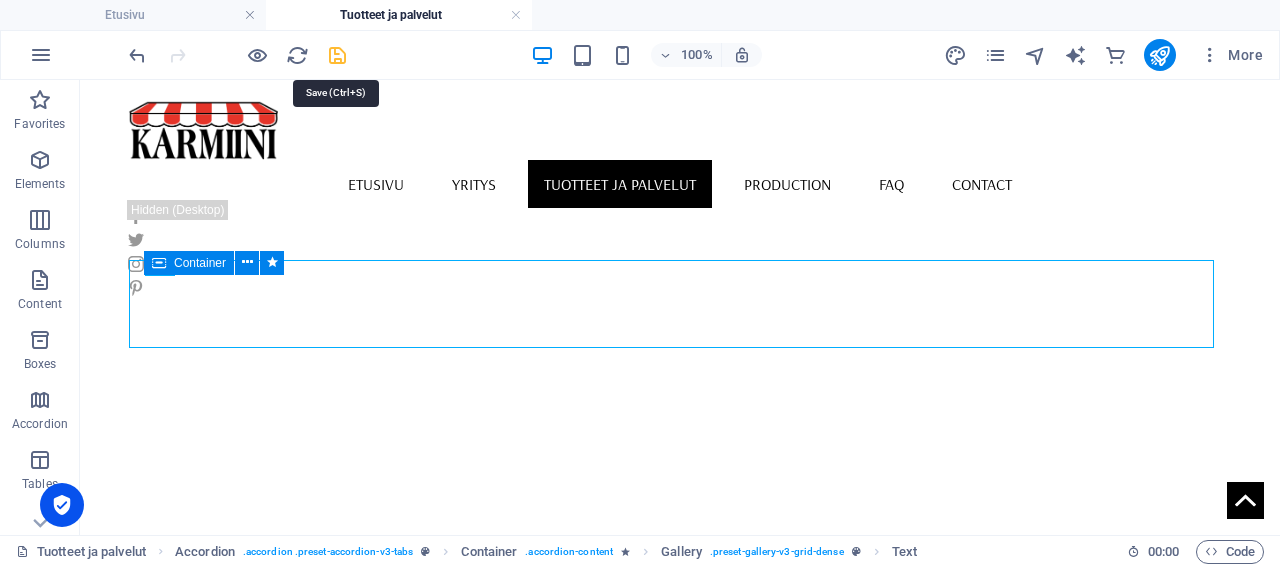click at bounding box center [337, 55] 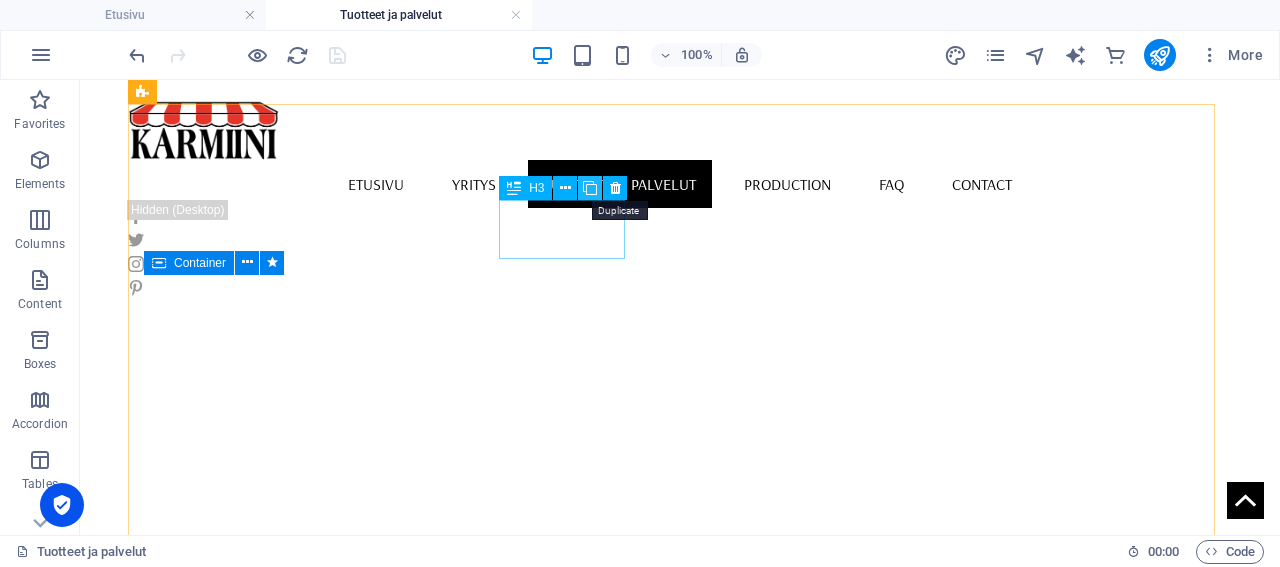 click at bounding box center [590, 188] 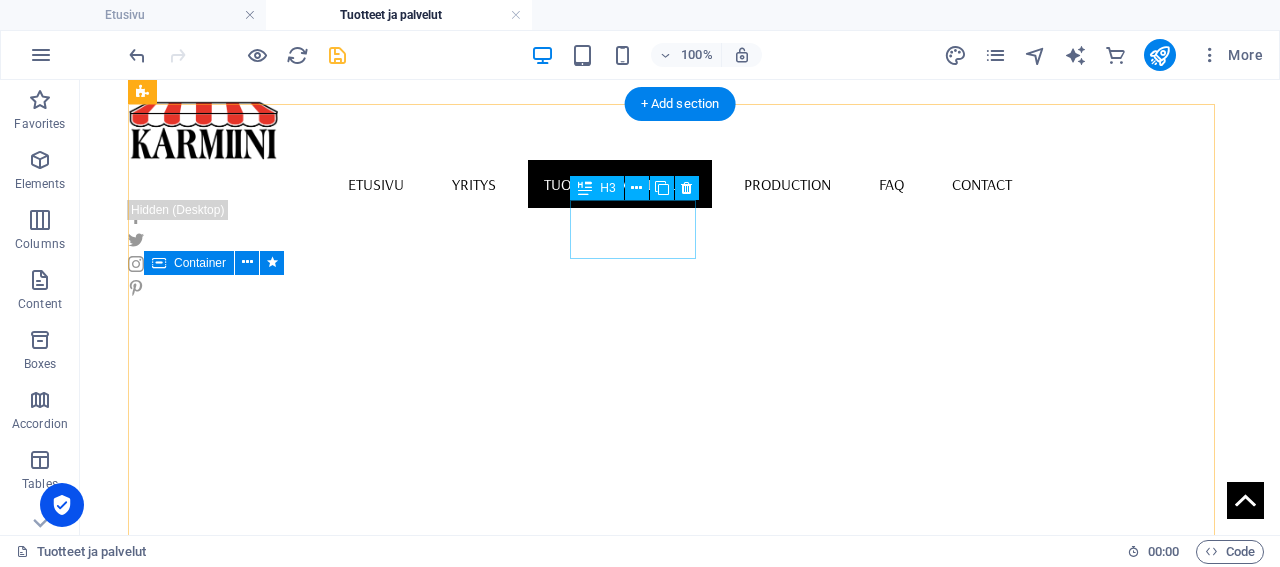 click on "Sälekaihtimet" at bounding box center [131, 1574] 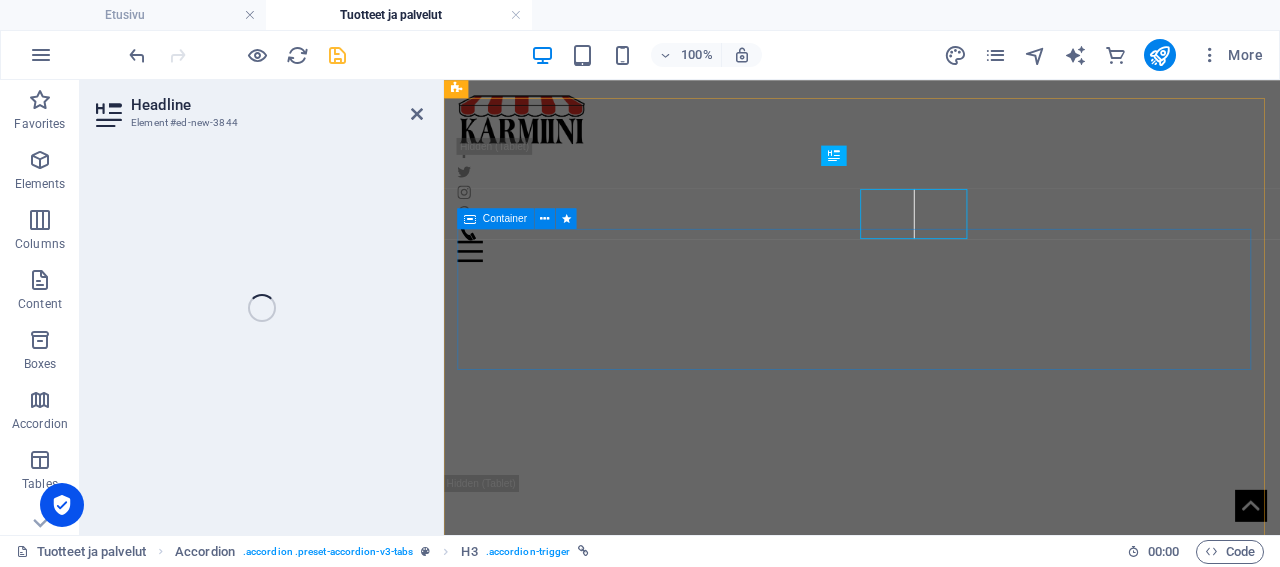 scroll, scrollTop: 728, scrollLeft: 0, axis: vertical 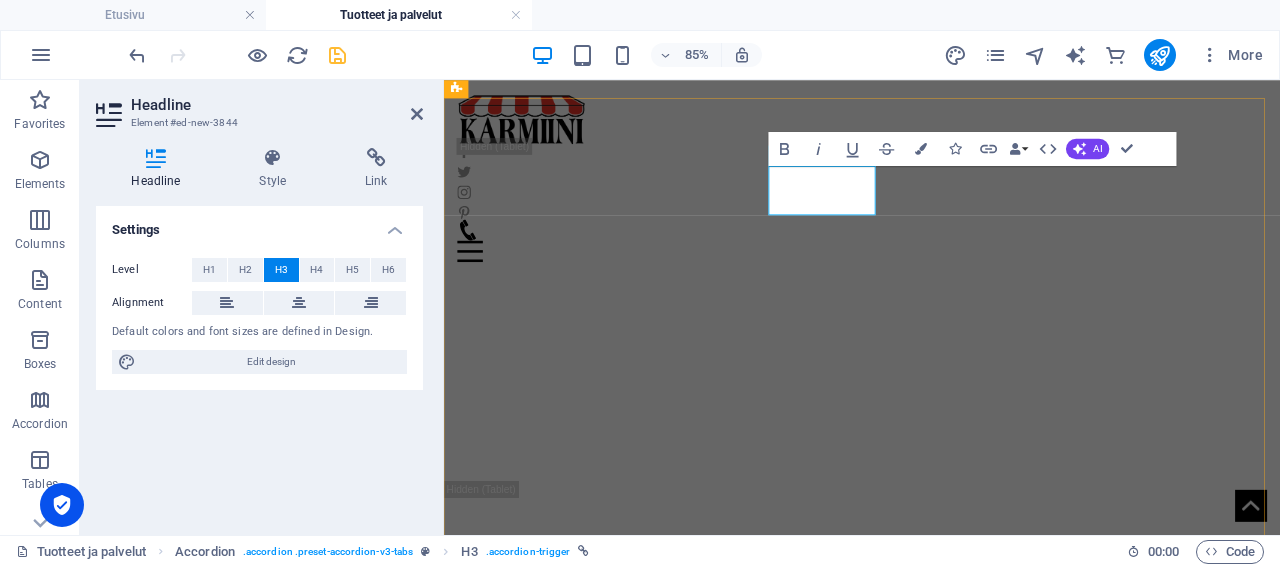 click on "Sälekaihtimet" at bounding box center [403, 811] 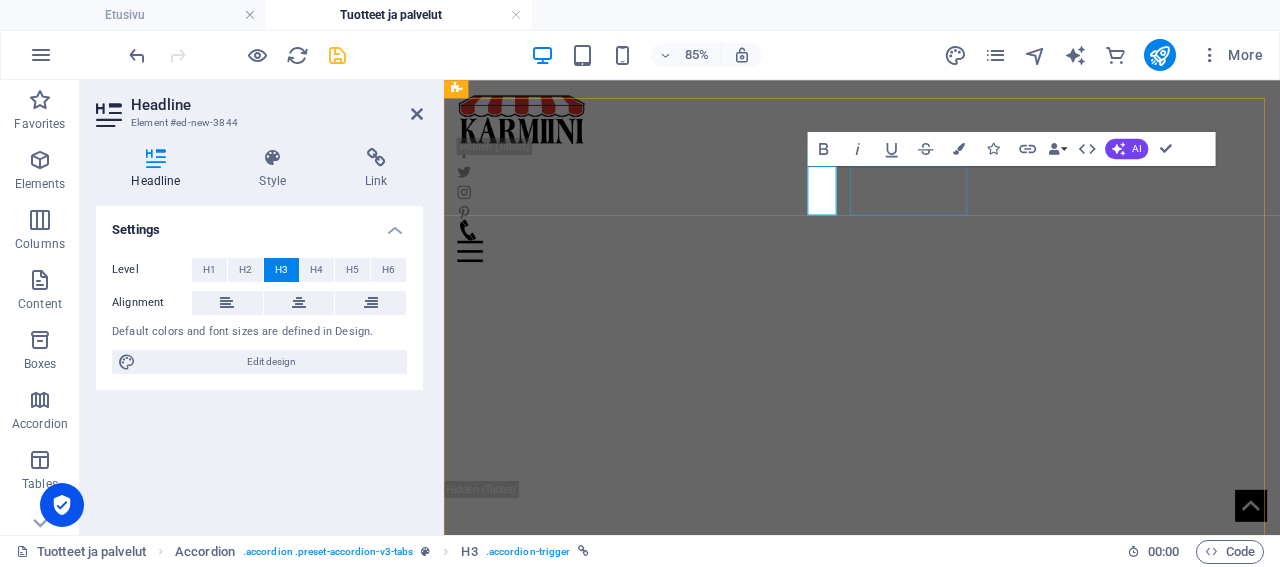 type 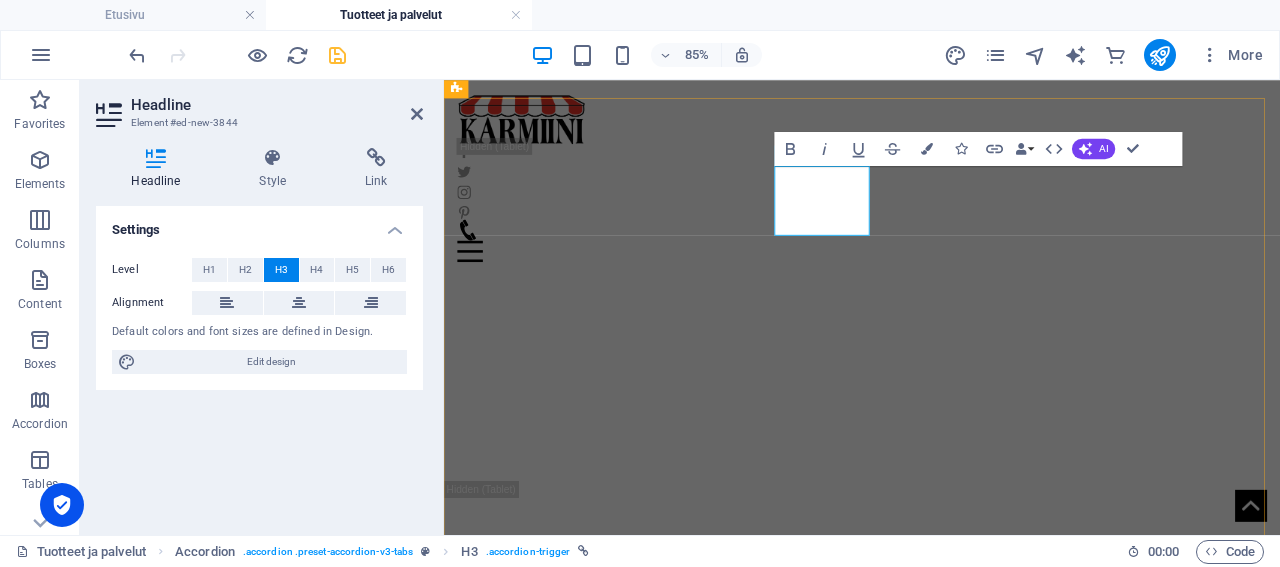 click on "Rullaverhot ‌" at bounding box center (403, 823) 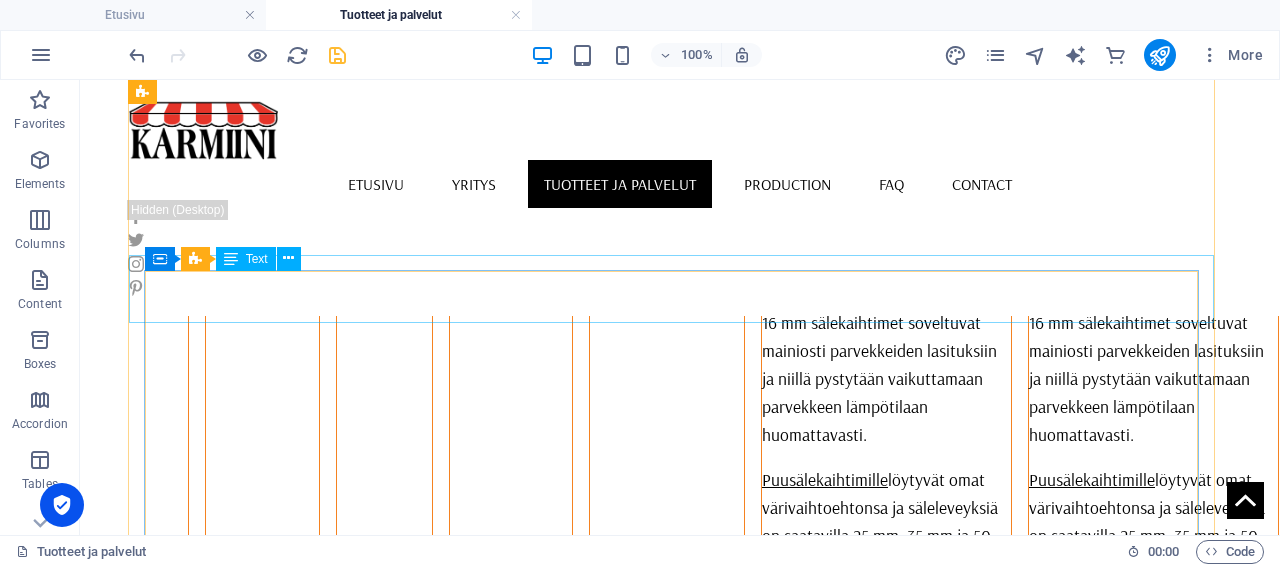 scroll, scrollTop: 2192, scrollLeft: 0, axis: vertical 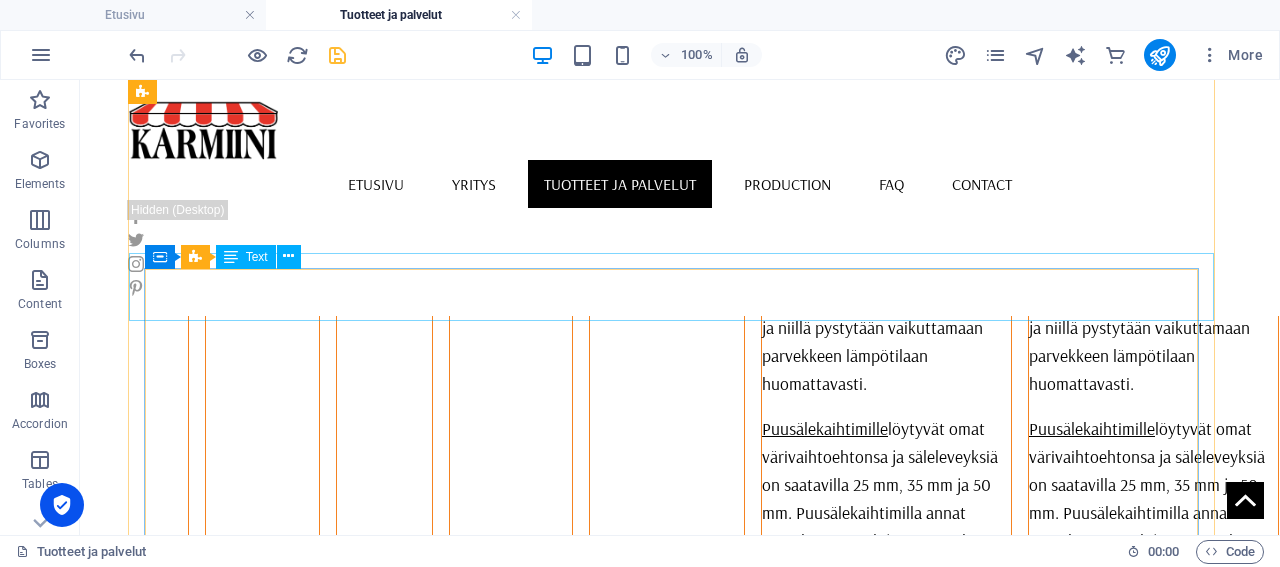 click on "Säle- ja puusälekaihtimien avulla päätät valon määrän ja vaalit yksityisyyttäsi" at bounding box center [1153, -567] 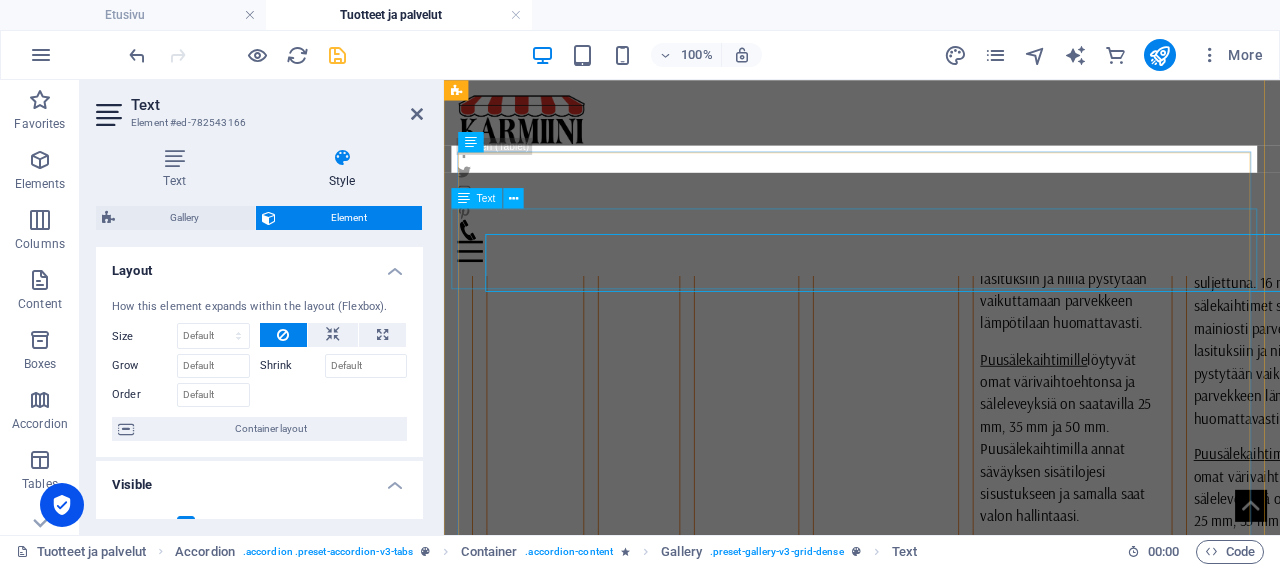 scroll, scrollTop: 2184, scrollLeft: 0, axis: vertical 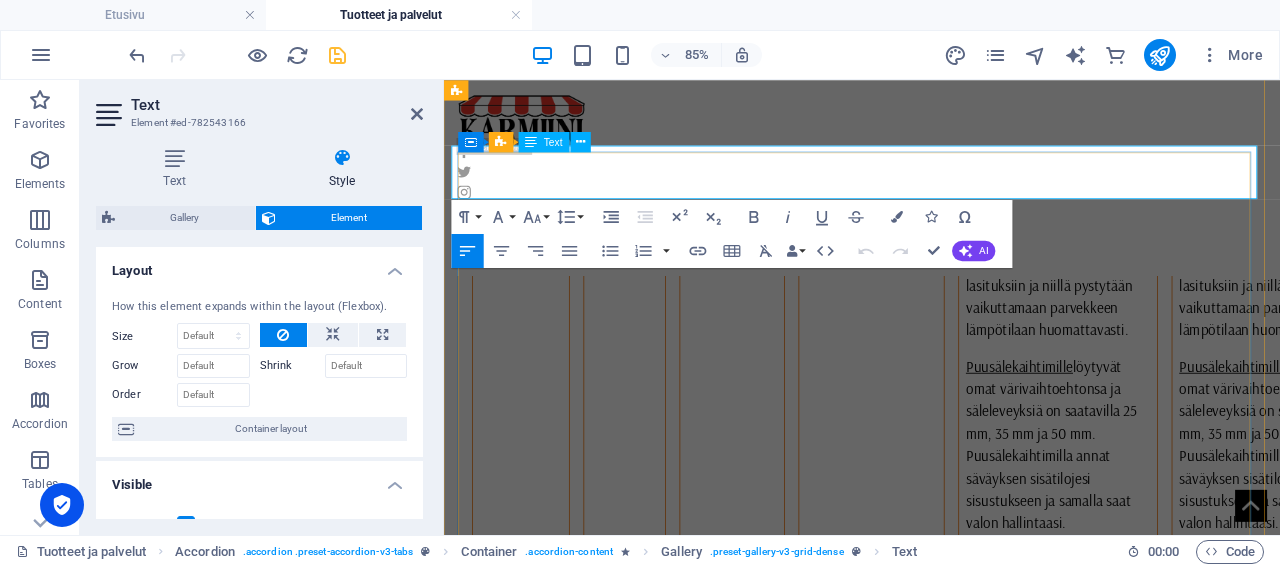 drag, startPoint x: 1161, startPoint y: 190, endPoint x: 484, endPoint y: 191, distance: 677.00073 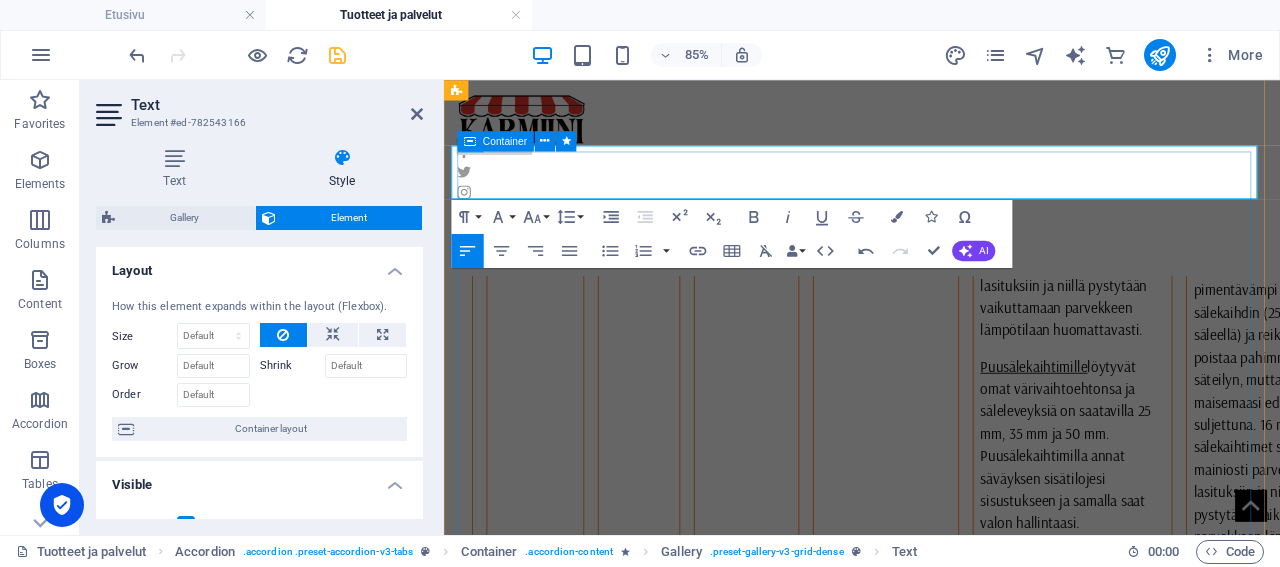 scroll, scrollTop: 1335, scrollLeft: 4, axis: both 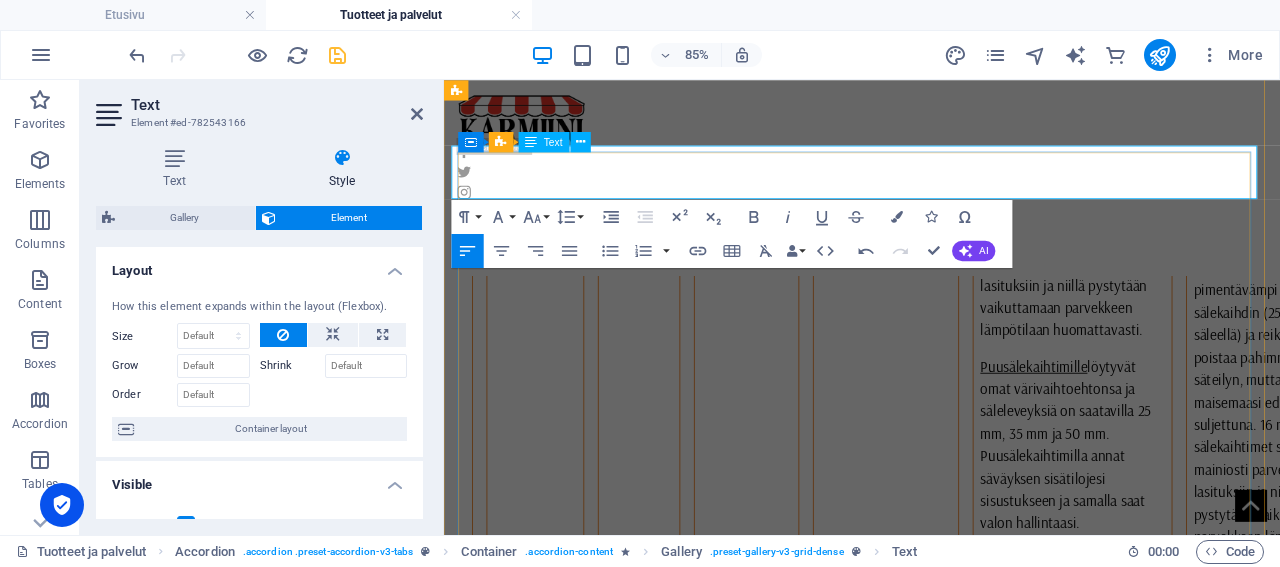 click on "SRullaverhoilla ja screenkaithimilla saat erillaista ilmettä kotiisi tai toimitilaasi" at bounding box center [1417, -579] 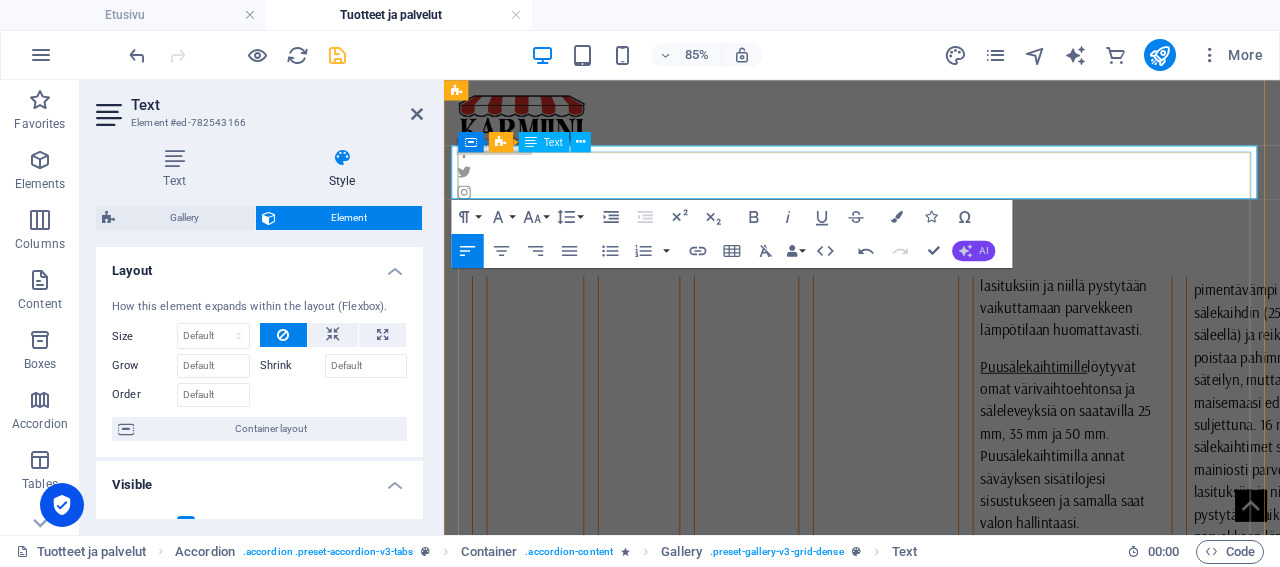 scroll, scrollTop: 1335, scrollLeft: 4, axis: both 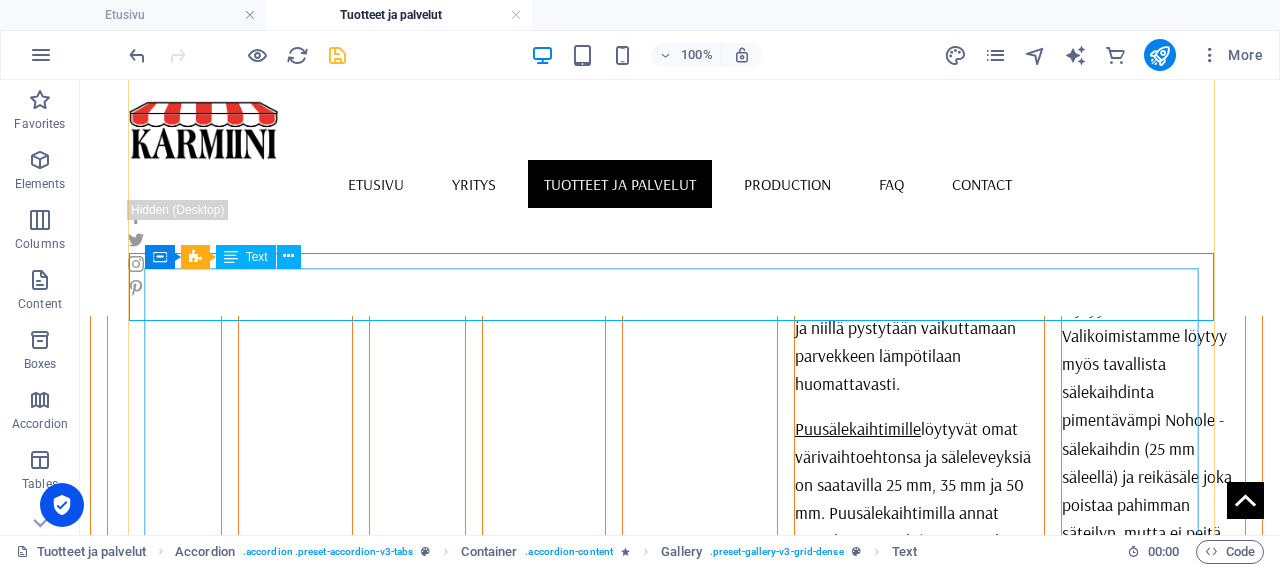 click on "Rullaverhoilla ja screenkaithimilla saat erillaista ilmettä kotiisi tai toimitilaasi" at bounding box center (1153, -549) 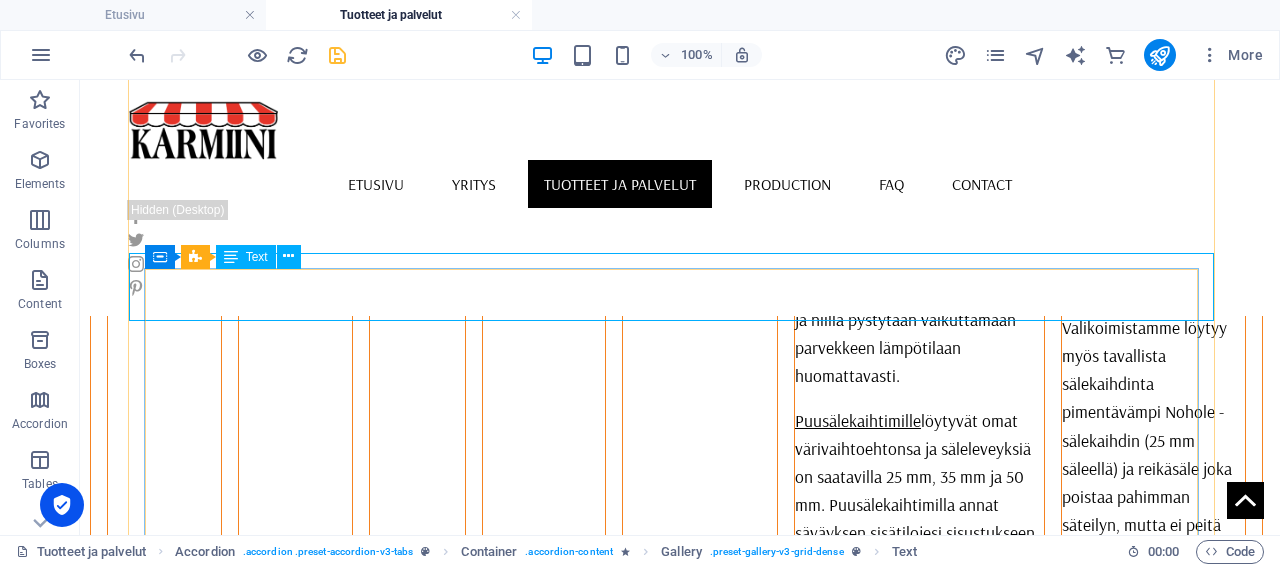 select on "rem" 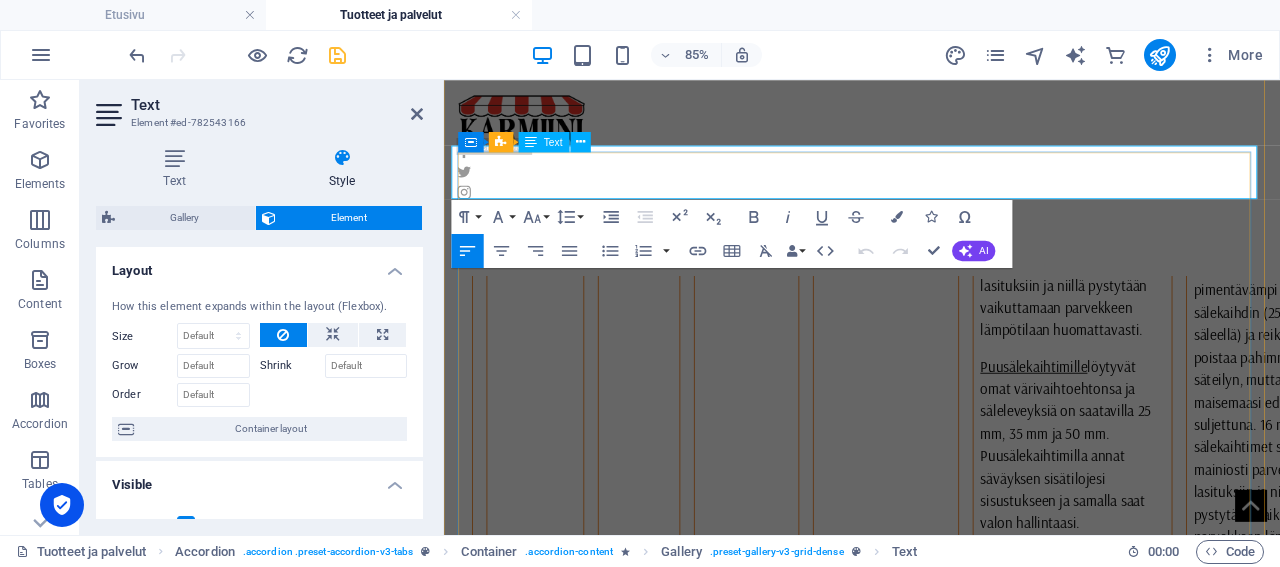 click on "Rullaverhoilla ja screenkaithimilla saat erillaista ilmettä kotiisi tai toimitilaasi" at bounding box center [1417, -579] 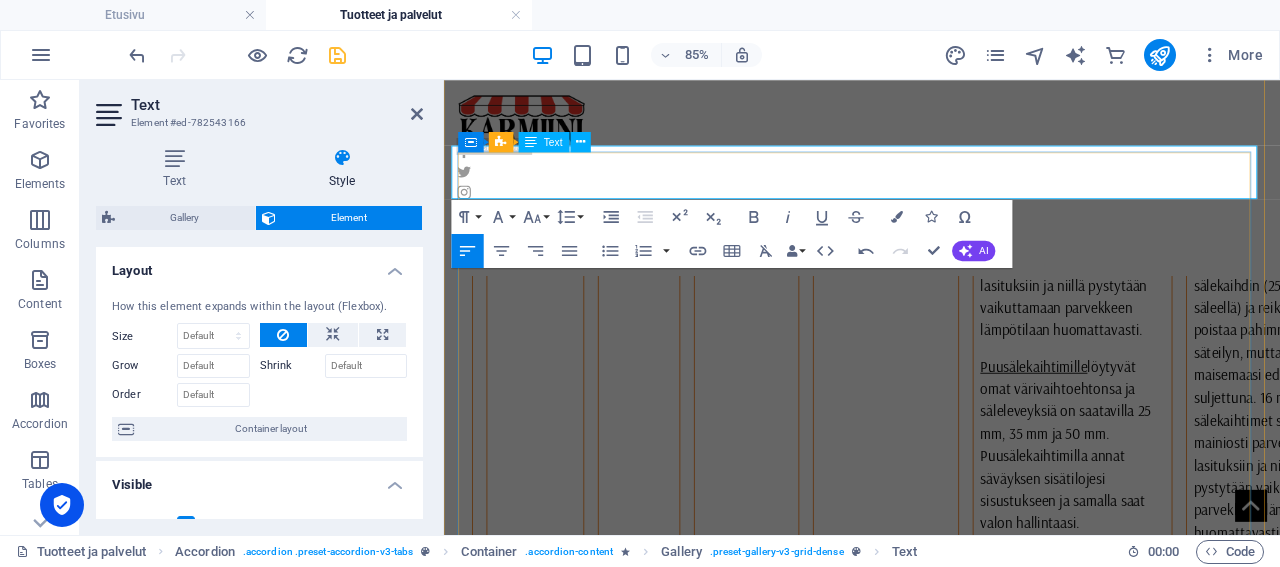 click on "Rullaverhoilla ja screenkaihimilla saat erillaista ilmettä kotiisi tai toimitilaasi" at bounding box center [1417, -595] 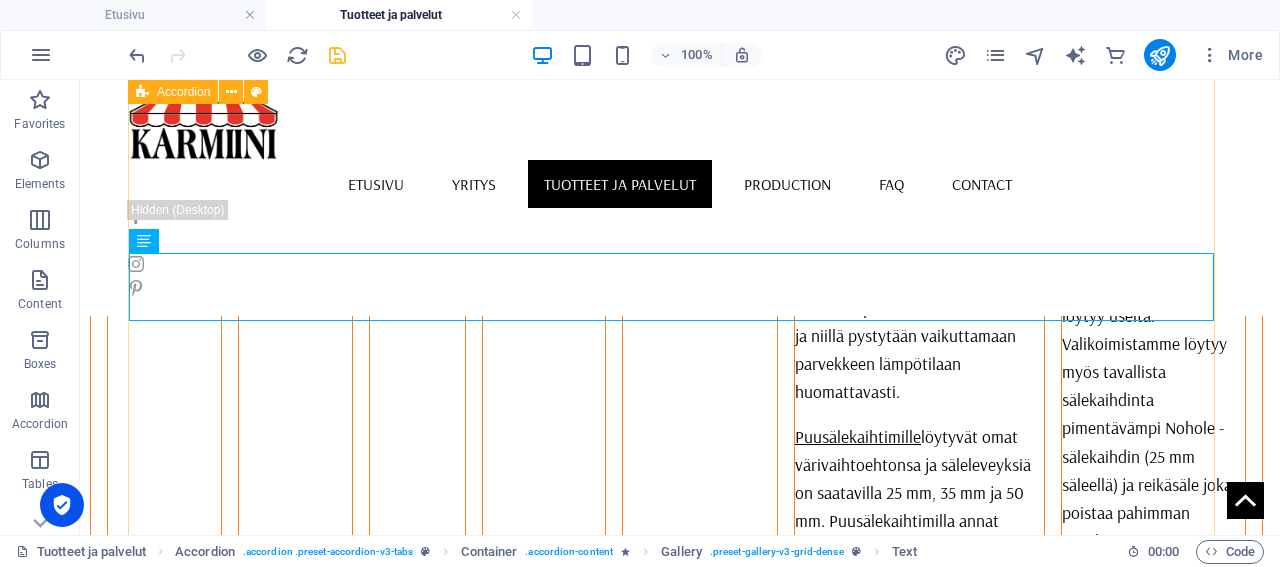 scroll, scrollTop: 2192, scrollLeft: 0, axis: vertical 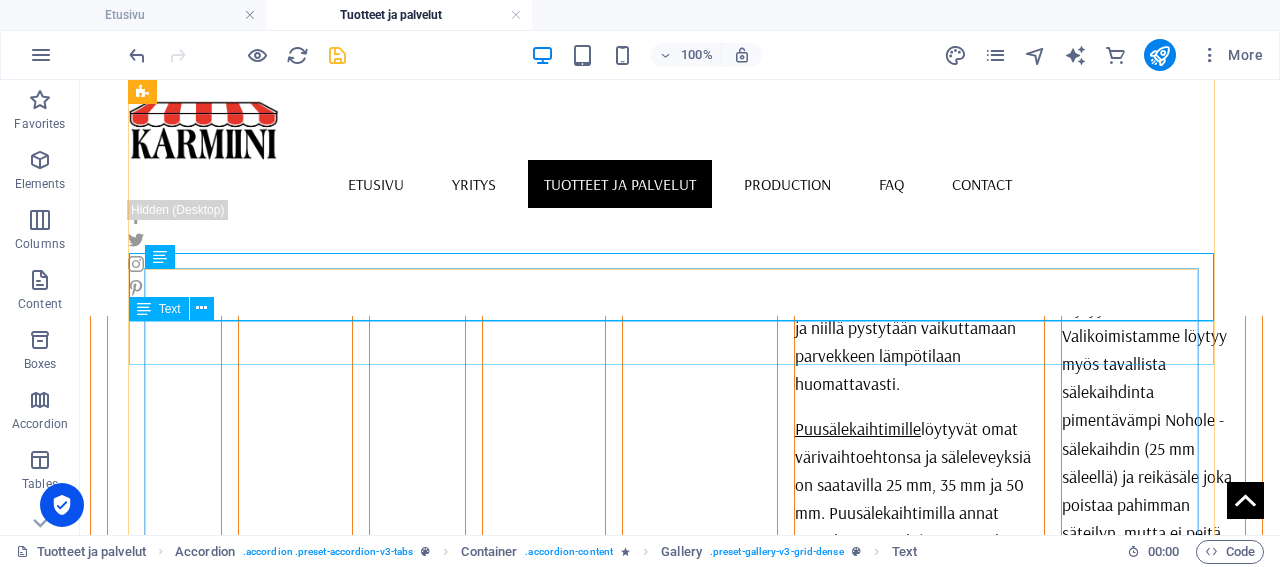 click on "Monipuolinen valikoima sälekaihtimia ja ammattitason asennuspalvelu meiltä." at bounding box center (1153, -379) 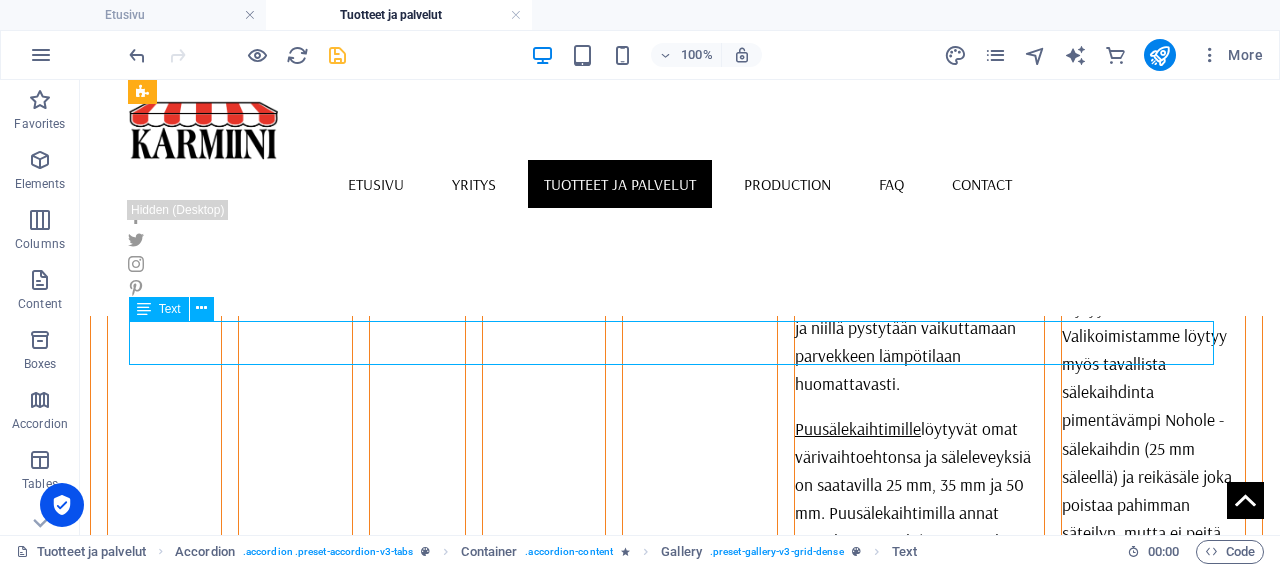 click on "Monipuolinen valikoima sälekaihtimia ja ammattitason asennuspalvelu meiltä." at bounding box center [1153, -379] 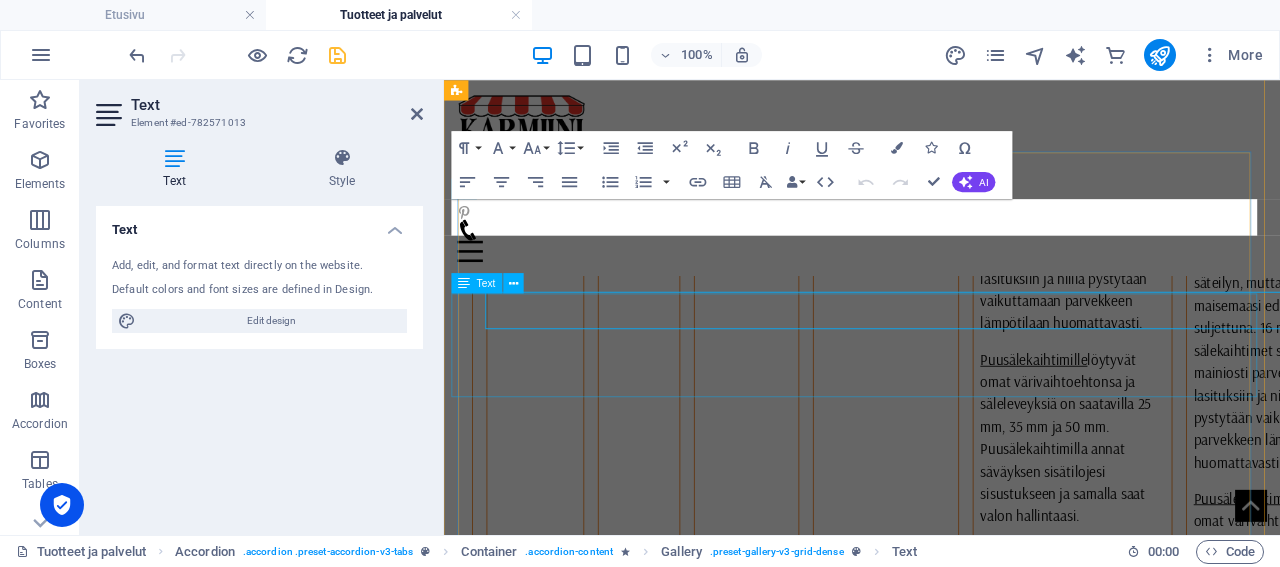 scroll, scrollTop: 2184, scrollLeft: 0, axis: vertical 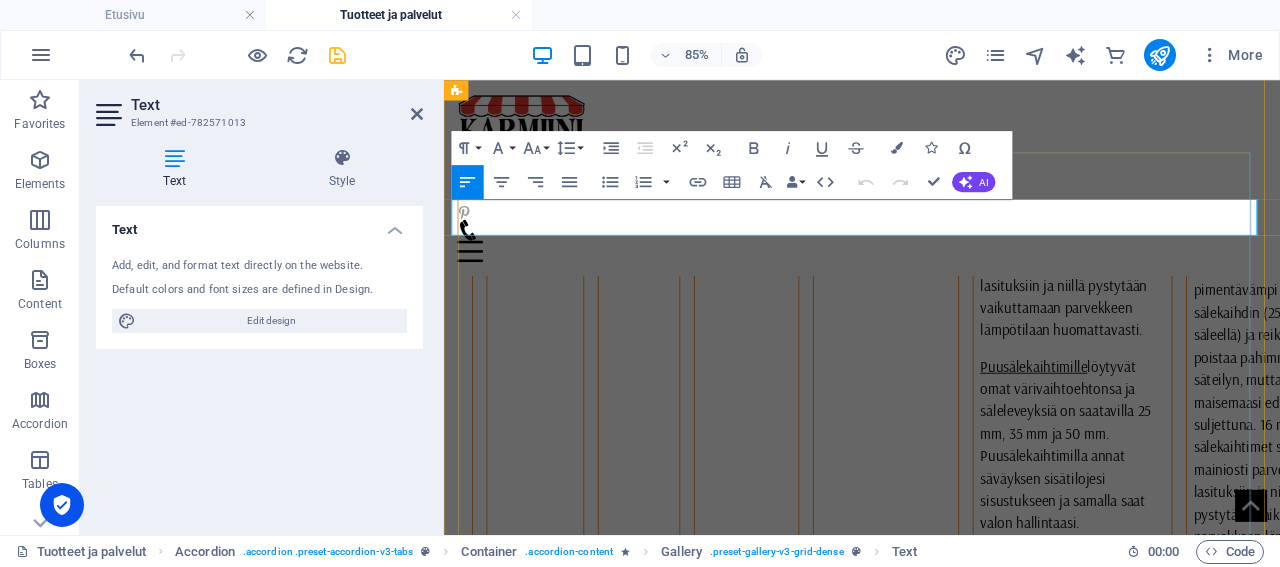 drag, startPoint x: 1029, startPoint y: 233, endPoint x: 511, endPoint y: 240, distance: 518.0473 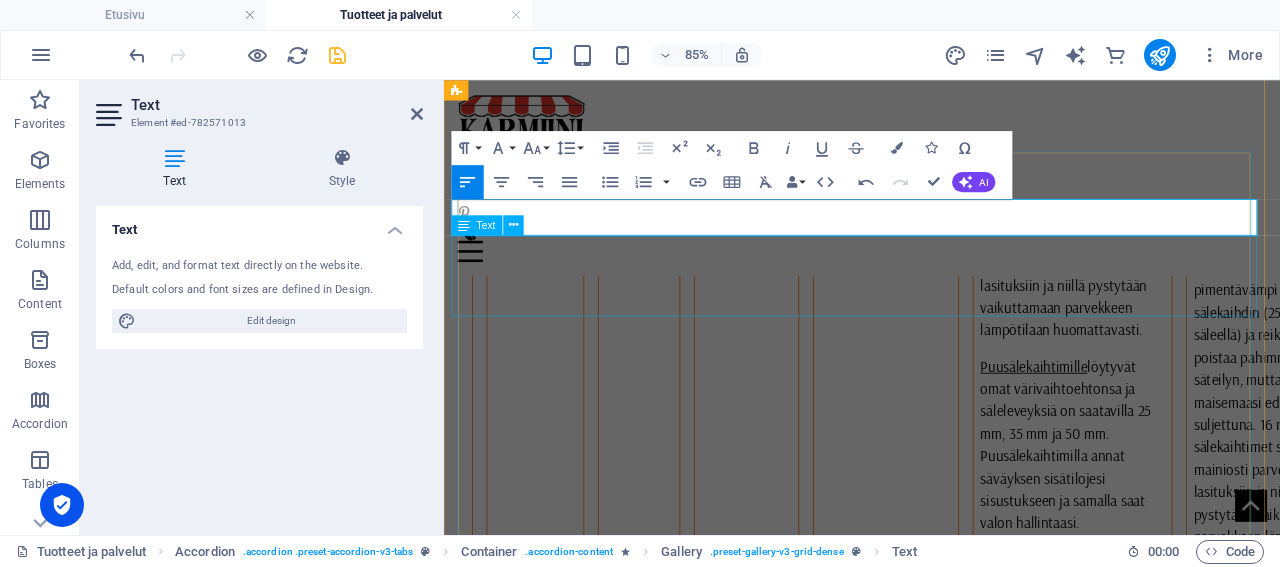 scroll, scrollTop: 1064, scrollLeft: 8, axis: both 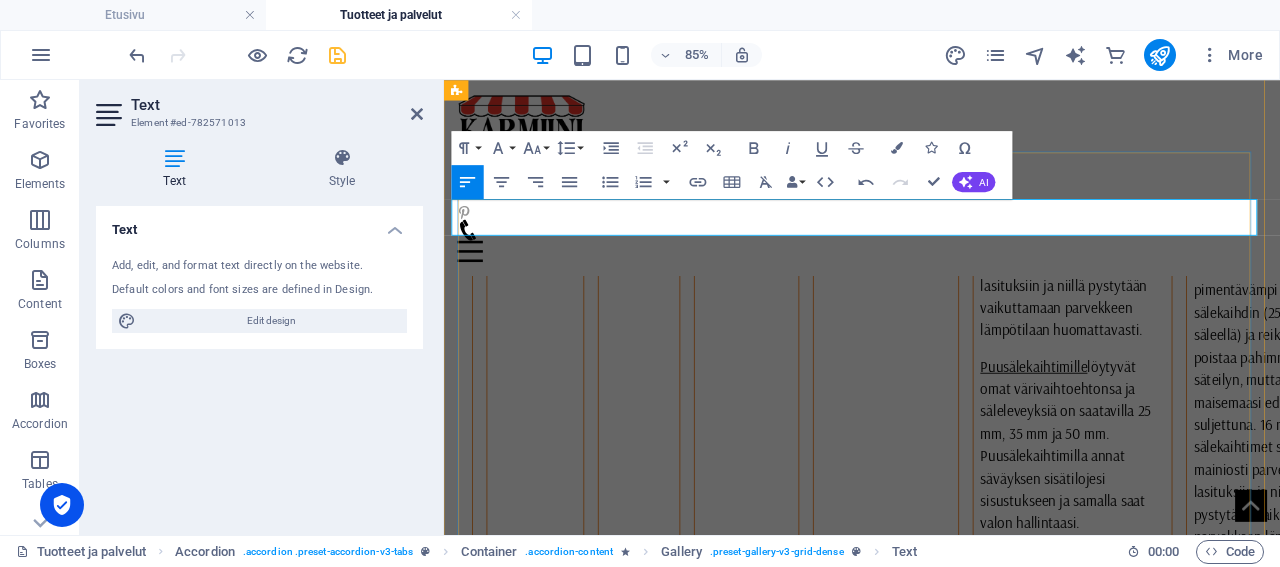 click on "MAsennamme tarpeidesi mukaisen rulla- tai screenverhon helposti ja nopeasti." at bounding box center [1417, -432] 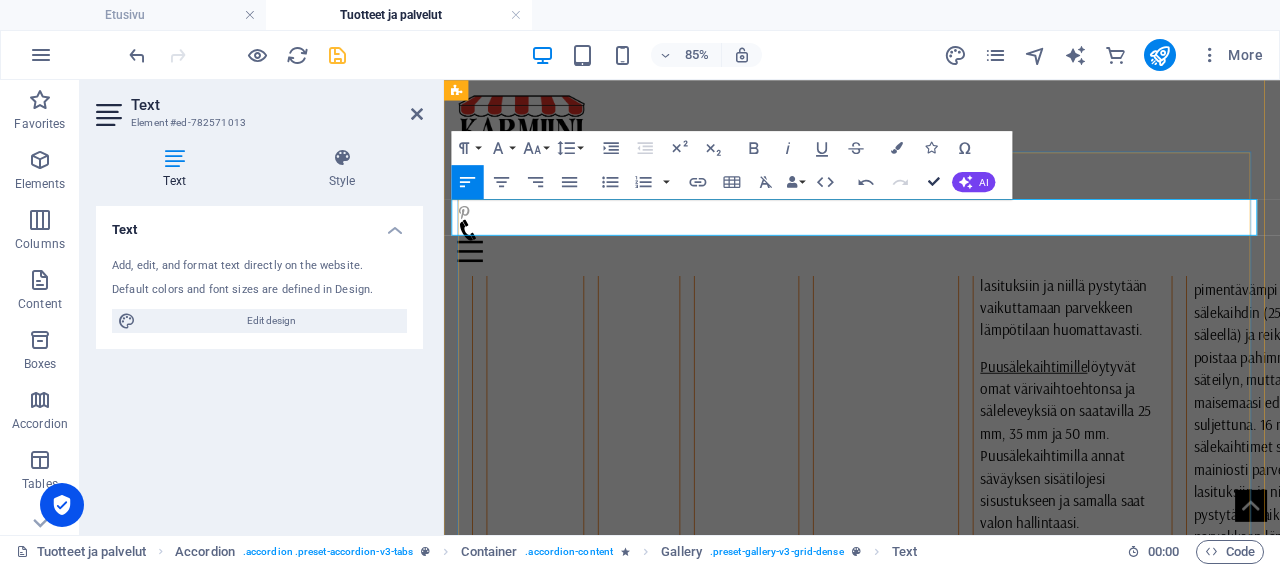 scroll, scrollTop: 1064, scrollLeft: 8, axis: both 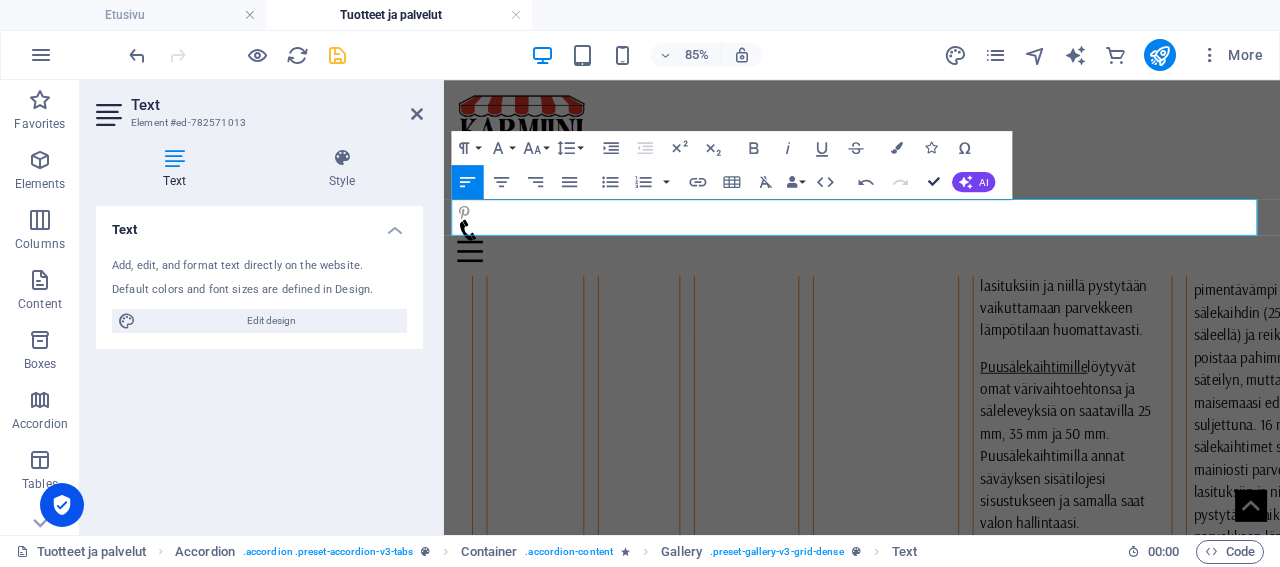 drag, startPoint x: 935, startPoint y: 183, endPoint x: 853, endPoint y: 103, distance: 114.56003 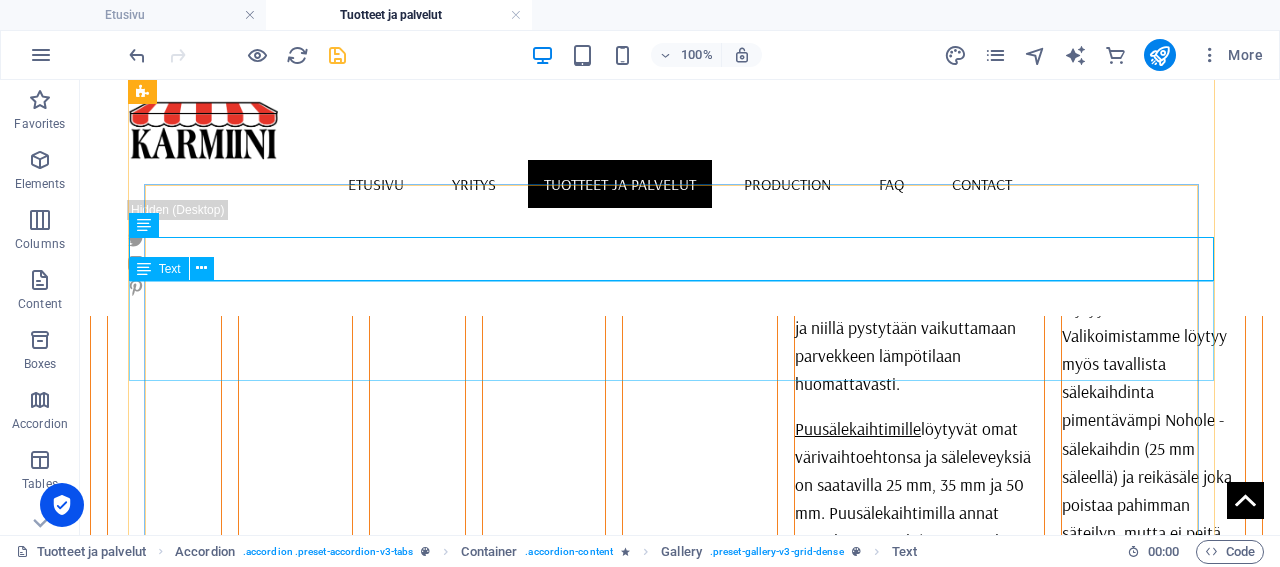 scroll, scrollTop: 2296, scrollLeft: 0, axis: vertical 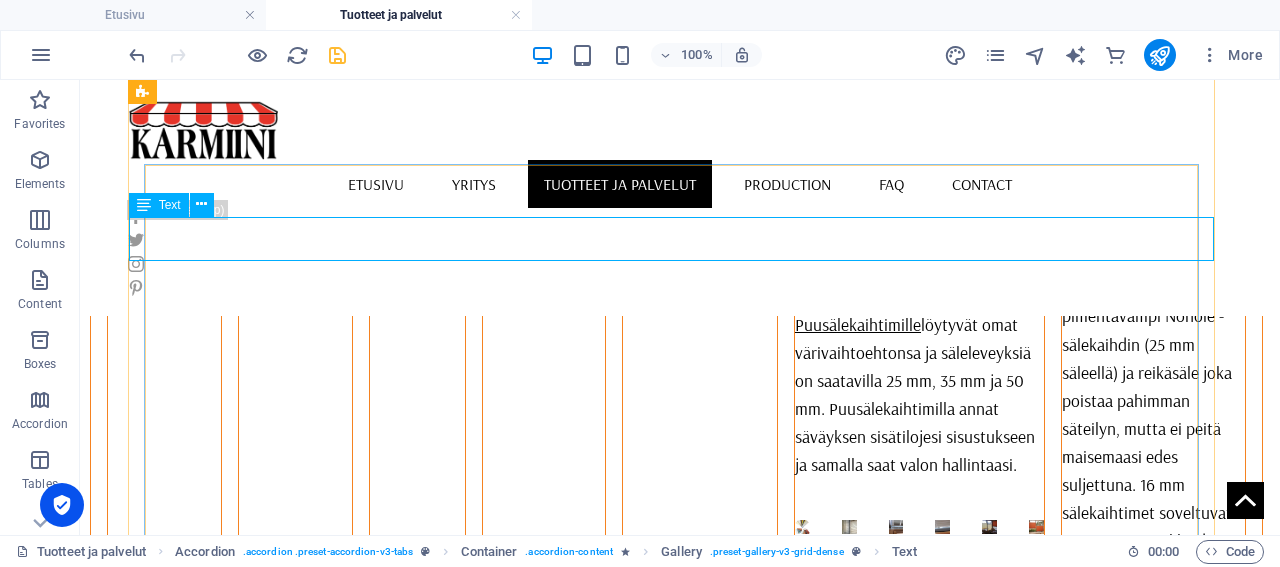 click on "Asennamme tarpeidesi mukaisen rulla- tai screenverhon helposti ja nopeasti." at bounding box center [1153, -483] 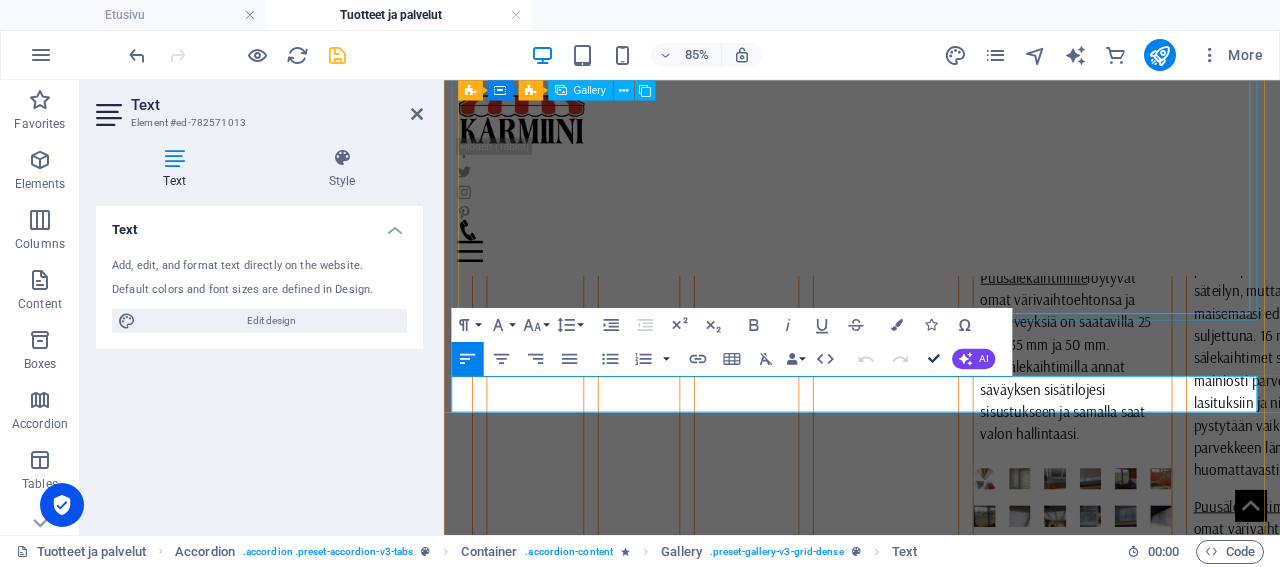 scroll, scrollTop: 1976, scrollLeft: 0, axis: vertical 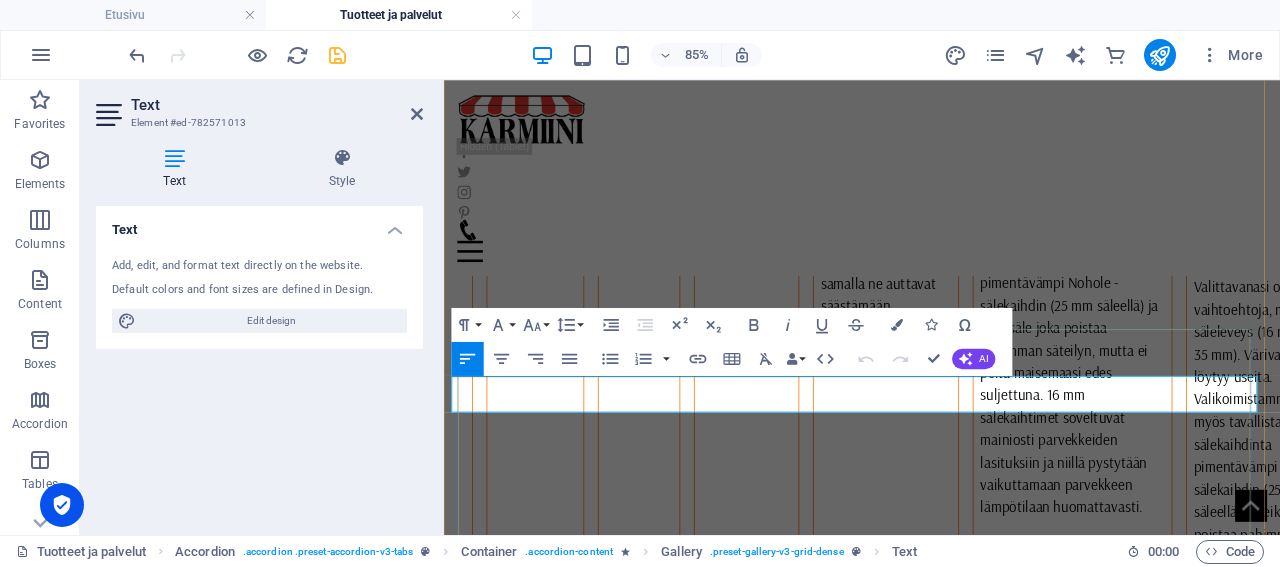 click on "Asennamme tarpeidesi mukaisen rulla- tai screenverhon helposti ja nopeasti." at bounding box center (1417, -224) 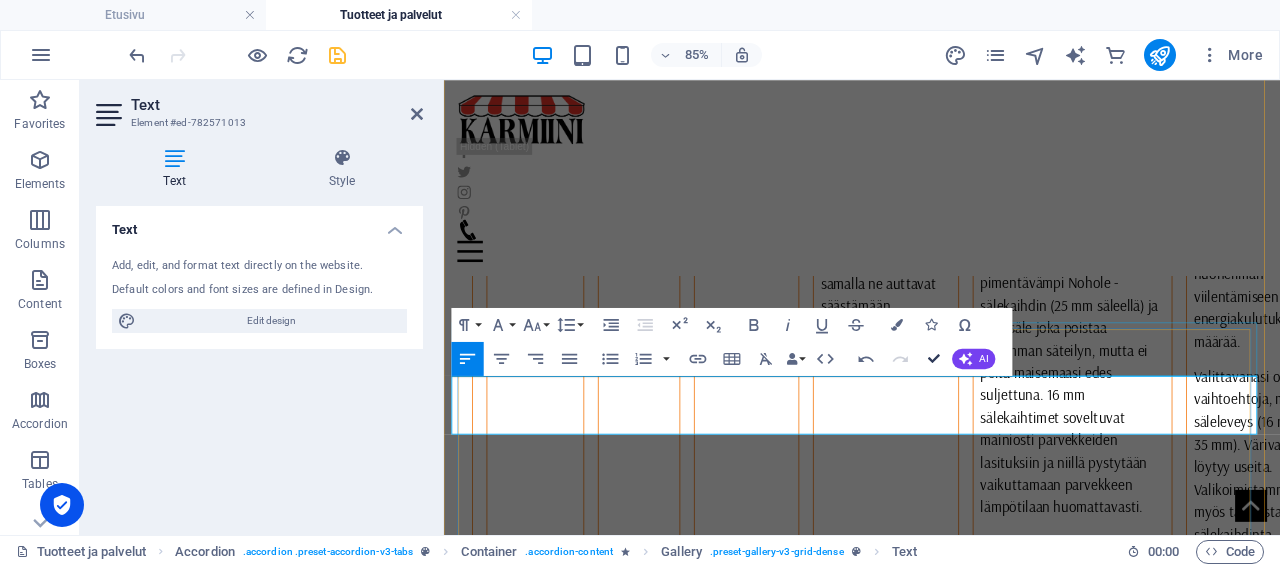 scroll, scrollTop: 1729, scrollLeft: 13, axis: both 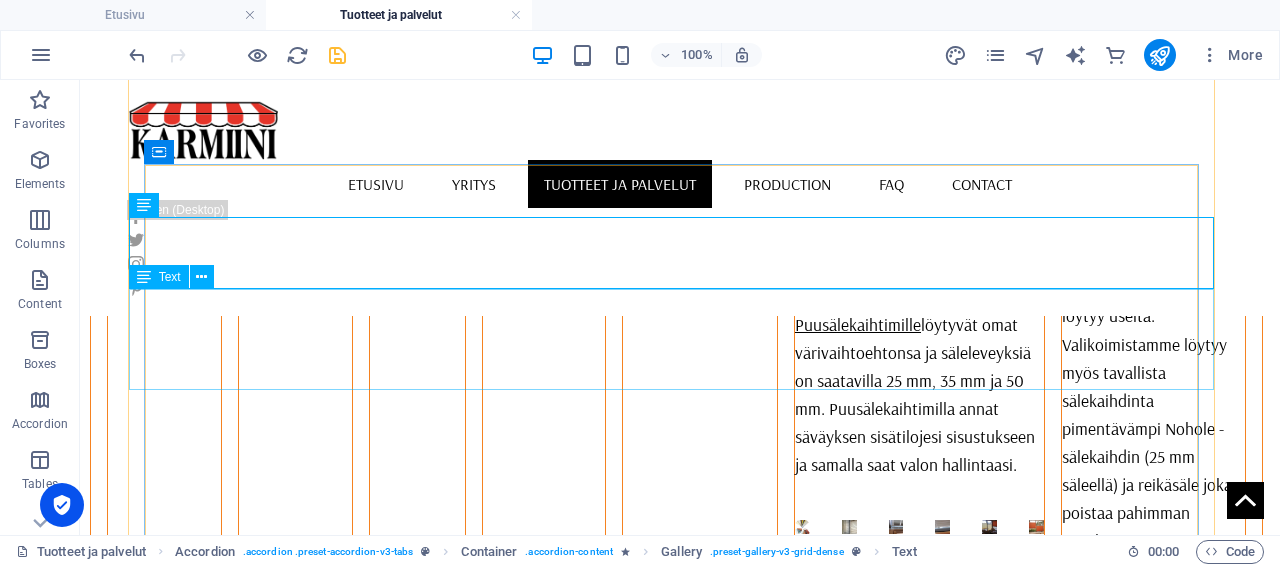 click on "Sälekaihtimet  kuuluvat ikkunoiden perusvarustukseen, niillä pystytään antamaan tehokas näkösuoja ja säätelemään valon pääsyä huonetilaan. Päivittäisessä käytössä on tärkeää, että sälekaihtimet ovat laadukkaat ja kestävät. Laadukkailla kaihtimilla pystytään pienentämään huoneilman viilentämiseen tarvittavan energiakulutuksen määrää." at bounding box center (1153, -59) 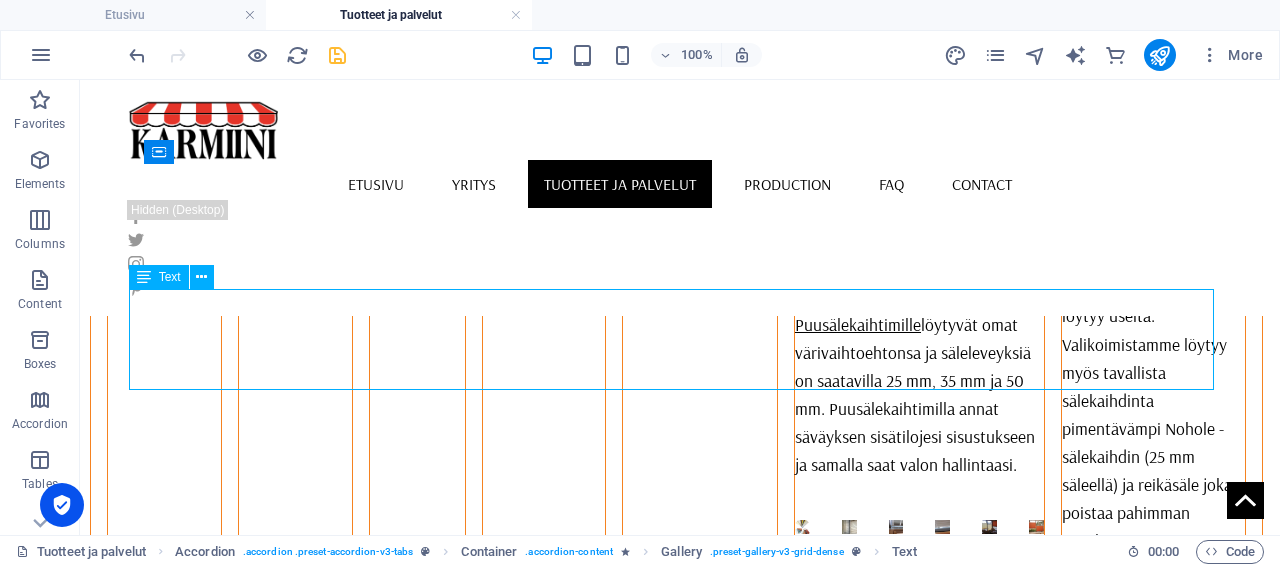 click on "Sälekaihtimet  kuuluvat ikkunoiden perusvarustukseen, niillä pystytään antamaan tehokas näkösuoja ja säätelemään valon pääsyä huonetilaan. Päivittäisessä käytössä on tärkeää, että sälekaihtimet ovat laadukkaat ja kestävät. Laadukkailla kaihtimilla pystytään pienentämään huoneilman viilentämiseen tarvittavan energiakulutuksen määrää." at bounding box center (1153, -59) 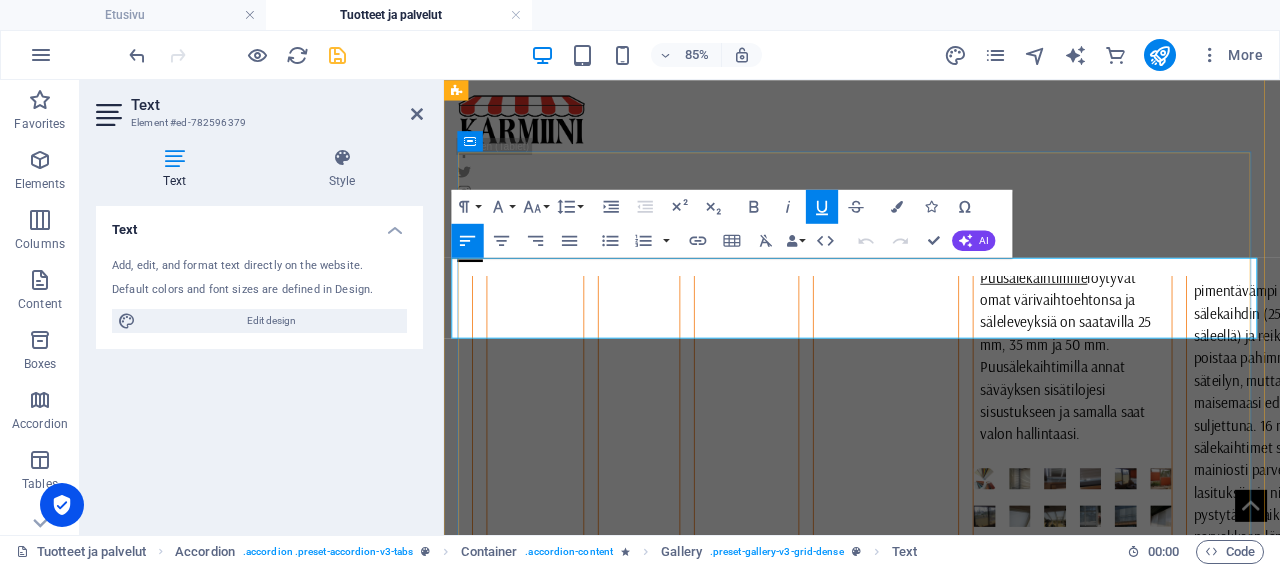 scroll, scrollTop: 2184, scrollLeft: 0, axis: vertical 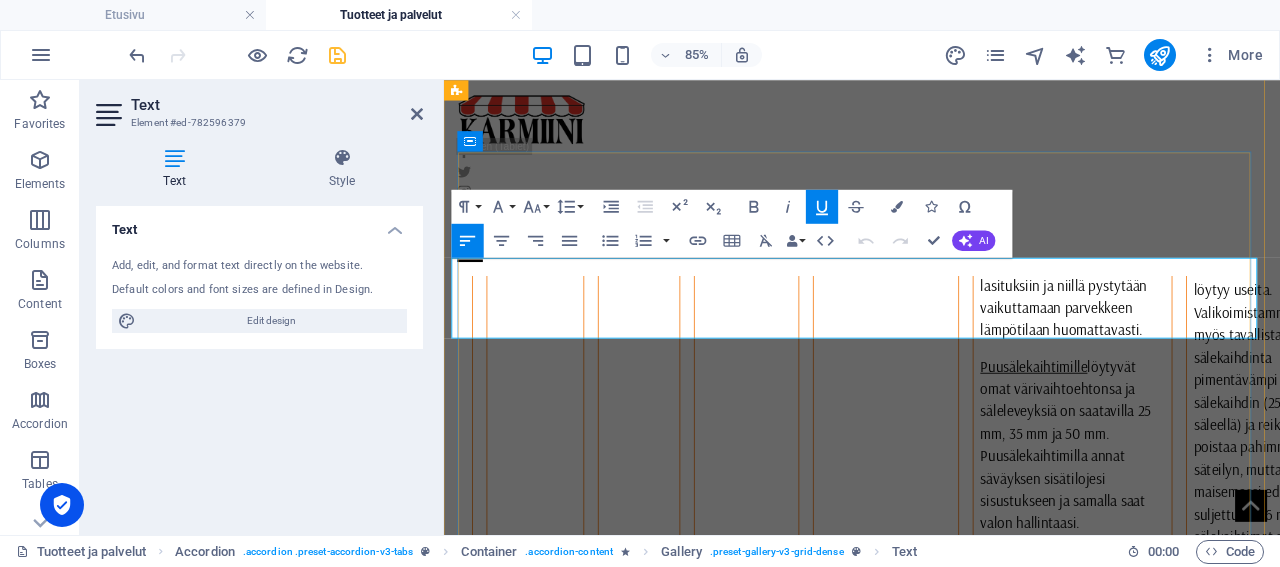 drag, startPoint x: 1049, startPoint y: 351, endPoint x: 469, endPoint y: 307, distance: 581.66656 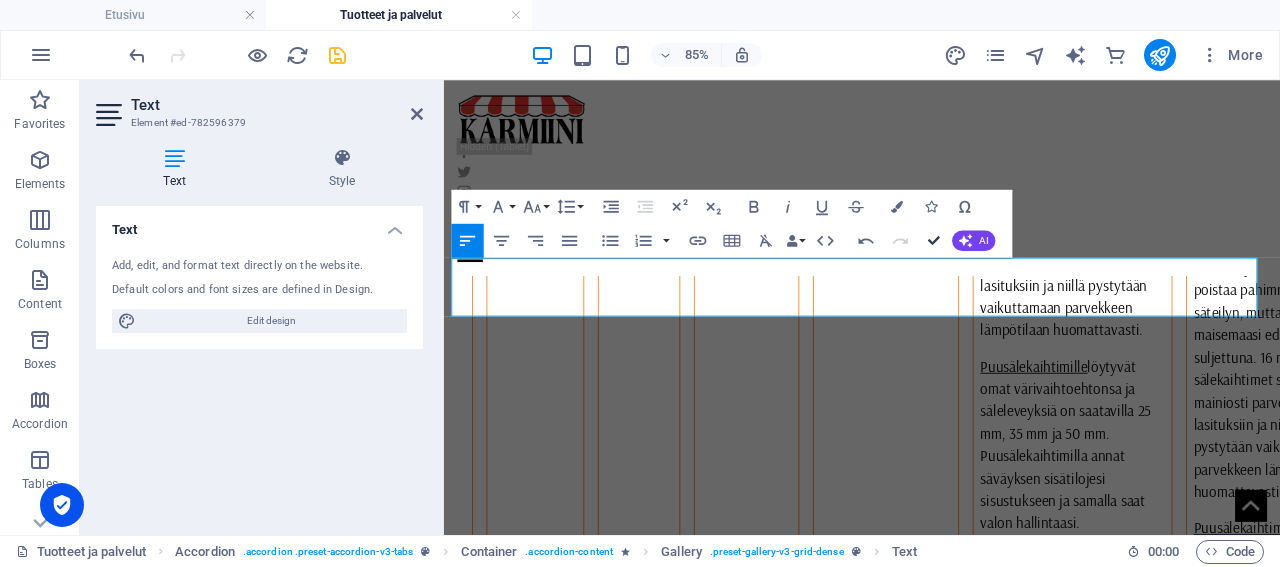 scroll, scrollTop: 3897, scrollLeft: 13, axis: both 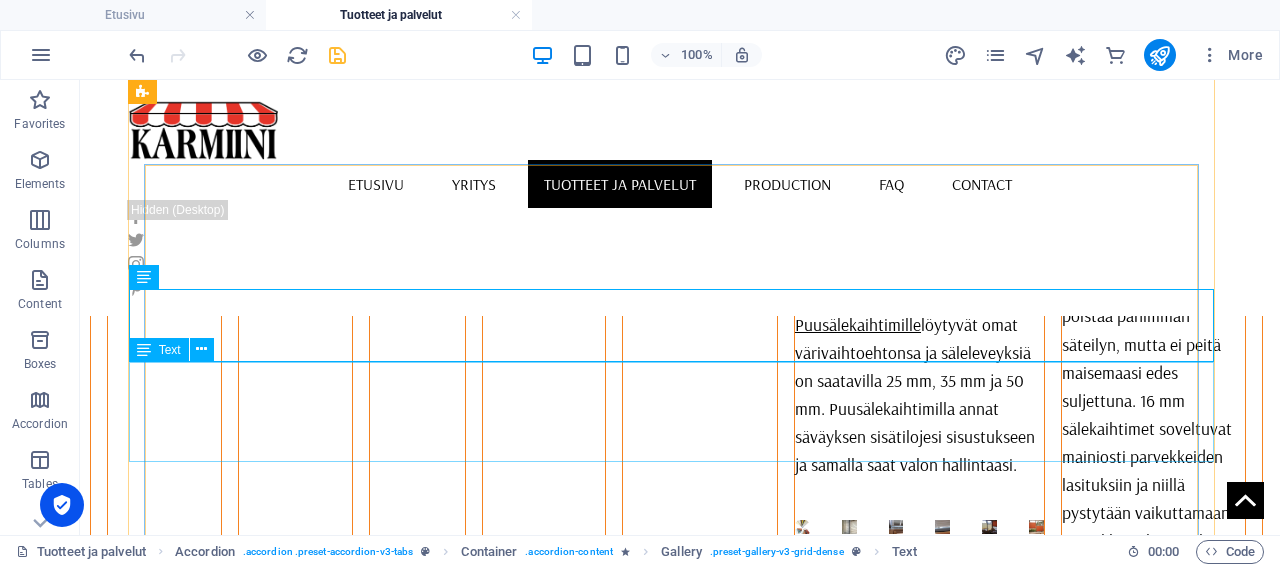 click on "Valittavanasi on erilaisia vaihtoehtoja, mm. säleleveys (16 mm, 25 mm 35 mm). Värivaihtoehtoja löytyy useita. Valikoimistamme löytyy myös tavallista sälekaihdinta pimentävämpi Nohole -sälekaihdin (25 mm säleellä) ja reikäsäle joka poistaa pahimman säteilyn, mutta ei peitä maisemaasi edes suljettuna. 16 mm sälekaihtimet soveltuvat mainiosti parvekkeiden lasituksiin ja niillä pystytään vaikuttamaan parvekkeen lämpötilaan huomattavasti." at bounding box center (1153, 295) 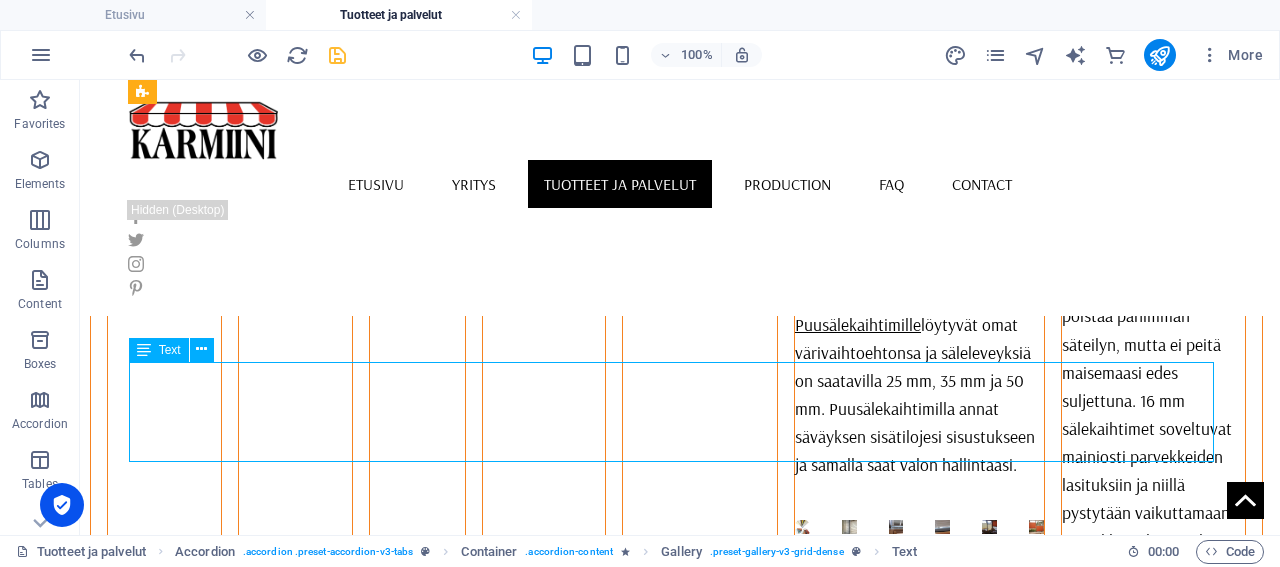 click on "Valittavanasi on erilaisia vaihtoehtoja, mm. säleleveys (16 mm, 25 mm 35 mm). Värivaihtoehtoja löytyy useita. Valikoimistamme löytyy myös tavallista sälekaihdinta pimentävämpi Nohole -sälekaihdin (25 mm säleellä) ja reikäsäle joka poistaa pahimman säteilyn, mutta ei peitä maisemaasi edes suljettuna. 16 mm sälekaihtimet soveltuvat mainiosti parvekkeiden lasituksiin ja niillä pystytään vaikuttamaan parvekkeen lämpötilaan huomattavasti." at bounding box center (1153, 295) 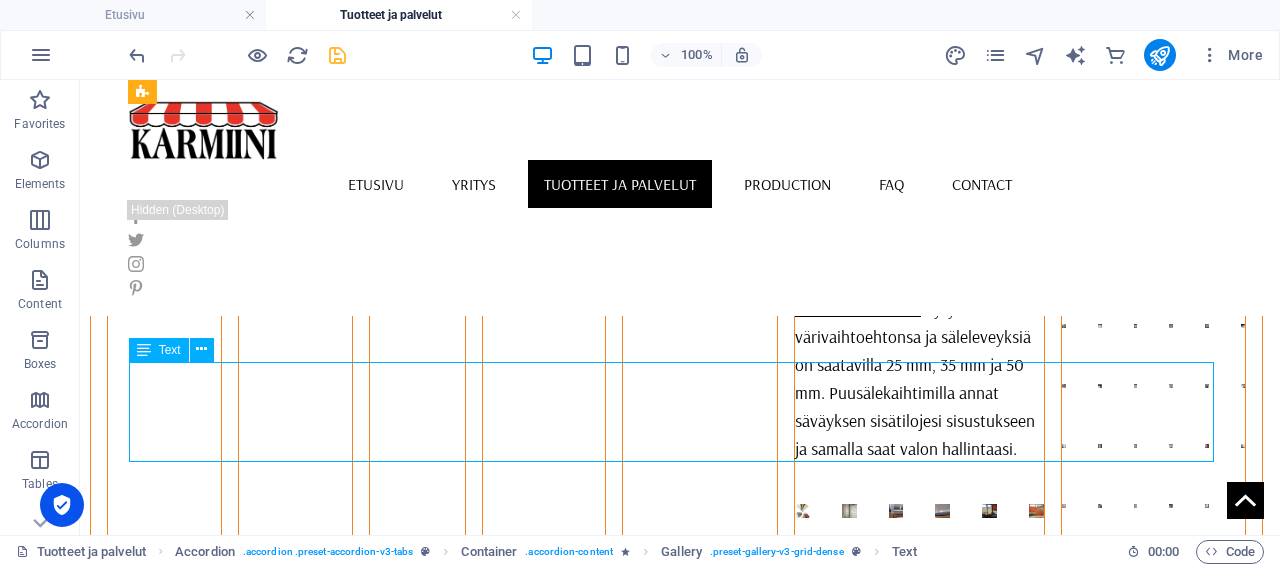 scroll, scrollTop: 2288, scrollLeft: 0, axis: vertical 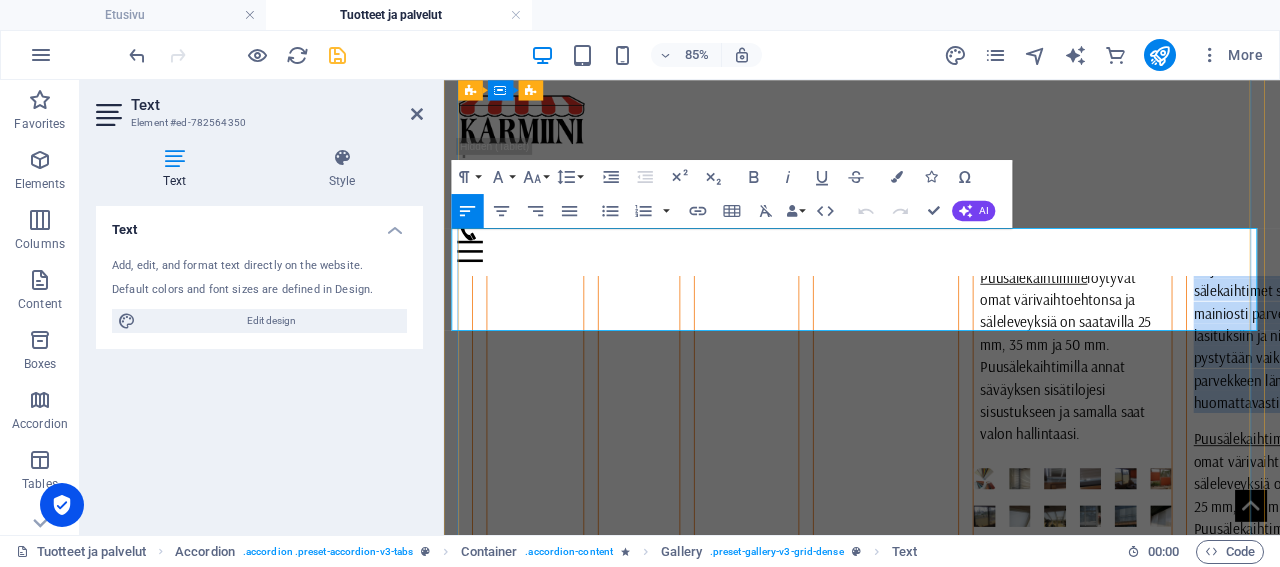 drag, startPoint x: 948, startPoint y: 343, endPoint x: 485, endPoint y: 281, distance: 467.13275 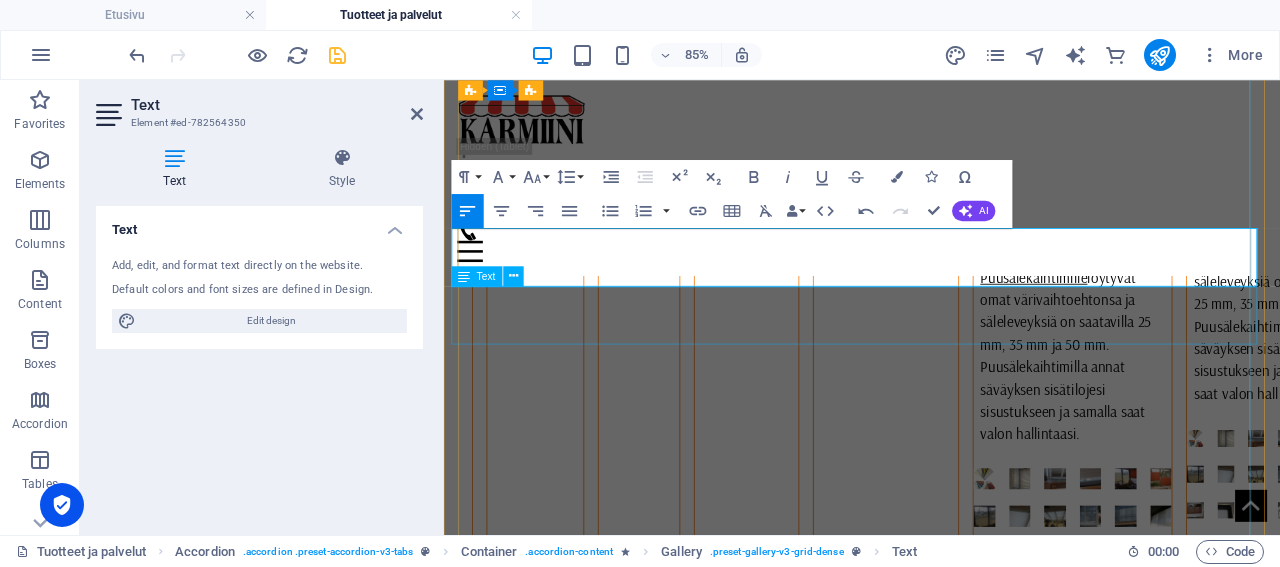 scroll, scrollTop: 4981, scrollLeft: 13, axis: both 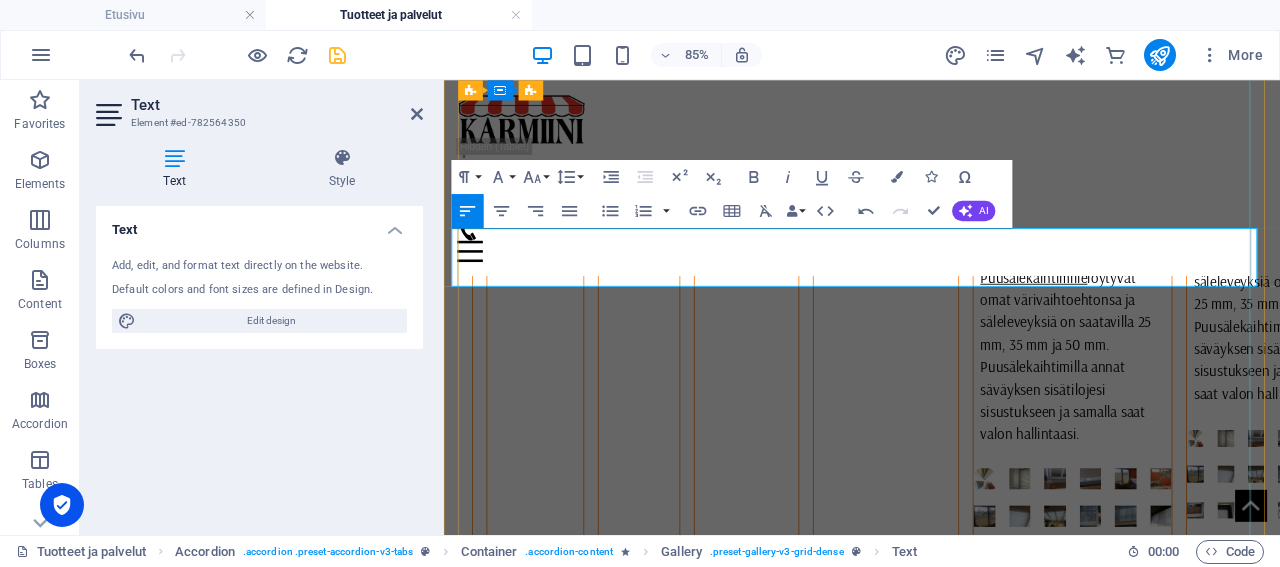 click on "VPeittävät kankaat ovat hieman valoa läpipäästäviä, niiden läpi ei kuitenkaan näe. Pimentävät kankaat eivät päästä yhtään valoa läpi. Koteloinnilla ja sivuohjaimilla saadaan sivuiltakin tuleva valo peitettyä. Nämä sopivat mainiosti esimerkiksi makuuhuoneeseen." at bounding box center [1417, 76] 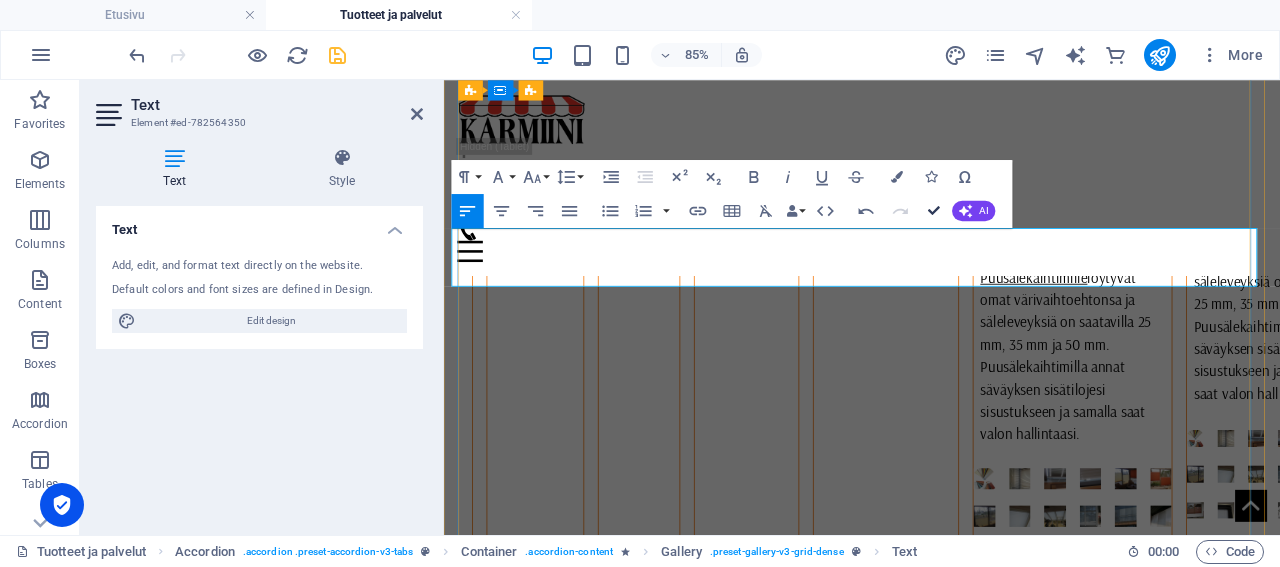 scroll, scrollTop: 4981, scrollLeft: 13, axis: both 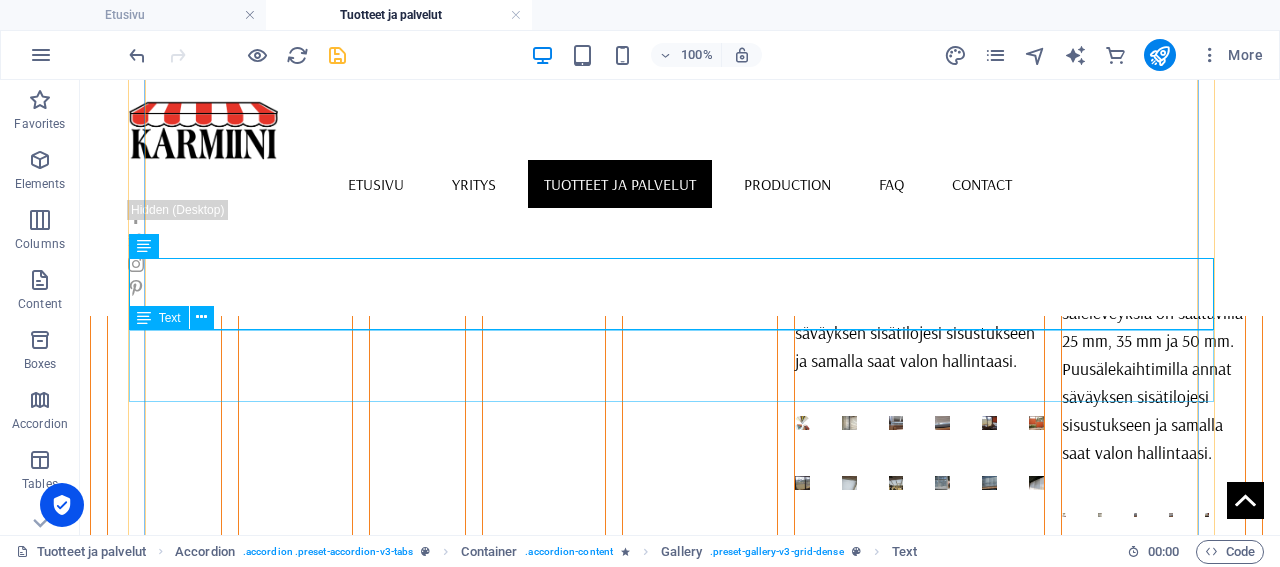 click on "Puusälekaihtimille  löytyvät omat värivaihtoehtonsa ja säleleveyksiä on saatavilla 25 mm, 35 mm ja 50 mm. Puusälekaihtimilla annat säväyksen sisätilojesi sisustukseen ja samalla saat valon hallintaasi." at bounding box center (1153, 362) 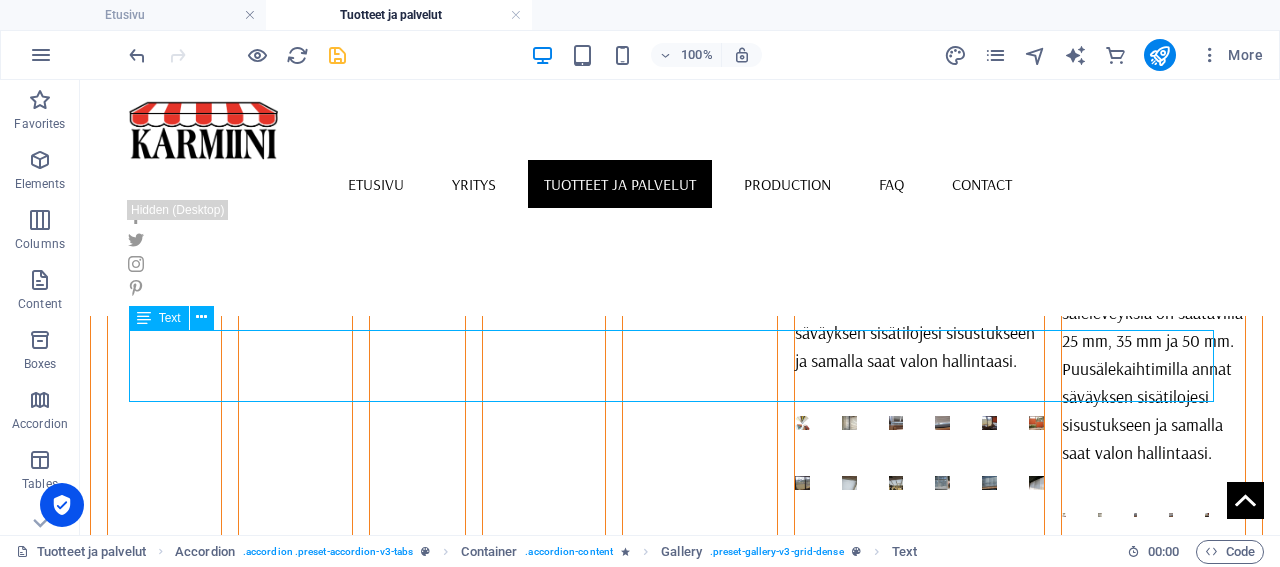 click on "Puusälekaihtimille  löytyvät omat värivaihtoehtonsa ja säleleveyksiä on saatavilla 25 mm, 35 mm ja 50 mm. Puusälekaihtimilla annat säväyksen sisätilojesi sisustukseen ja samalla saat valon hallintaasi." at bounding box center [1153, 362] 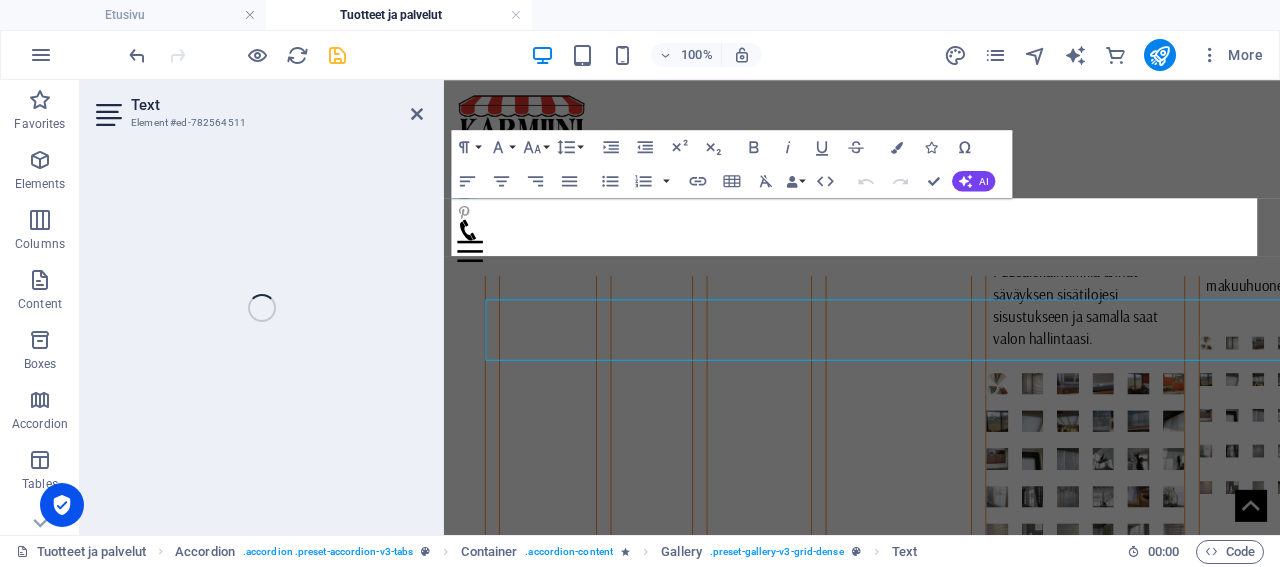 scroll, scrollTop: 2392, scrollLeft: 0, axis: vertical 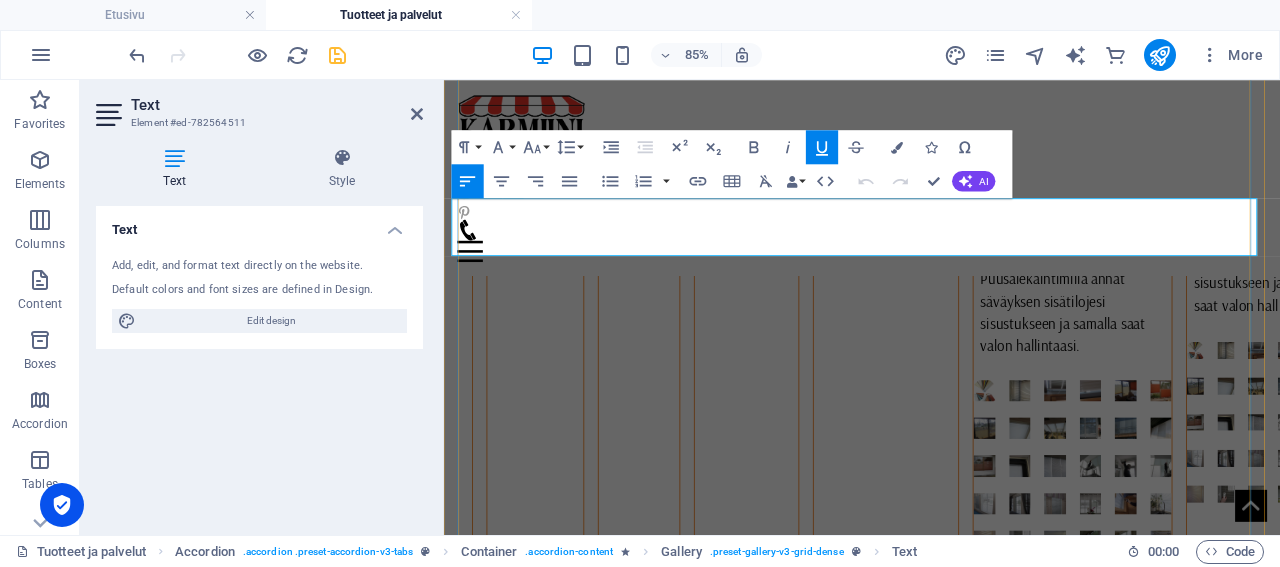 drag, startPoint x: 471, startPoint y: 231, endPoint x: 971, endPoint y: 261, distance: 500.8992 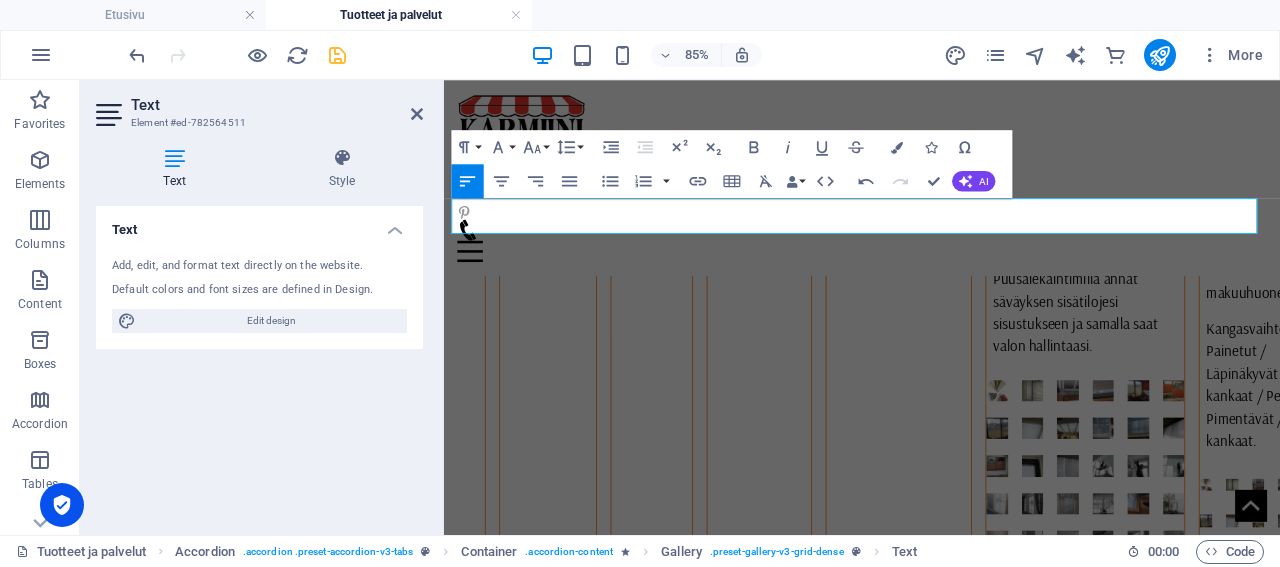 scroll, scrollTop: 1557, scrollLeft: 10, axis: both 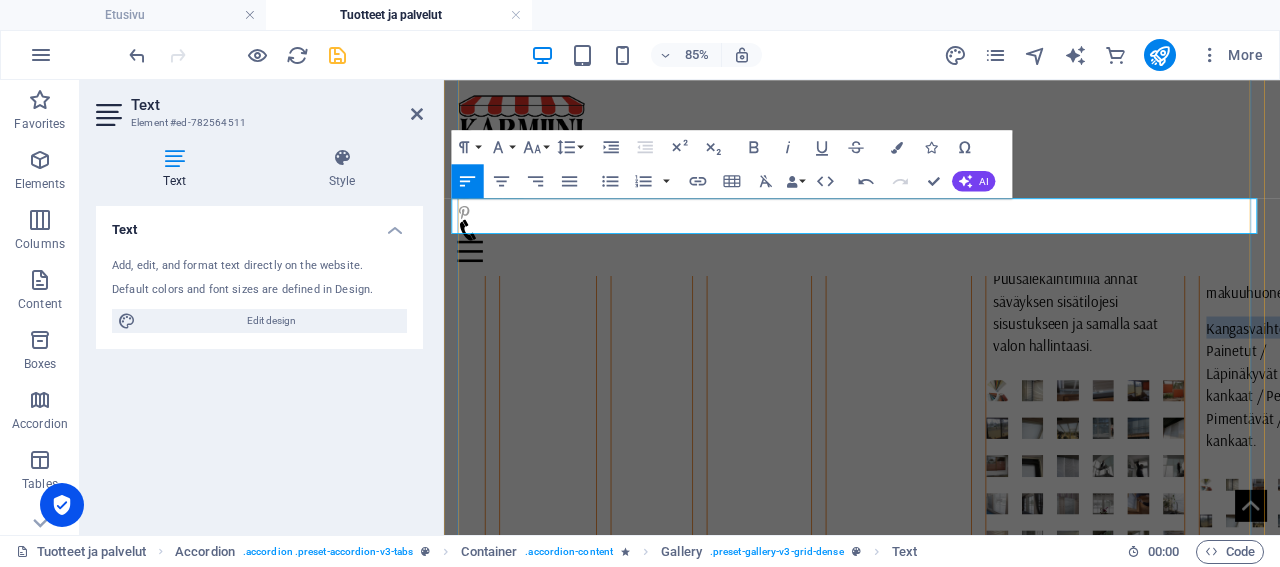 drag, startPoint x: 474, startPoint y: 235, endPoint x: 603, endPoint y: 237, distance: 129.0155 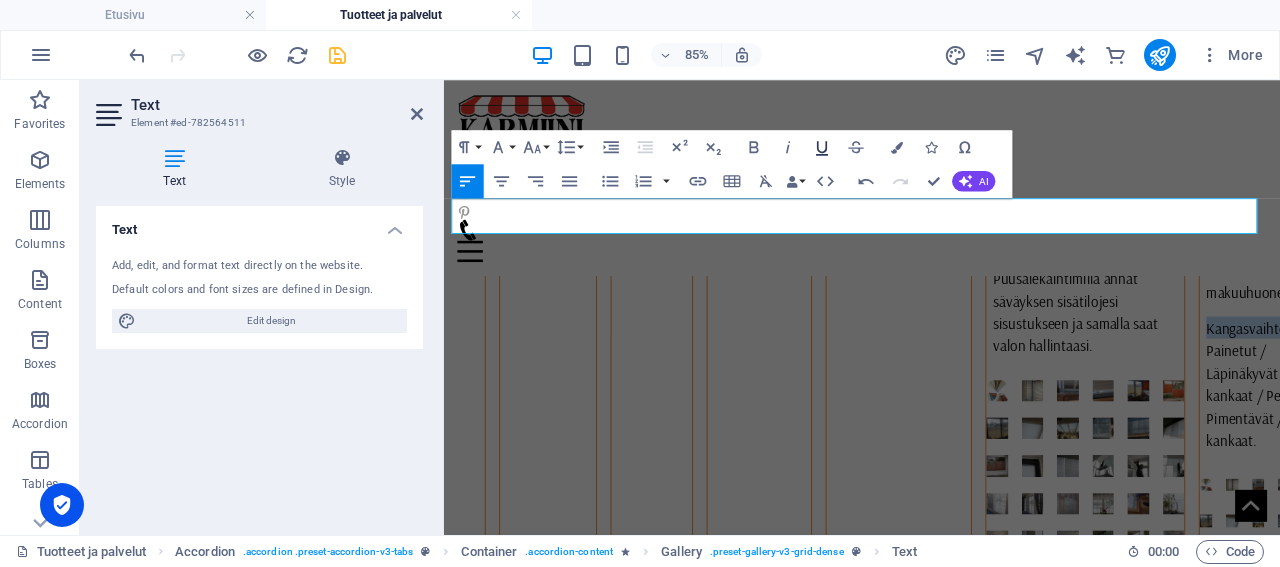 scroll, scrollTop: 1557, scrollLeft: 10, axis: both 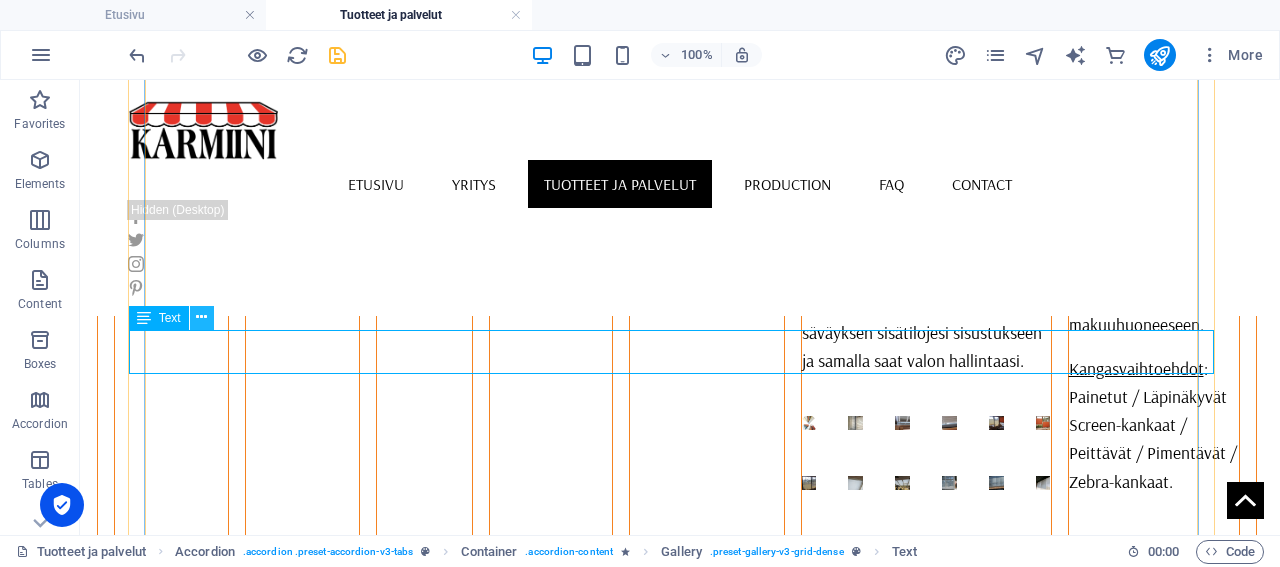 click at bounding box center [201, 317] 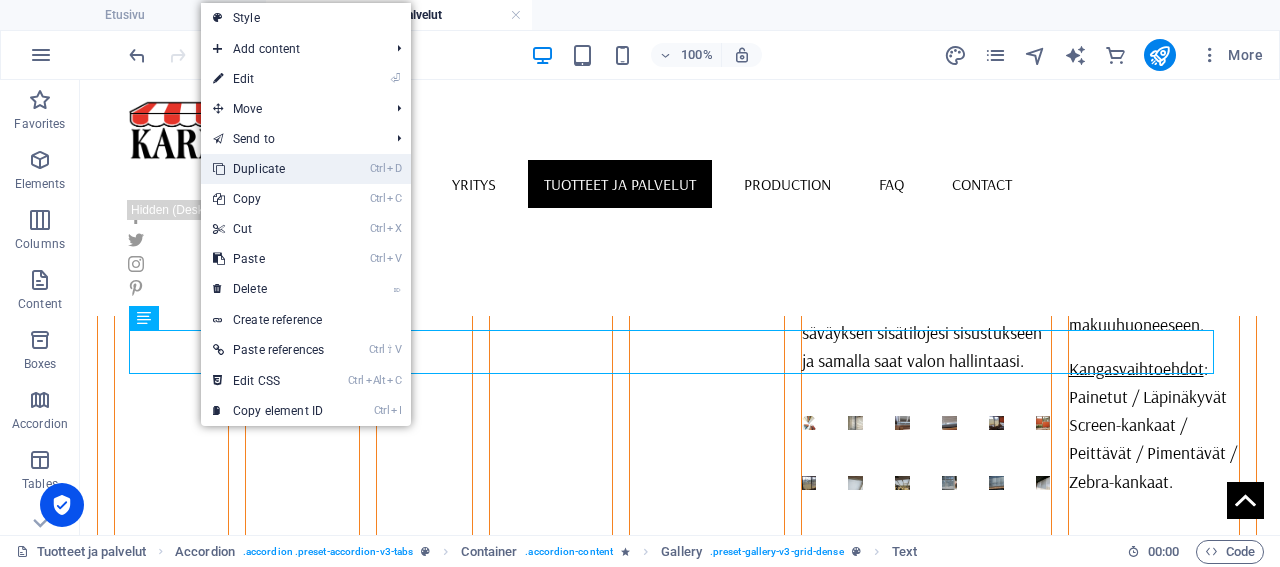 click on "Ctrl D  Duplicate" at bounding box center (268, 169) 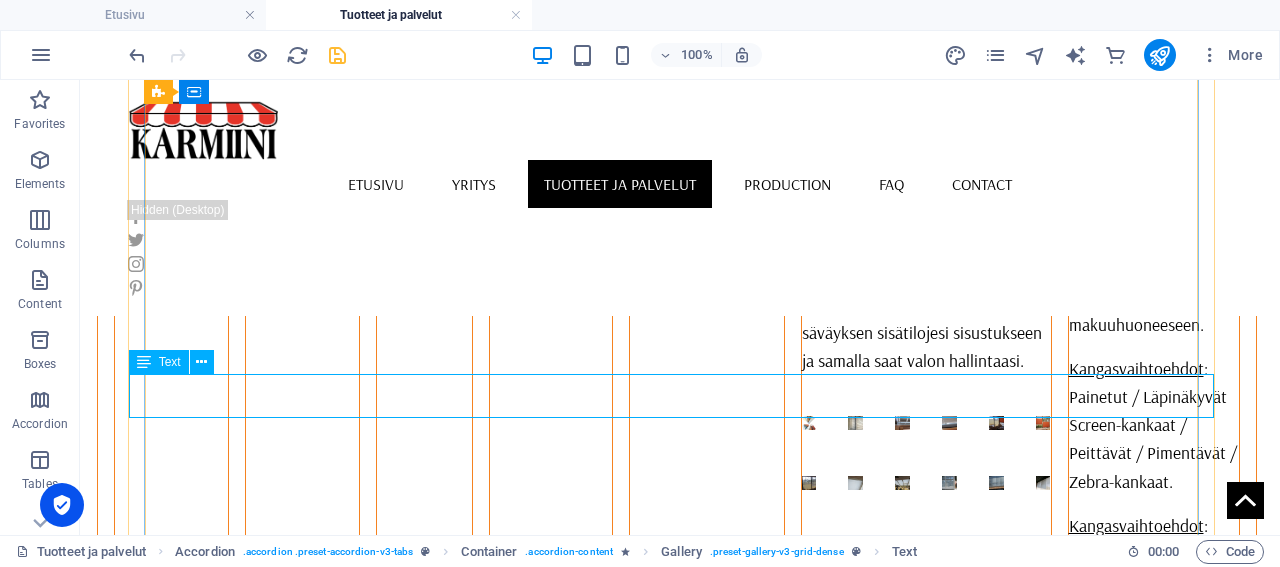 click on "Kangasvaihtoehdot : Painetut / Läpinäkyvät Screen-kankaat / Peittävät / Pimentävät / Zebra-kankaat." at bounding box center (1154, 589) 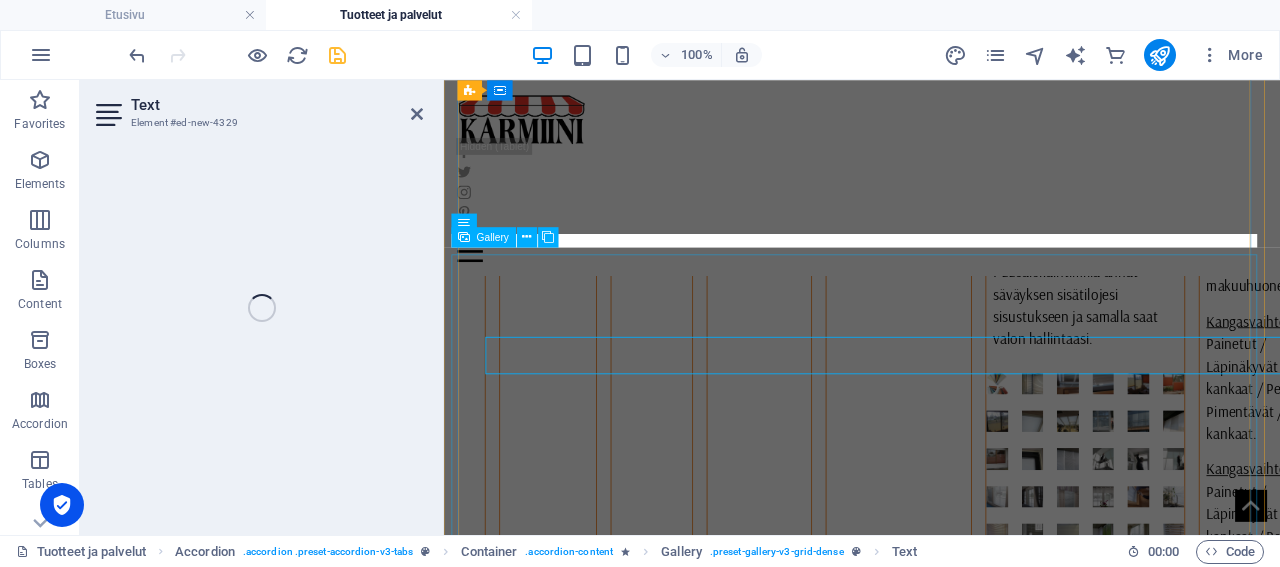 scroll, scrollTop: 2392, scrollLeft: 0, axis: vertical 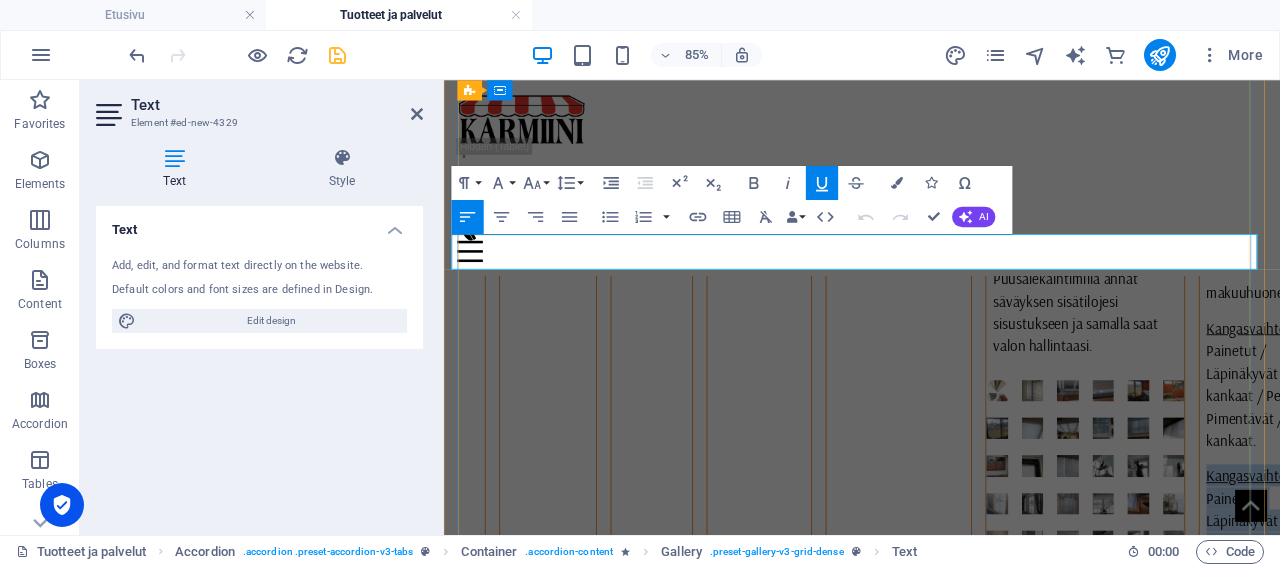 drag, startPoint x: 1181, startPoint y: 275, endPoint x: 497, endPoint y: 275, distance: 684 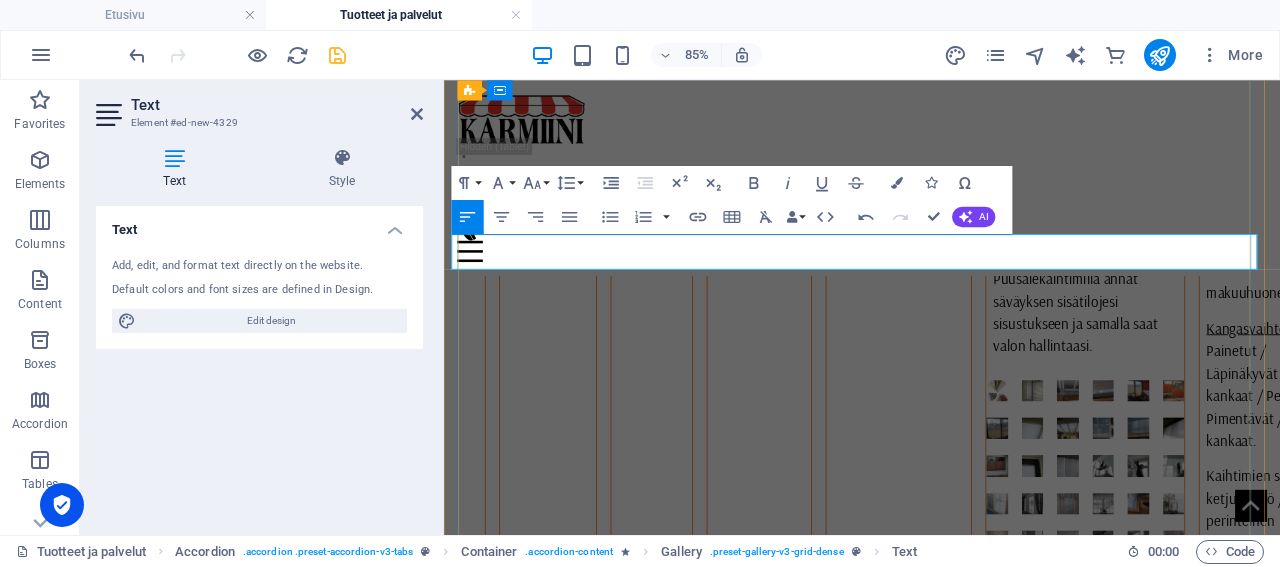 scroll, scrollTop: 1039, scrollLeft: 11, axis: both 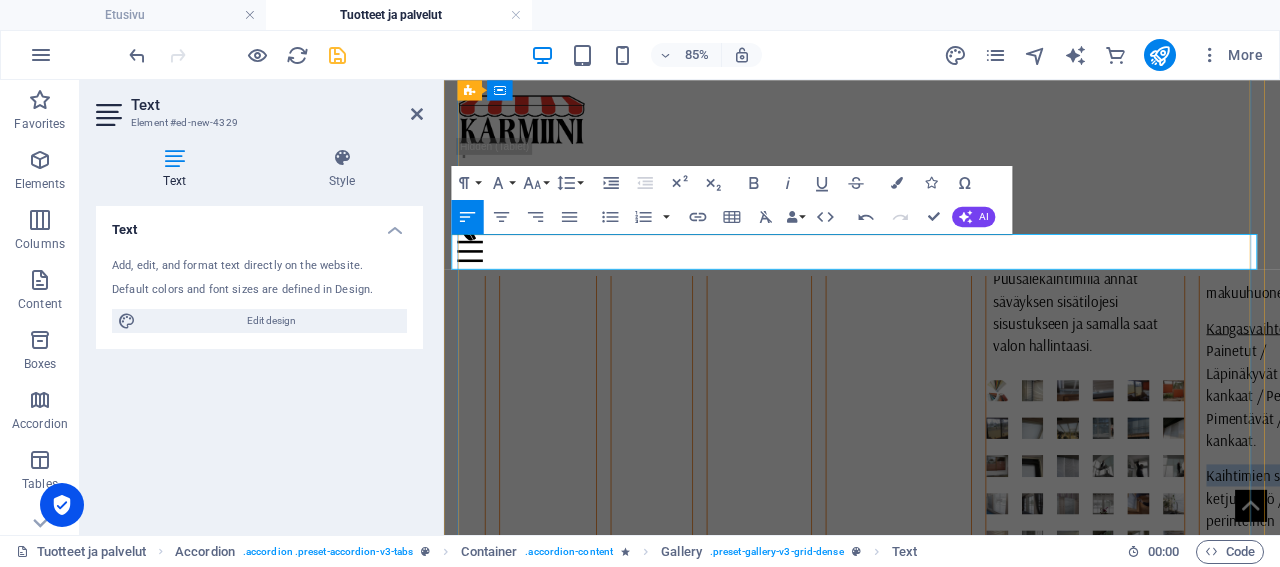 drag, startPoint x: 587, startPoint y: 275, endPoint x: 479, endPoint y: 285, distance: 108.461975 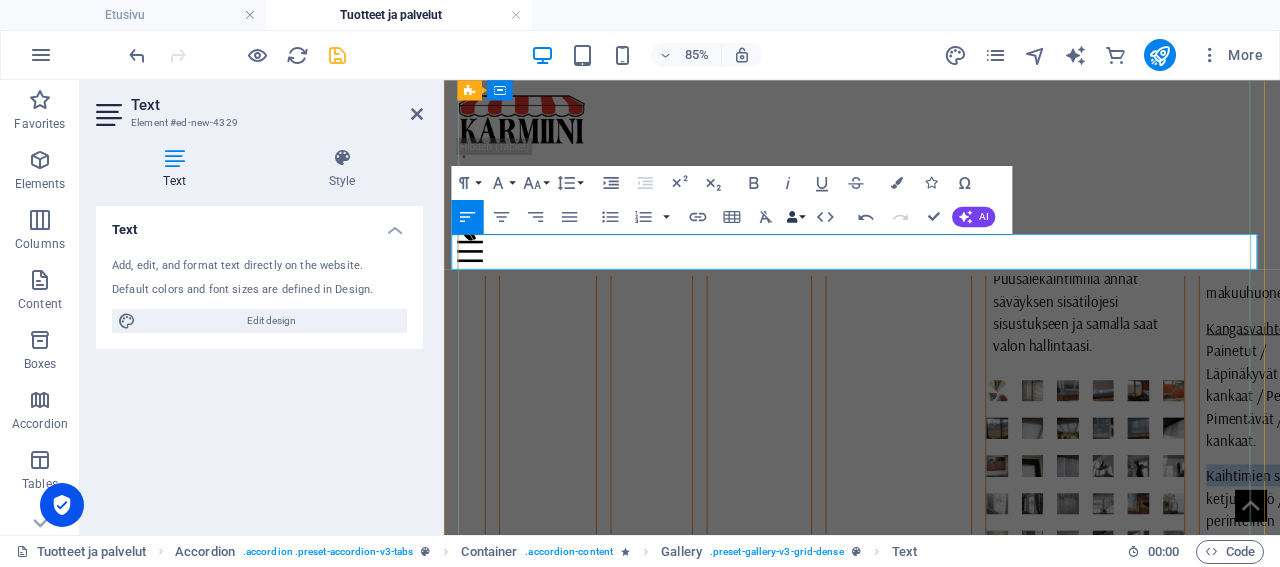scroll, scrollTop: 1039, scrollLeft: 11, axis: both 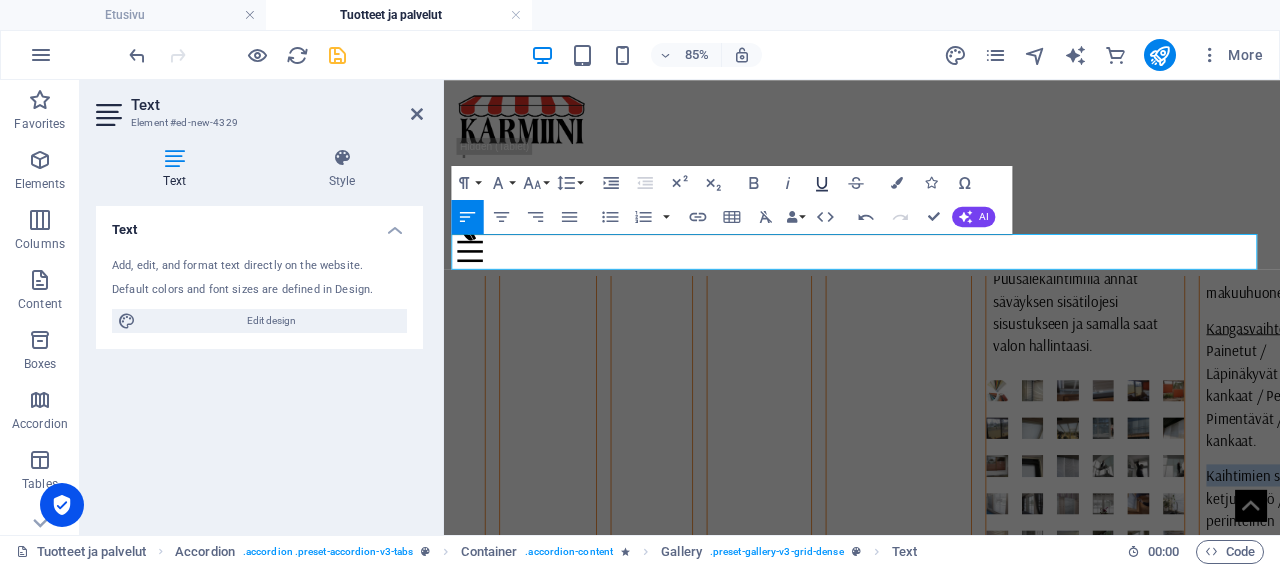 click 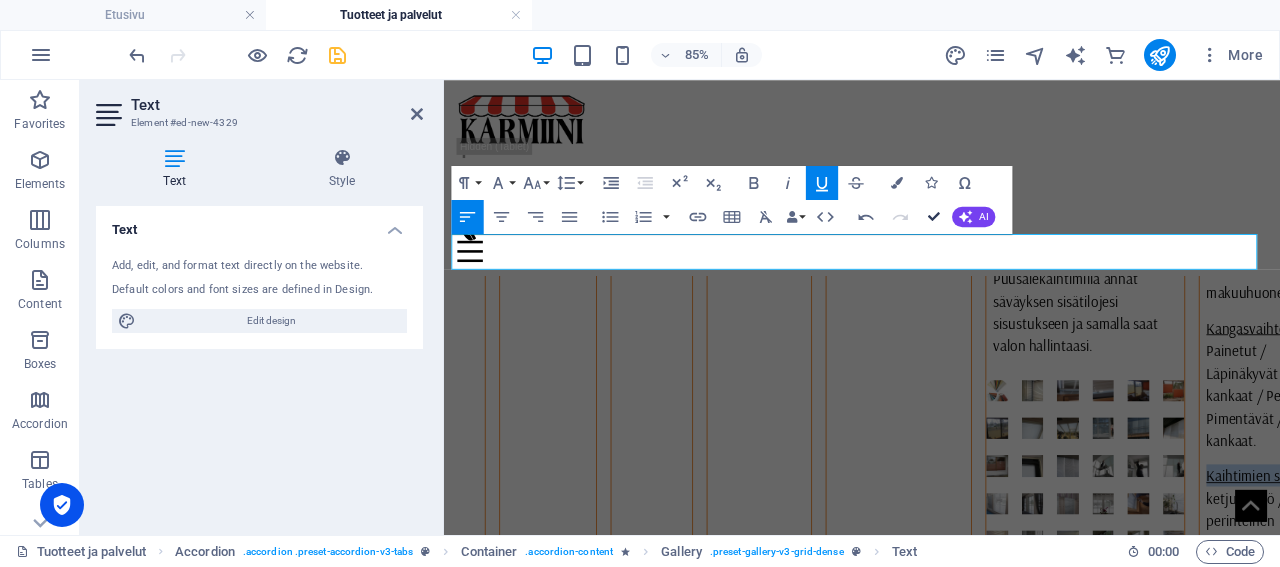 scroll, scrollTop: 1039, scrollLeft: 11, axis: both 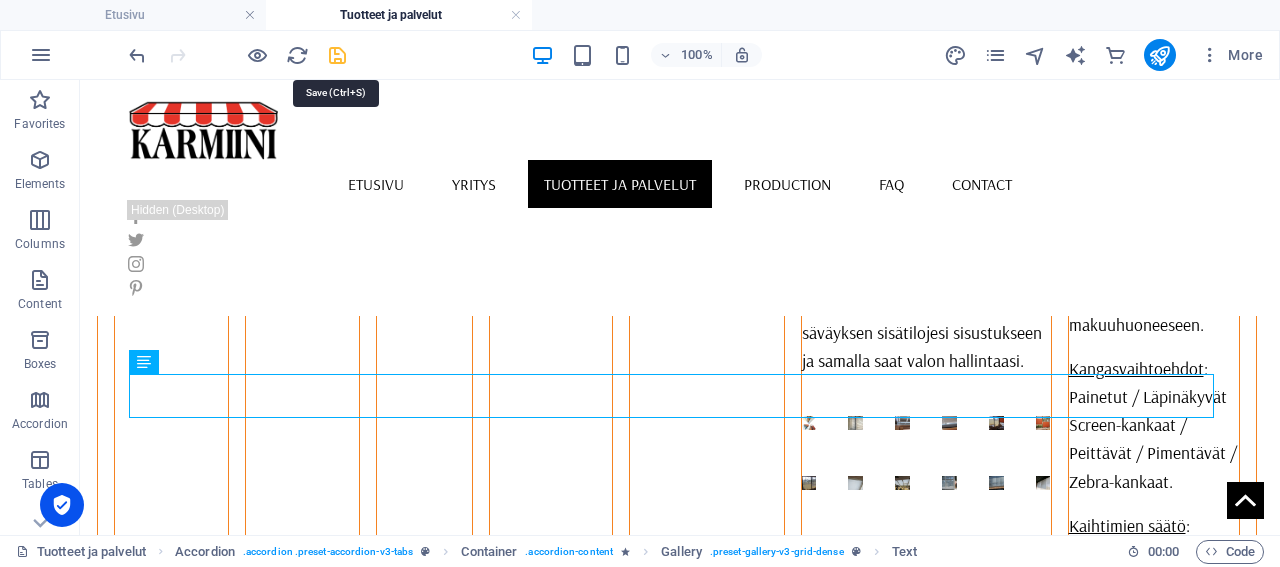 click at bounding box center (337, 55) 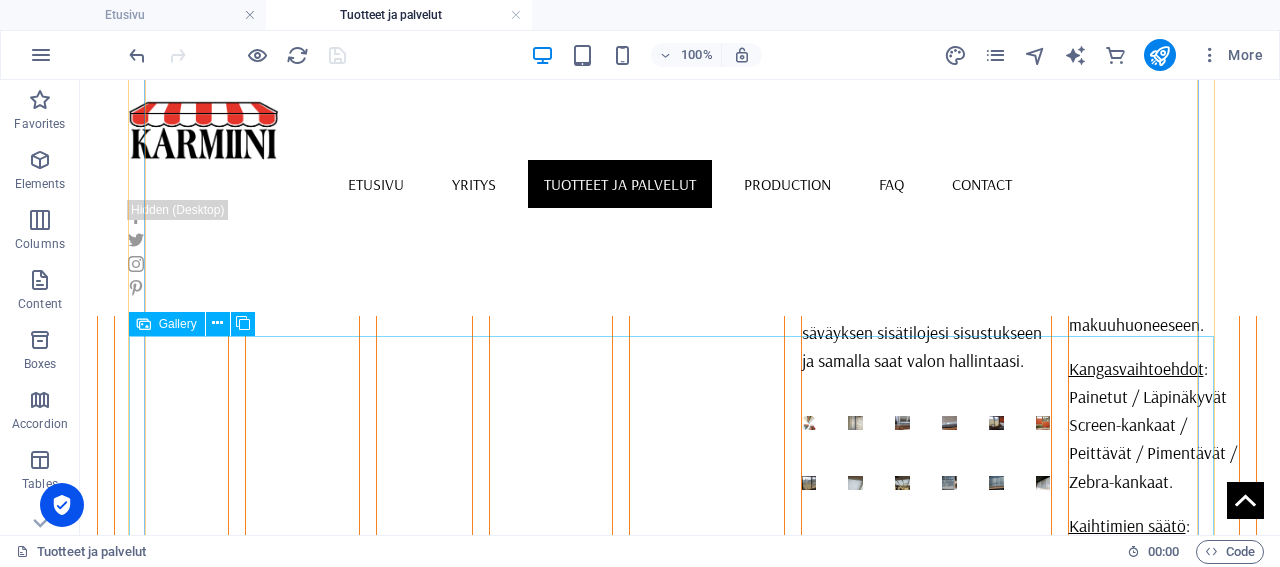 scroll, scrollTop: 2504, scrollLeft: 0, axis: vertical 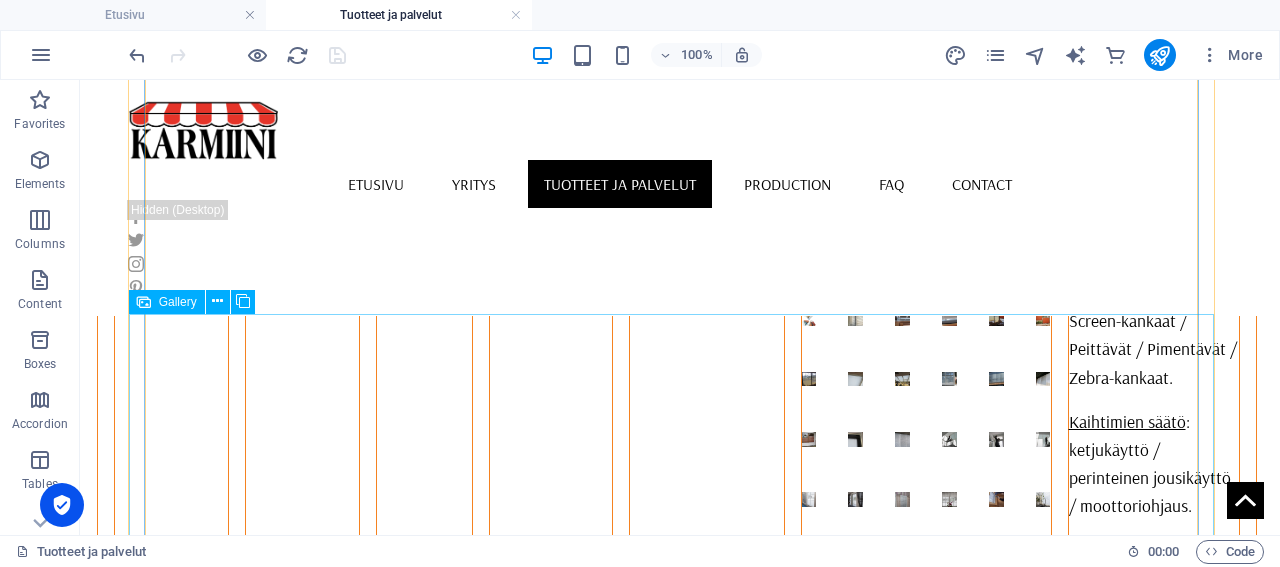click on "Gallery" at bounding box center [178, 302] 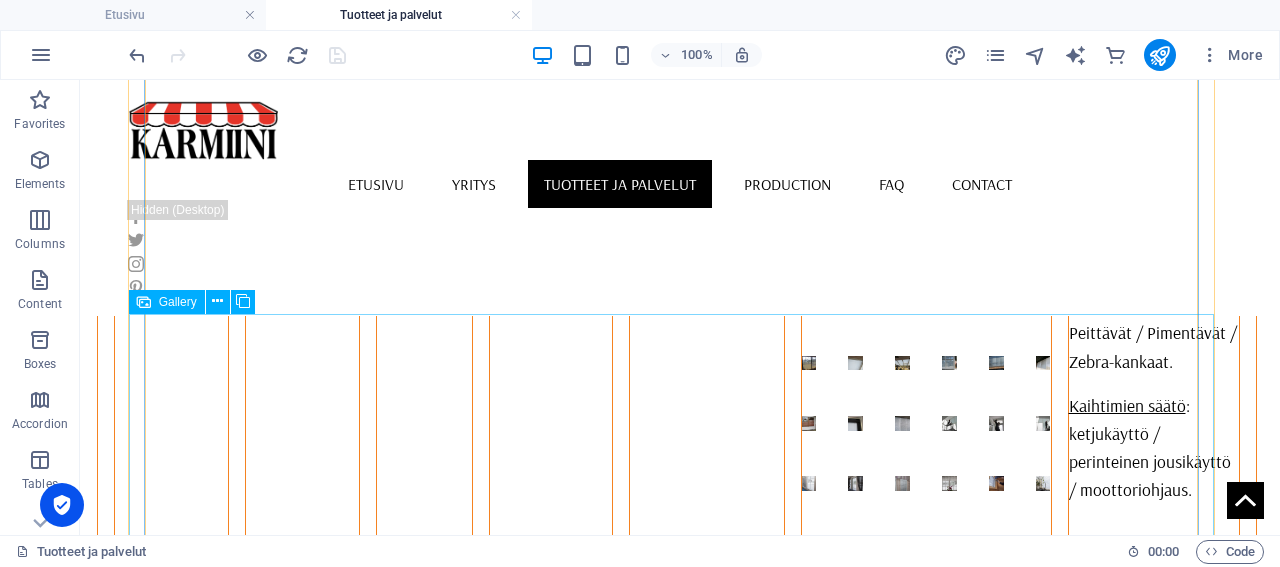 select on "4" 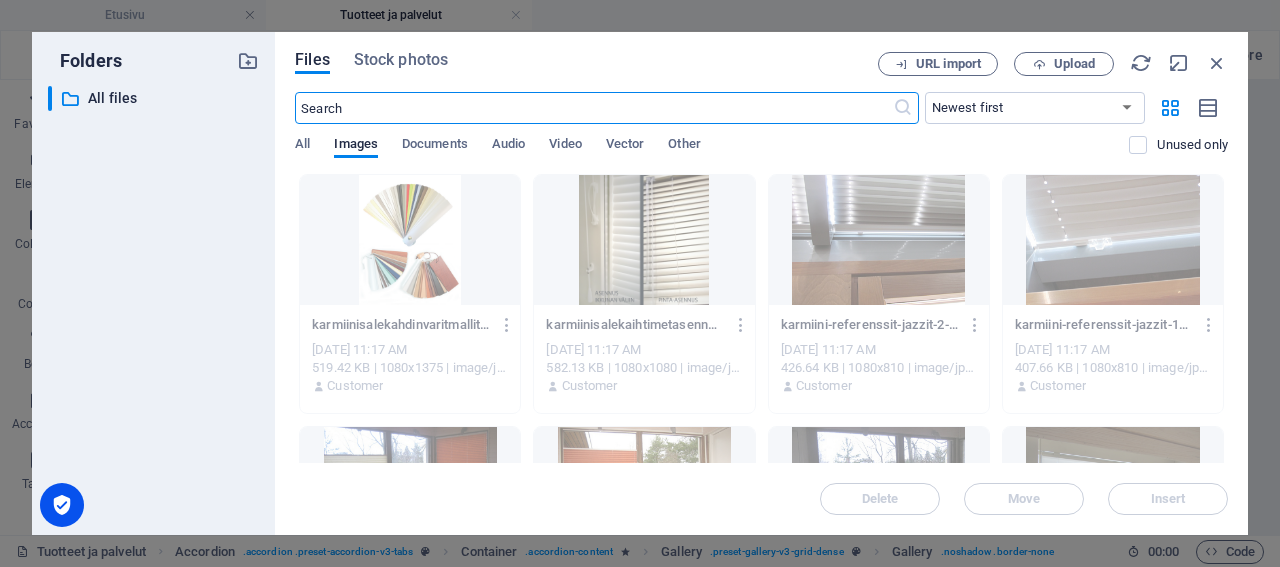 scroll, scrollTop: 2500, scrollLeft: 0, axis: vertical 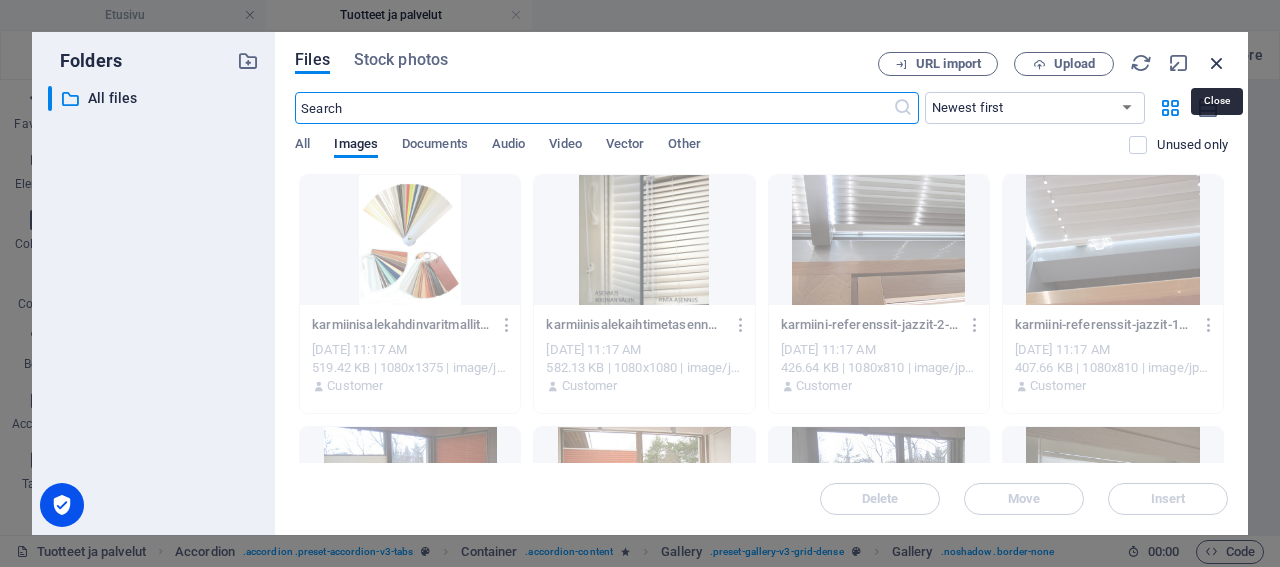 click at bounding box center [1217, 63] 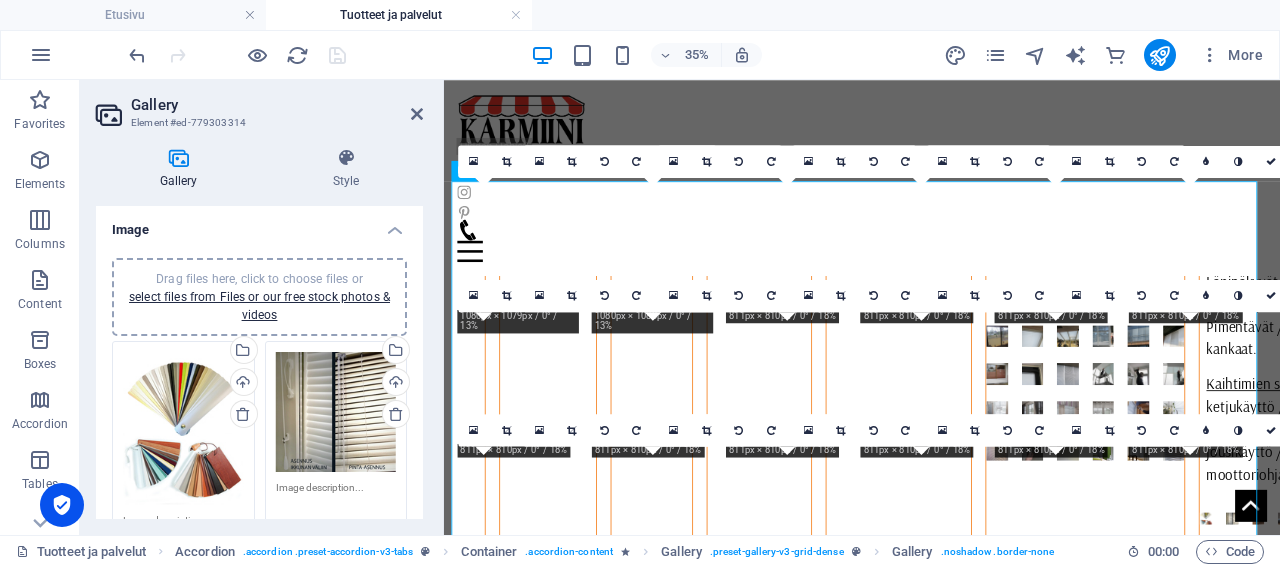 scroll, scrollTop: 2496, scrollLeft: 0, axis: vertical 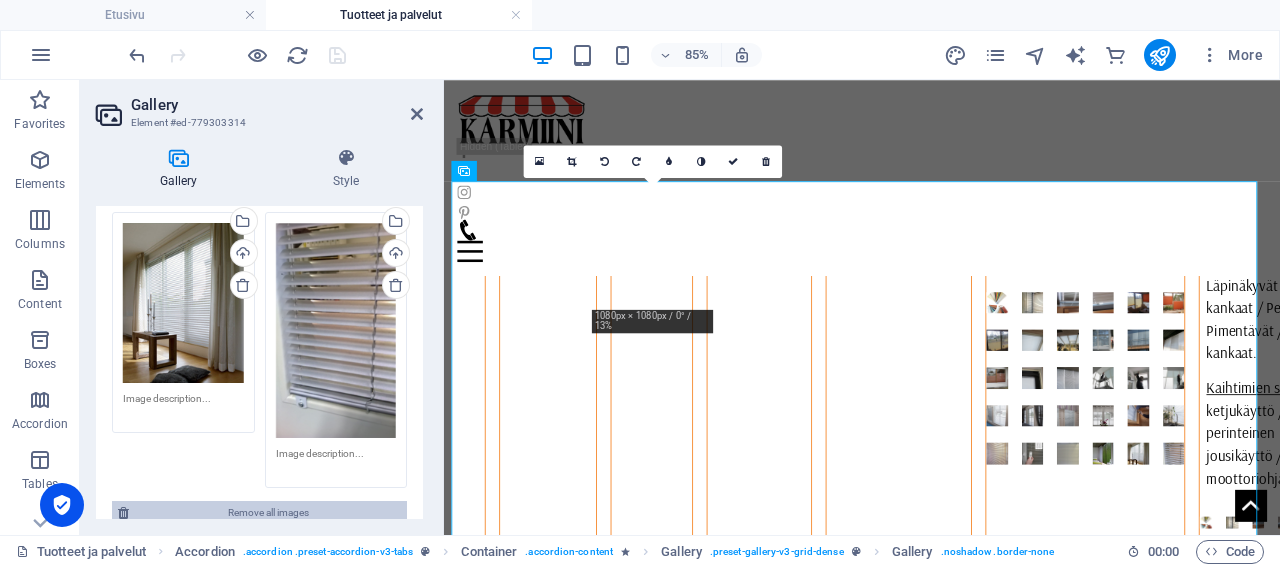 click on "Remove all images" at bounding box center (268, 513) 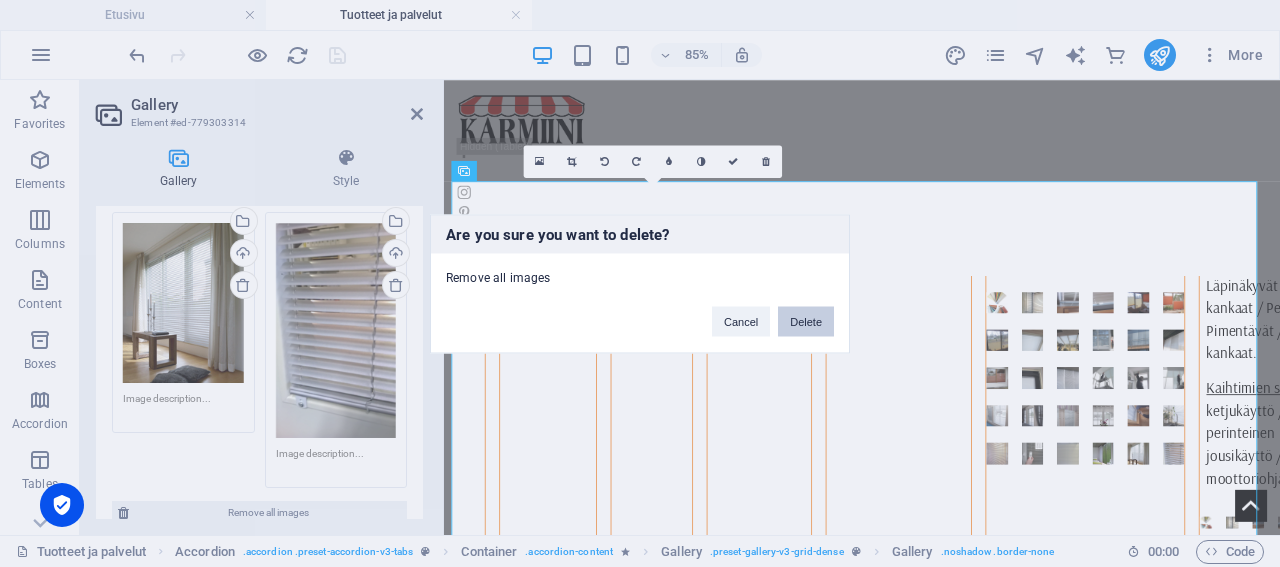 click on "Delete" at bounding box center [806, 321] 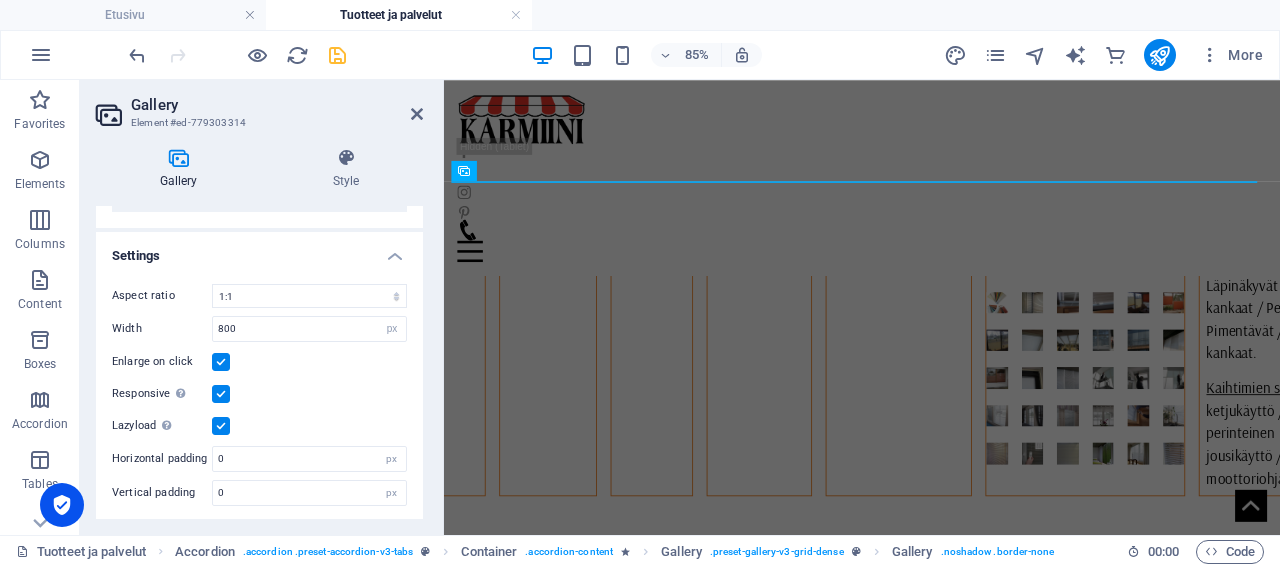scroll, scrollTop: 0, scrollLeft: 0, axis: both 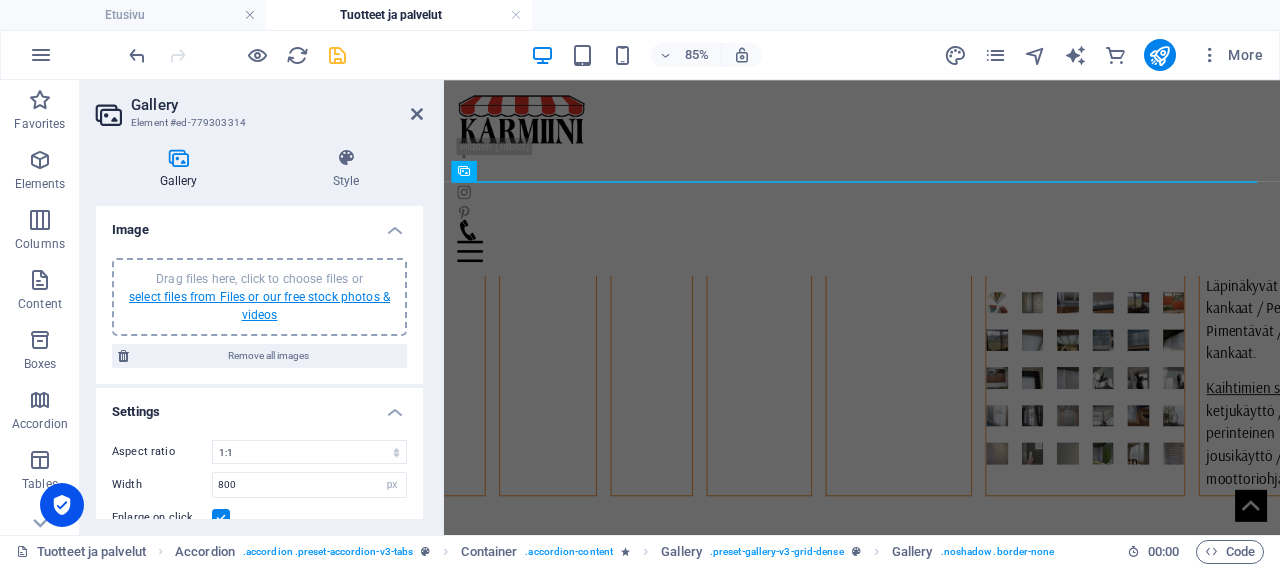 click on "select files from Files or our free stock photos & videos" at bounding box center (259, 306) 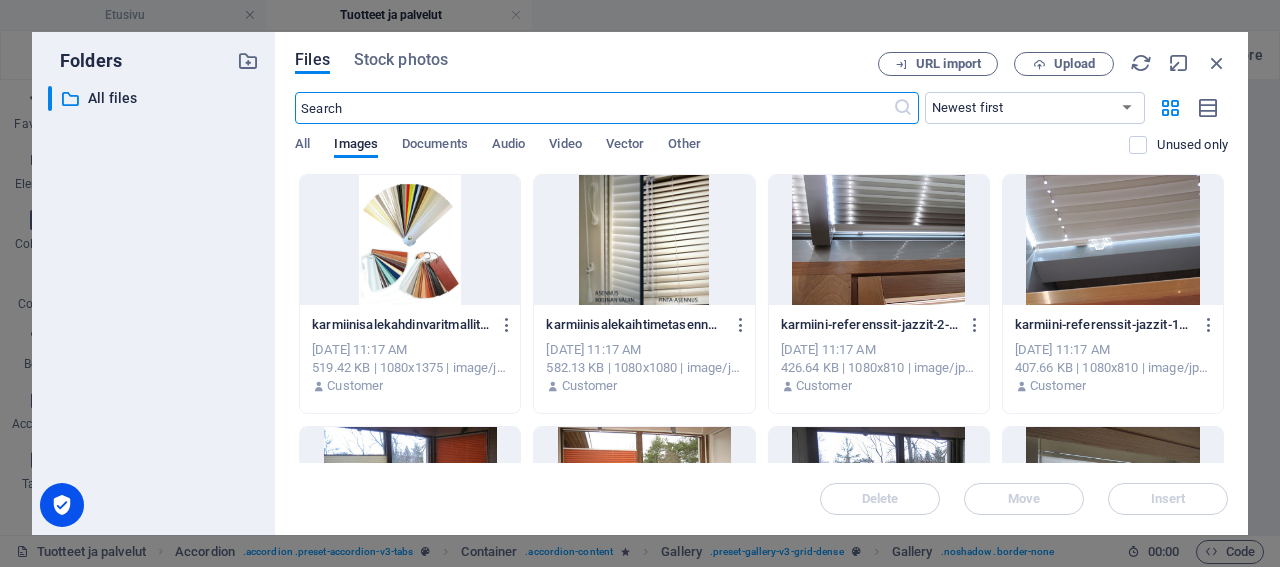 scroll, scrollTop: 2500, scrollLeft: 0, axis: vertical 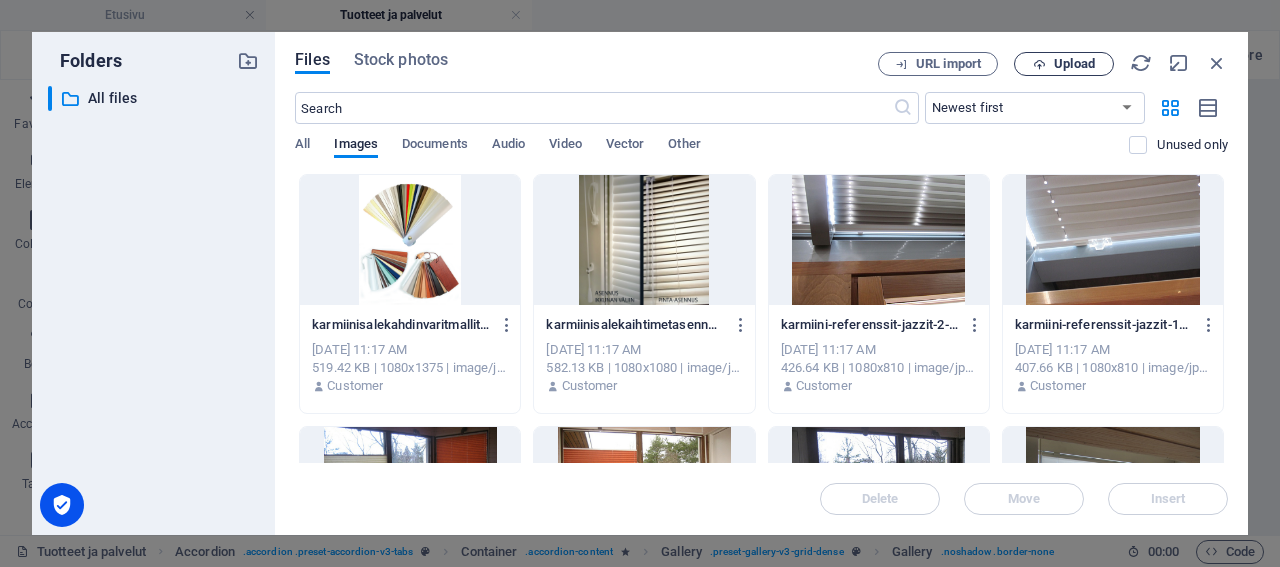 click on "Upload" at bounding box center (1074, 64) 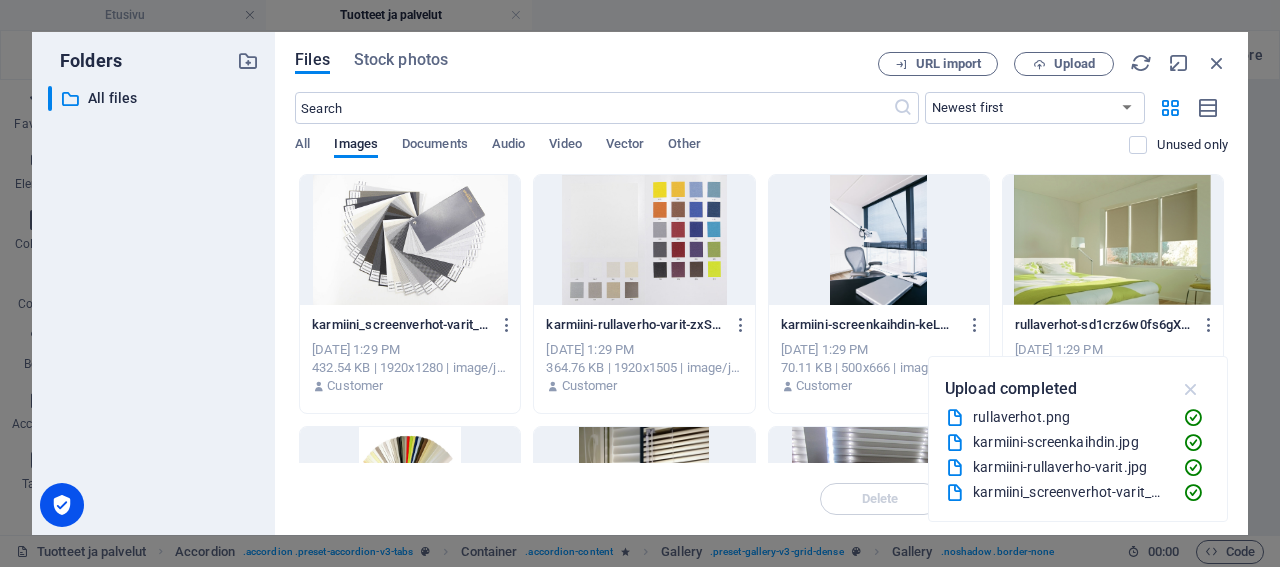 click at bounding box center (1191, 389) 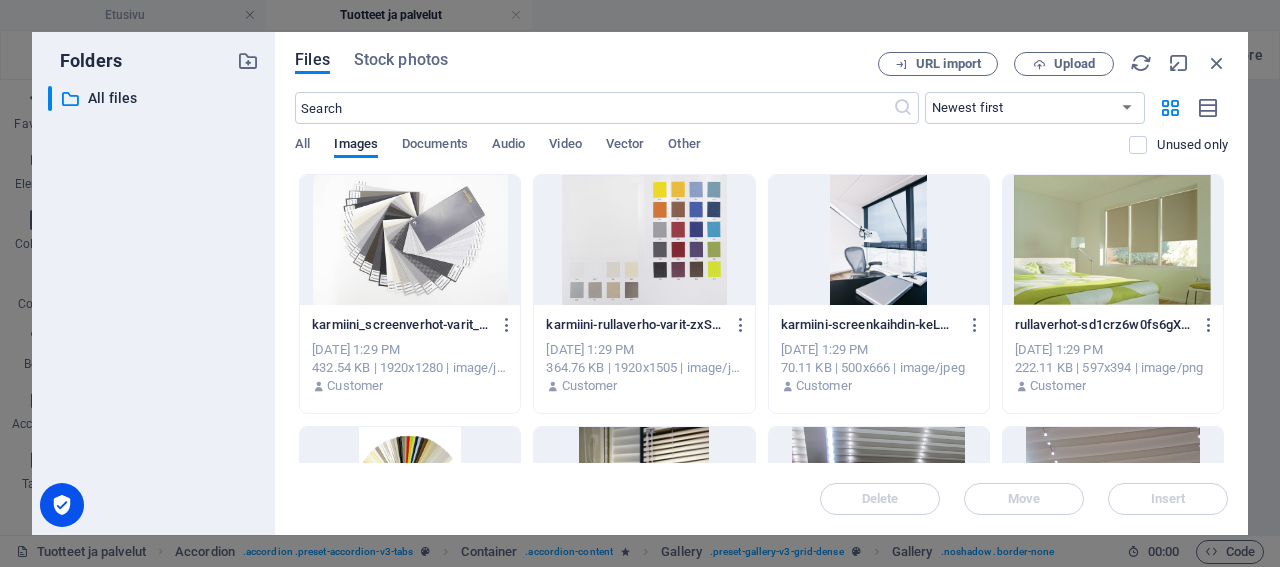 click on "Delete Move Insert" at bounding box center (761, 489) 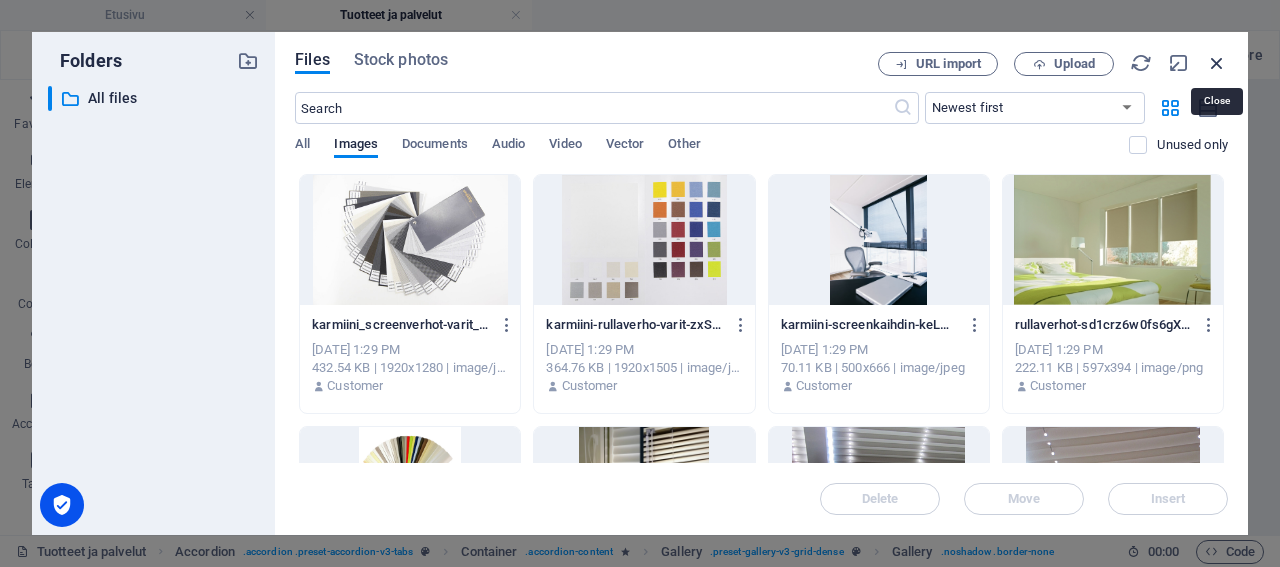 click at bounding box center (1217, 63) 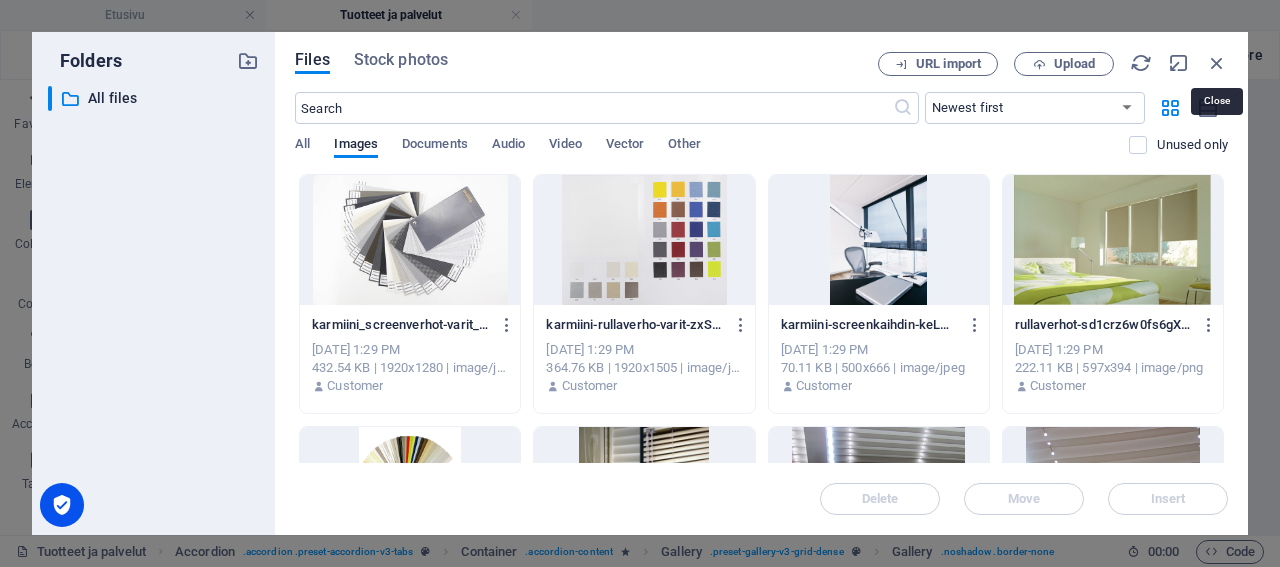 scroll, scrollTop: 2496, scrollLeft: 0, axis: vertical 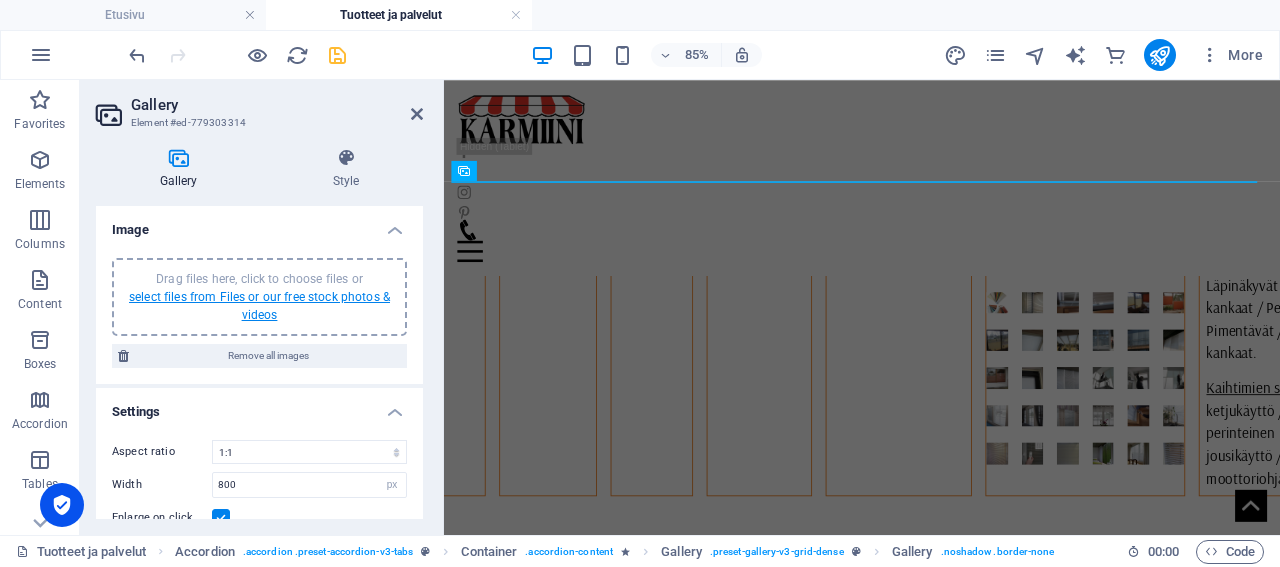 click on "select files from Files or our free stock photos & videos" at bounding box center [259, 306] 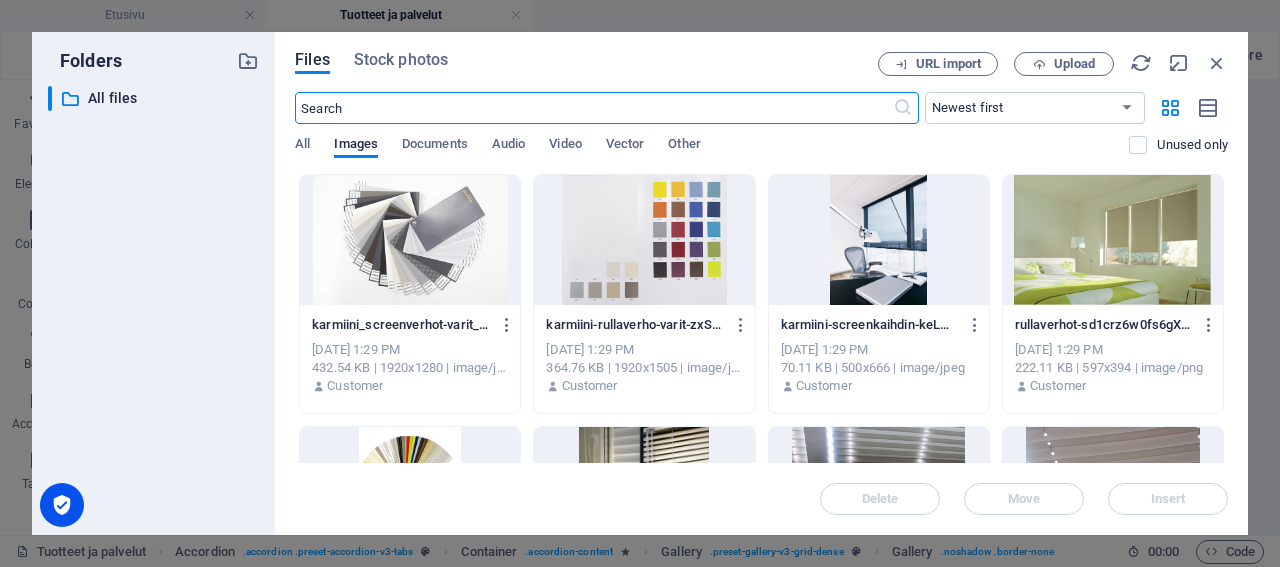 scroll, scrollTop: 2500, scrollLeft: 0, axis: vertical 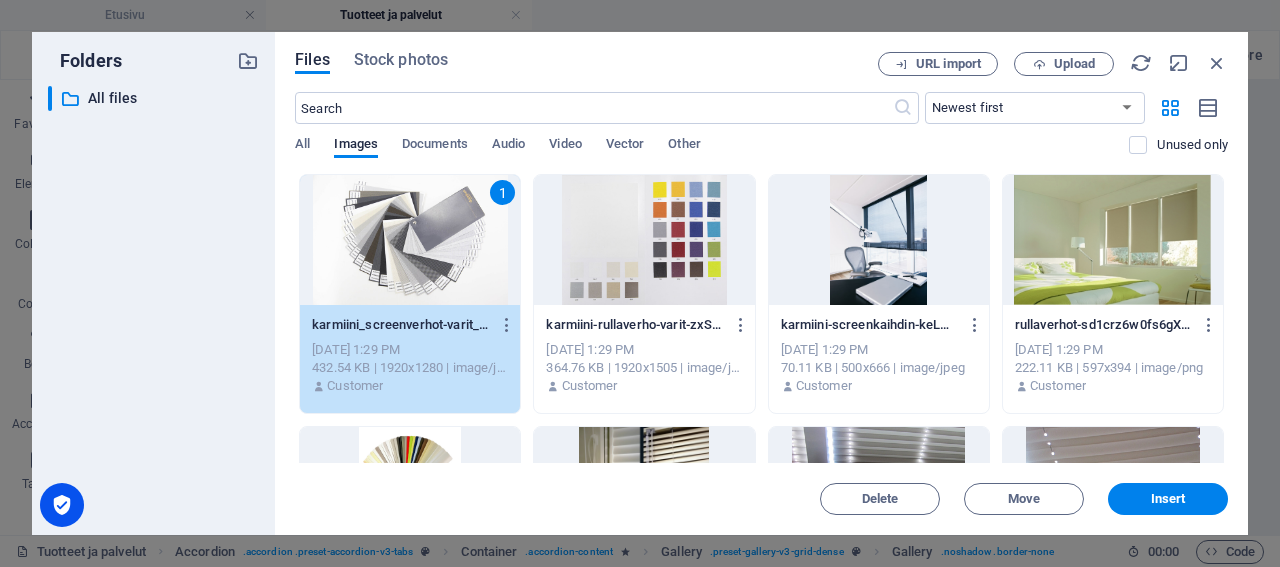 click at bounding box center (644, 240) 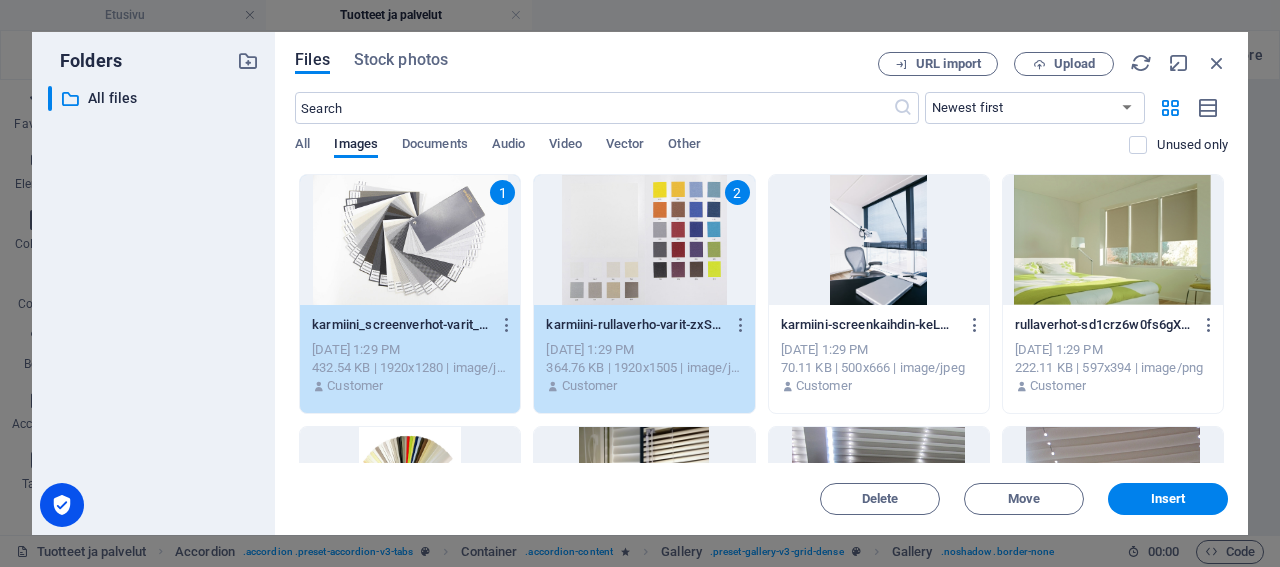click at bounding box center (879, 240) 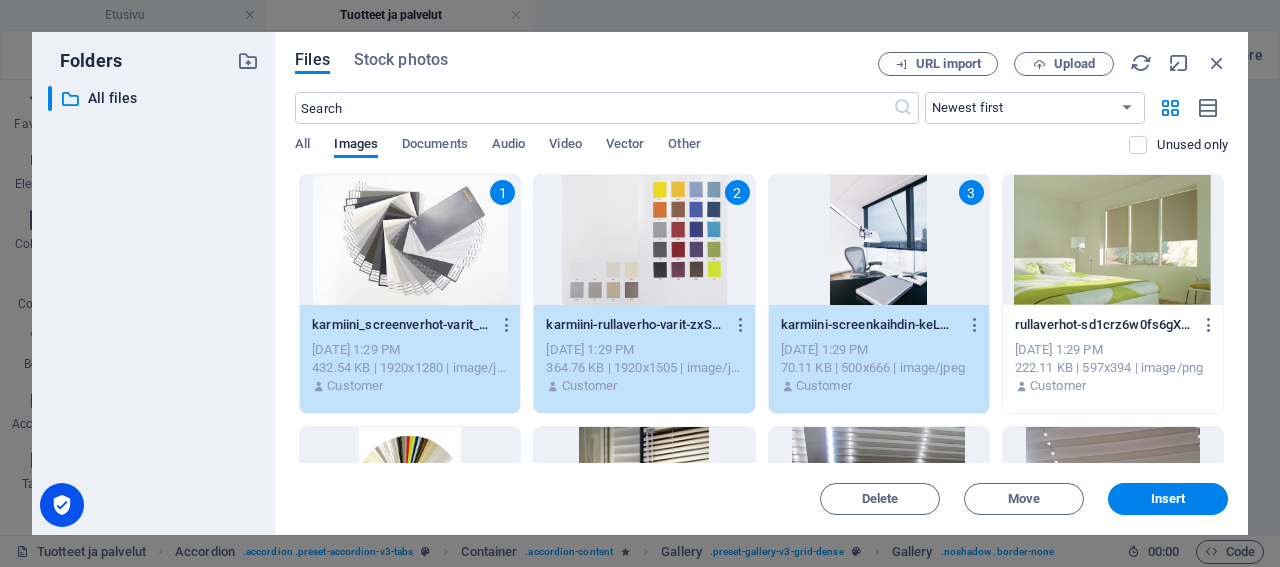 click at bounding box center (1113, 240) 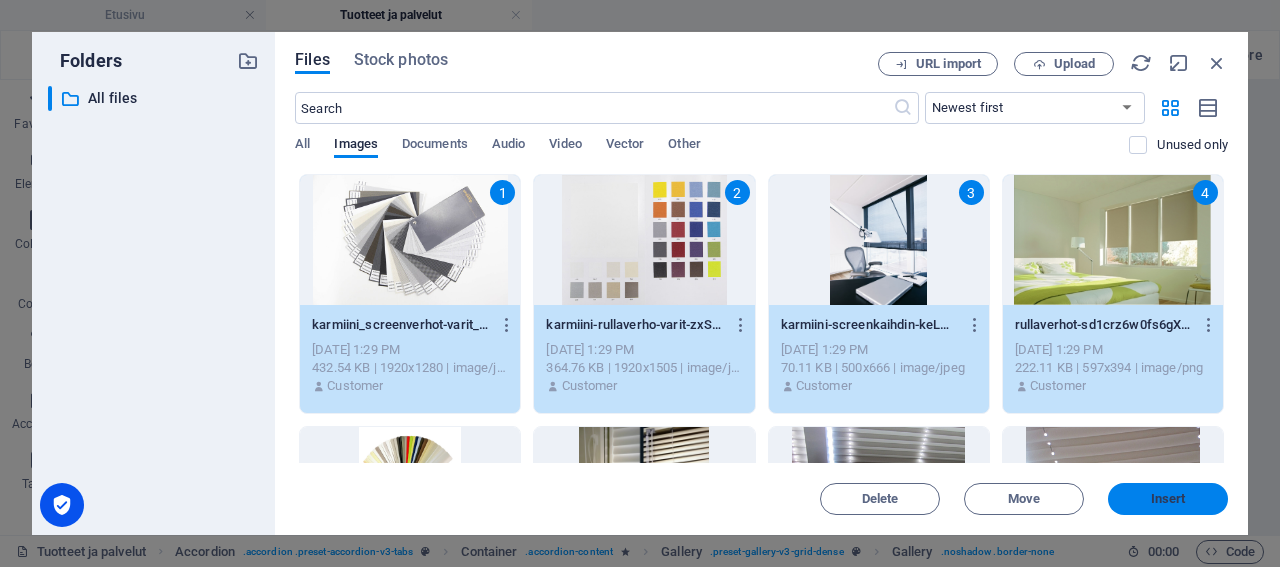 click on "Insert" at bounding box center (1168, 499) 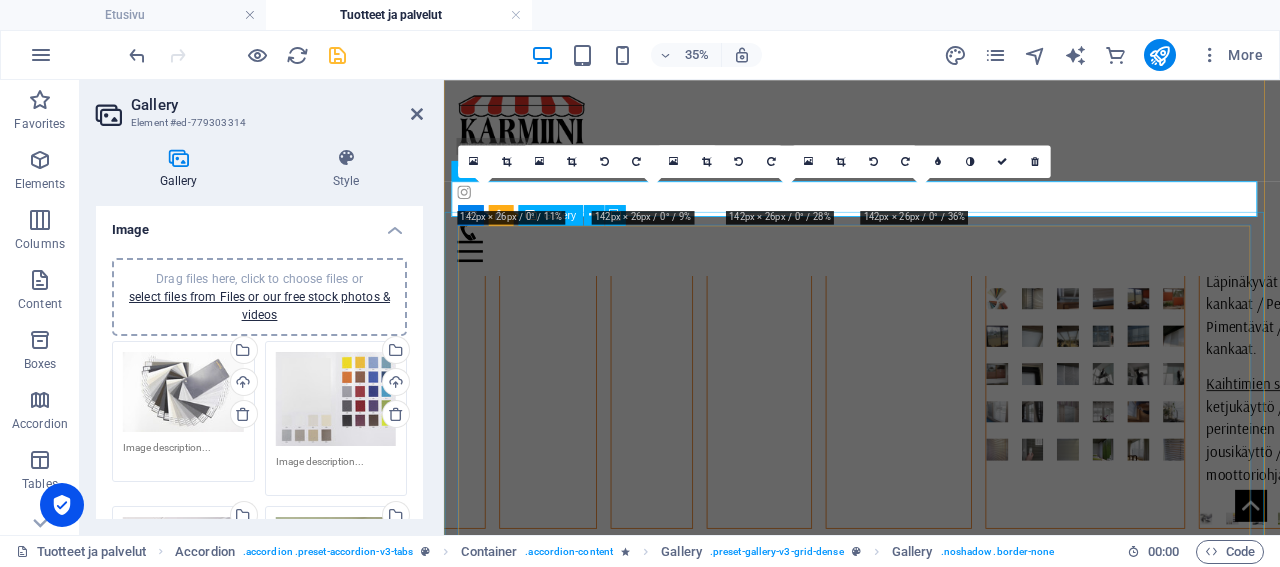 scroll, scrollTop: 2496, scrollLeft: 0, axis: vertical 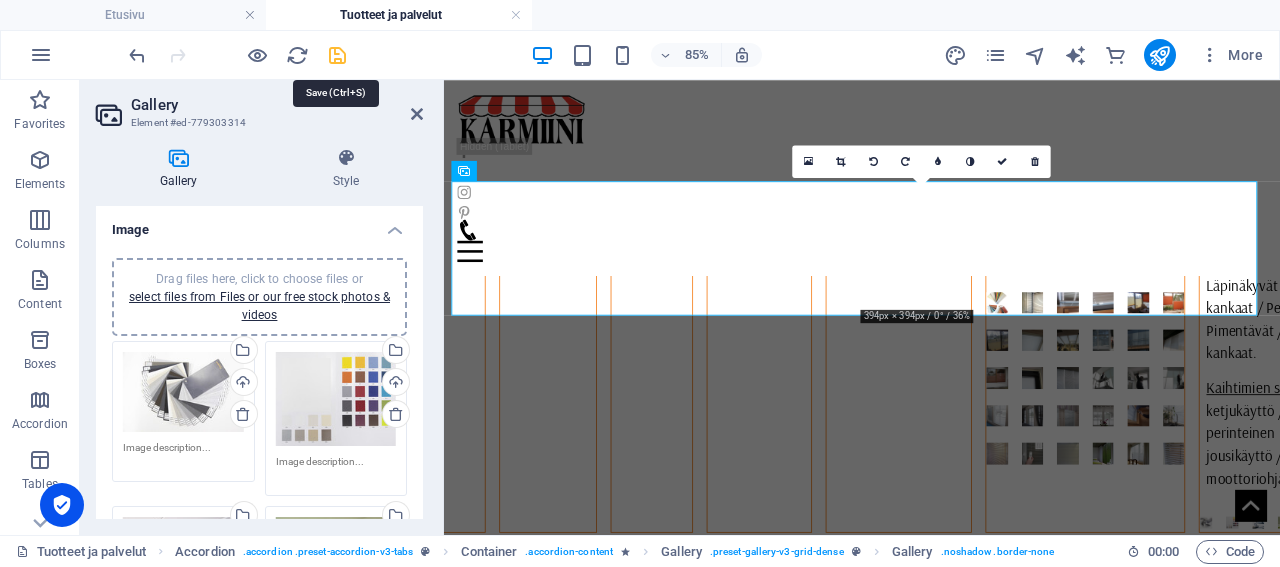click at bounding box center [337, 55] 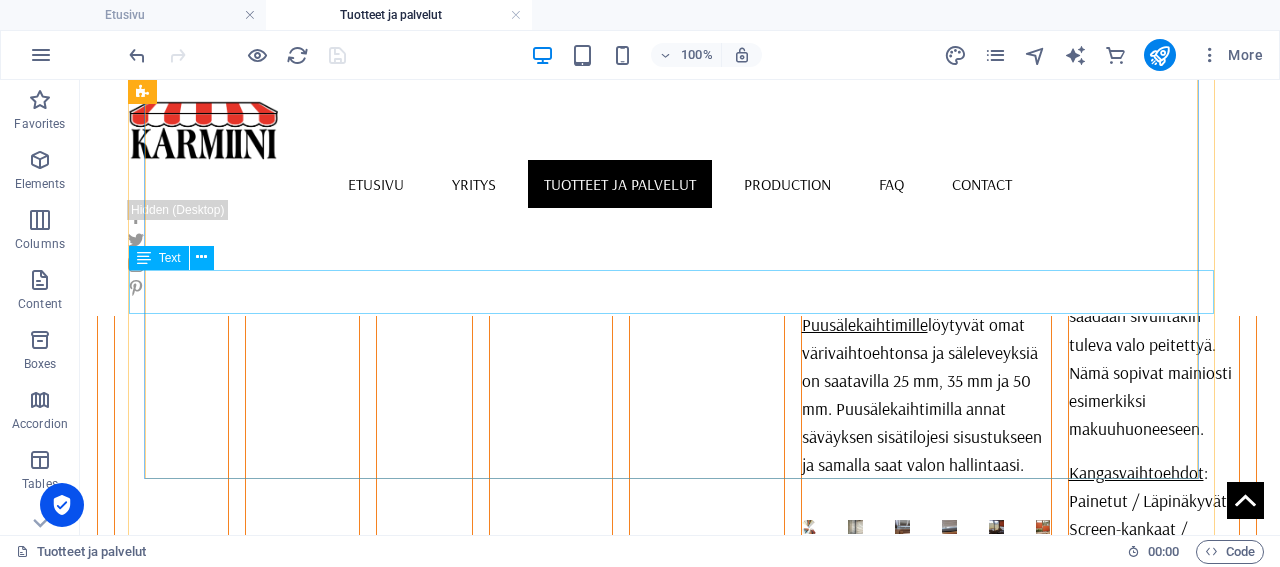 scroll, scrollTop: 2504, scrollLeft: 0, axis: vertical 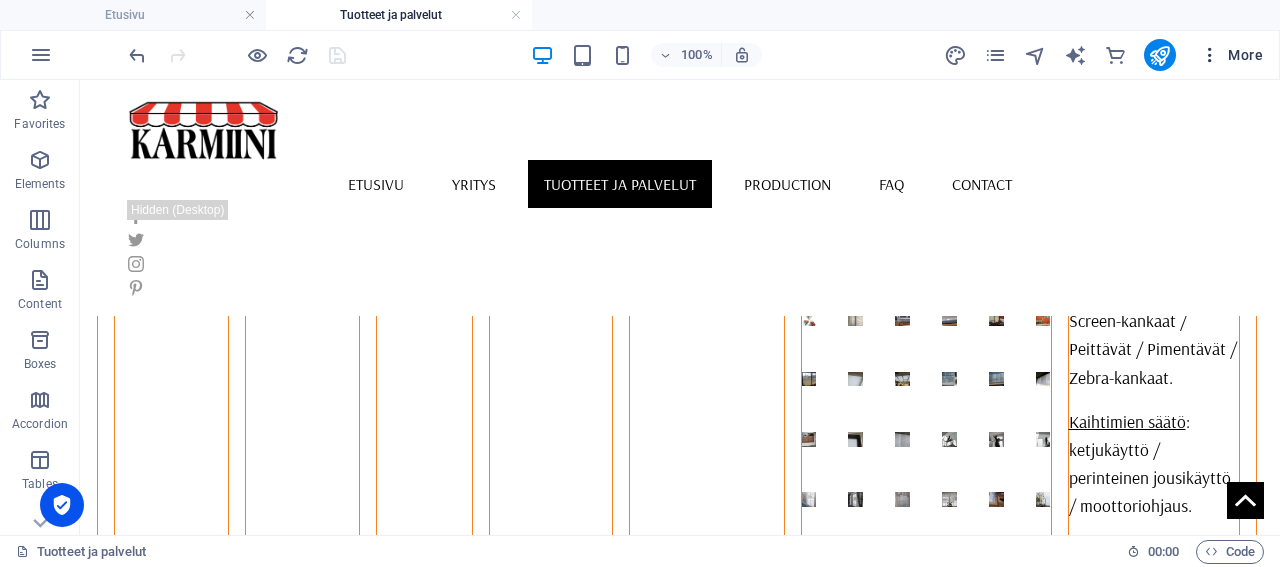 click on "More" at bounding box center [1231, 55] 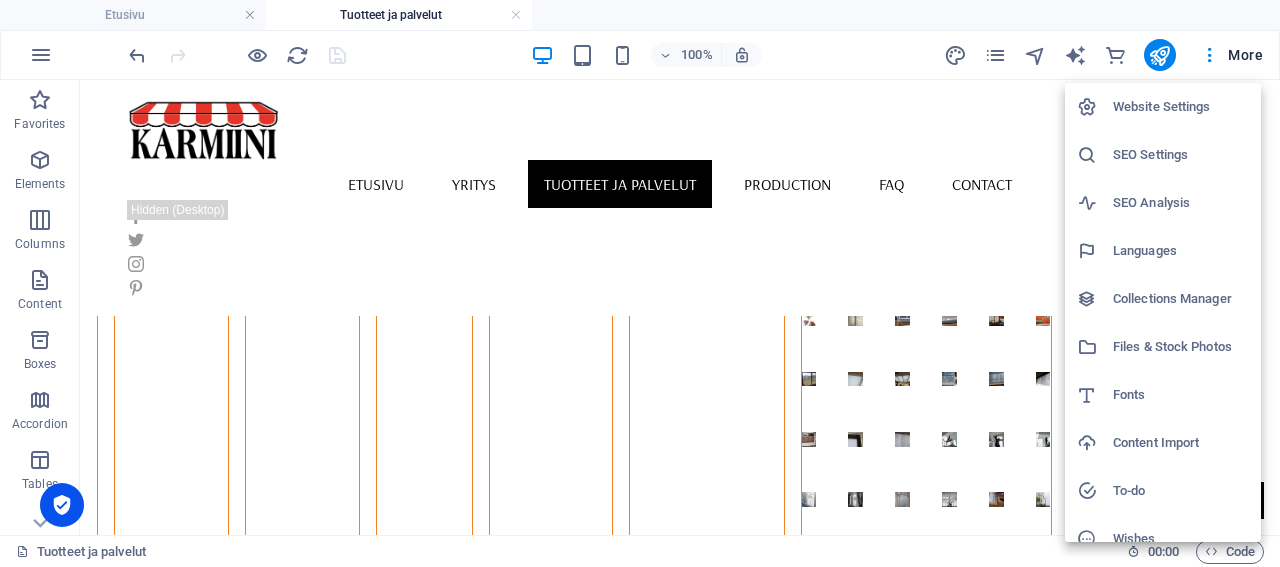 click on "Files & Stock Photos" at bounding box center (1181, 347) 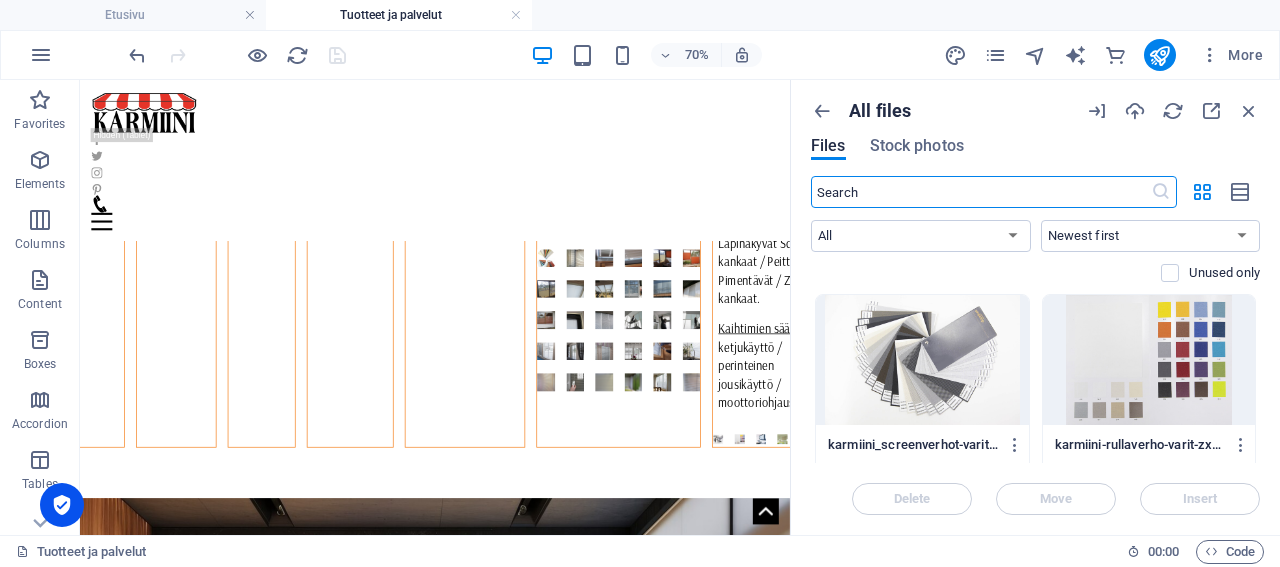 scroll, scrollTop: 2496, scrollLeft: 0, axis: vertical 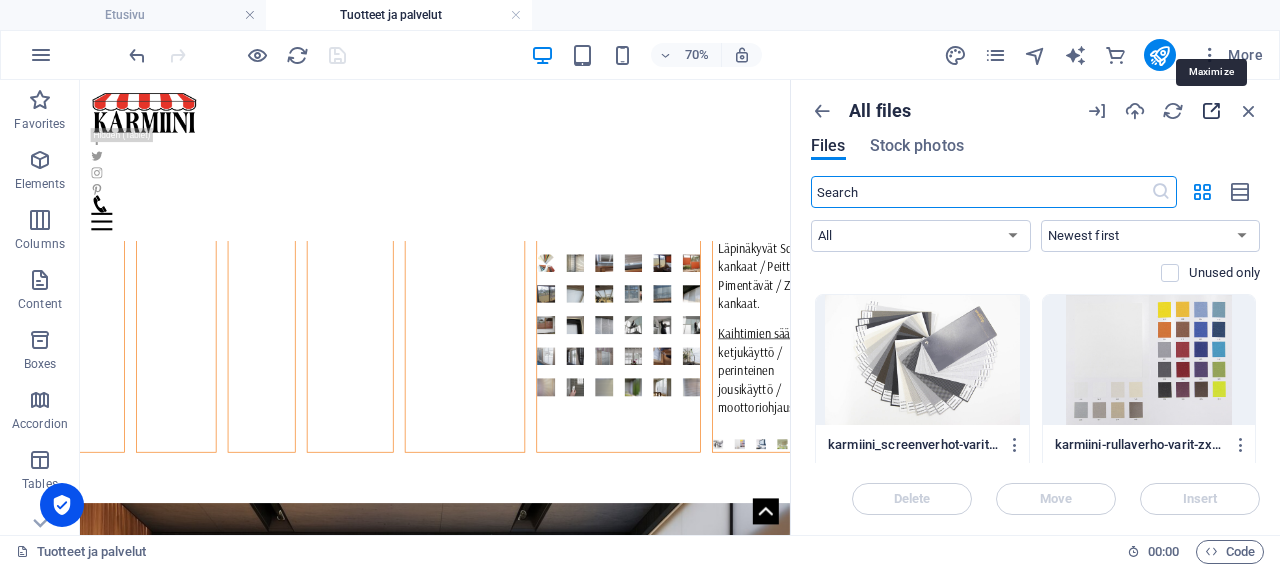 click at bounding box center [1211, 111] 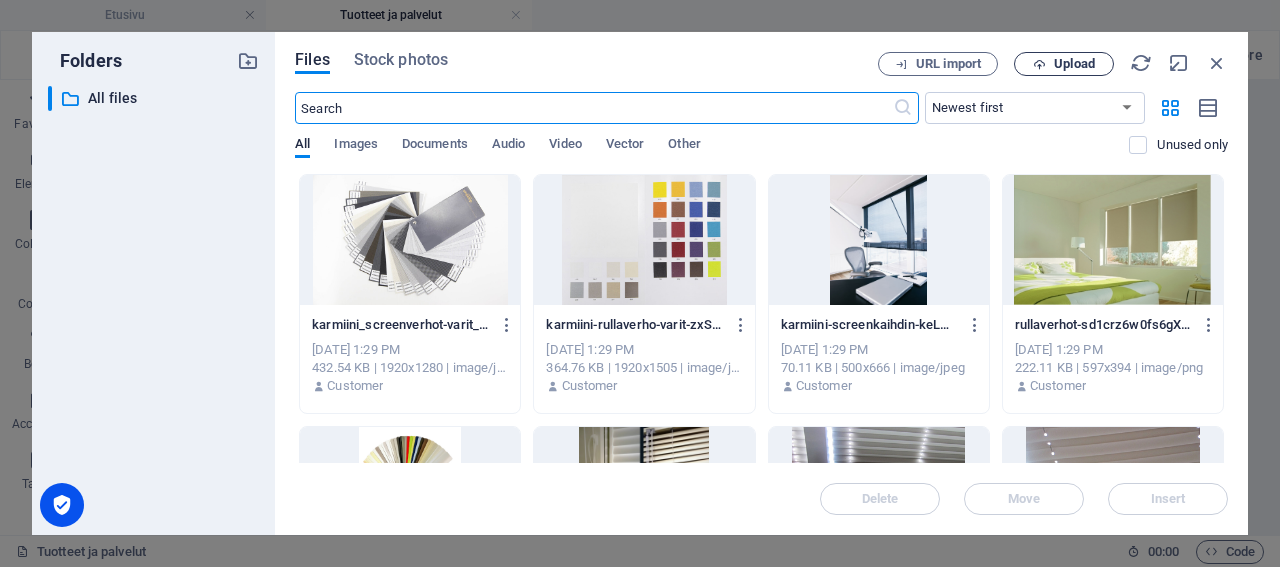 click on "Upload" at bounding box center [1064, 64] 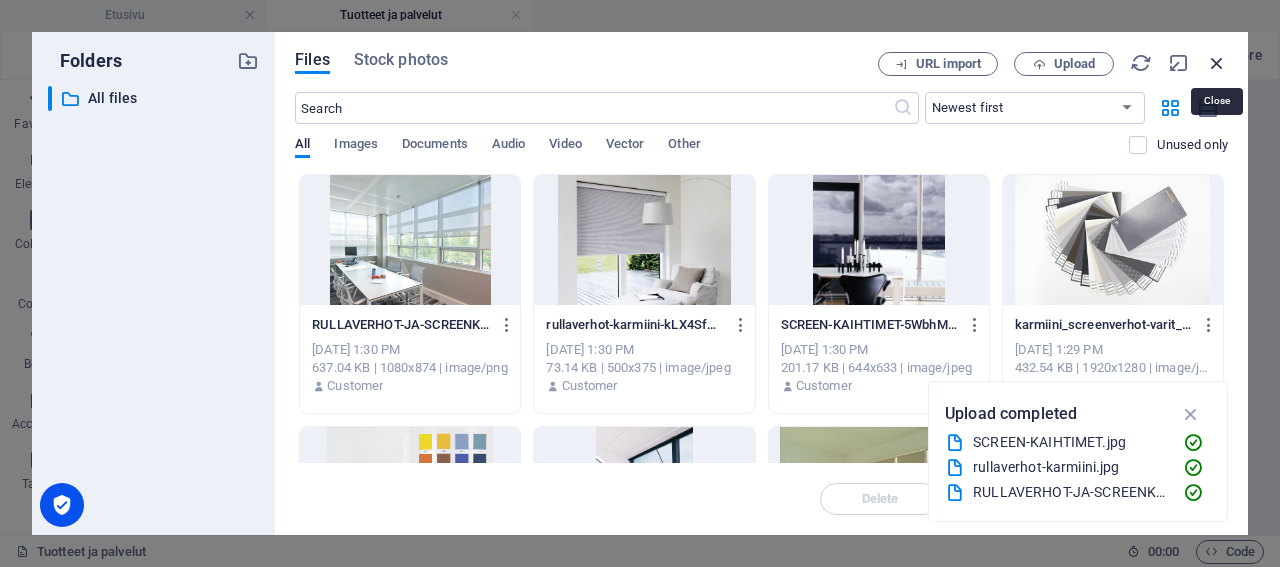 click at bounding box center (1217, 63) 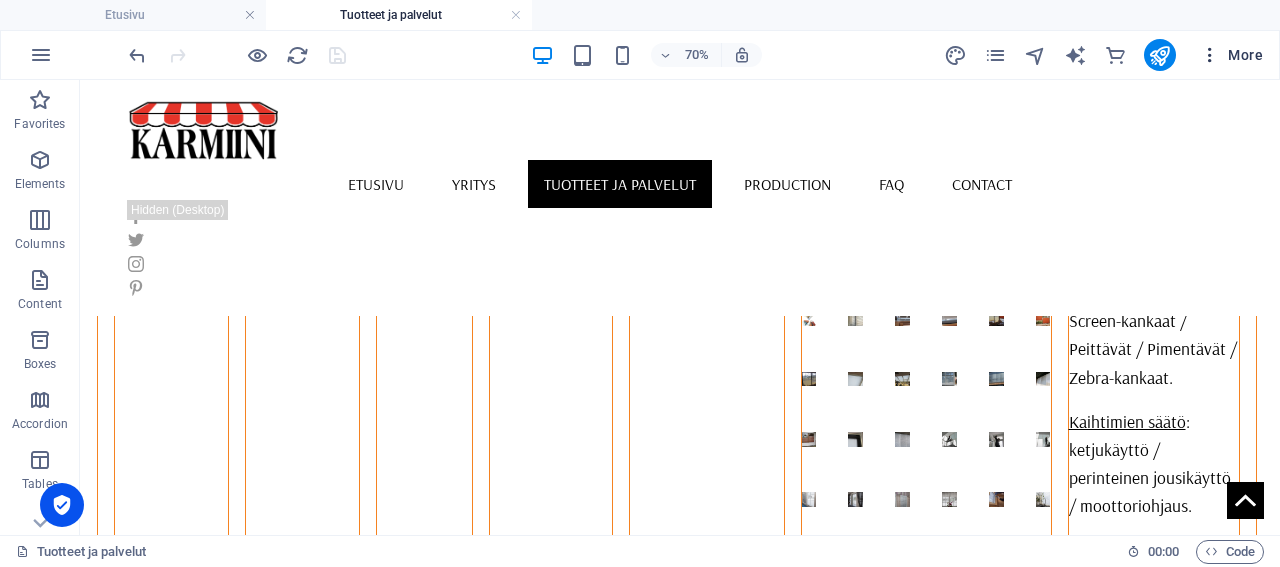 scroll, scrollTop: 2504, scrollLeft: 0, axis: vertical 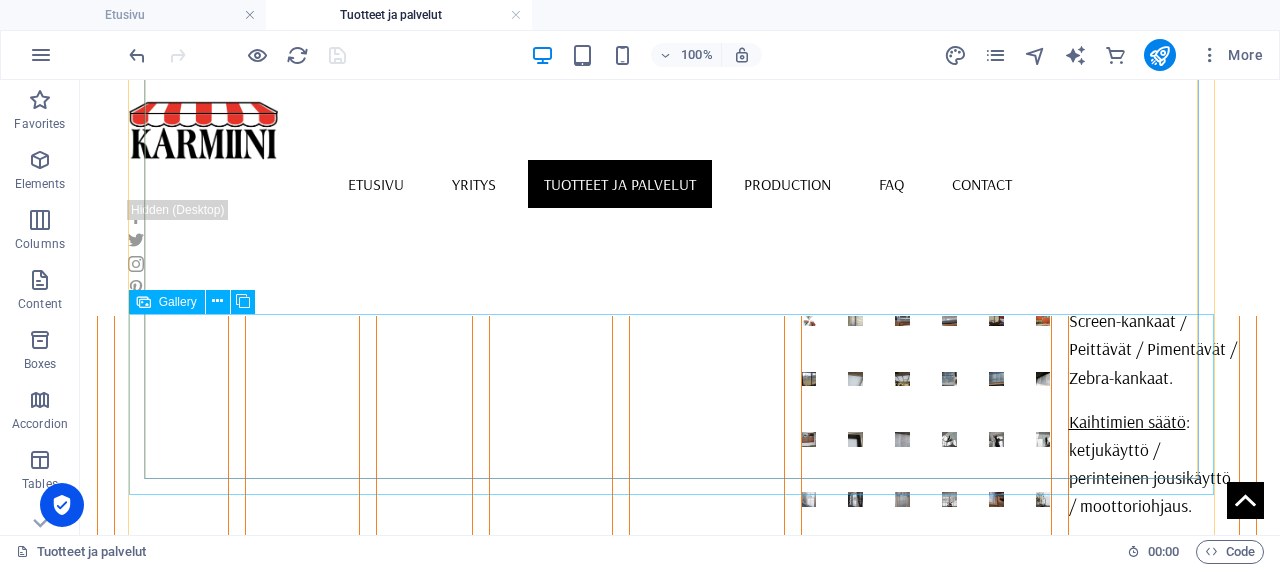 click on "Gallery" at bounding box center [178, 302] 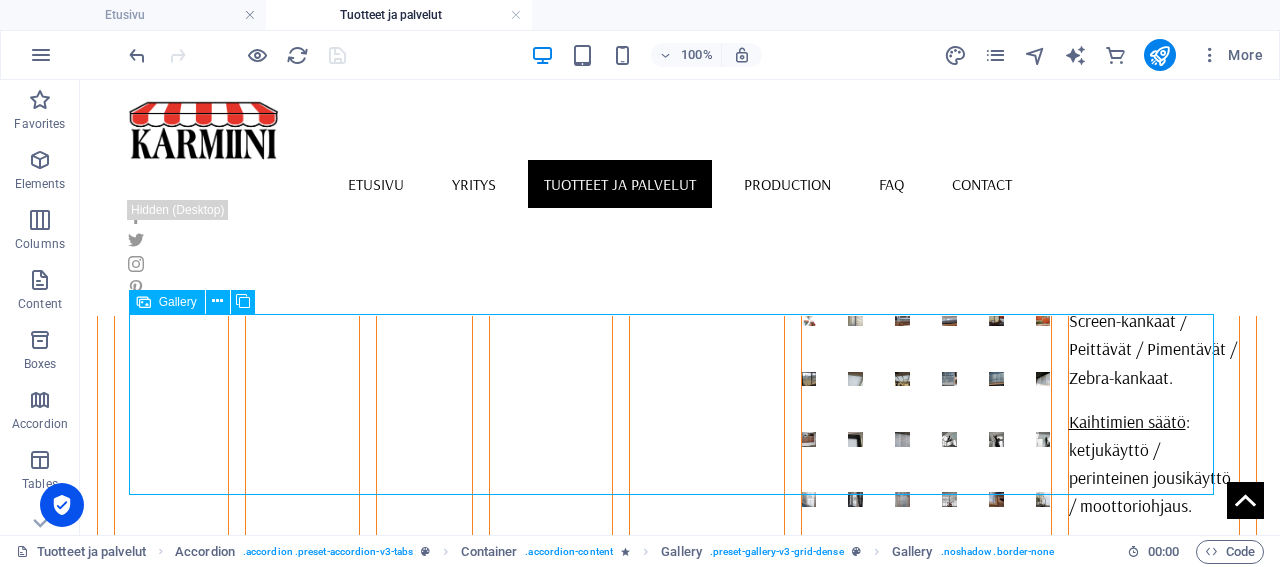 click on "Gallery" at bounding box center [178, 302] 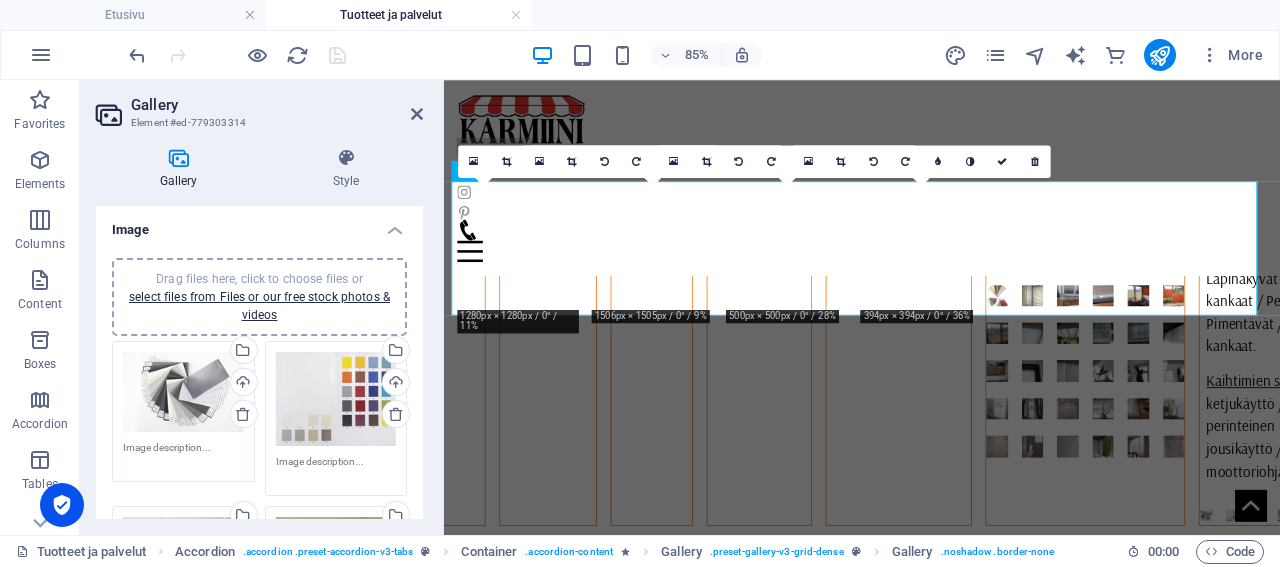 scroll, scrollTop: 2496, scrollLeft: 0, axis: vertical 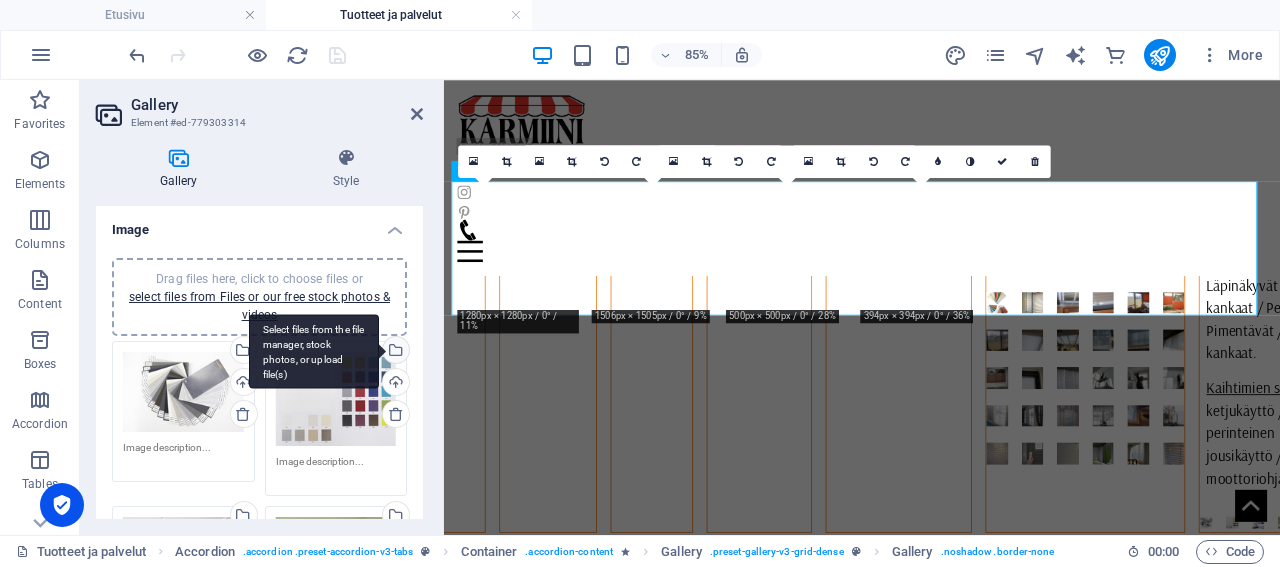 click on "Select files from the file manager, stock photos, or upload file(s)" at bounding box center [394, 352] 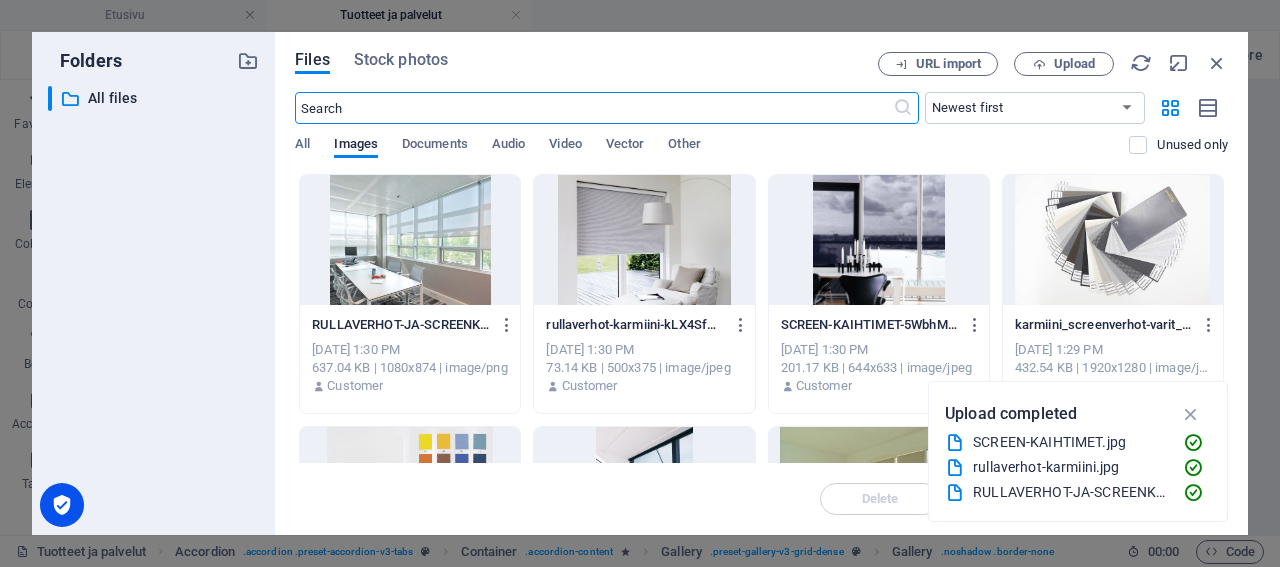 scroll, scrollTop: 2500, scrollLeft: 0, axis: vertical 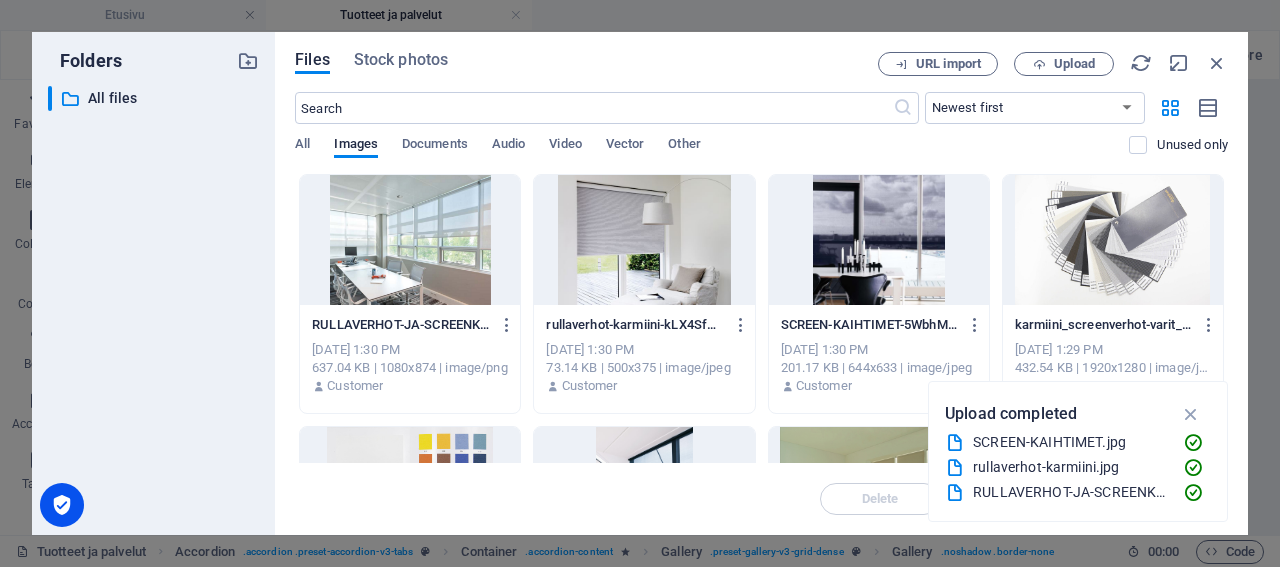 click at bounding box center (410, 240) 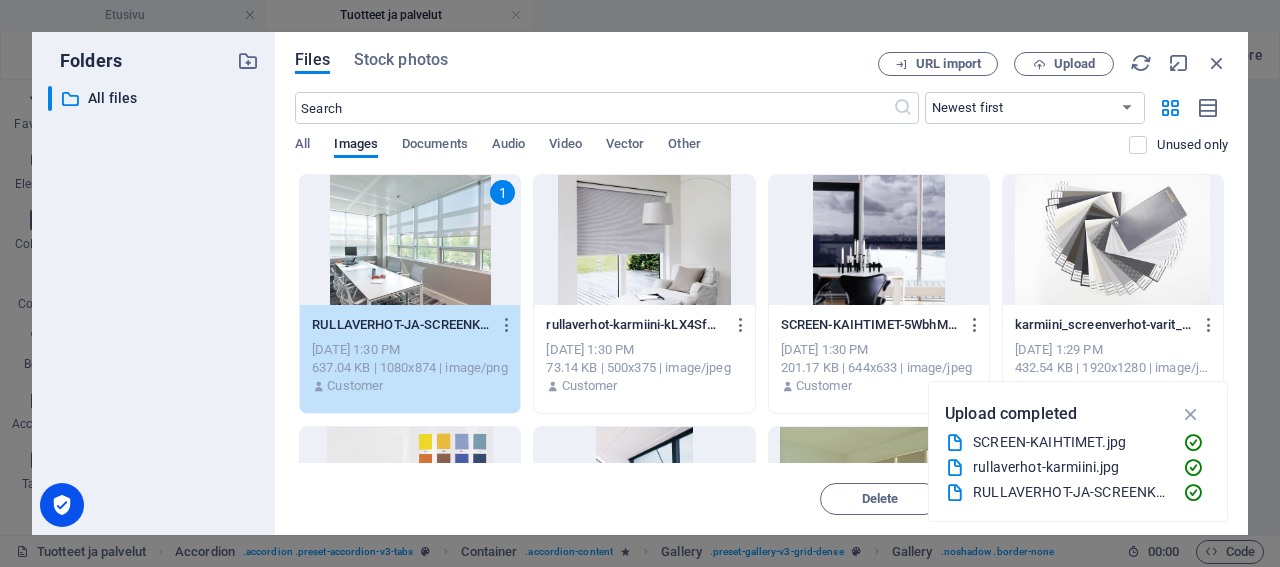 click at bounding box center (644, 240) 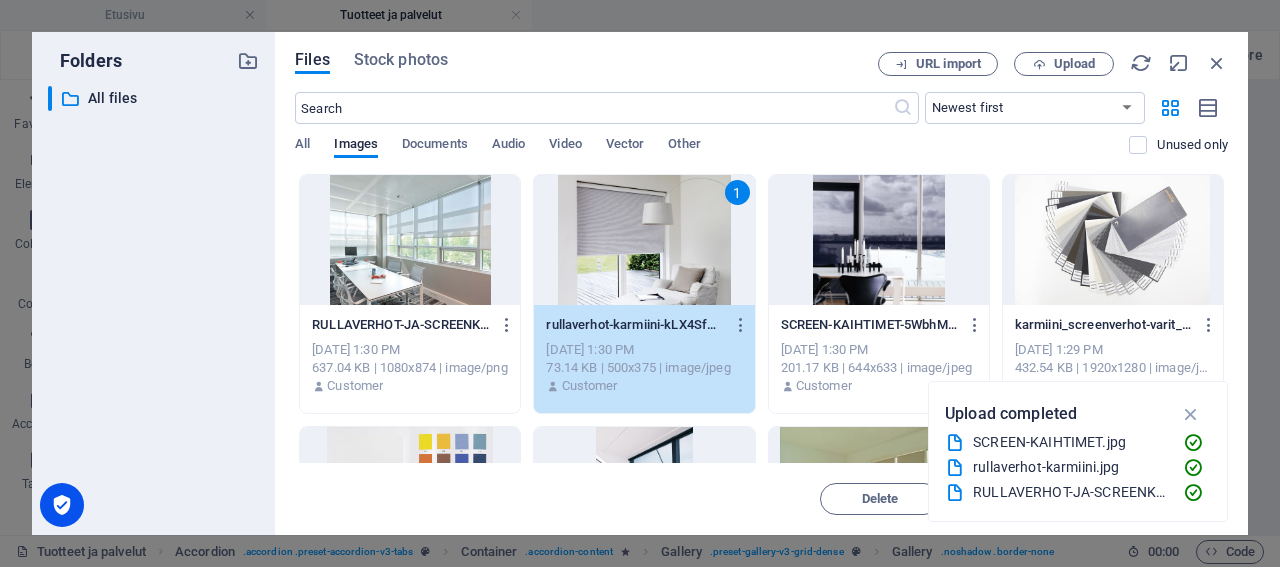 click at bounding box center (879, 240) 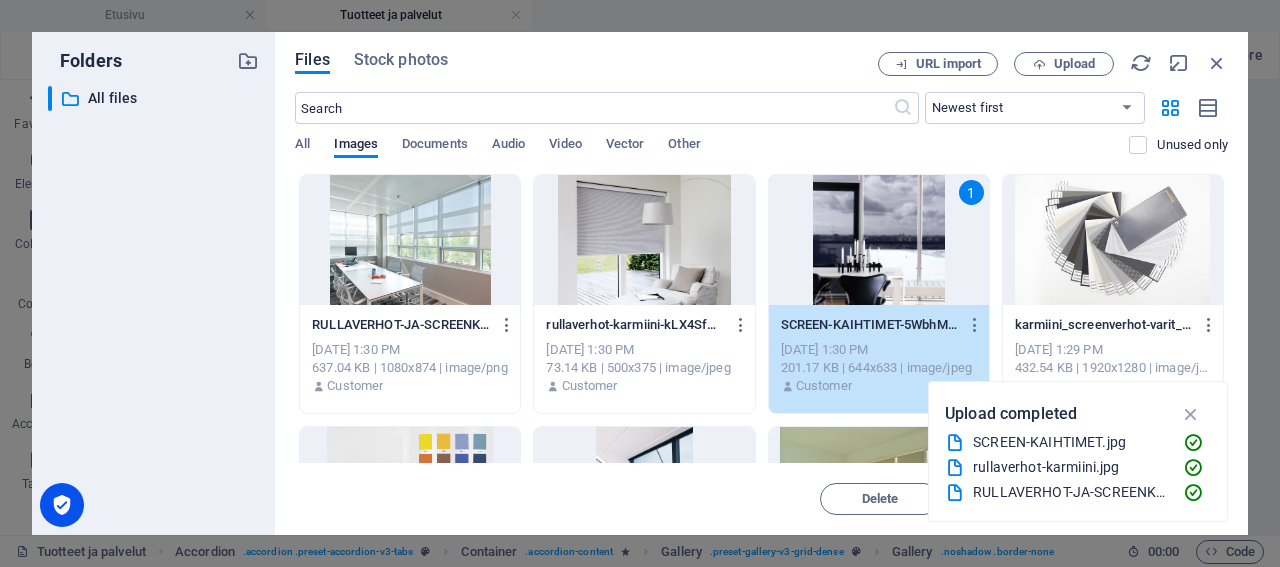click at bounding box center (410, 240) 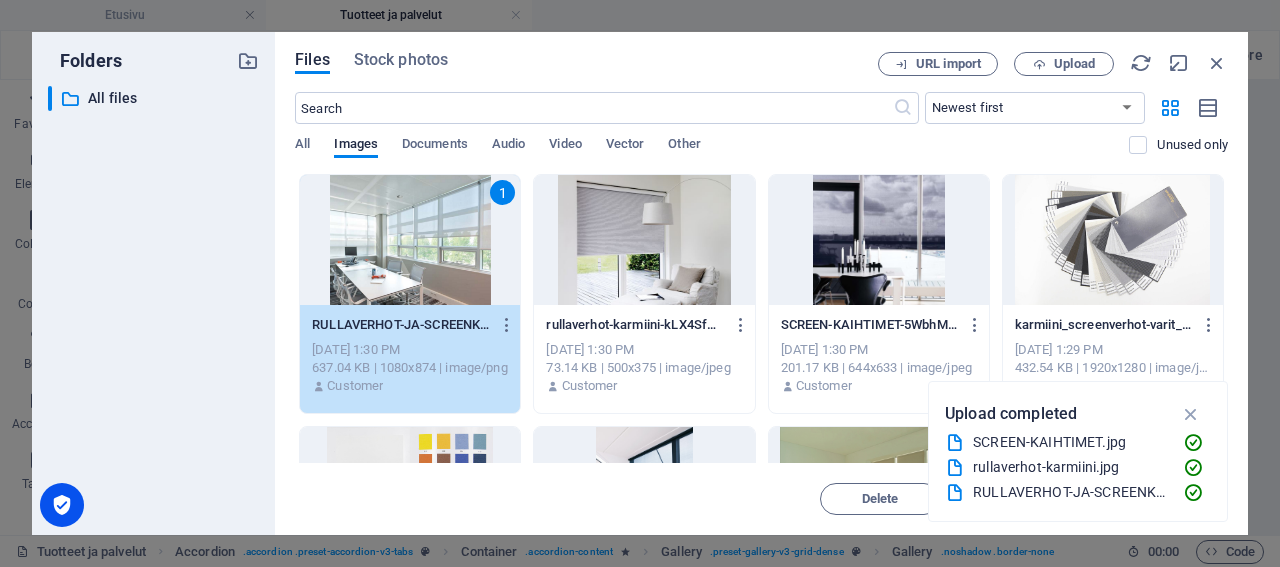 click at bounding box center (644, 240) 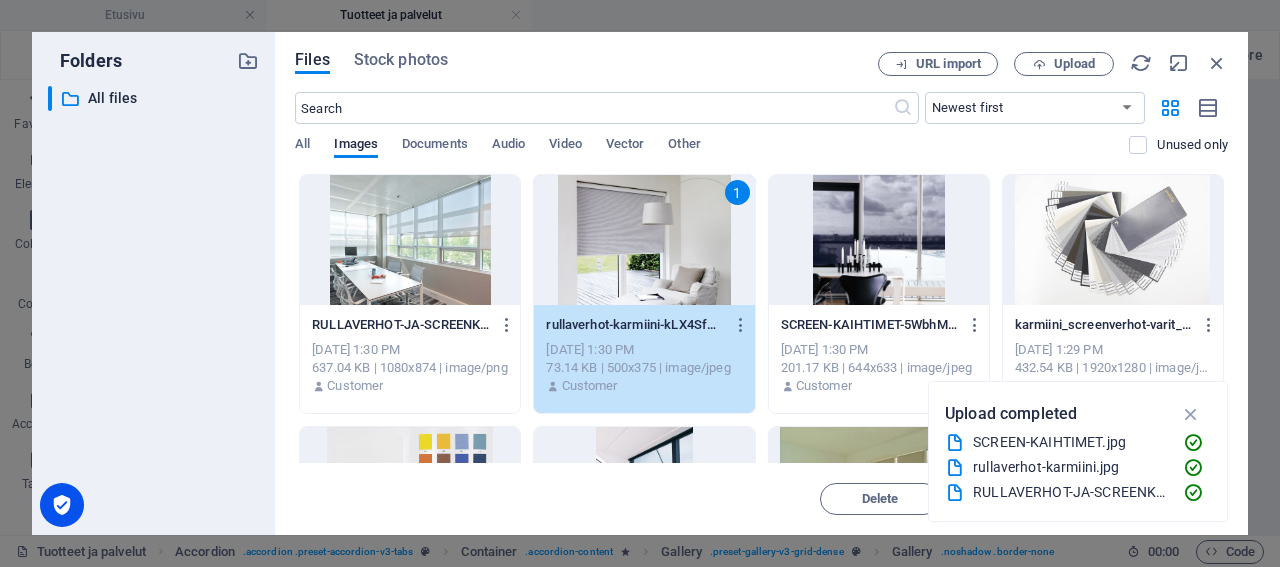 click at bounding box center (410, 240) 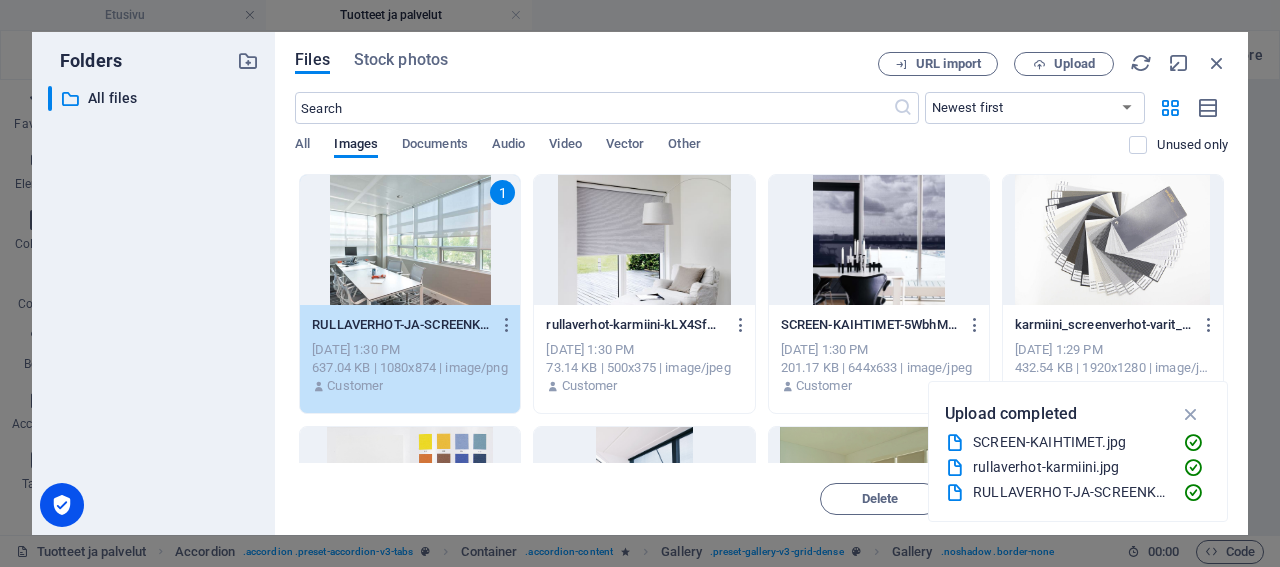 click at bounding box center (644, 240) 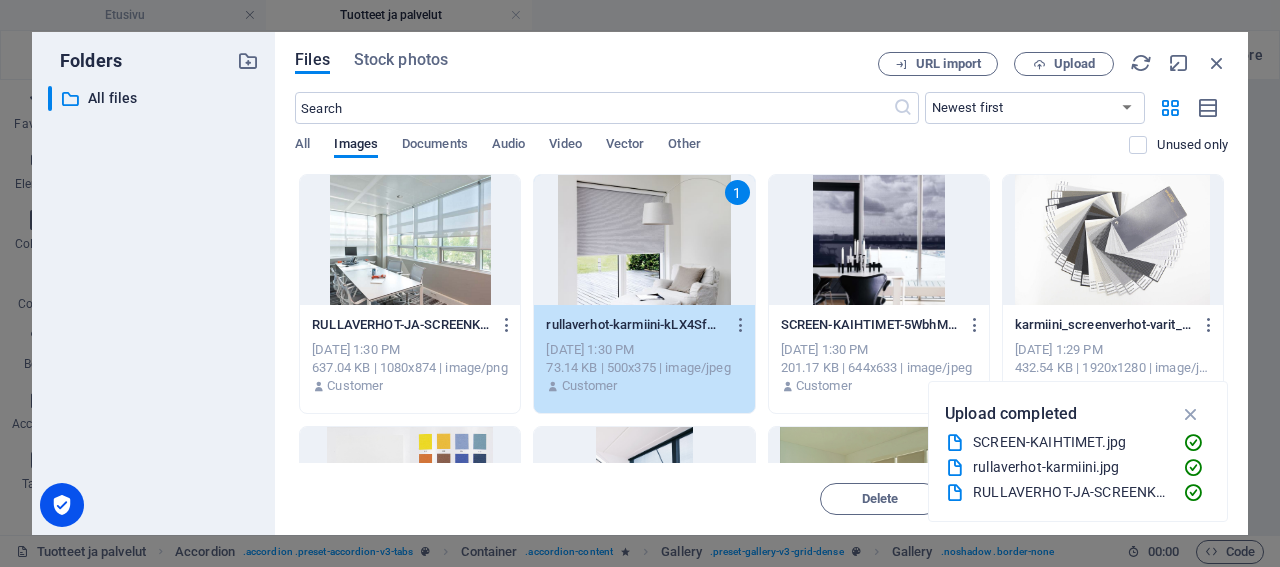 click at bounding box center (410, 240) 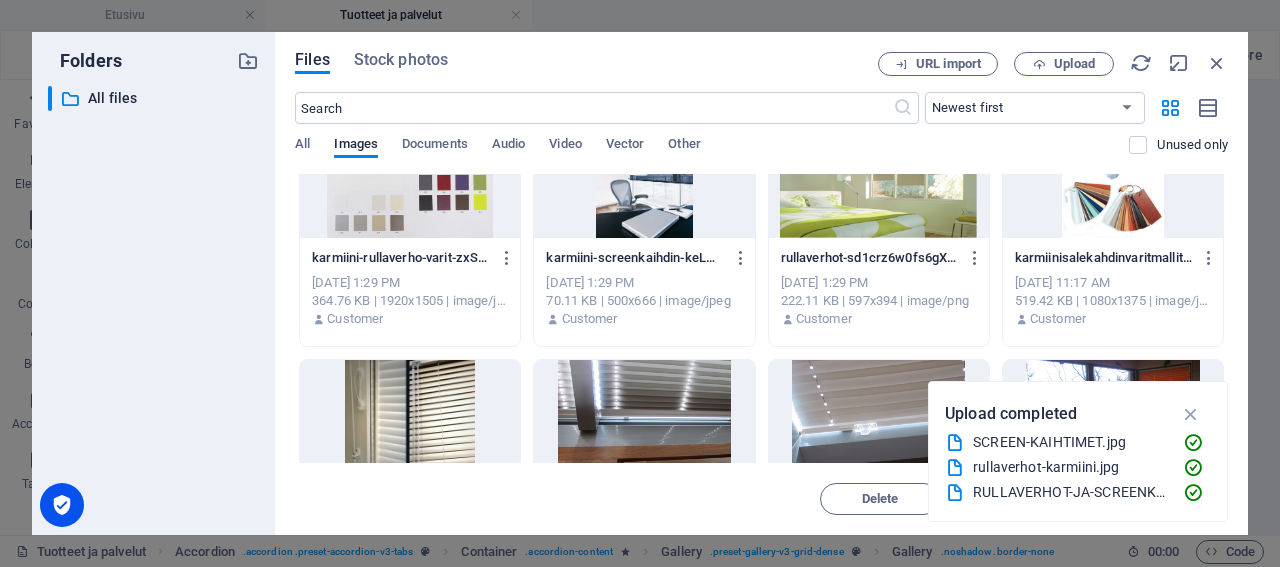 scroll, scrollTop: 384, scrollLeft: 0, axis: vertical 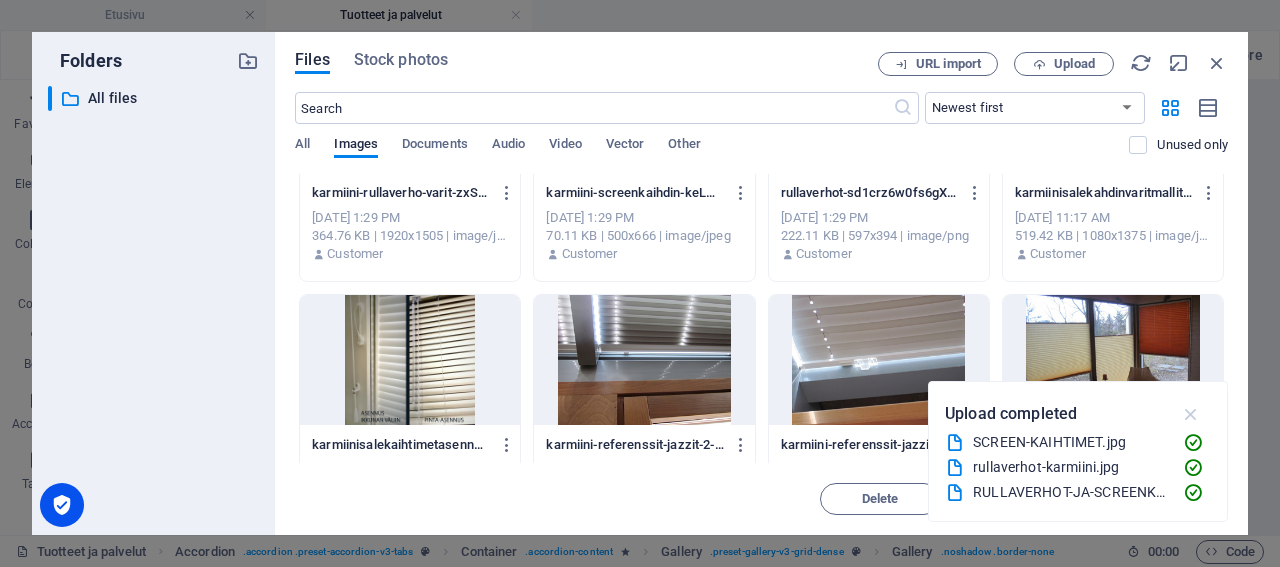 click at bounding box center [1191, 414] 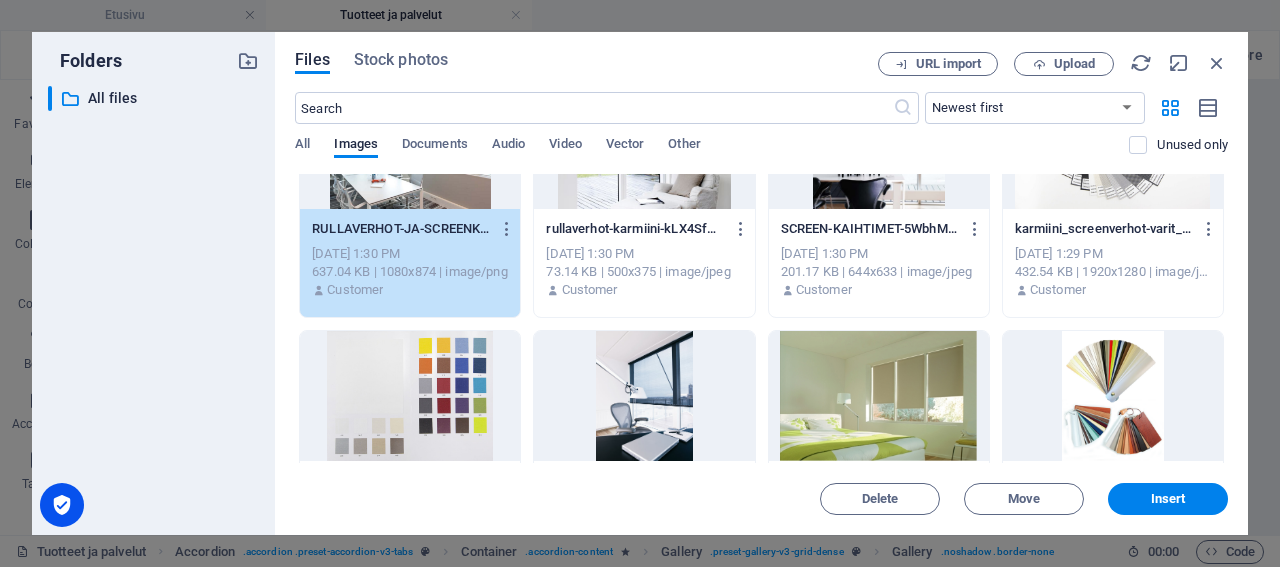 scroll, scrollTop: 0, scrollLeft: 0, axis: both 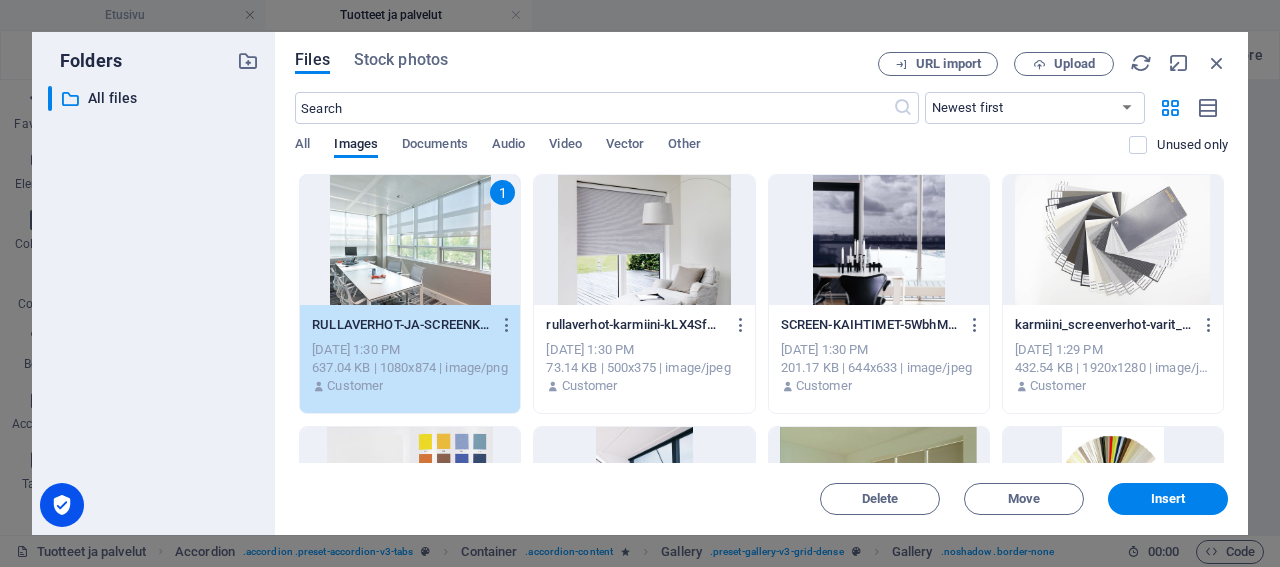 click at bounding box center (644, 240) 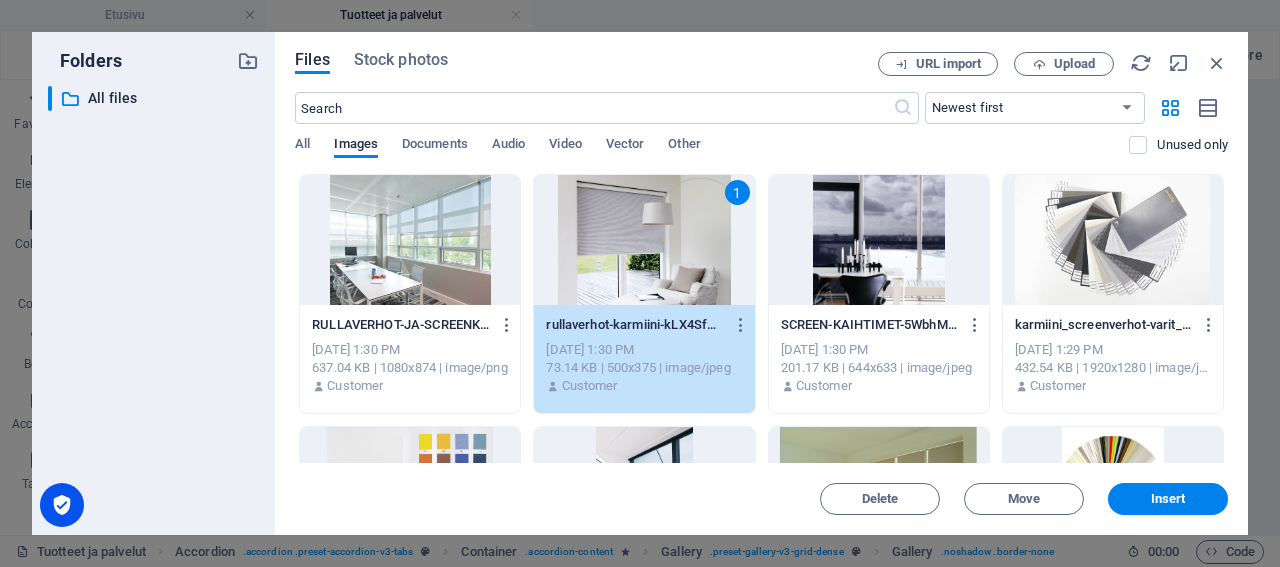 click at bounding box center (410, 240) 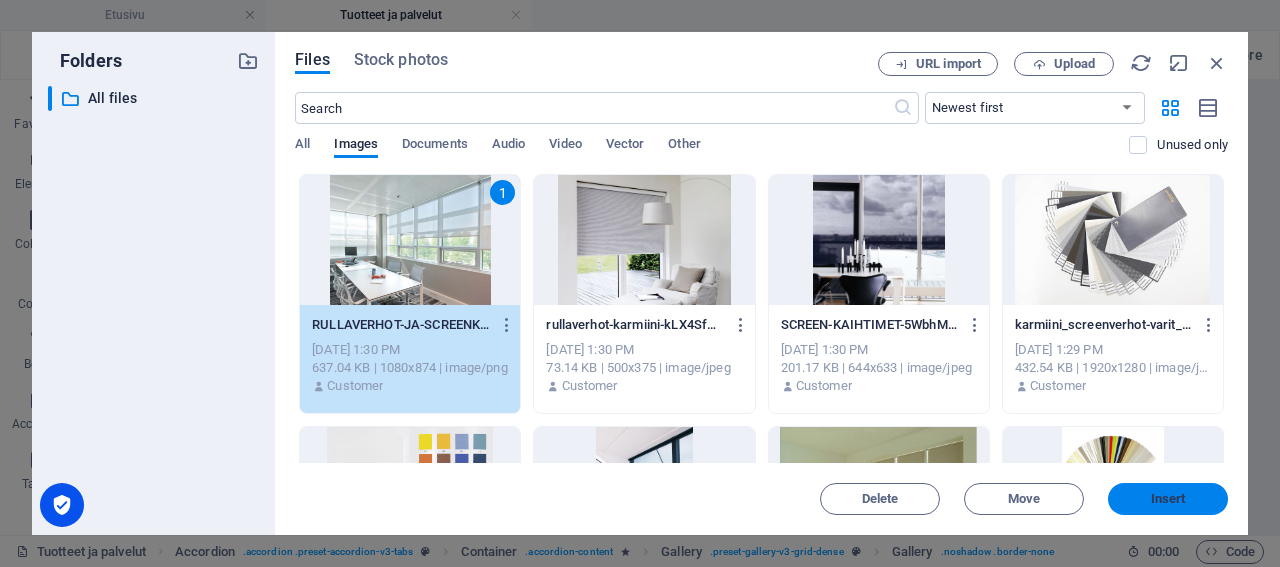click on "Insert" at bounding box center (1168, 499) 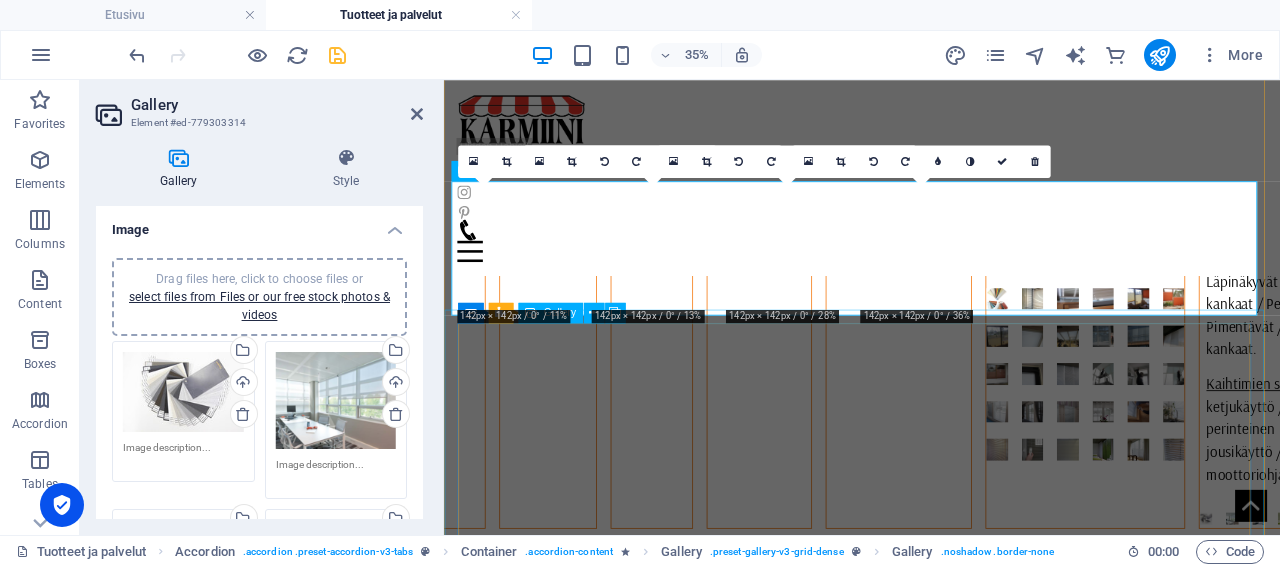scroll, scrollTop: 2496, scrollLeft: 0, axis: vertical 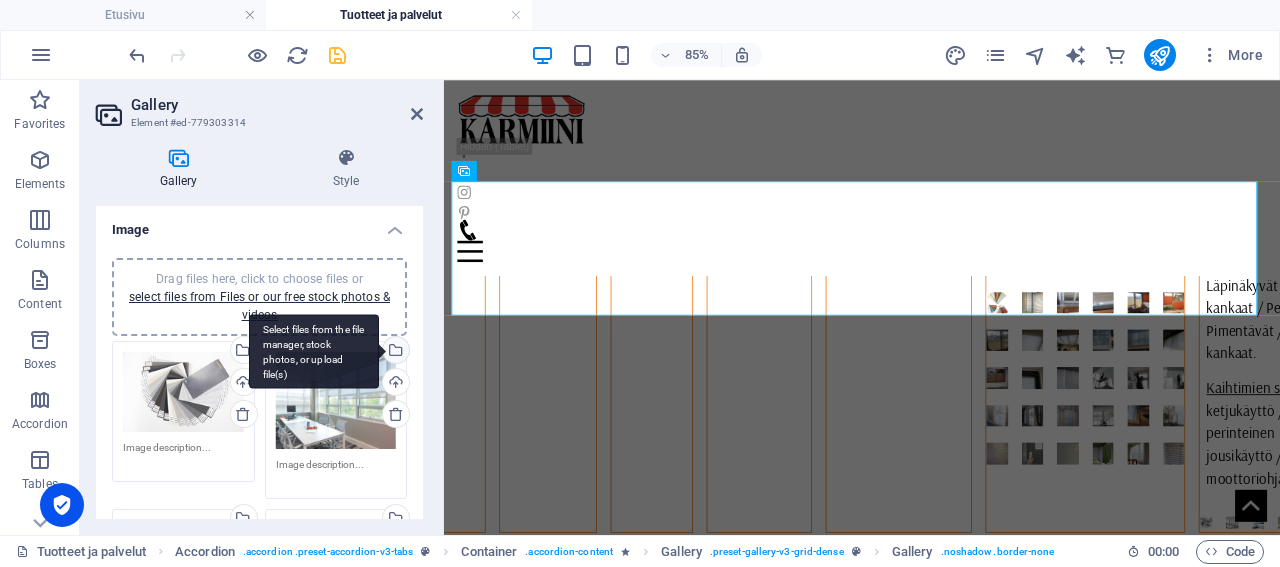 click on "Select files from the file manager, stock photos, or upload file(s)" at bounding box center [394, 352] 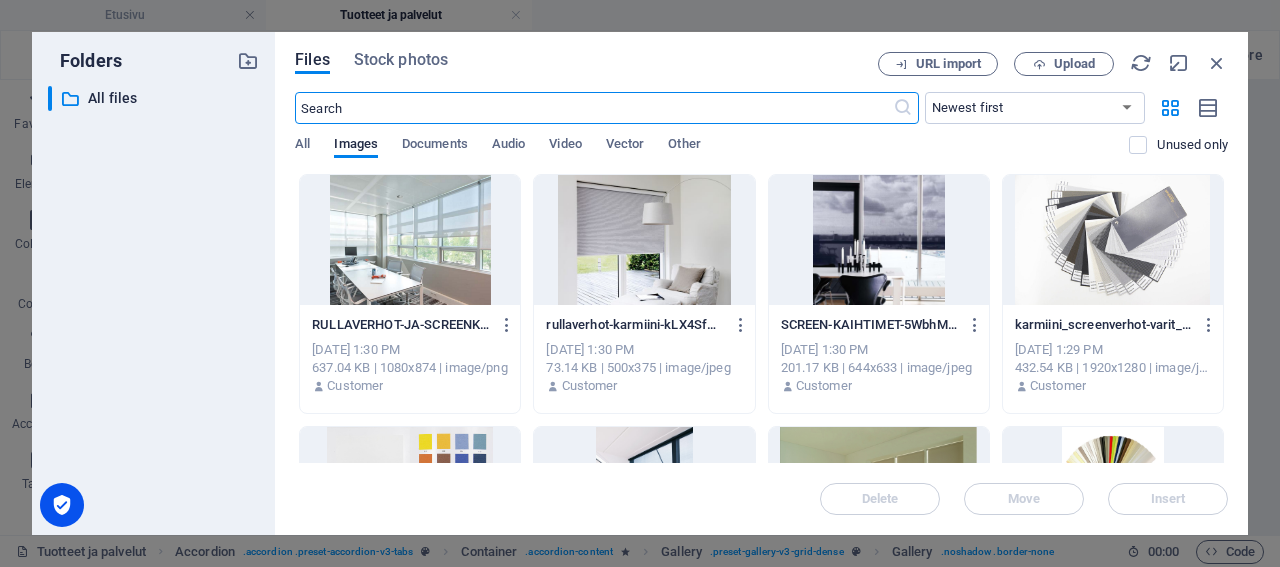 scroll, scrollTop: 2500, scrollLeft: 0, axis: vertical 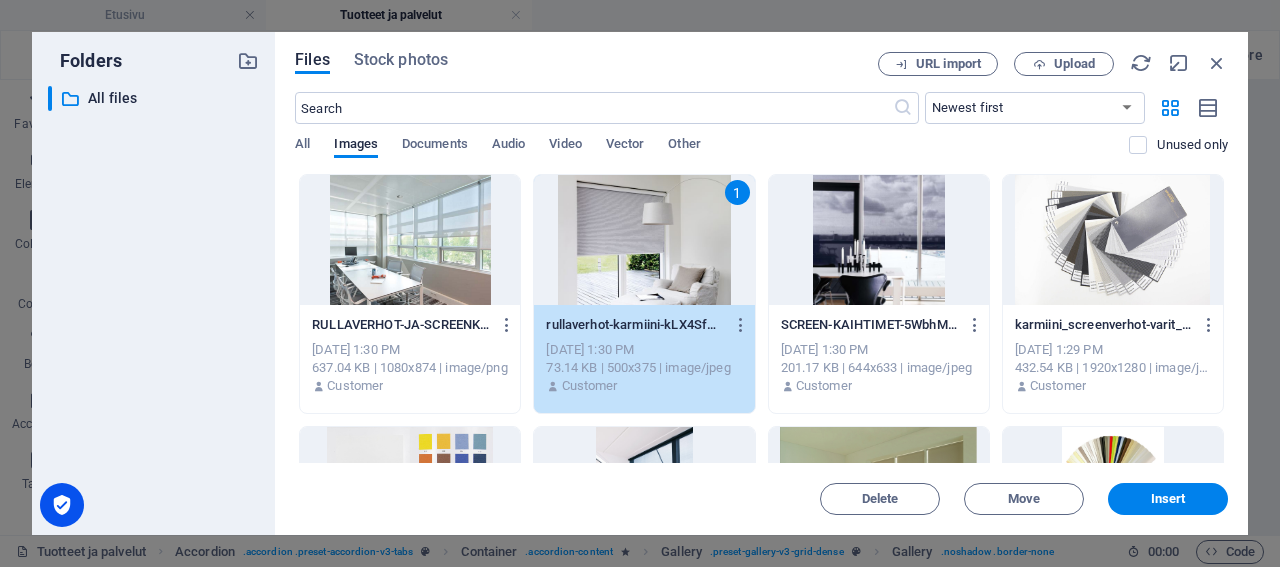 click at bounding box center [879, 240] 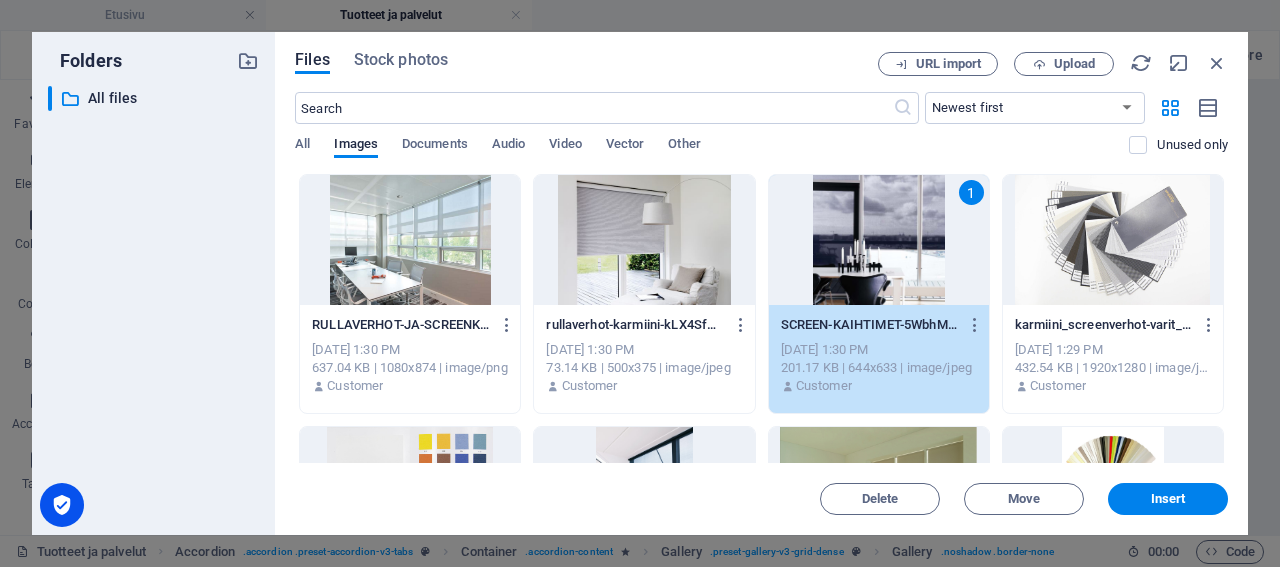 click at bounding box center [644, 240] 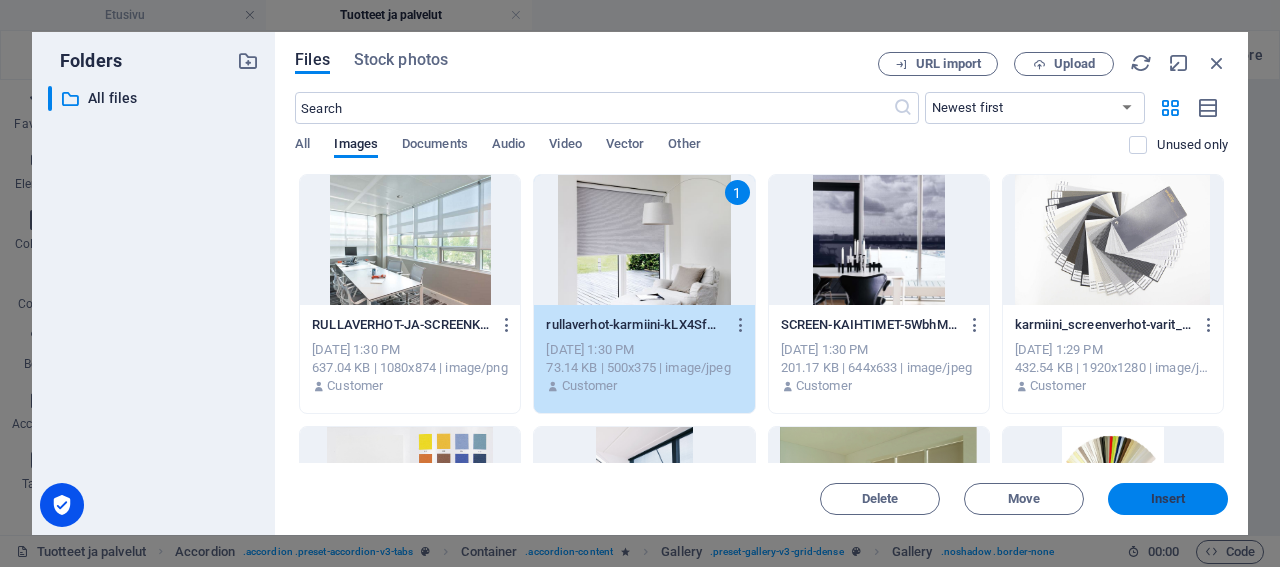 click on "Insert" at bounding box center [1168, 499] 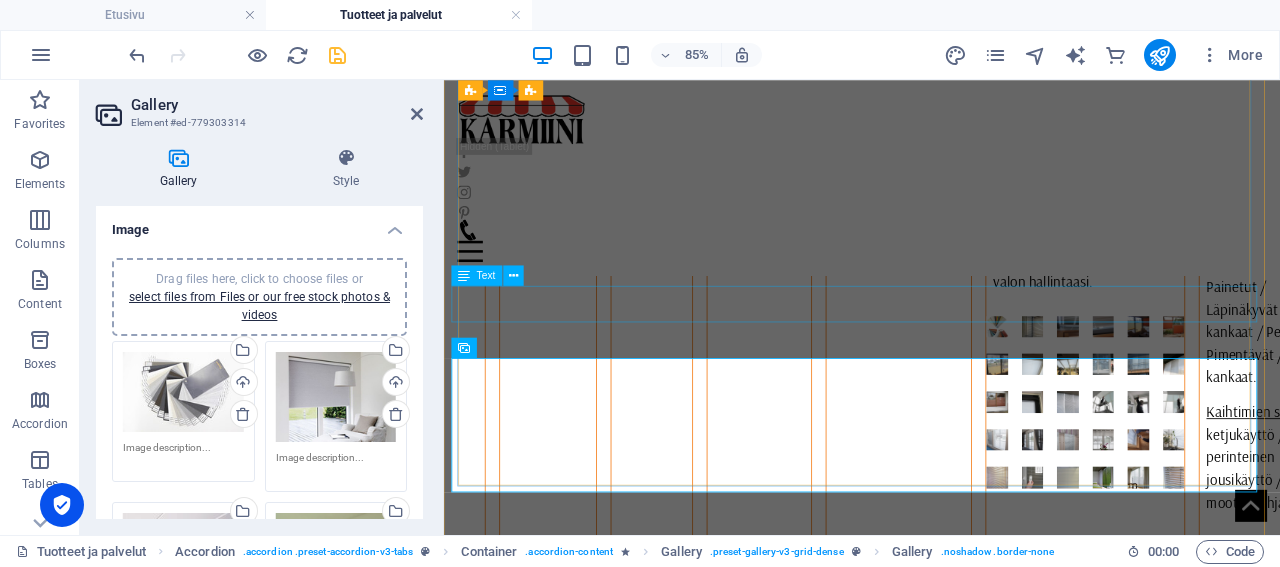 scroll, scrollTop: 2288, scrollLeft: 0, axis: vertical 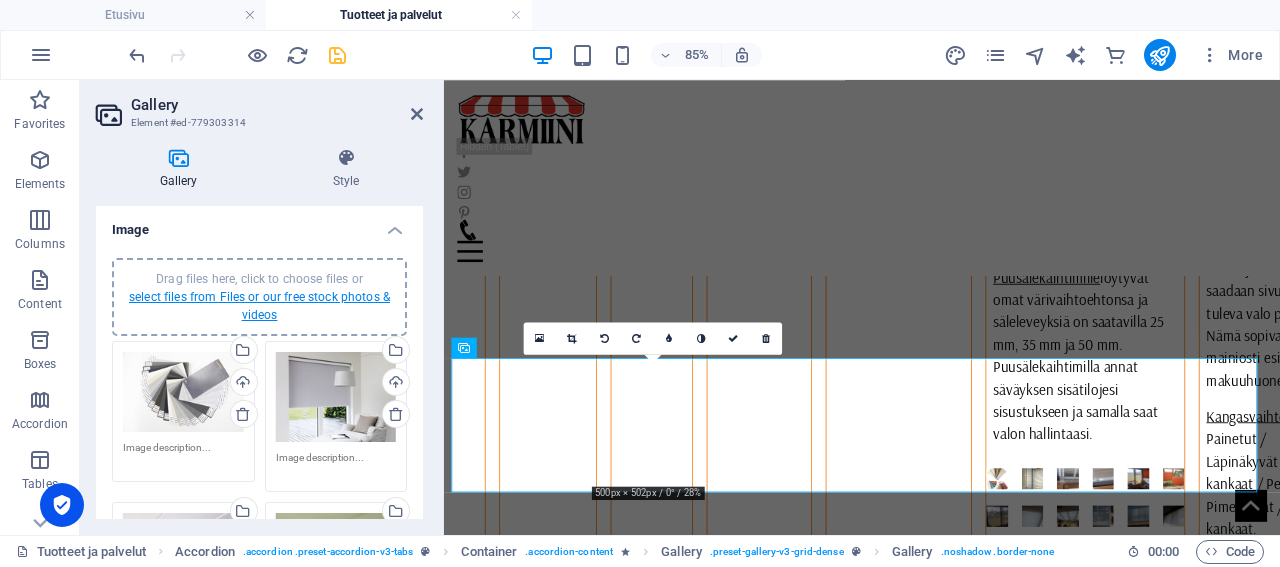 click on "select files from Files or our free stock photos & videos" at bounding box center [259, 306] 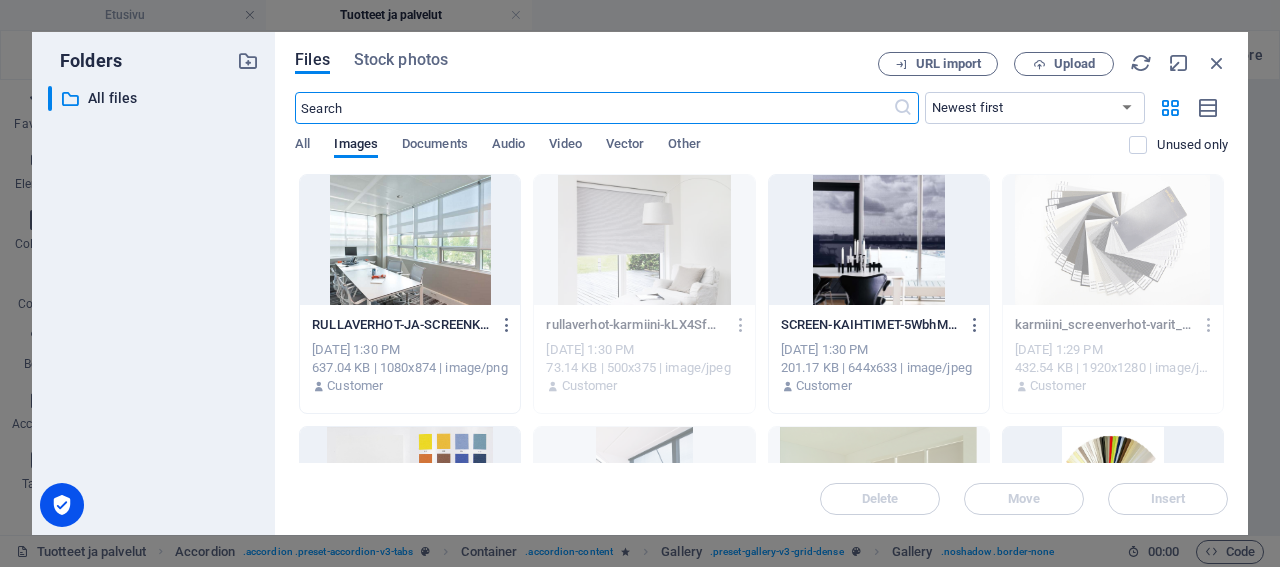scroll, scrollTop: 2293, scrollLeft: 0, axis: vertical 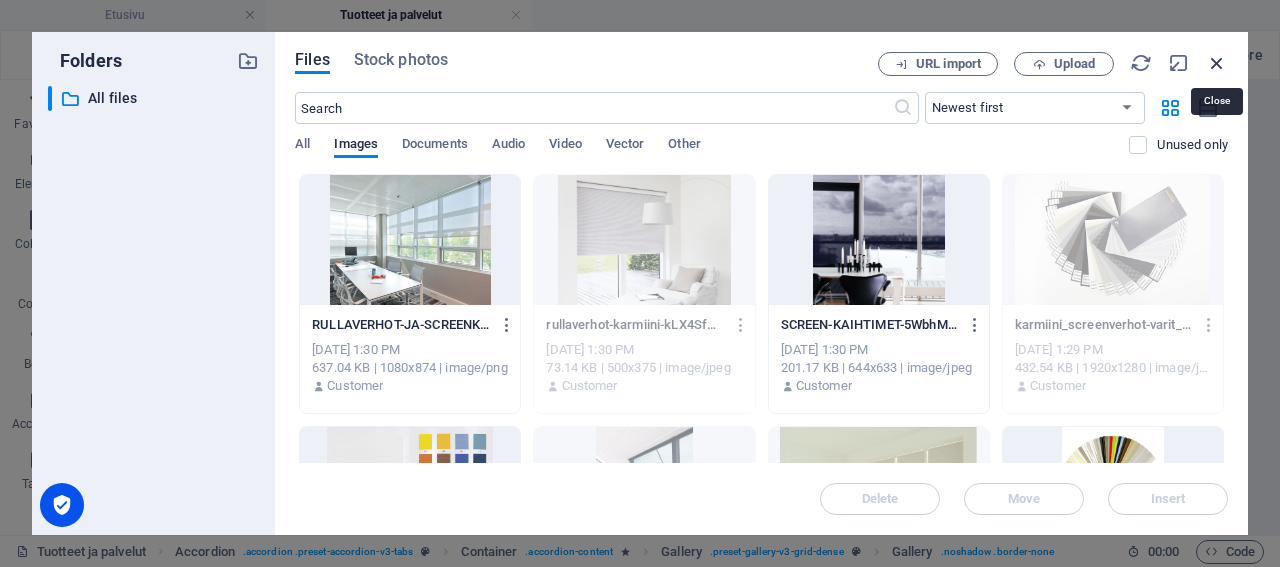 click at bounding box center (1217, 63) 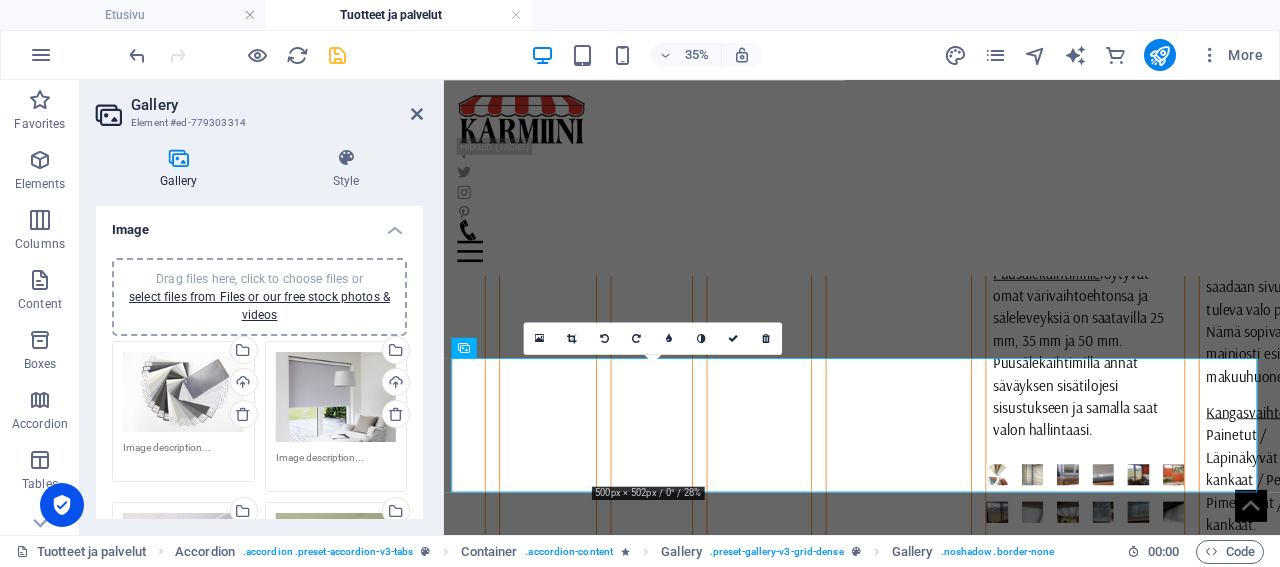 scroll, scrollTop: 2288, scrollLeft: 0, axis: vertical 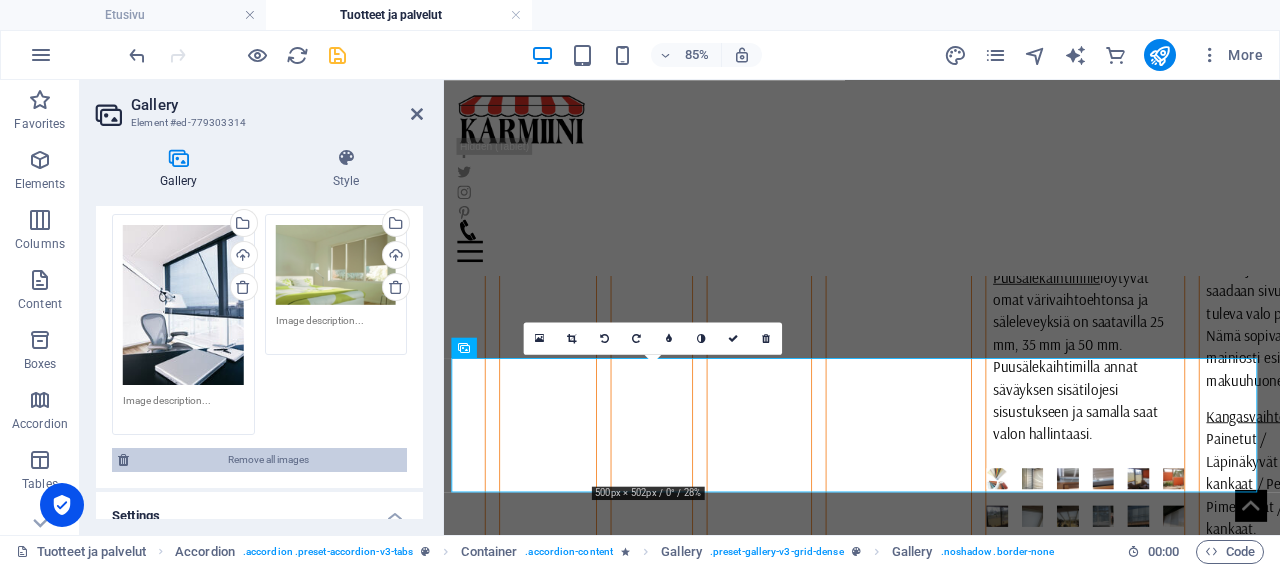 click on "Remove all images" at bounding box center [268, 460] 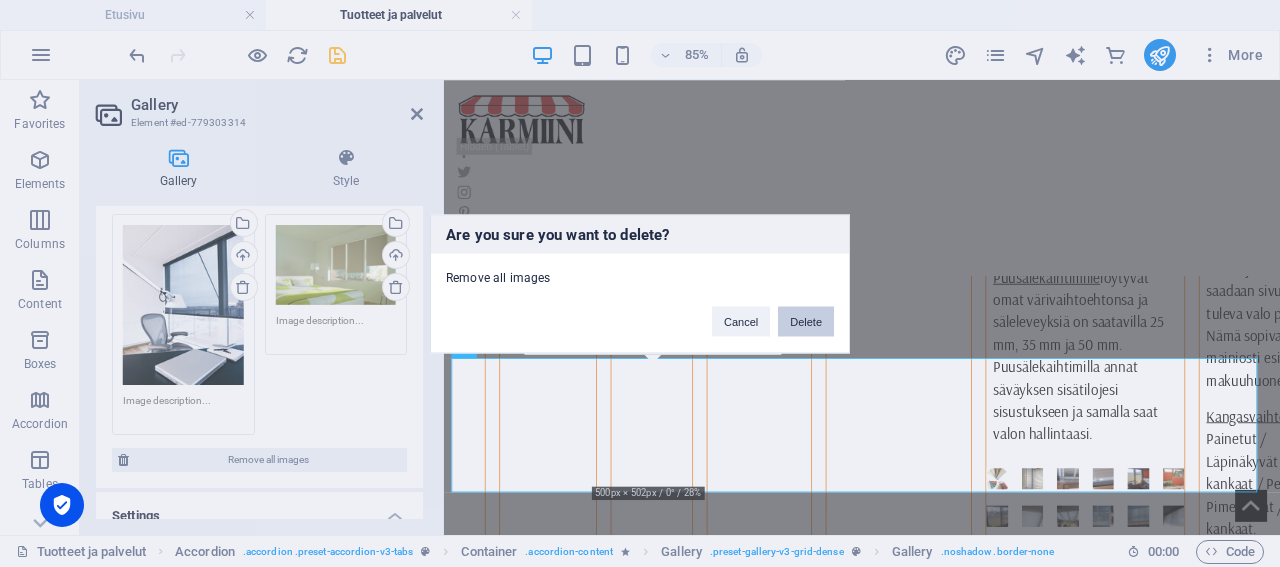 drag, startPoint x: 805, startPoint y: 325, endPoint x: 419, endPoint y: 283, distance: 388.27826 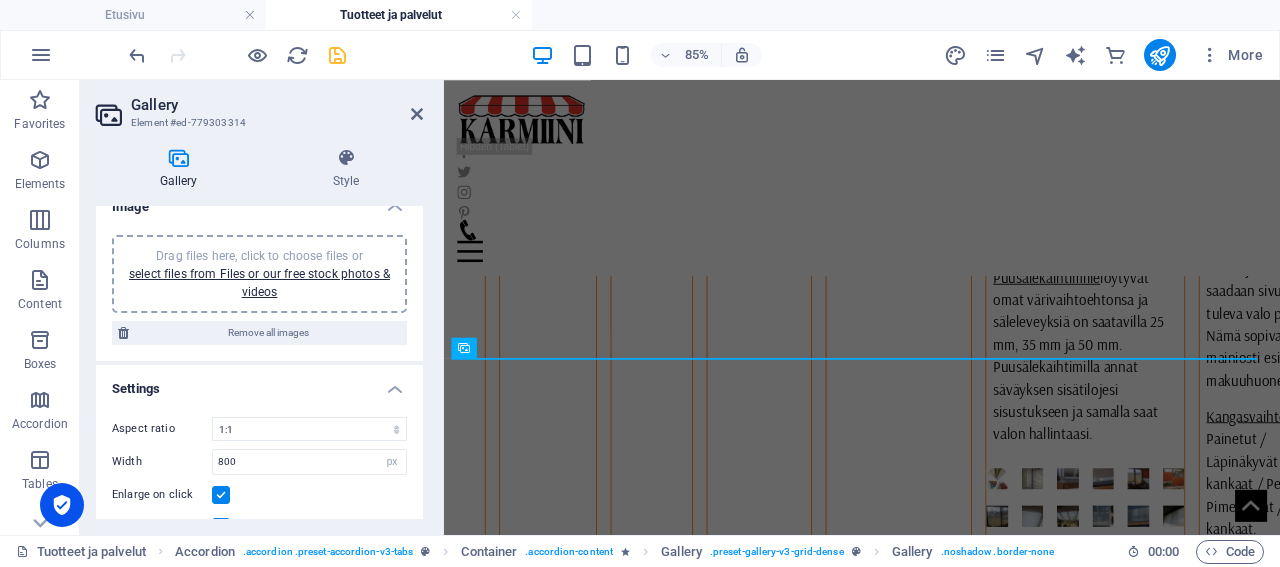 scroll, scrollTop: 0, scrollLeft: 0, axis: both 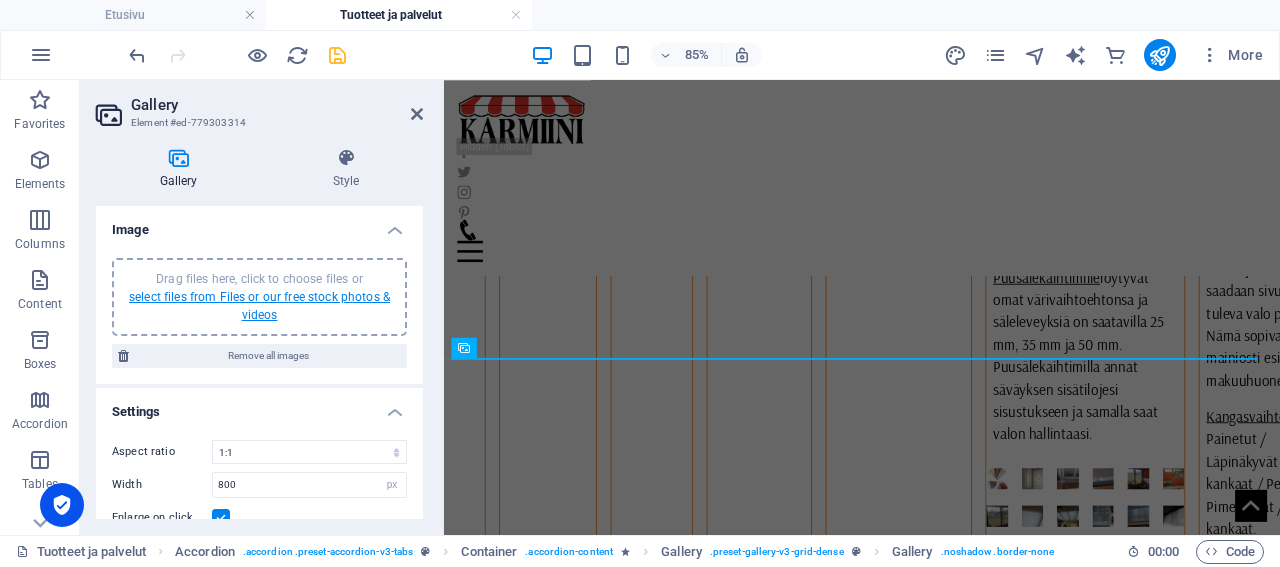 click on "select files from Files or our free stock photos & videos" at bounding box center (259, 306) 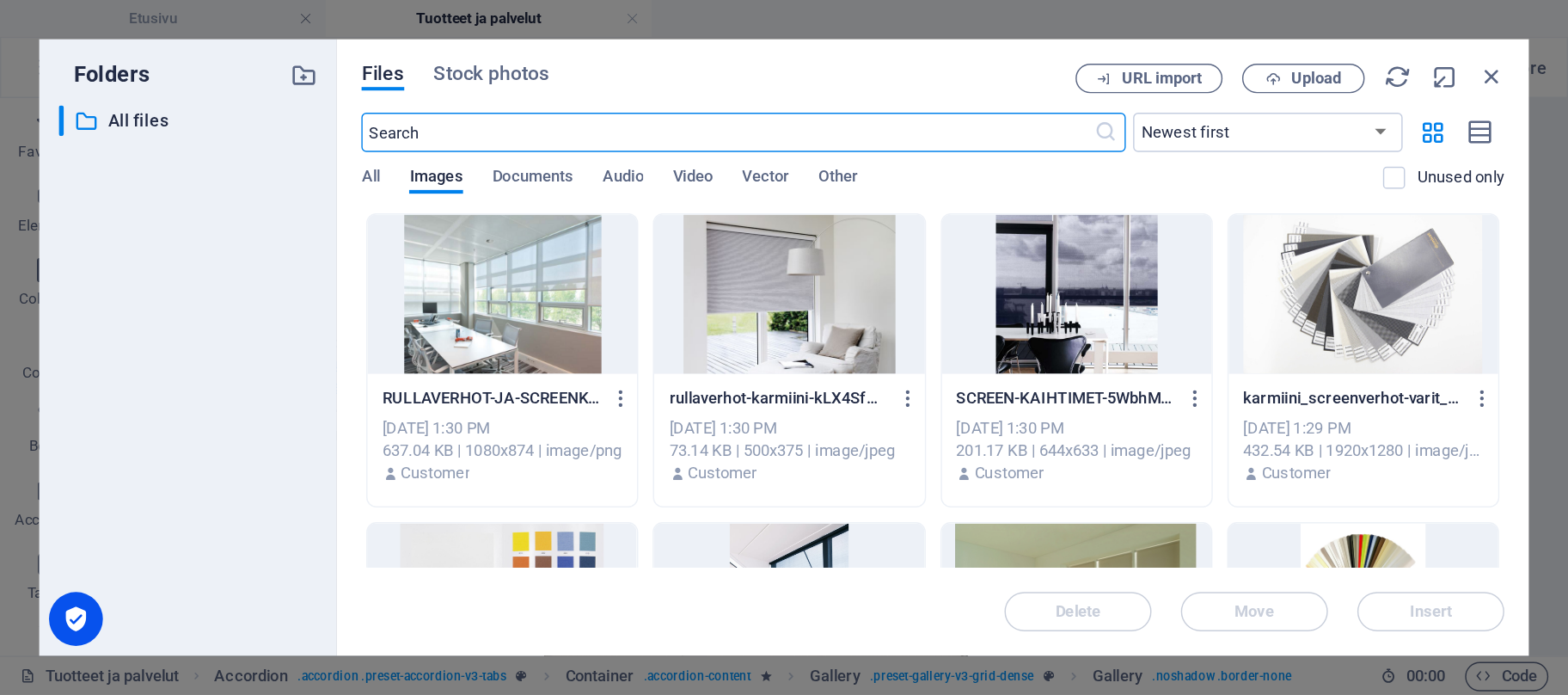 scroll, scrollTop: 1972, scrollLeft: 0, axis: vertical 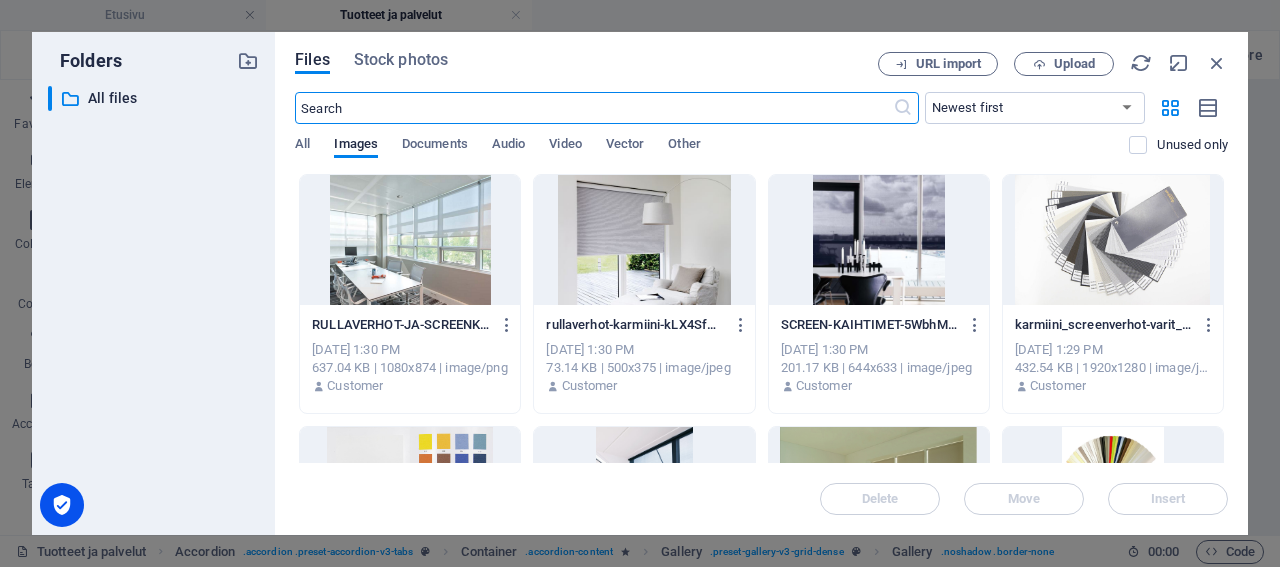click at bounding box center [410, 240] 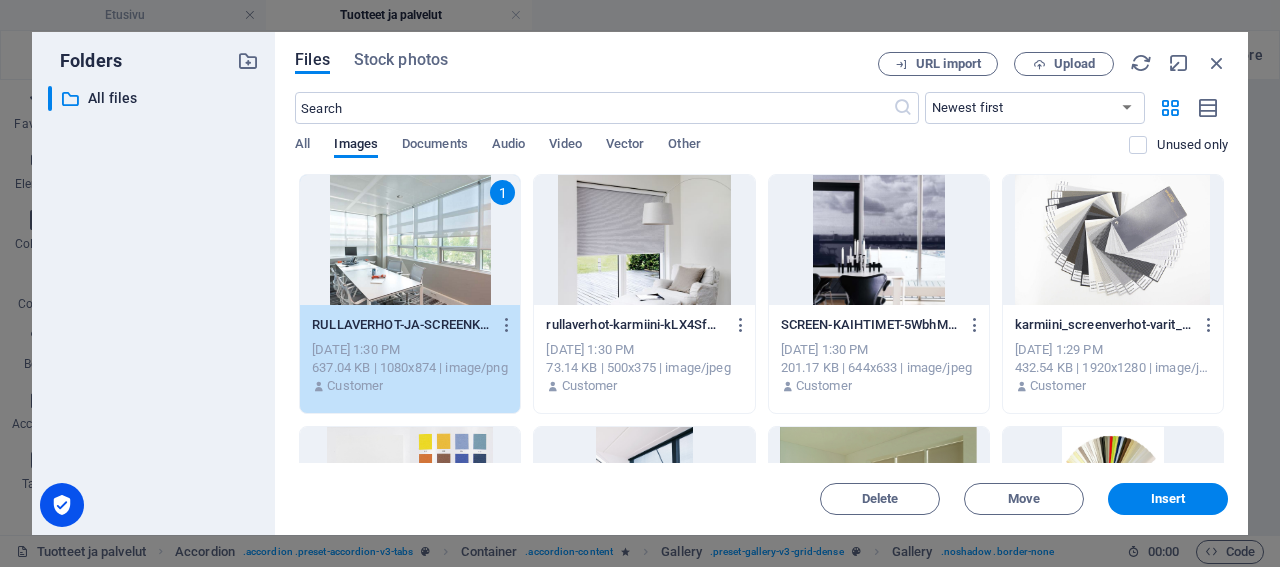 click at bounding box center (644, 240) 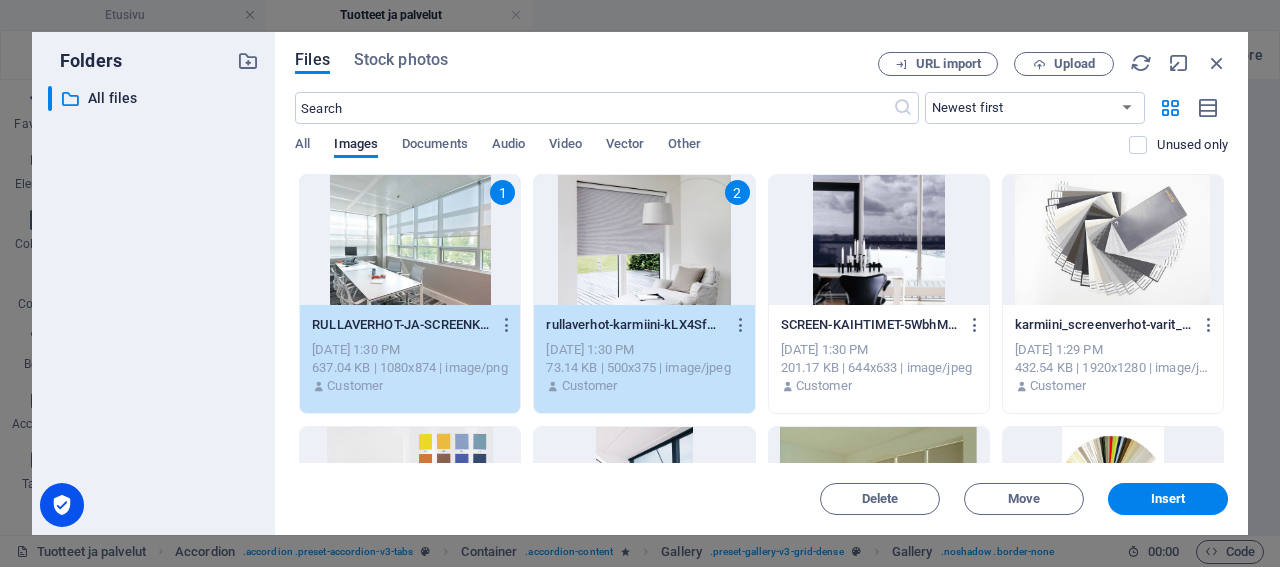 click at bounding box center [879, 240] 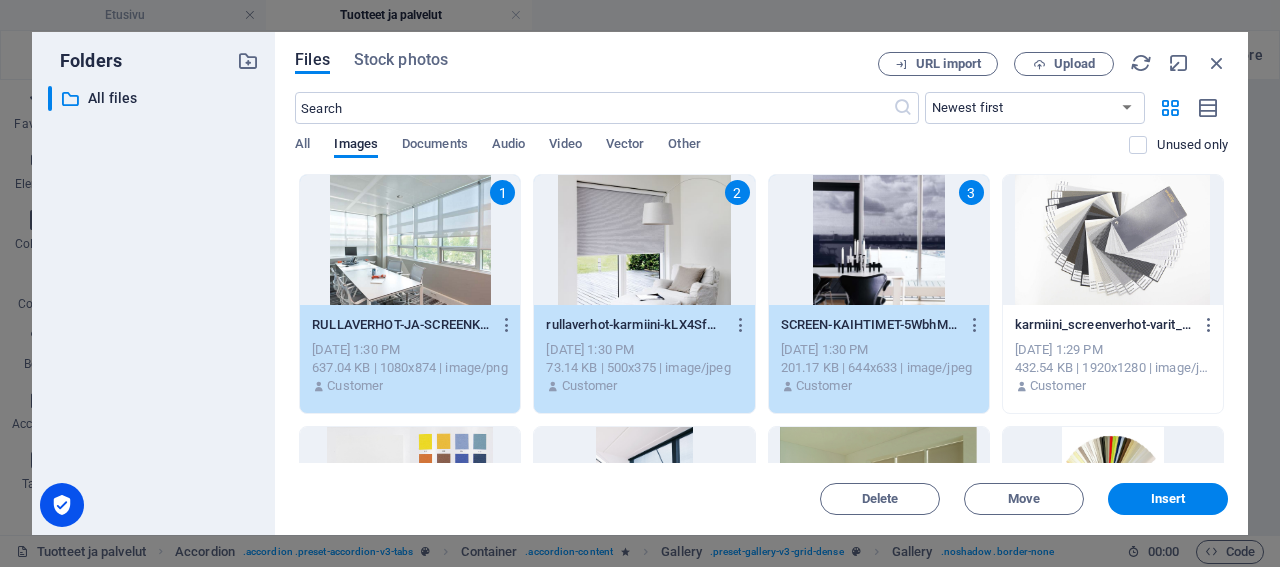 drag, startPoint x: 1065, startPoint y: 244, endPoint x: 1049, endPoint y: 246, distance: 16.124516 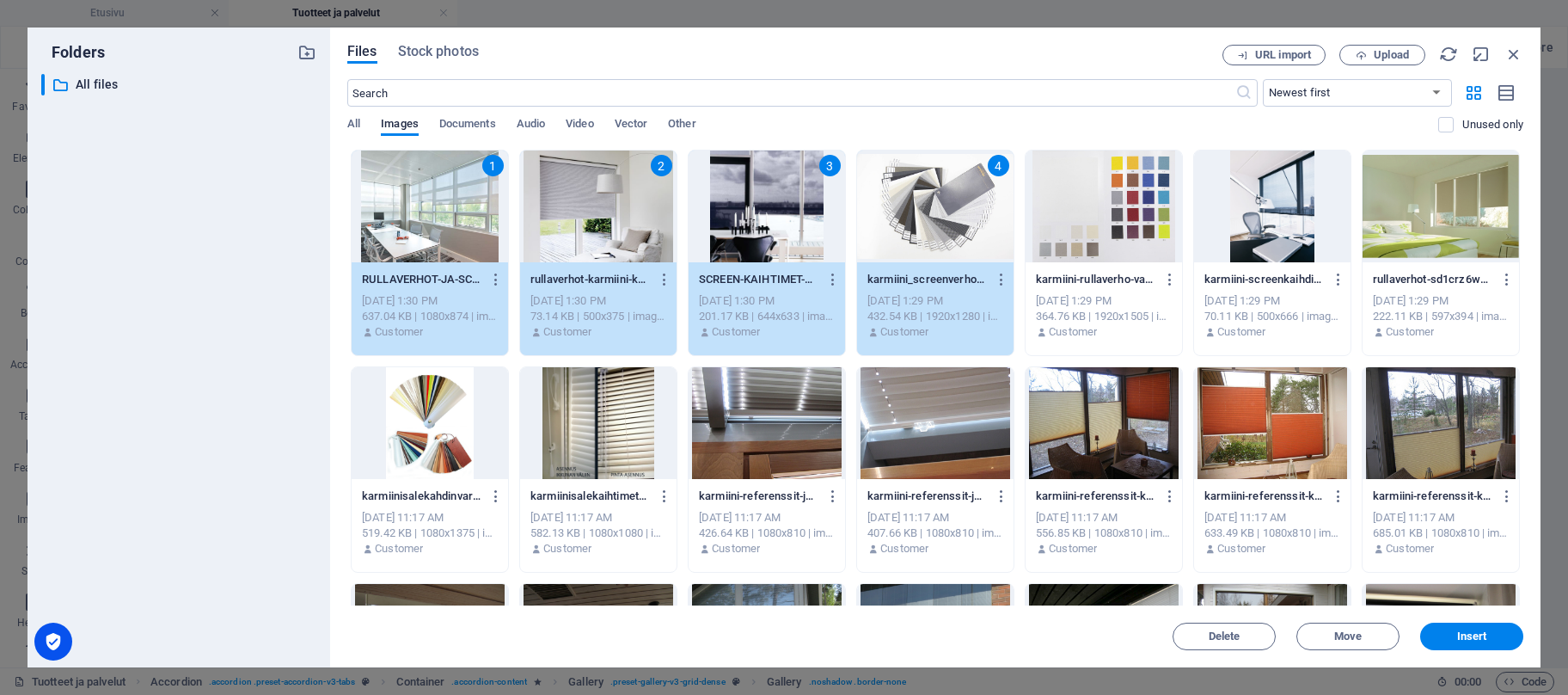 scroll, scrollTop: 238, scrollLeft: 0, axis: vertical 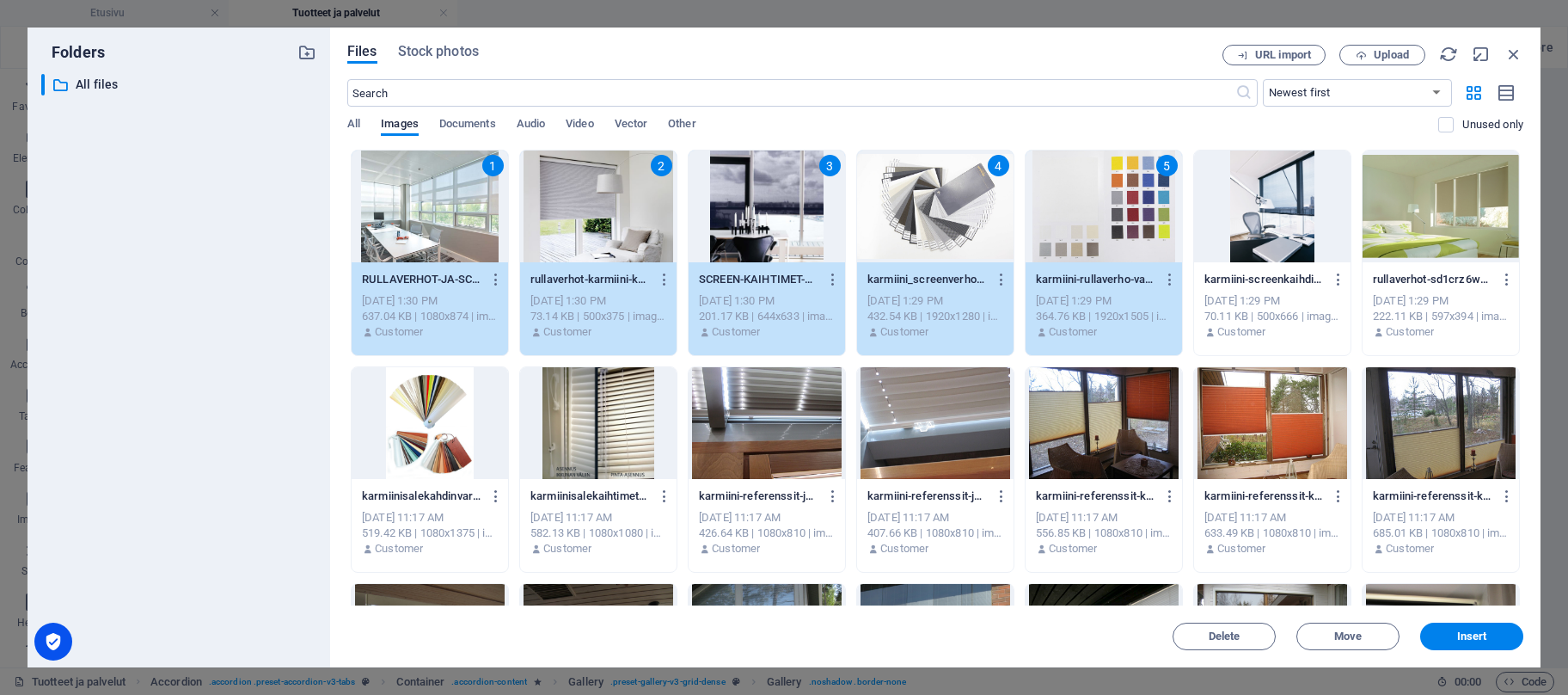 click at bounding box center (1272, 206) 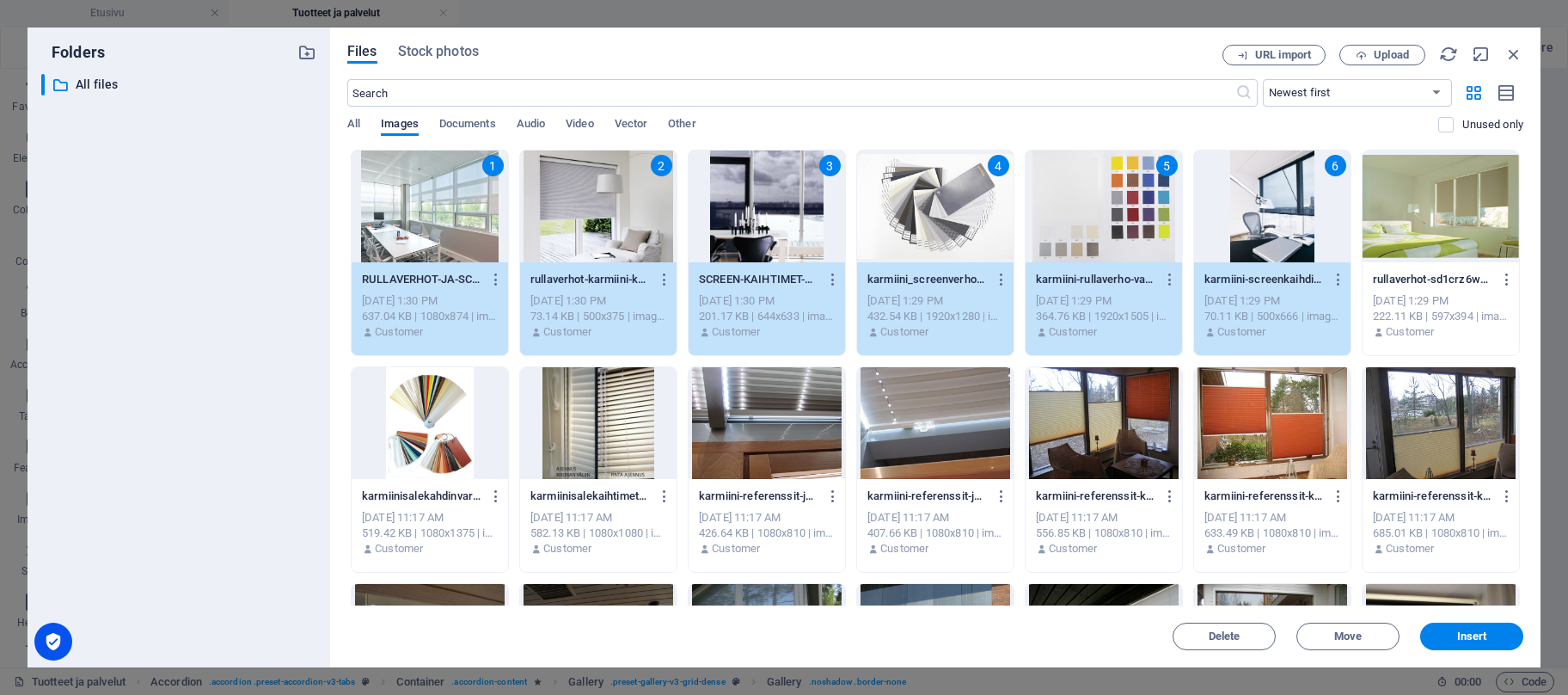 click at bounding box center [1441, 206] 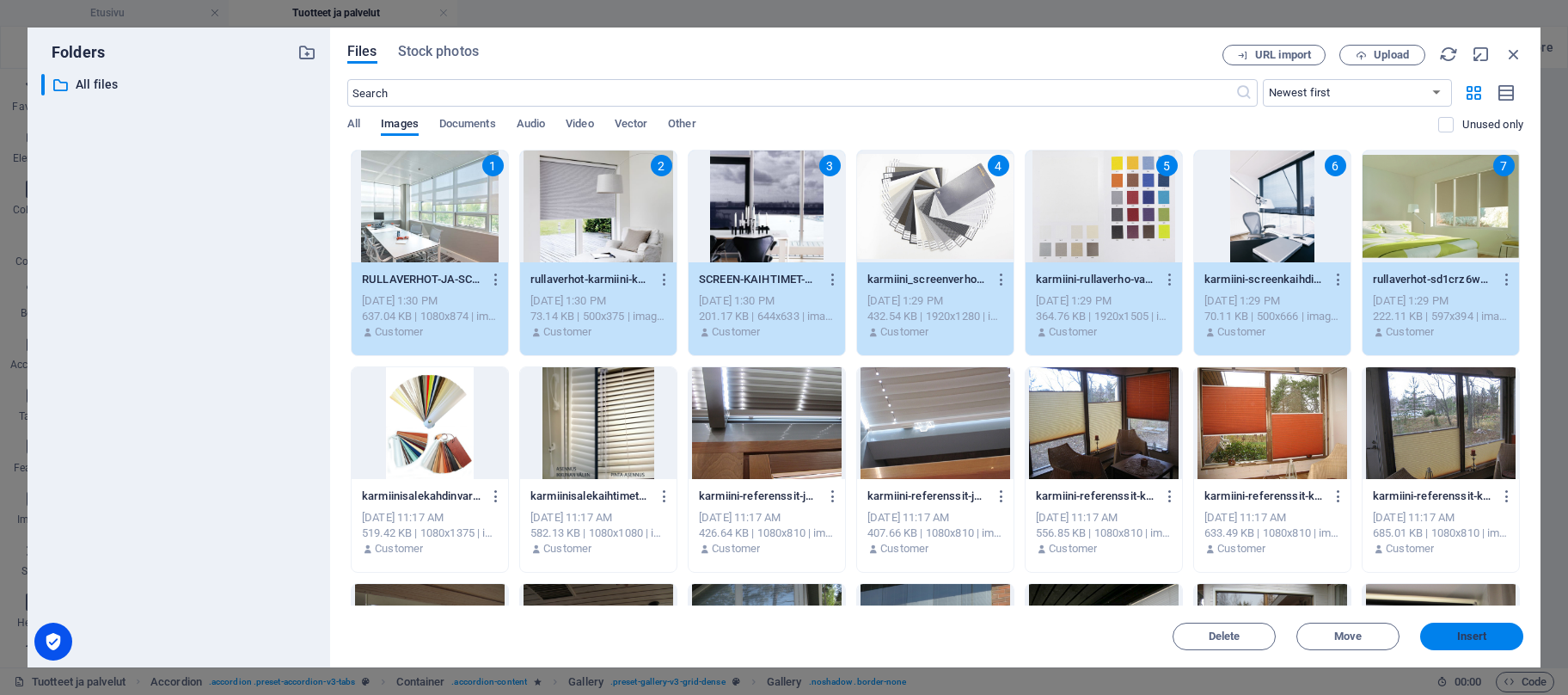 drag, startPoint x: 1473, startPoint y: 636, endPoint x: 1091, endPoint y: 566, distance: 388.36066 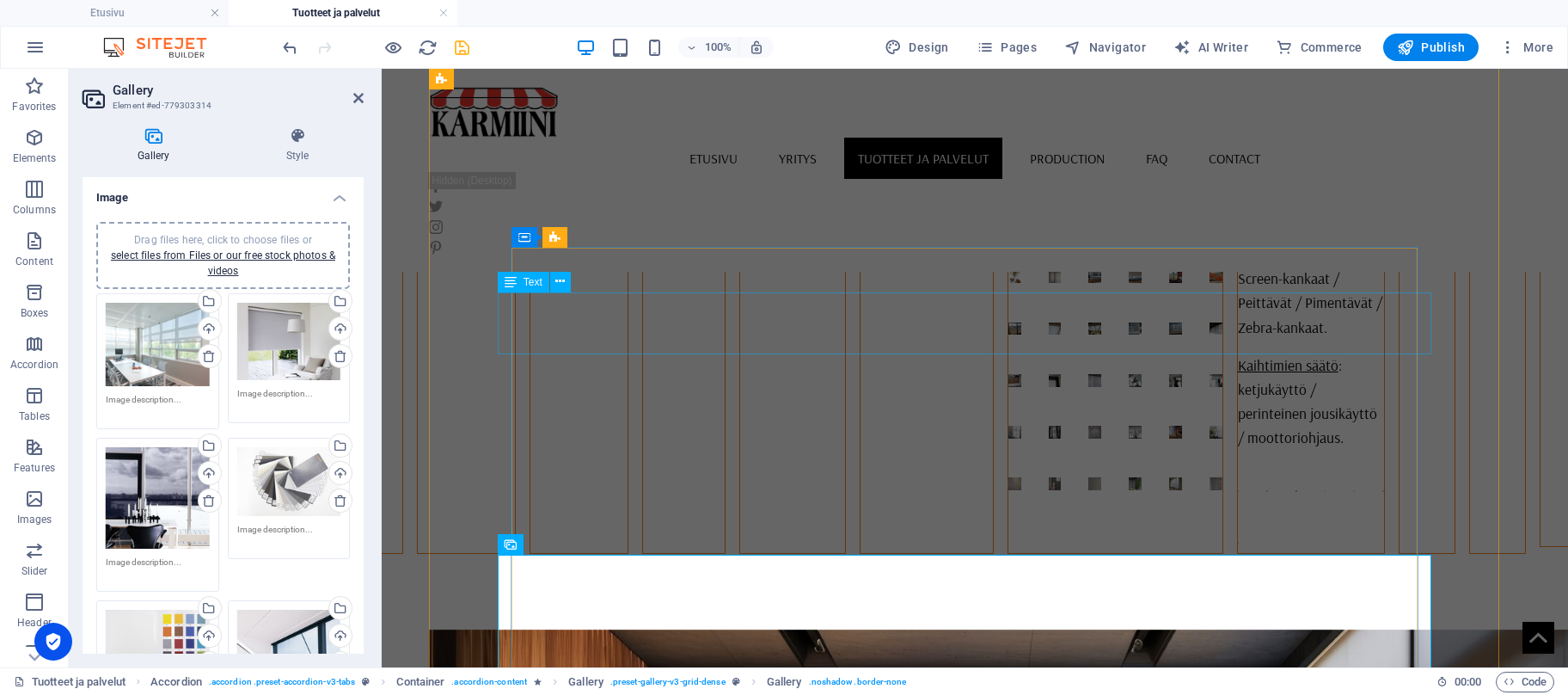 scroll, scrollTop: 1872, scrollLeft: 0, axis: vertical 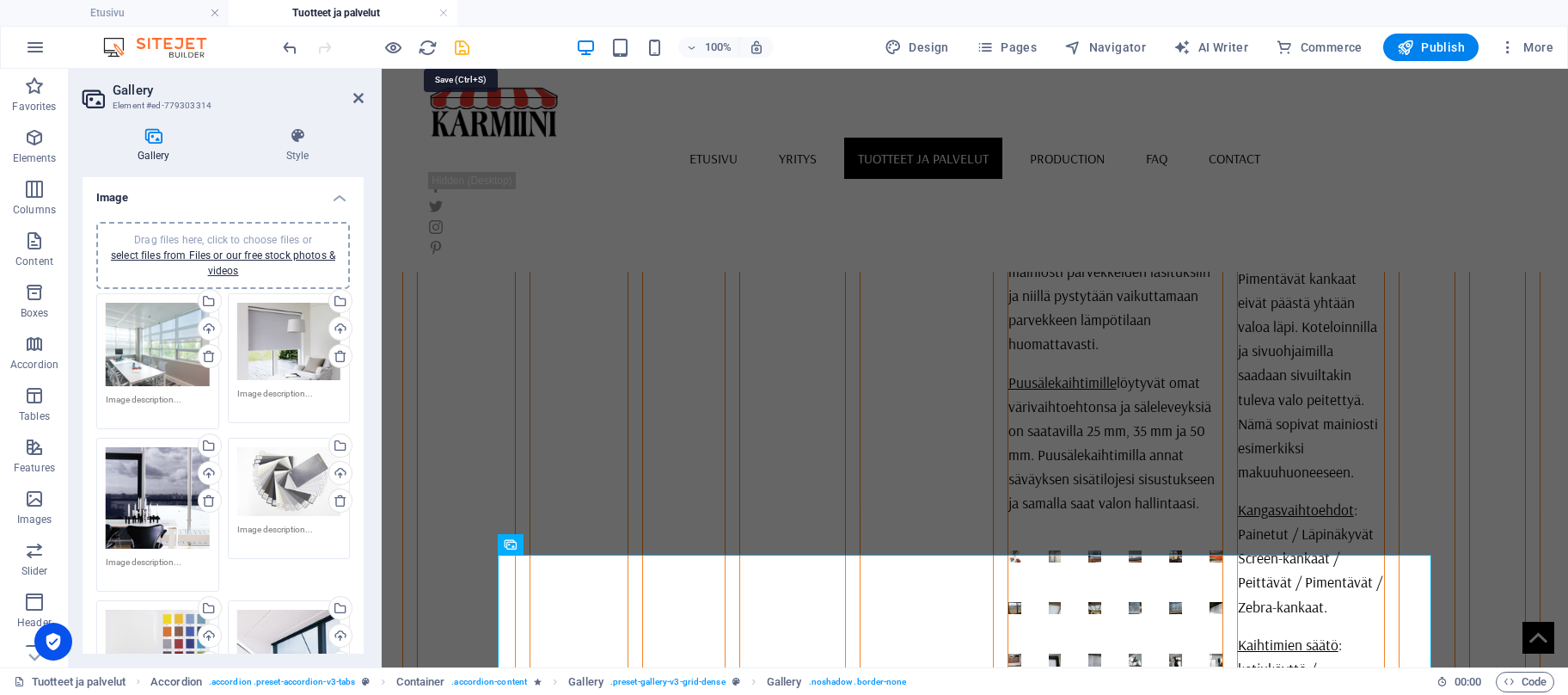 click at bounding box center (462, 47) 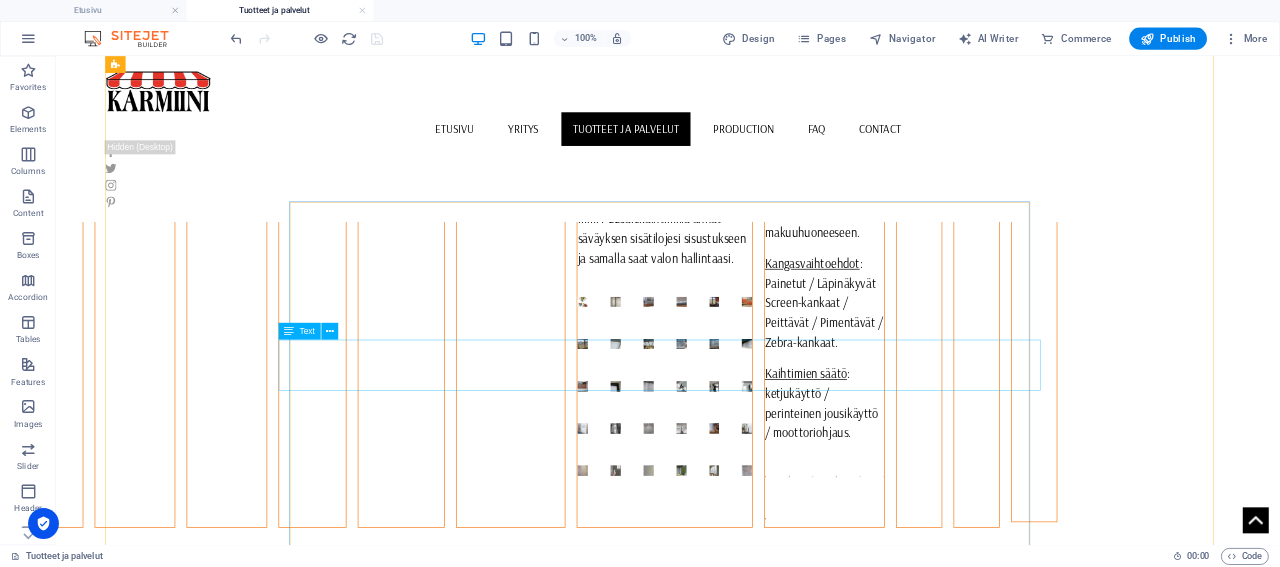 scroll, scrollTop: 2176, scrollLeft: 0, axis: vertical 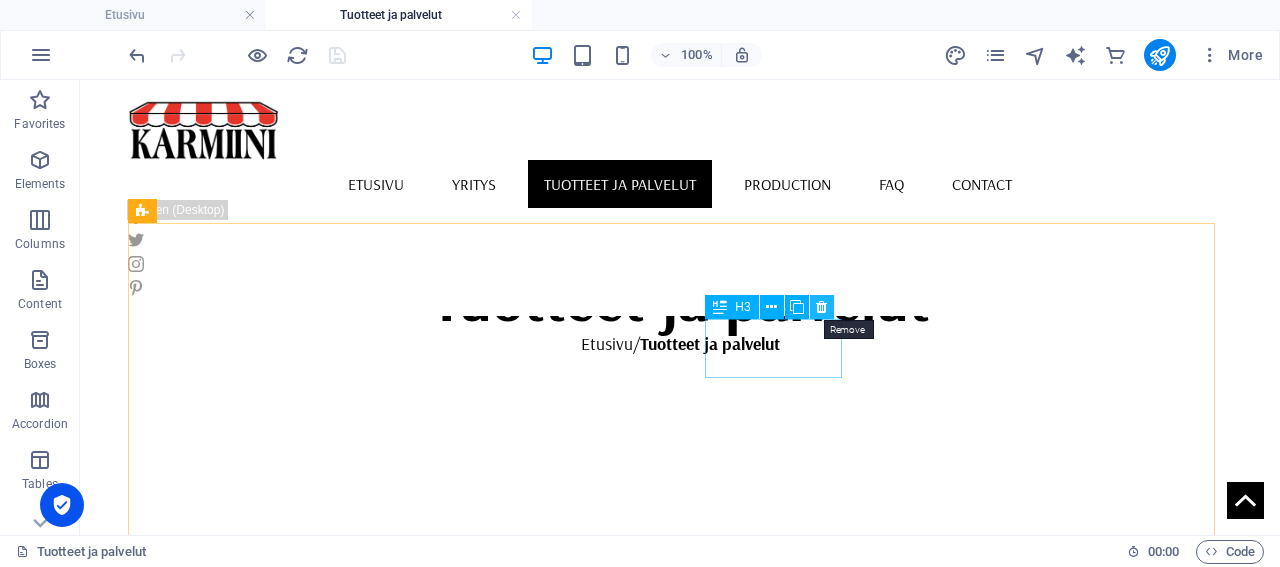 click at bounding box center (821, 307) 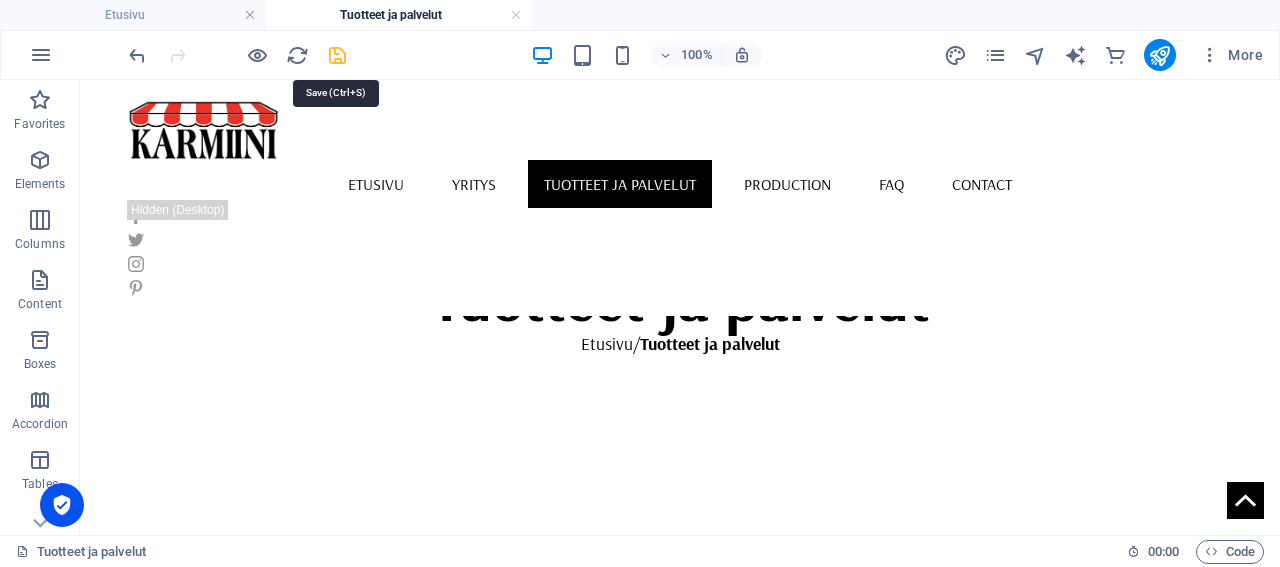 click at bounding box center [337, 55] 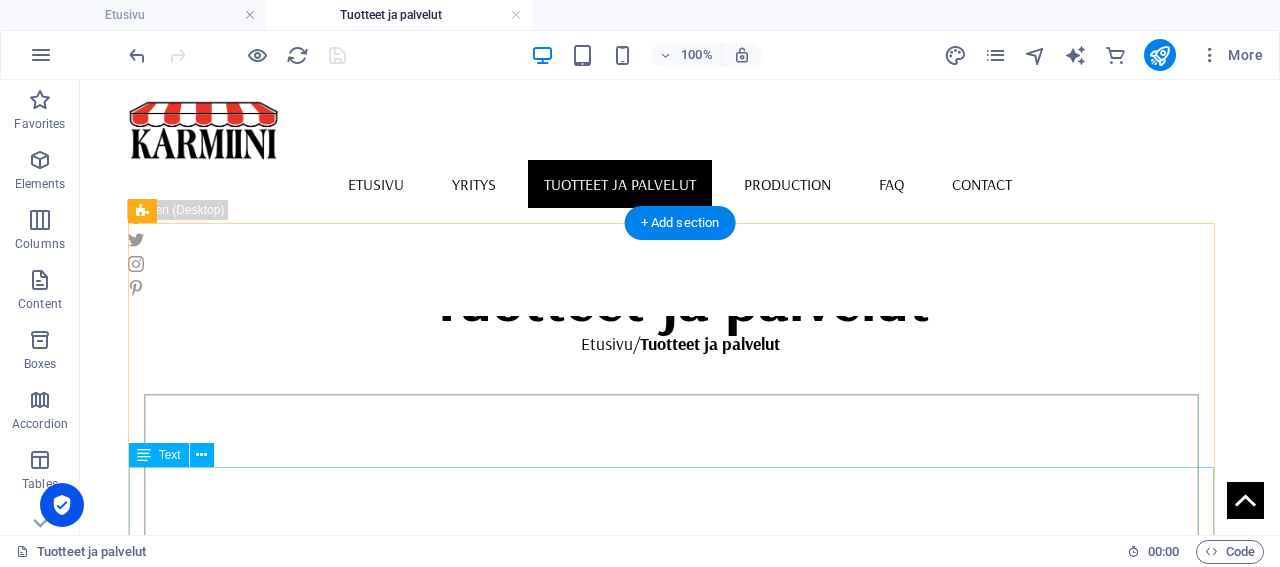 scroll, scrollTop: 720, scrollLeft: 0, axis: vertical 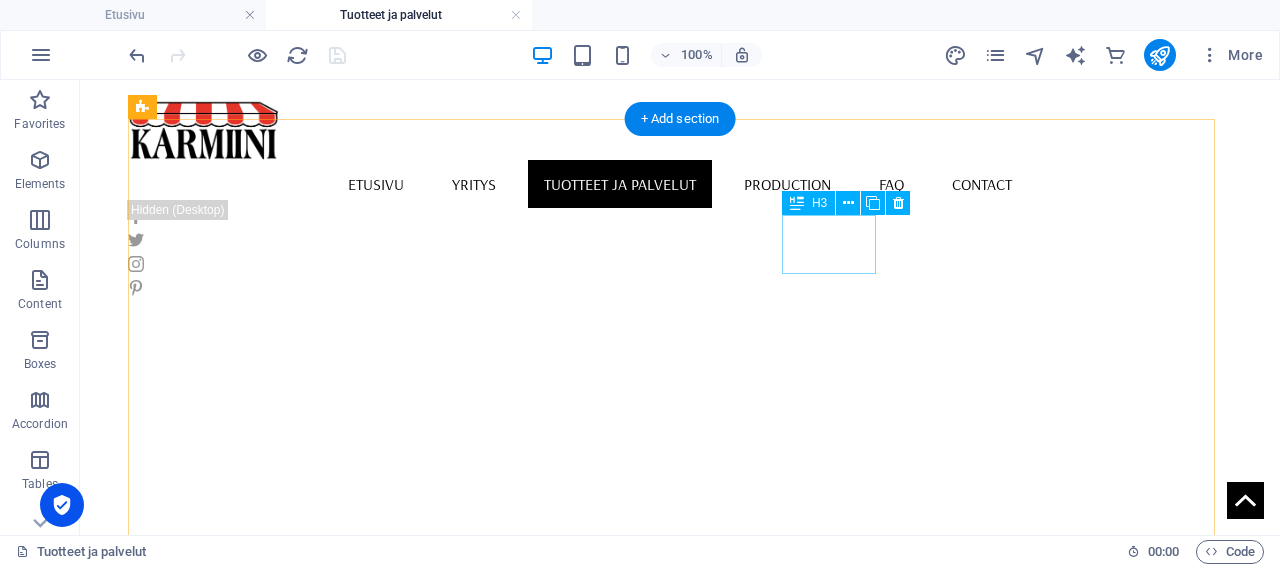click on "Markiisit" at bounding box center (399, 1624) 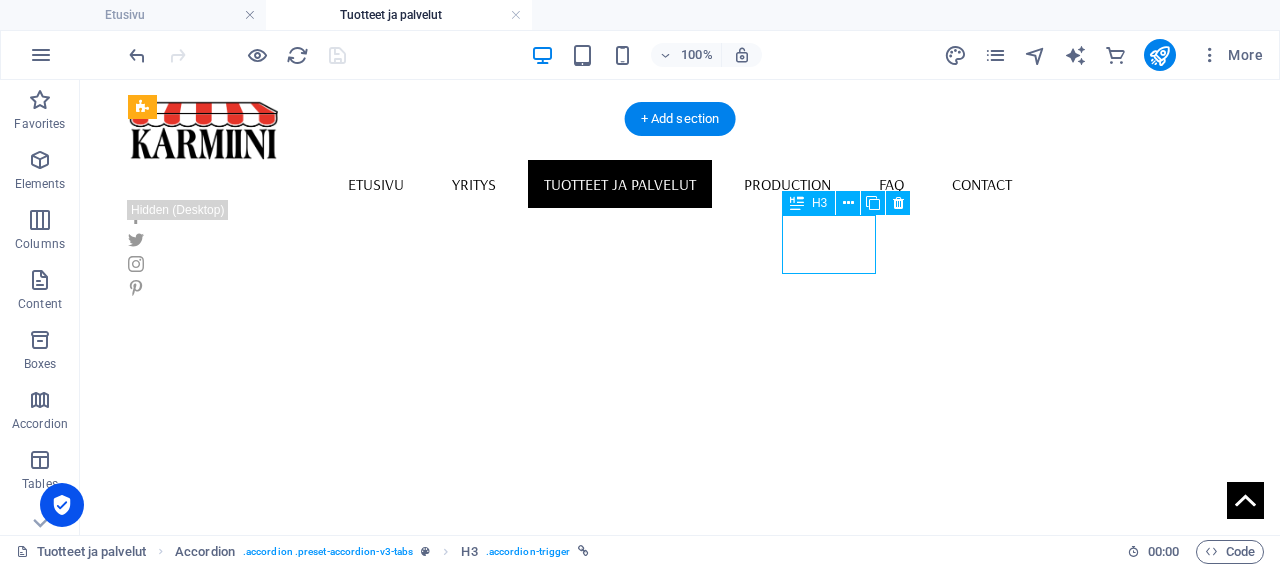 click on "Markiisit" at bounding box center (399, 1624) 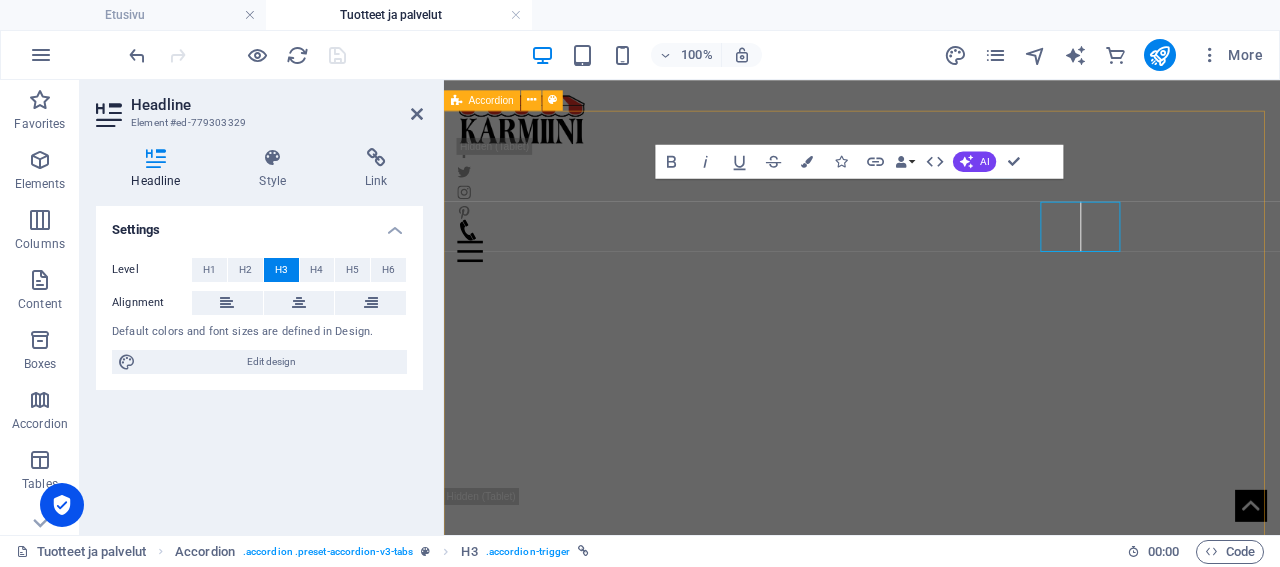 scroll, scrollTop: 712, scrollLeft: 0, axis: vertical 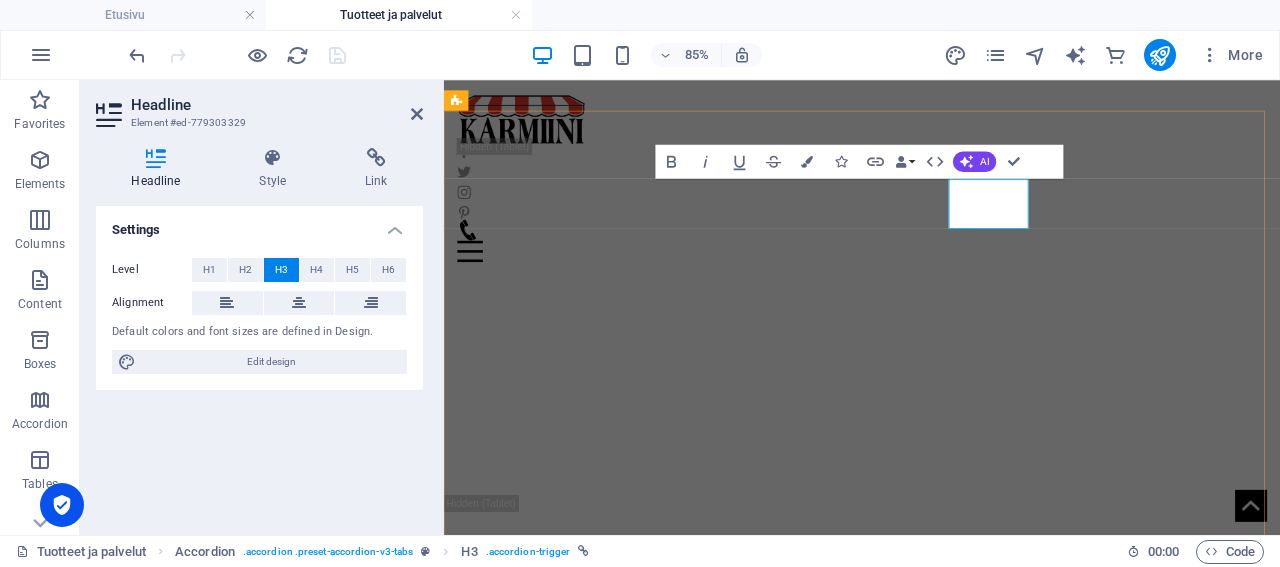 click on "Markiisit" at bounding box center (664, 827) 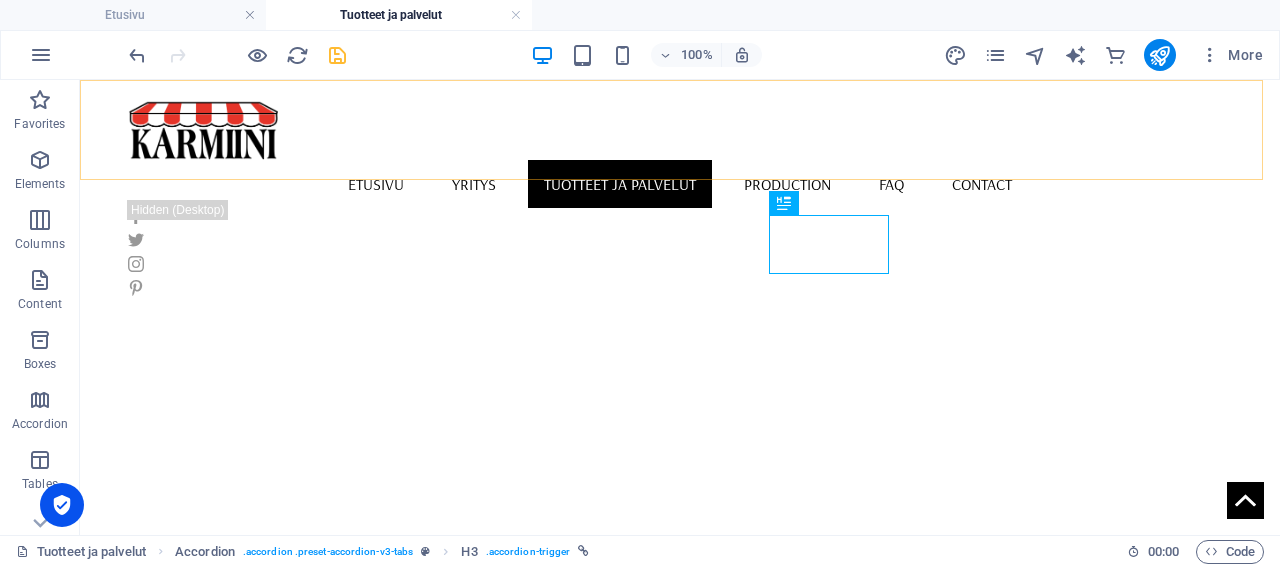 scroll, scrollTop: 720, scrollLeft: 0, axis: vertical 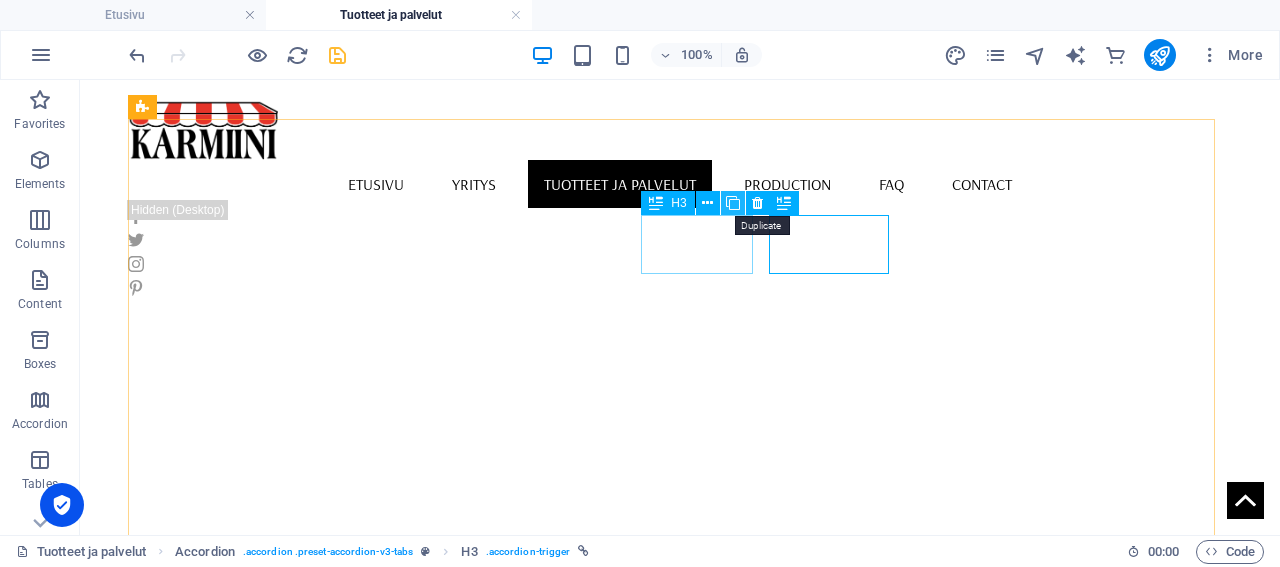 click at bounding box center (733, 203) 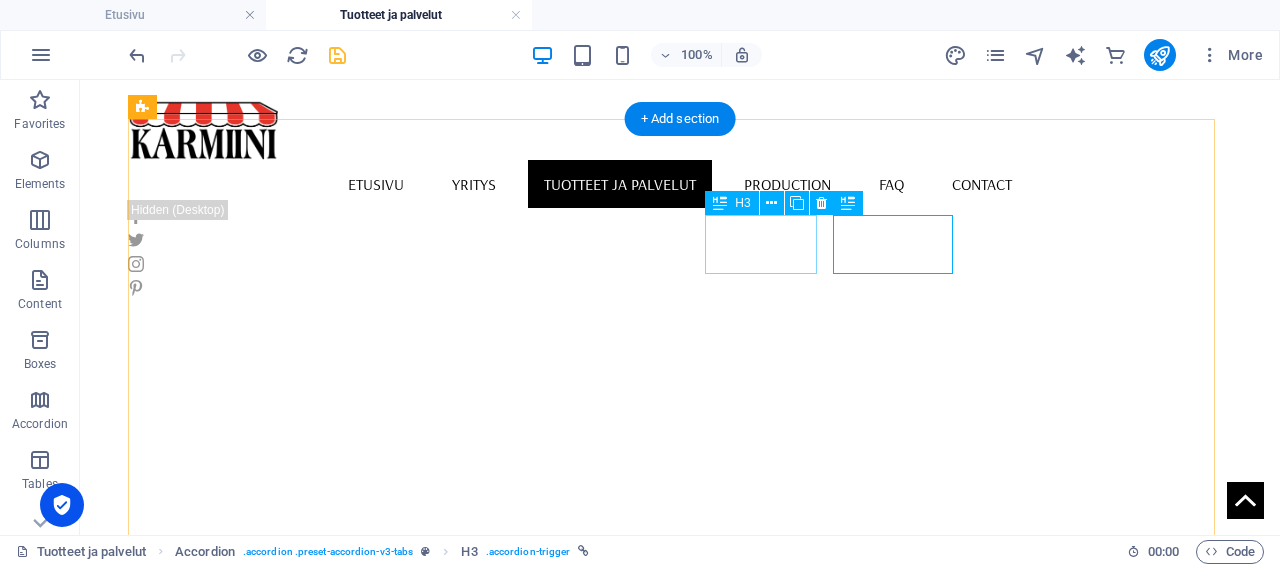 click on "Rullaverhot" at bounding box center [249, 1624] 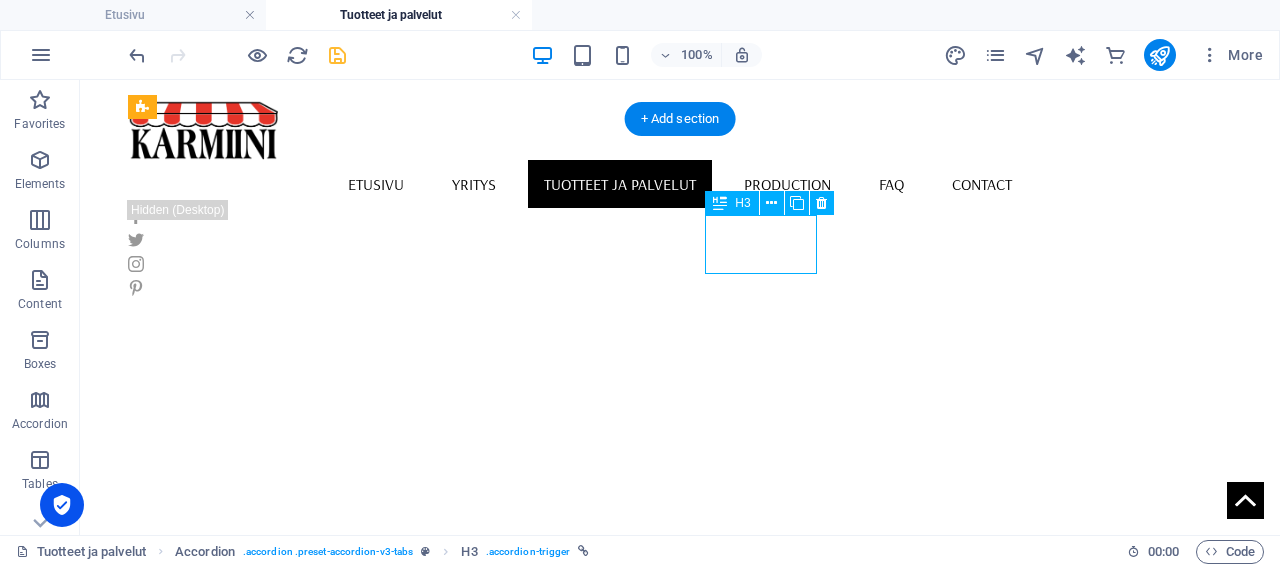 click on "Rullaverhot" at bounding box center [249, 1624] 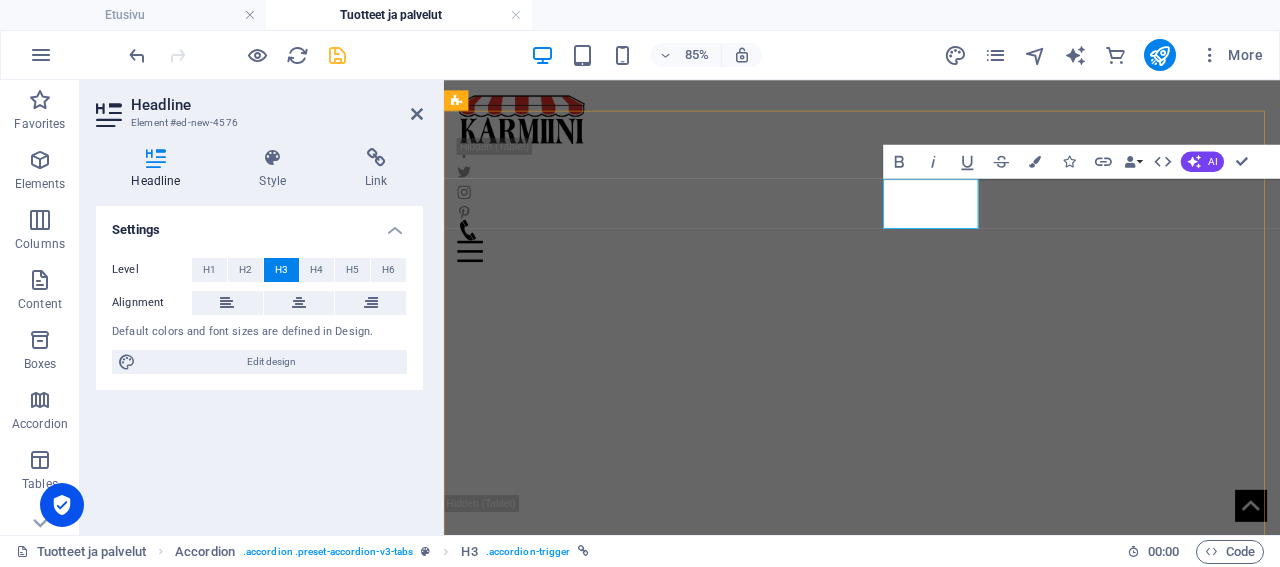click on "Rullaverhot" at bounding box center (514, 827) 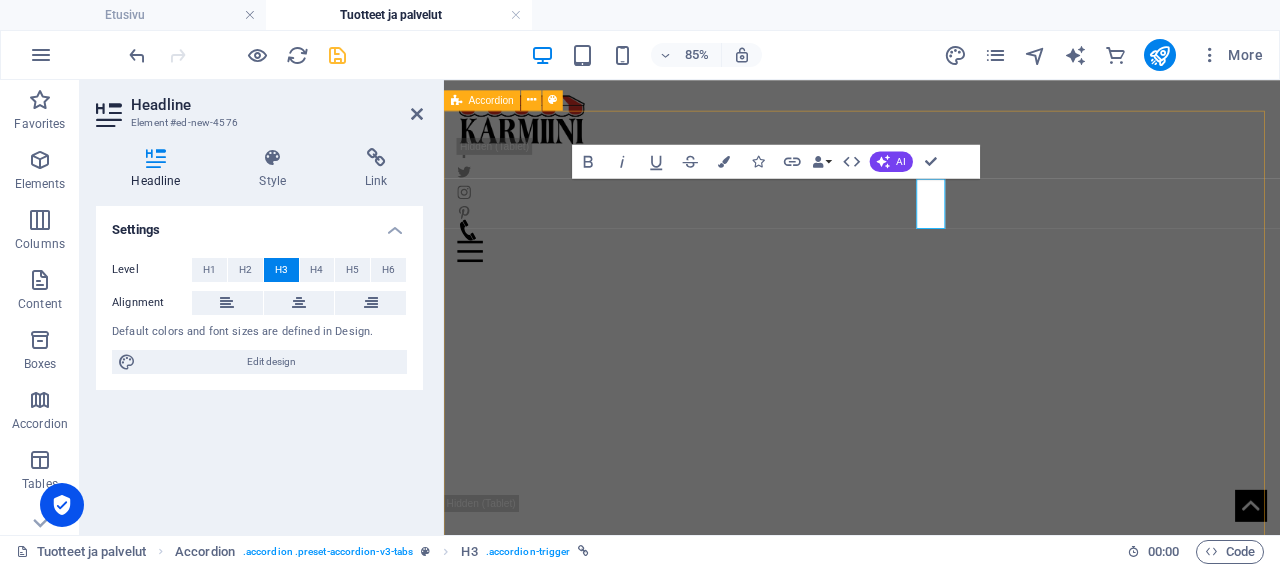 type 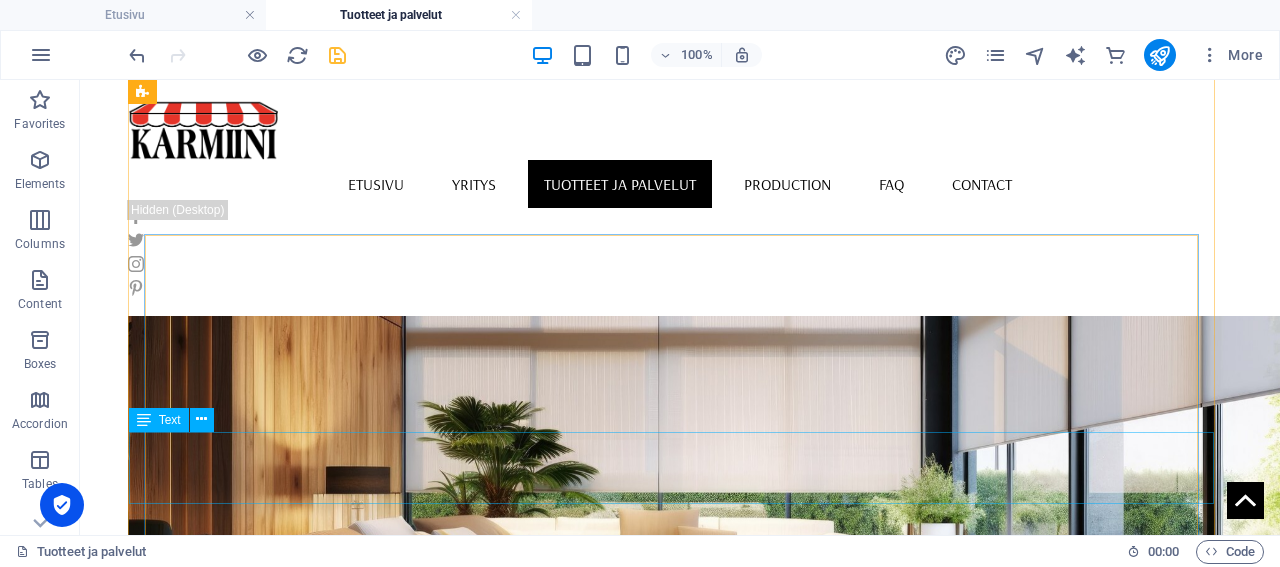 scroll, scrollTop: 2904, scrollLeft: 0, axis: vertical 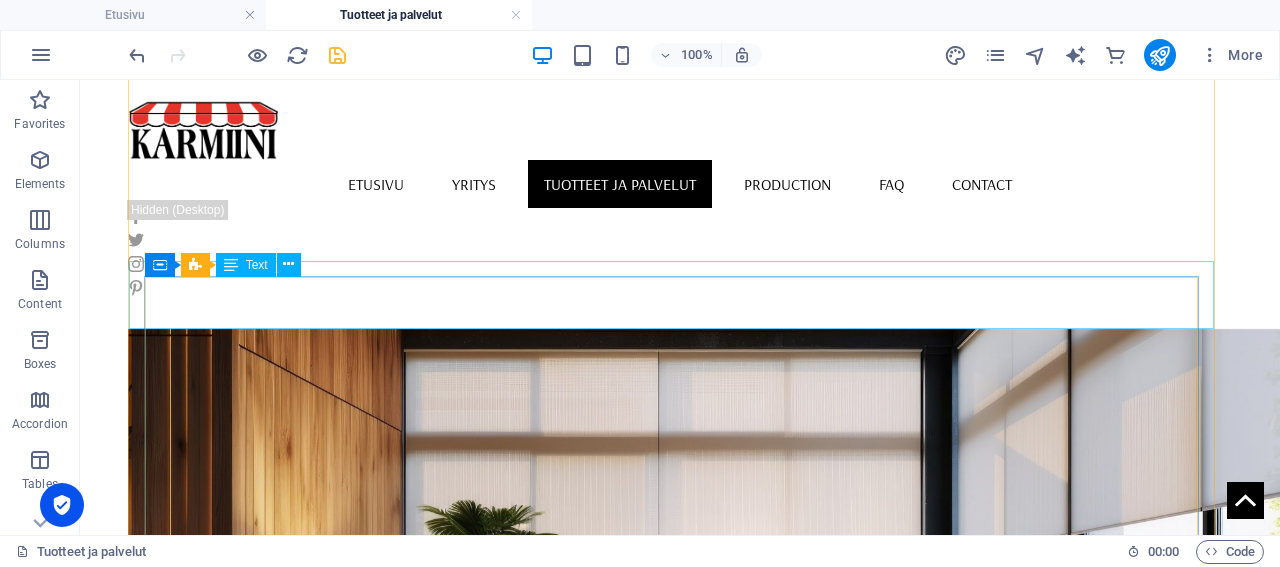 click on "Rullaverhoilla ja screenkaihtimilla saat erillaista ilmettä kotiisi tai toimitilaasi" at bounding box center (1280, -1261) 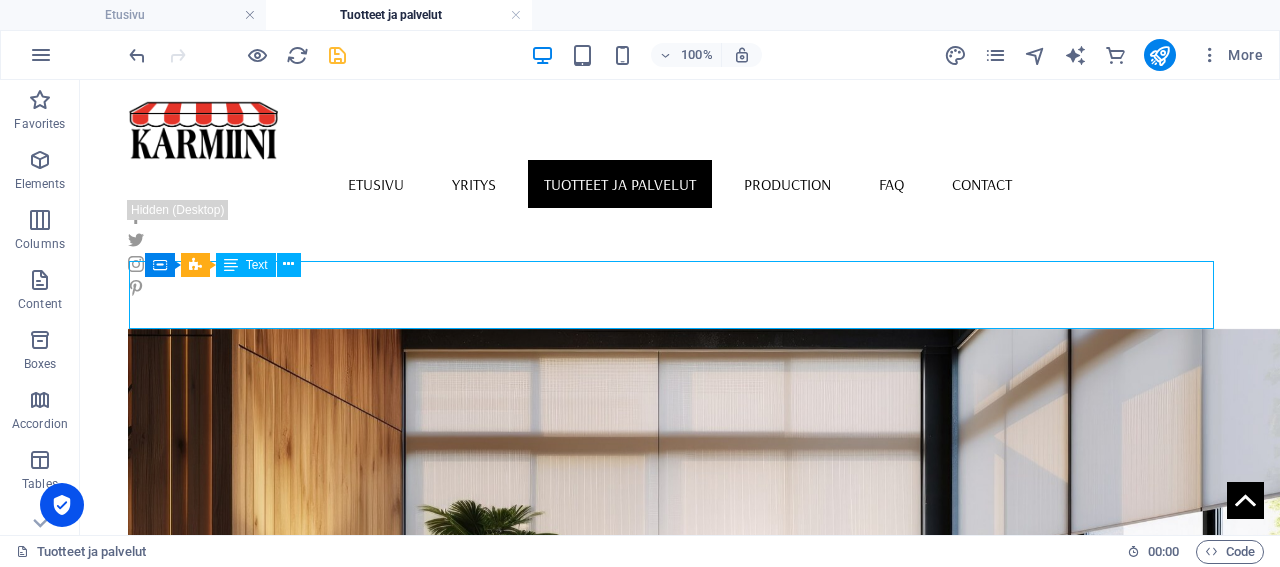 click on "Rullaverhoilla ja screenkaihtimilla saat erillaista ilmettä kotiisi tai toimitilaasi" at bounding box center [1280, -1261] 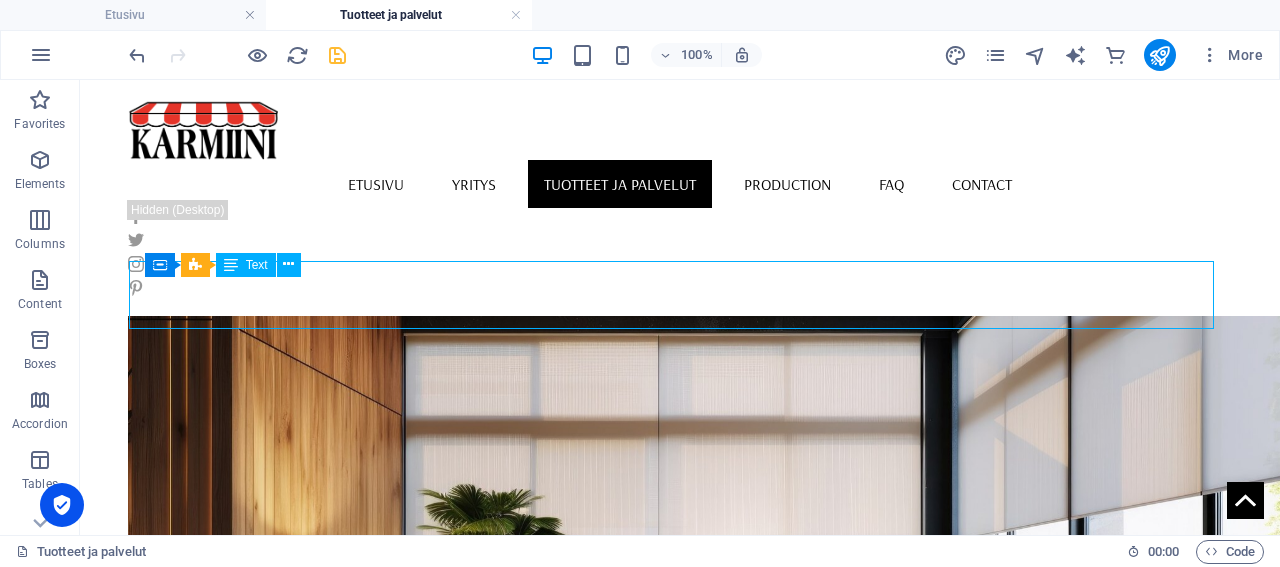 select on "rem" 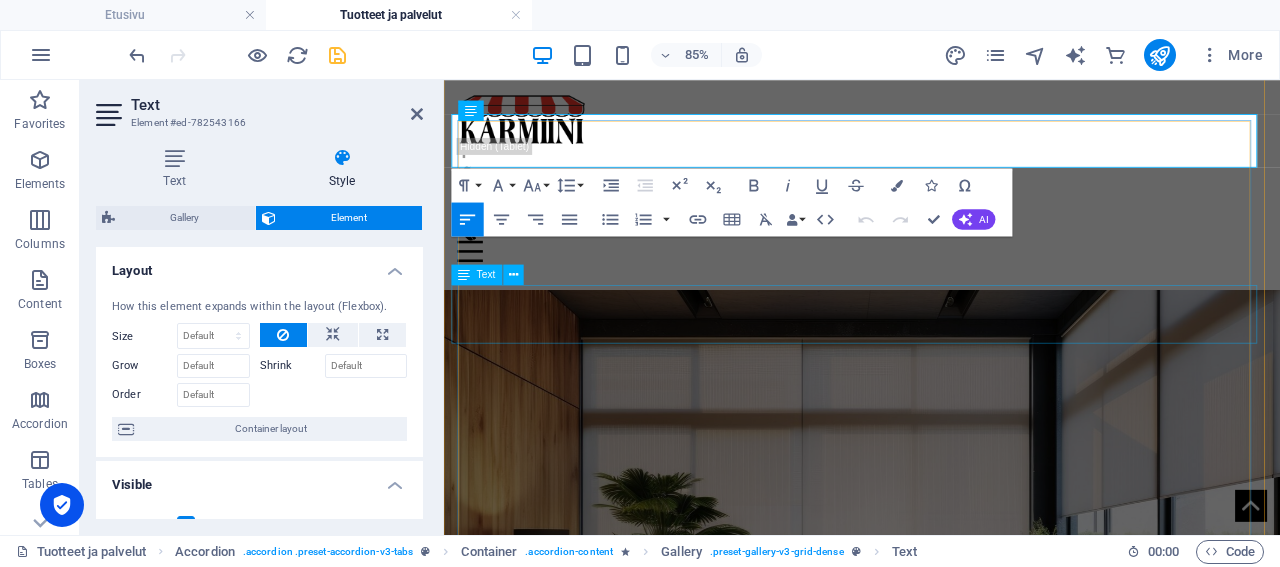 scroll, scrollTop: 2689, scrollLeft: 0, axis: vertical 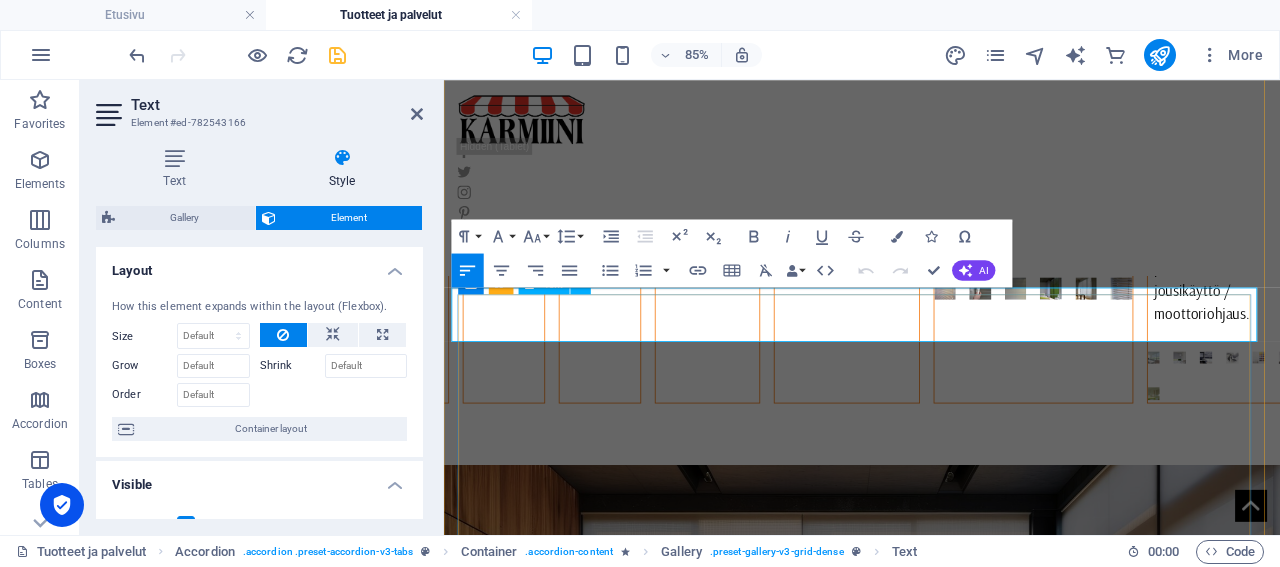 drag, startPoint x: 1159, startPoint y: 356, endPoint x: 482, endPoint y: 358, distance: 677.0029 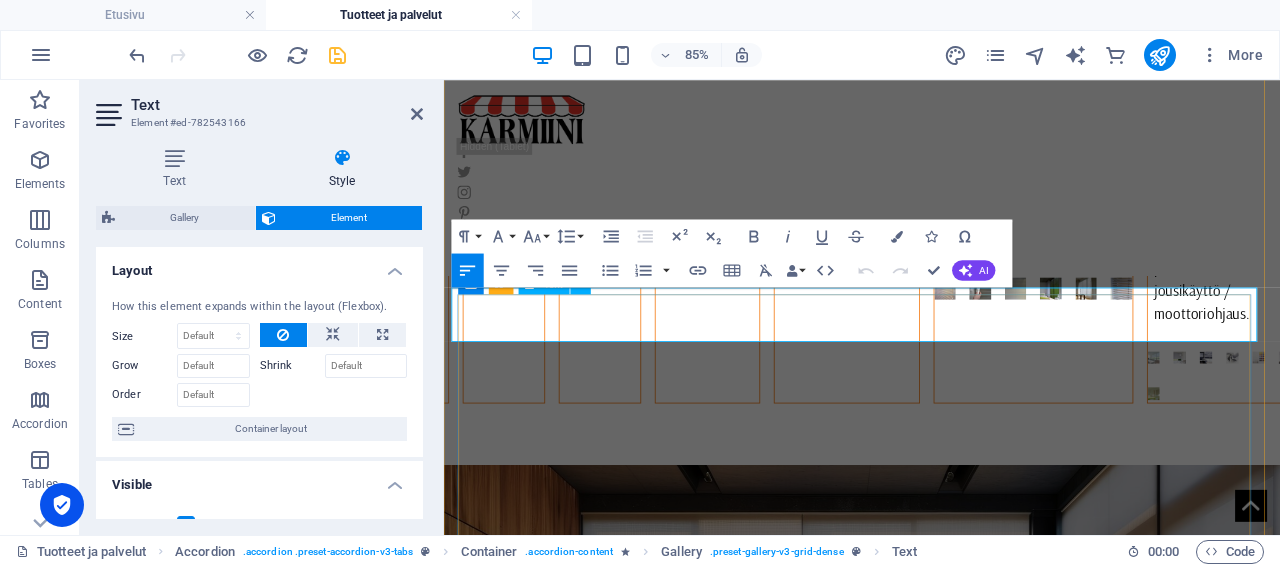 click on "Rullaverhoilla ja screenkaihtimilla saat erillaista ilmettä kotiisi tai toimitilaasi" at bounding box center [1543, -1084] 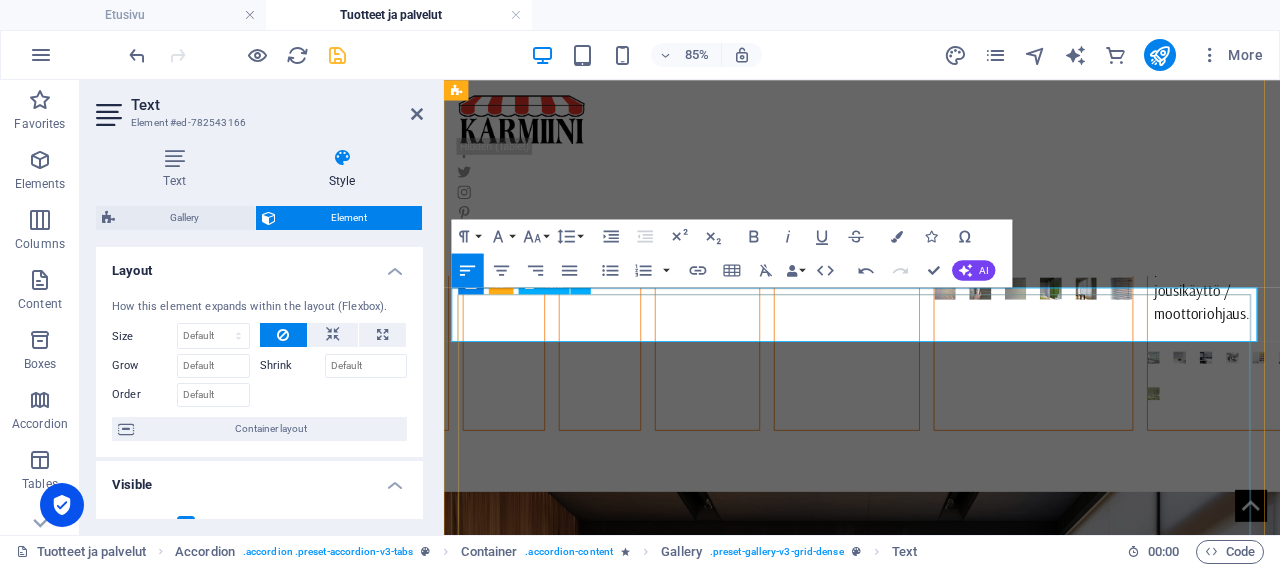 scroll, scrollTop: 965, scrollLeft: 8, axis: both 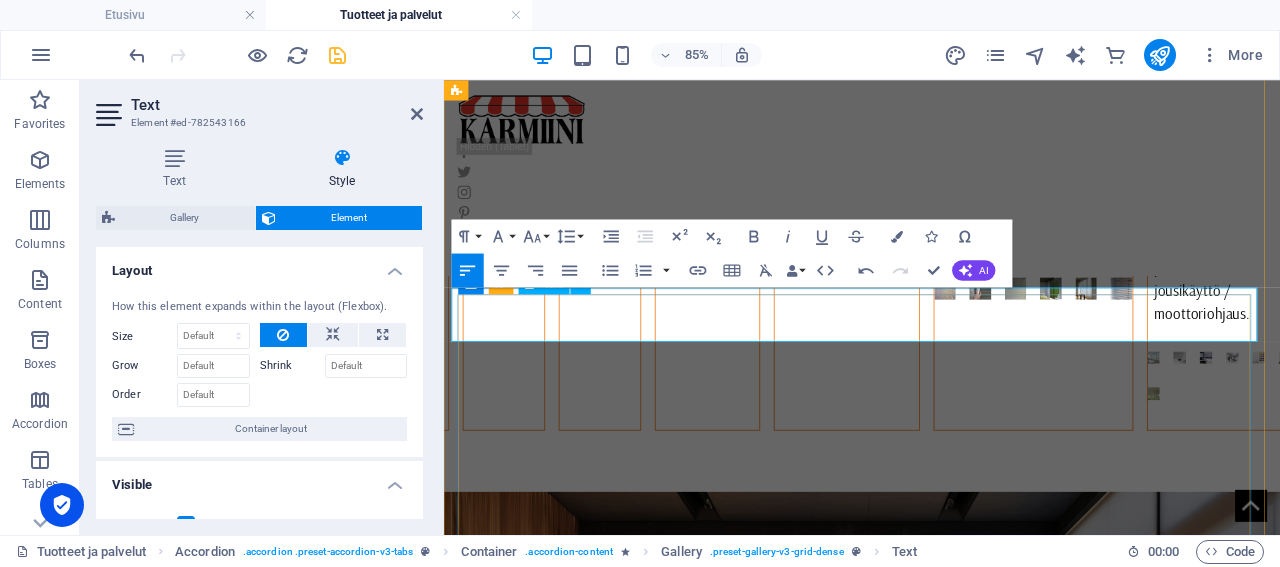 click on "RMarkiisit suojaavat terassiasi ja kotiasi liialta valolta ja lämmöltä" at bounding box center [1543, -1069] 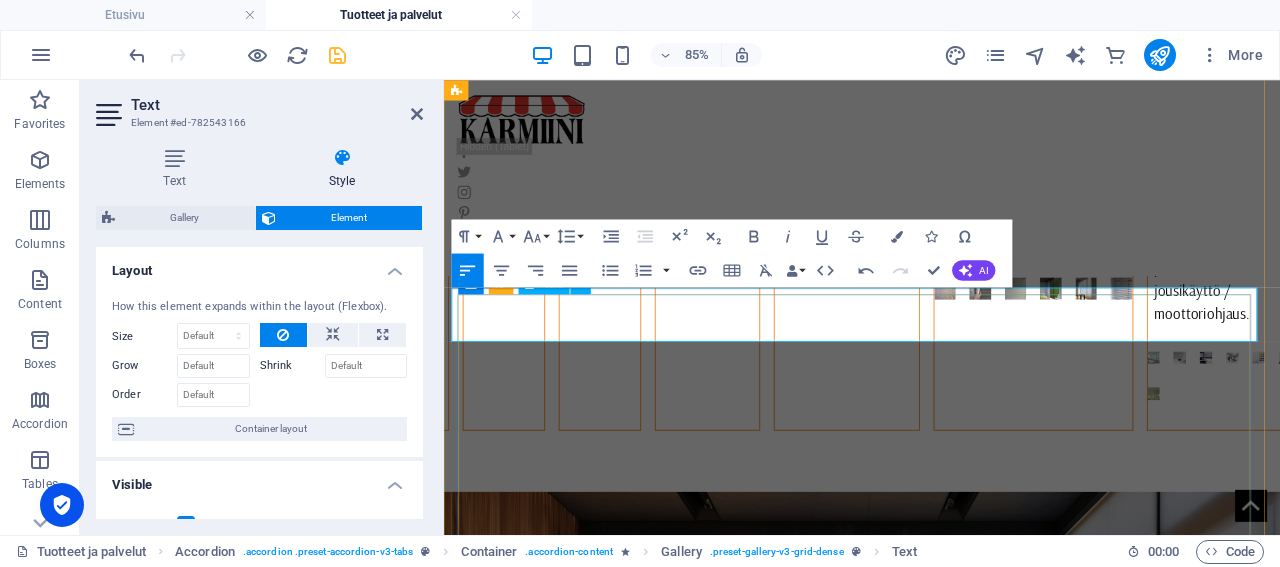 click on "RMarkiisit suojaavat terassiasi ja kotiasi liialta valolta ja lämmöltä" at bounding box center (1543, -1069) 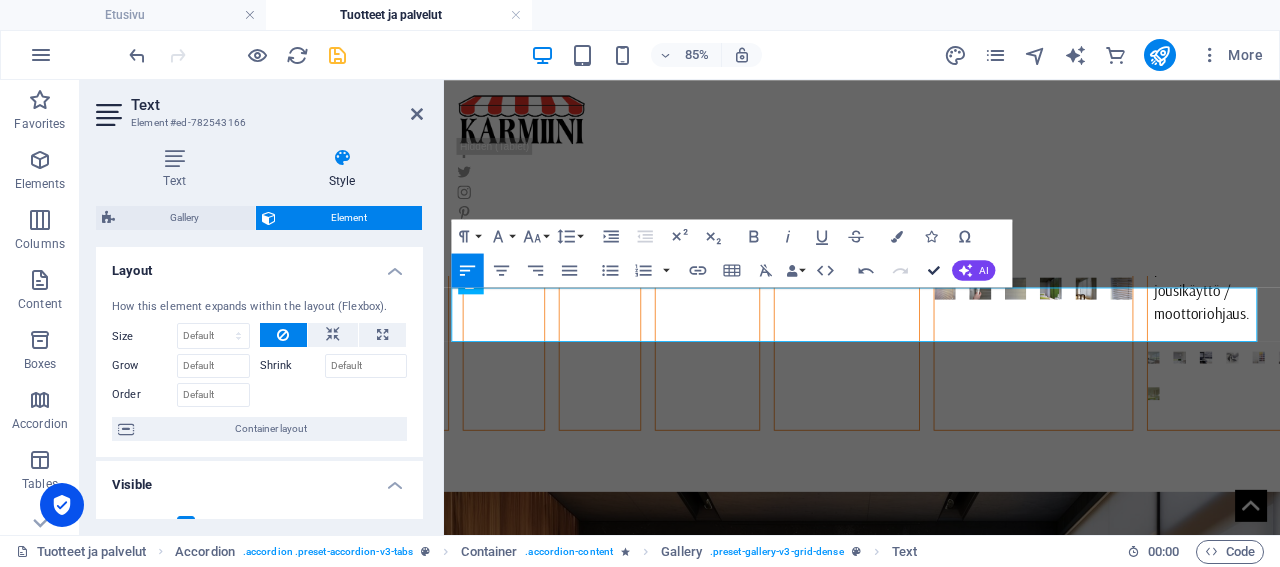 scroll, scrollTop: 965, scrollLeft: 8, axis: both 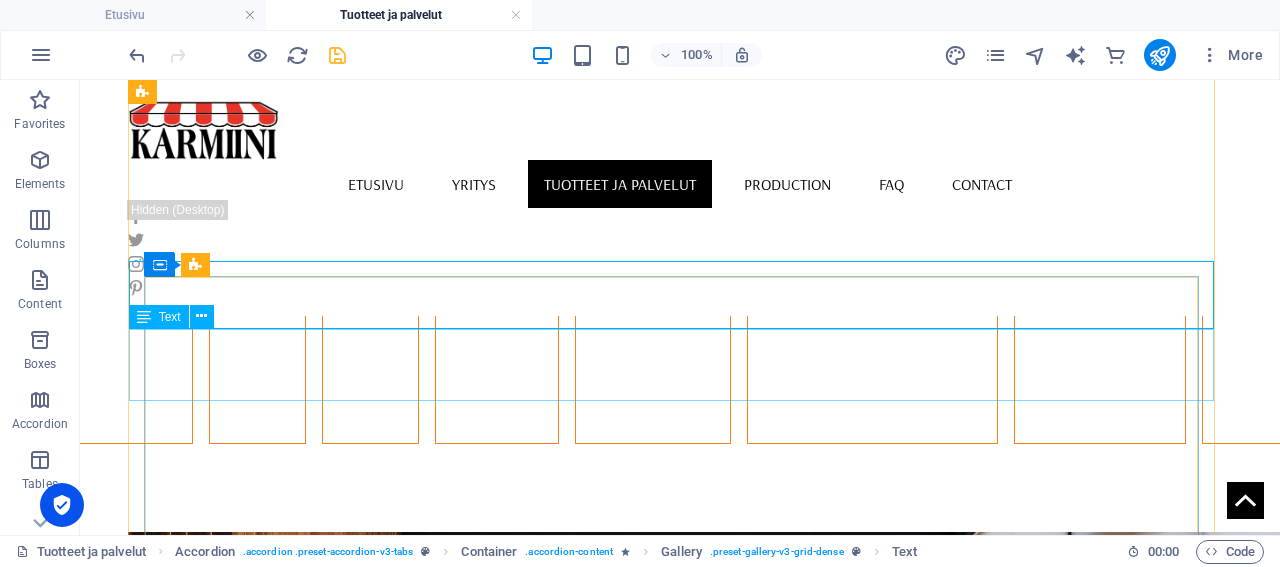 click on "Asennamme tarpeidesi mukaisen rulla- tai screenverhon helposti ja nopeasti. Rullakaihdin on monipuolinen vaihtoehto sälekaihtimille ja kangasvaihtoehtoja löytyy jokaiseen makuun." at bounding box center [1279, -943] 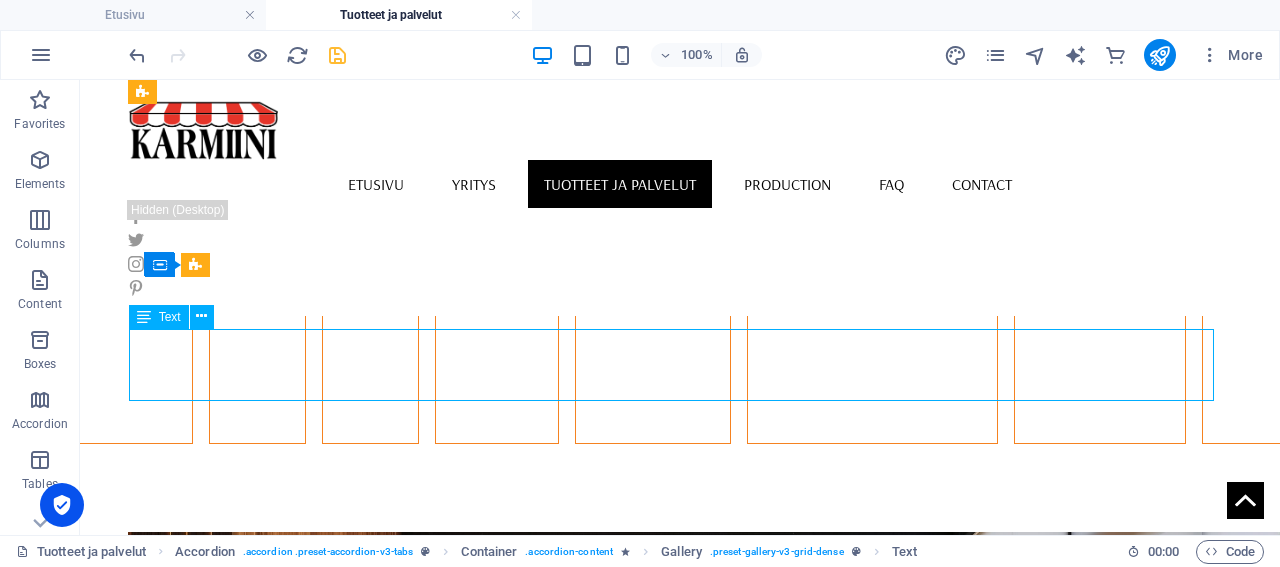 click on "Asennamme tarpeidesi mukaisen rulla- tai screenverhon helposti ja nopeasti. Rullakaihdin on monipuolinen vaihtoehto sälekaihtimille ja kangasvaihtoehtoja löytyy jokaiseen makuun." at bounding box center [1279, -943] 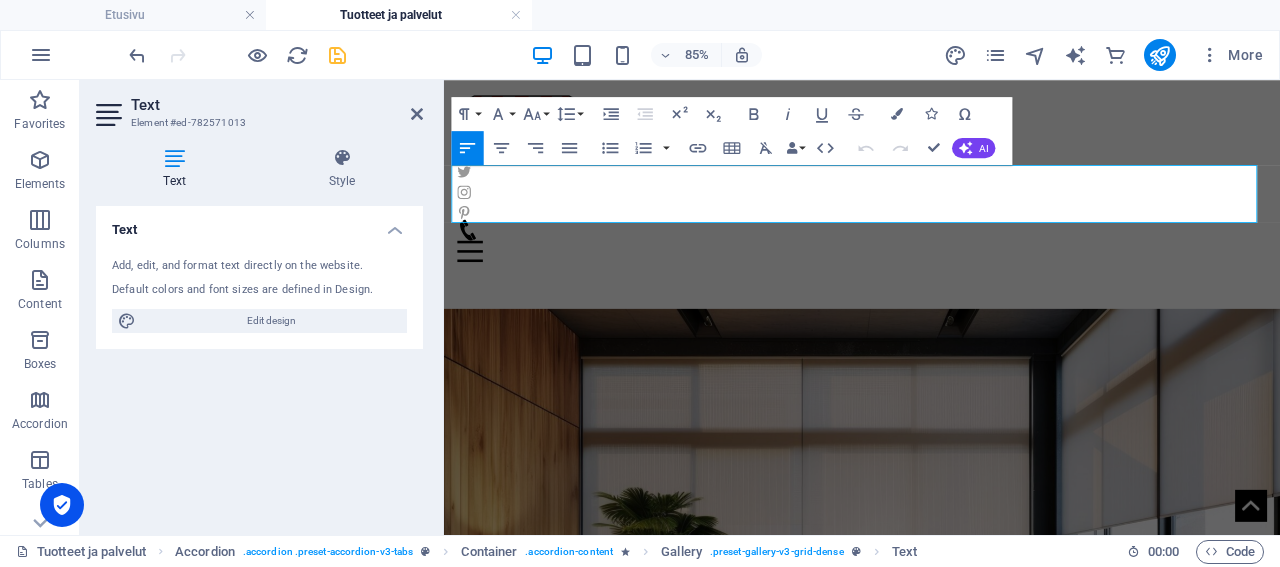 scroll, scrollTop: 2897, scrollLeft: 0, axis: vertical 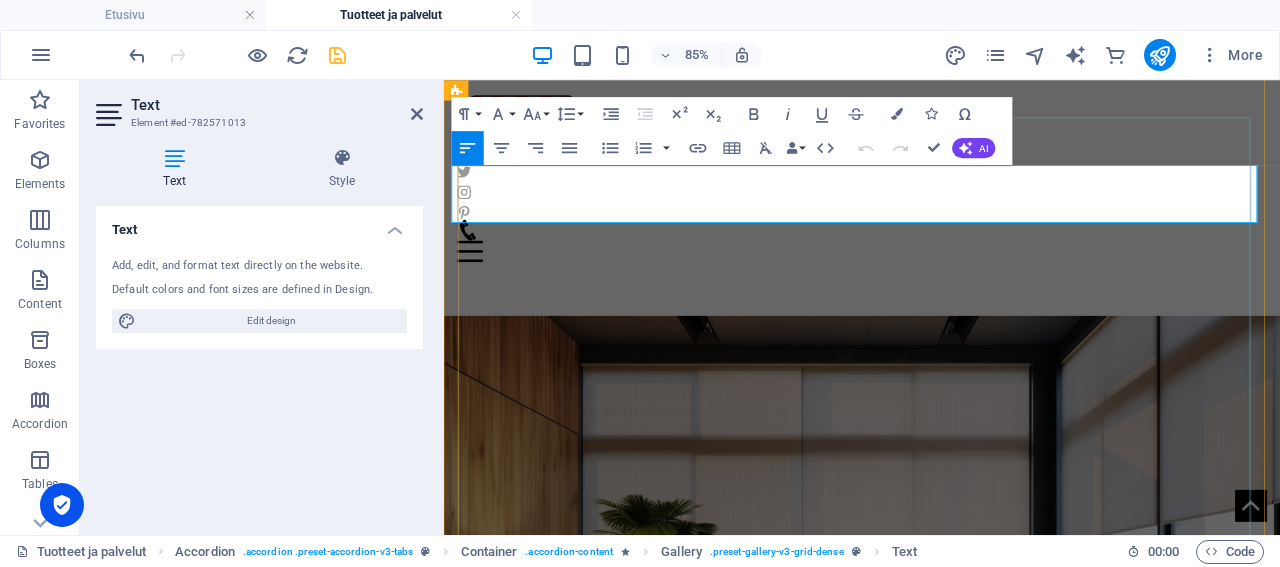 drag, startPoint x: 917, startPoint y: 221, endPoint x: 505, endPoint y: 209, distance: 412.1747 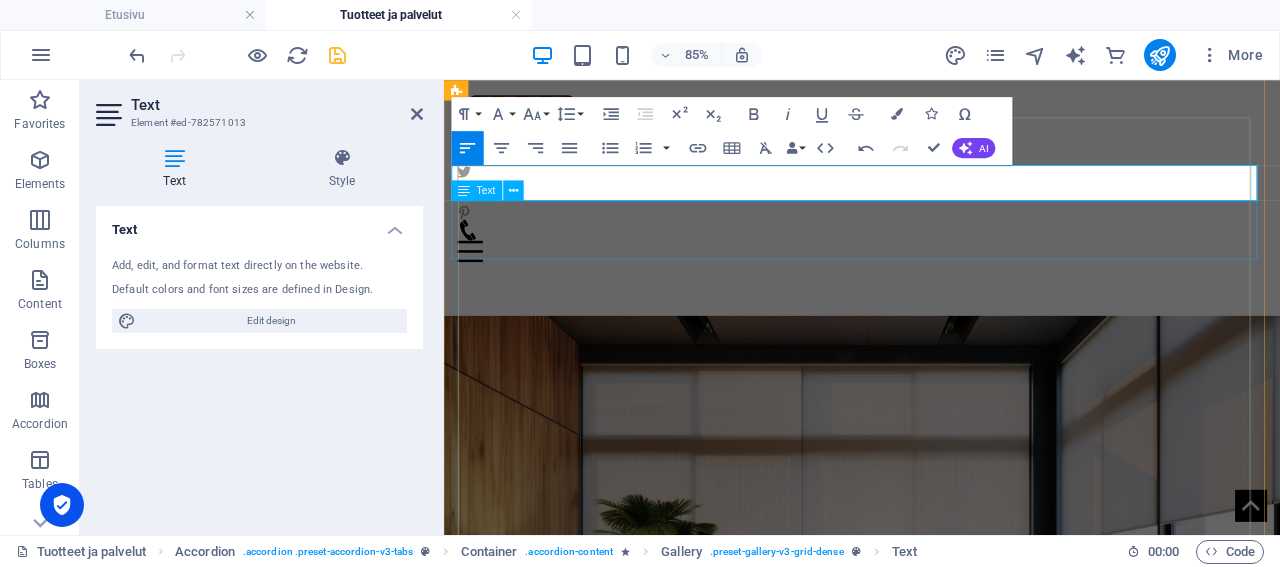 scroll, scrollTop: 1631, scrollLeft: 13, axis: both 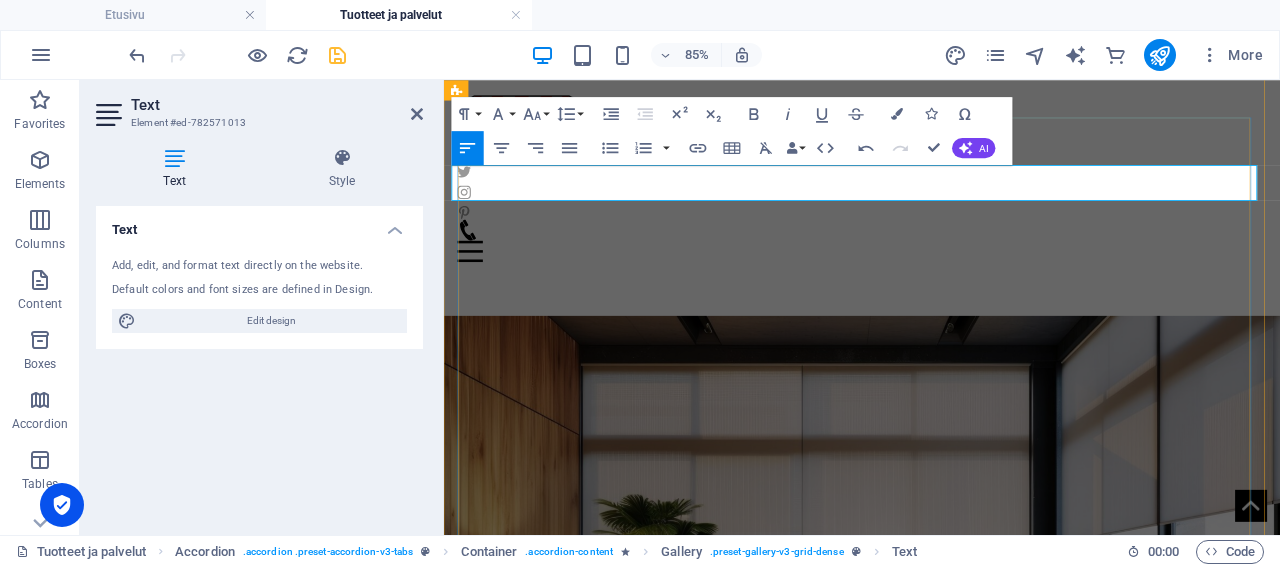 click on "AMarkiisi on kätevä suoja auringolle, vedelle ja valolle. Asennamme sen valitsemallasi materiaalilla." at bounding box center (1543, -1087) 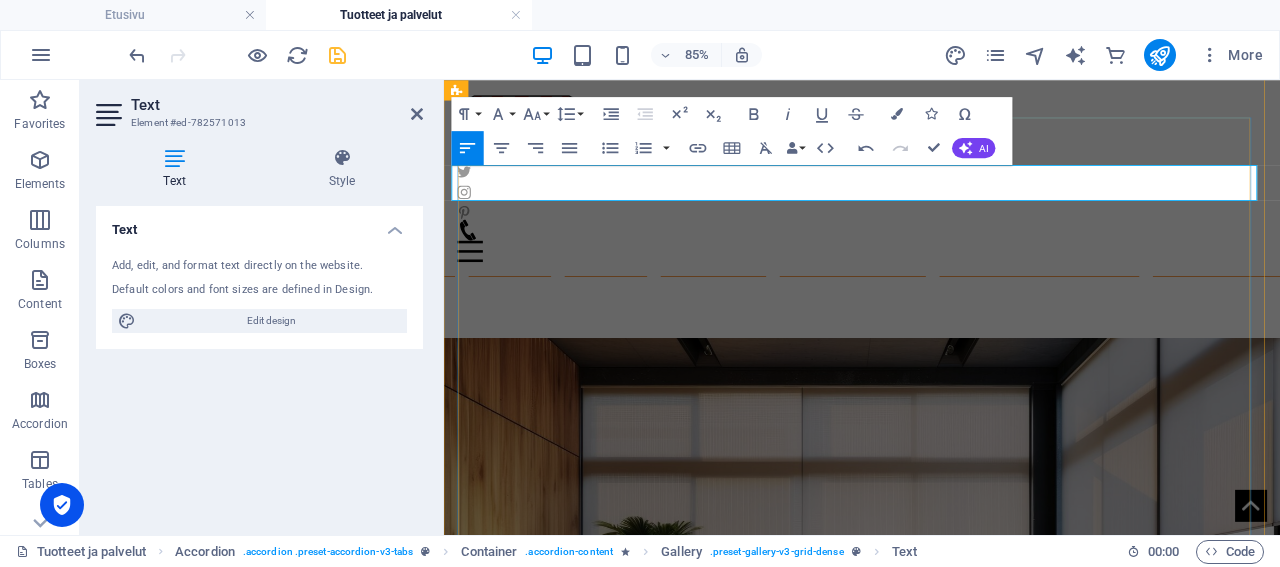 scroll, scrollTop: 1631, scrollLeft: 13, axis: both 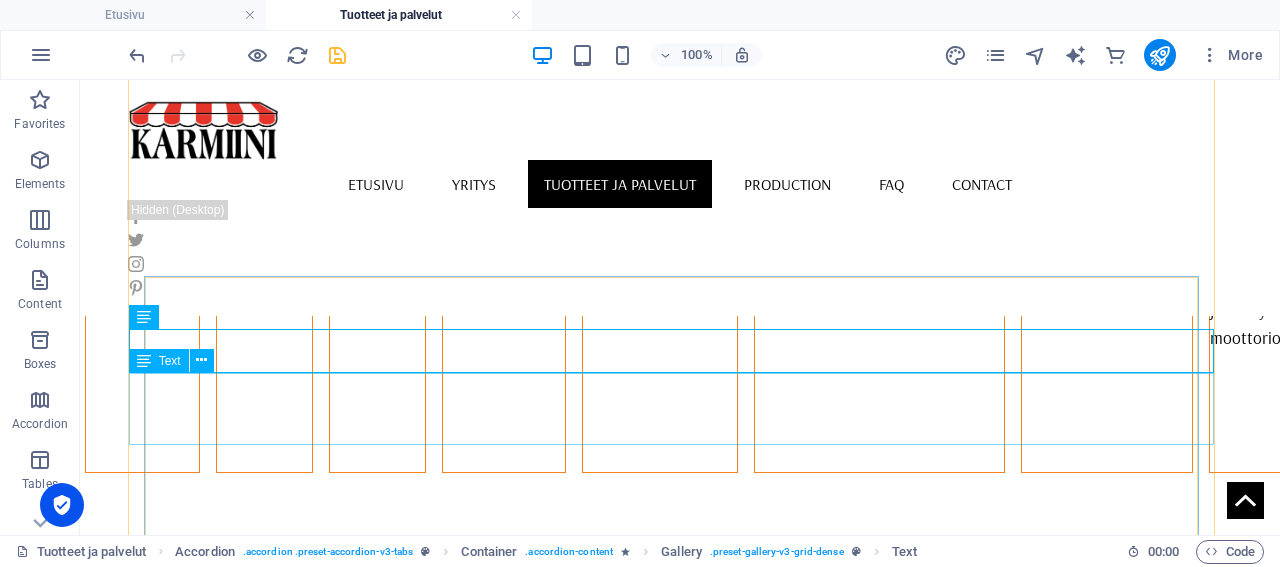 click on "Läpinäkyvät Screen-kankaat suojaavat terävimmältä häikäisyltä, heijastaen lämpösäteilyä ja kuitenkin säilyttäen näkymän ulos. Screenkankaat estävät myös tehokkaasti kuuman ilman leviämisen sisätiloihin." at bounding box center (1279, -688) 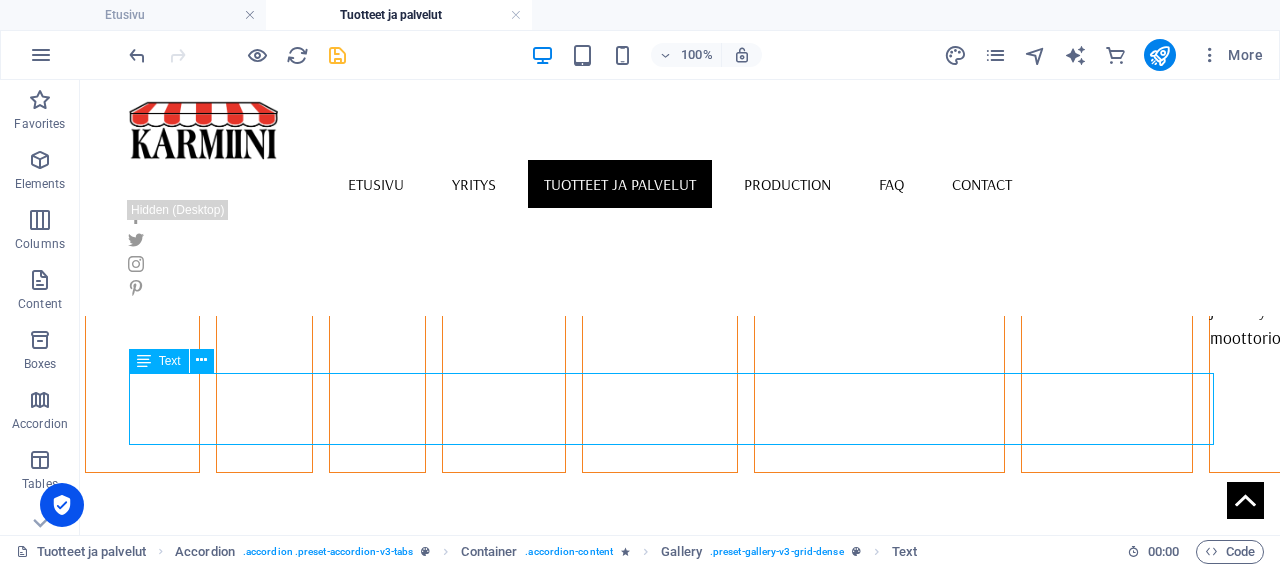 click on "Läpinäkyvät Screen-kankaat suojaavat terävimmältä häikäisyltä, heijastaen lämpösäteilyä ja kuitenkin säilyttäen näkymän ulos. Screenkankaat estävät myös tehokkaasti kuuman ilman leviämisen sisätiloihin." at bounding box center (1279, -688) 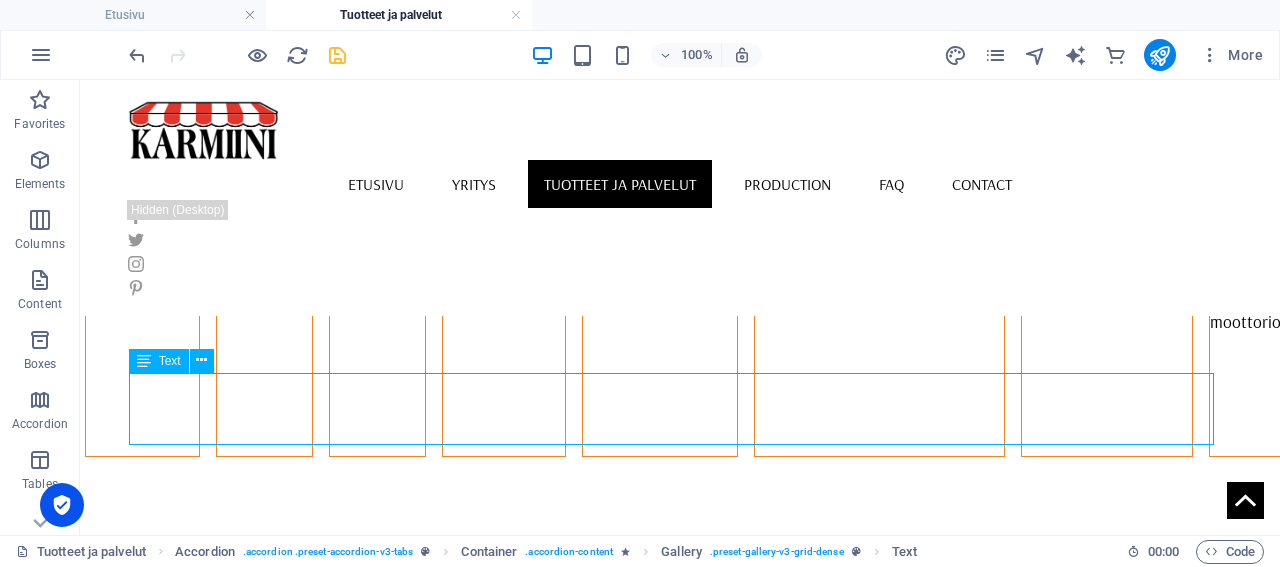 scroll, scrollTop: 2897, scrollLeft: 0, axis: vertical 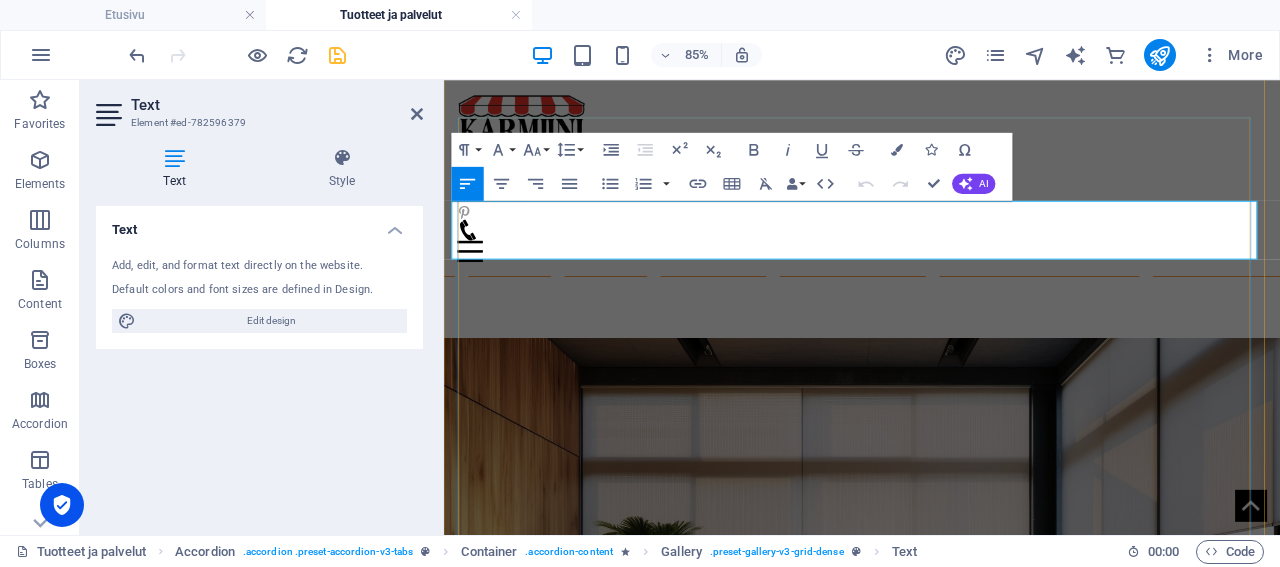 drag, startPoint x: 1042, startPoint y: 267, endPoint x: 500, endPoint y: 246, distance: 542.4067 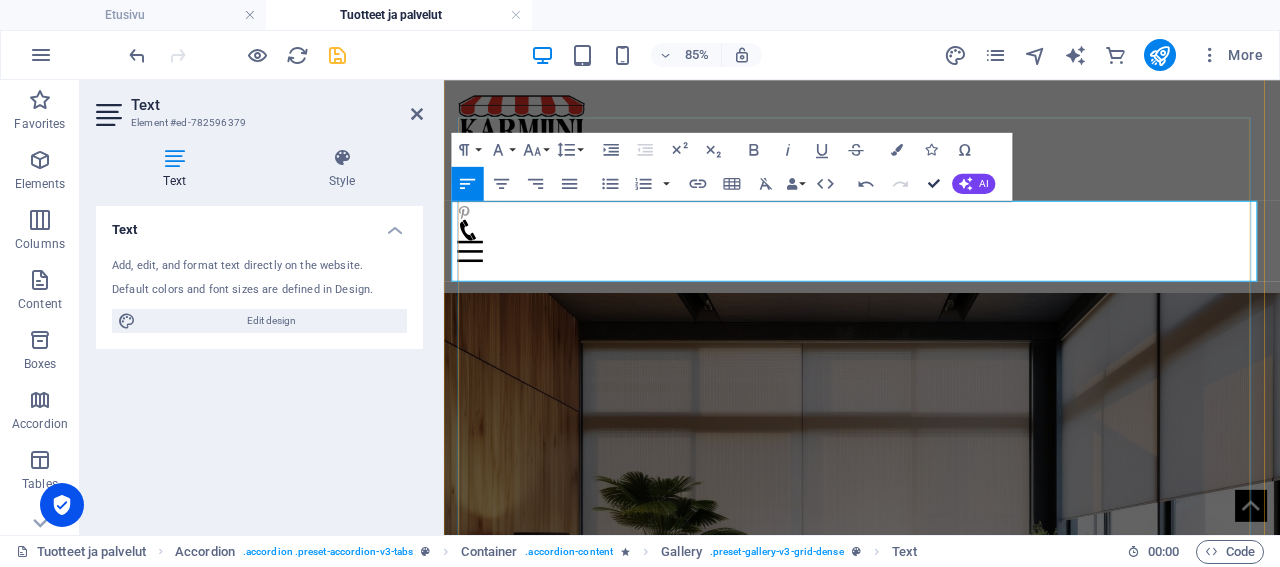 scroll, scrollTop: 5375, scrollLeft: 13, axis: both 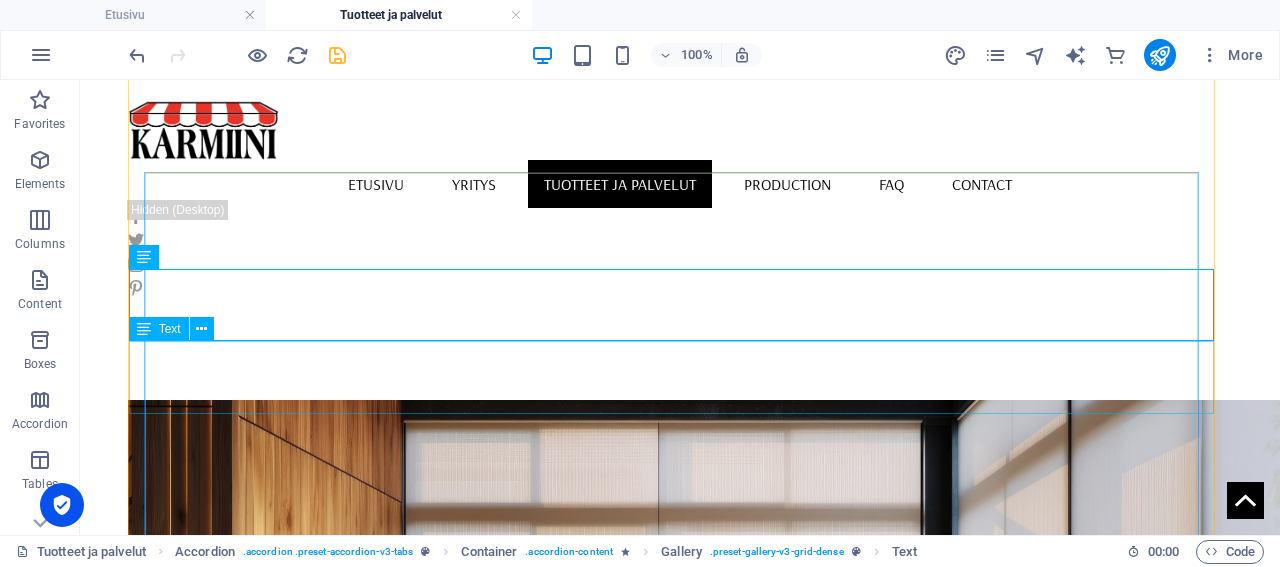 click on "Peittävät kankaat ovat hieman valoa läpipäästäviä, niiden läpi ei kuitenkaan näe. Pimentävät kankaat eivät päästä yhtään valoa läpi. Koteloinnilla ja sivuohjaimilla saadaan sivuiltakin tuleva valo peitettyä. Nämä sopivat mainiosti esimerkiksi makuuhuoneeseen." at bounding box center (1279, -339) 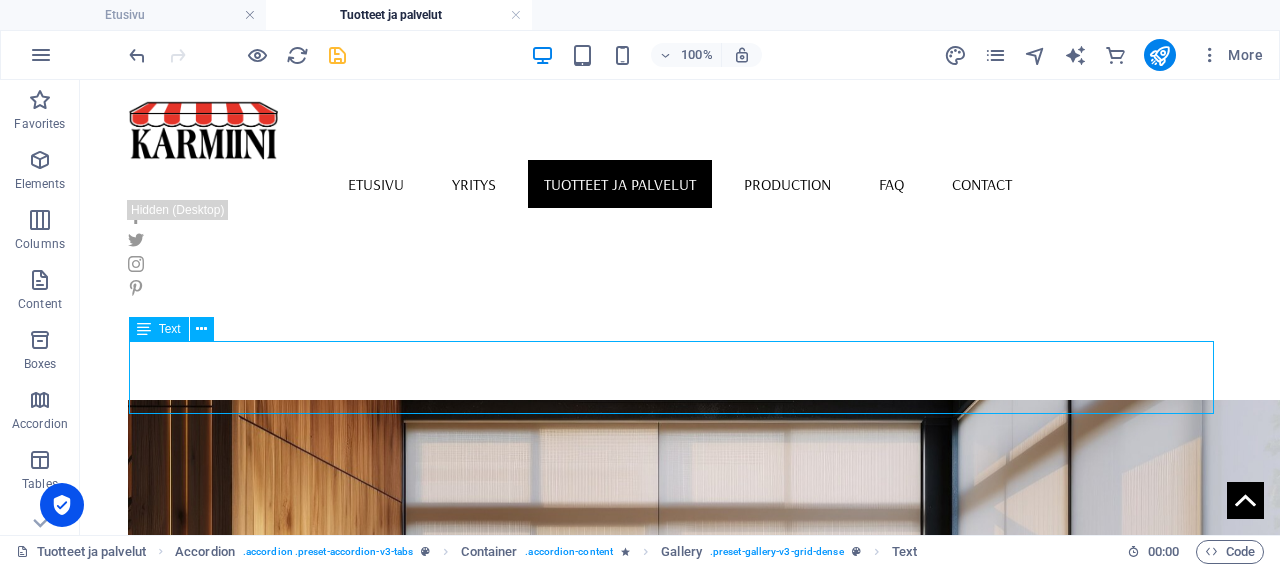 click on "Peittävät kankaat ovat hieman valoa läpipäästäviä, niiden läpi ei kuitenkaan näe. Pimentävät kankaat eivät päästä yhtään valoa läpi. Koteloinnilla ja sivuohjaimilla saadaan sivuiltakin tuleva valo peitettyä. Nämä sopivat mainiosti esimerkiksi makuuhuoneeseen." at bounding box center (1279, -339) 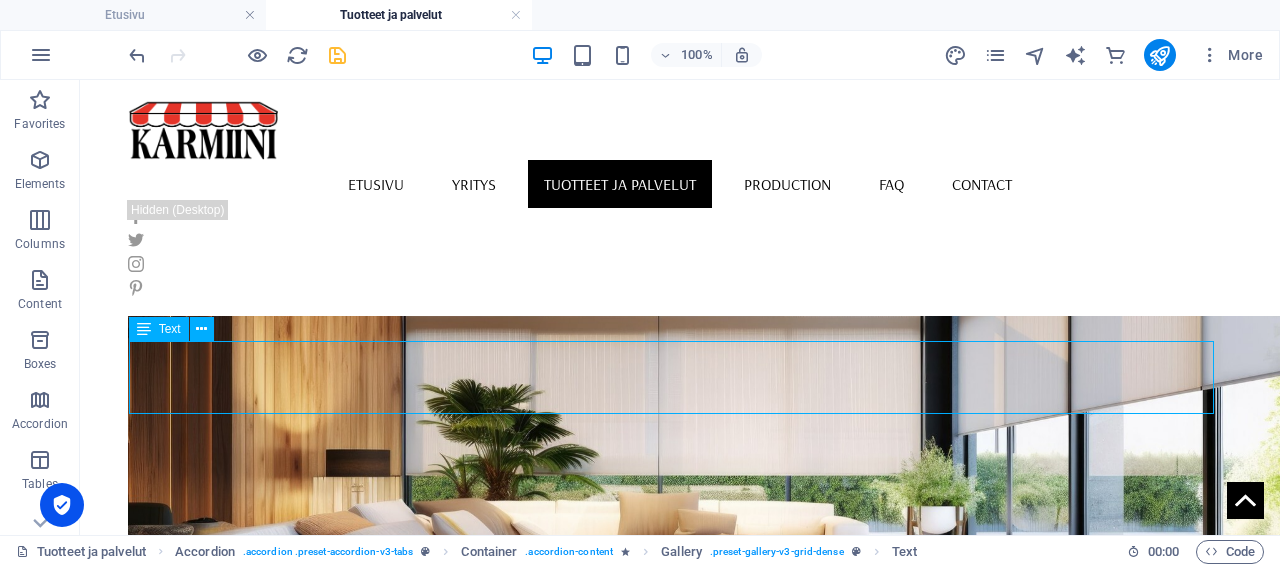 scroll, scrollTop: 3001, scrollLeft: 0, axis: vertical 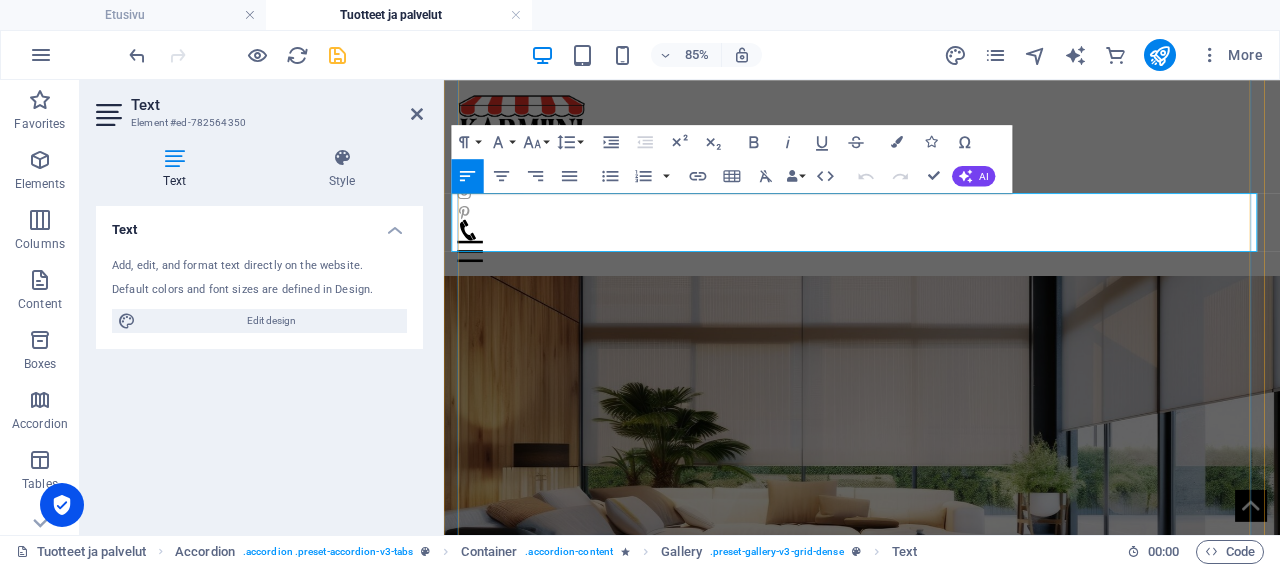 drag, startPoint x: 1380, startPoint y: 254, endPoint x: 493, endPoint y: 240, distance: 887.1105 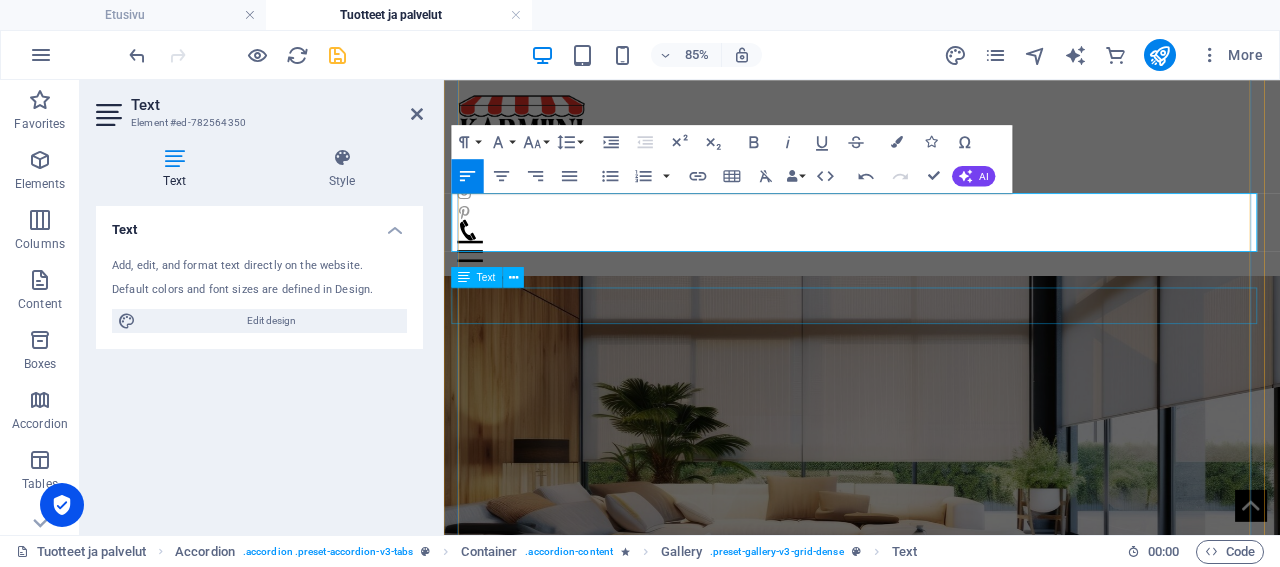 scroll, scrollTop: 4464, scrollLeft: 11, axis: both 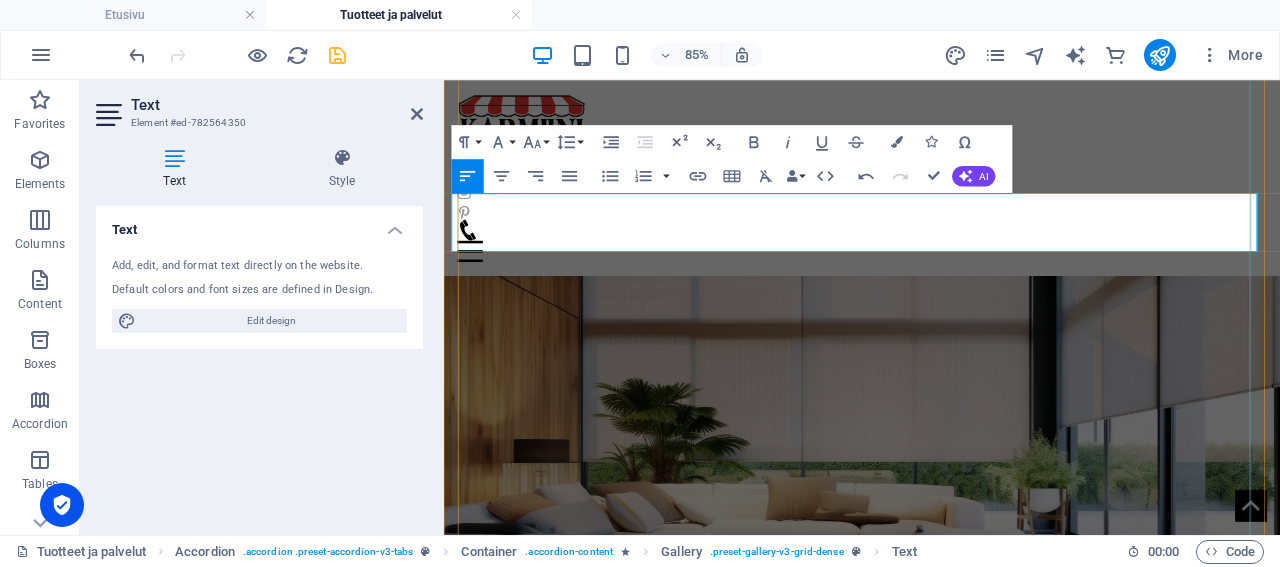 click on "Kaikki markiisimallimme ovat käsikäyttöisenäkin kevyitä käyttää, mutta useammin kuitenkin markiisia liikuttaa sähkömoottori. Moottorikäyttöiseen markiisiin voidaan liittää esimerkiksi mukavuutta lisäävä aurinko- tai tuuliohjaus.." at bounding box center [1543, -460] 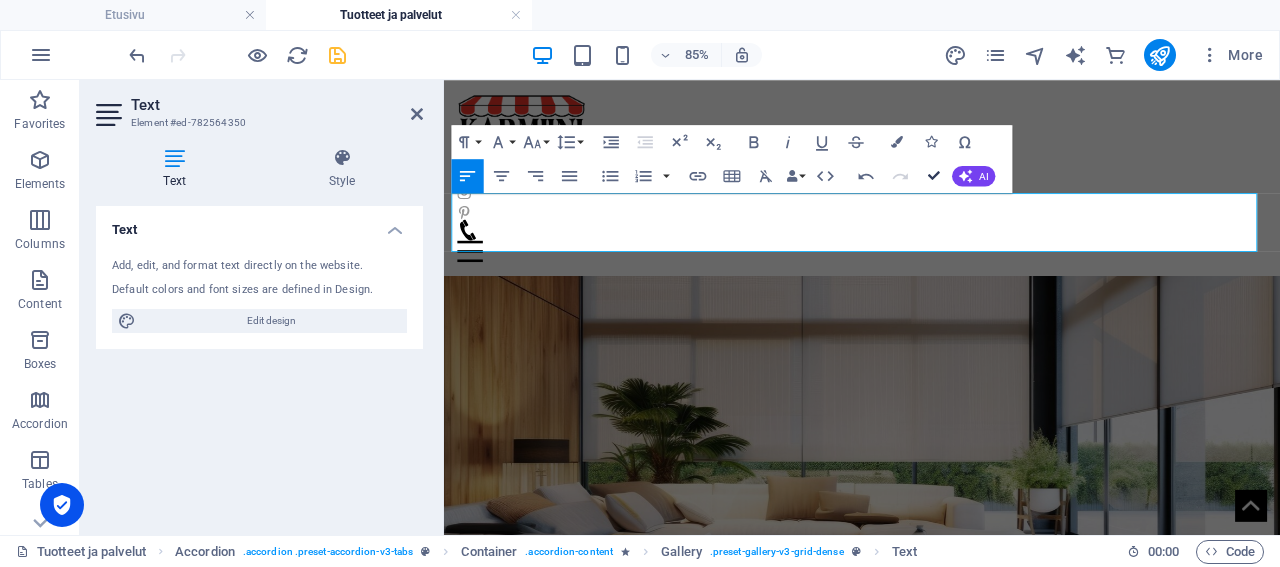 scroll, scrollTop: 4464, scrollLeft: 11, axis: both 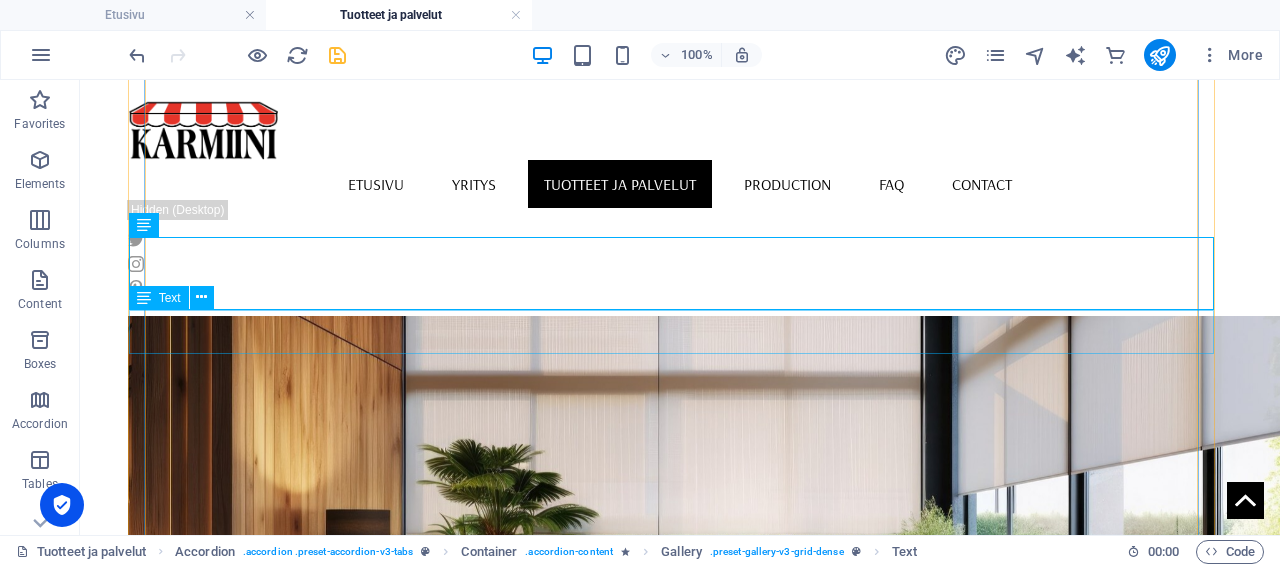 click on "Kangasvaihtoehdot : Painetut / Läpinäkyvät Screen-kankaat / Peittävät / Pimentävät / Zebra-kankaat." at bounding box center (1279, -175) 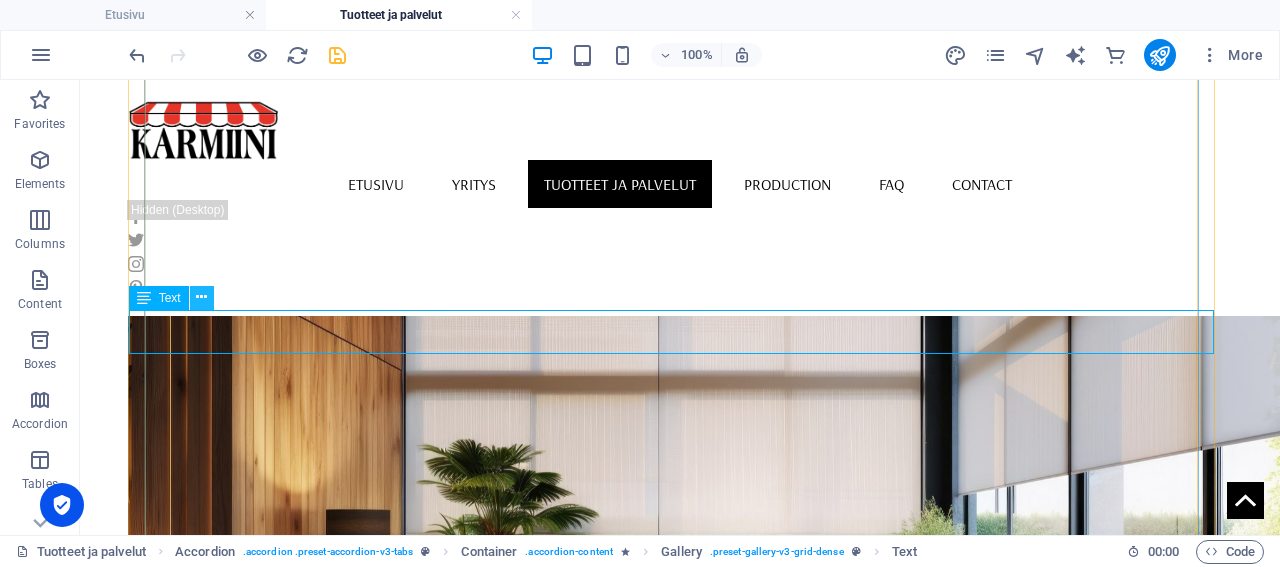 click at bounding box center (201, 297) 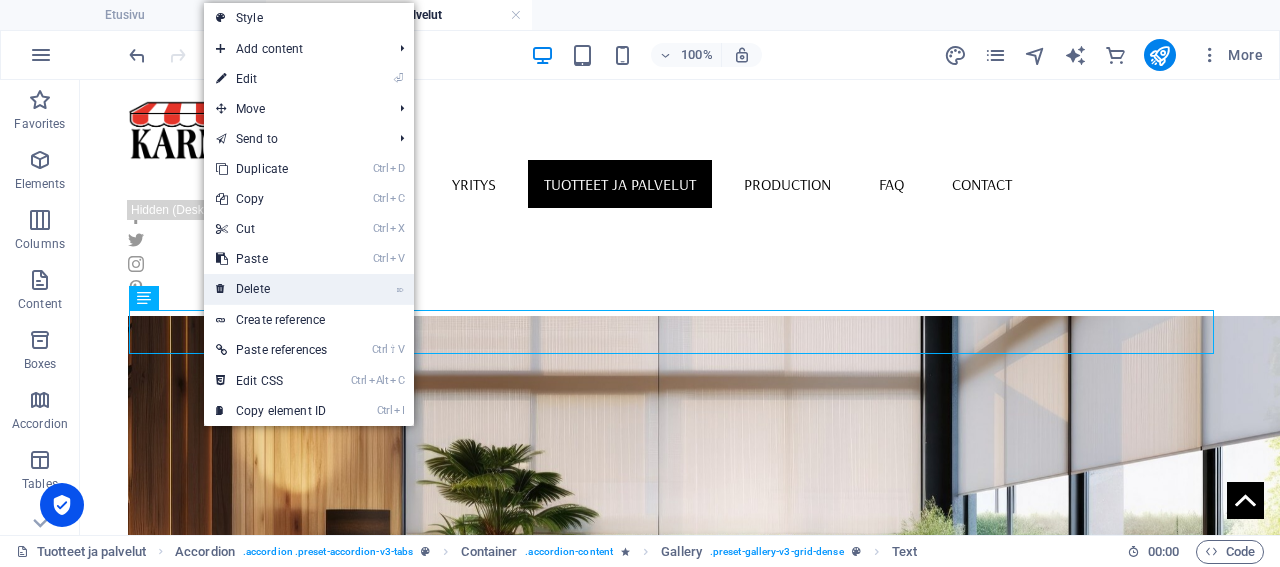 click on "⌦  Delete" at bounding box center (271, 289) 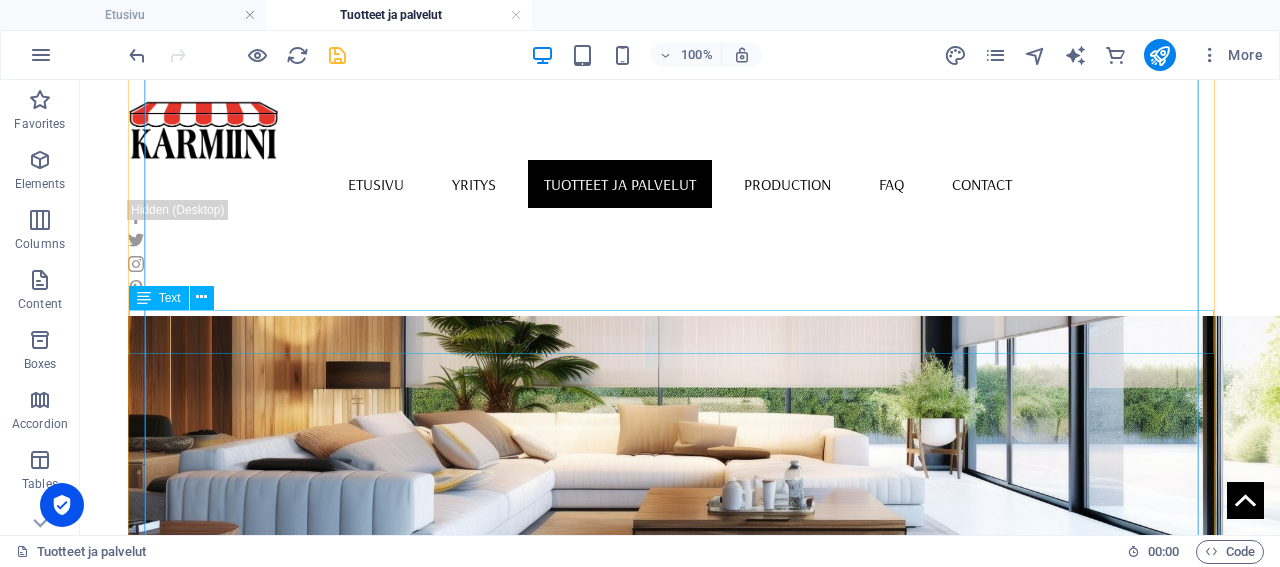 click on "Kaihtimien säätö : ketjukäyttö / perinteinen jousikäyttö / moottoriohjaus." at bounding box center (1279, -189) 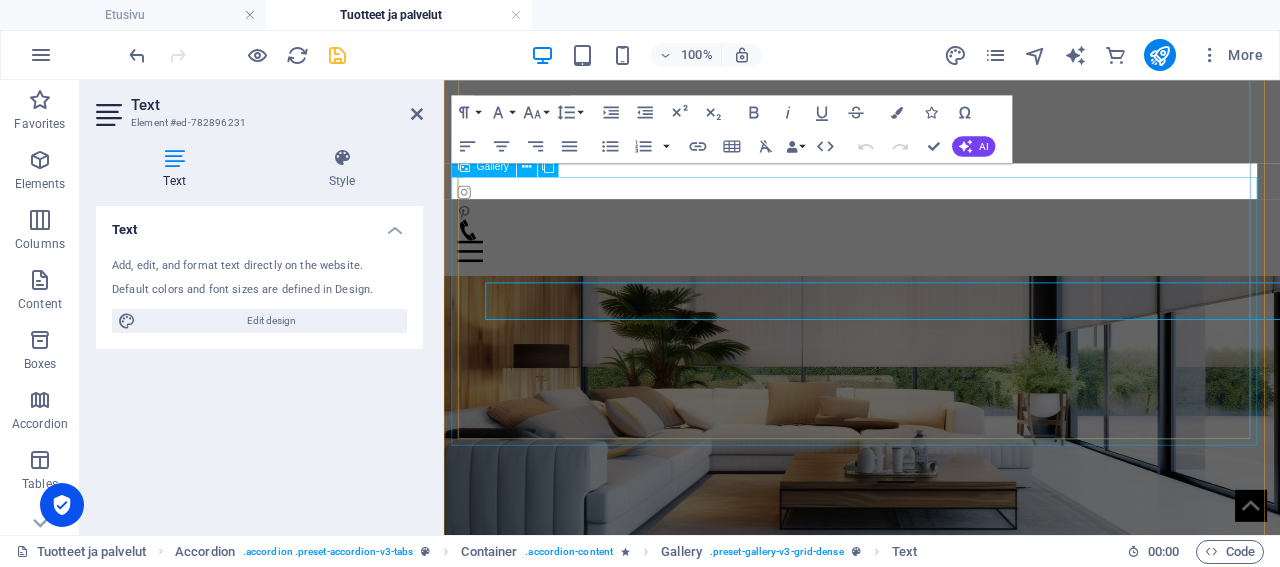 scroll, scrollTop: 3105, scrollLeft: 0, axis: vertical 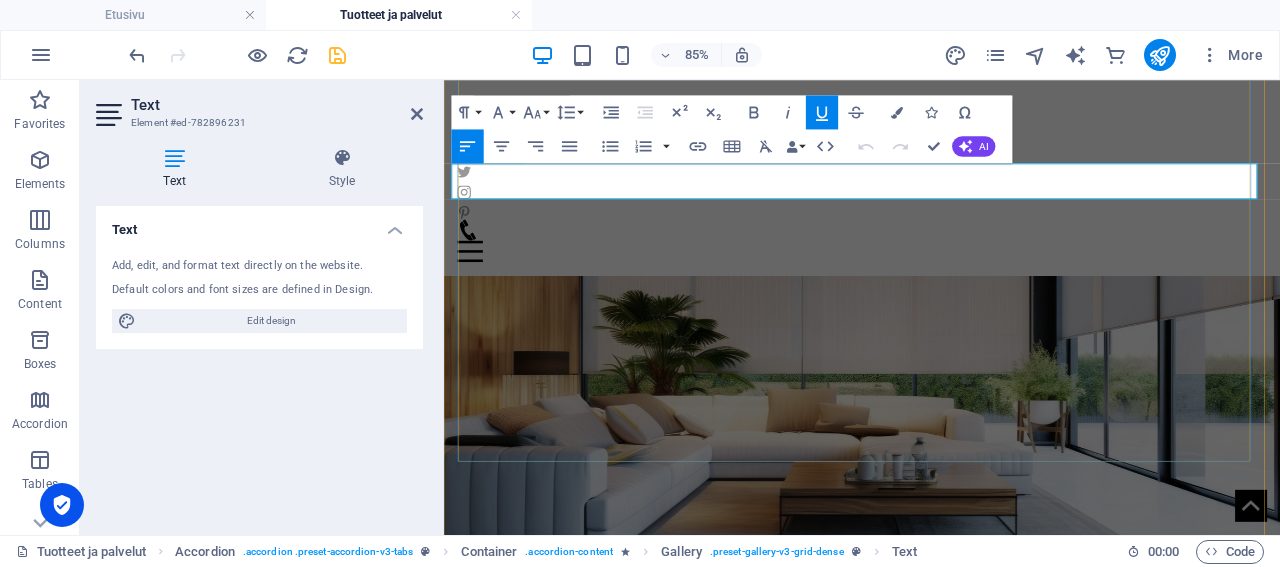 drag, startPoint x: 597, startPoint y: 191, endPoint x: 948, endPoint y: 193, distance: 351.0057 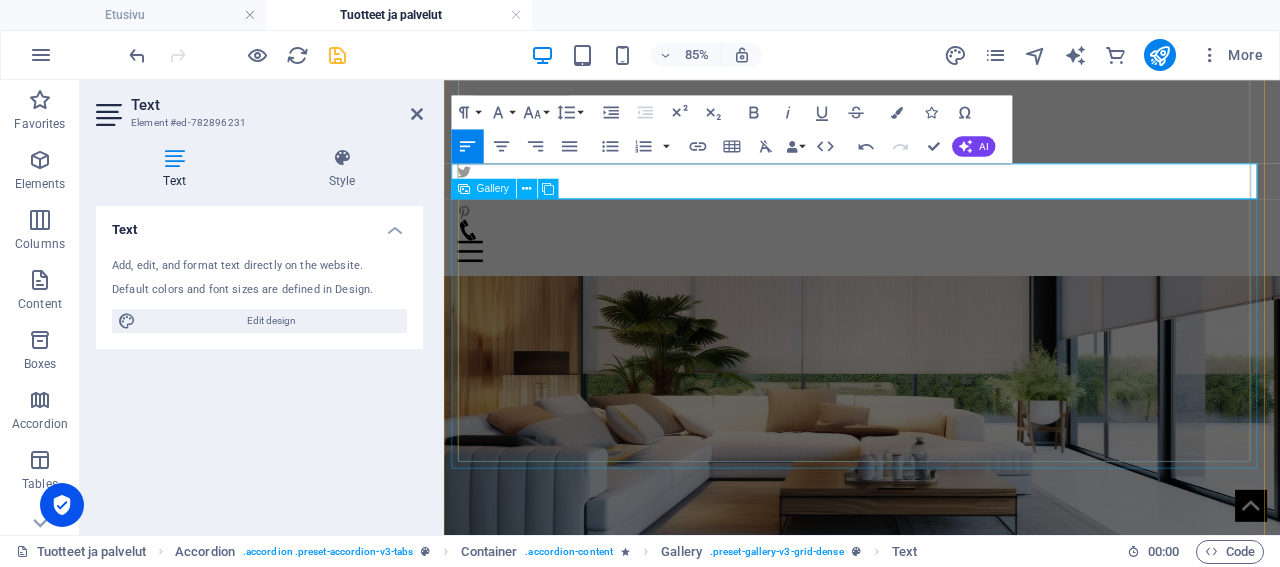 scroll, scrollTop: 522, scrollLeft: 4, axis: both 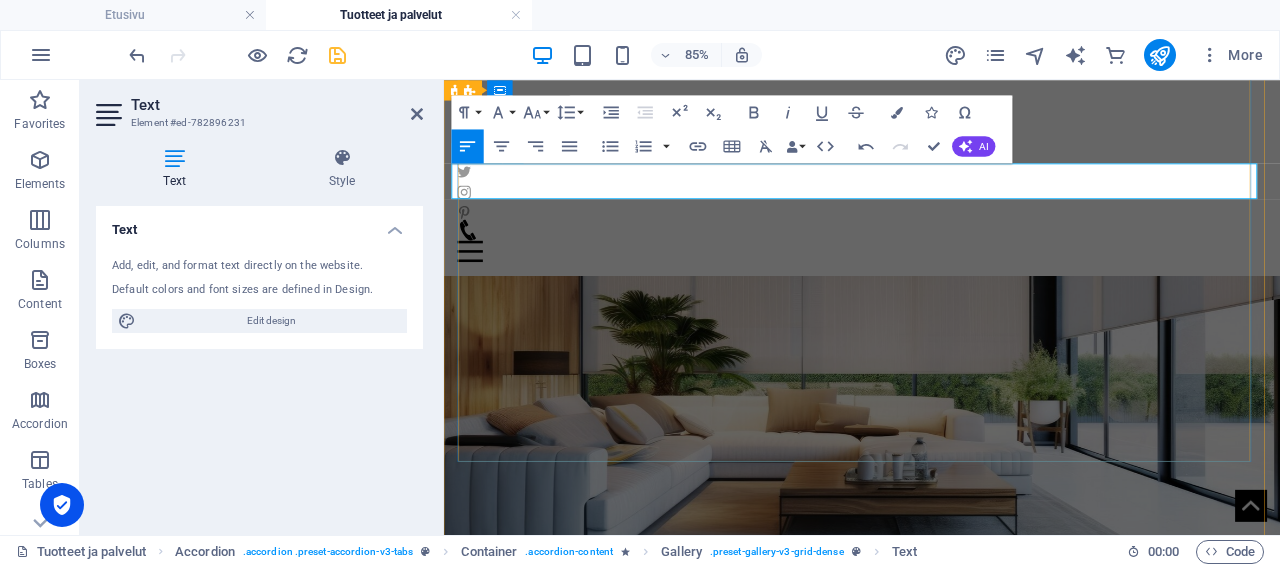drag, startPoint x: 584, startPoint y: 188, endPoint x: 479, endPoint y: 191, distance: 105.04285 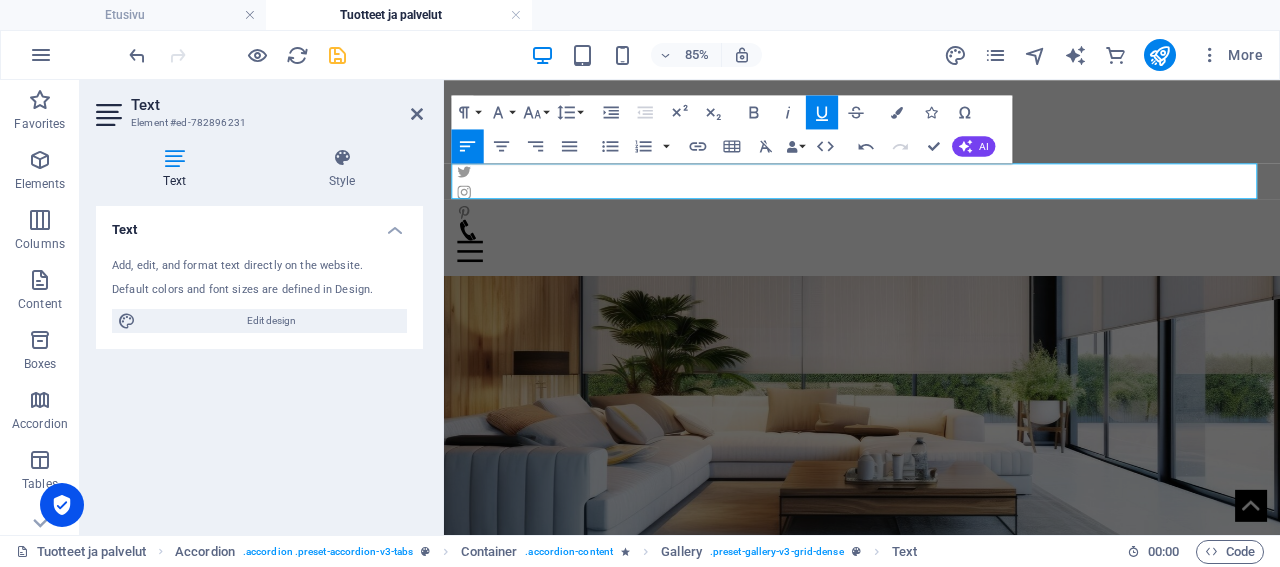 scroll, scrollTop: 522, scrollLeft: 4, axis: both 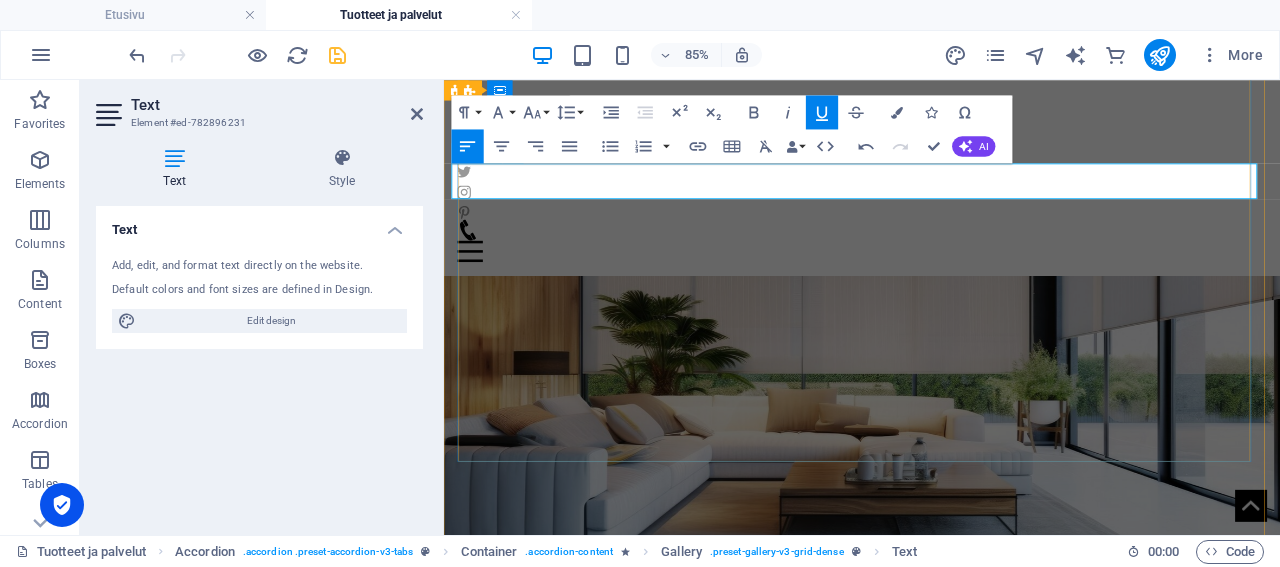 click on "KMarkiisivaihtoehdot" at bounding box center [1538, -363] 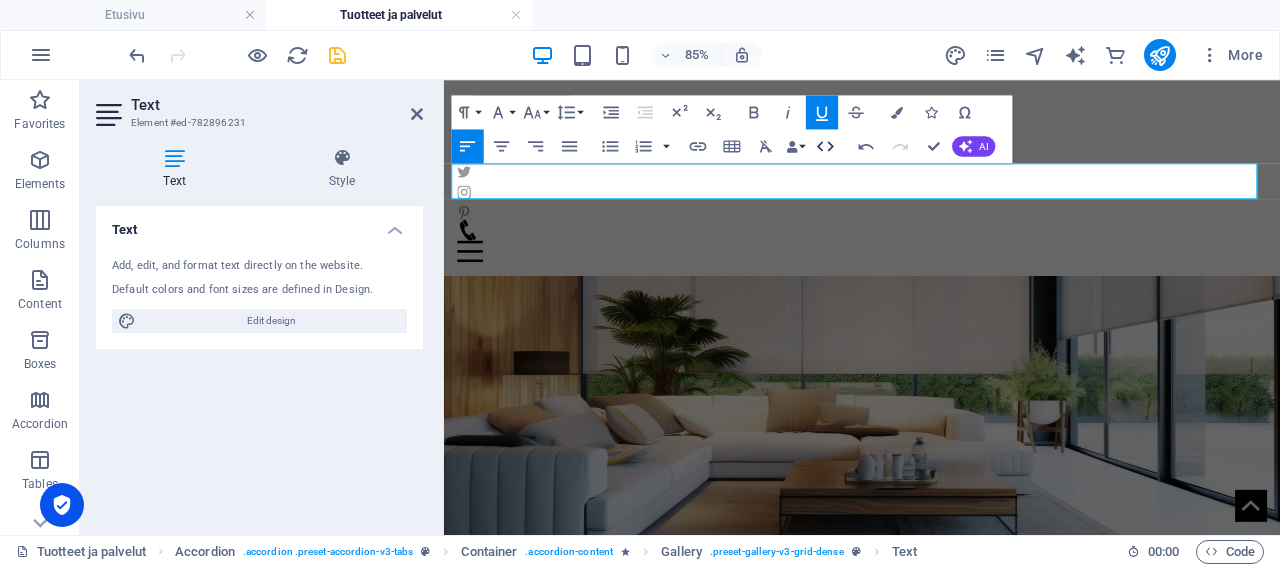 scroll, scrollTop: 0, scrollLeft: 6, axis: horizontal 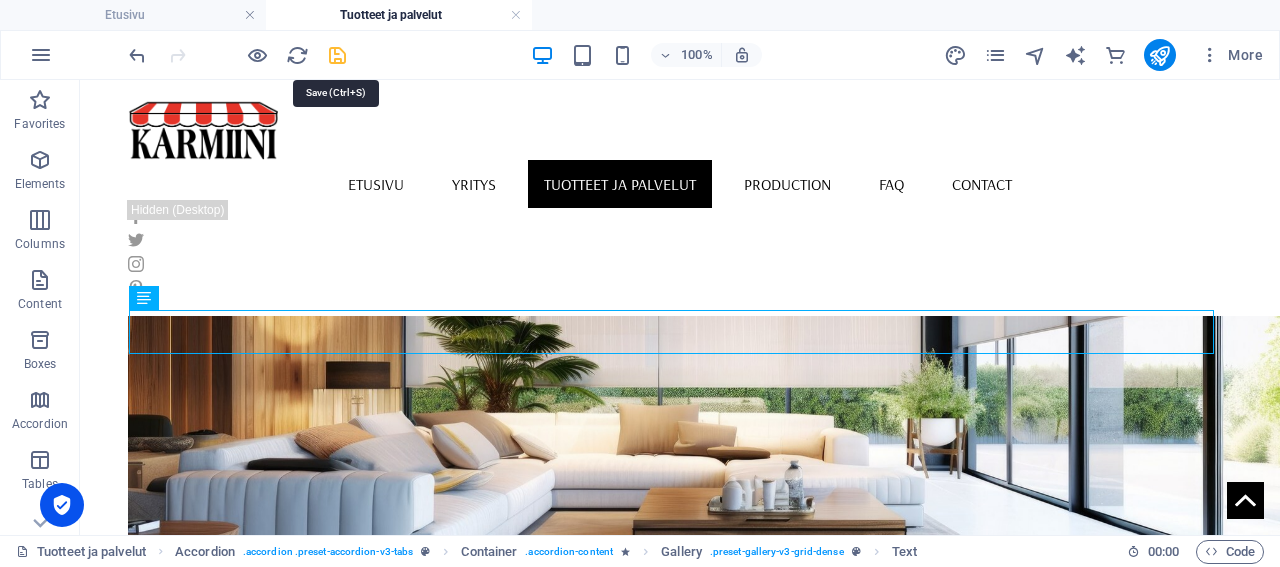 click at bounding box center (337, 55) 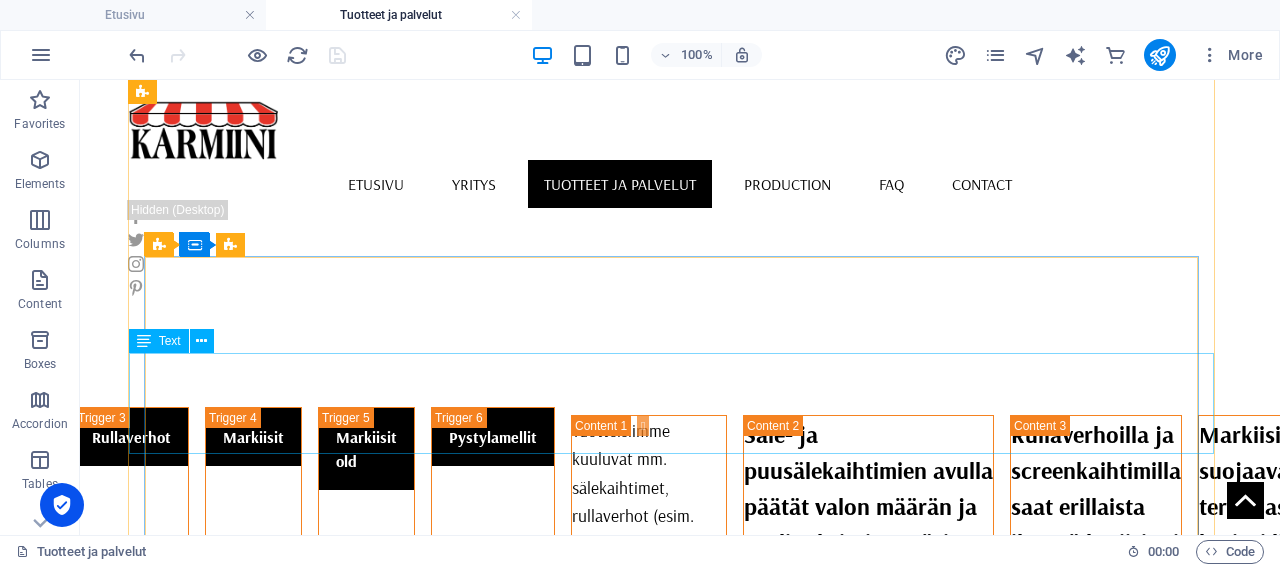 scroll, scrollTop: 929, scrollLeft: 0, axis: vertical 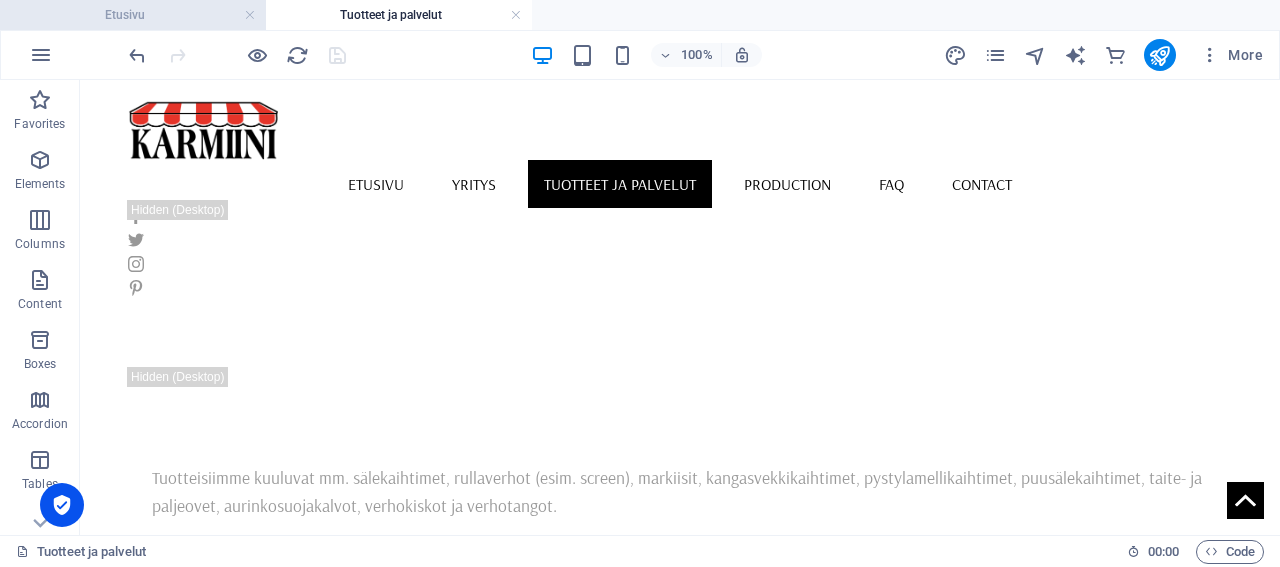 click on "Etusivu" at bounding box center [133, 15] 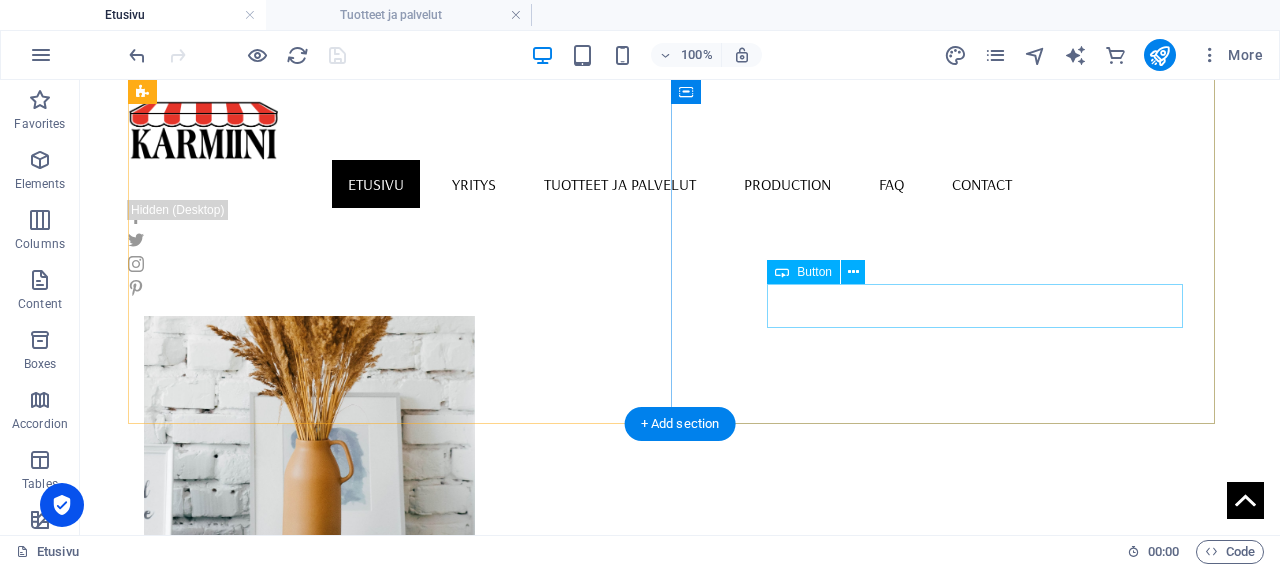 scroll, scrollTop: 1456, scrollLeft: 0, axis: vertical 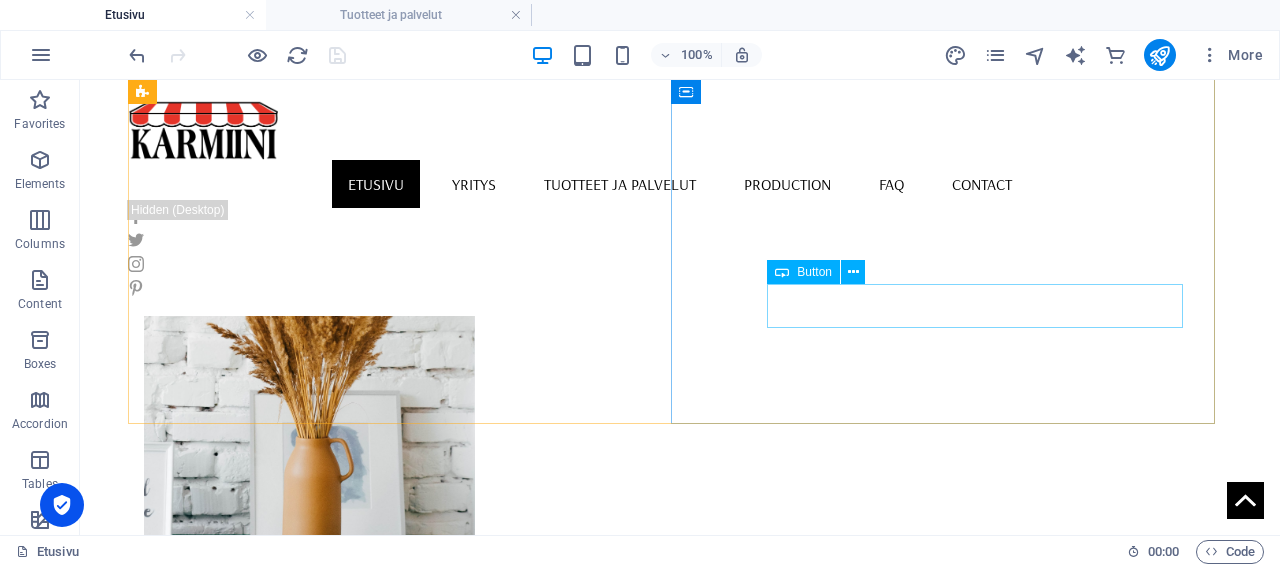 click on "Button" at bounding box center [814, 272] 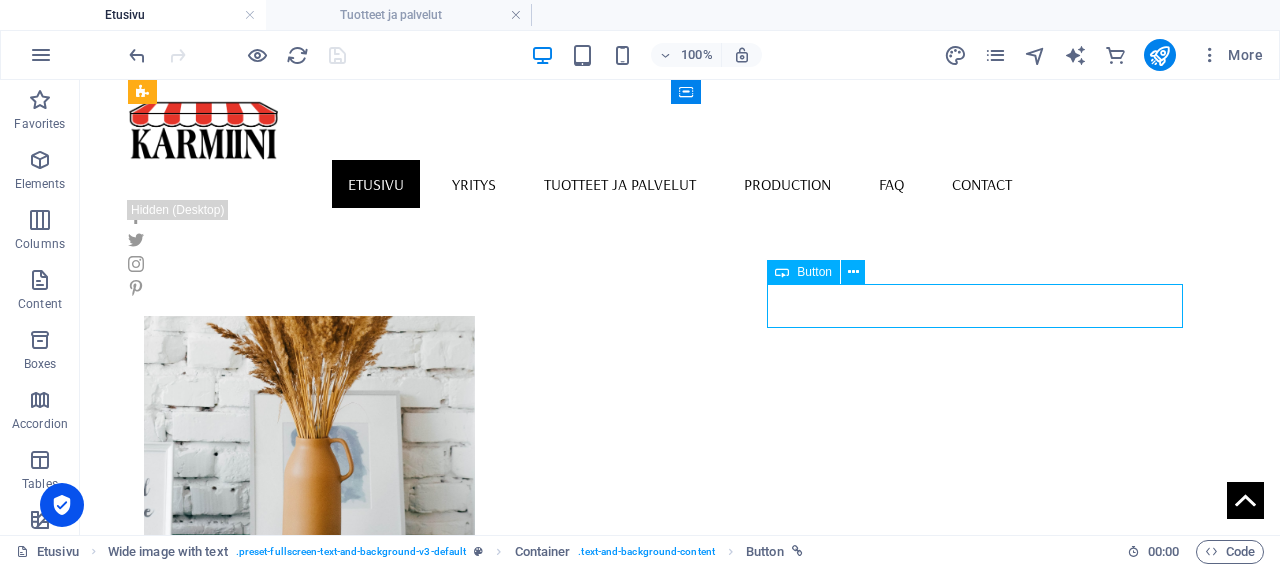 click on "Button" at bounding box center (814, 272) 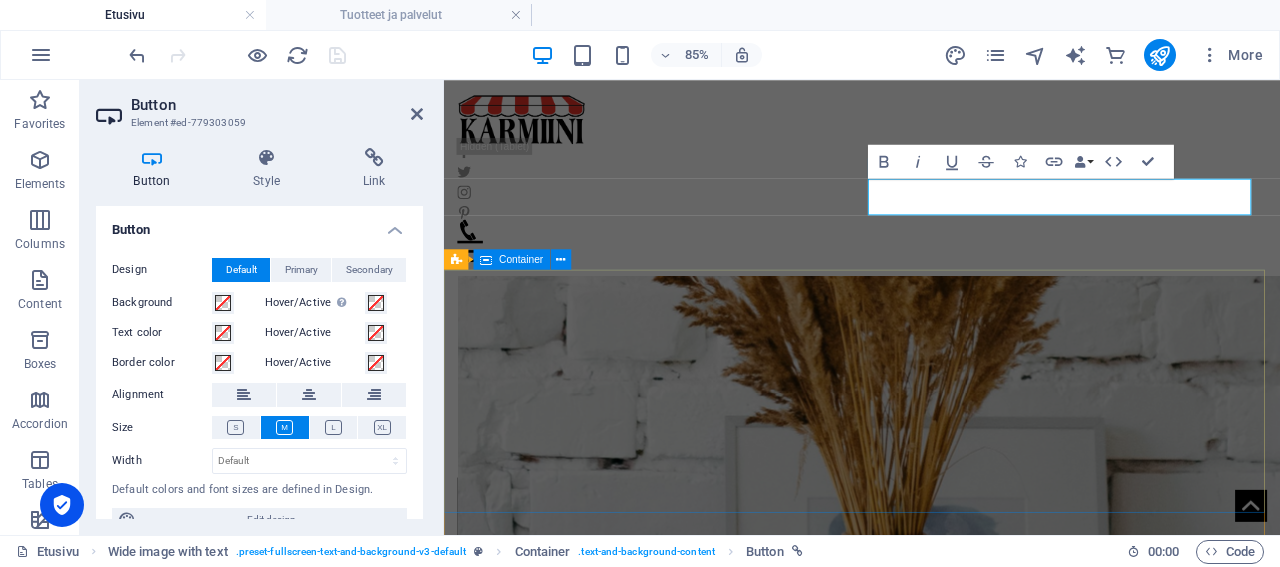 scroll, scrollTop: 1448, scrollLeft: 0, axis: vertical 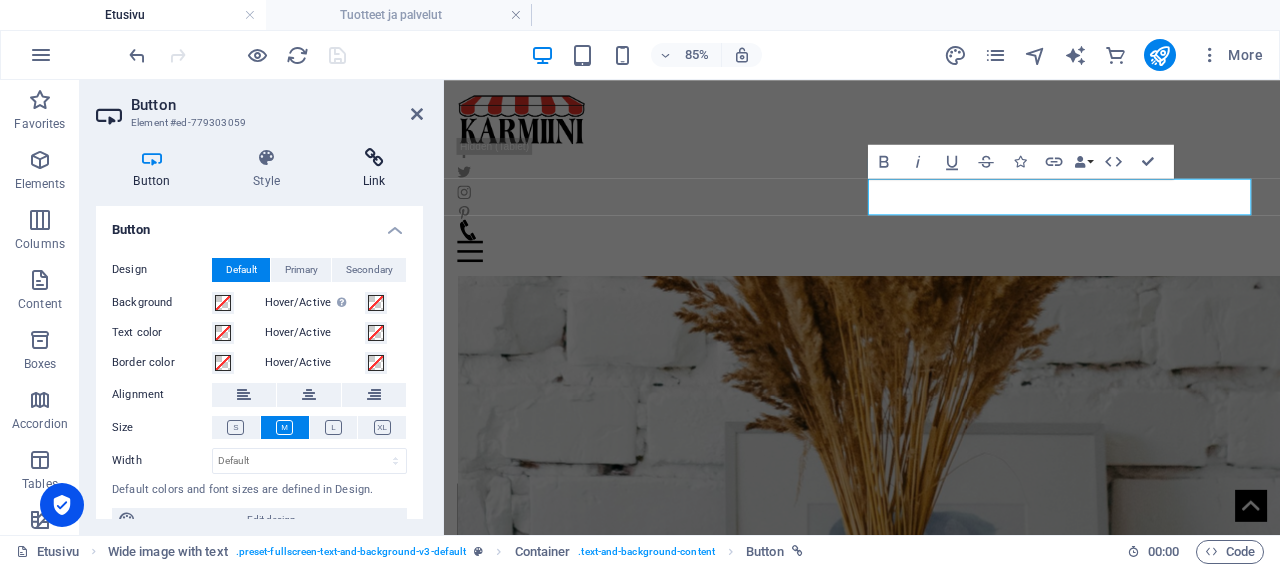 click on "Link" at bounding box center (374, 169) 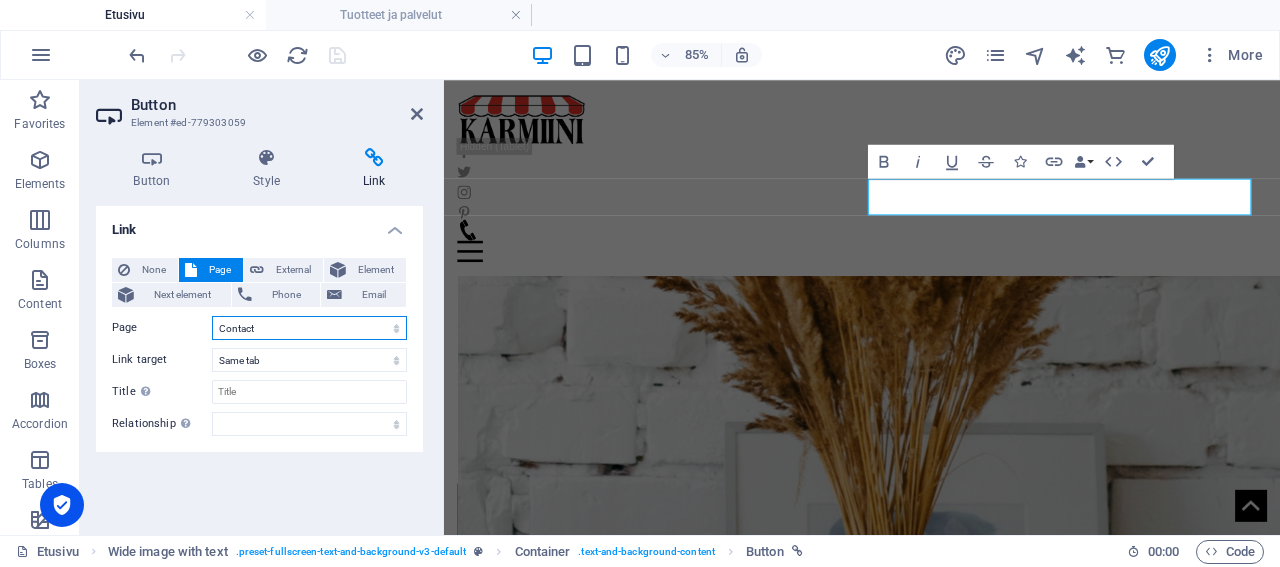 click on "Etusivu Home backup Yritys About us backup Tuotteet ja palvelut Collection backup Production Production backup FAQ Contact Legal Notice Privacy" at bounding box center [309, 328] 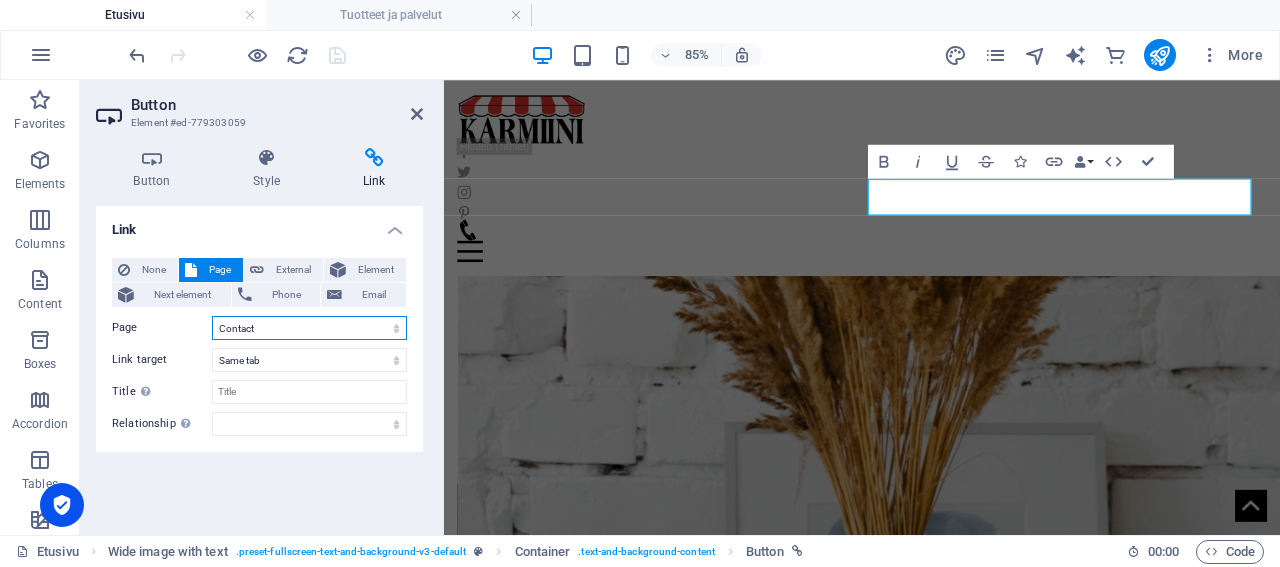 select on "4" 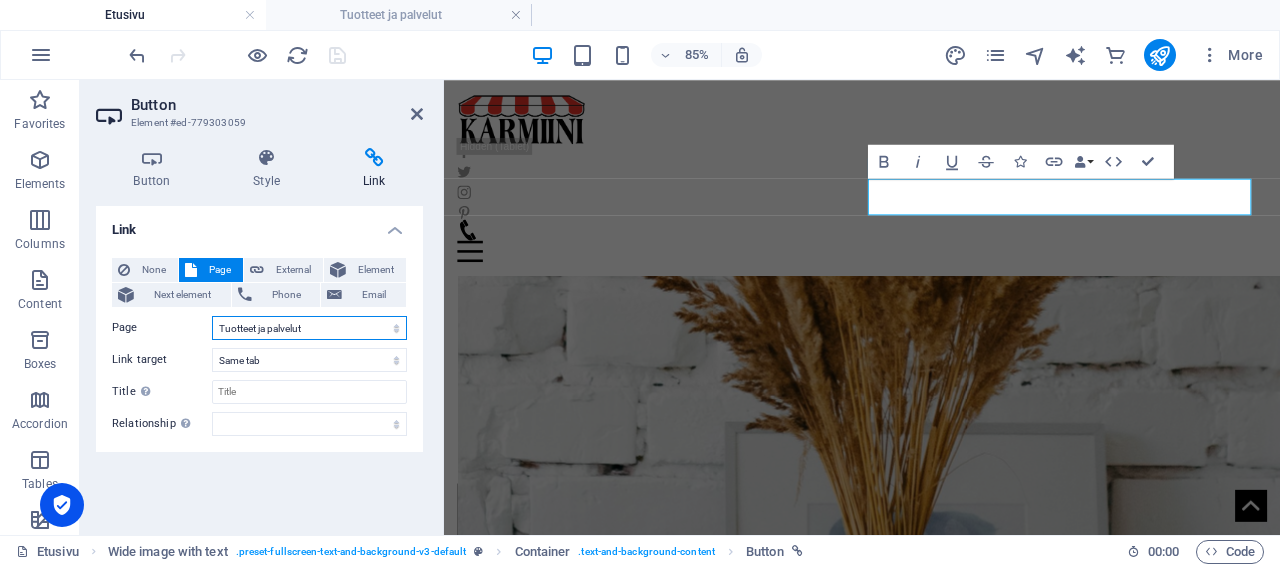 click on "Tuotteet ja palvelut" at bounding box center [0, 0] 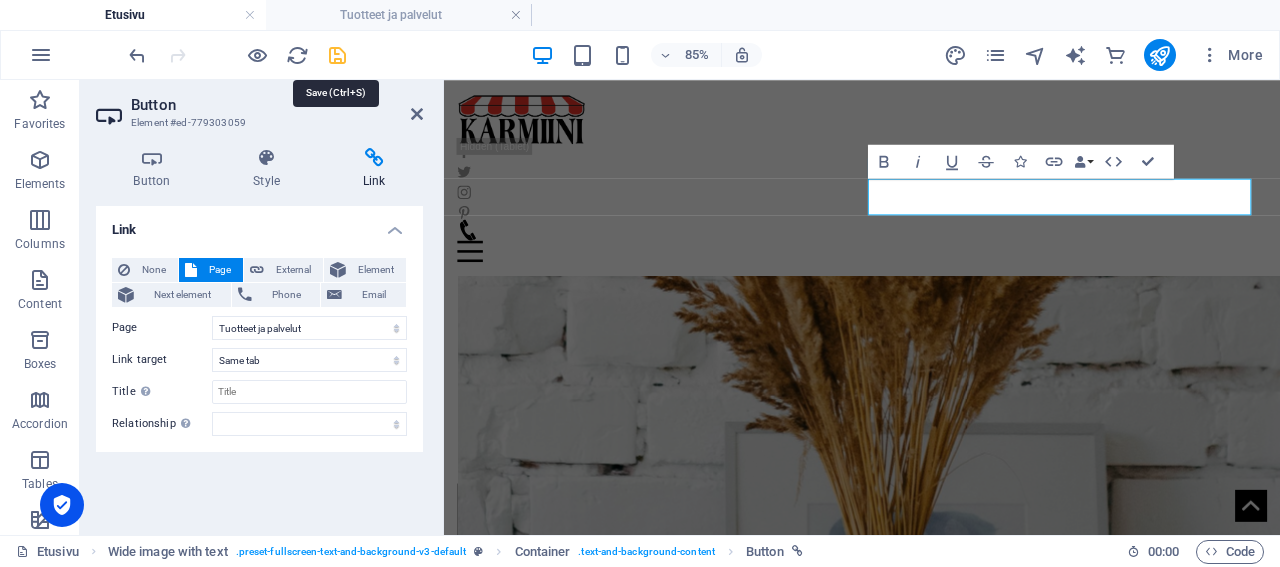 click at bounding box center [337, 55] 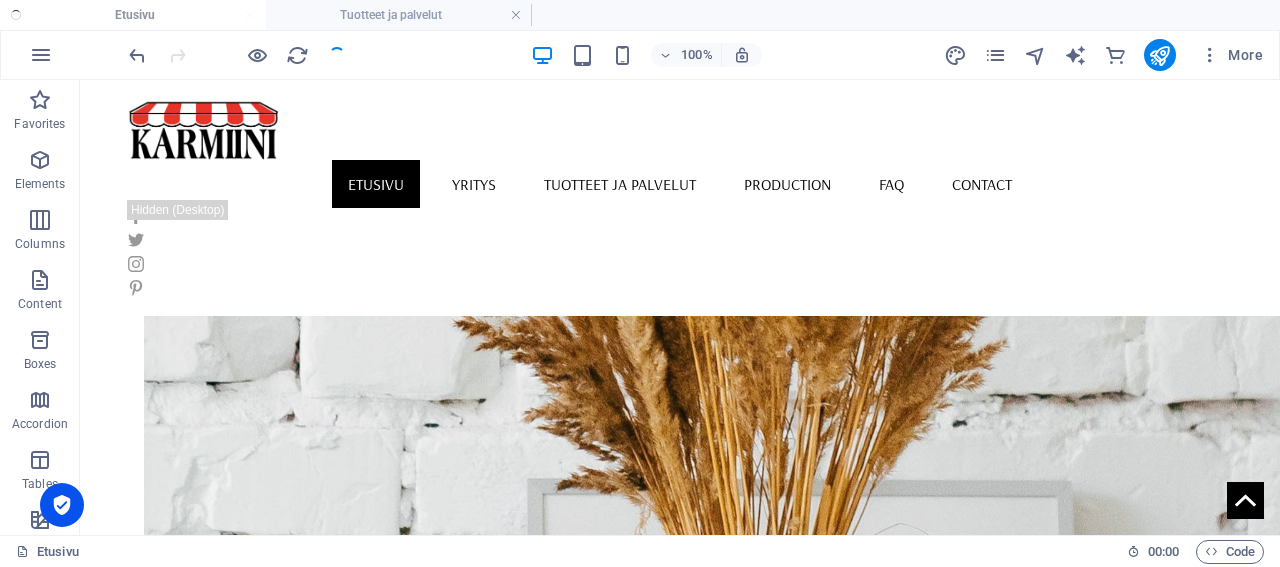 scroll, scrollTop: 1456, scrollLeft: 0, axis: vertical 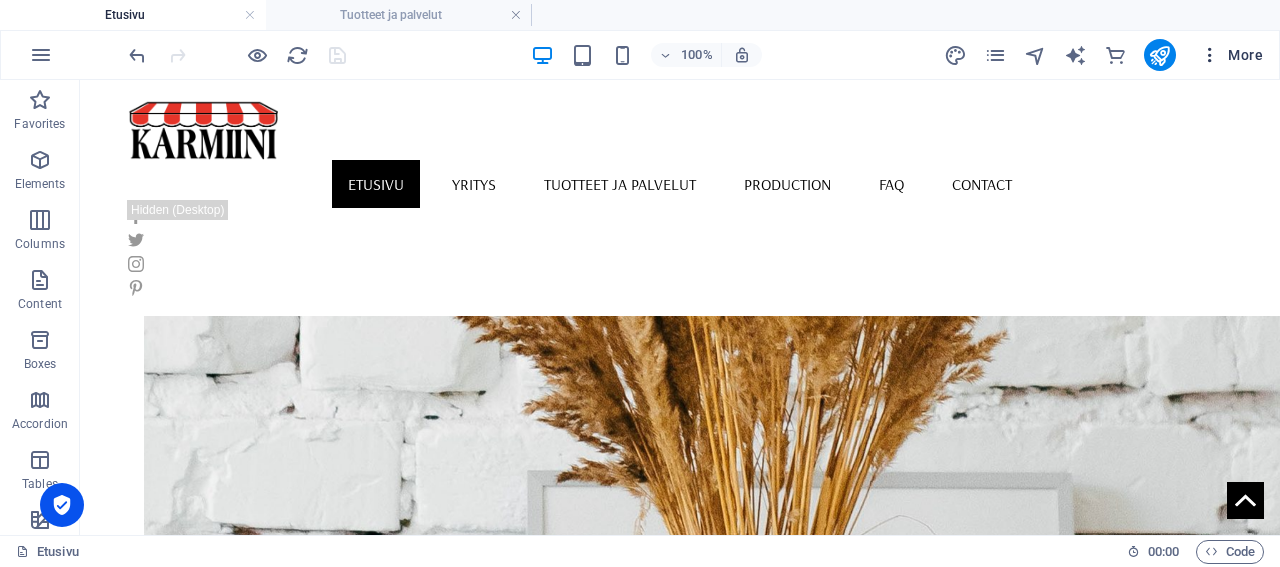 click on "More" at bounding box center [1231, 55] 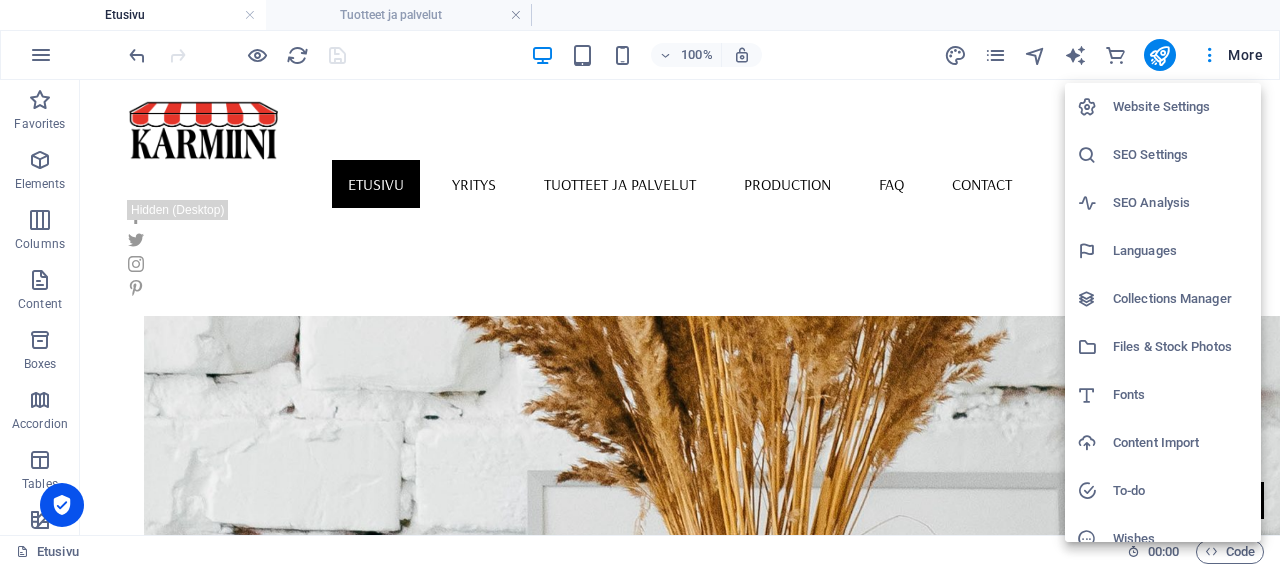click on "Files & Stock Photos" at bounding box center (1181, 347) 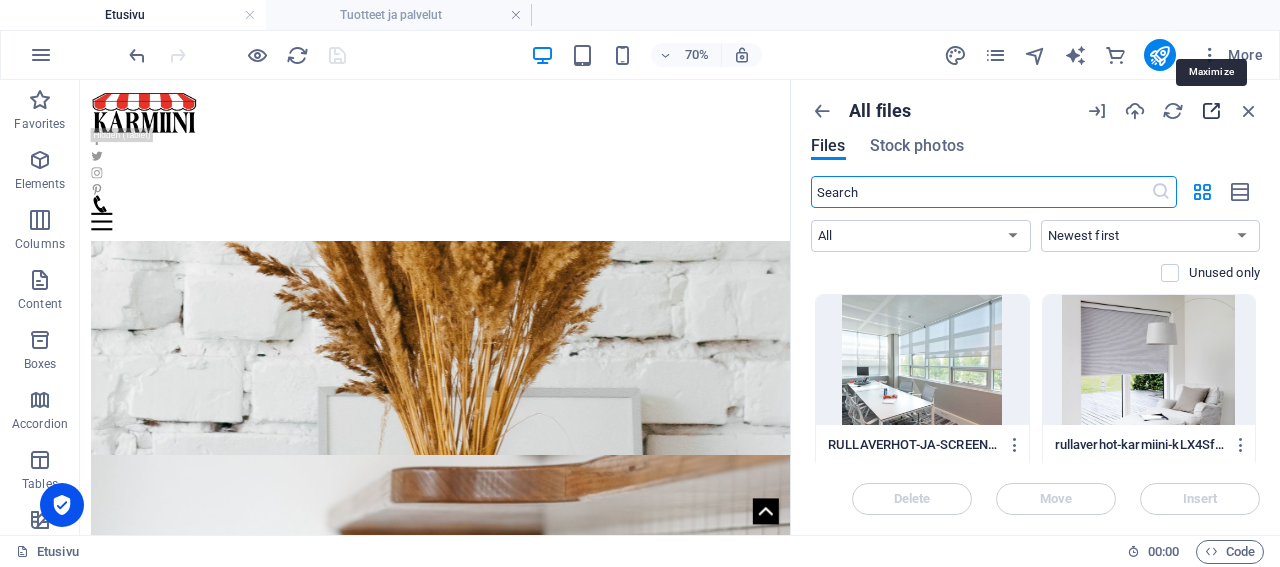 click at bounding box center [1211, 111] 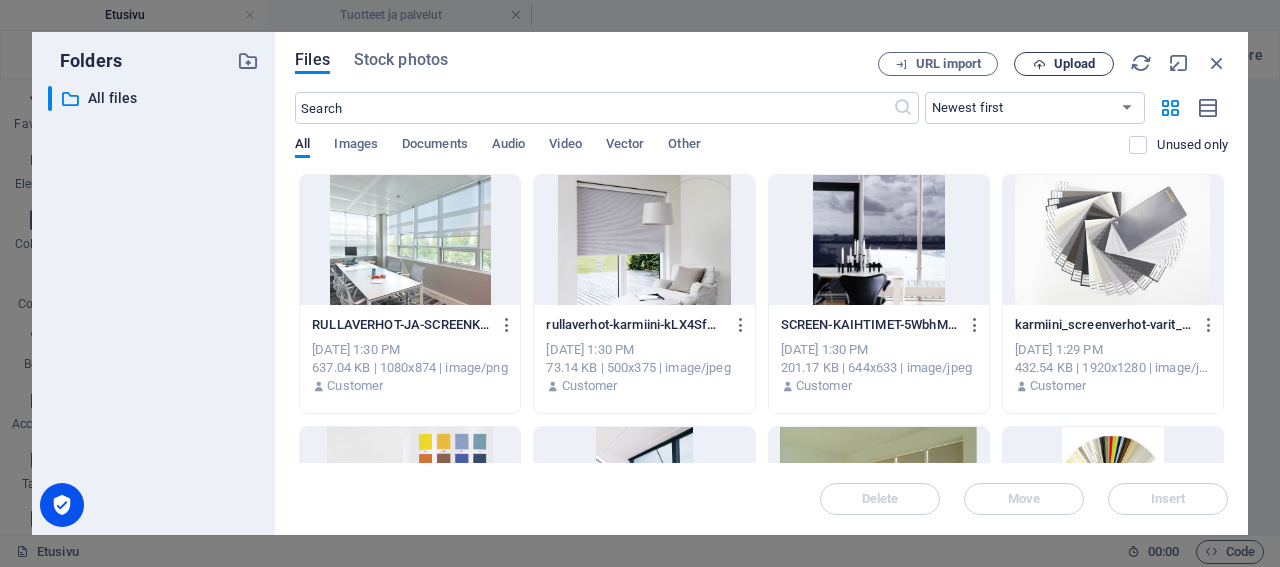 click at bounding box center [1039, 64] 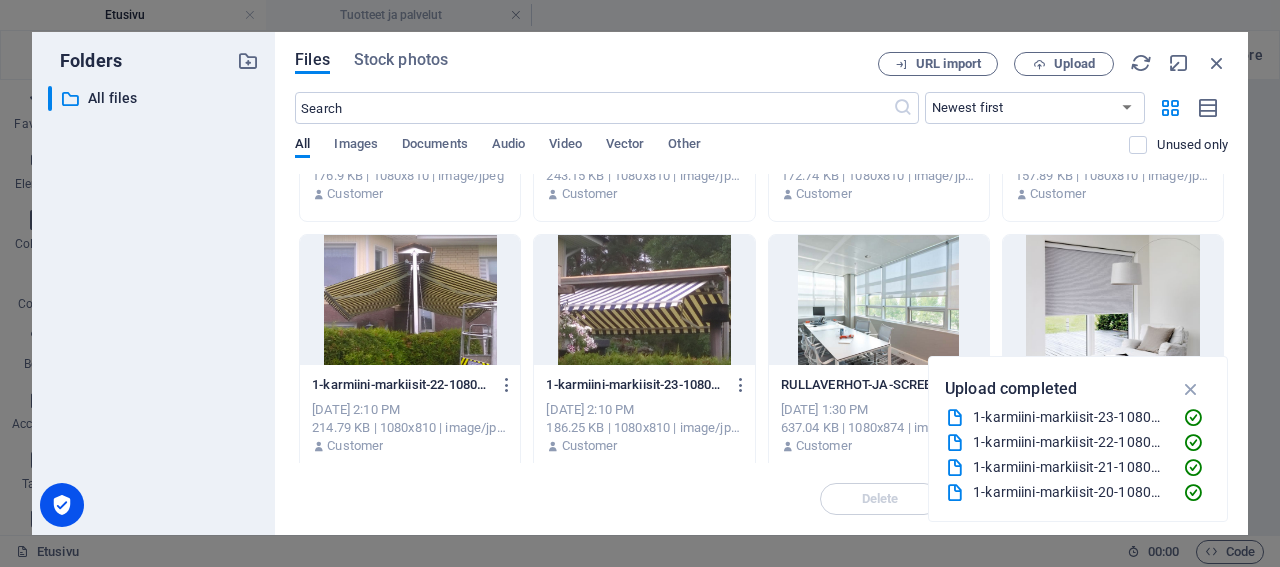 scroll, scrollTop: 0, scrollLeft: 0, axis: both 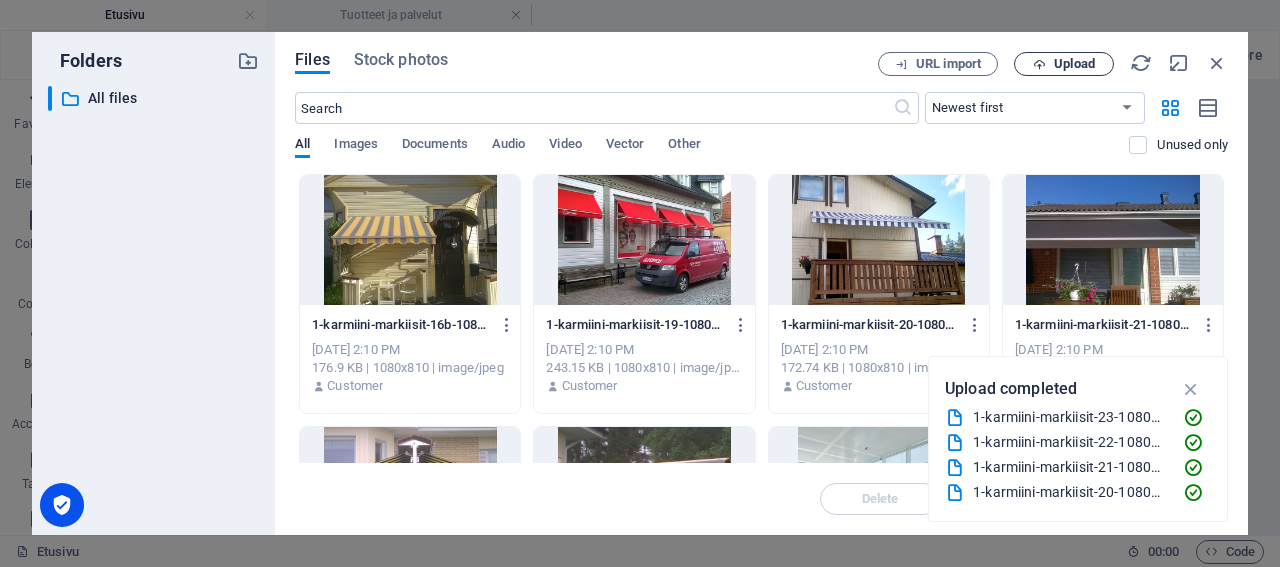 click on "Upload" at bounding box center [1074, 64] 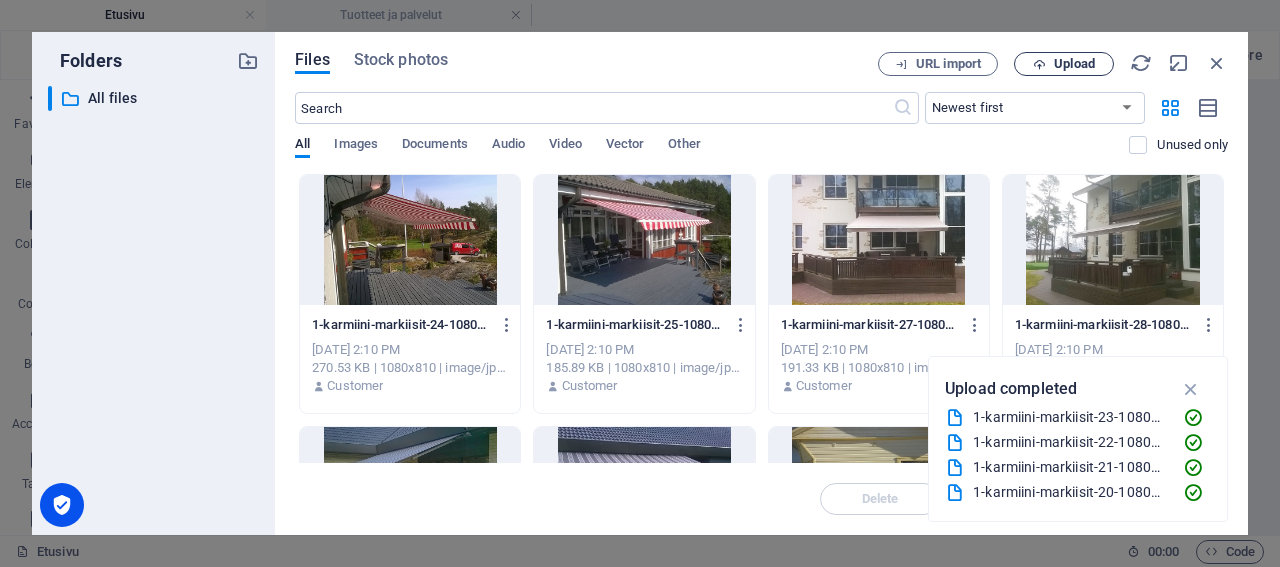 click on "Upload" at bounding box center (1074, 64) 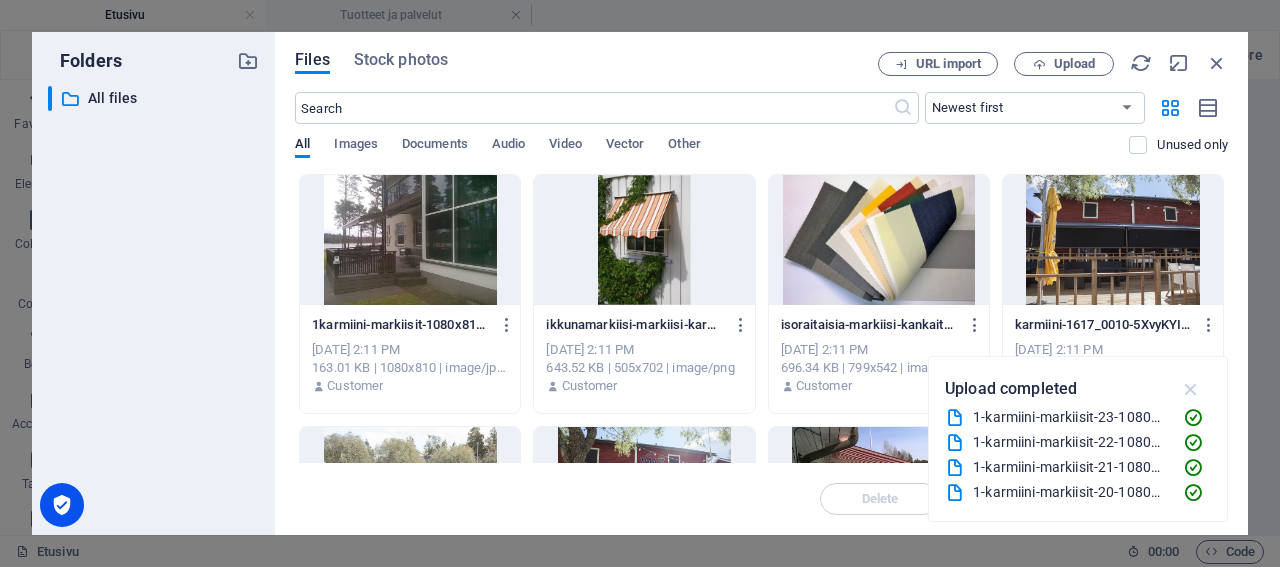 click at bounding box center (1191, 389) 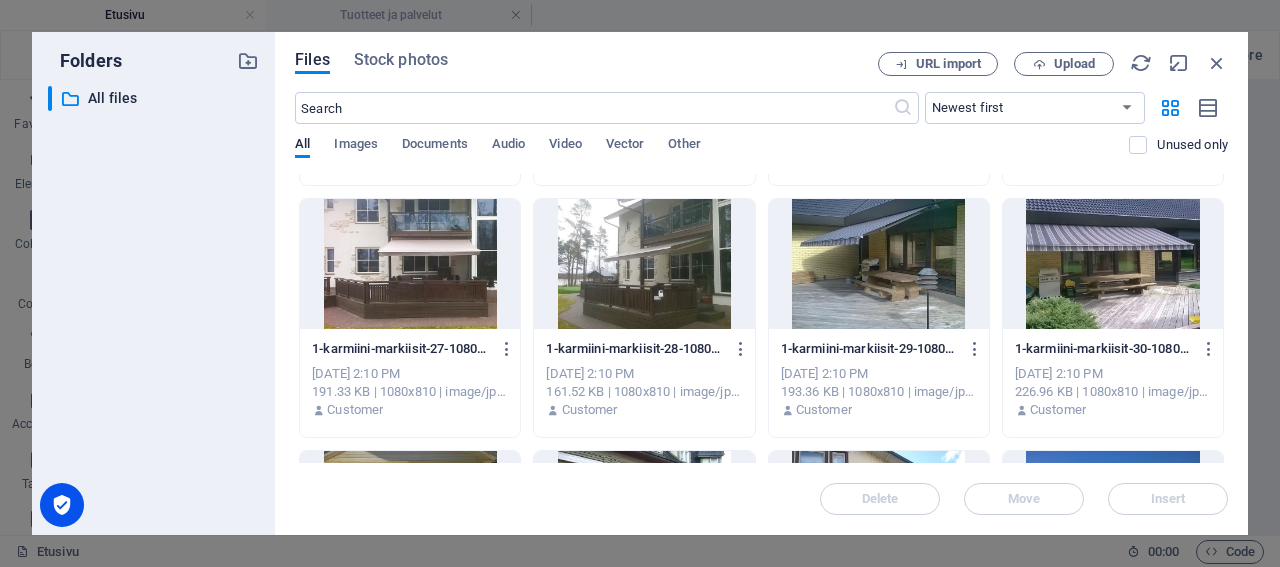 scroll, scrollTop: 864, scrollLeft: 0, axis: vertical 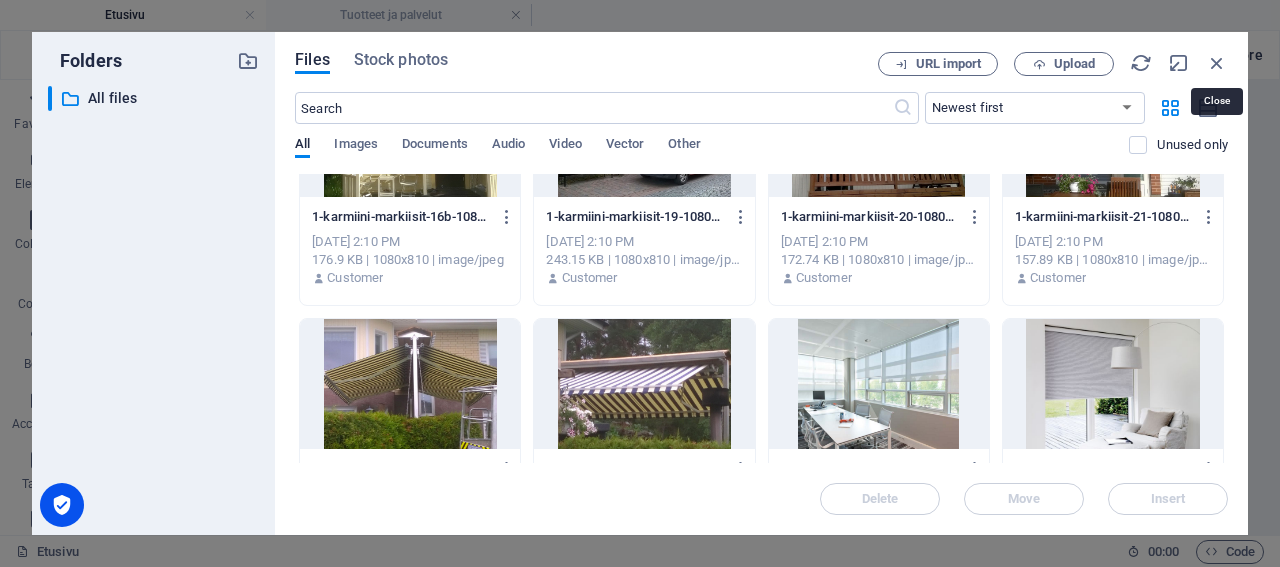 click at bounding box center [1217, 63] 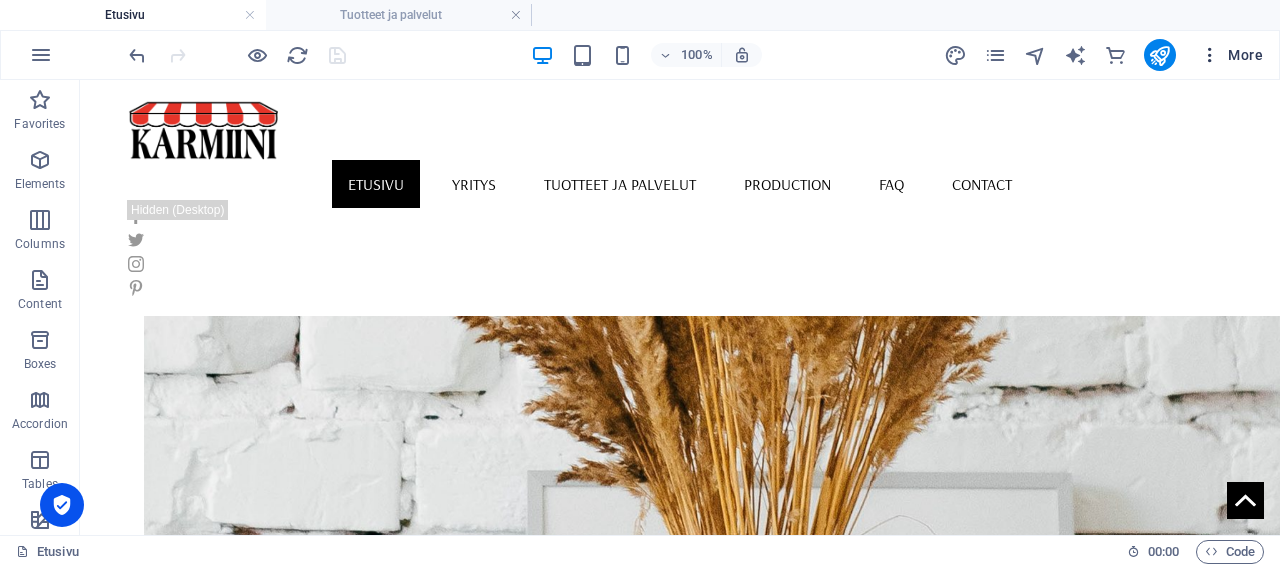 scroll, scrollTop: 1464, scrollLeft: 0, axis: vertical 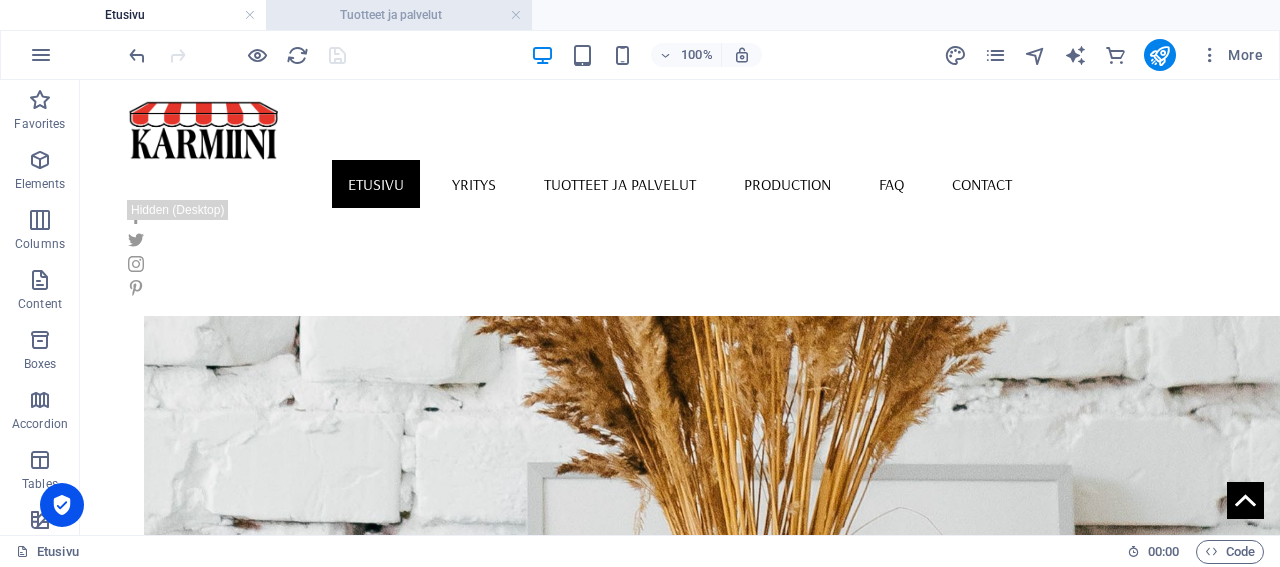 click on "Tuotteet ja palvelut" at bounding box center [399, 15] 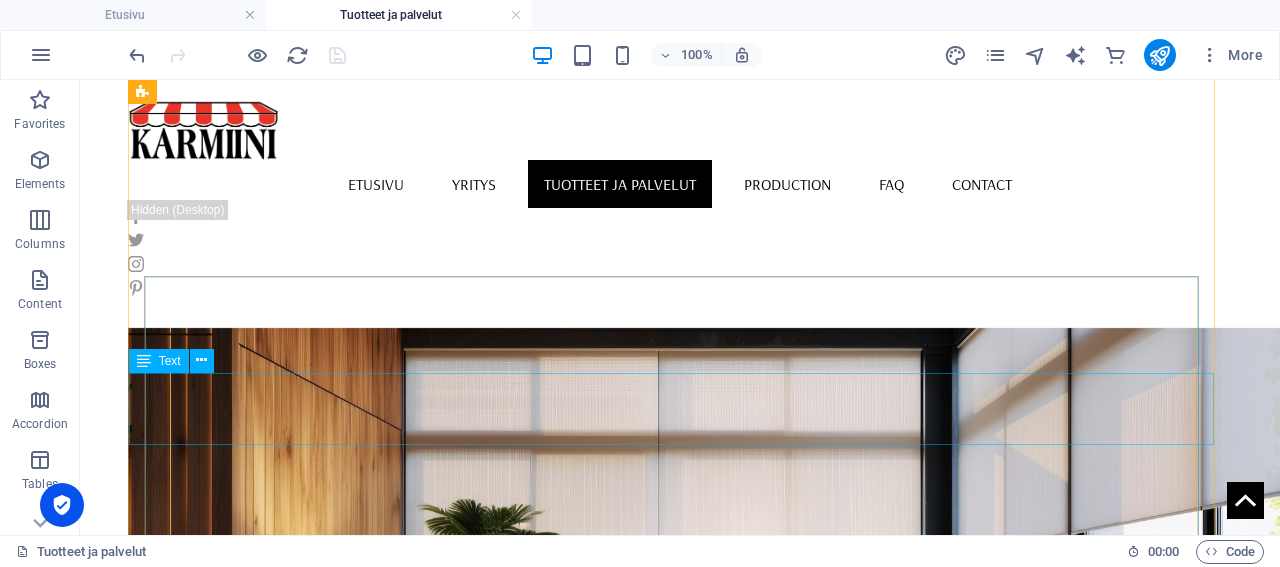 scroll, scrollTop: 3113, scrollLeft: 0, axis: vertical 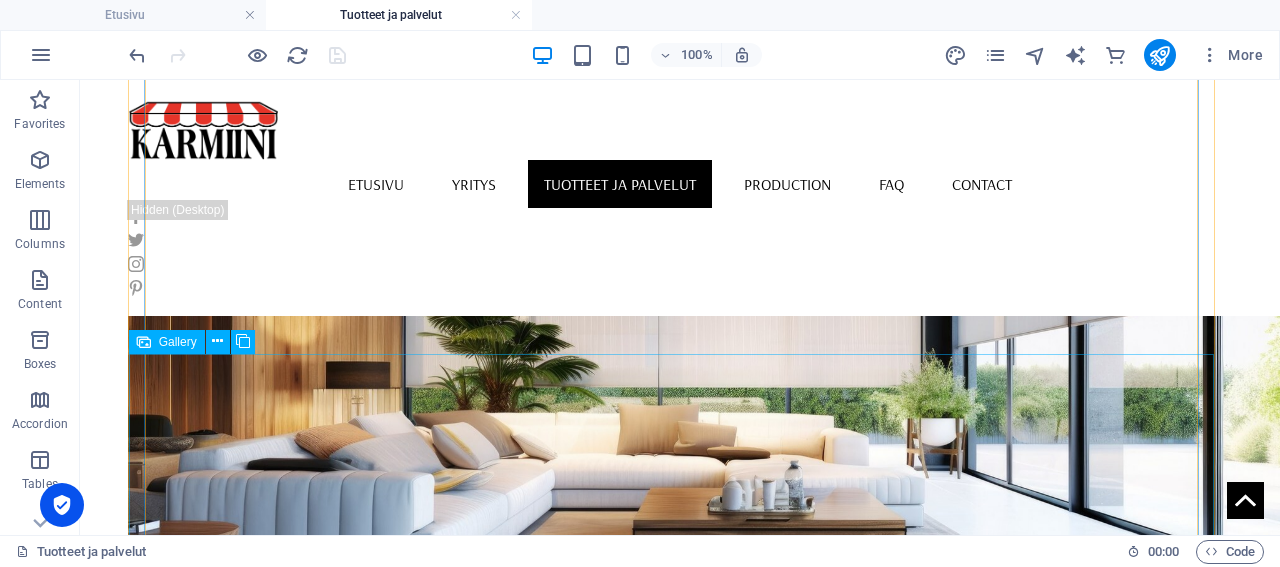 click on "Gallery" at bounding box center [178, 342] 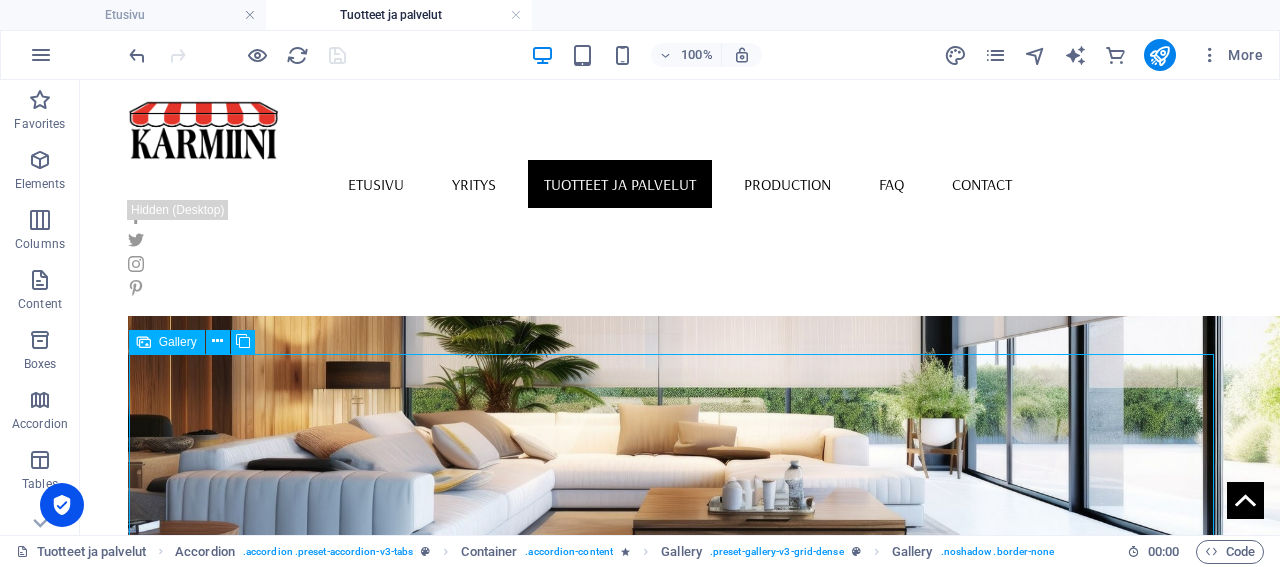 click on "Gallery" at bounding box center (178, 342) 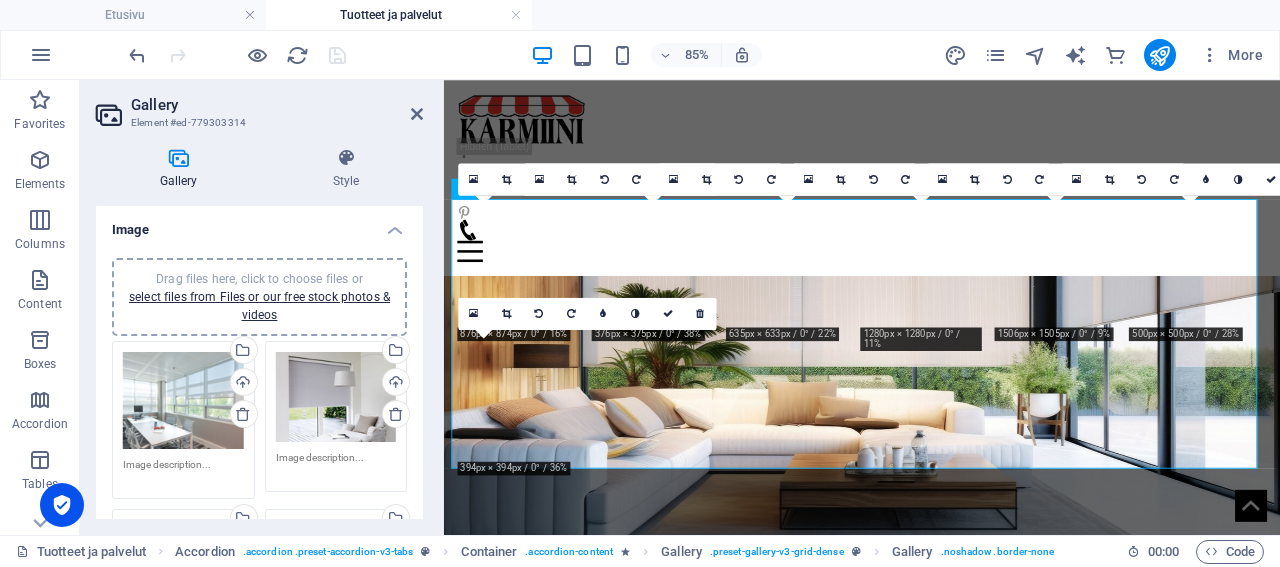 scroll, scrollTop: 3105, scrollLeft: 0, axis: vertical 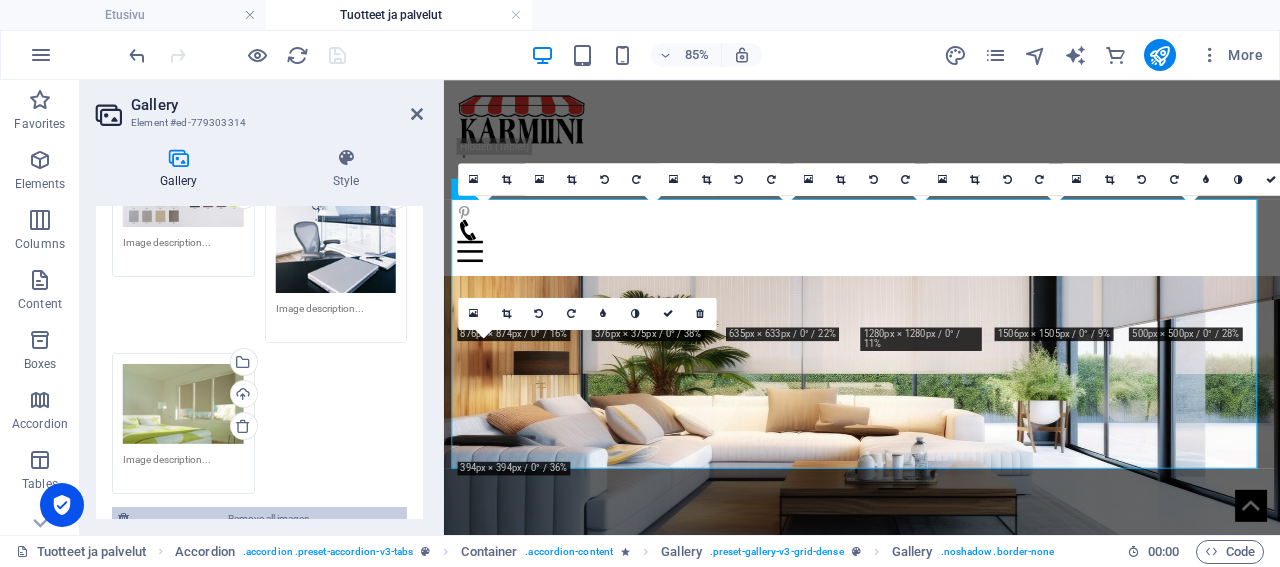 click on "Remove all images" at bounding box center (268, 519) 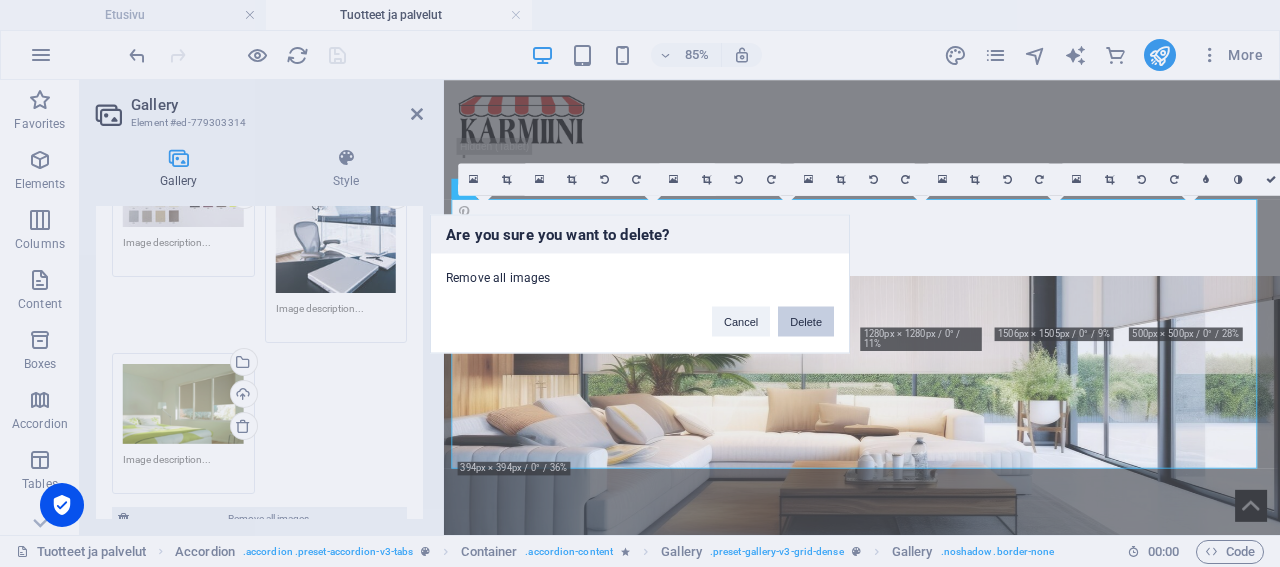 click on "Delete" at bounding box center [806, 321] 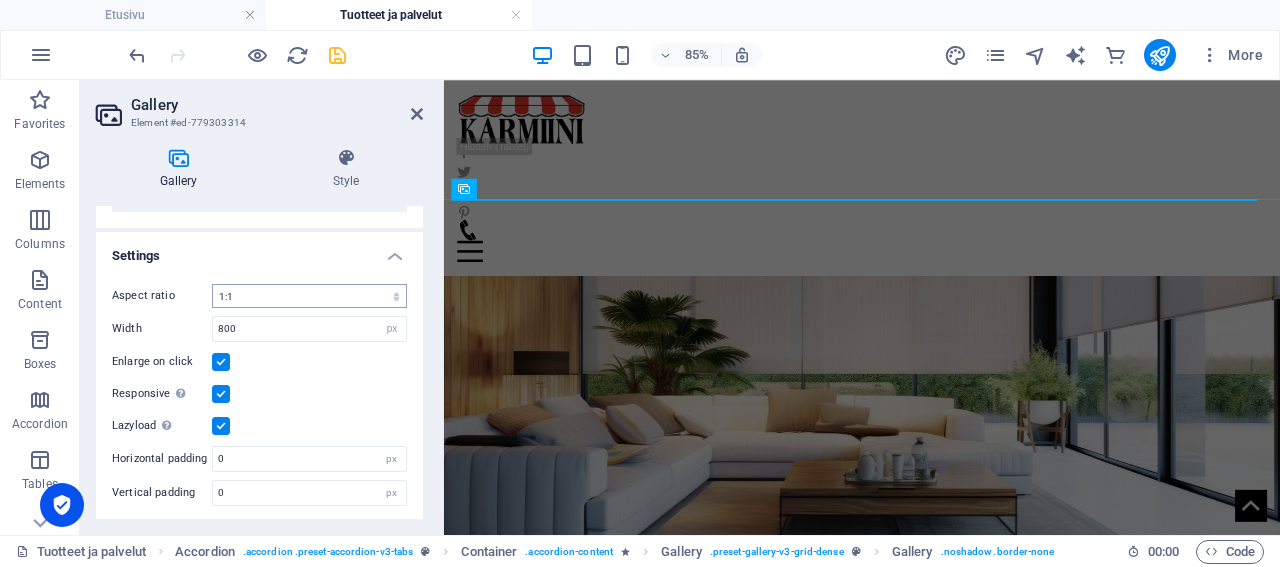 scroll, scrollTop: 0, scrollLeft: 0, axis: both 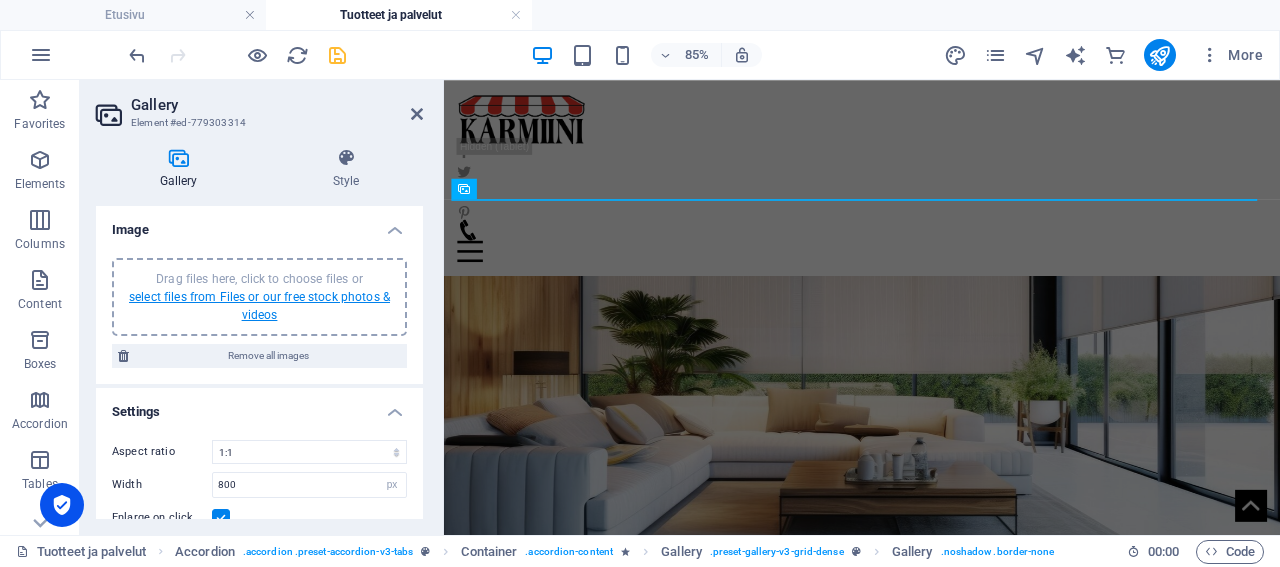 click on "select files from Files or our free stock photos & videos" at bounding box center [259, 306] 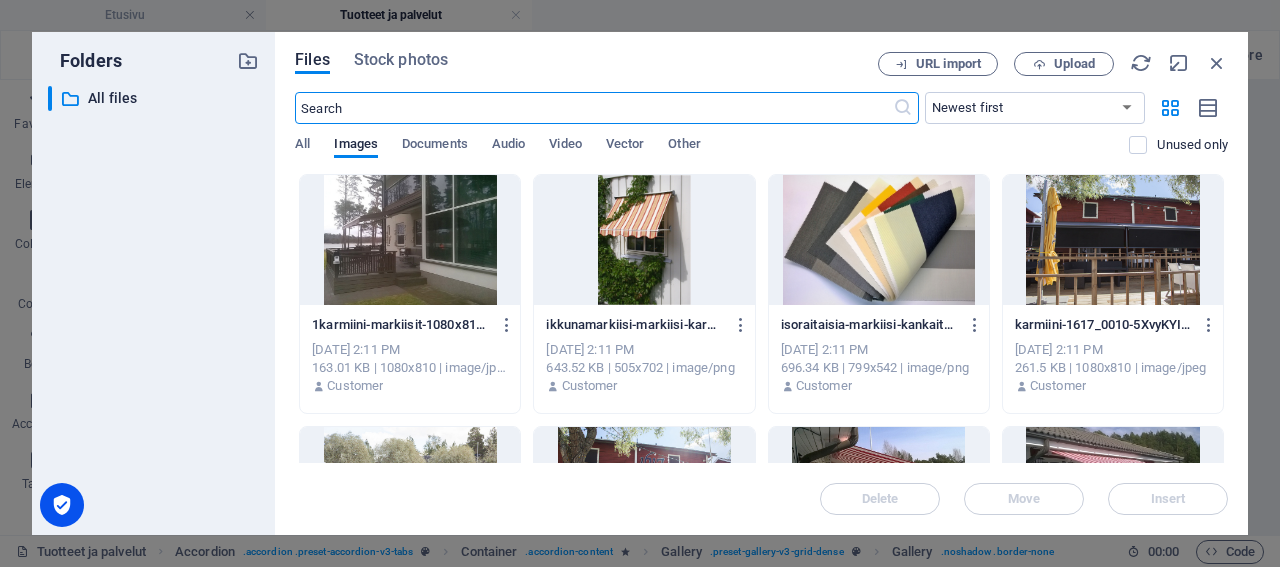 scroll, scrollTop: 3111, scrollLeft: 0, axis: vertical 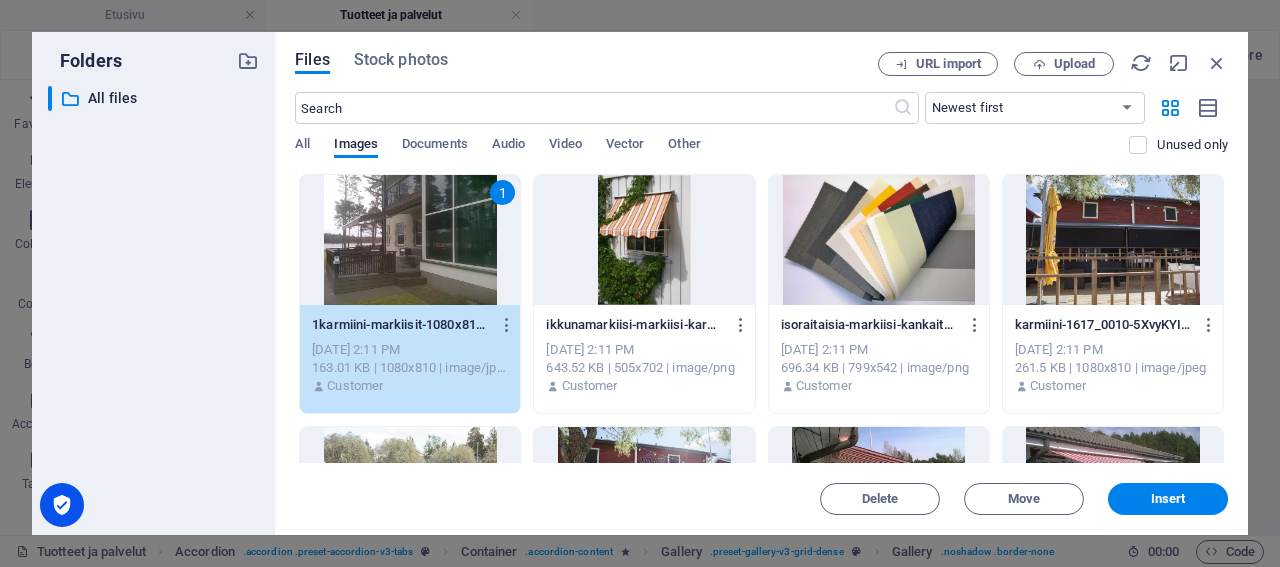 click at bounding box center (644, 240) 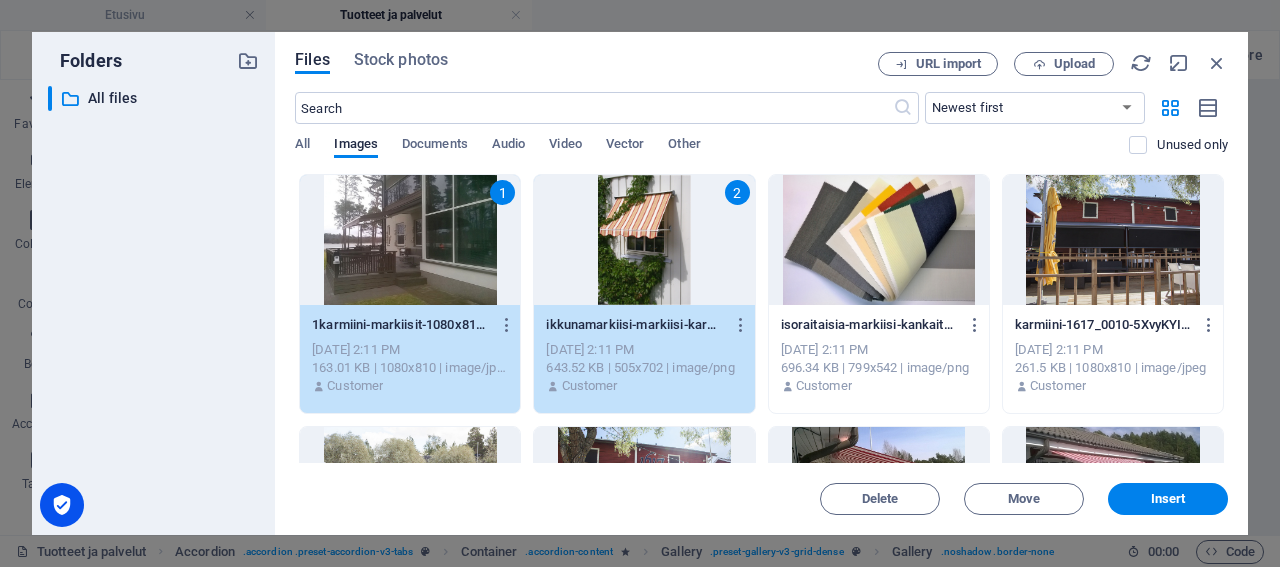 click on "2" at bounding box center (644, 240) 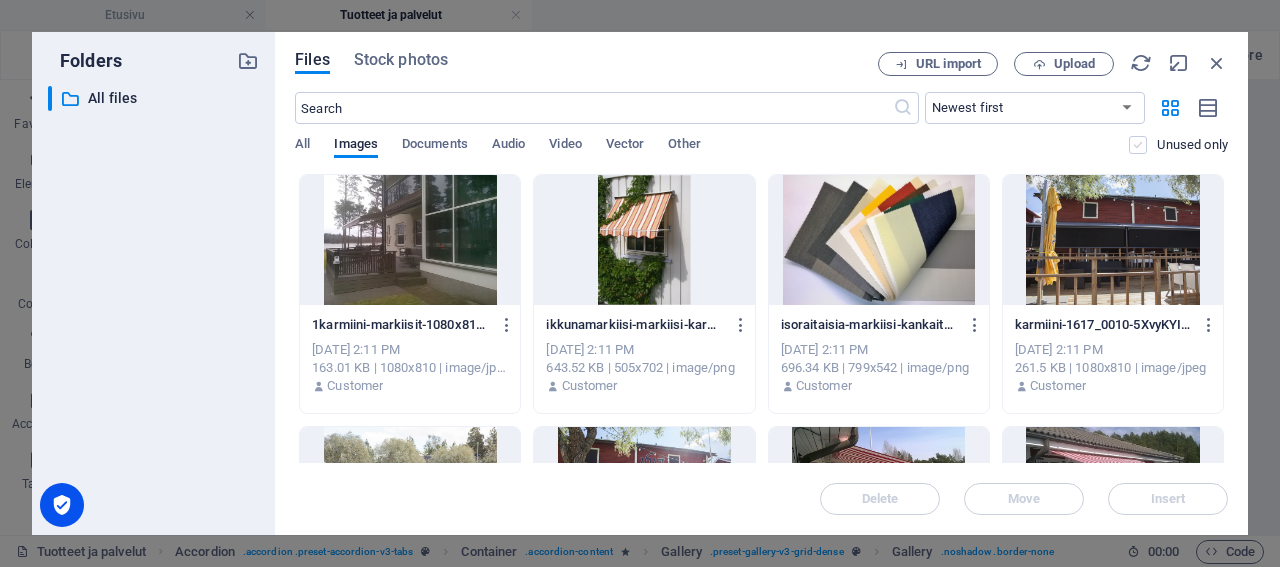 click at bounding box center (1138, 145) 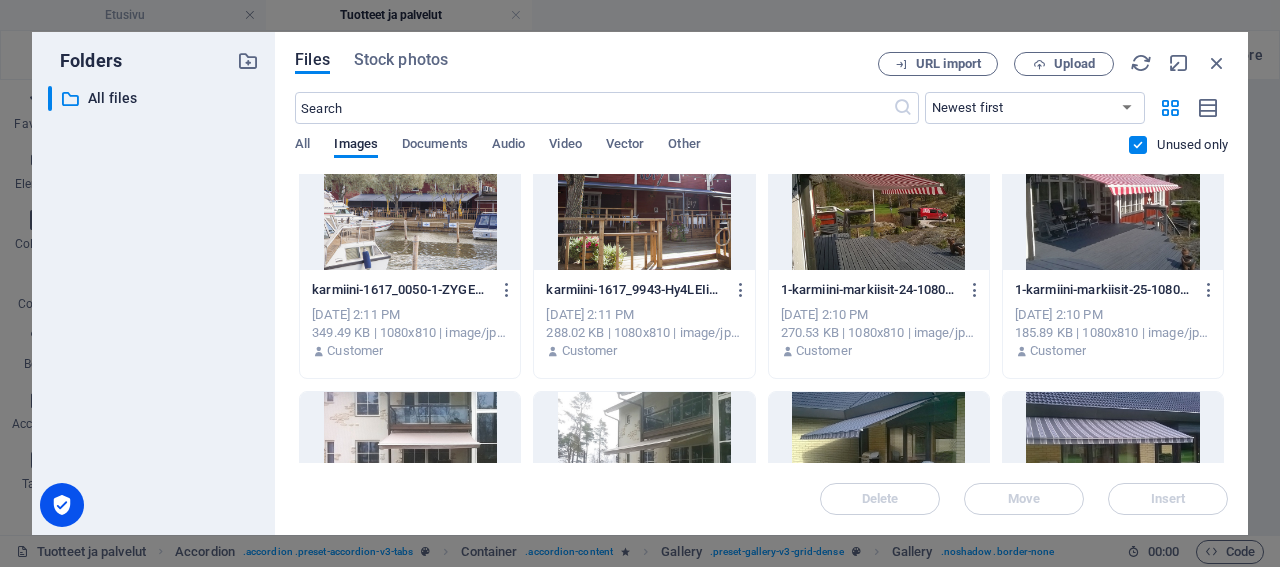 scroll, scrollTop: 0, scrollLeft: 0, axis: both 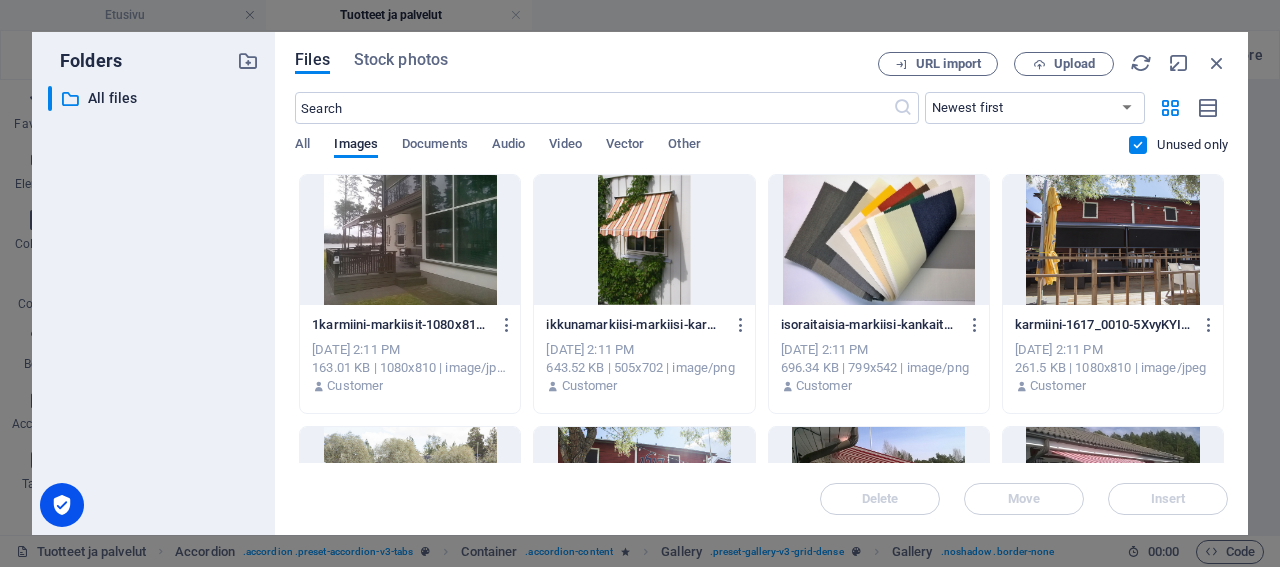 click at bounding box center (410, 240) 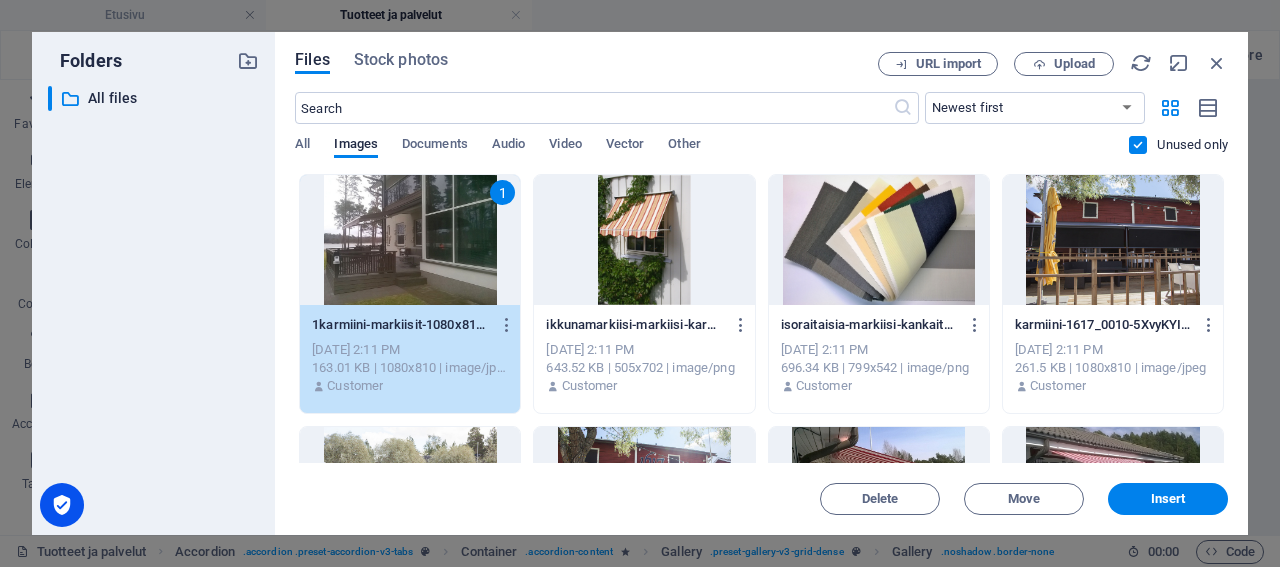 click at bounding box center (644, 240) 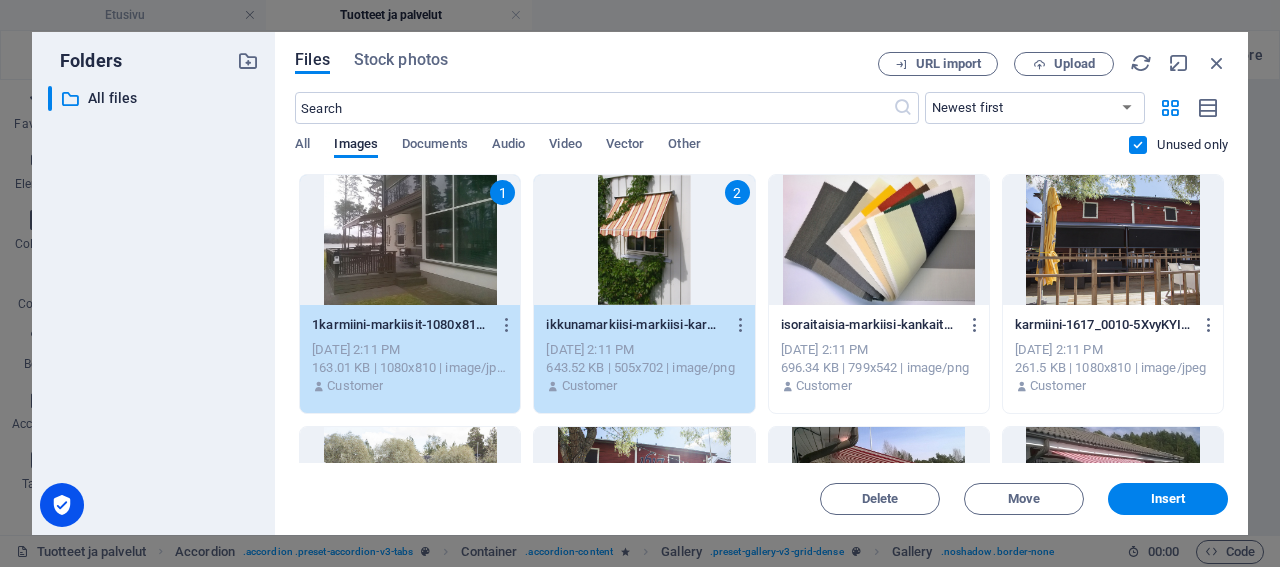 click at bounding box center [879, 240] 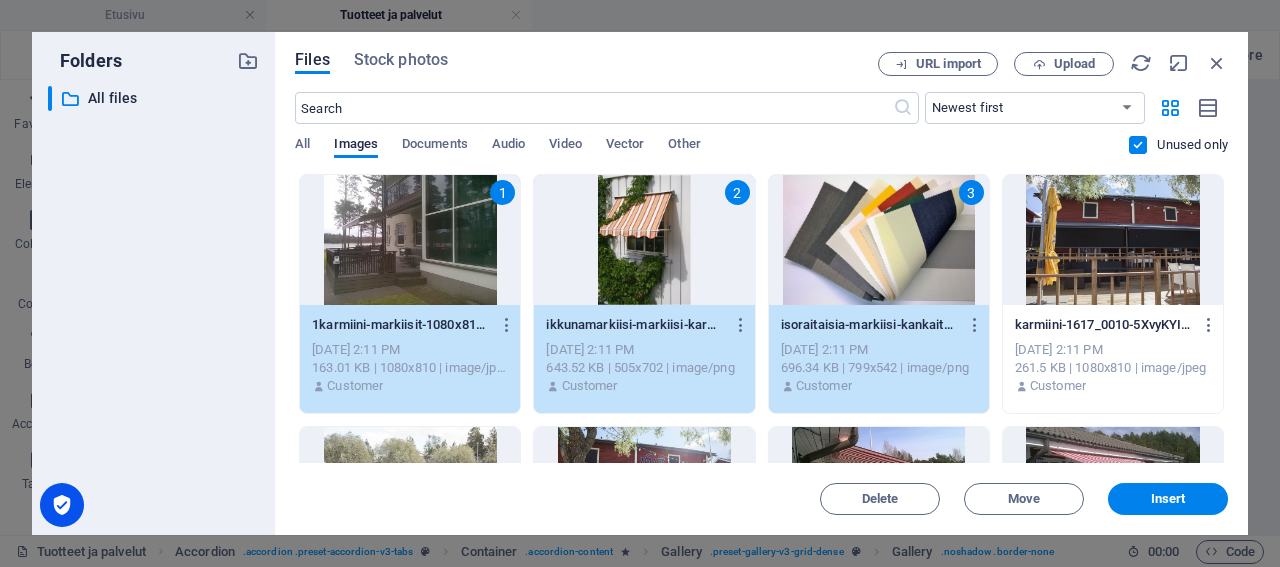 click at bounding box center (1113, 240) 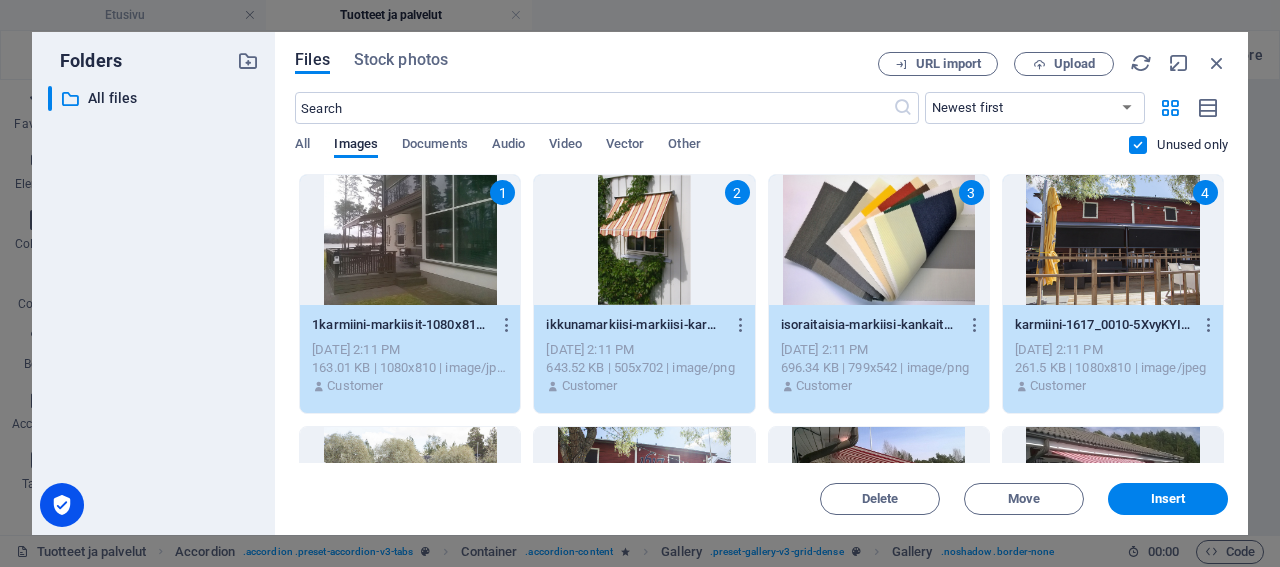 scroll, scrollTop: 96, scrollLeft: 0, axis: vertical 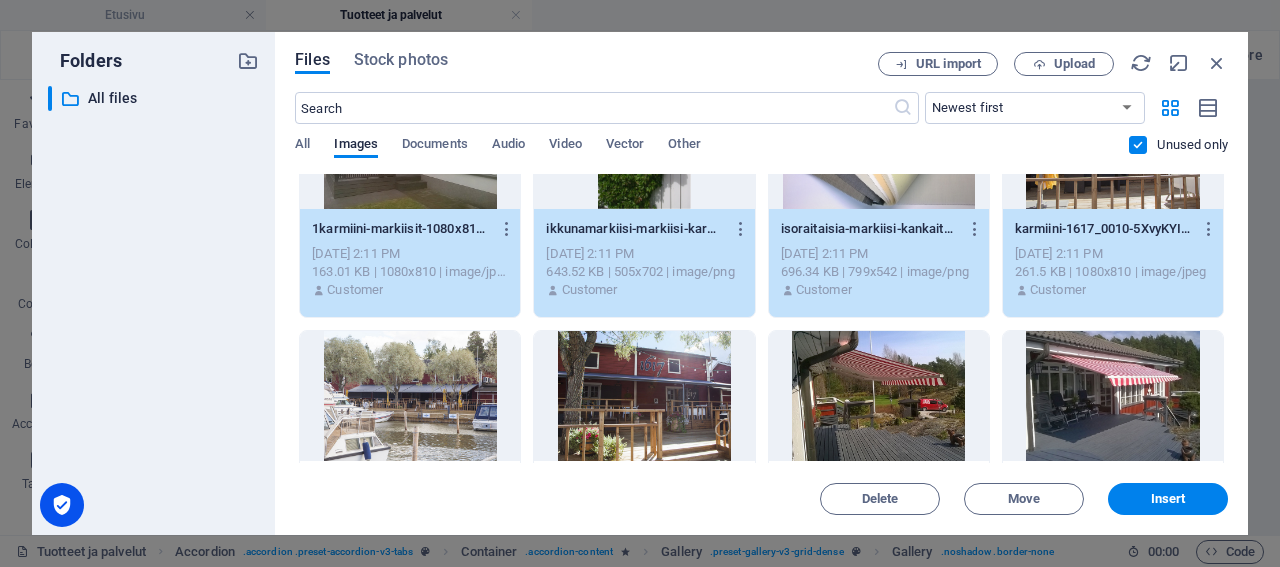 click at bounding box center (410, 396) 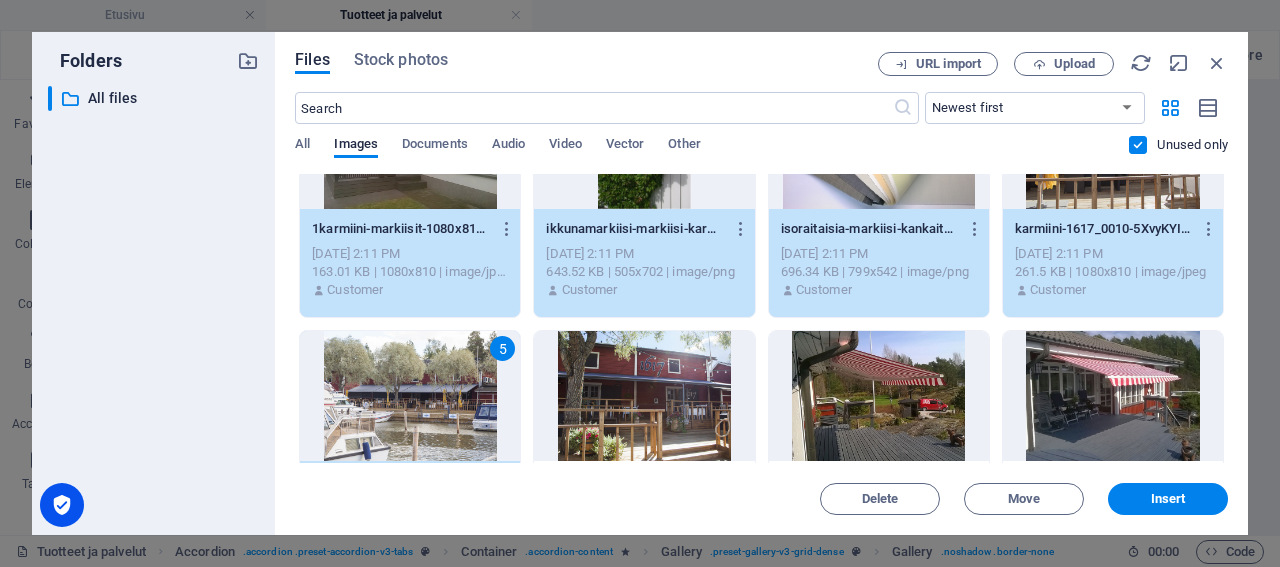 click at bounding box center [644, 396] 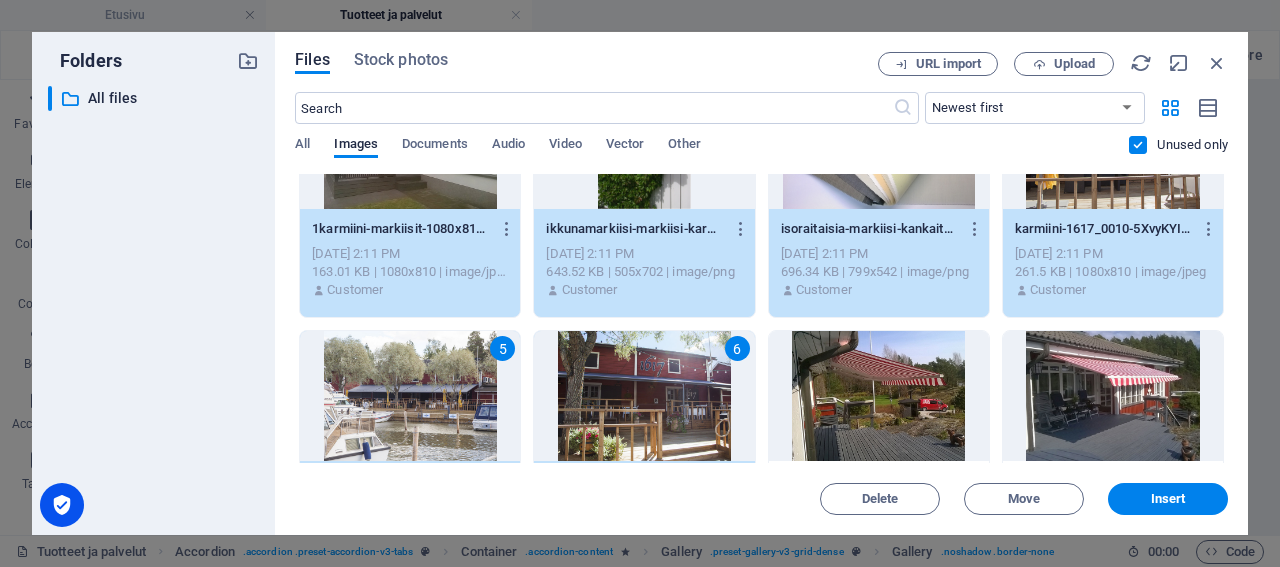 click at bounding box center [879, 396] 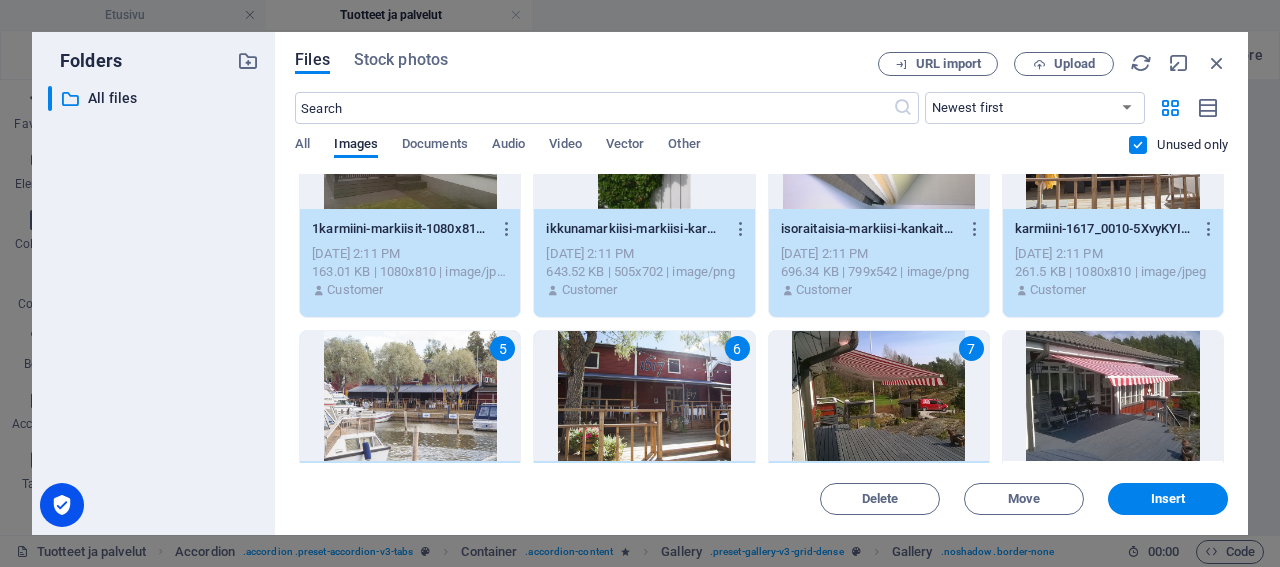 click at bounding box center (1113, 396) 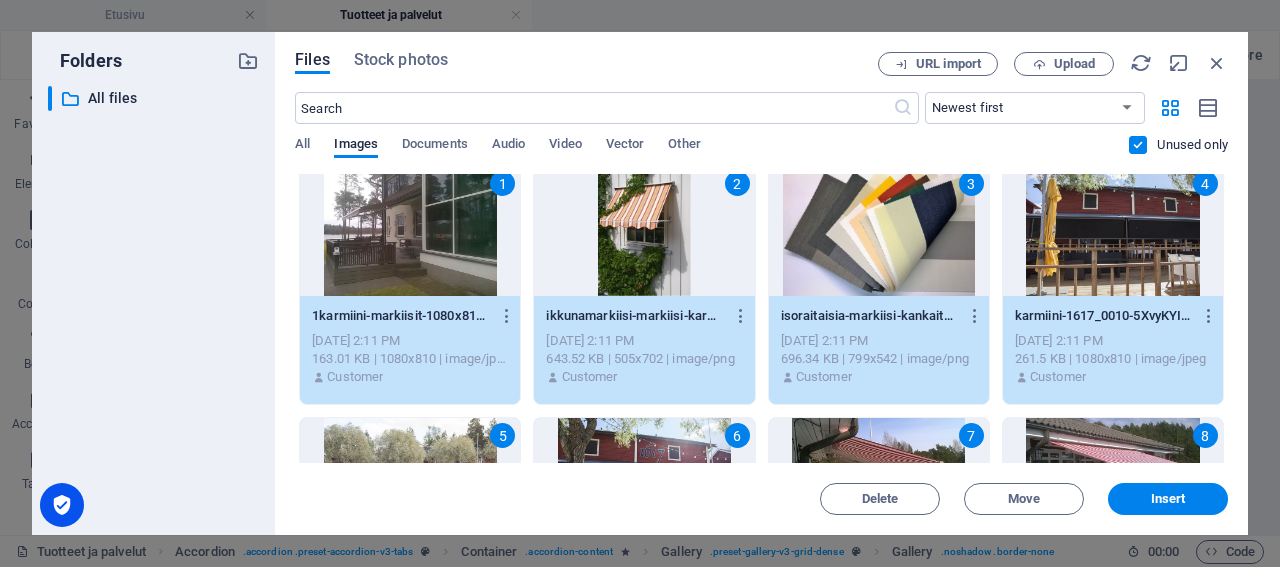 scroll, scrollTop: 0, scrollLeft: 0, axis: both 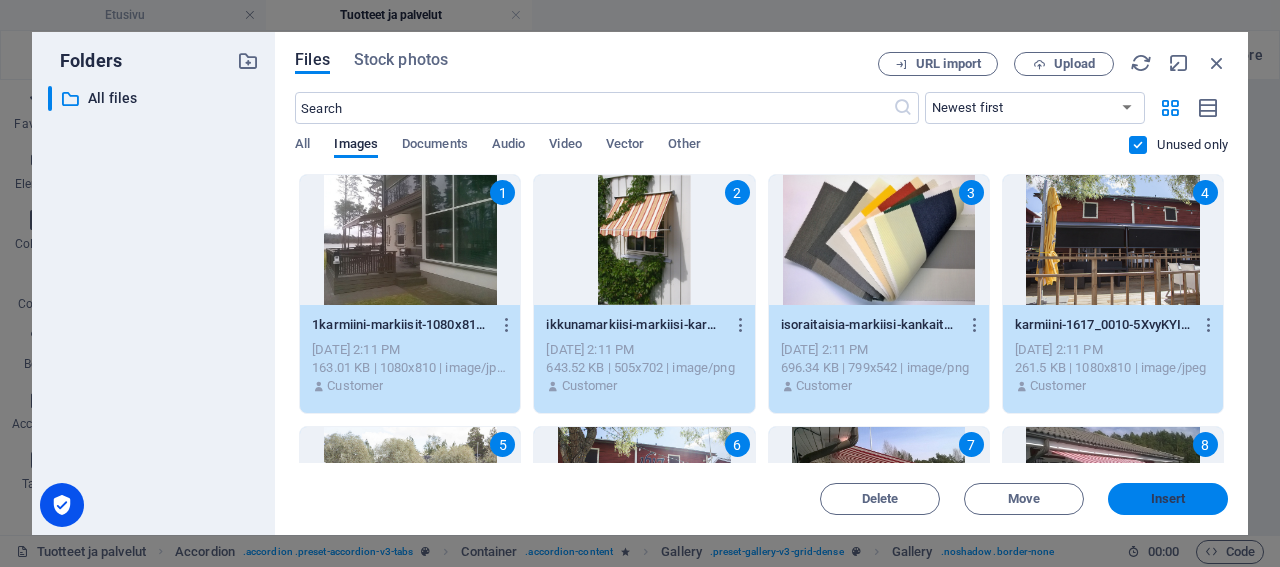 click on "Insert" at bounding box center (1168, 499) 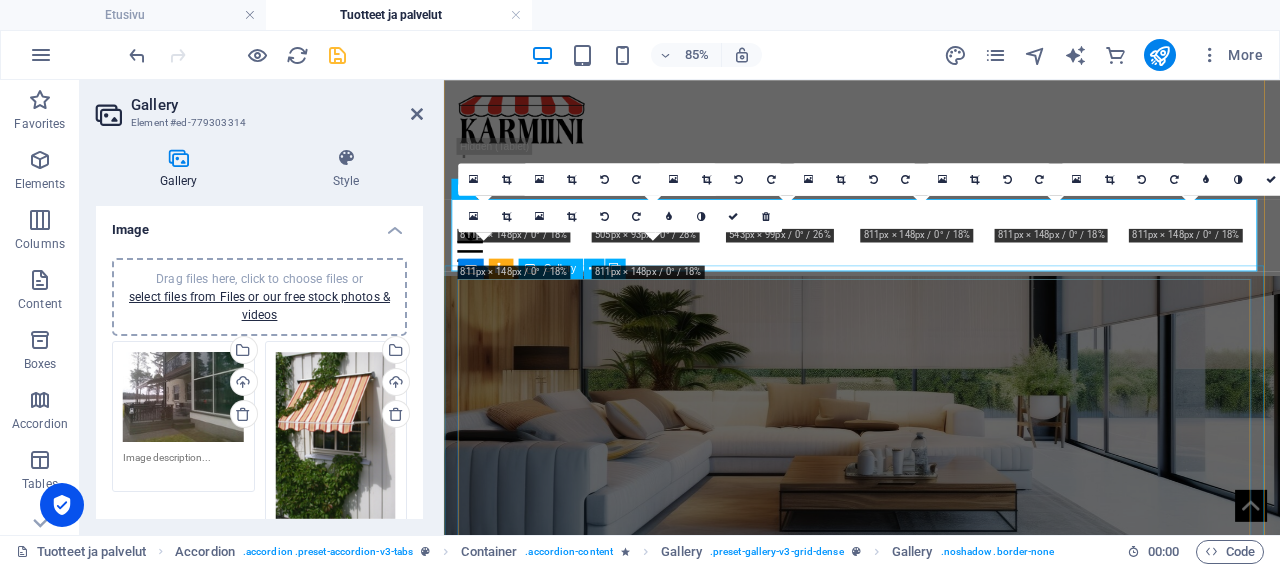 scroll, scrollTop: 3105, scrollLeft: 0, axis: vertical 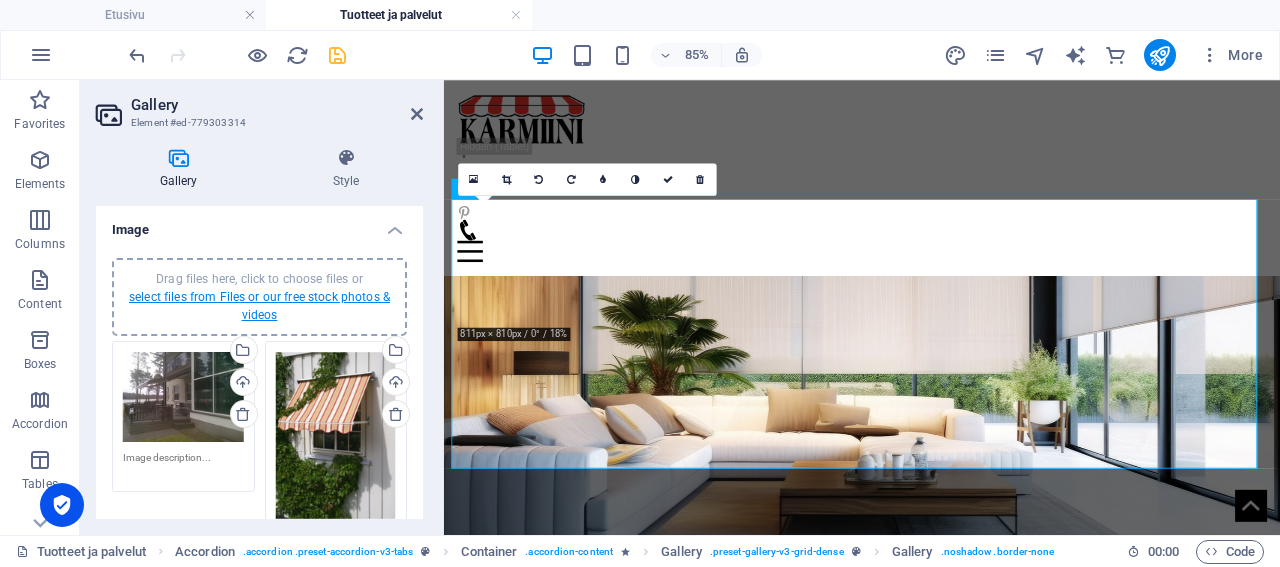 click on "select files from Files or our free stock photos & videos" at bounding box center [259, 306] 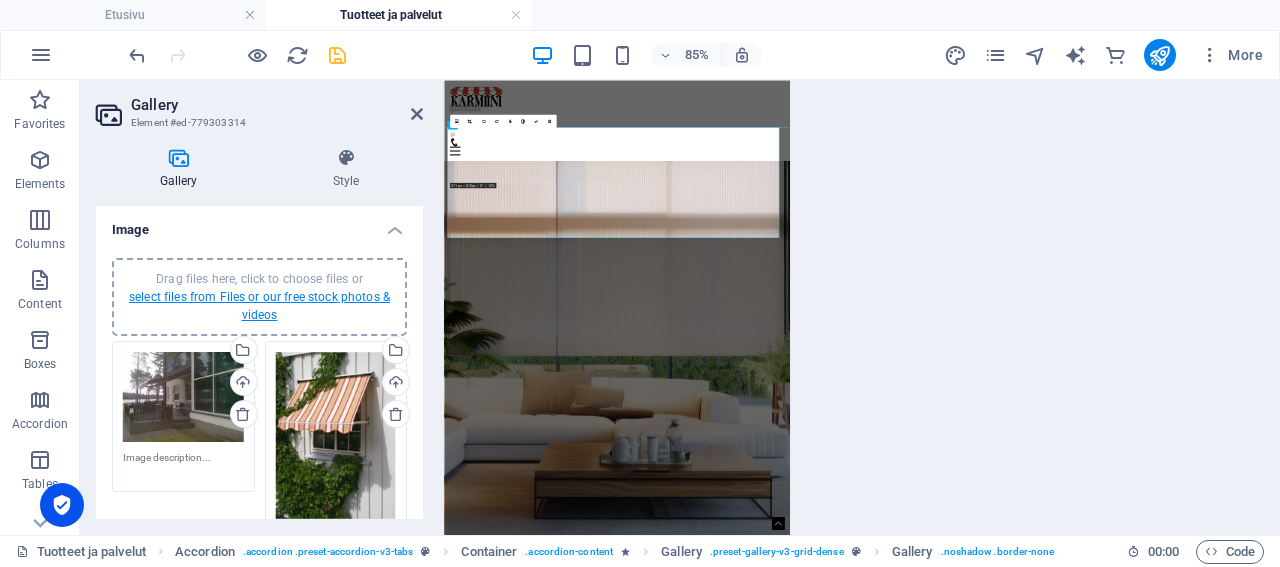 scroll, scrollTop: 3111, scrollLeft: 0, axis: vertical 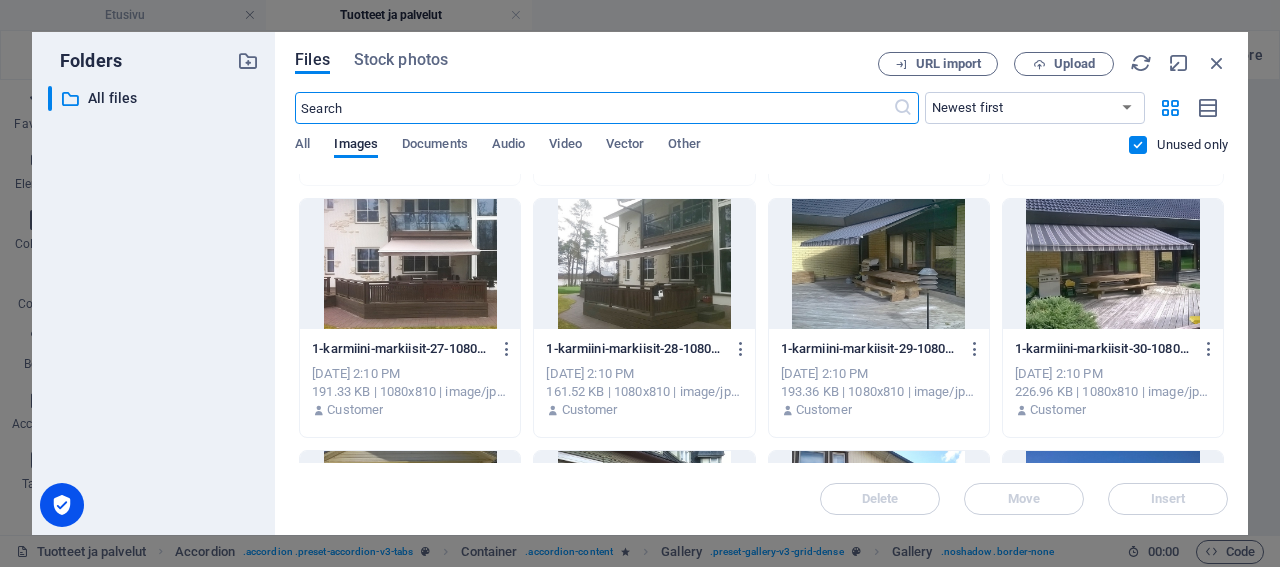 click at bounding box center [410, 264] 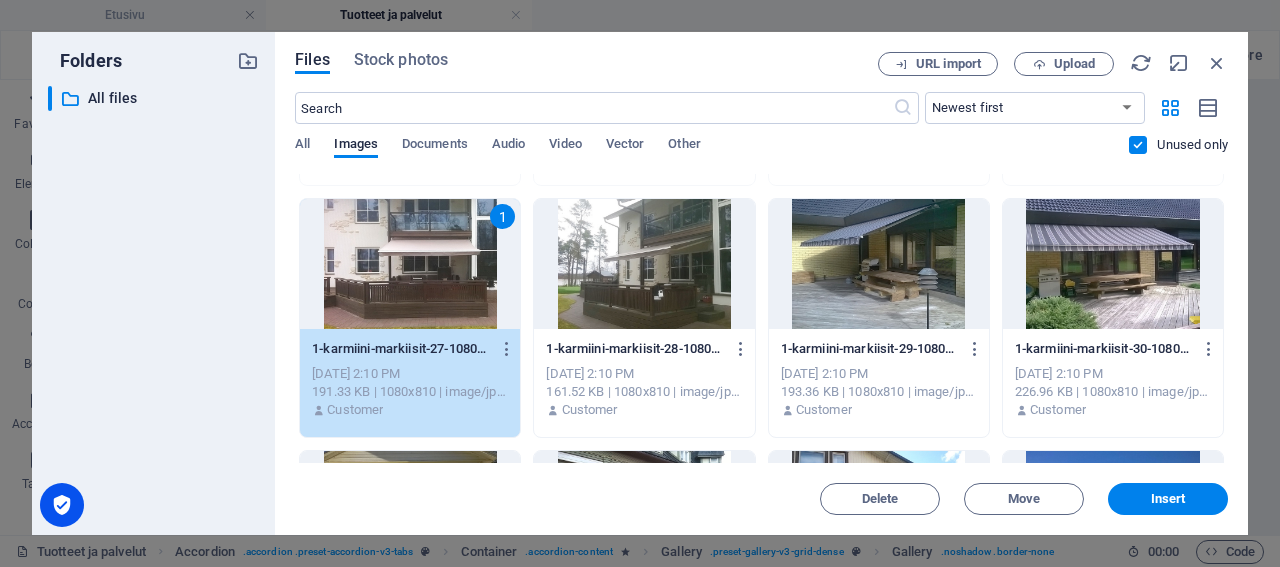 click at bounding box center (644, 264) 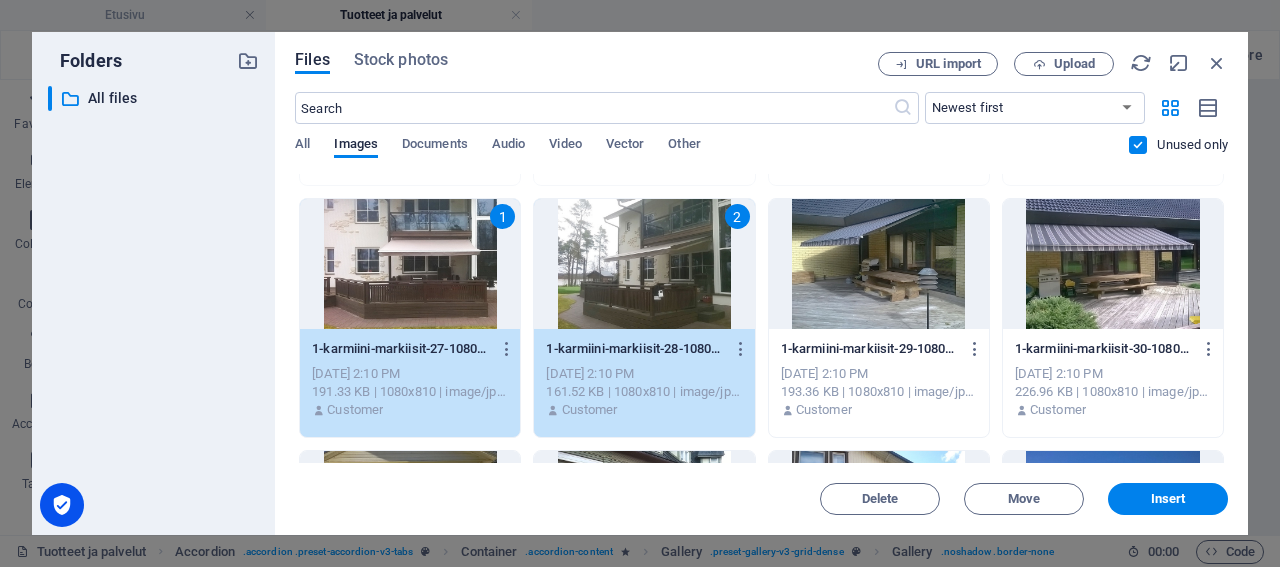 click at bounding box center (879, 264) 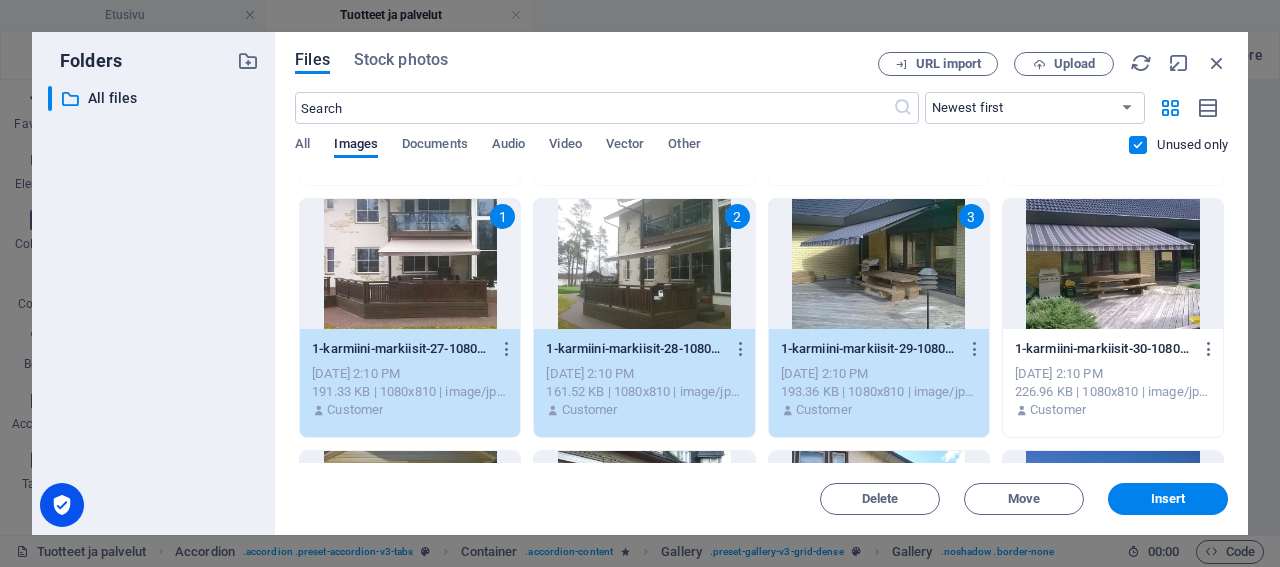 click at bounding box center (1113, 264) 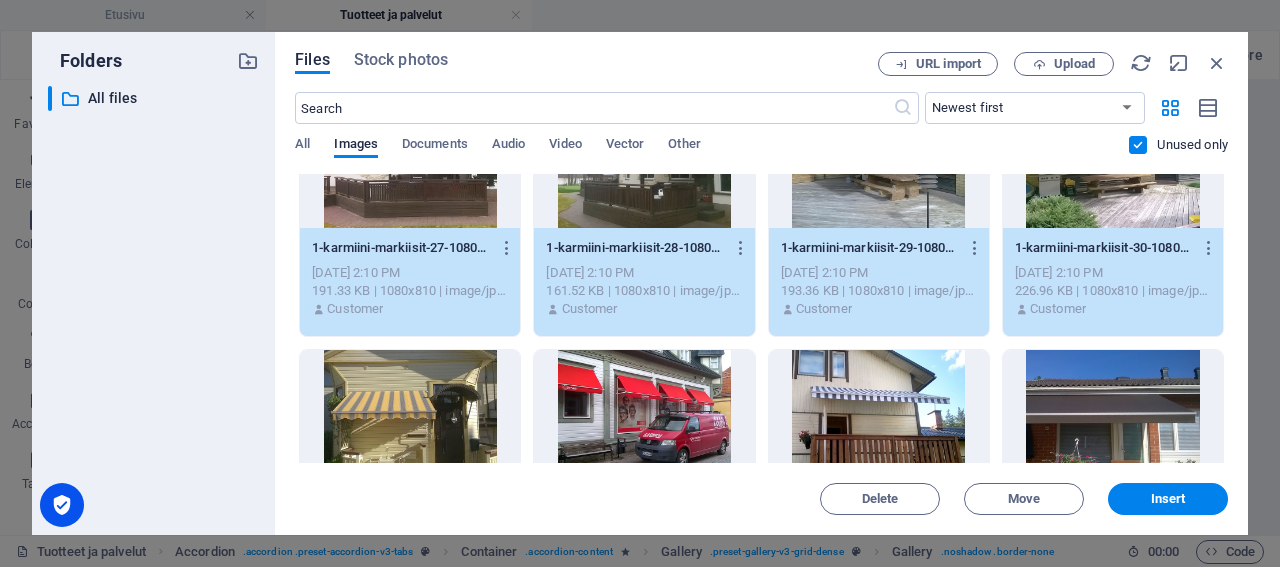 scroll, scrollTop: 672, scrollLeft: 0, axis: vertical 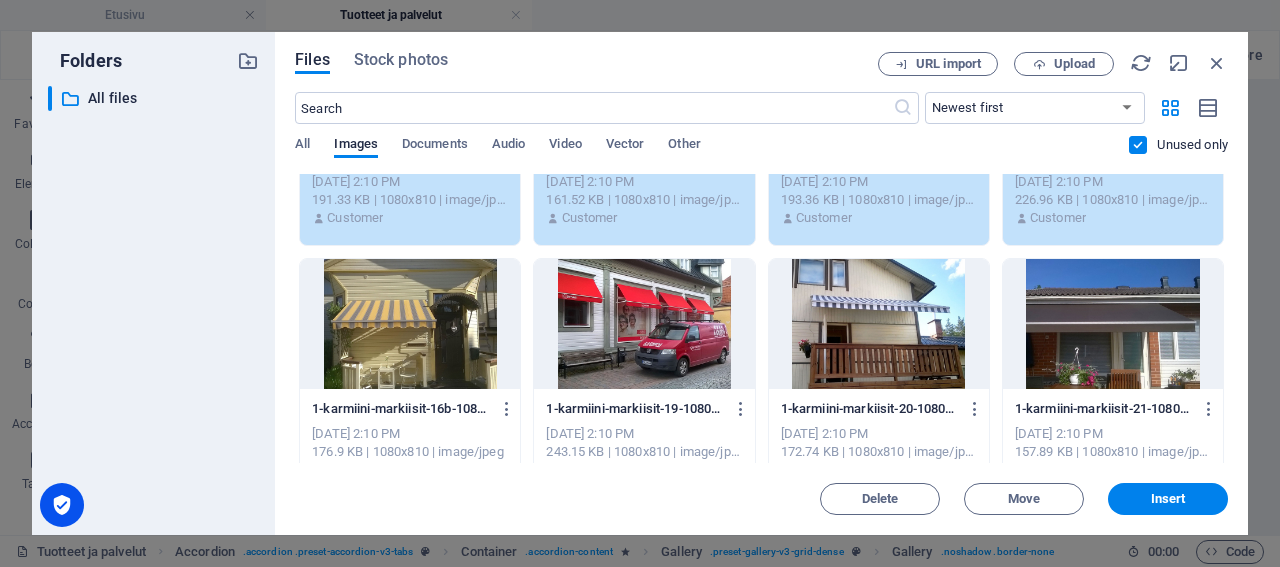 click at bounding box center (410, 324) 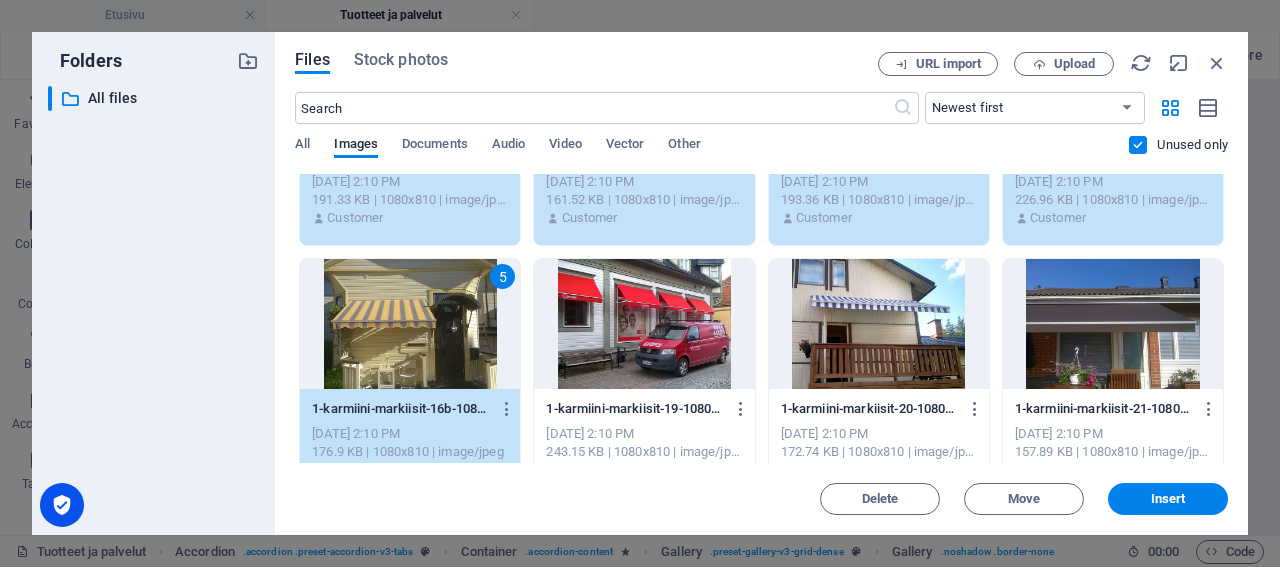 click at bounding box center [644, 324] 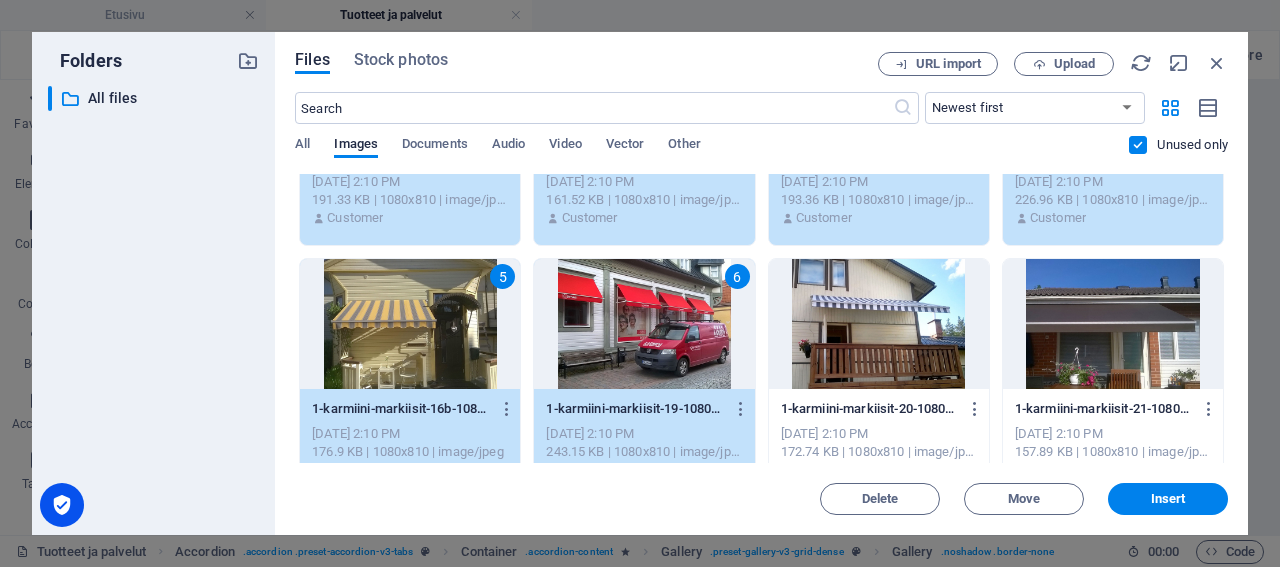 click at bounding box center [879, 324] 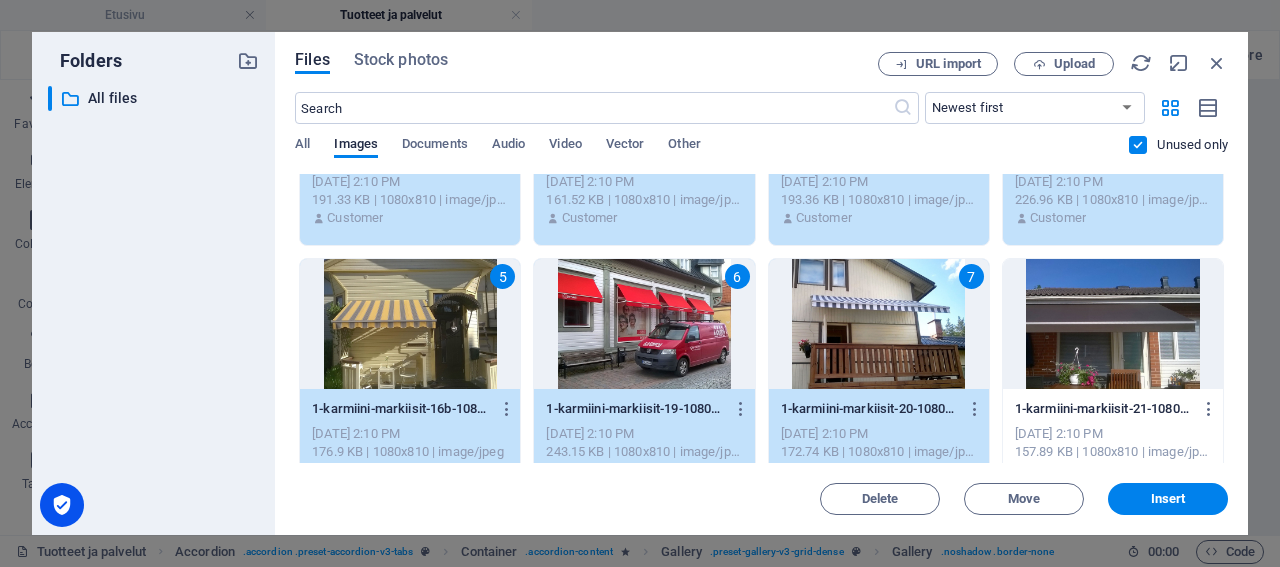 click at bounding box center (1113, 324) 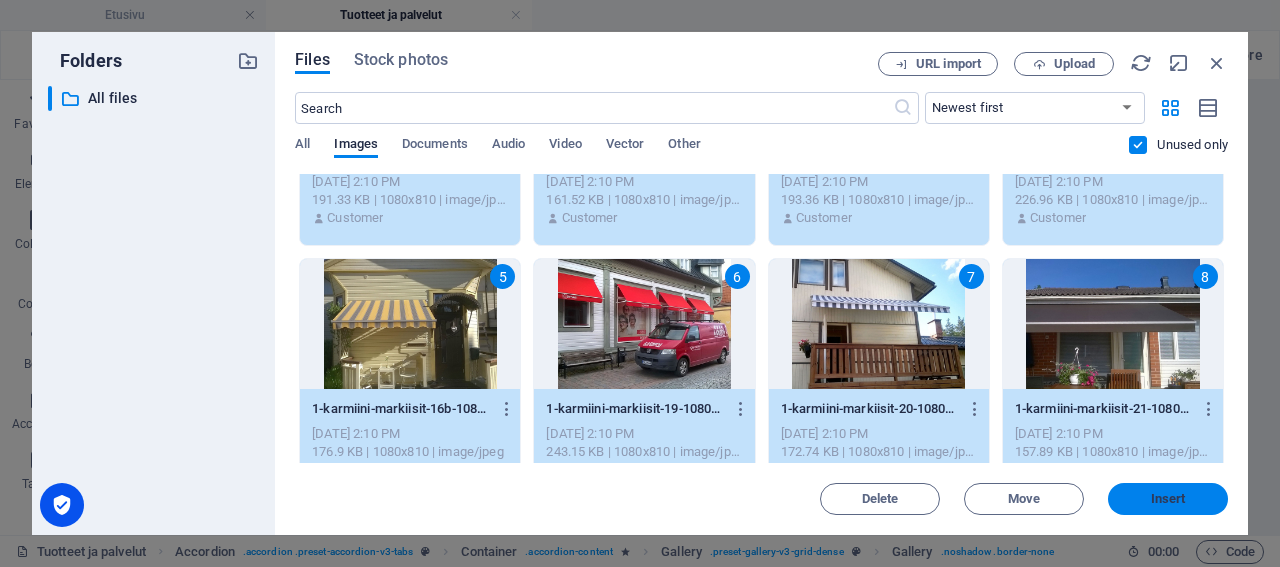 click on "Insert" at bounding box center [1168, 499] 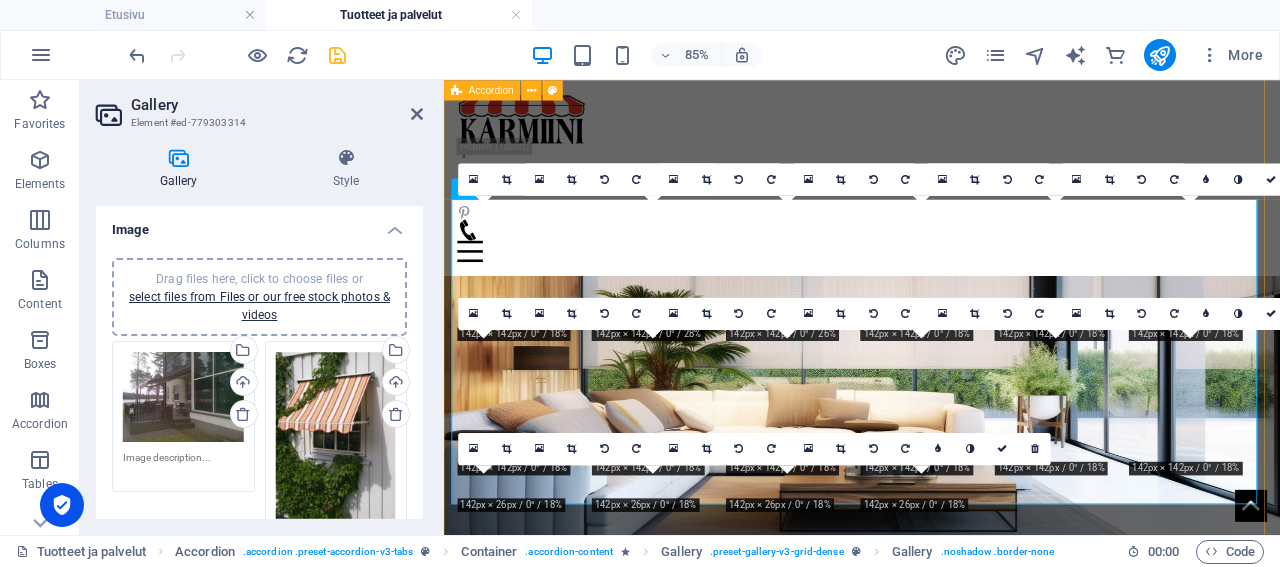 scroll, scrollTop: 3105, scrollLeft: 0, axis: vertical 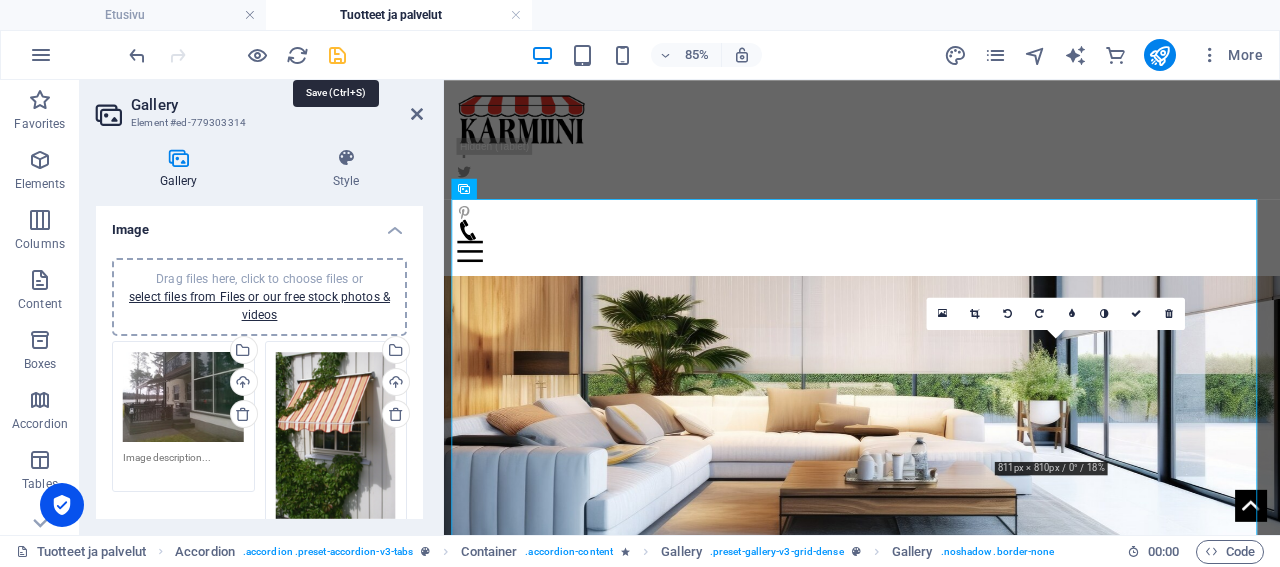 click at bounding box center [337, 55] 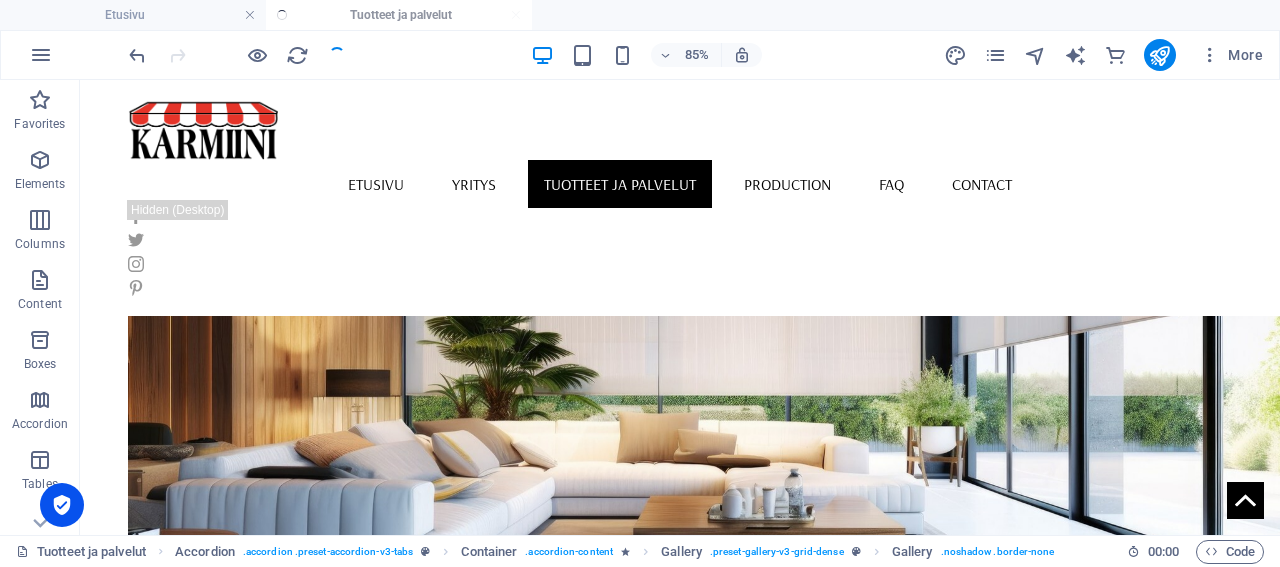 scroll, scrollTop: 3113, scrollLeft: 0, axis: vertical 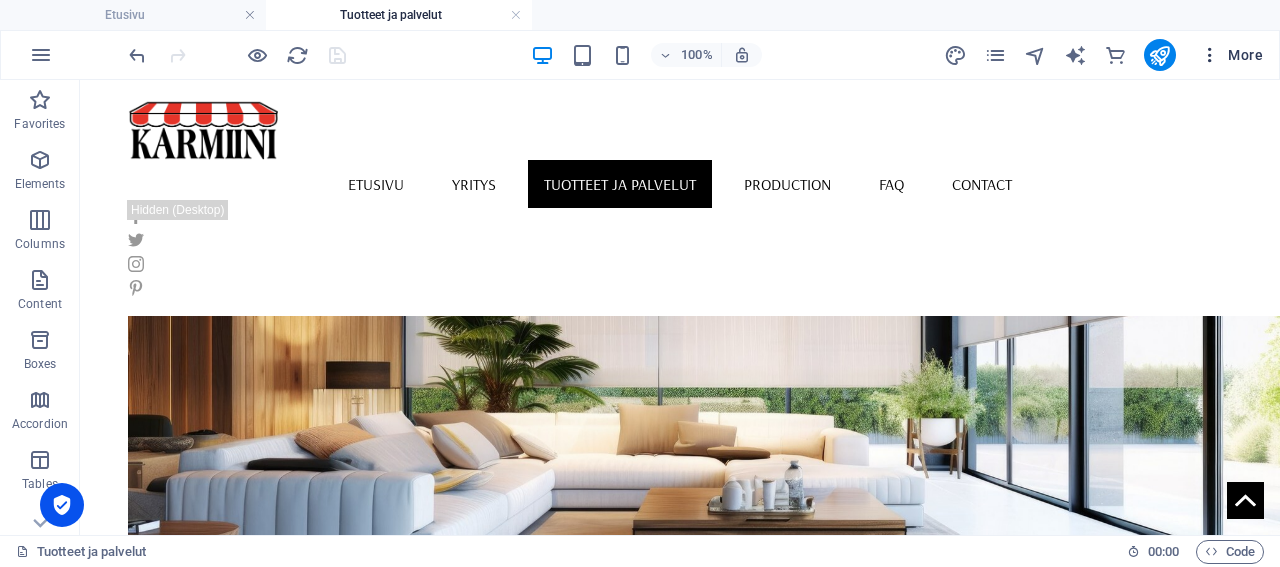 click on "More" at bounding box center (1231, 55) 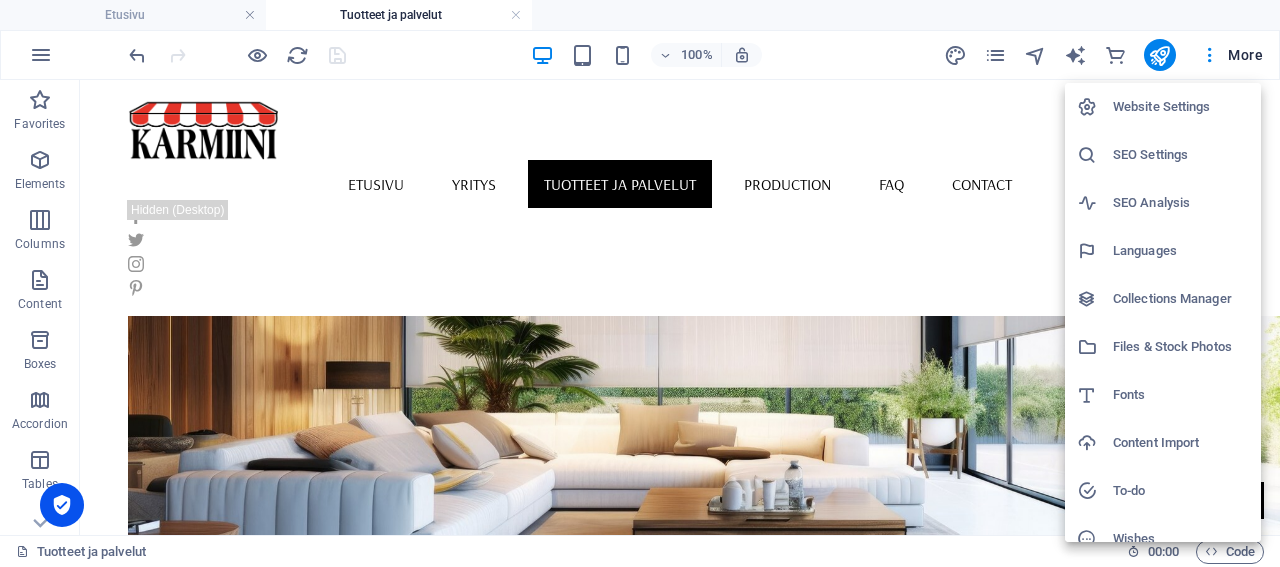 click on "Files & Stock Photos" at bounding box center (1181, 347) 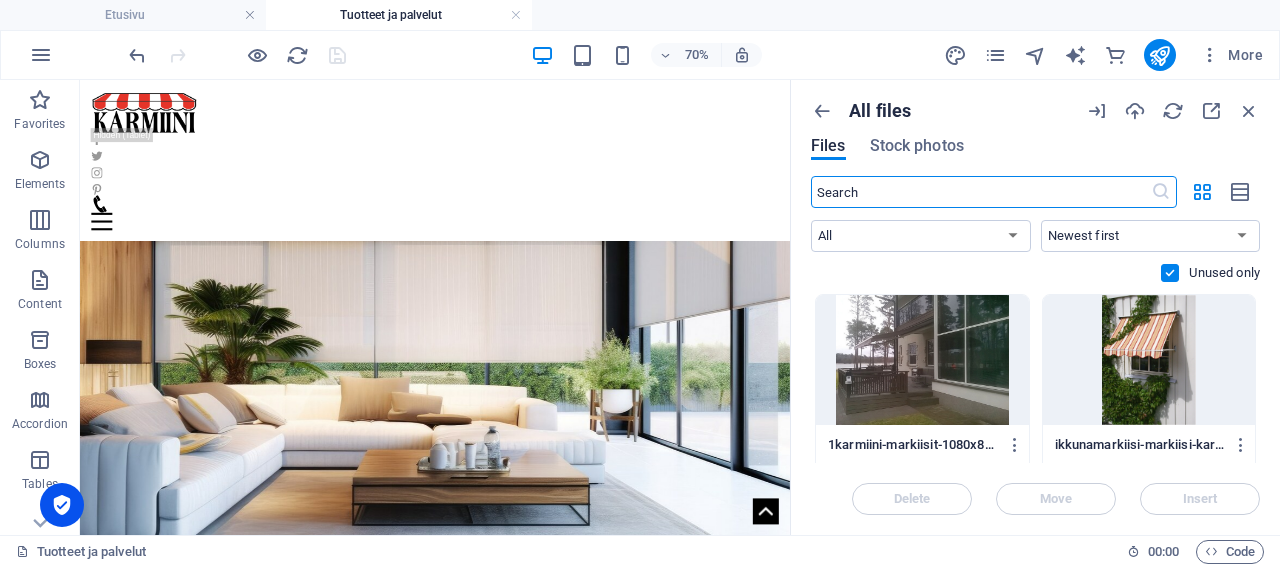 scroll, scrollTop: 3105, scrollLeft: 0, axis: vertical 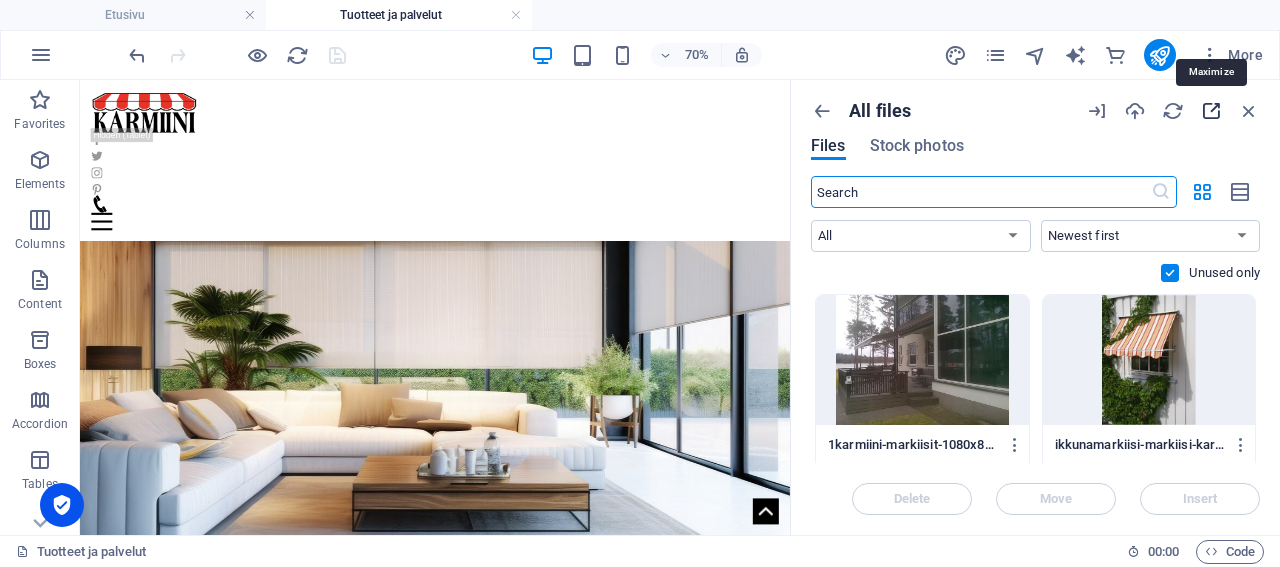 click at bounding box center [1211, 111] 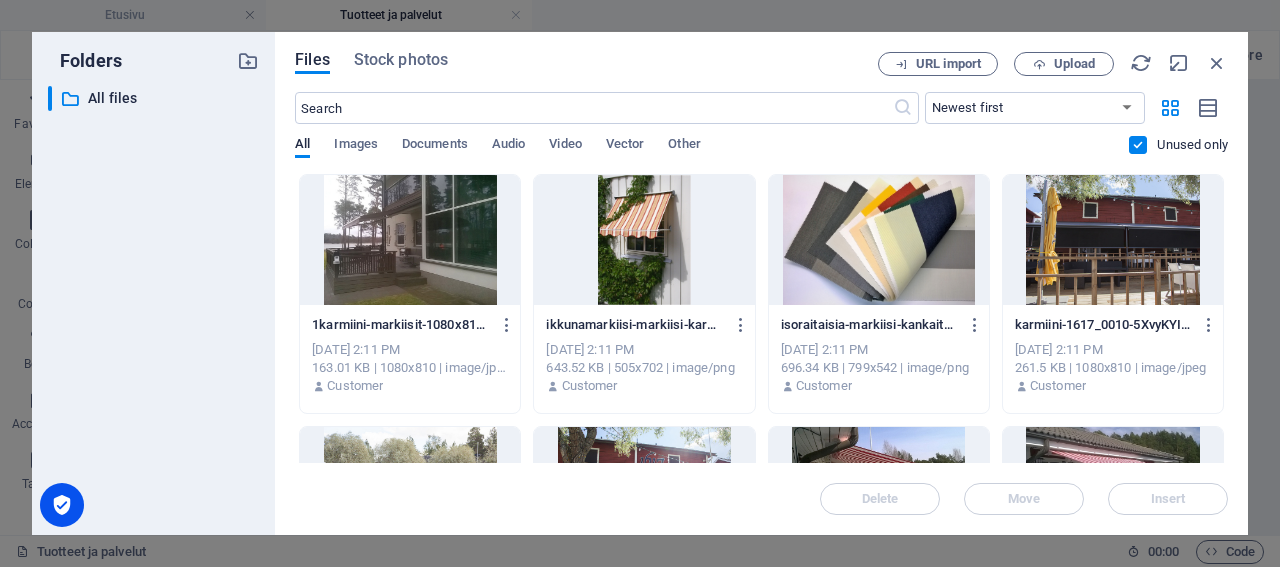 click at bounding box center [1138, 145] 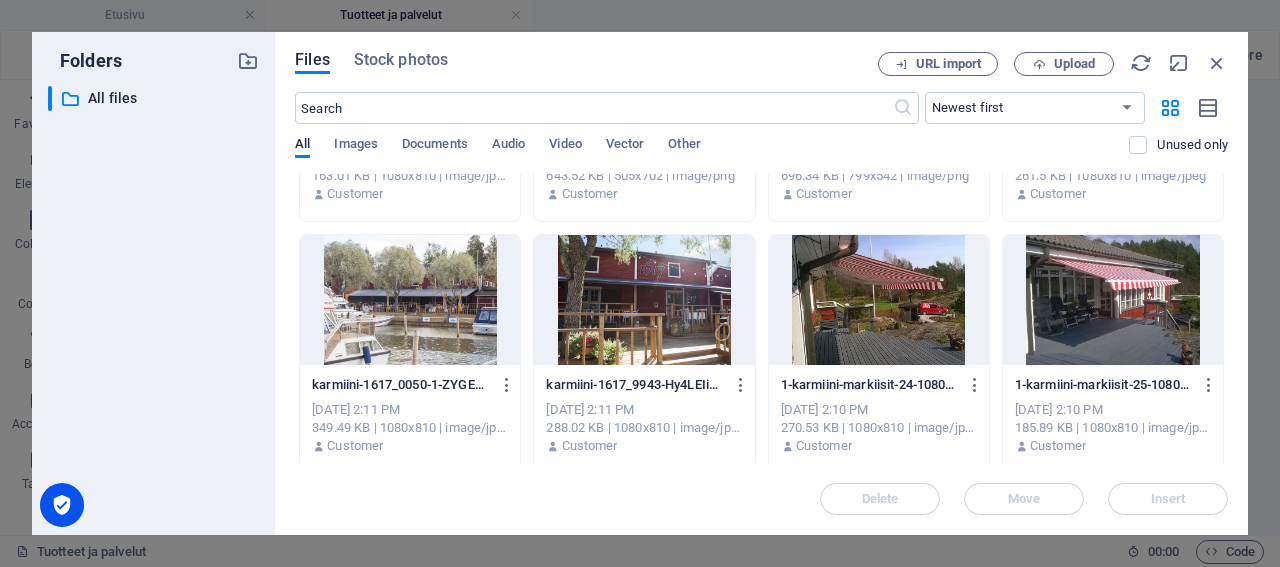 scroll, scrollTop: 0, scrollLeft: 0, axis: both 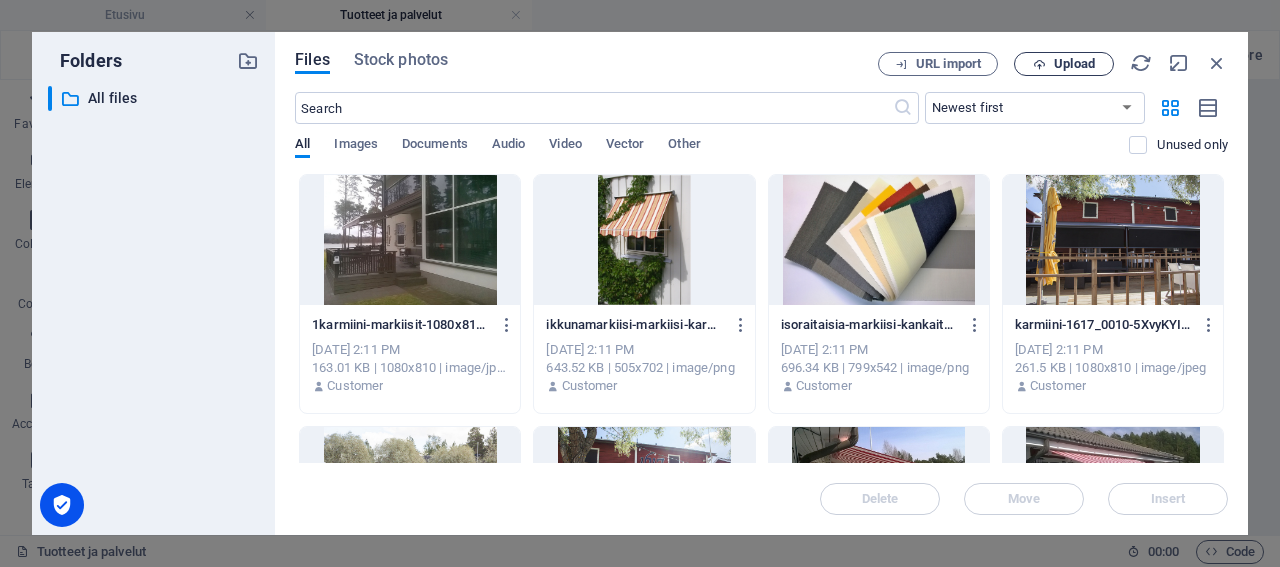 click on "Upload" at bounding box center (1074, 64) 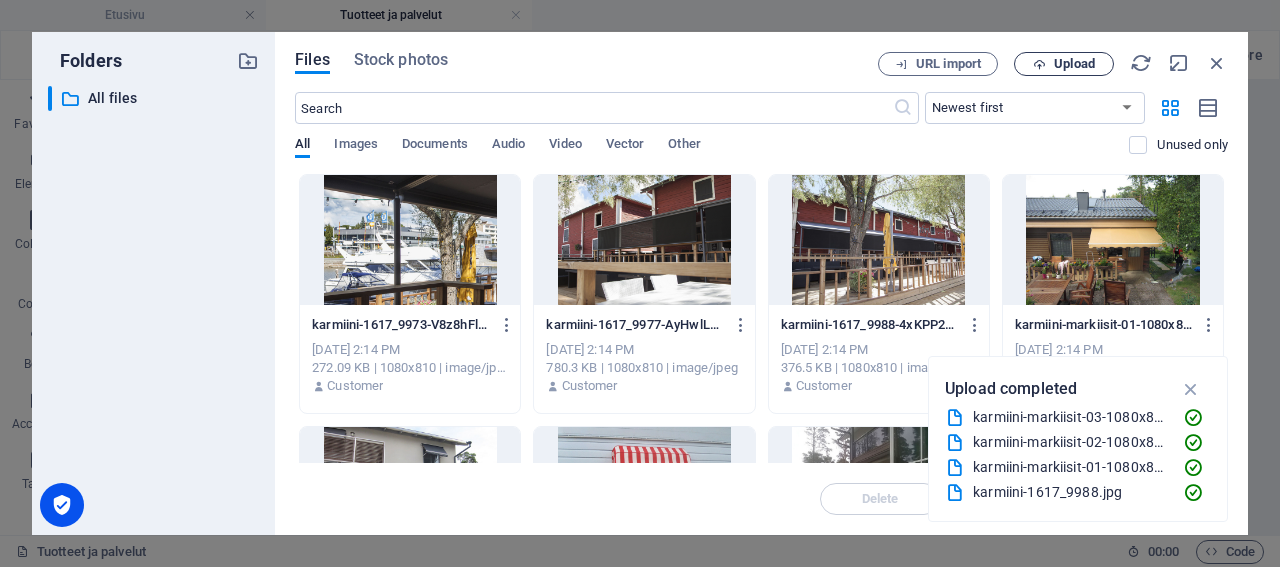 click on "Upload" at bounding box center [1074, 64] 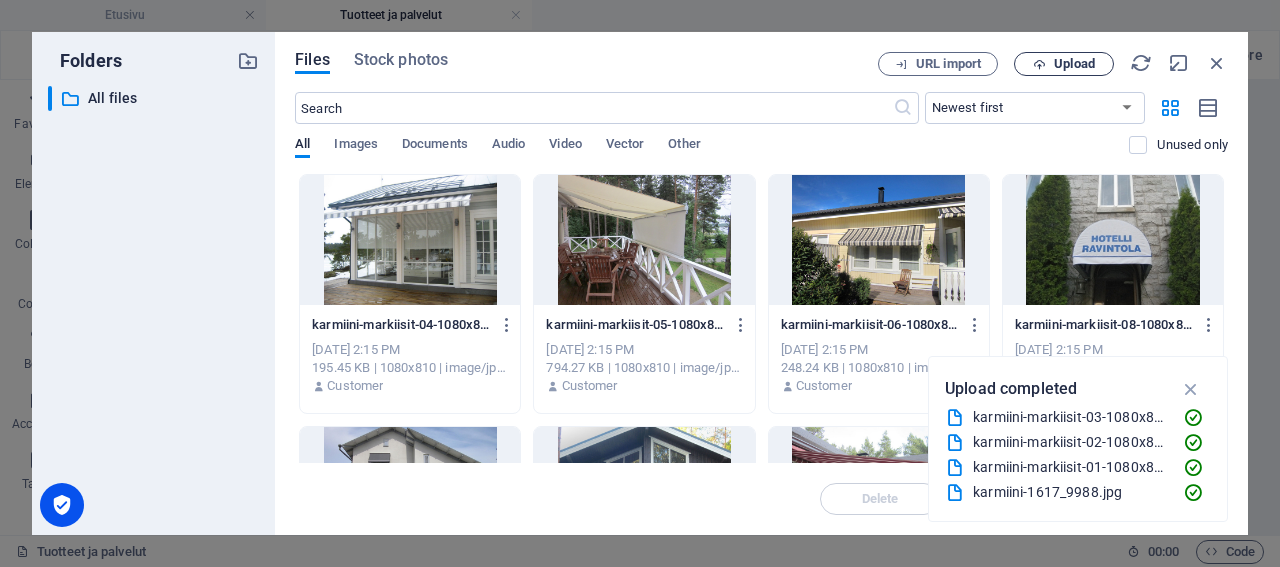 click on "Upload" at bounding box center (1074, 64) 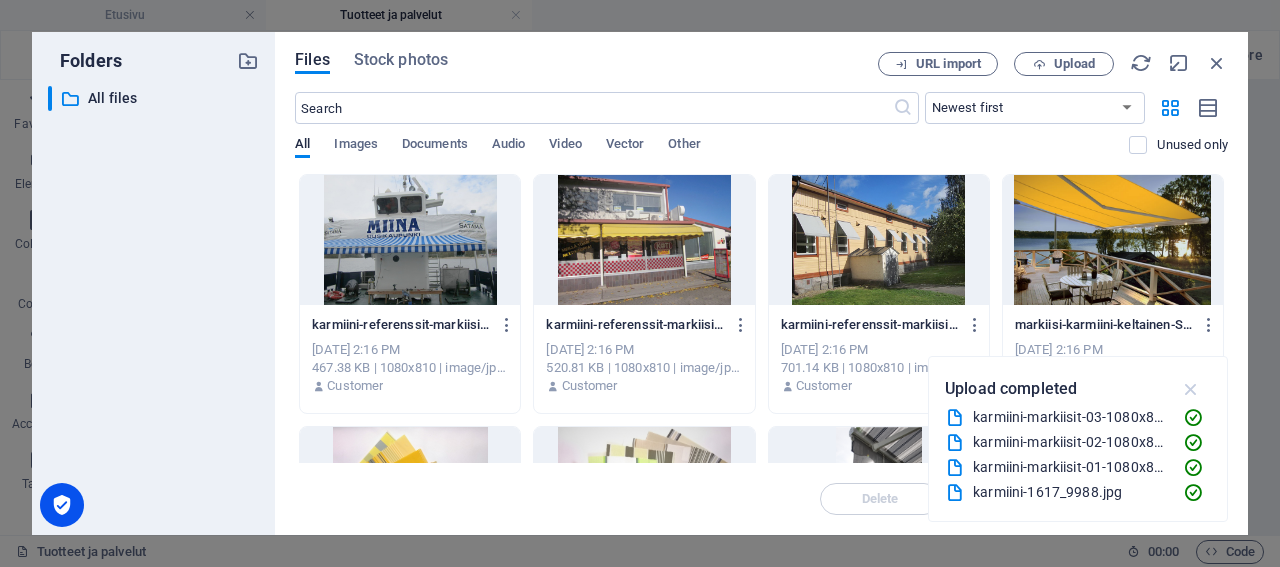 click at bounding box center [1191, 389] 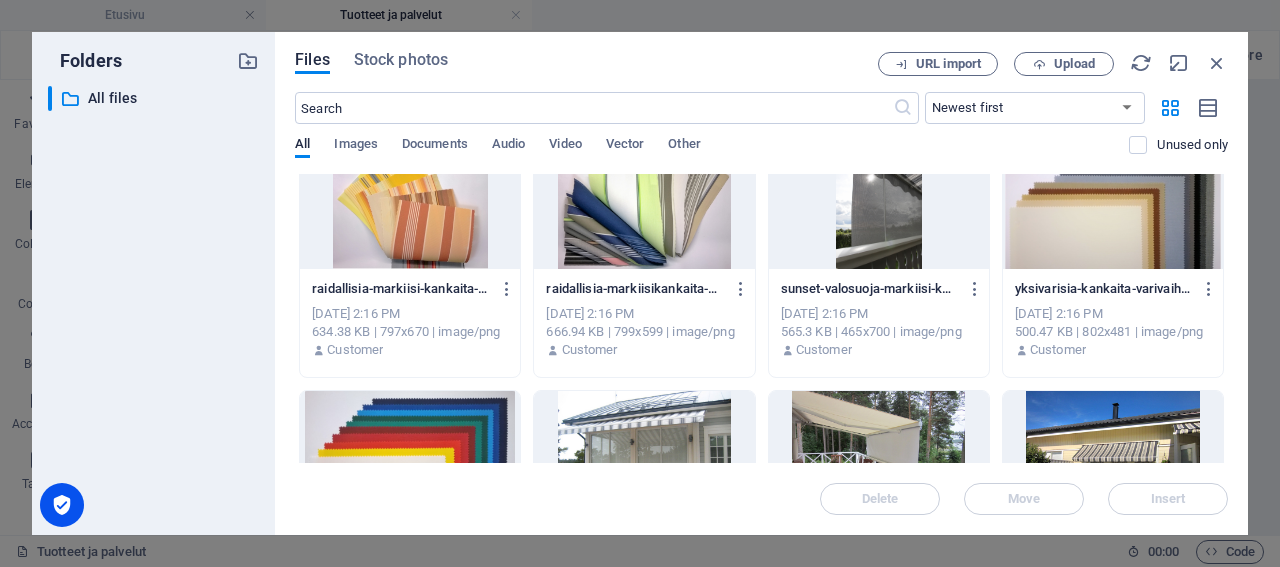 scroll, scrollTop: 0, scrollLeft: 0, axis: both 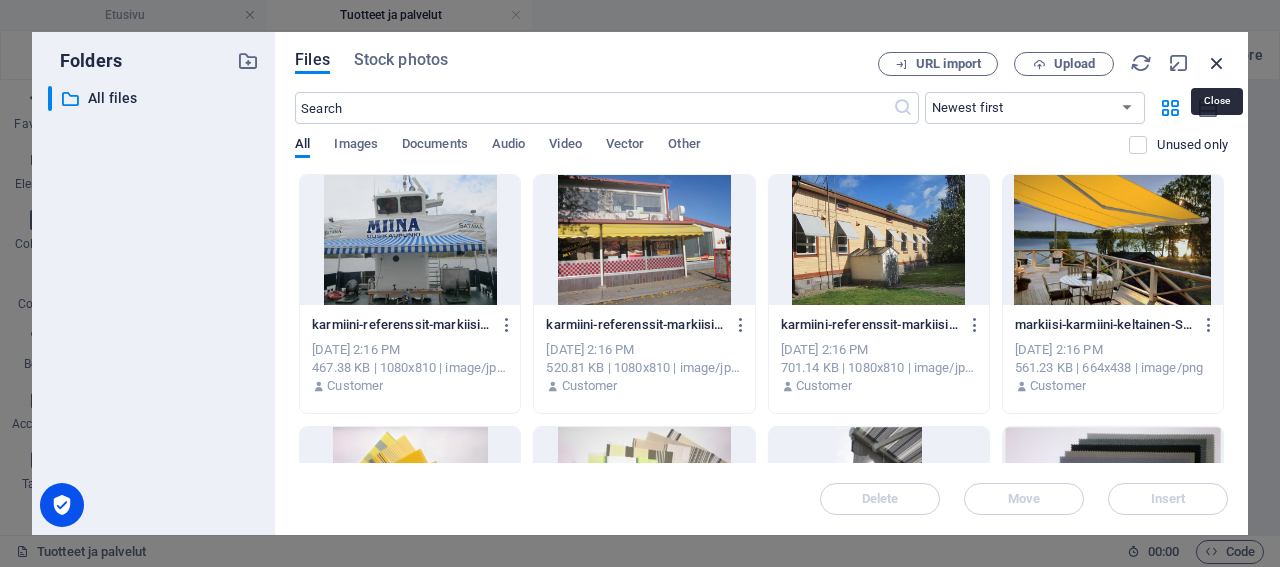 click at bounding box center [1217, 63] 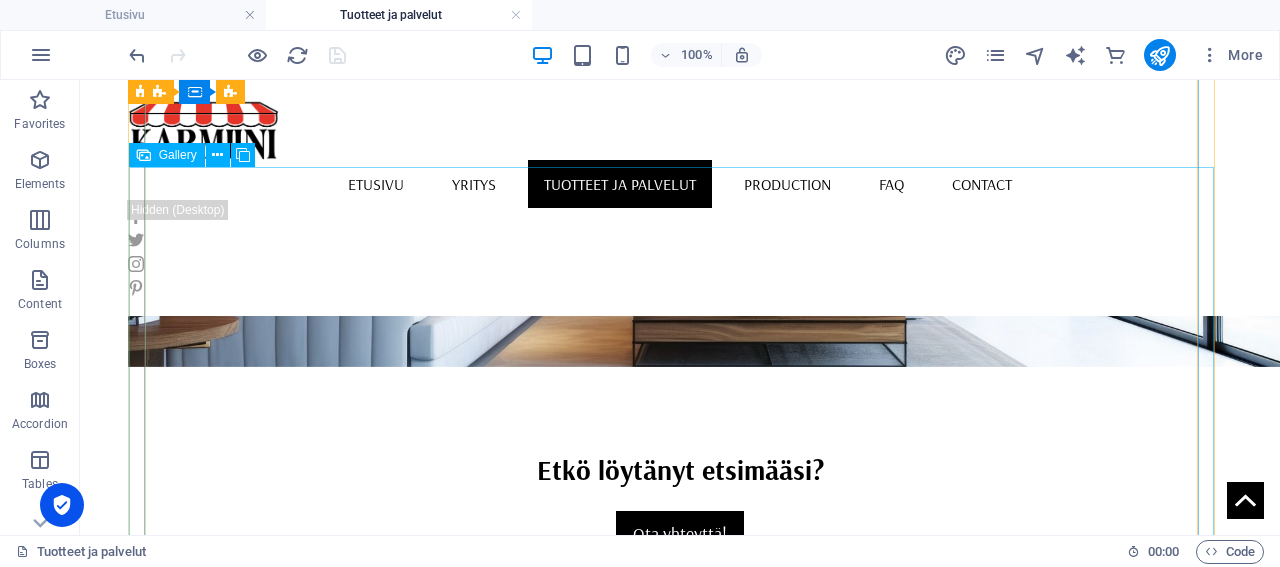 scroll, scrollTop: 3217, scrollLeft: 0, axis: vertical 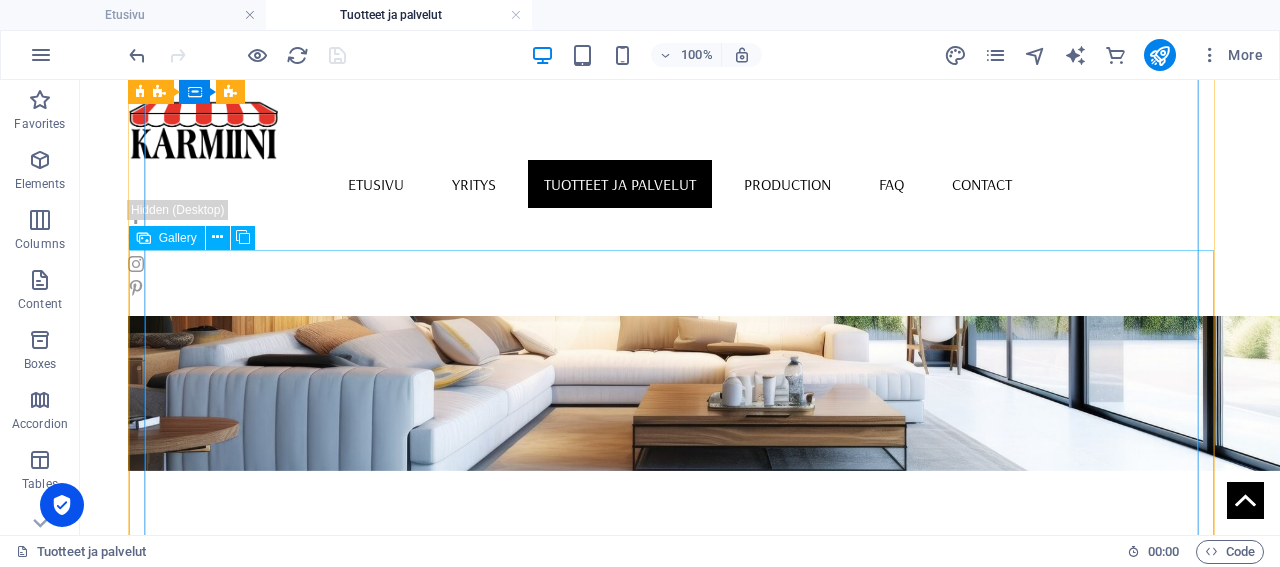 click on "Gallery" at bounding box center [178, 238] 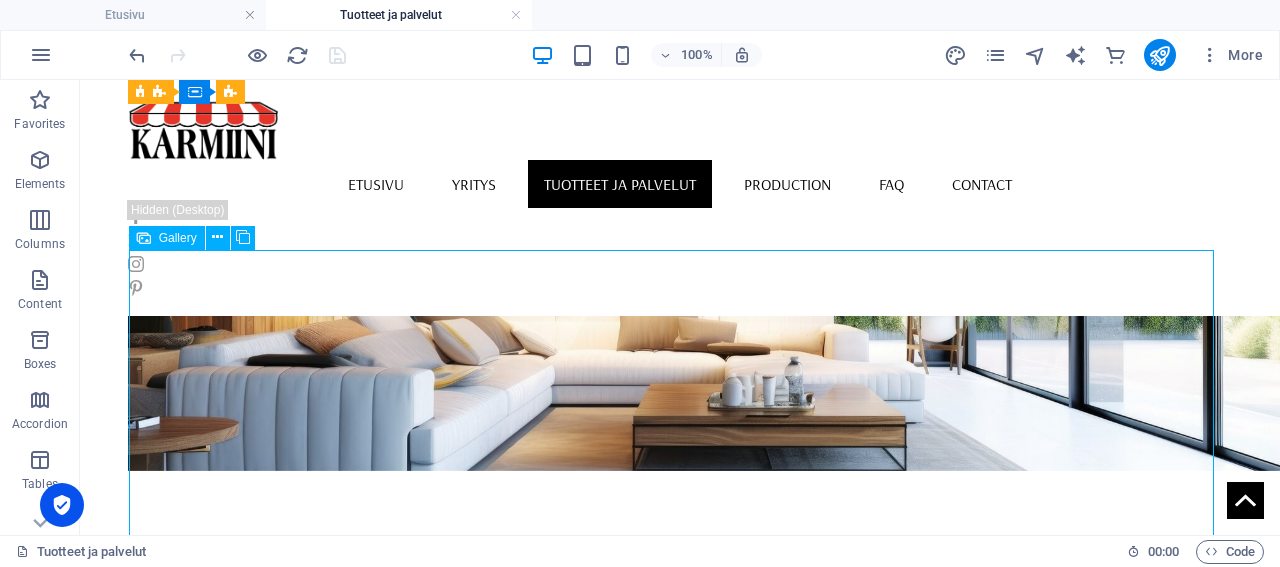 click on "Gallery" at bounding box center (178, 238) 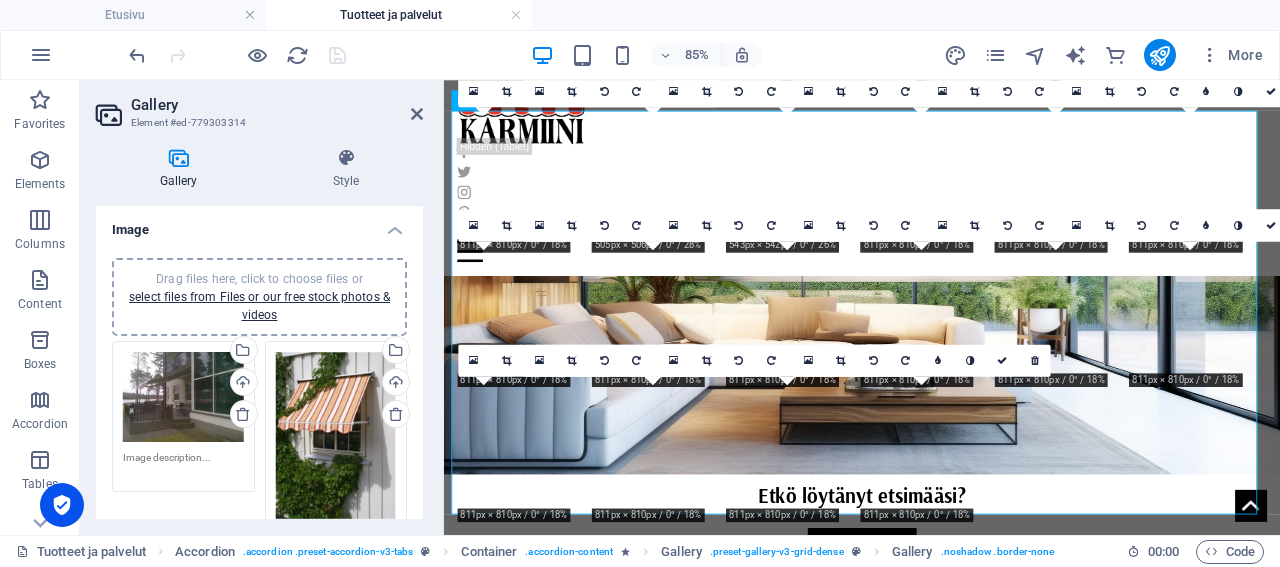 scroll, scrollTop: 3209, scrollLeft: 0, axis: vertical 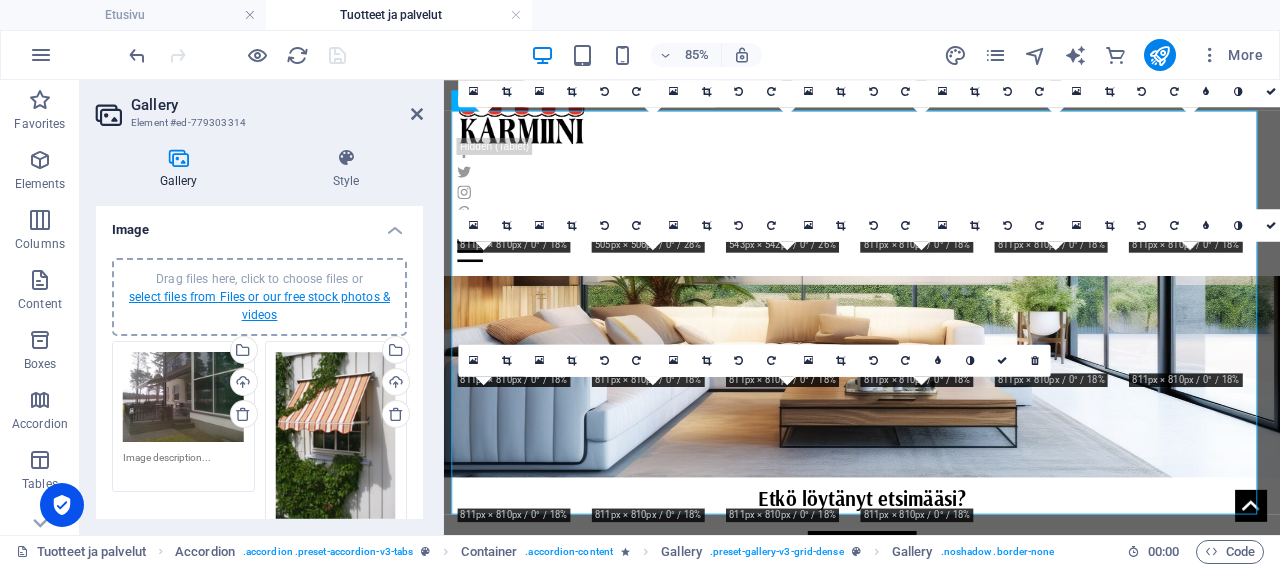 click on "select files from Files or our free stock photos & videos" at bounding box center (259, 306) 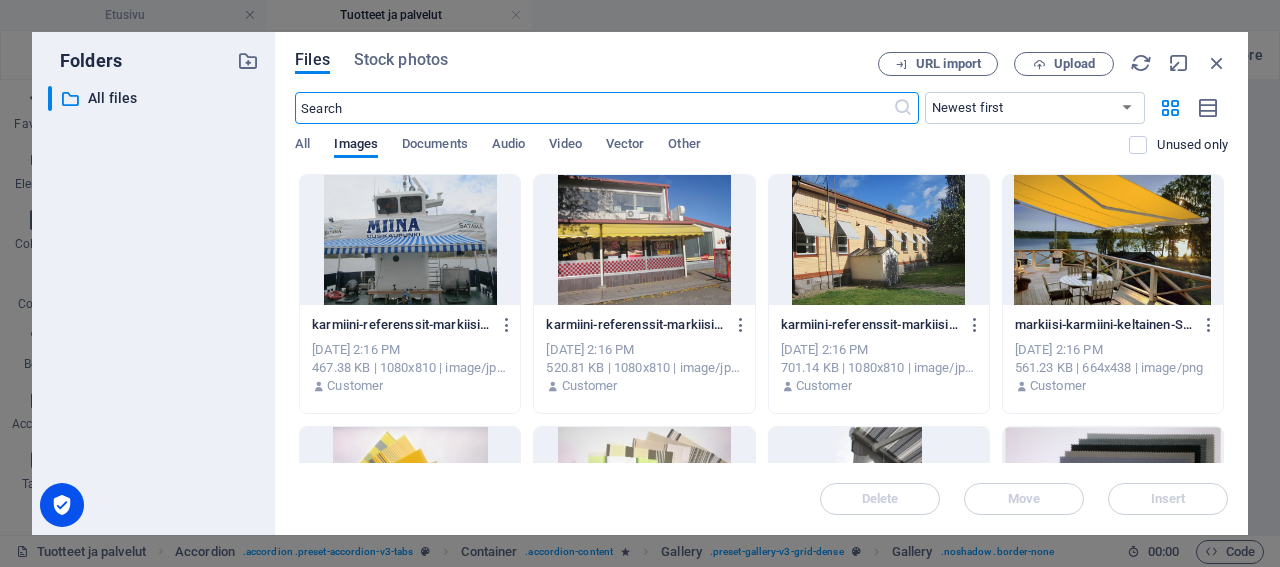 scroll, scrollTop: 3215, scrollLeft: 0, axis: vertical 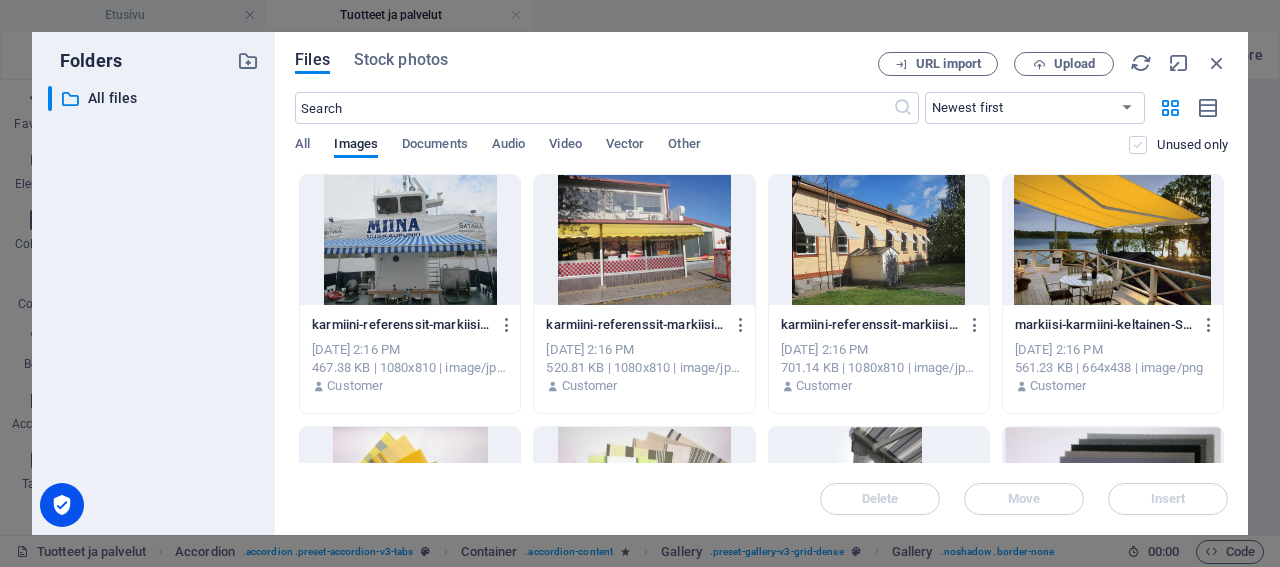 click at bounding box center [1138, 145] 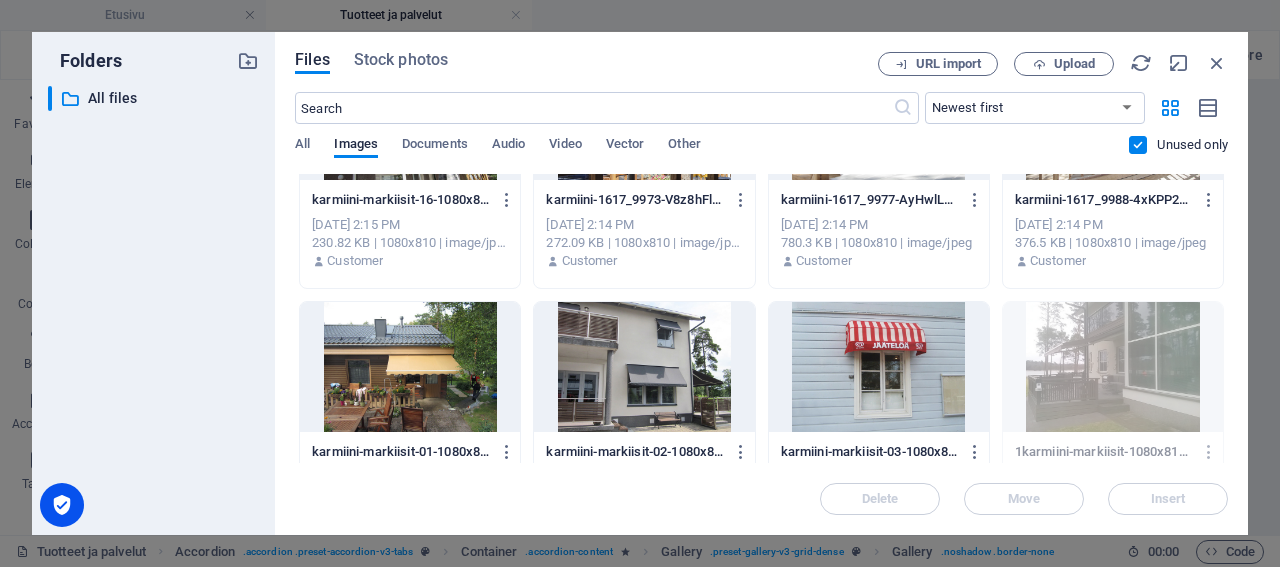 scroll, scrollTop: 1440, scrollLeft: 0, axis: vertical 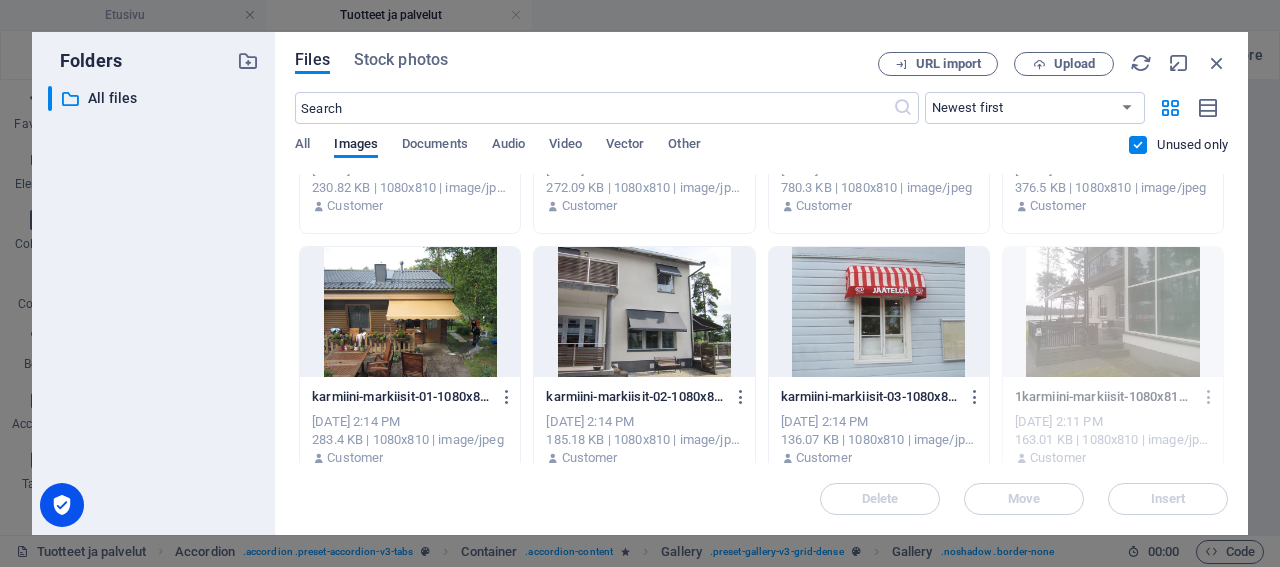 click at bounding box center (879, 312) 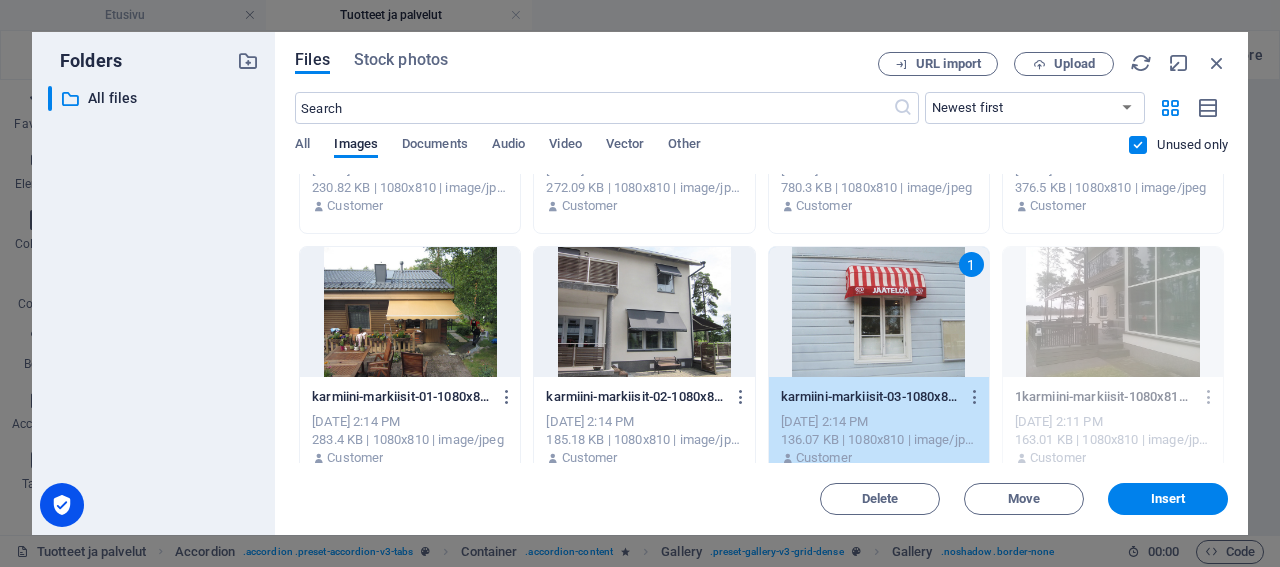click at bounding box center [644, 312] 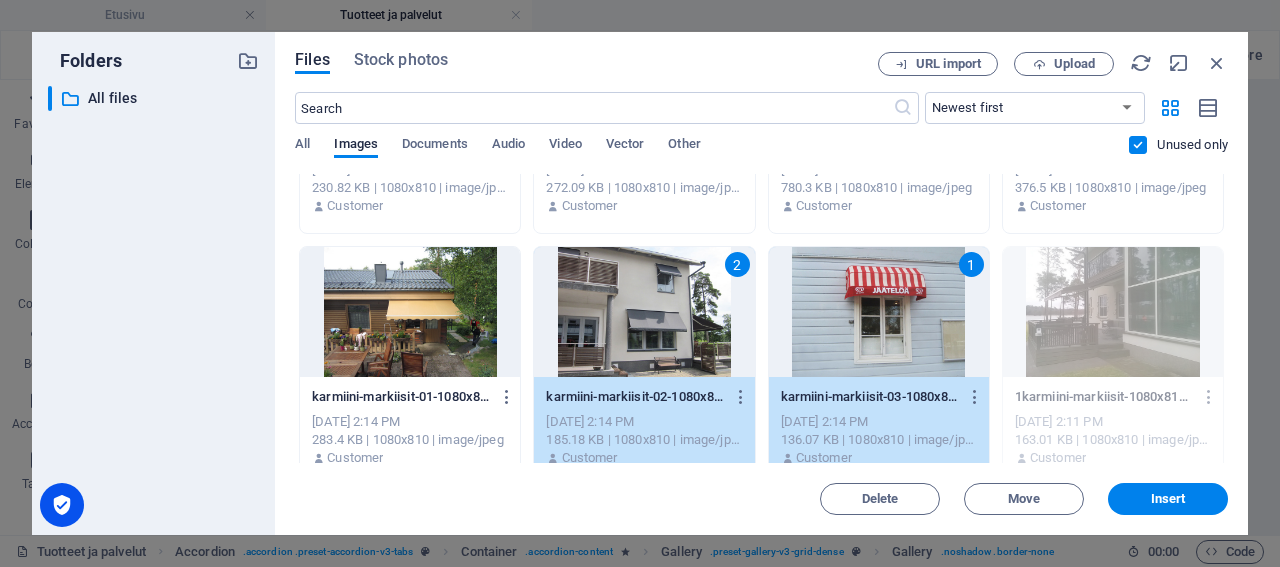 click at bounding box center [410, 312] 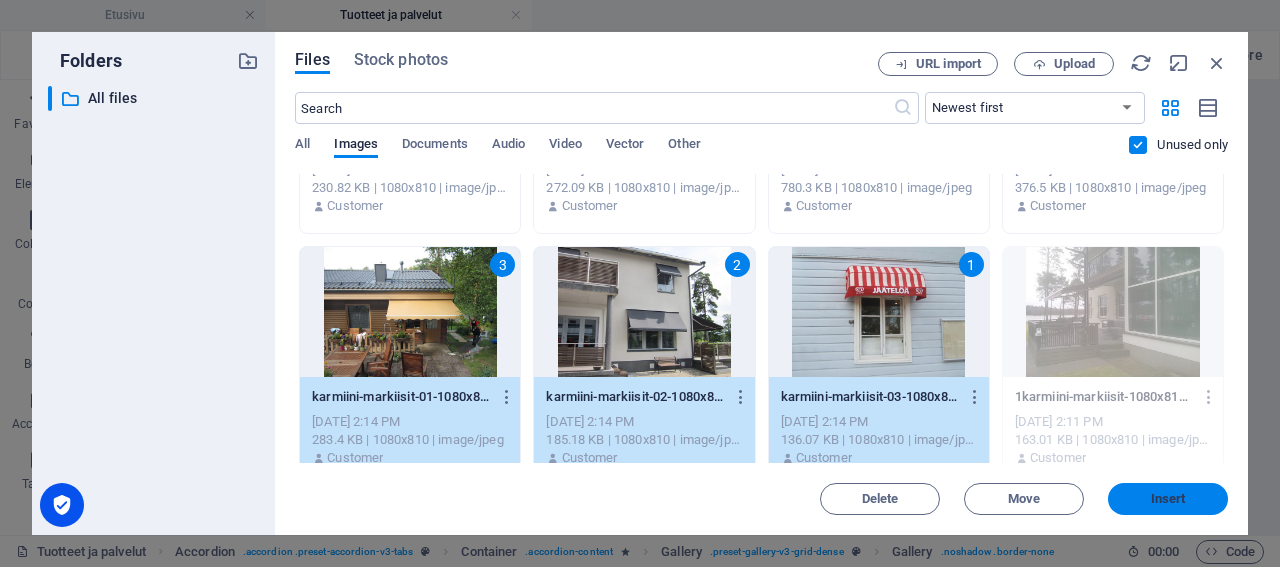drag, startPoint x: 1155, startPoint y: 495, endPoint x: 838, endPoint y: 489, distance: 317.05676 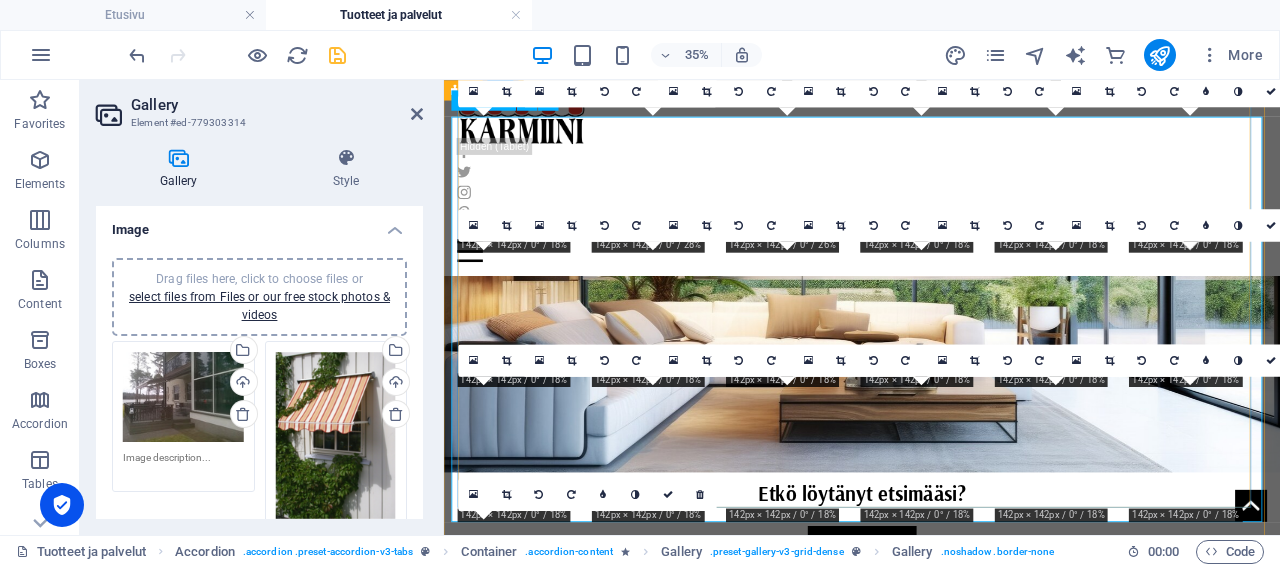 scroll, scrollTop: 3209, scrollLeft: 0, axis: vertical 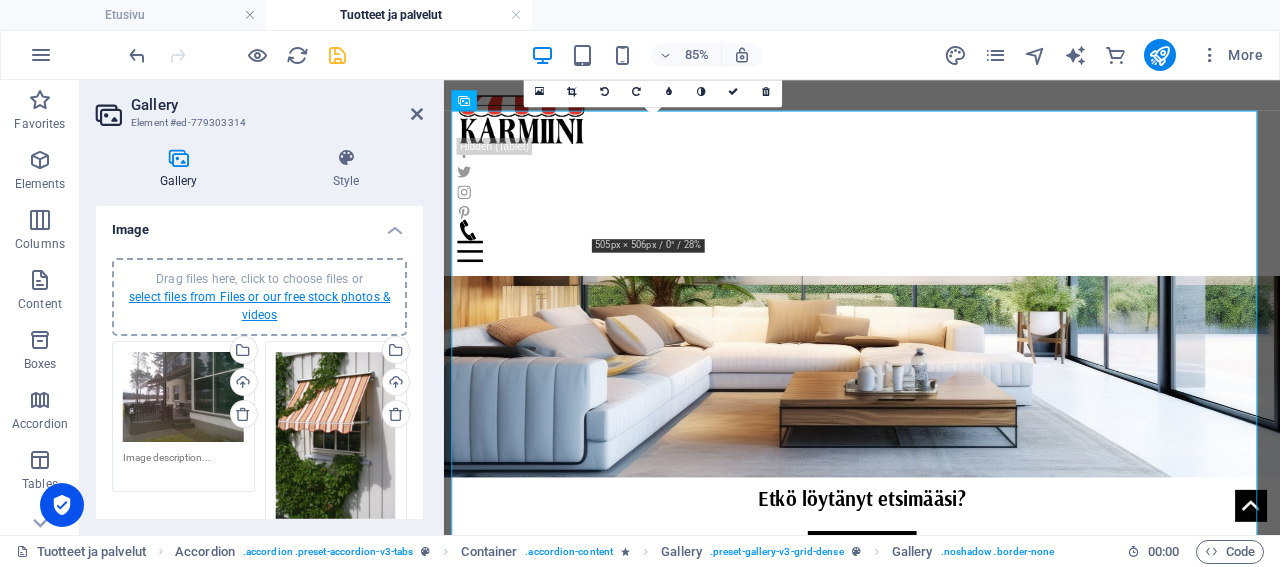 click on "select files from Files or our free stock photos & videos" at bounding box center [259, 306] 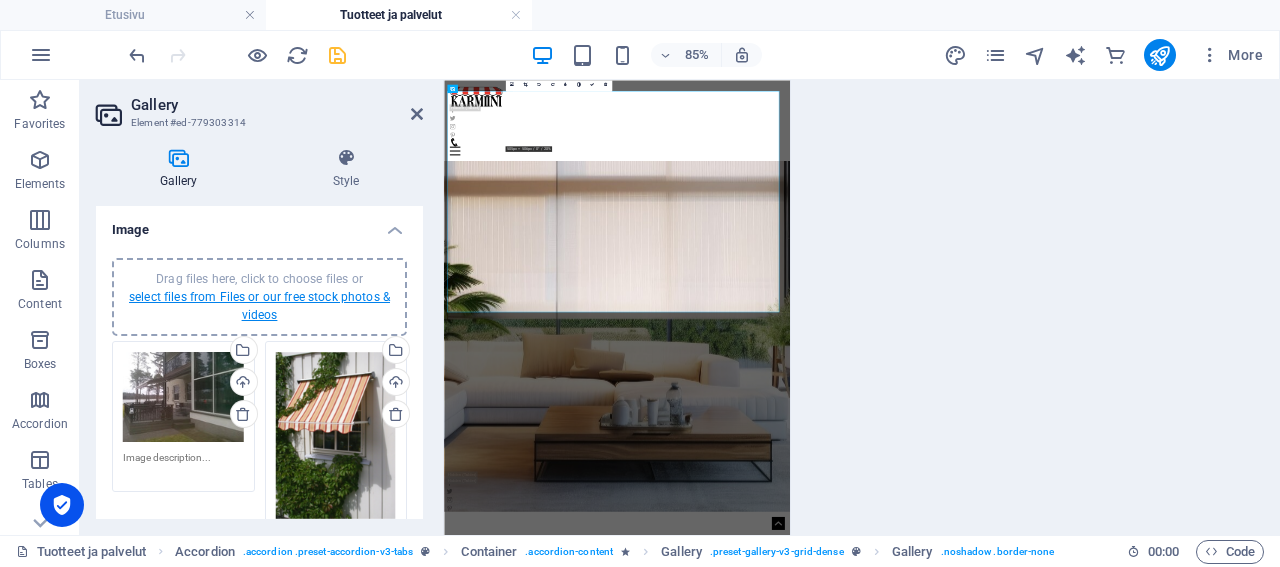 scroll, scrollTop: 3215, scrollLeft: 0, axis: vertical 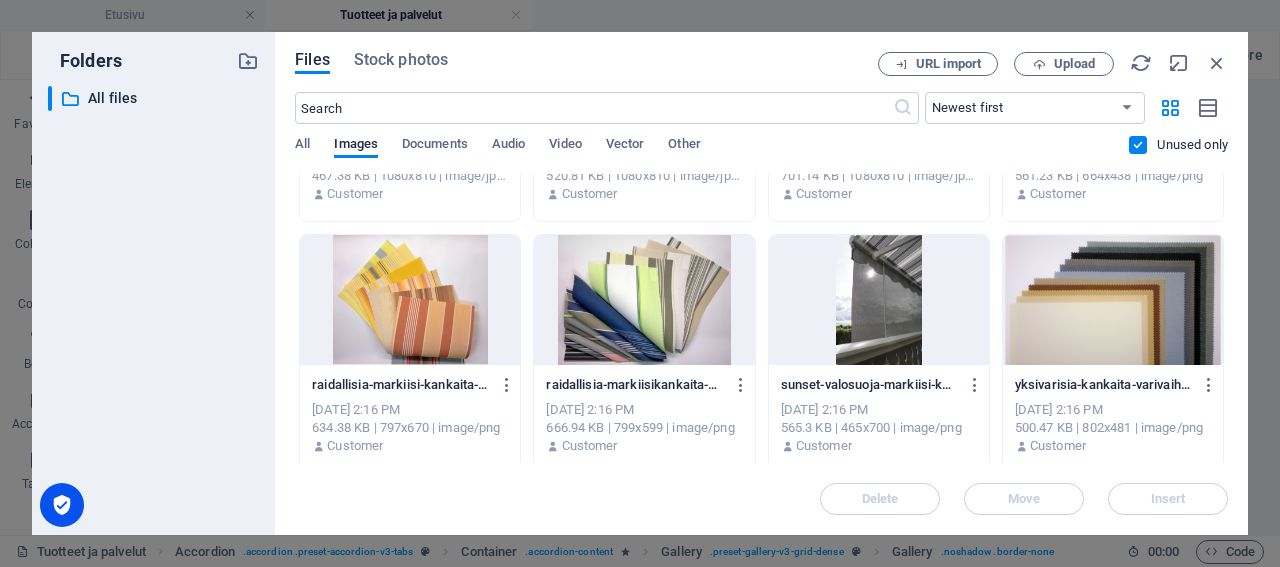 click at bounding box center [410, 300] 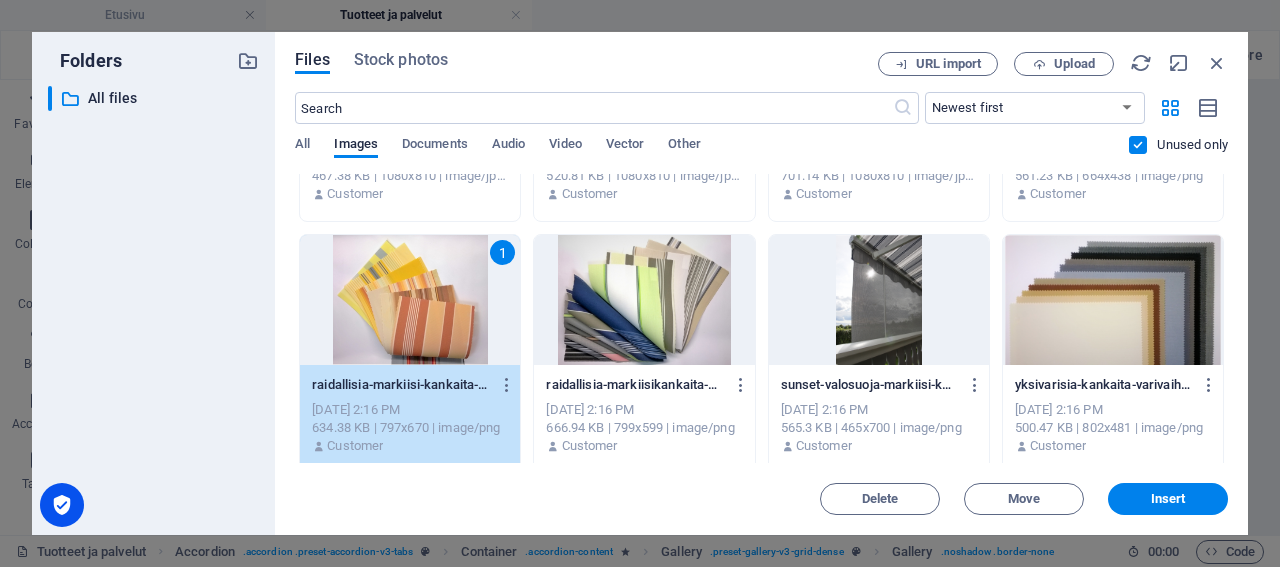 click at bounding box center (644, 300) 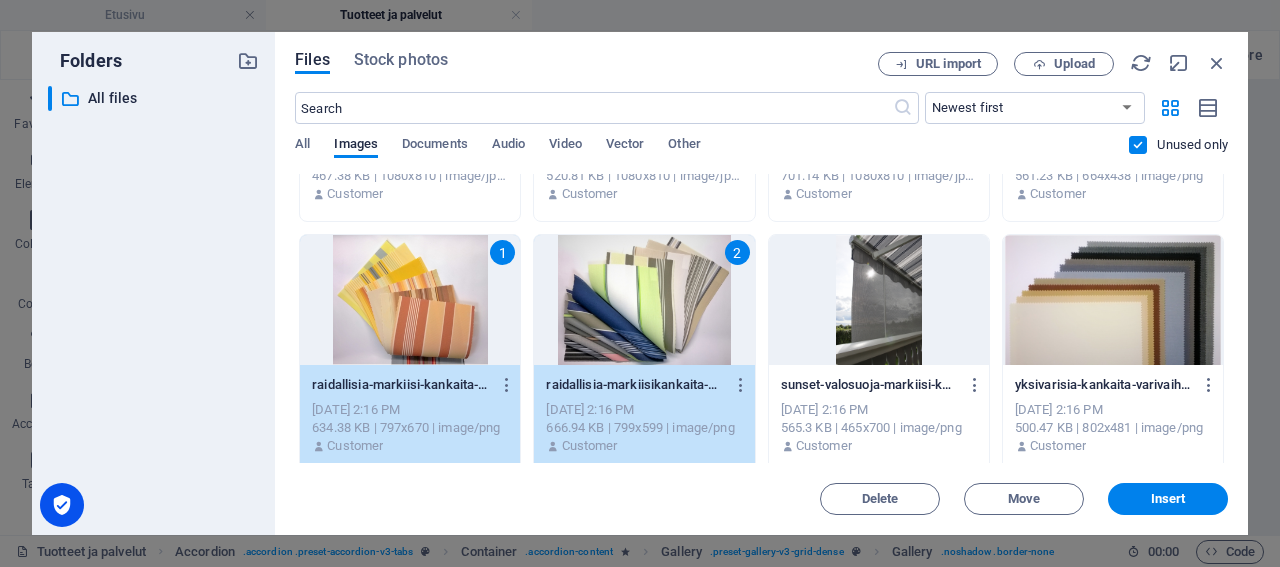 click at bounding box center (879, 300) 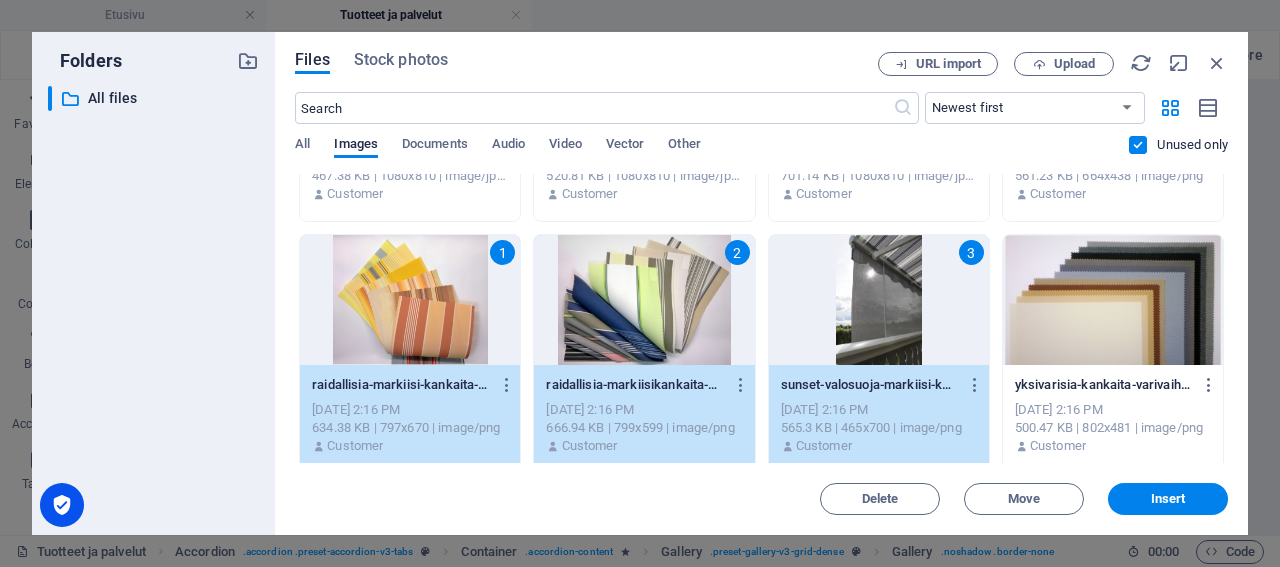 click at bounding box center [1113, 300] 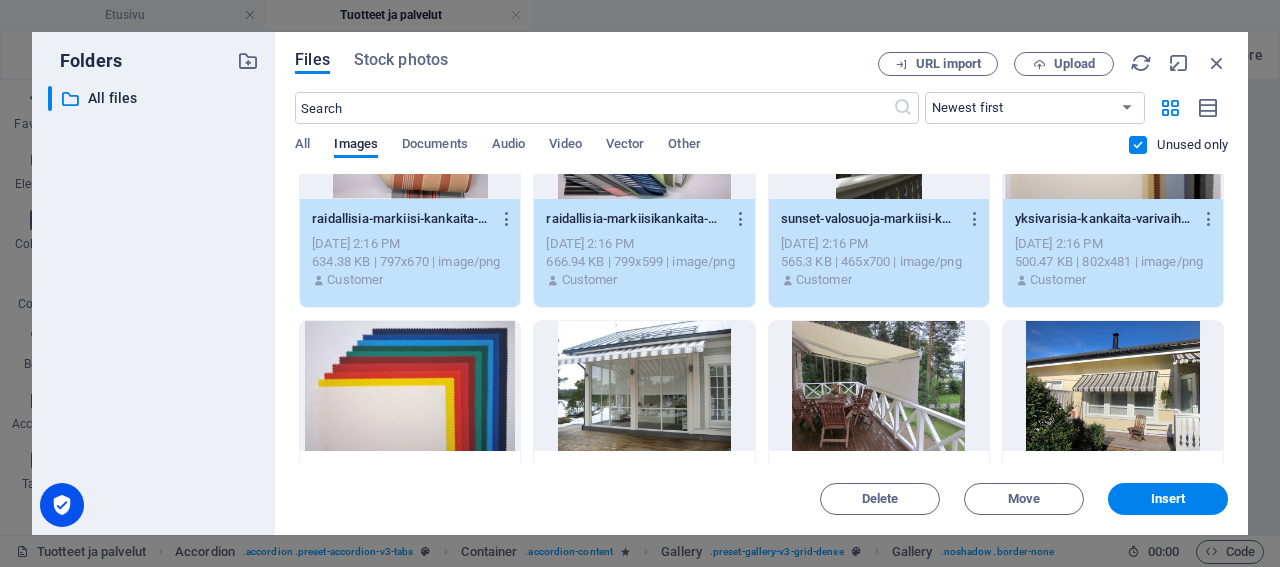 scroll, scrollTop: 384, scrollLeft: 0, axis: vertical 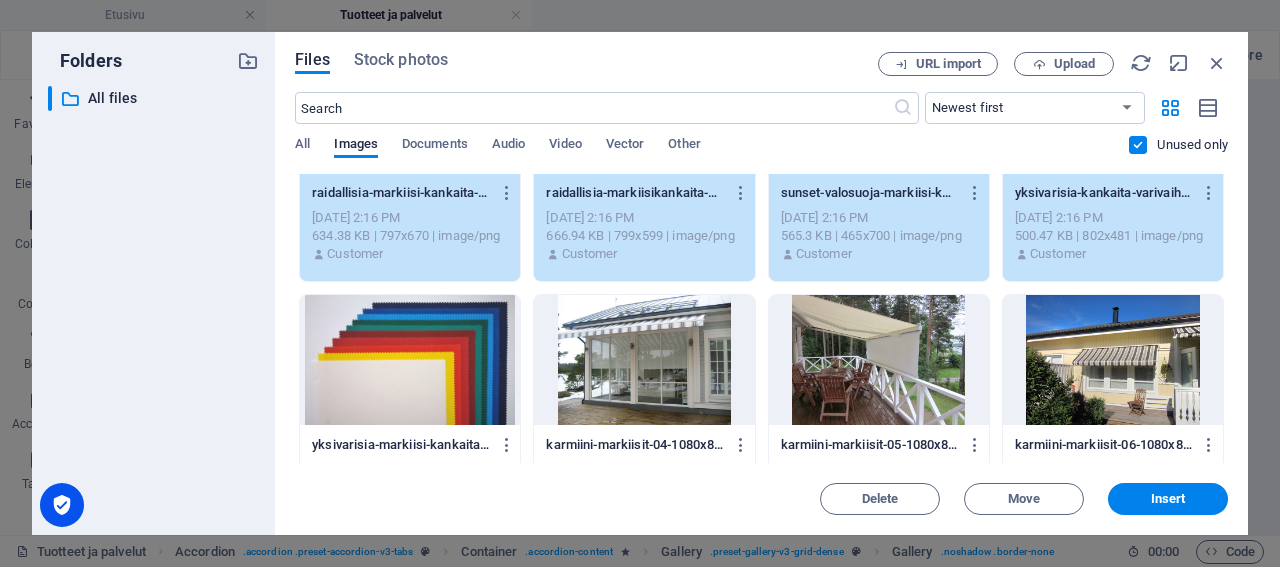 click at bounding box center [410, 360] 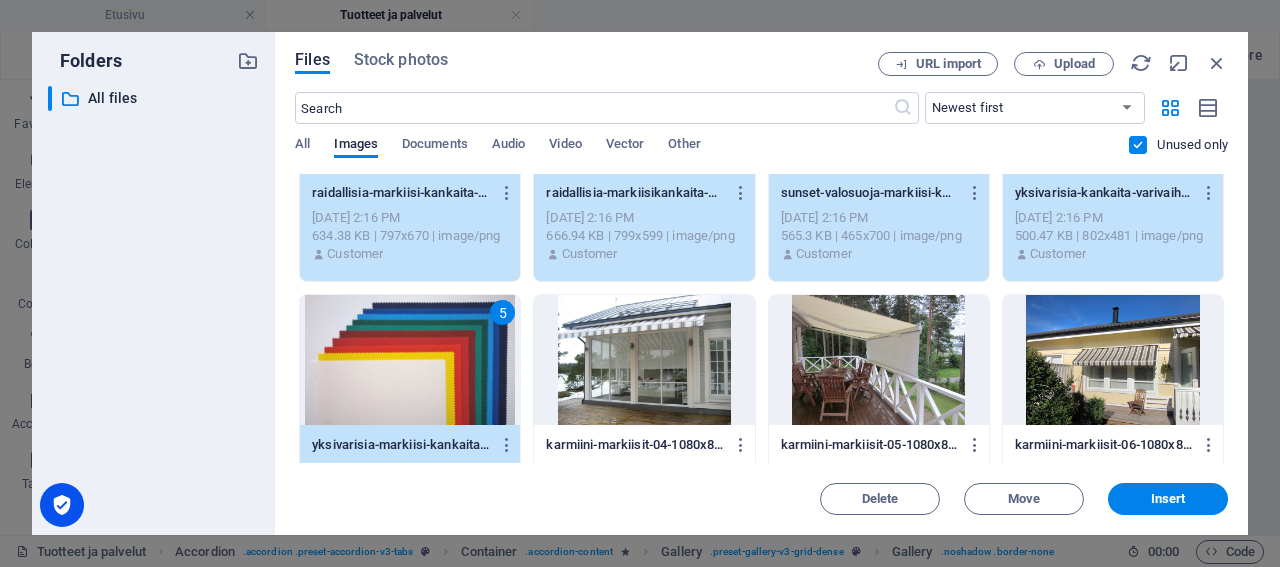 click at bounding box center (644, 360) 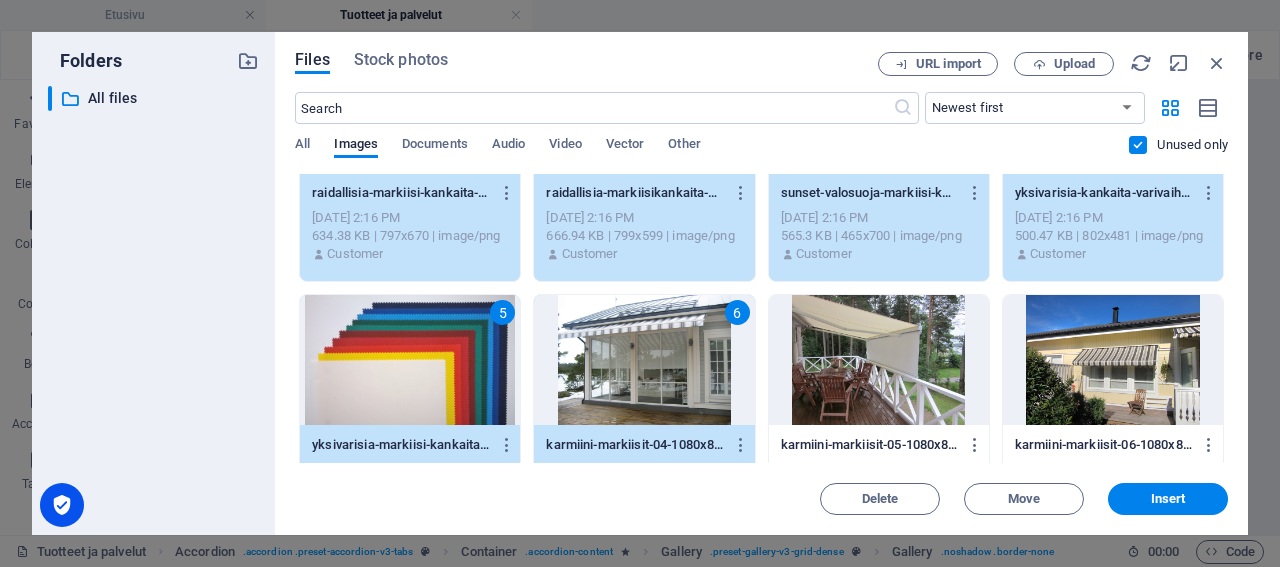 click at bounding box center (879, 360) 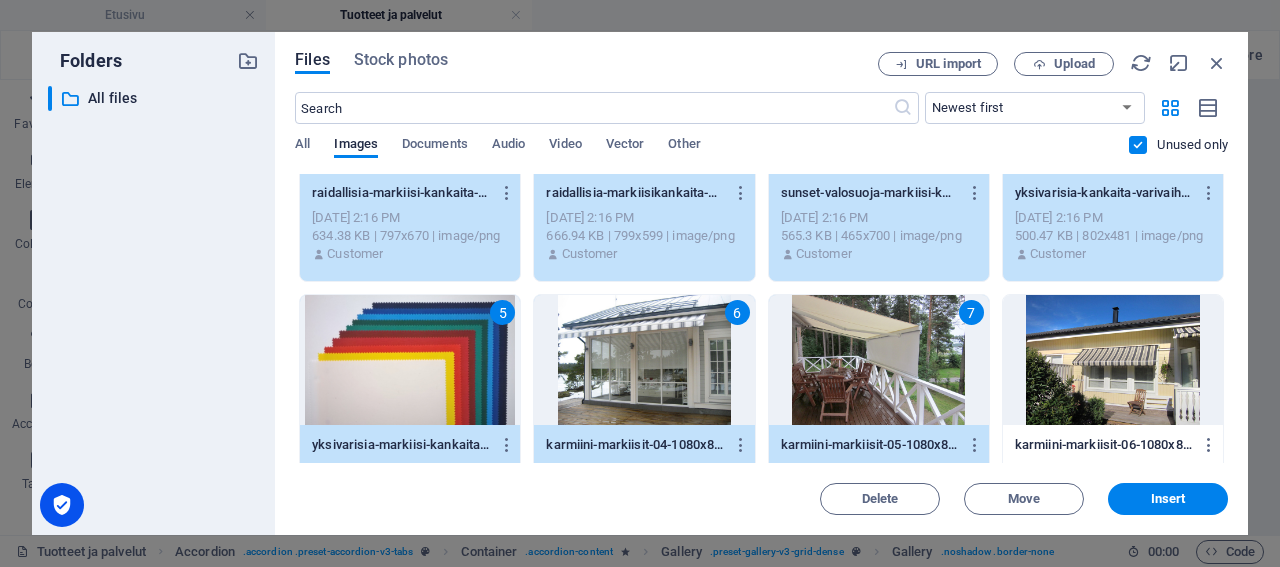 click at bounding box center (1113, 360) 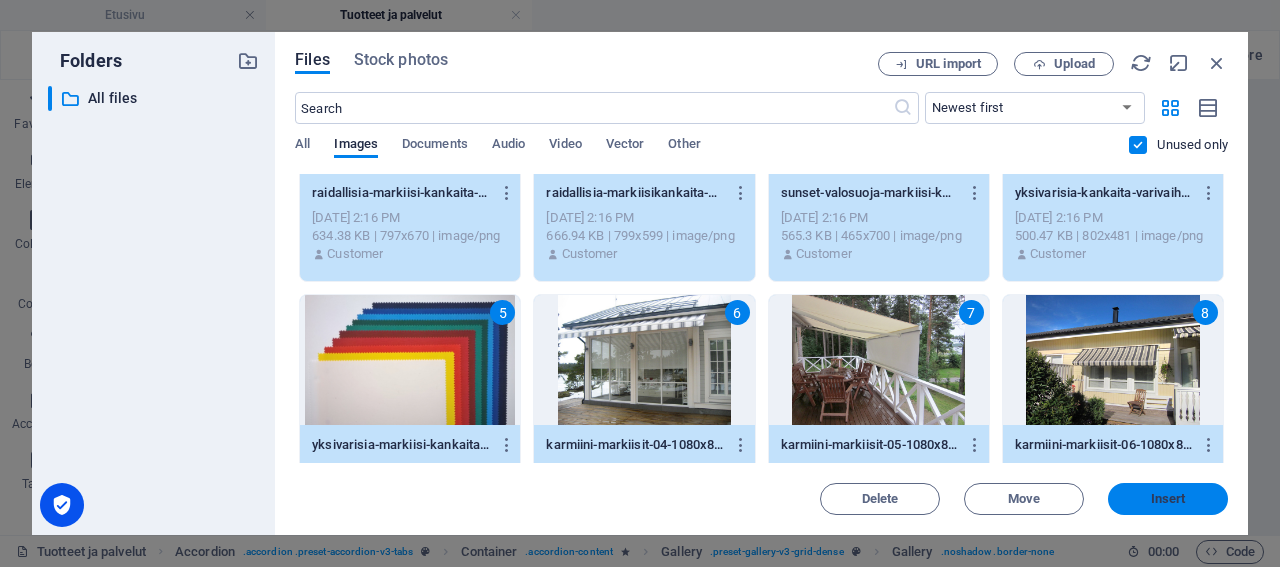 click on "Insert" at bounding box center [1168, 499] 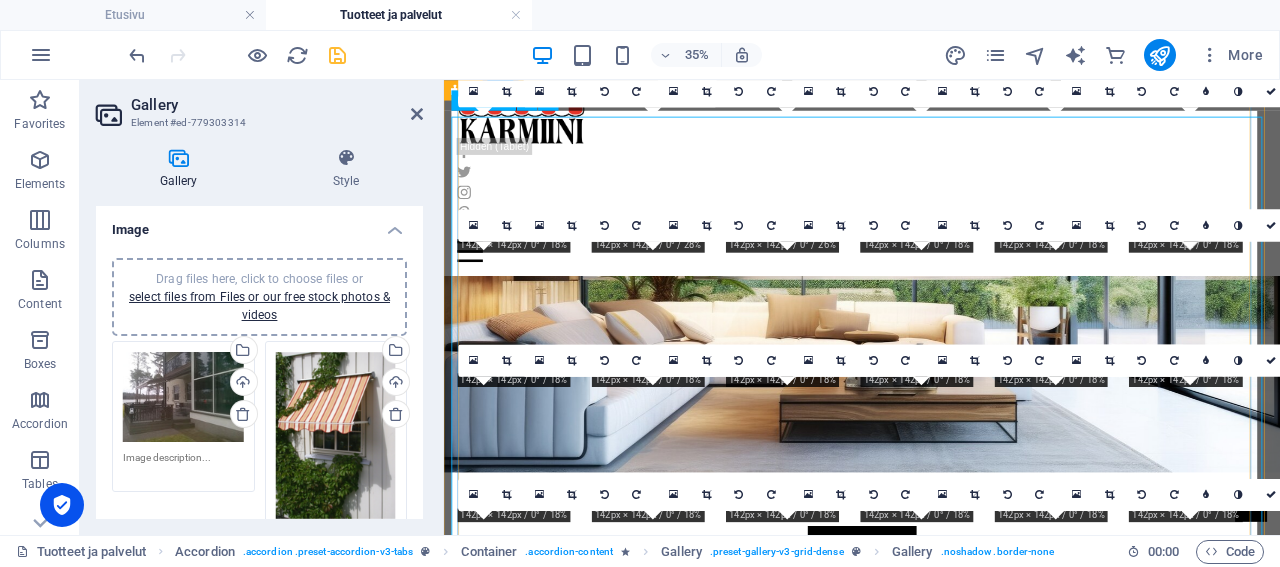 scroll, scrollTop: 3209, scrollLeft: 0, axis: vertical 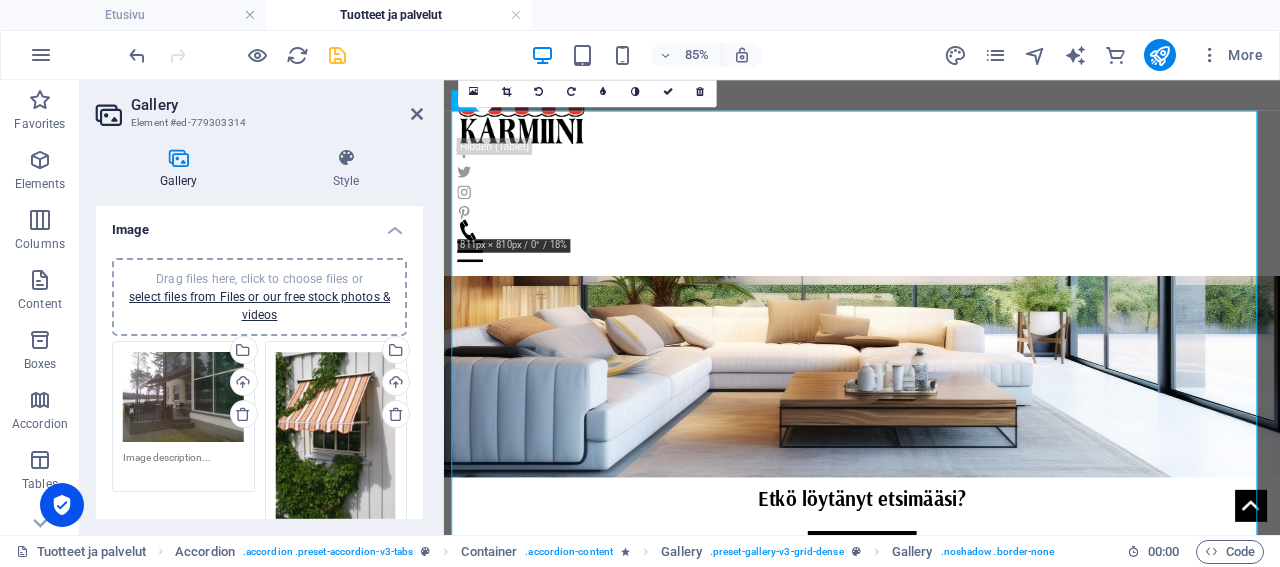 click at bounding box center (178, 158) 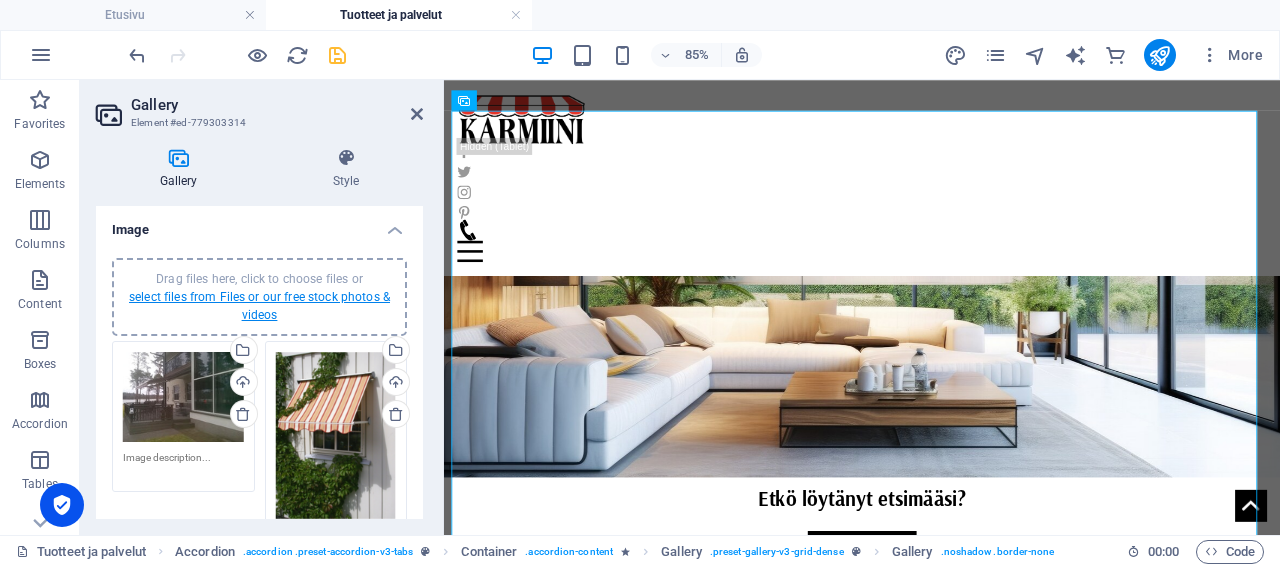 click on "select files from Files or our free stock photos & videos" at bounding box center (259, 306) 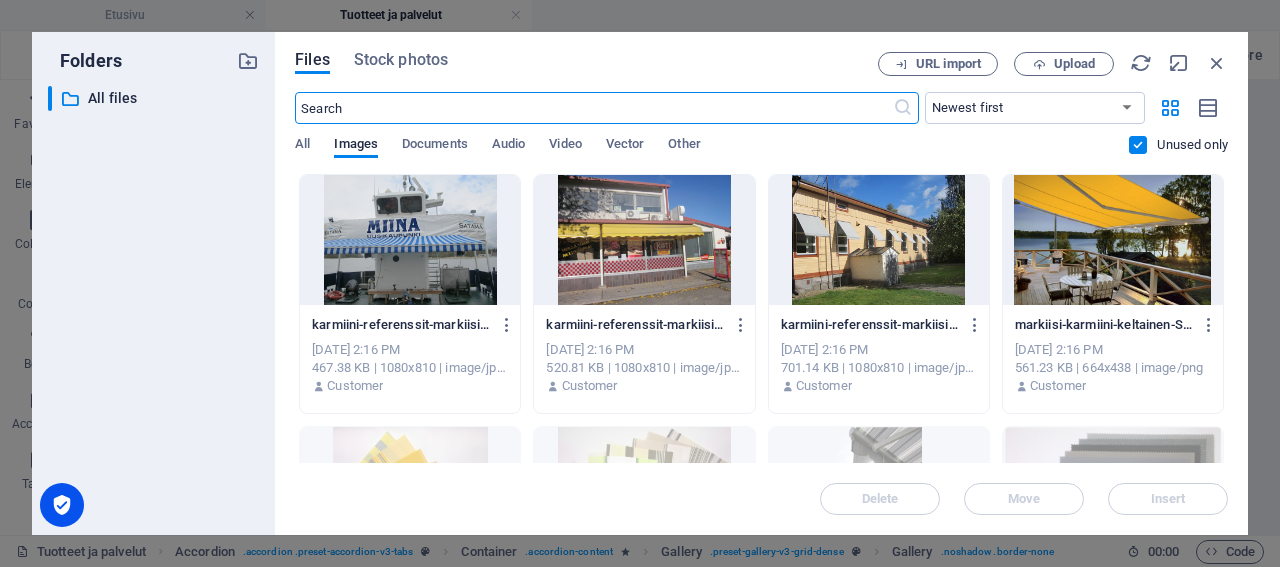 scroll, scrollTop: 3215, scrollLeft: 0, axis: vertical 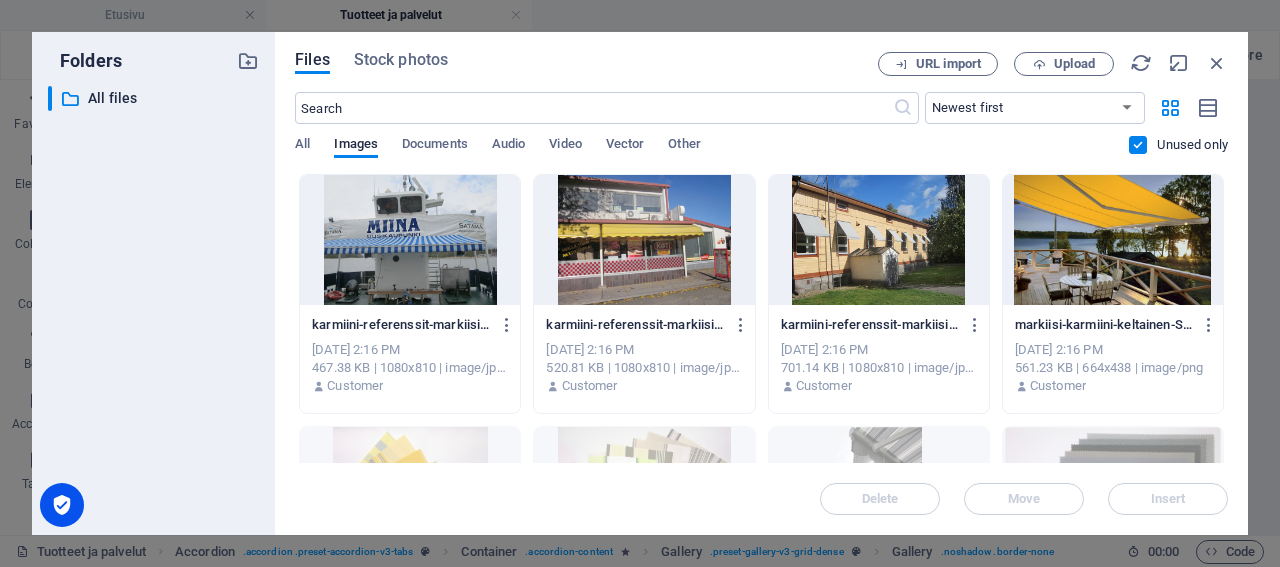 click at bounding box center [410, 240] 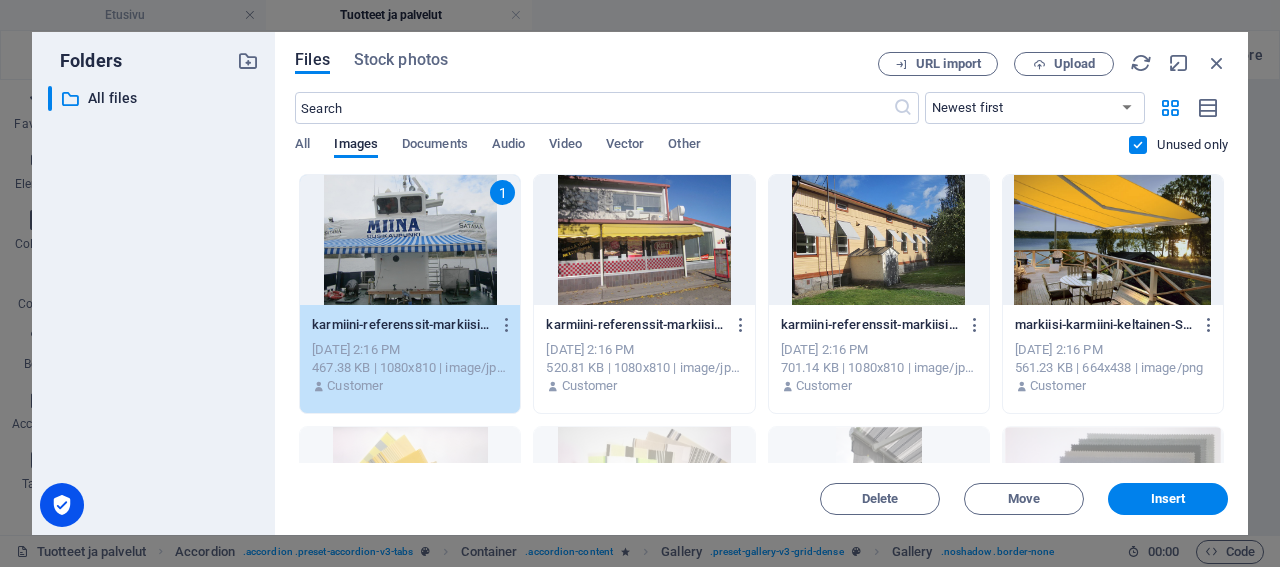 click at bounding box center [644, 240] 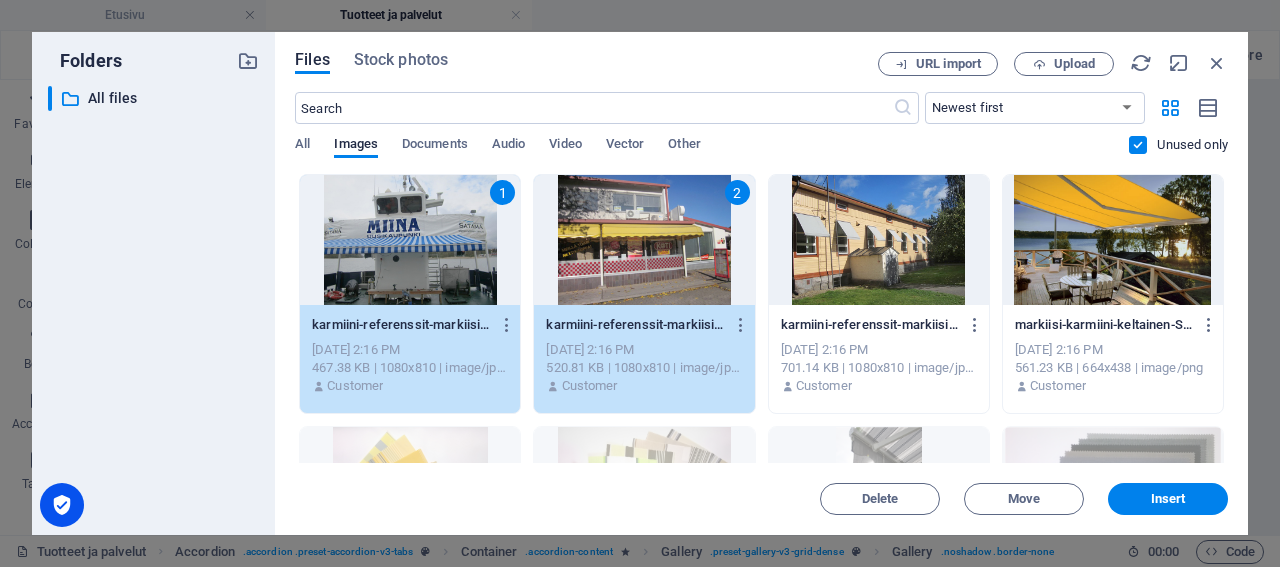 click at bounding box center (879, 240) 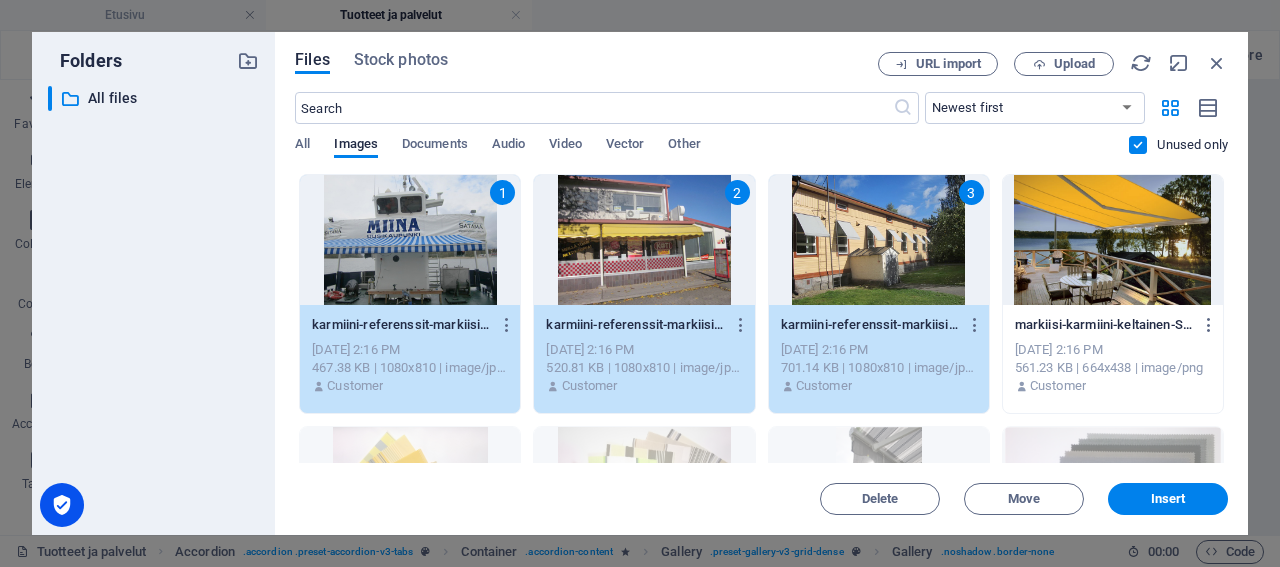 click at bounding box center (1113, 240) 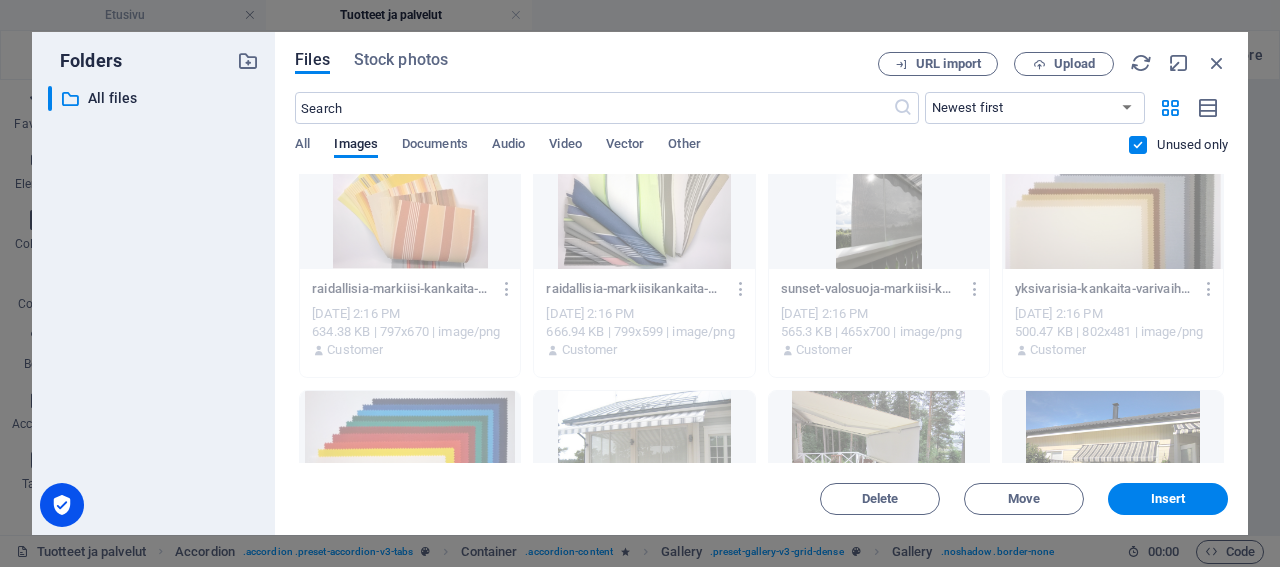 scroll, scrollTop: 0, scrollLeft: 0, axis: both 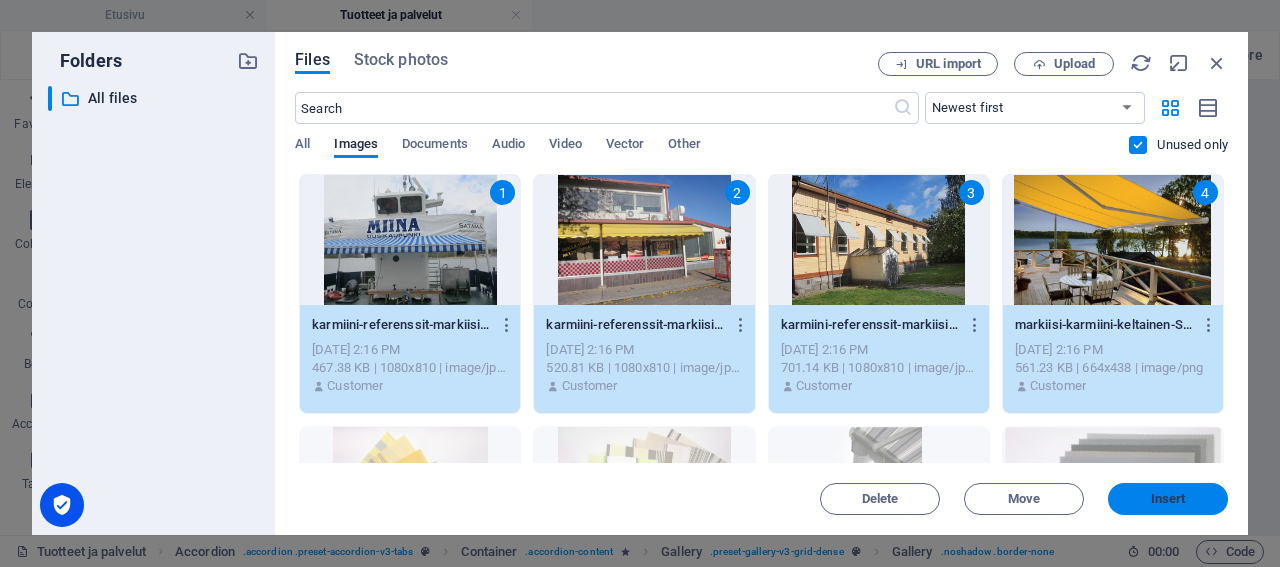 click on "Insert" at bounding box center [1168, 499] 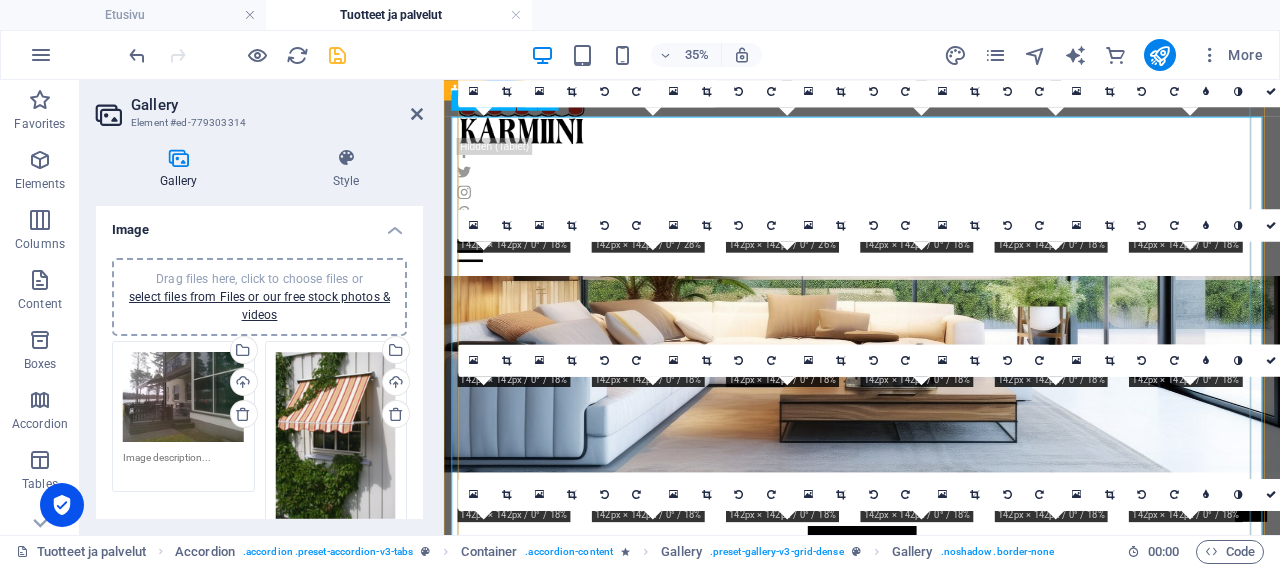 scroll, scrollTop: 3209, scrollLeft: 0, axis: vertical 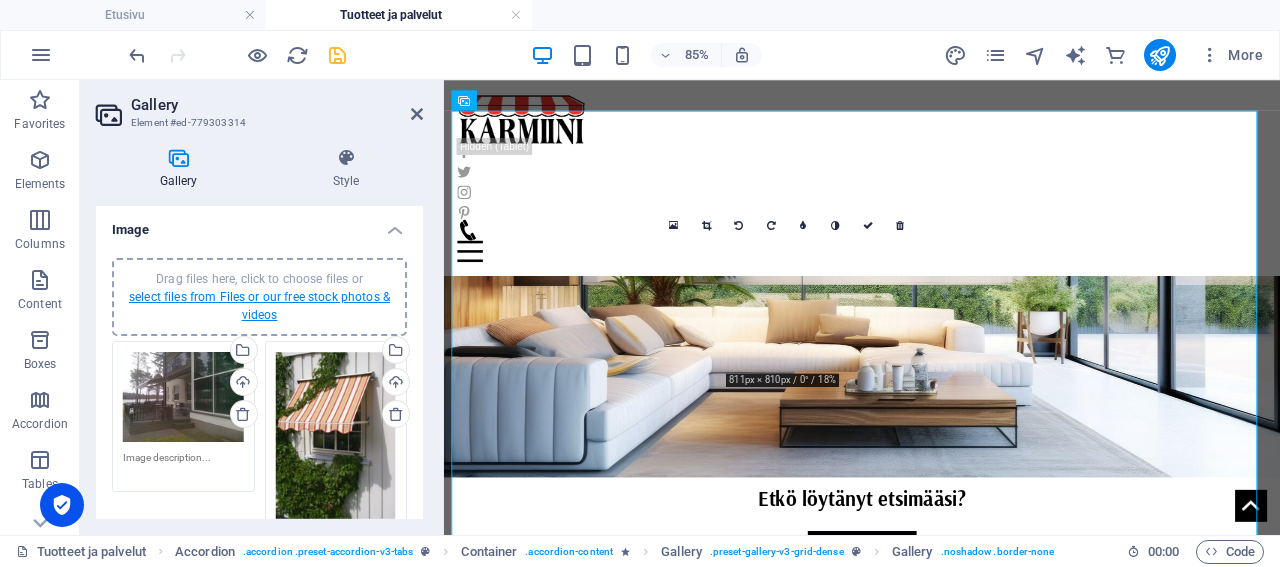 click on "select files from Files or our free stock photos & videos" at bounding box center [259, 306] 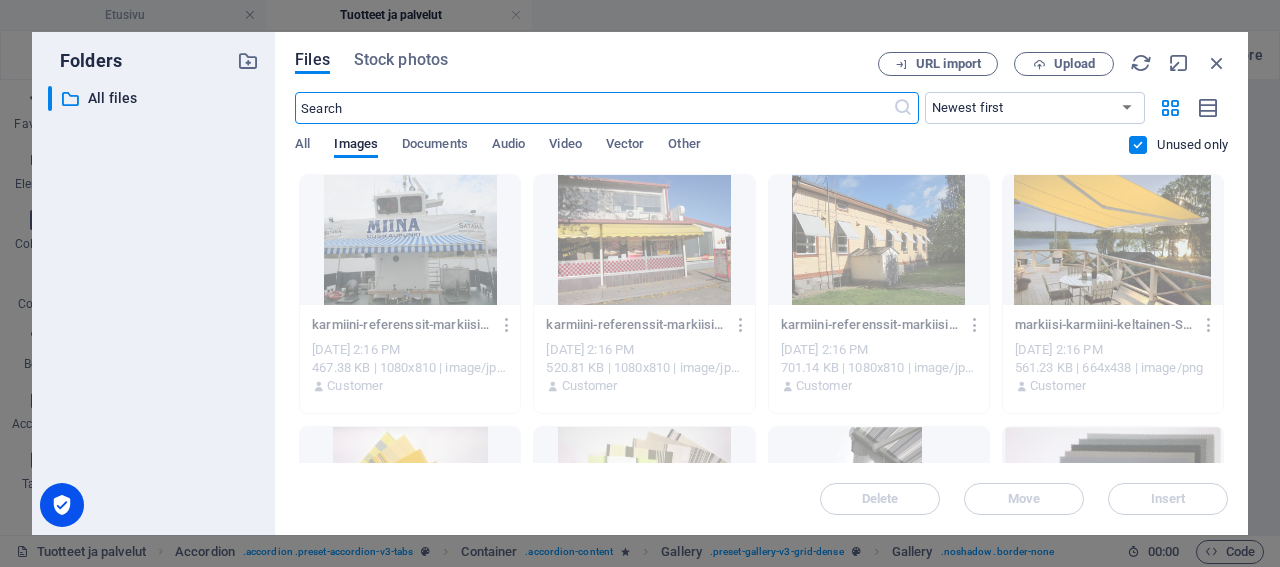 scroll, scrollTop: 3215, scrollLeft: 0, axis: vertical 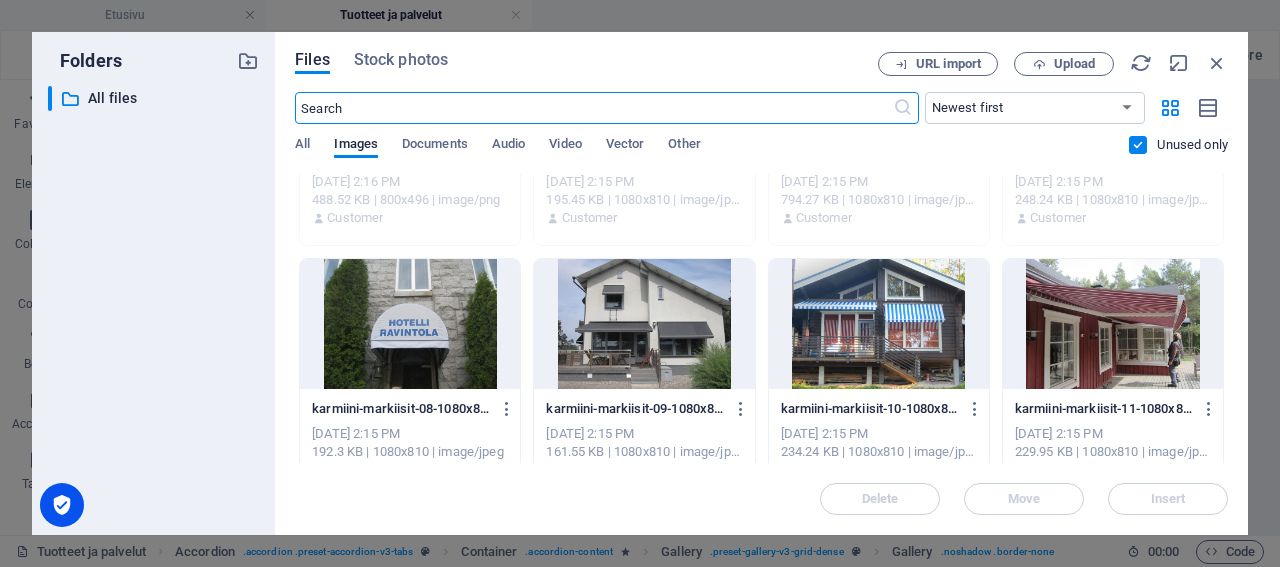 click at bounding box center [410, 324] 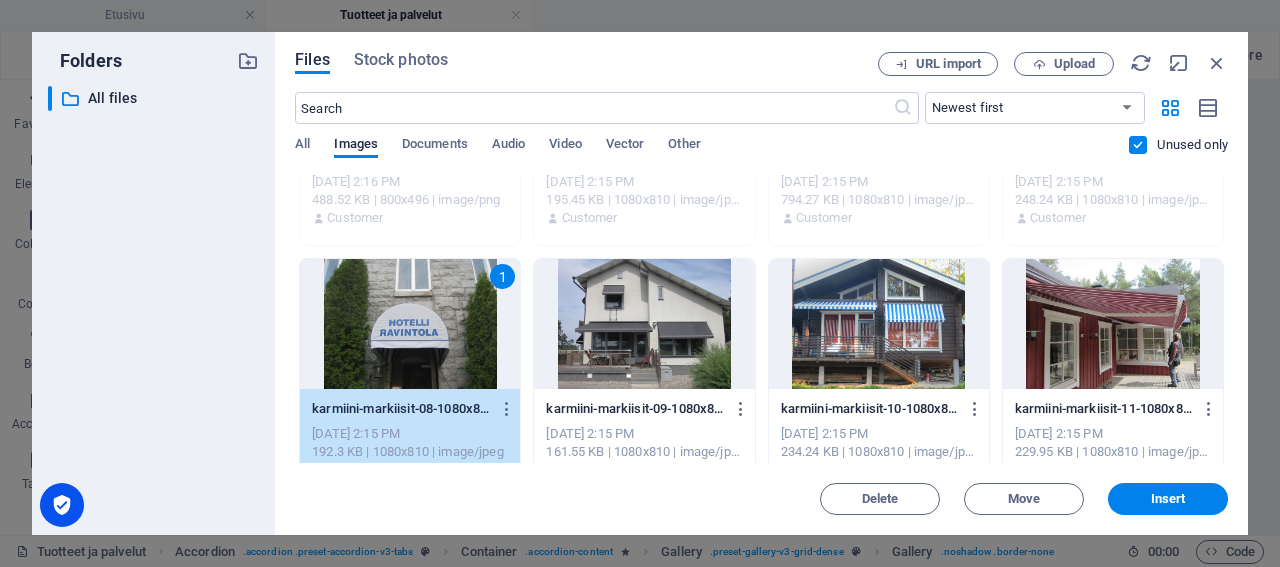 click at bounding box center (644, 324) 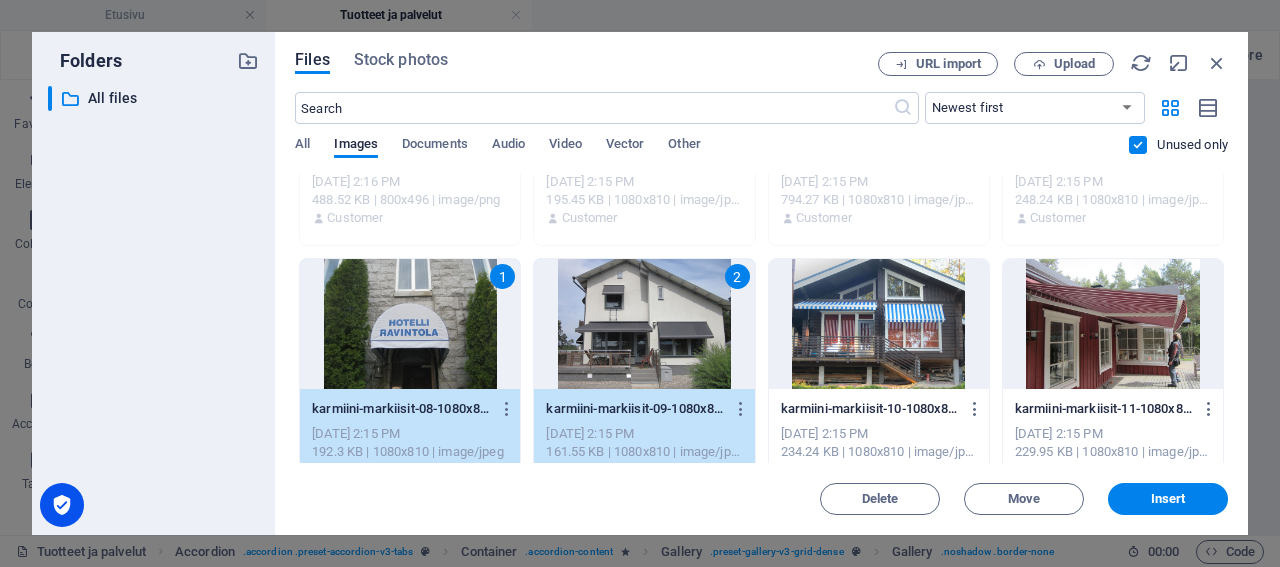 click at bounding box center [879, 324] 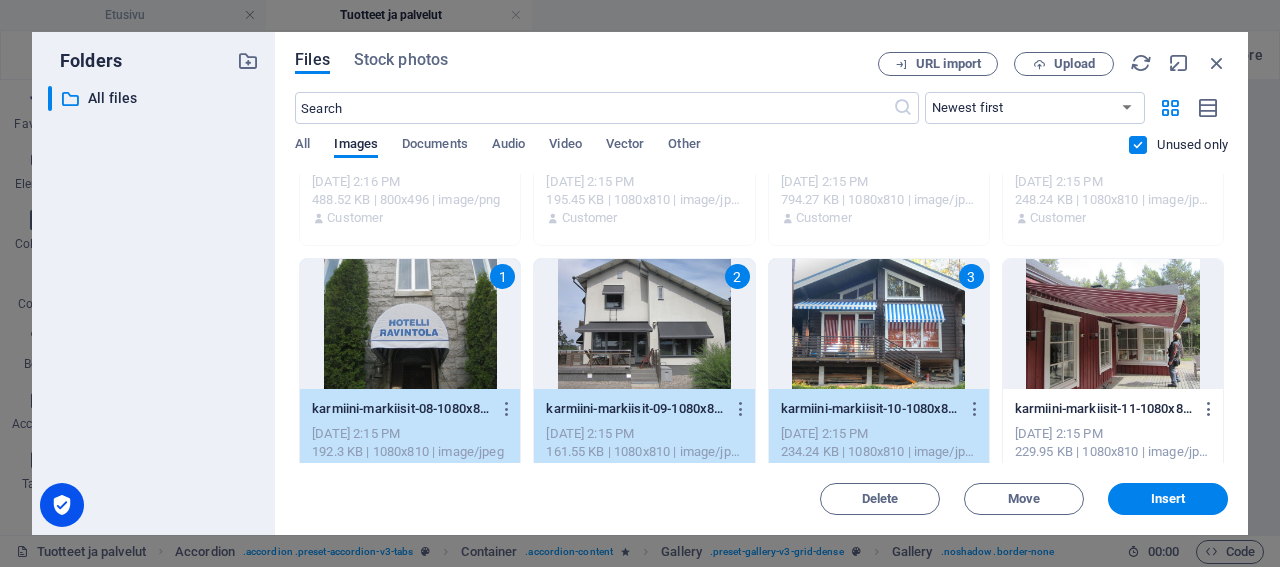 click at bounding box center (1113, 324) 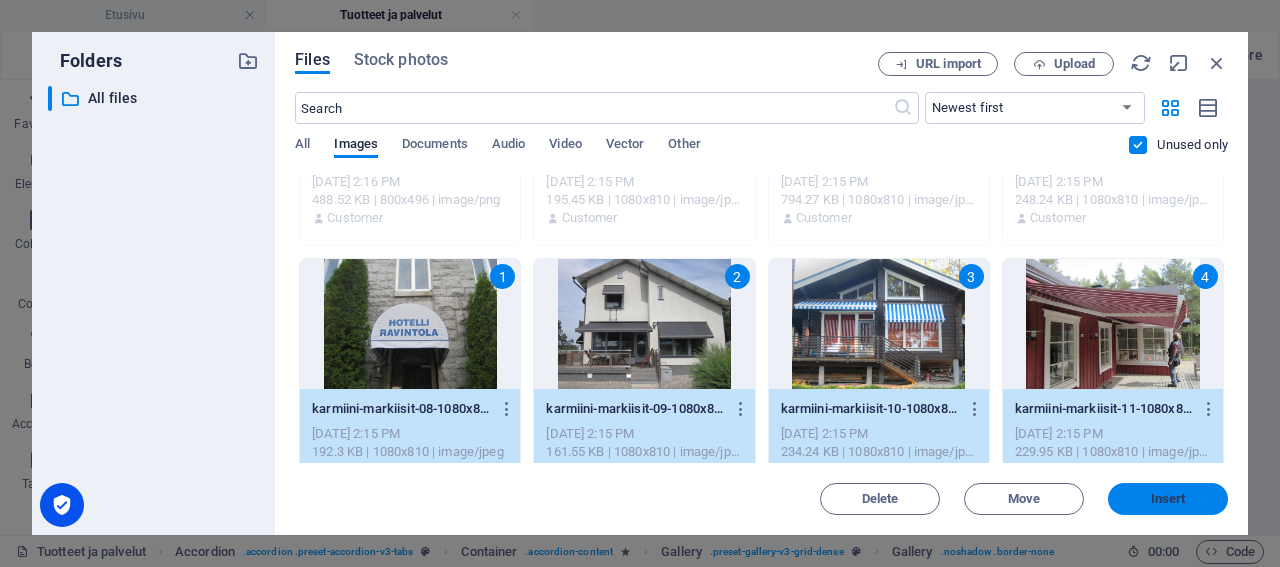 click on "Insert" at bounding box center [1168, 499] 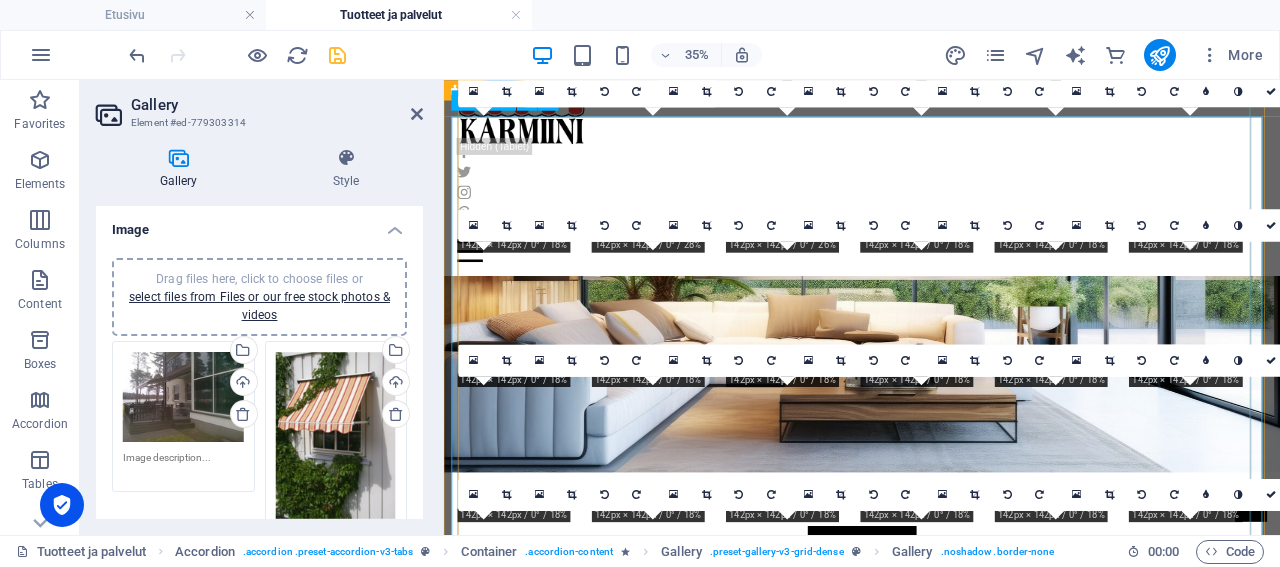 scroll, scrollTop: 3209, scrollLeft: 0, axis: vertical 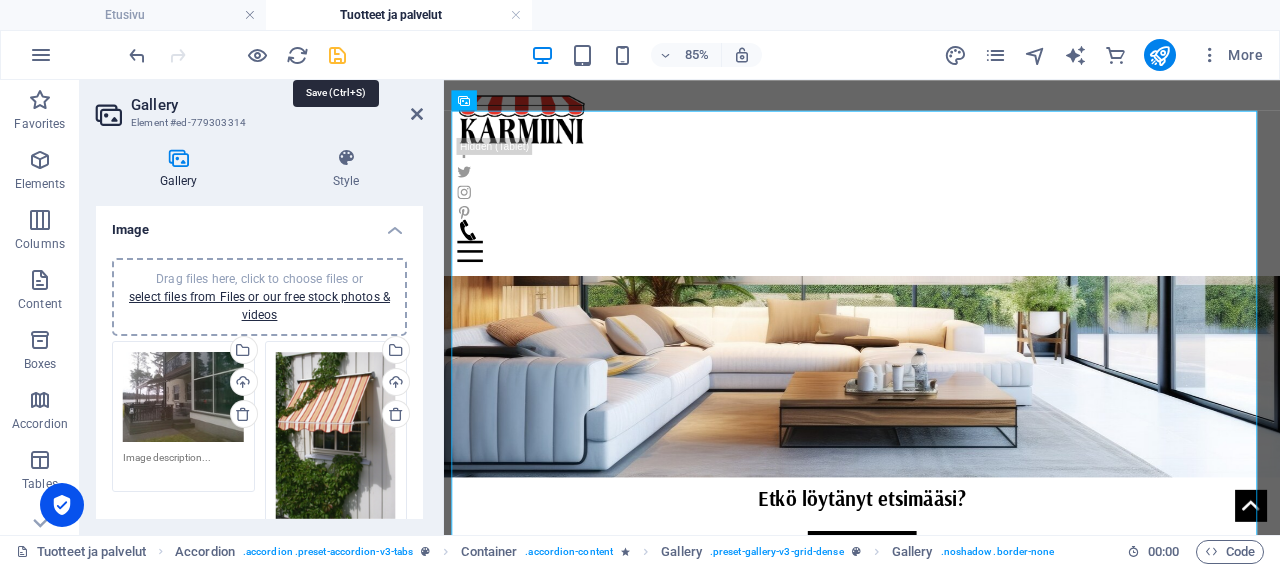 click at bounding box center (337, 55) 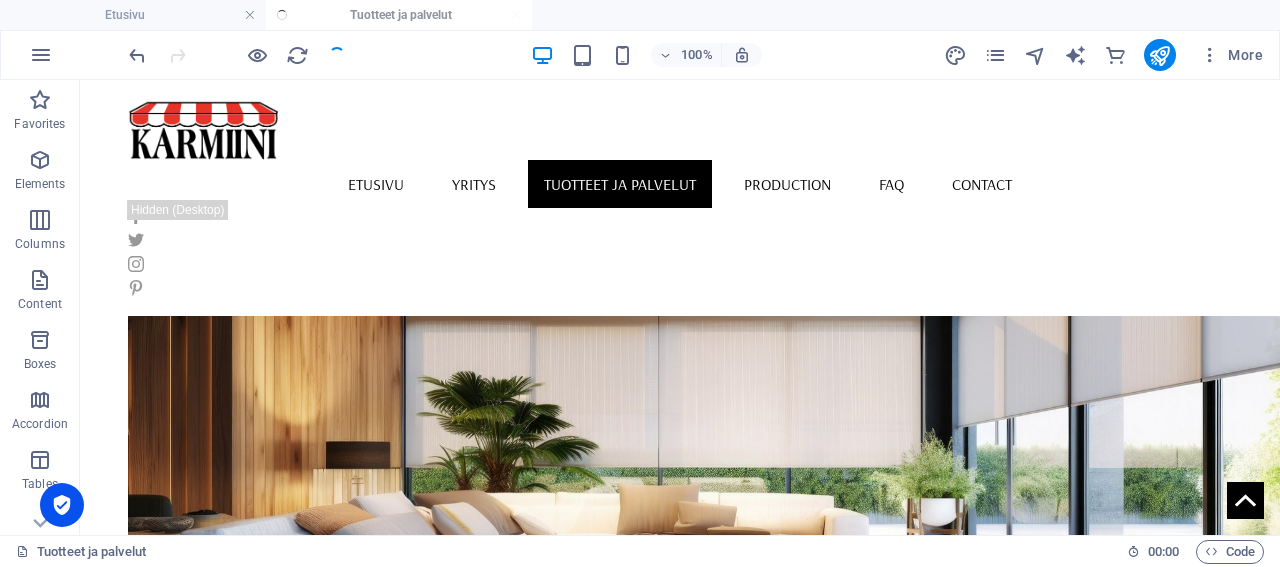scroll, scrollTop: 3217, scrollLeft: 0, axis: vertical 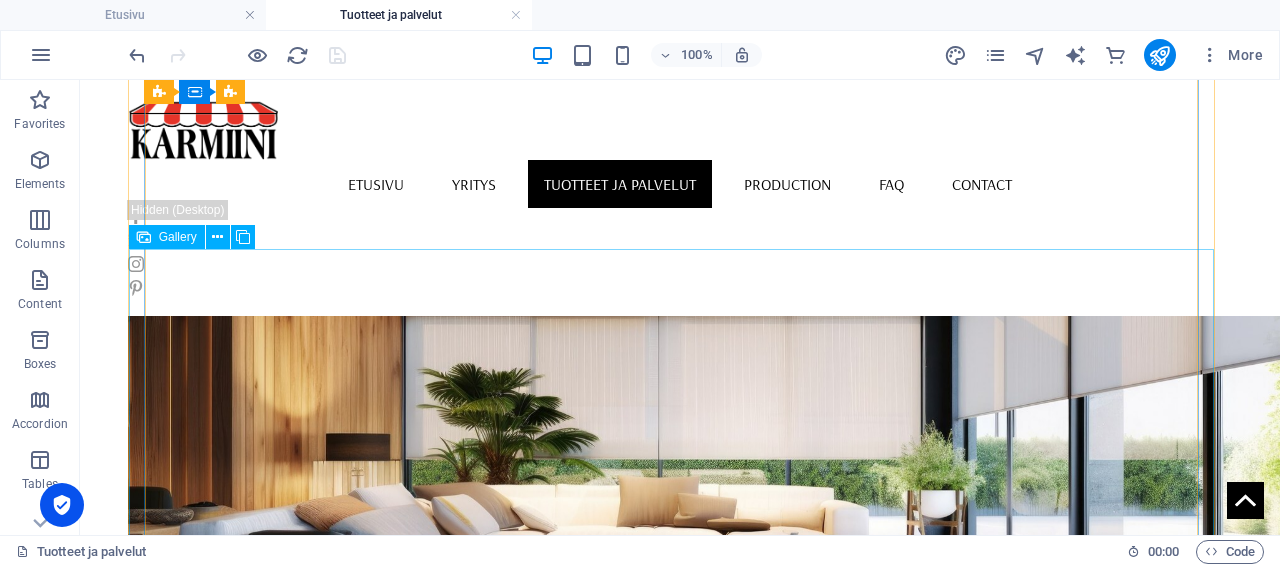 click on "Gallery" at bounding box center [178, 237] 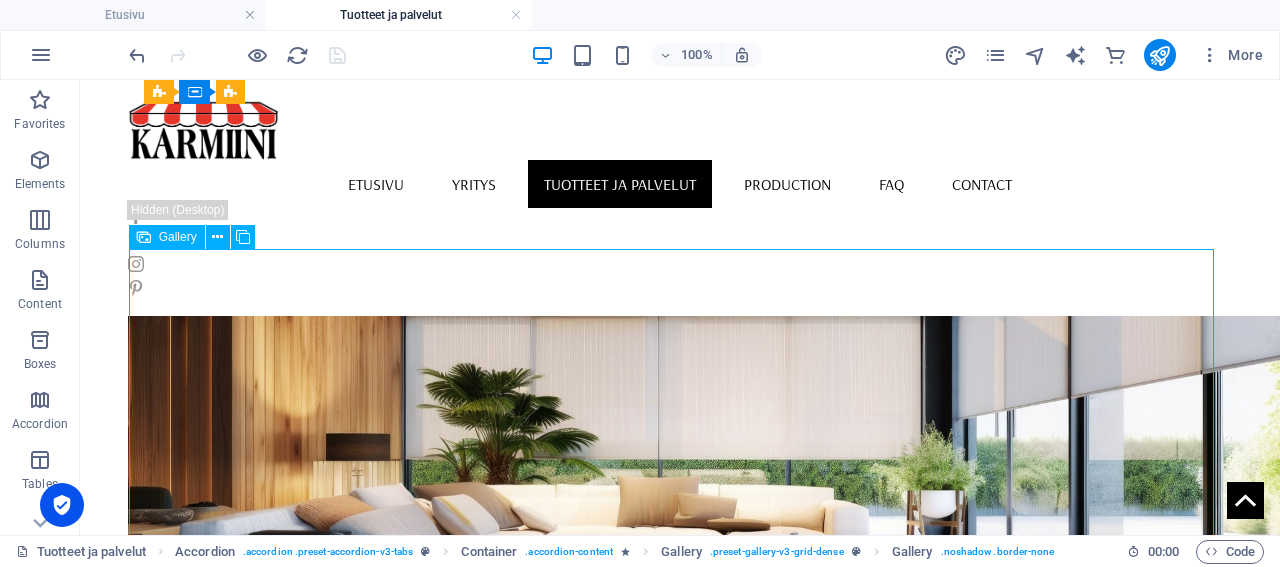 click on "Gallery" at bounding box center (178, 237) 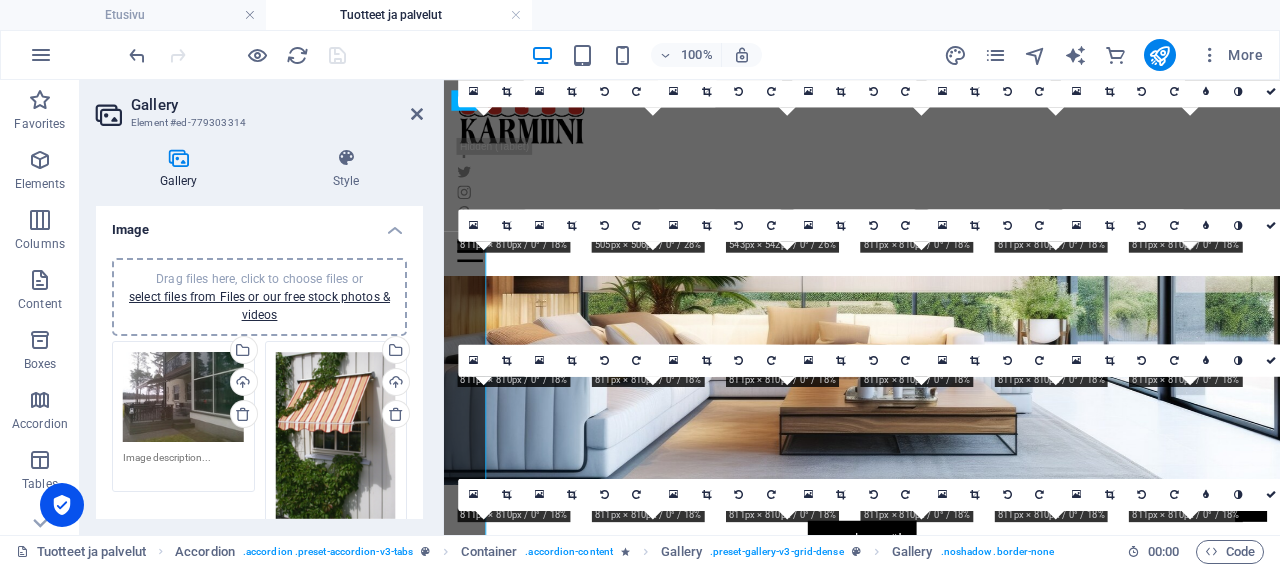 scroll, scrollTop: 3209, scrollLeft: 0, axis: vertical 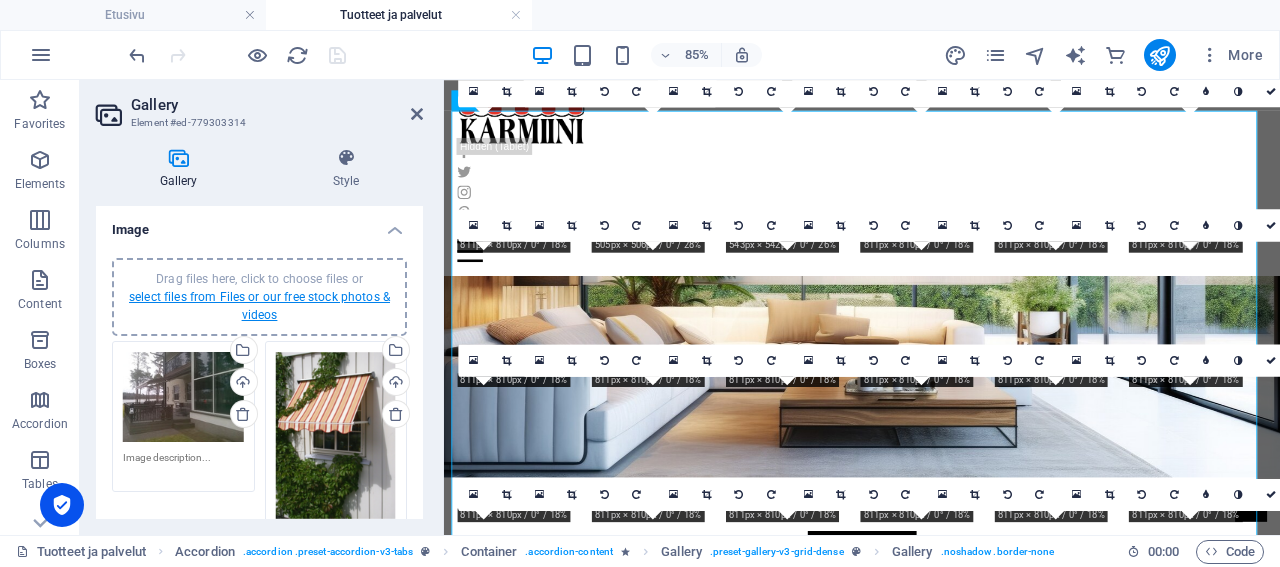 click on "select files from Files or our free stock photos & videos" at bounding box center (259, 306) 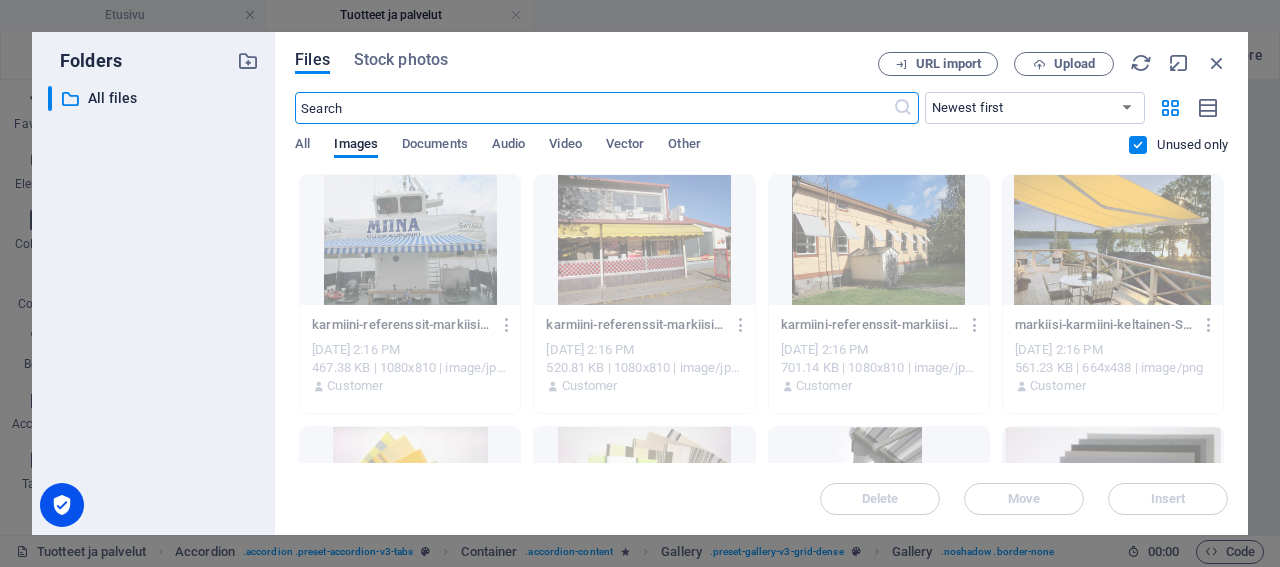 scroll, scrollTop: 3215, scrollLeft: 0, axis: vertical 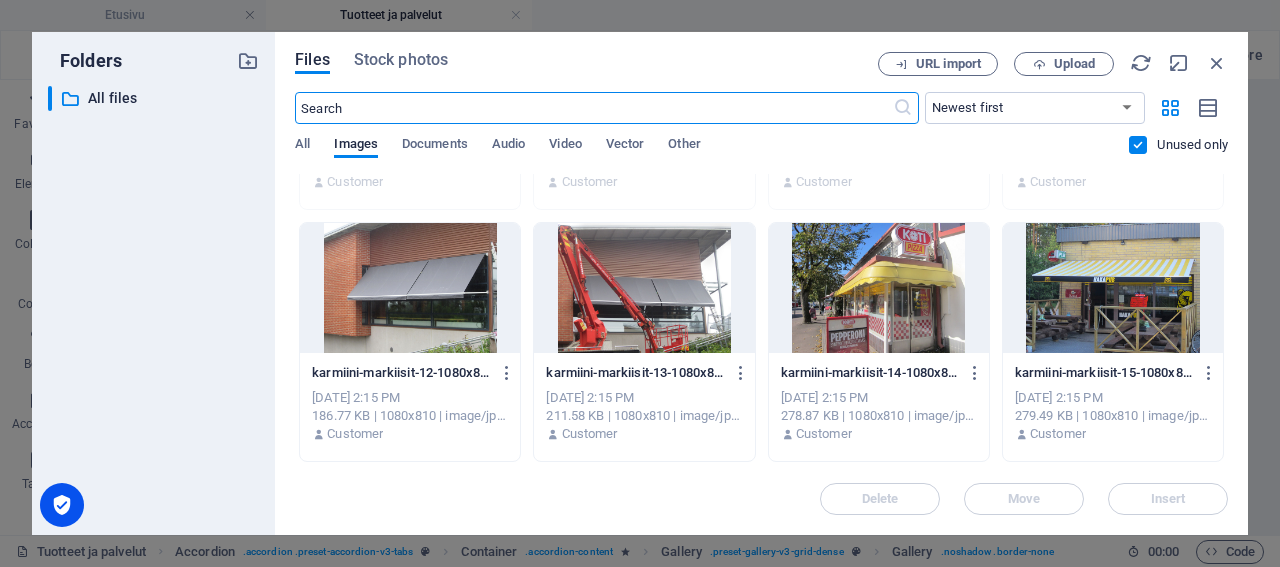 click at bounding box center (410, 288) 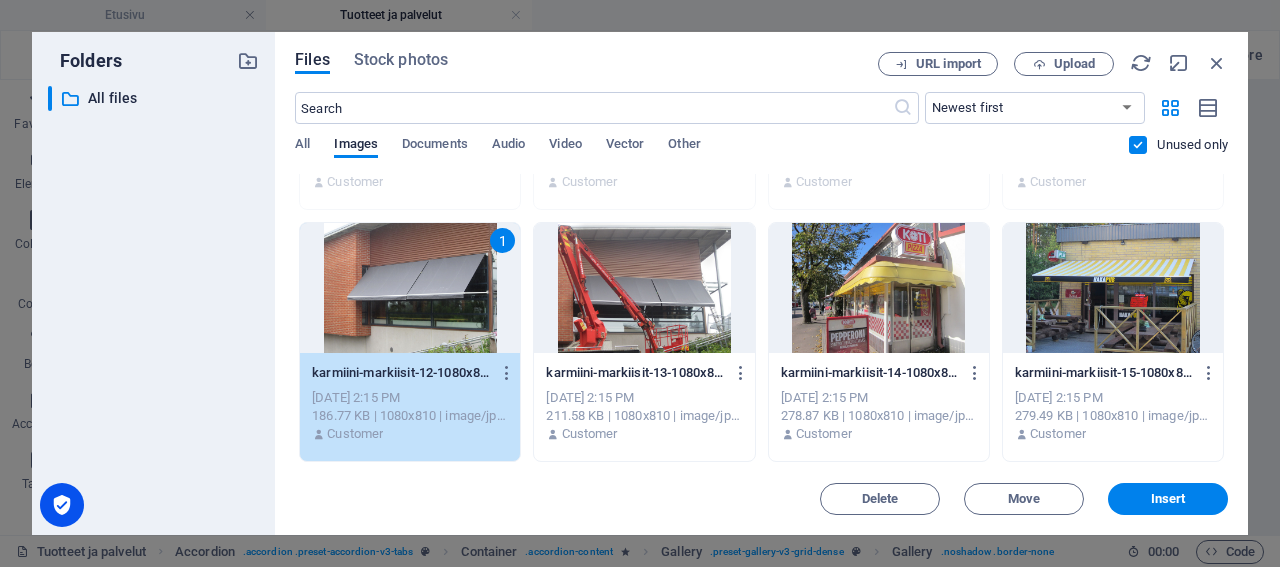 click at bounding box center (644, 288) 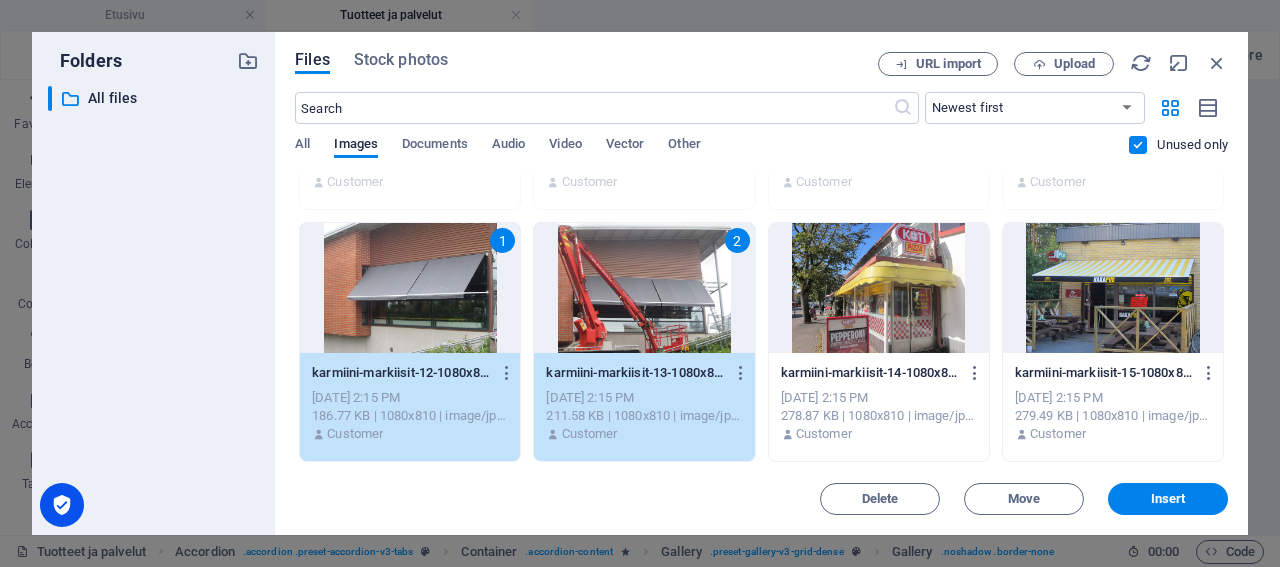 click at bounding box center (879, 288) 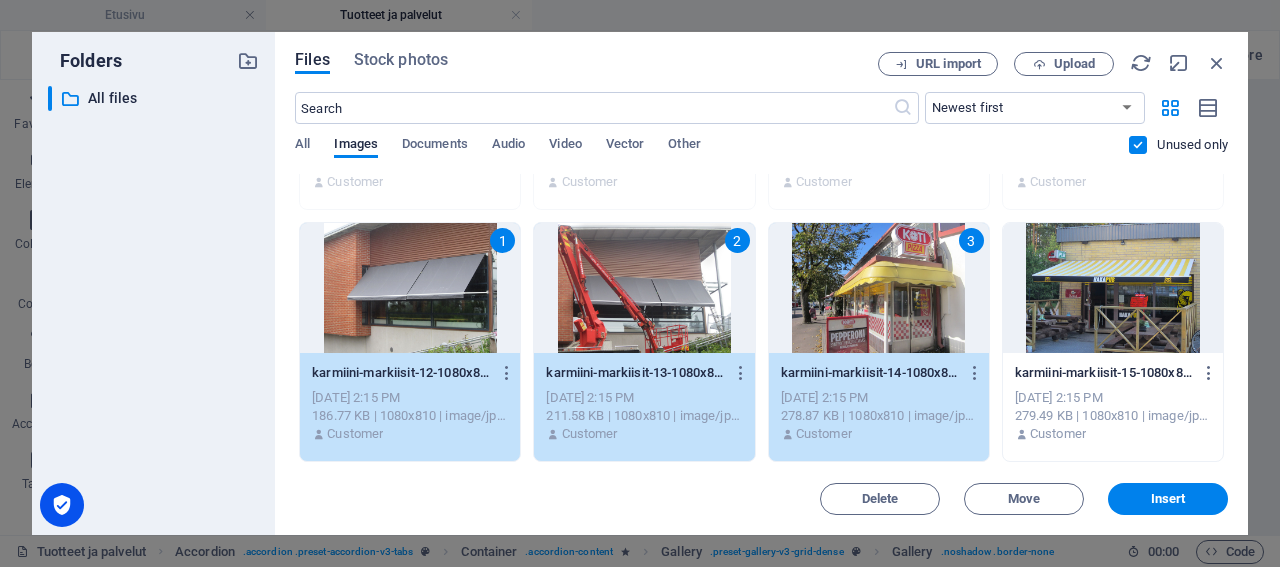 drag, startPoint x: 1057, startPoint y: 296, endPoint x: 1018, endPoint y: 297, distance: 39.012817 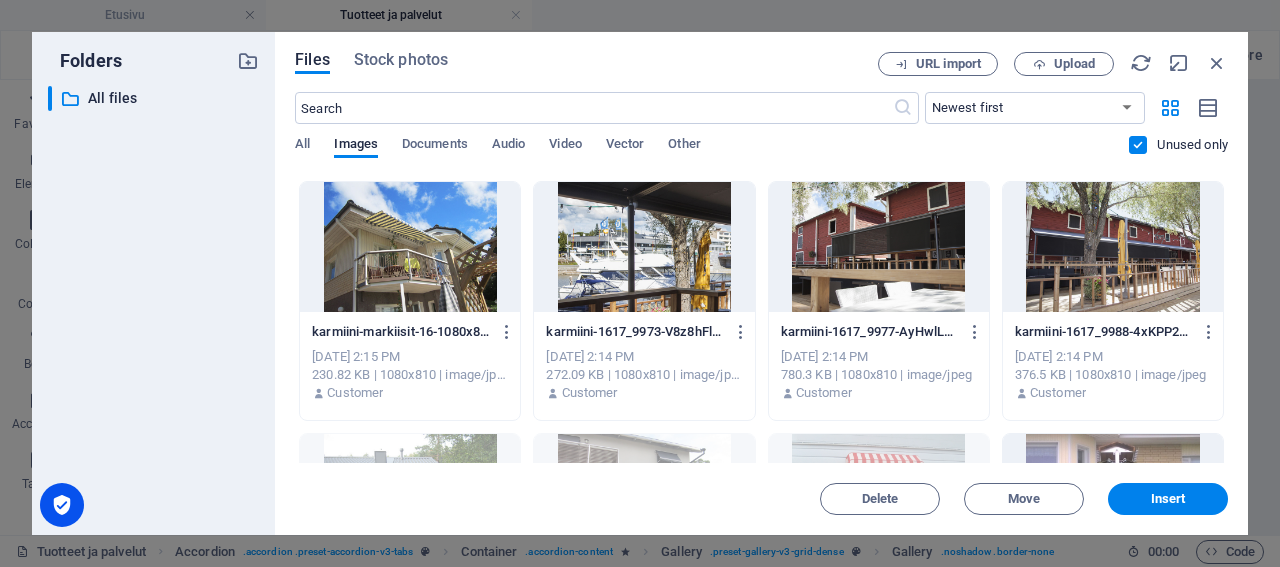 scroll, scrollTop: 1152, scrollLeft: 0, axis: vertical 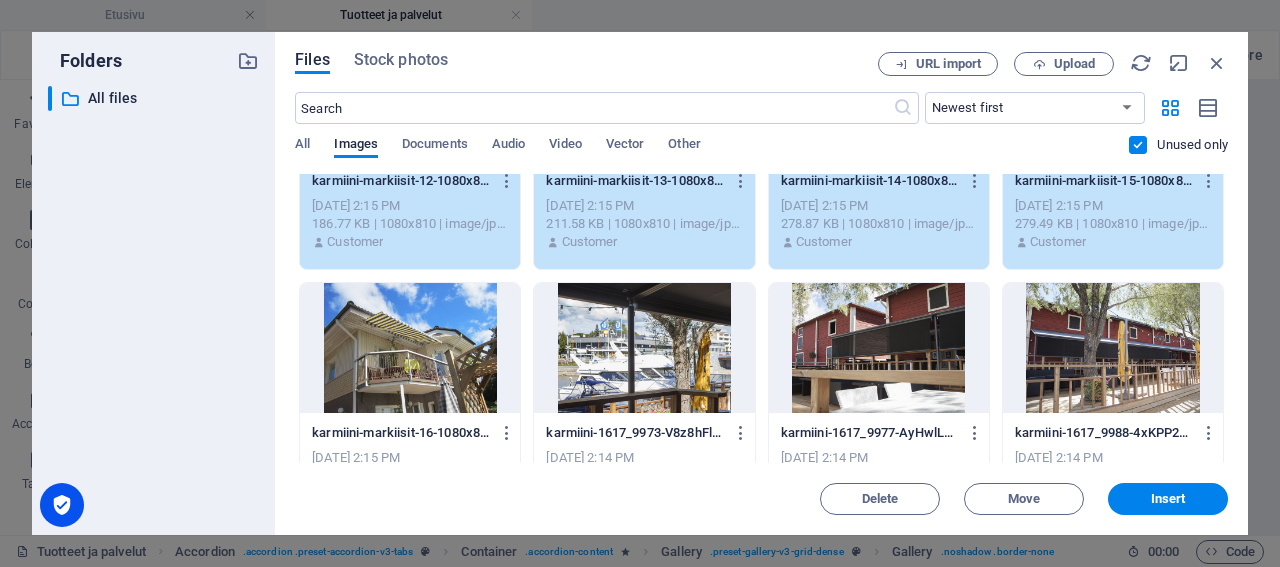 click at bounding box center [410, 348] 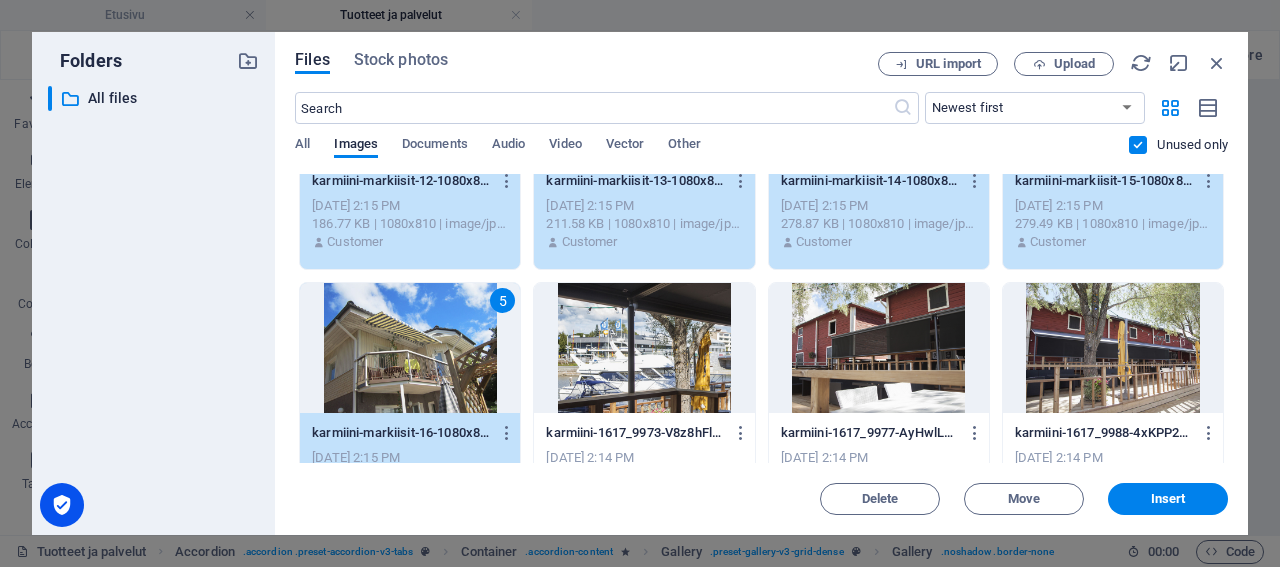 click at bounding box center [644, 348] 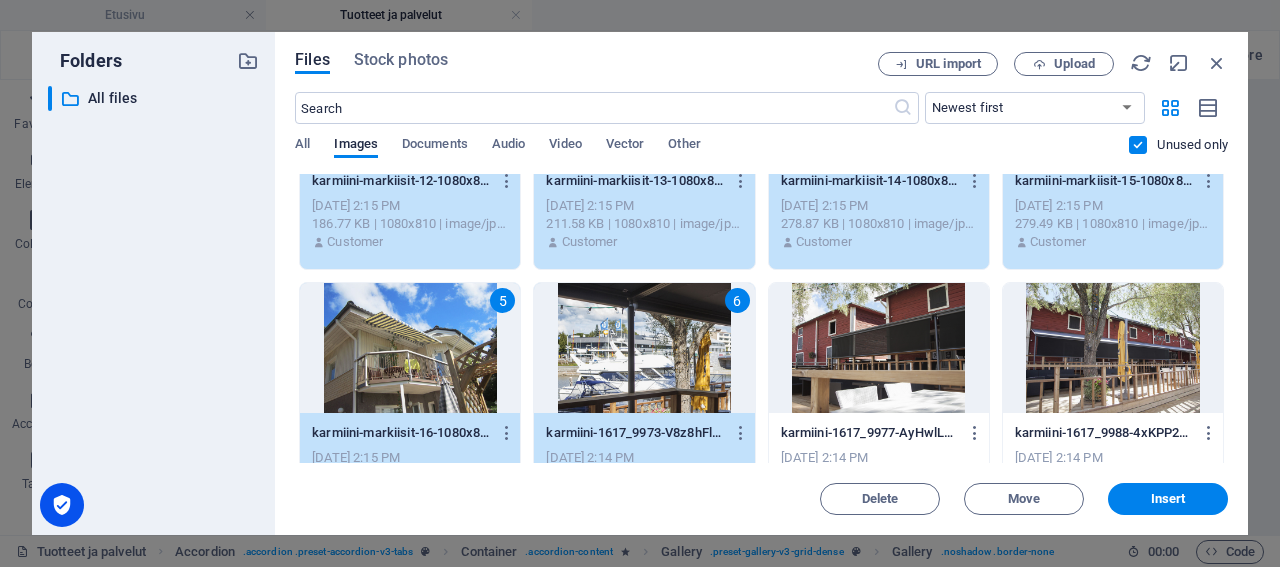 click at bounding box center (879, 348) 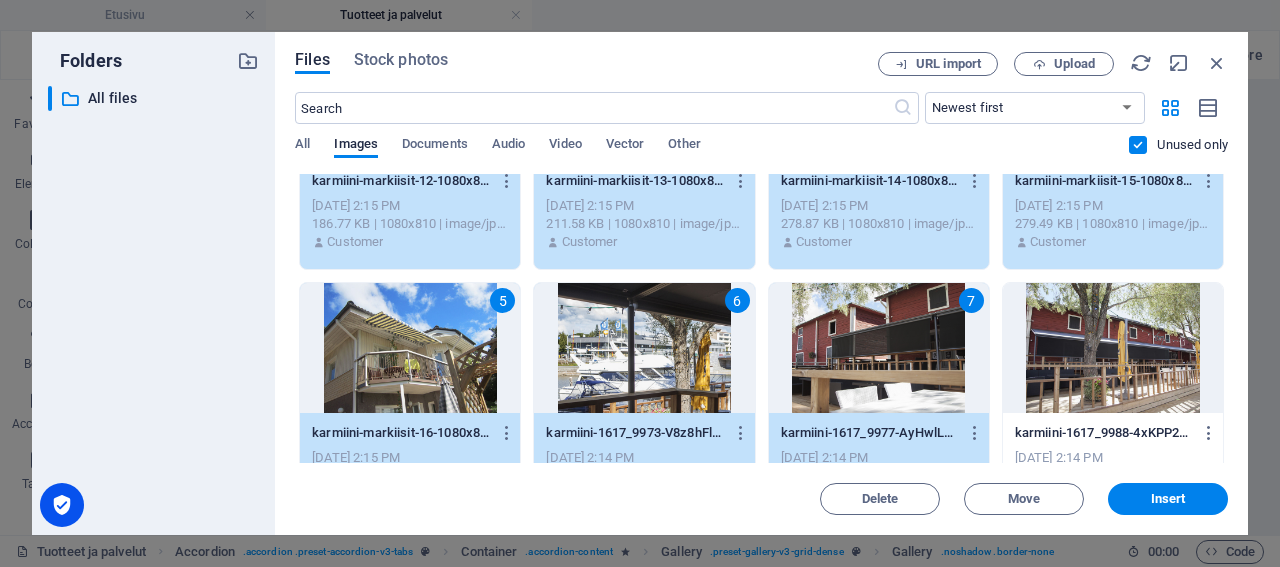 click at bounding box center (1113, 348) 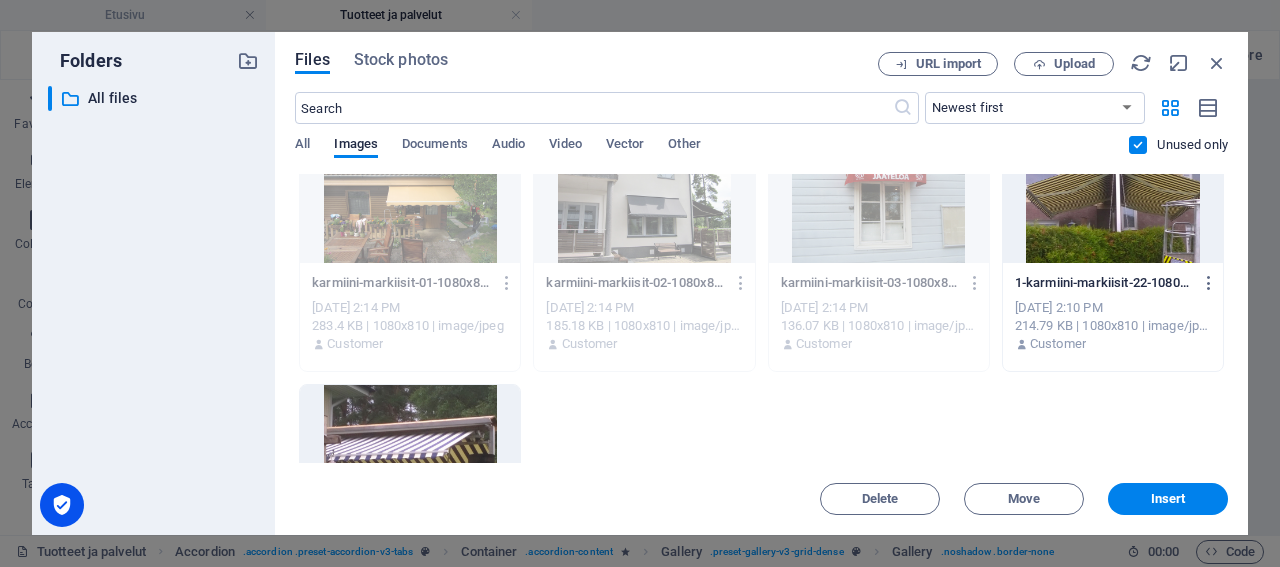 scroll, scrollTop: 1523, scrollLeft: 0, axis: vertical 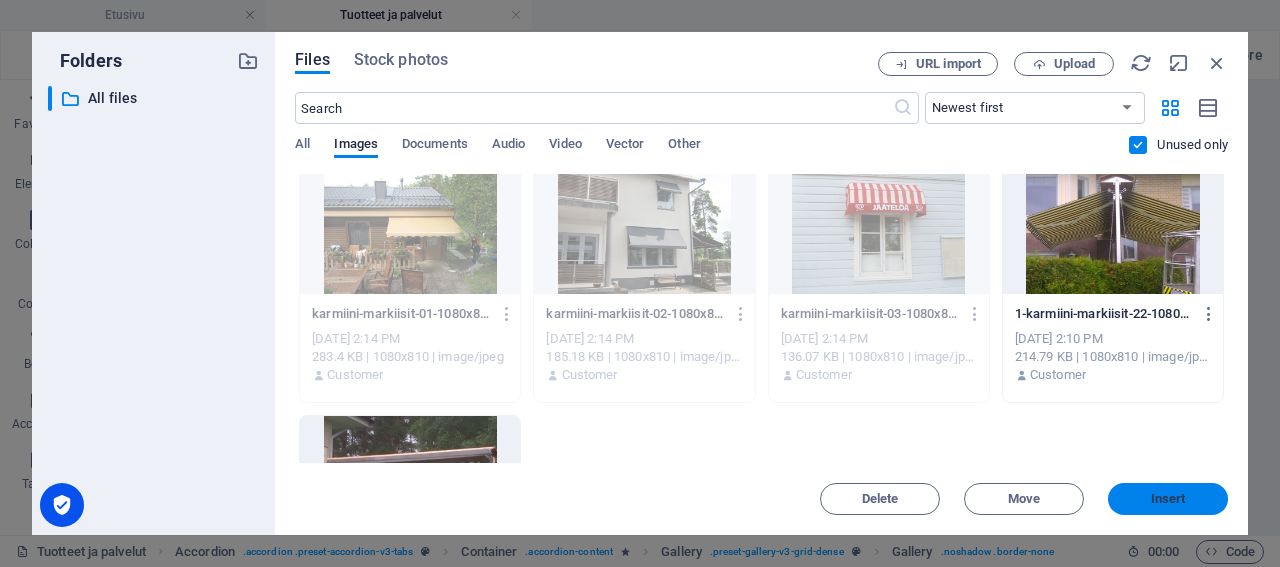 click on "Insert" at bounding box center (1168, 499) 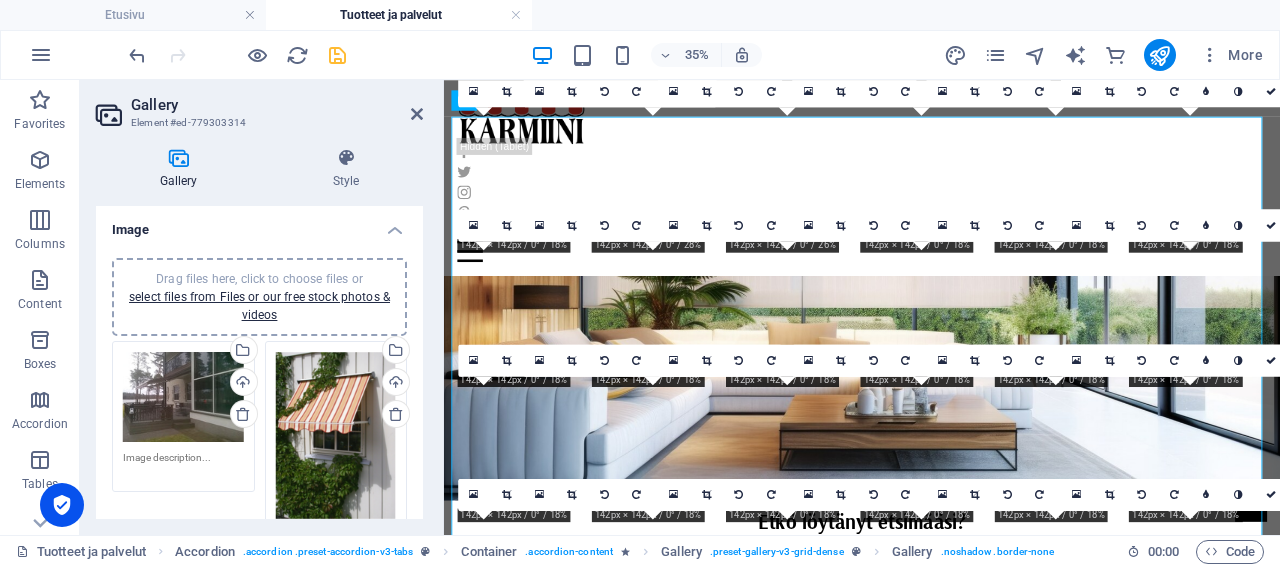 scroll, scrollTop: 3209, scrollLeft: 0, axis: vertical 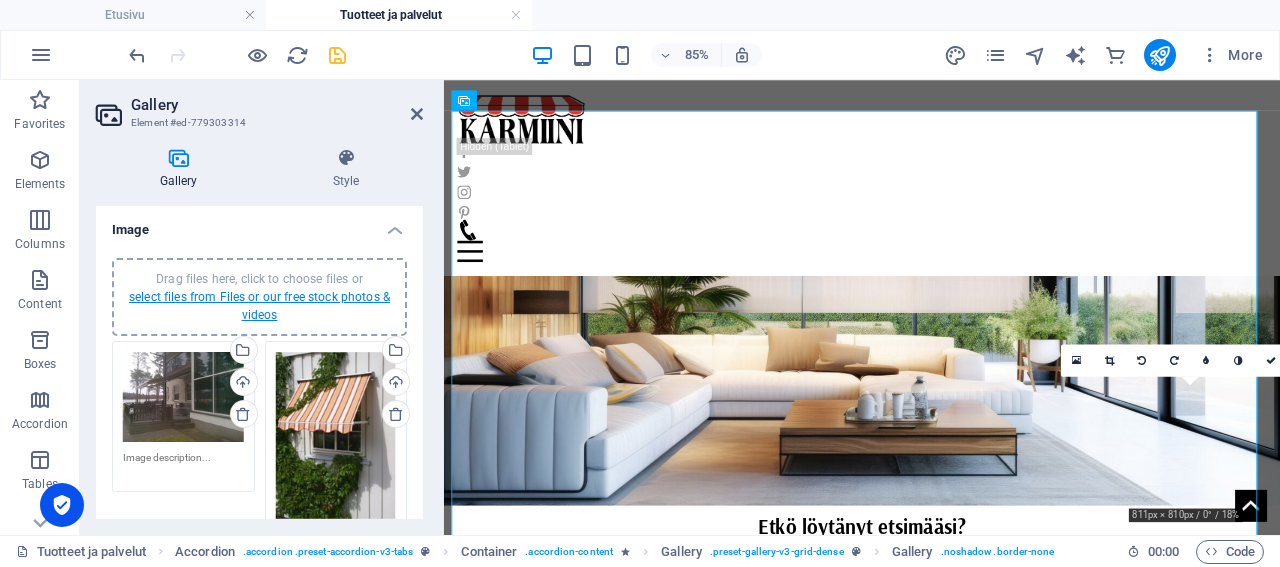 click on "select files from Files or our free stock photos & videos" at bounding box center (259, 306) 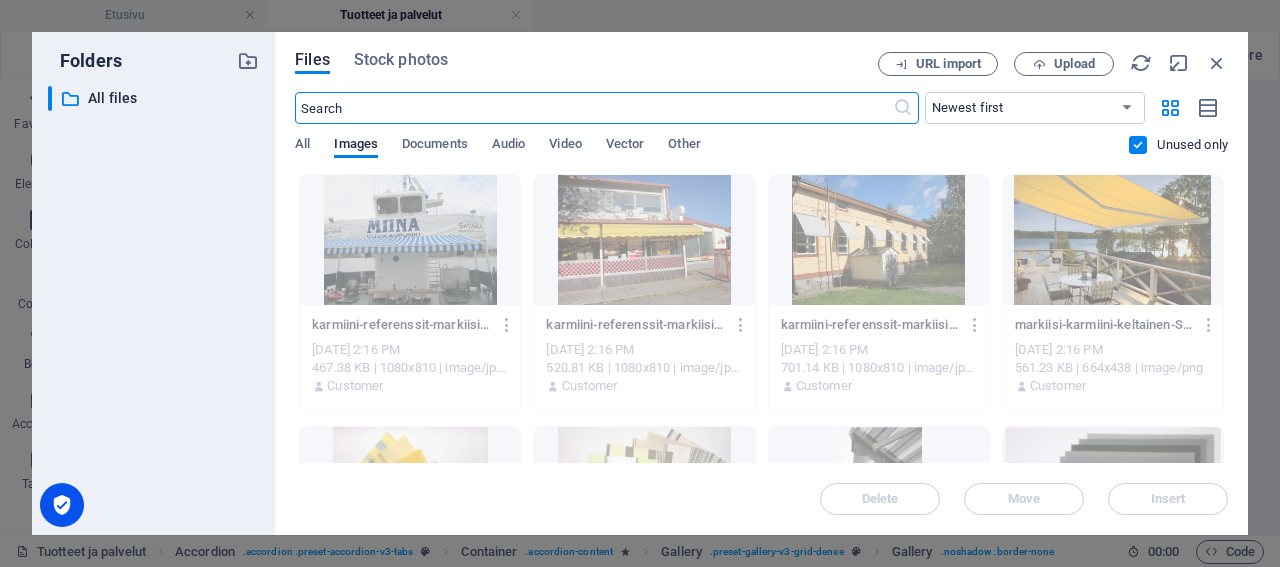 scroll, scrollTop: 3215, scrollLeft: 0, axis: vertical 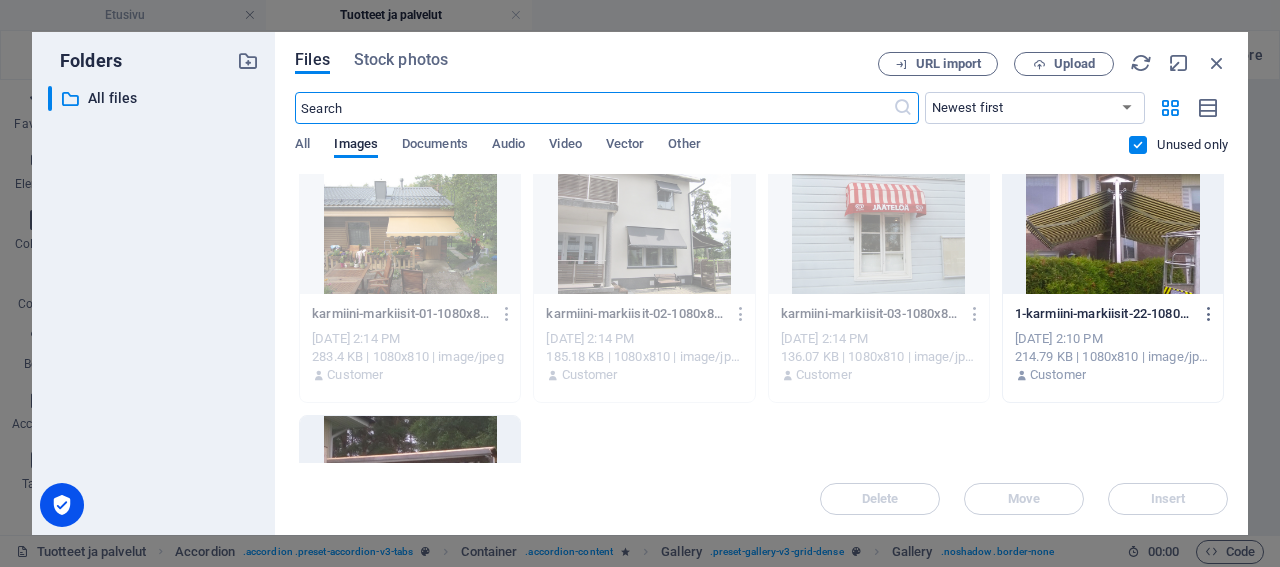 click at bounding box center (1113, 229) 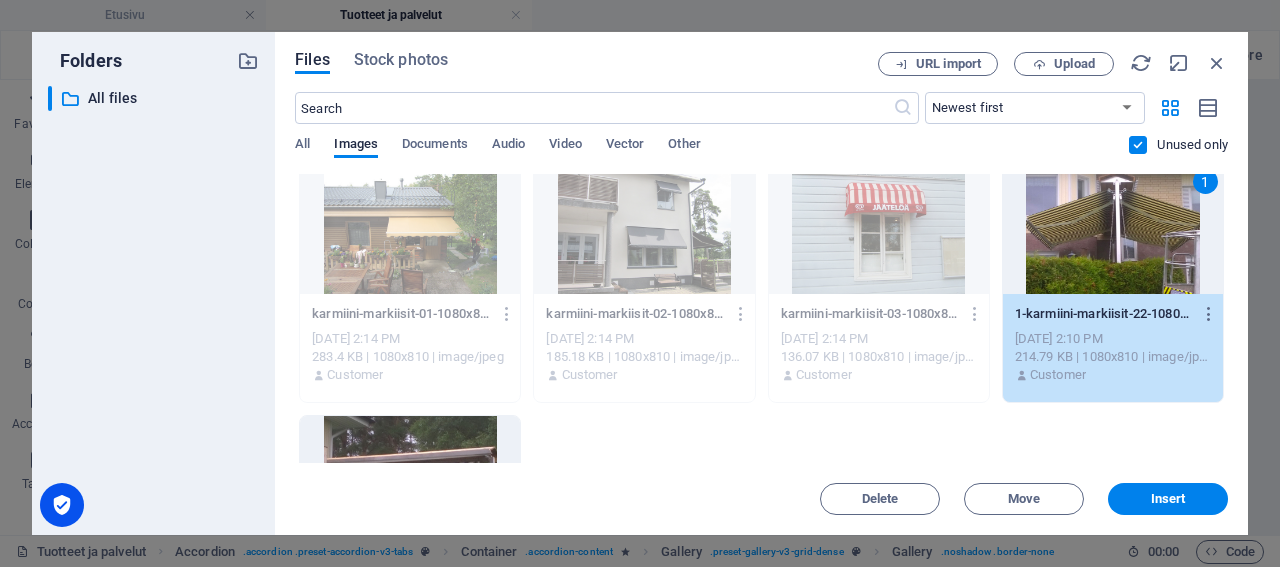 click at bounding box center [410, 481] 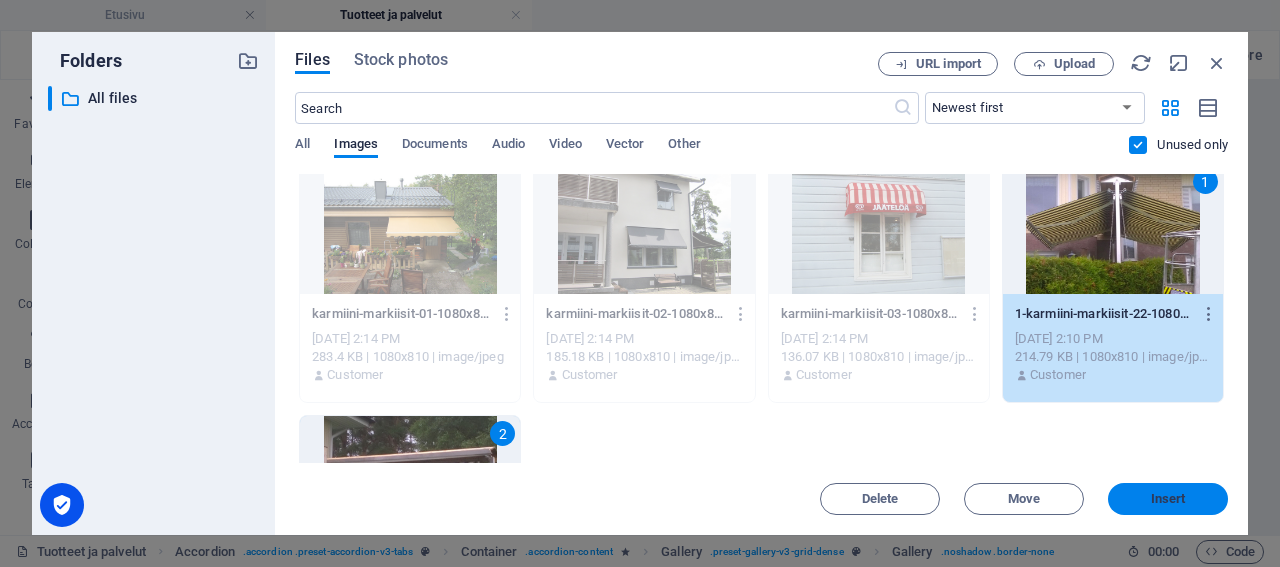 drag, startPoint x: 845, startPoint y: 489, endPoint x: 1165, endPoint y: 495, distance: 320.05624 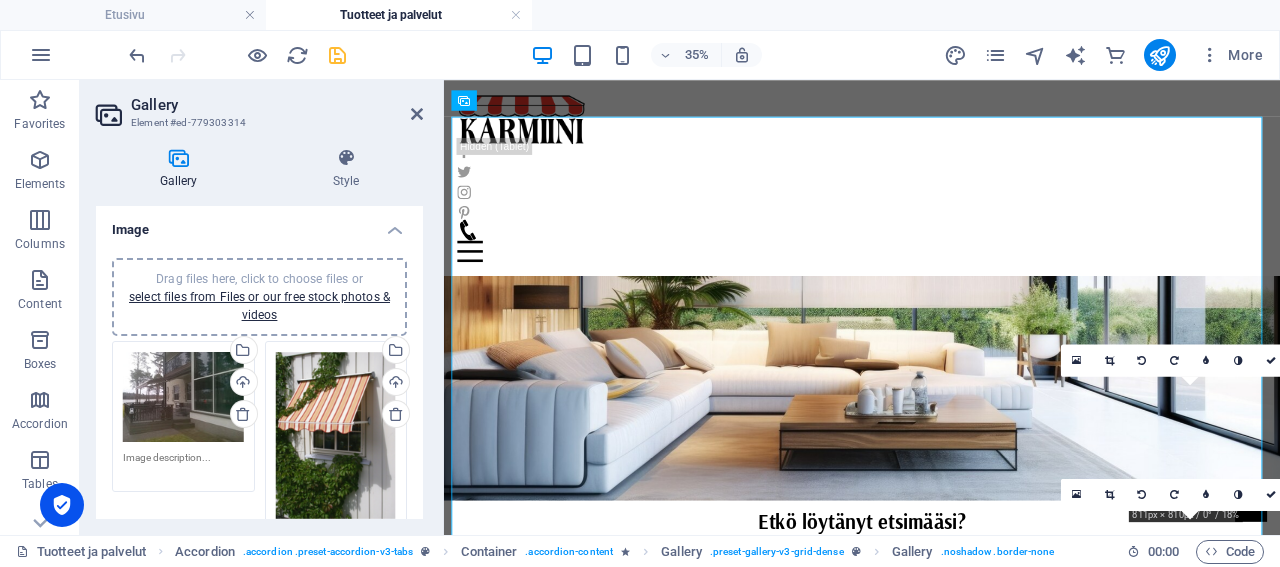 scroll, scrollTop: 3209, scrollLeft: 0, axis: vertical 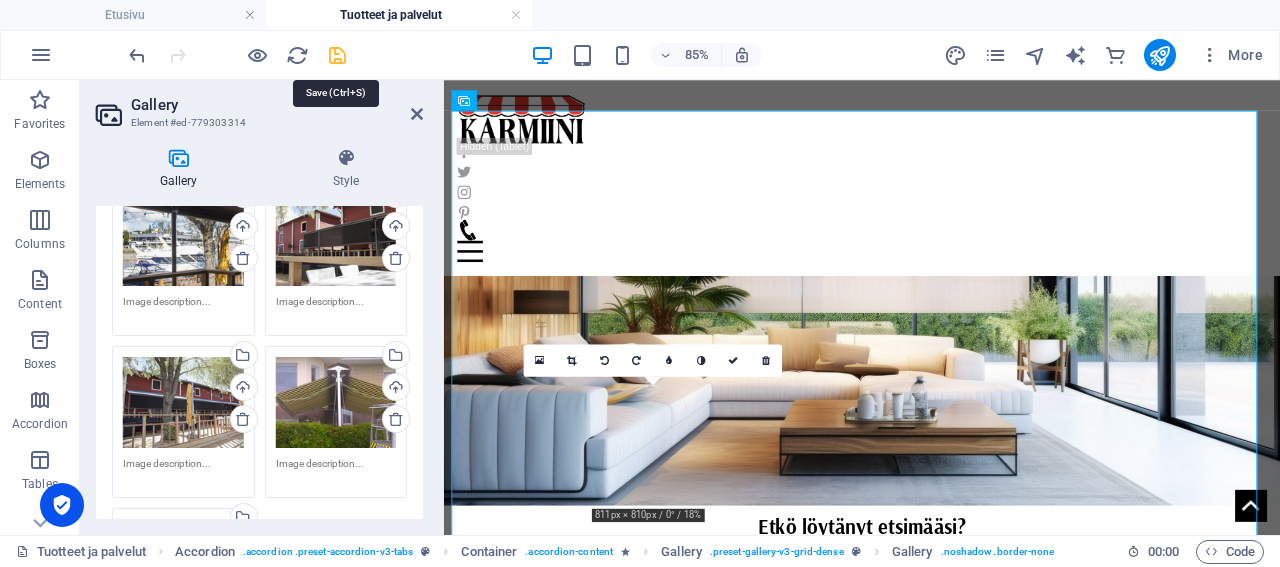 click at bounding box center [337, 55] 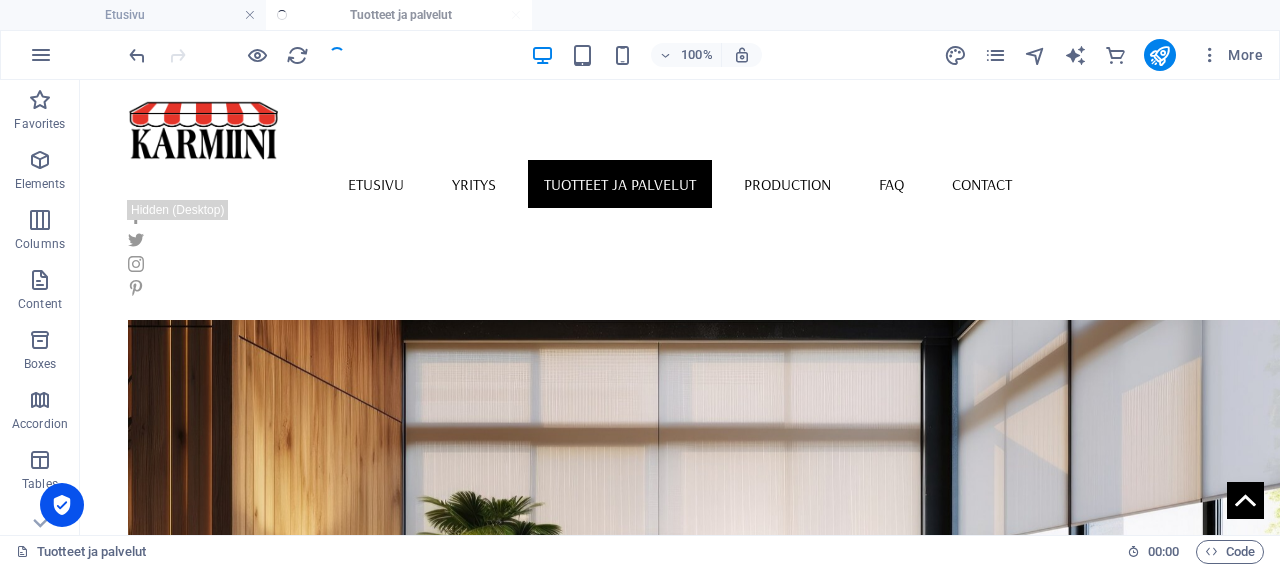 scroll, scrollTop: 3217, scrollLeft: 0, axis: vertical 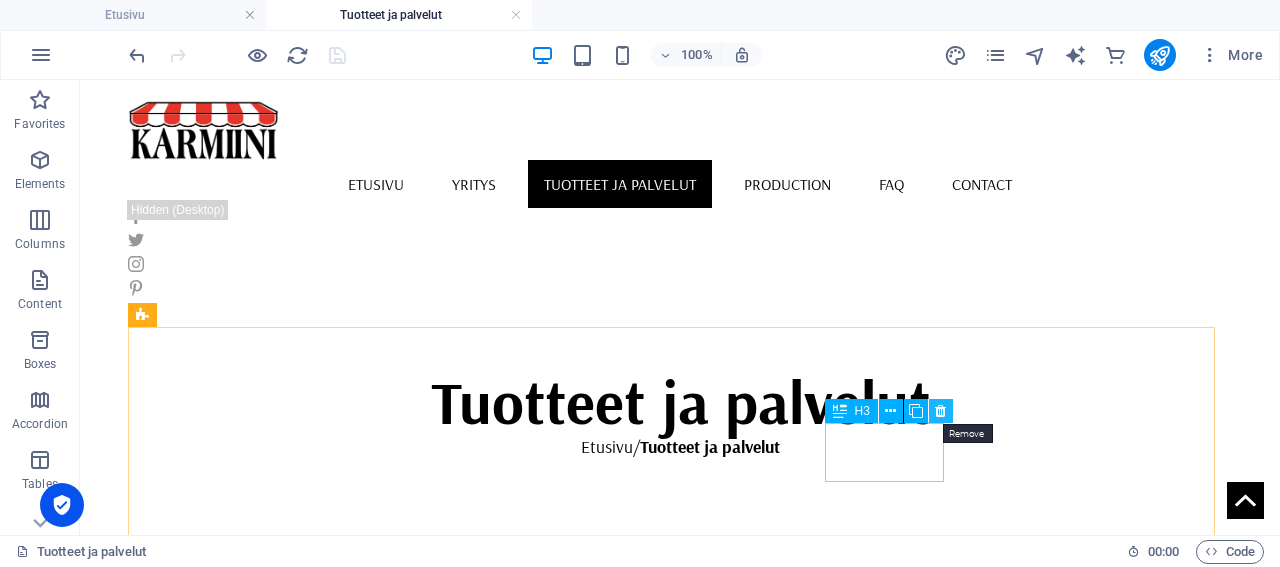 click at bounding box center [940, 411] 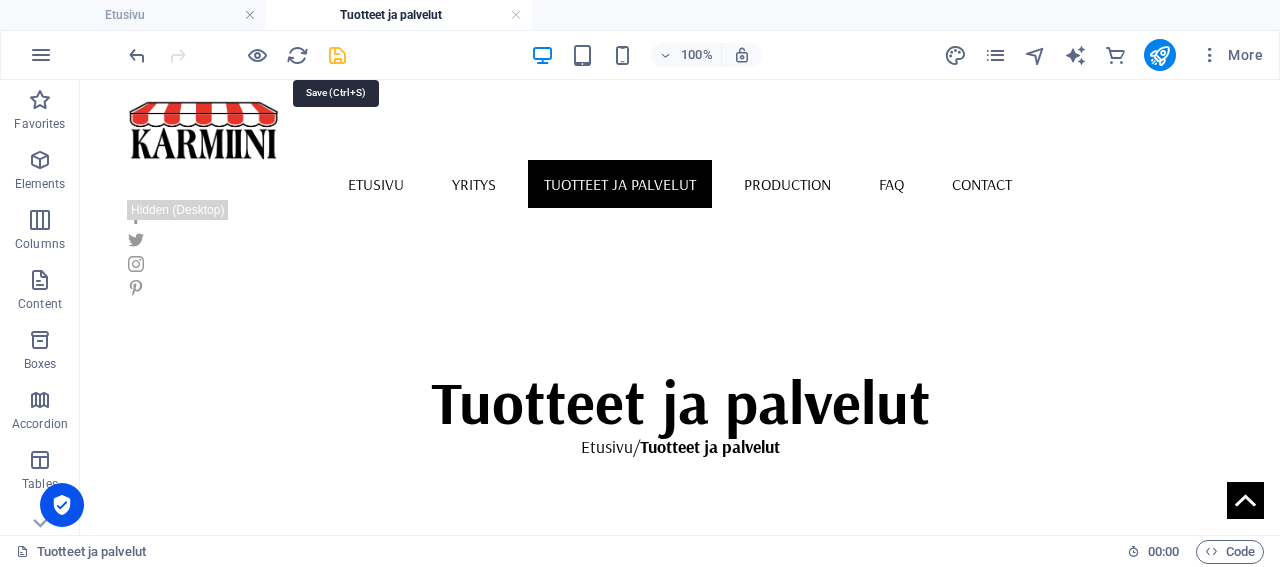 click at bounding box center [337, 55] 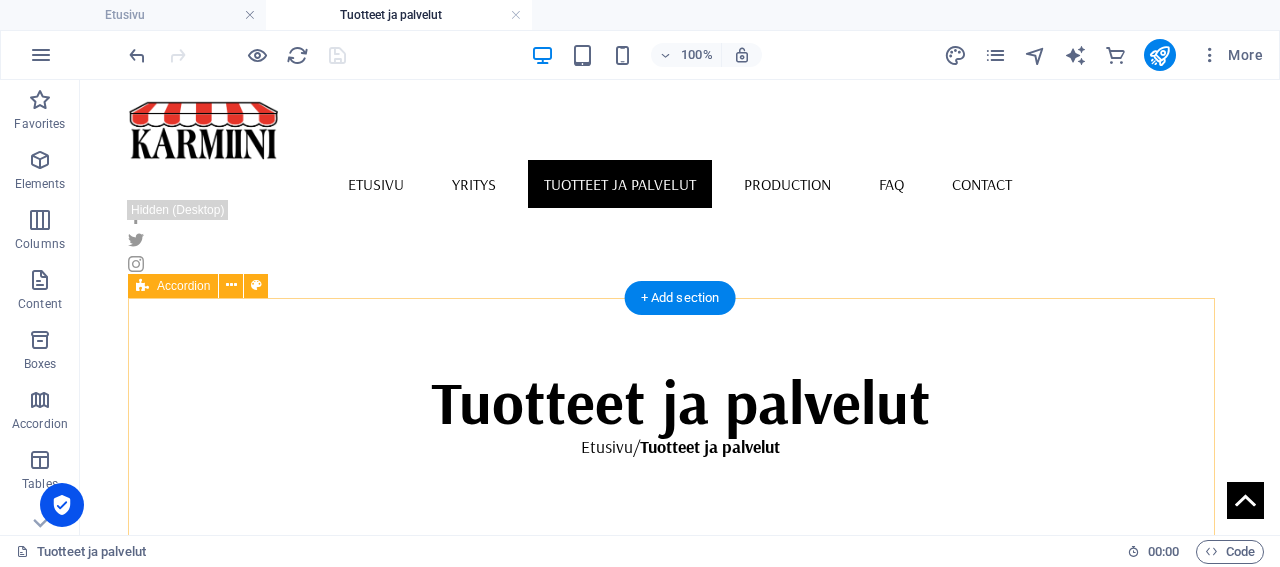 scroll, scrollTop: 617, scrollLeft: 0, axis: vertical 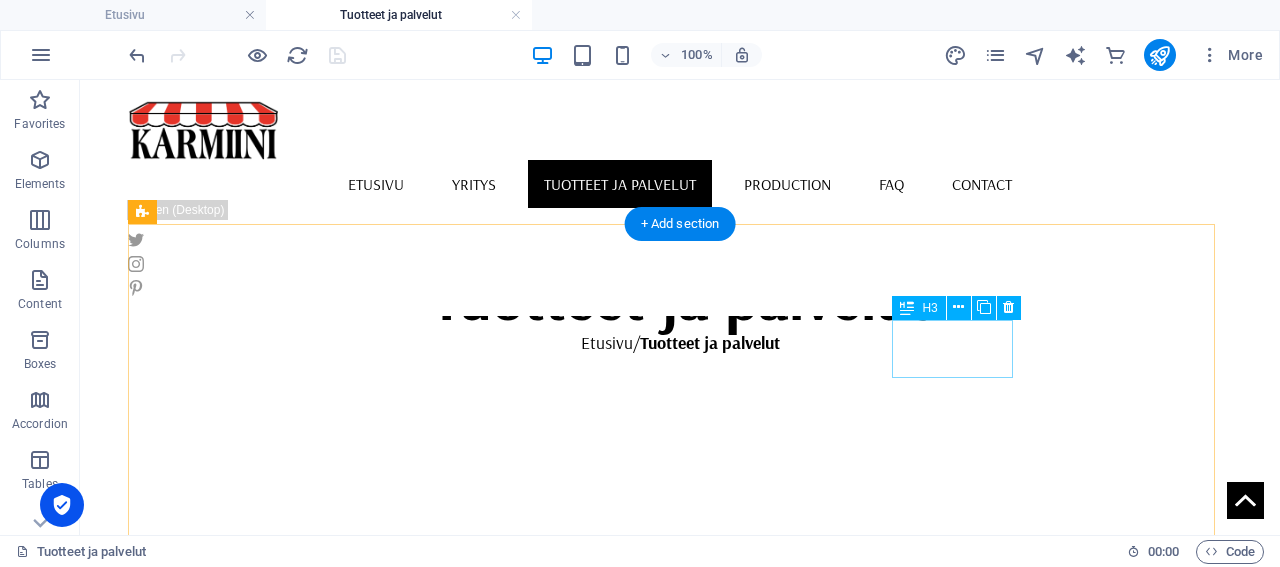click on "Pystylamellit" at bounding box center [478, 1875] 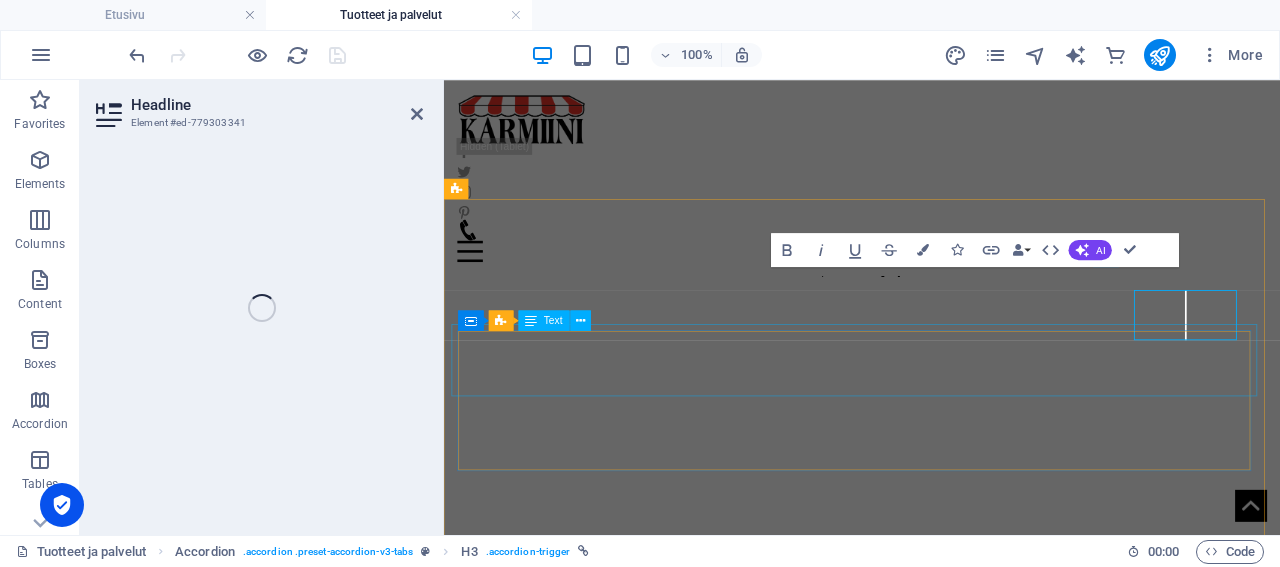 scroll, scrollTop: 609, scrollLeft: 0, axis: vertical 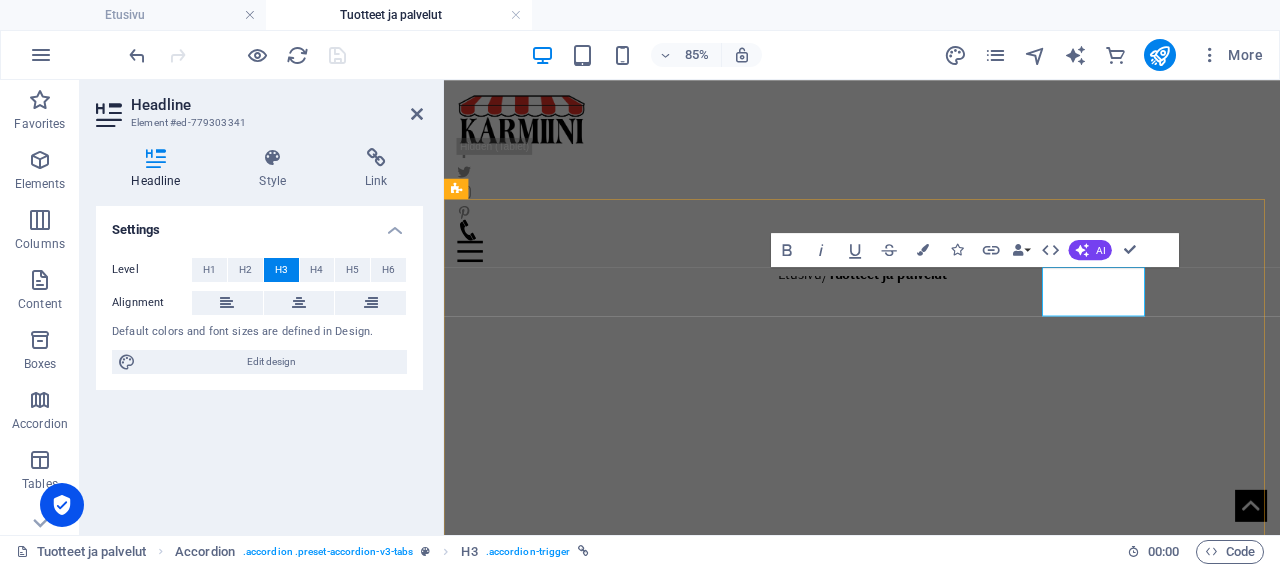 click on "Pystylamellit" at bounding box center (734, 930) 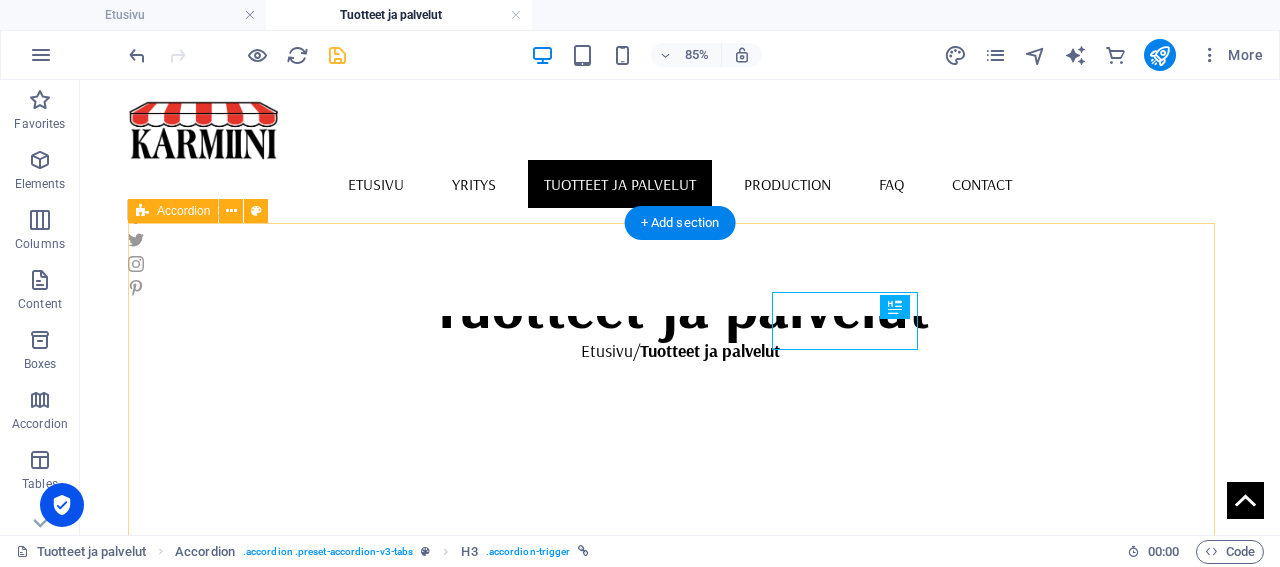 scroll, scrollTop: 617, scrollLeft: 0, axis: vertical 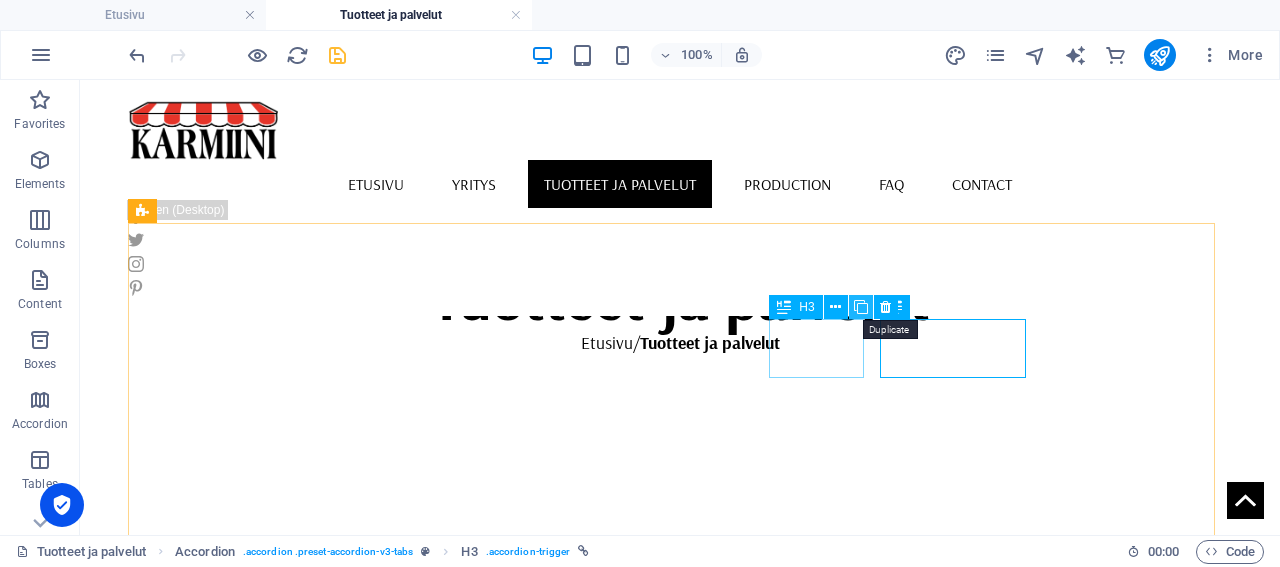 click at bounding box center (861, 307) 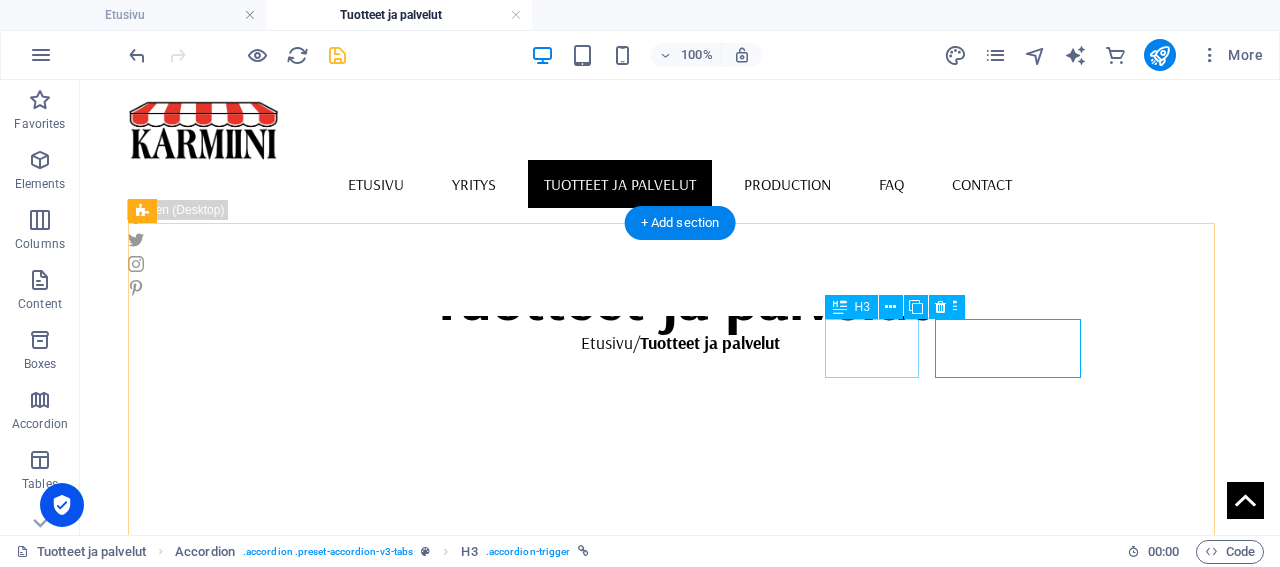 click on "Markiisit" at bounding box center [318, 1875] 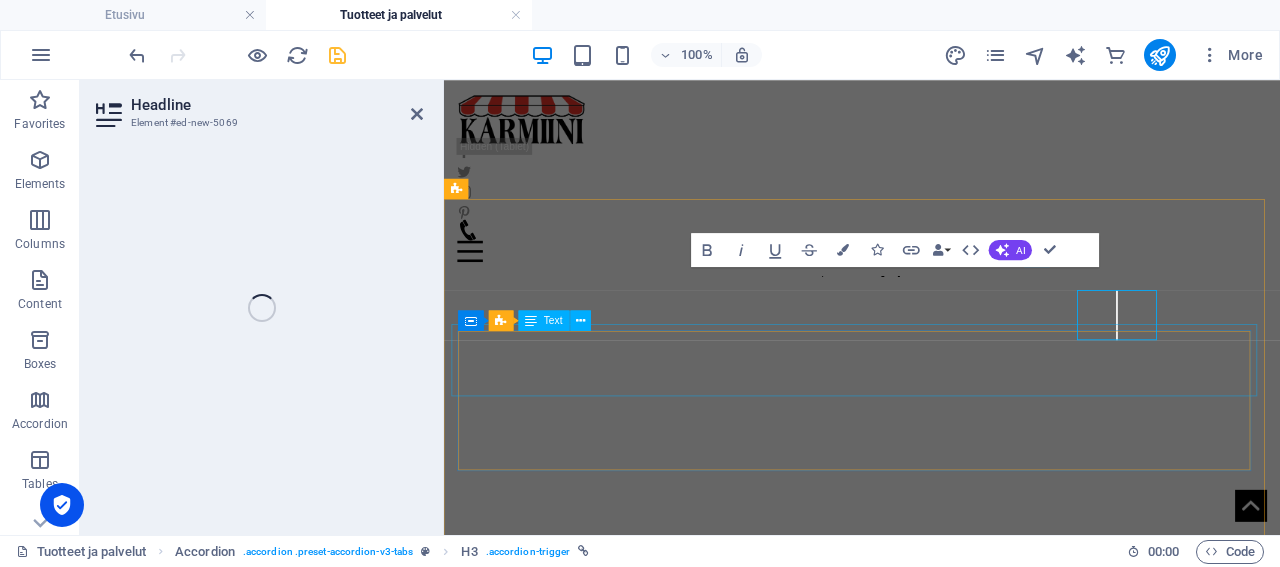 scroll, scrollTop: 609, scrollLeft: 0, axis: vertical 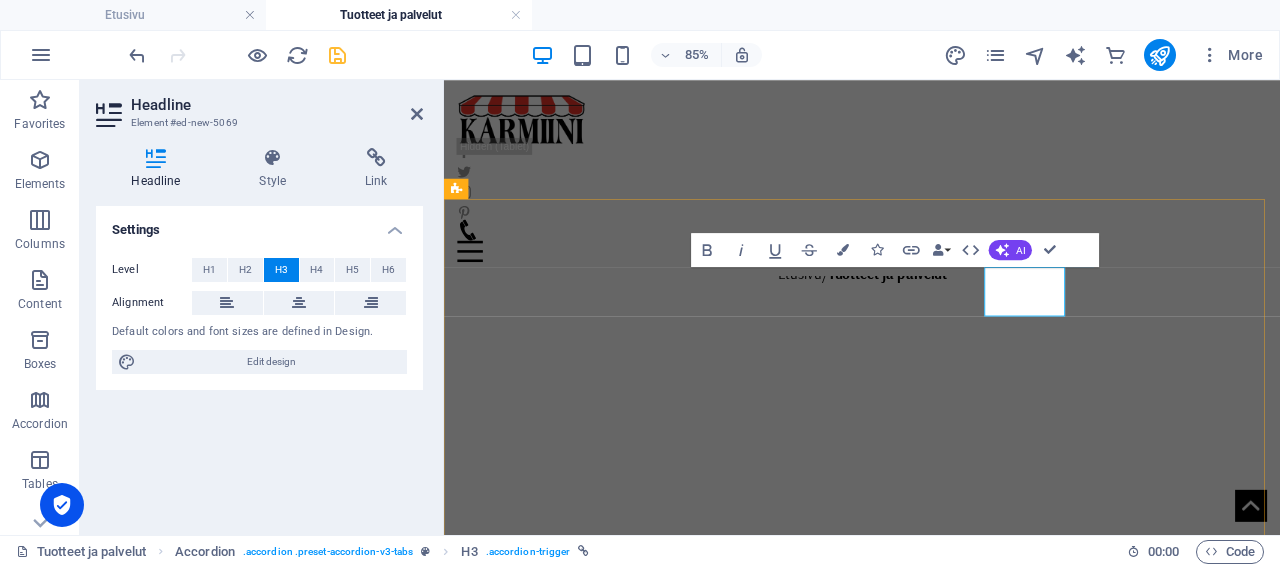 click on "Markiisit" at bounding box center [566, 930] 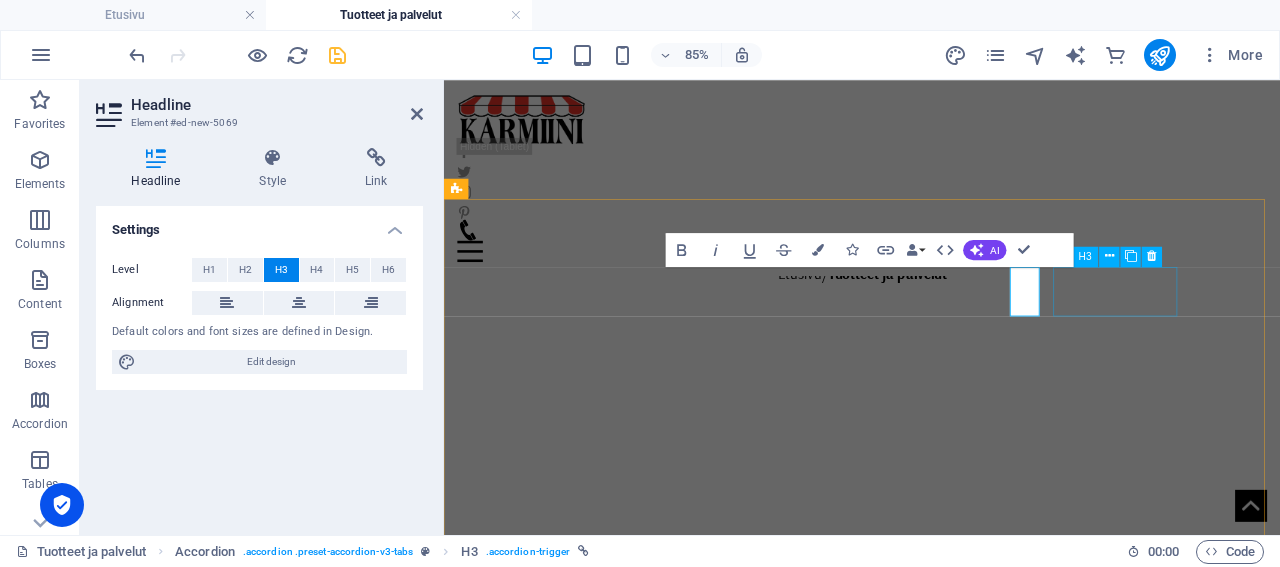 type 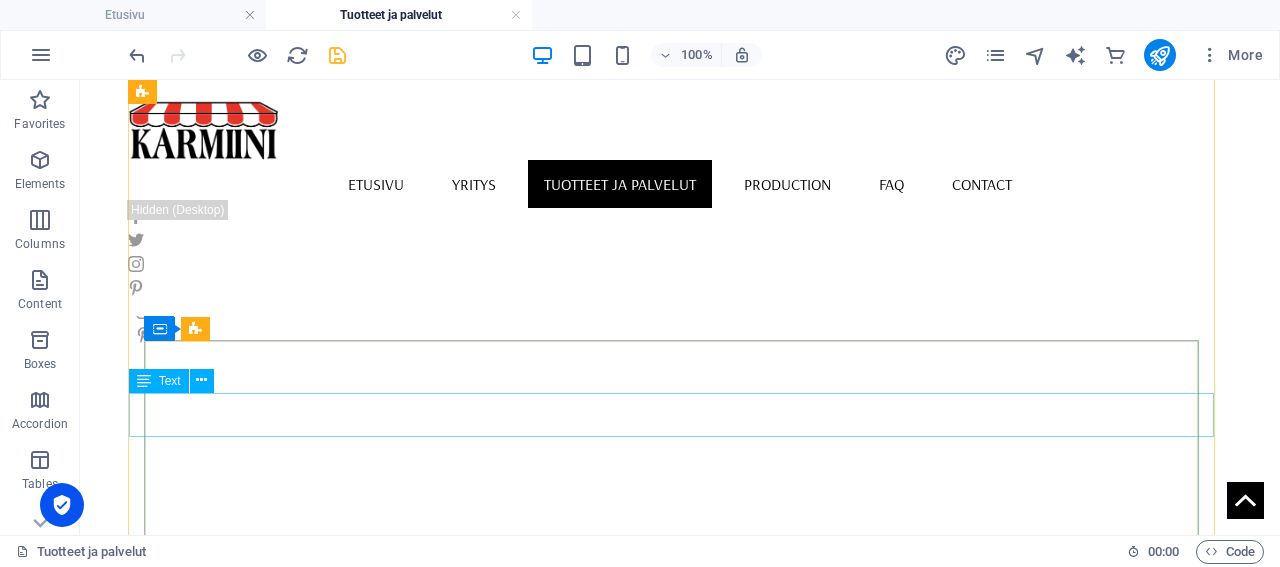 scroll, scrollTop: 4569, scrollLeft: 0, axis: vertical 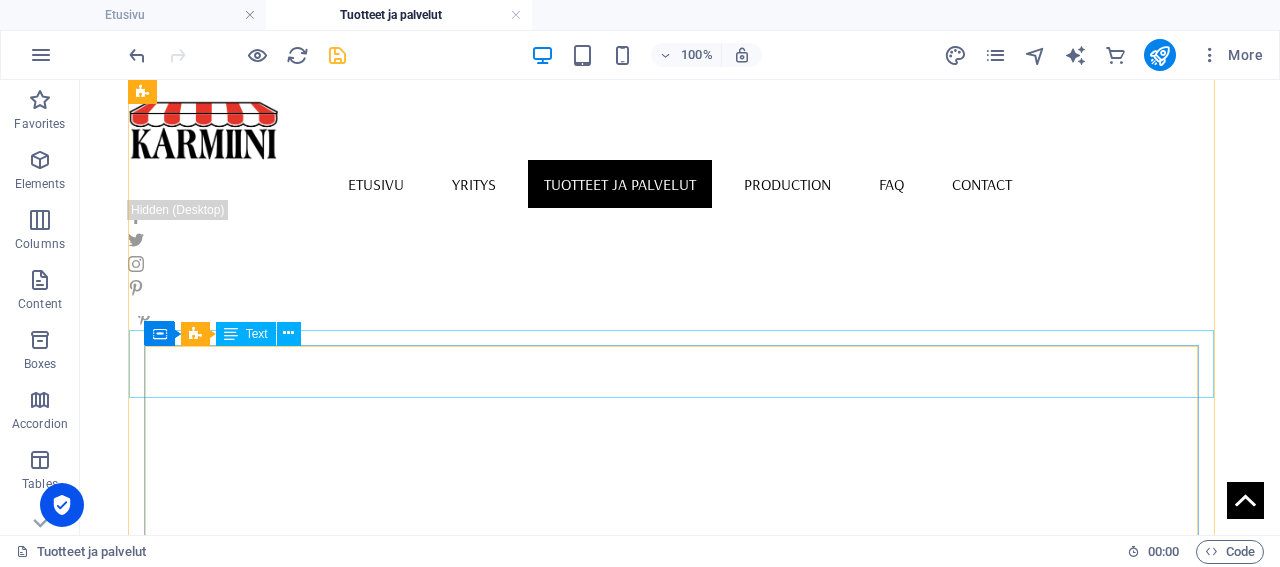 click on "Markiisit suojaavat terassiasi ja kotiasi liialta valolta ja lämmöltä" at bounding box center [1423, -2908] 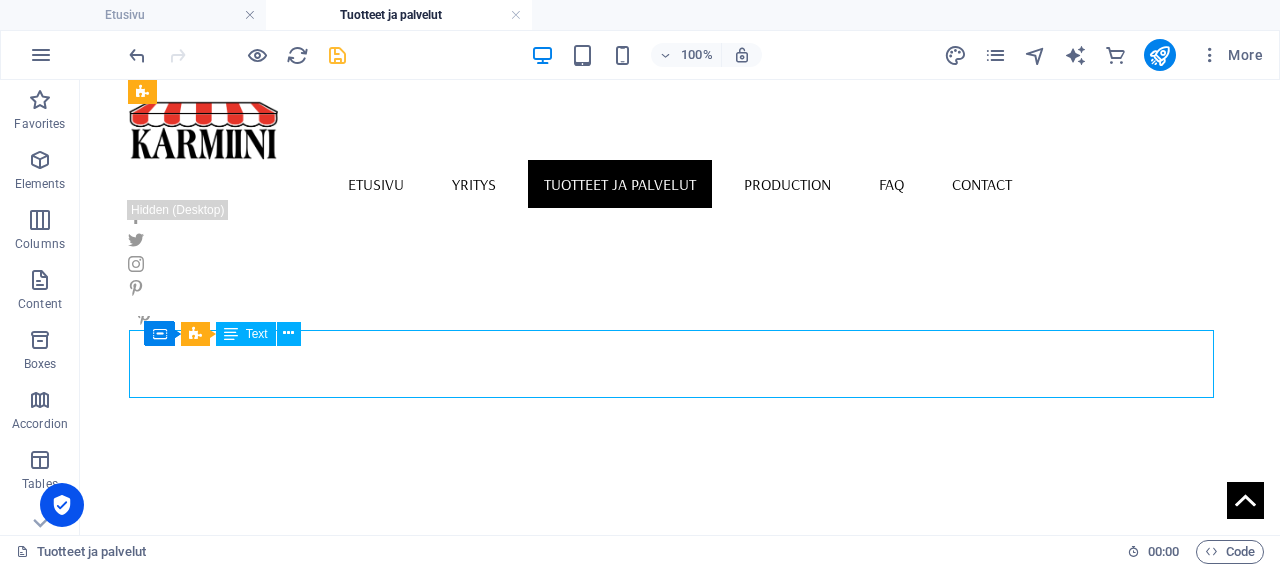 click on "Markiisit suojaavat terassiasi ja kotiasi liialta valolta ja lämmöltä" at bounding box center [1423, -2908] 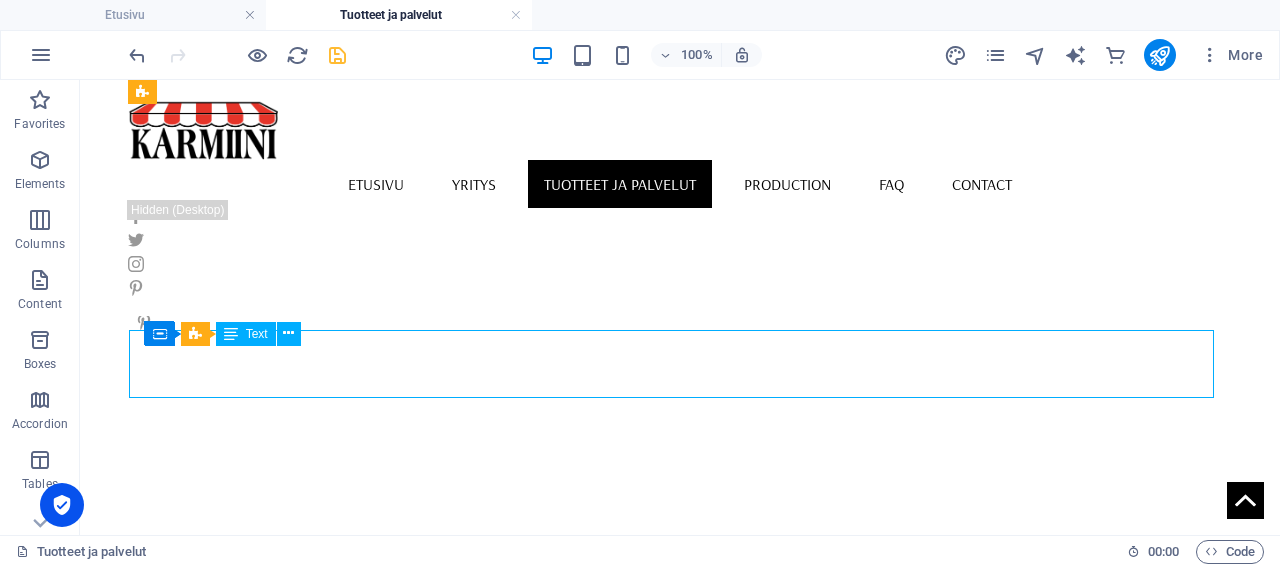select on "rem" 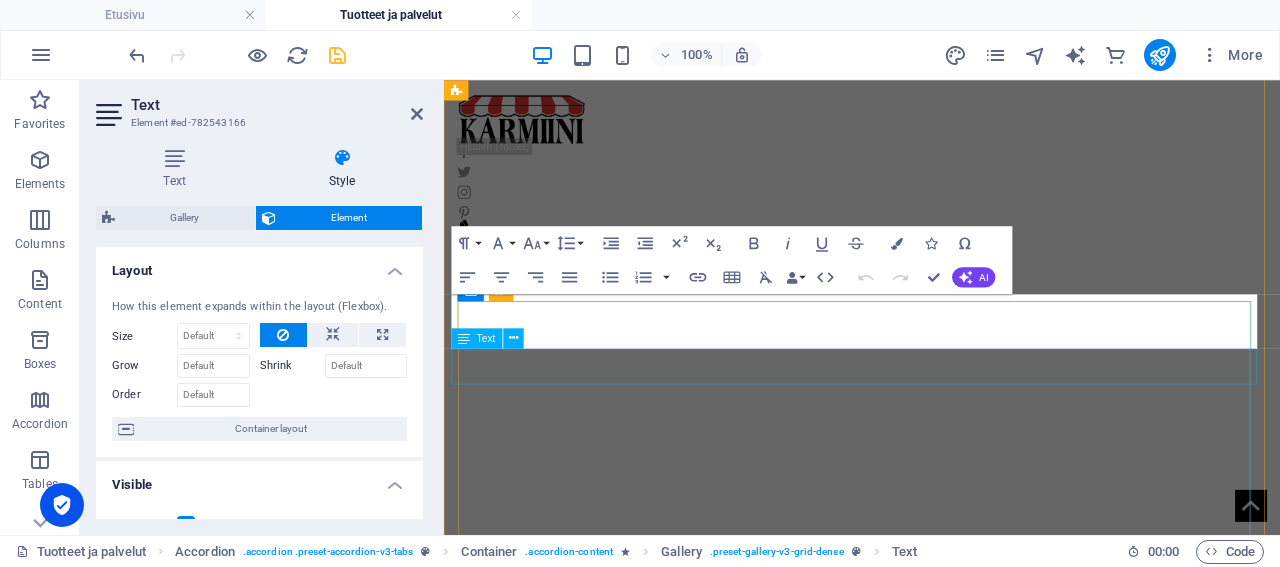 scroll, scrollTop: 4259, scrollLeft: 0, axis: vertical 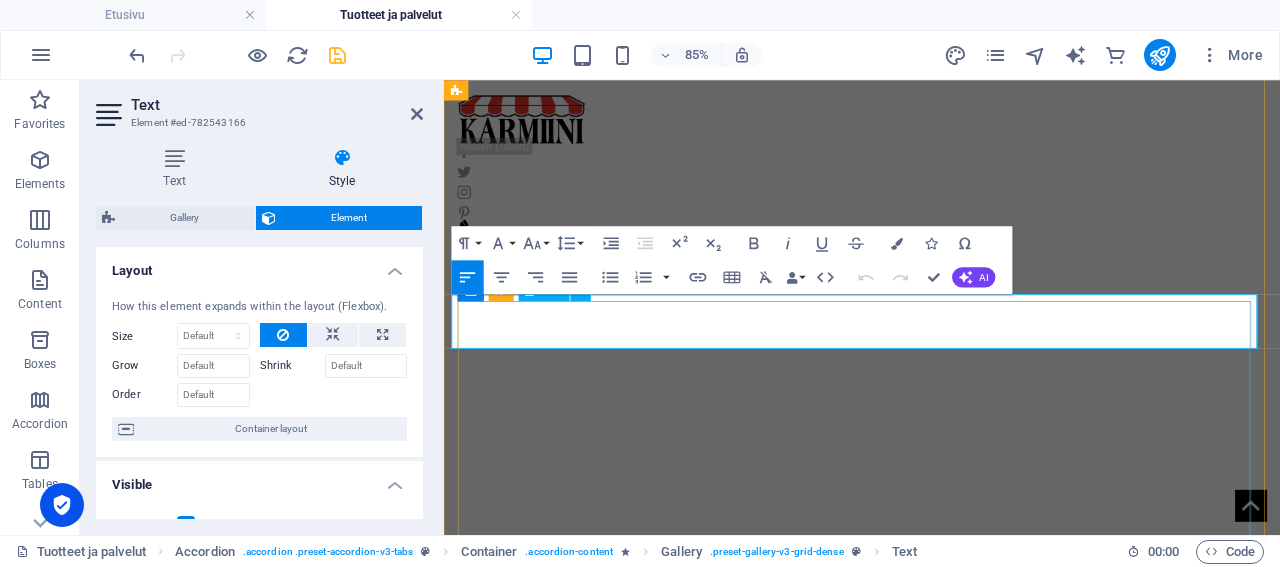 drag, startPoint x: 1054, startPoint y: 361, endPoint x: 491, endPoint y: 366, distance: 563.0222 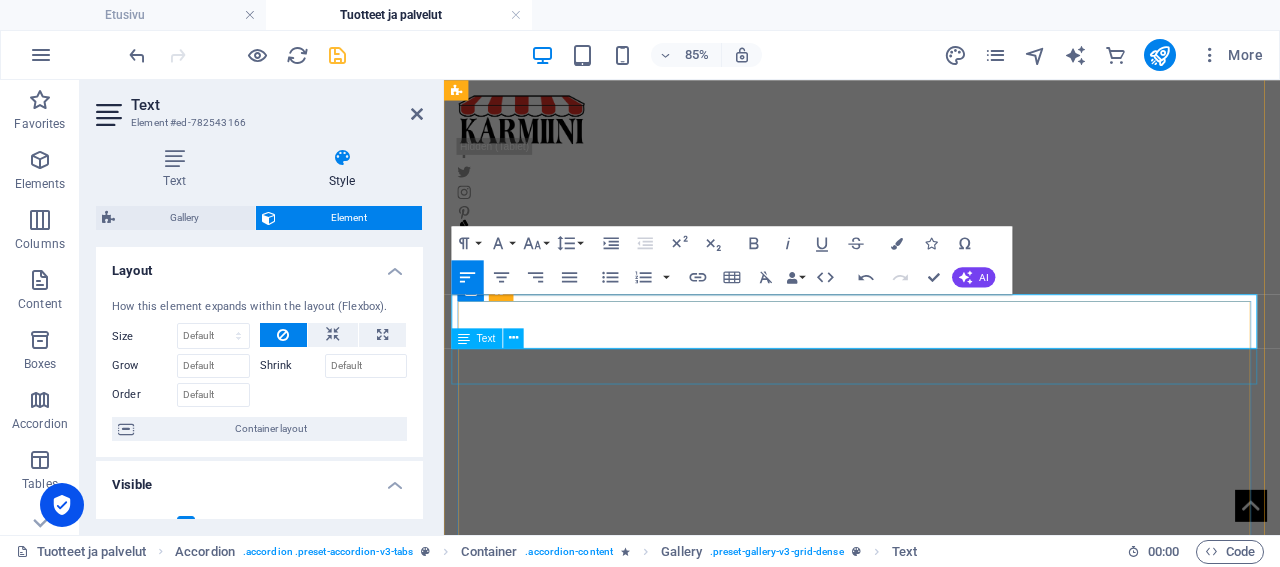 scroll, scrollTop: 695, scrollLeft: 9, axis: both 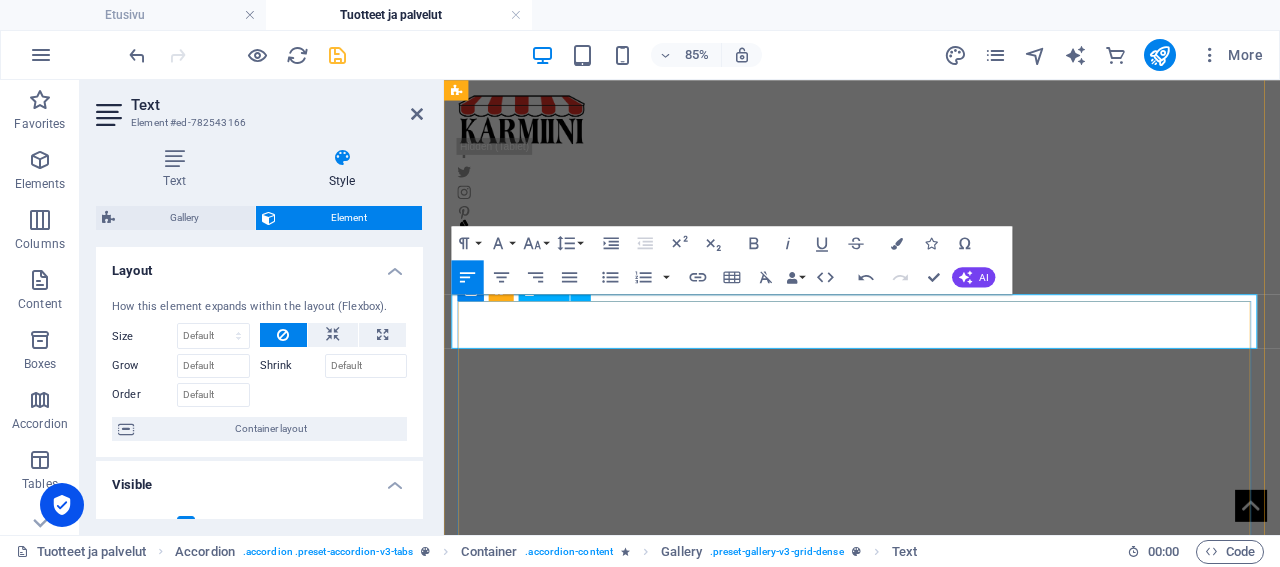 click on "MPystylamellikaihtimet sopivat moderniin sisustamiseen" at bounding box center [1695, -2686] 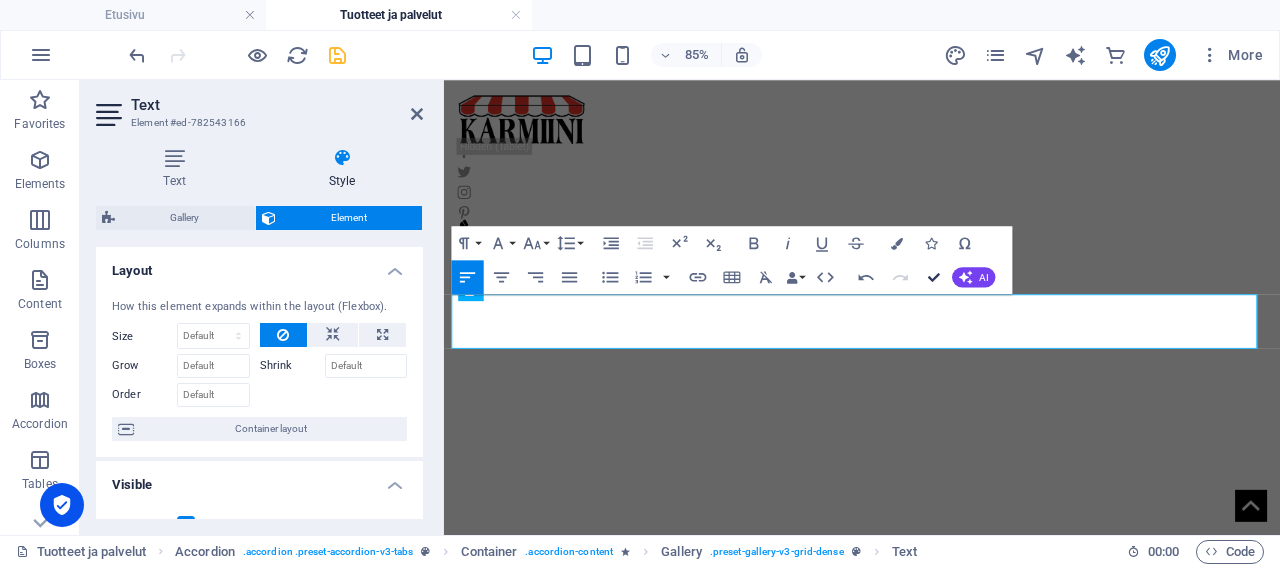 scroll, scrollTop: 695, scrollLeft: 9, axis: both 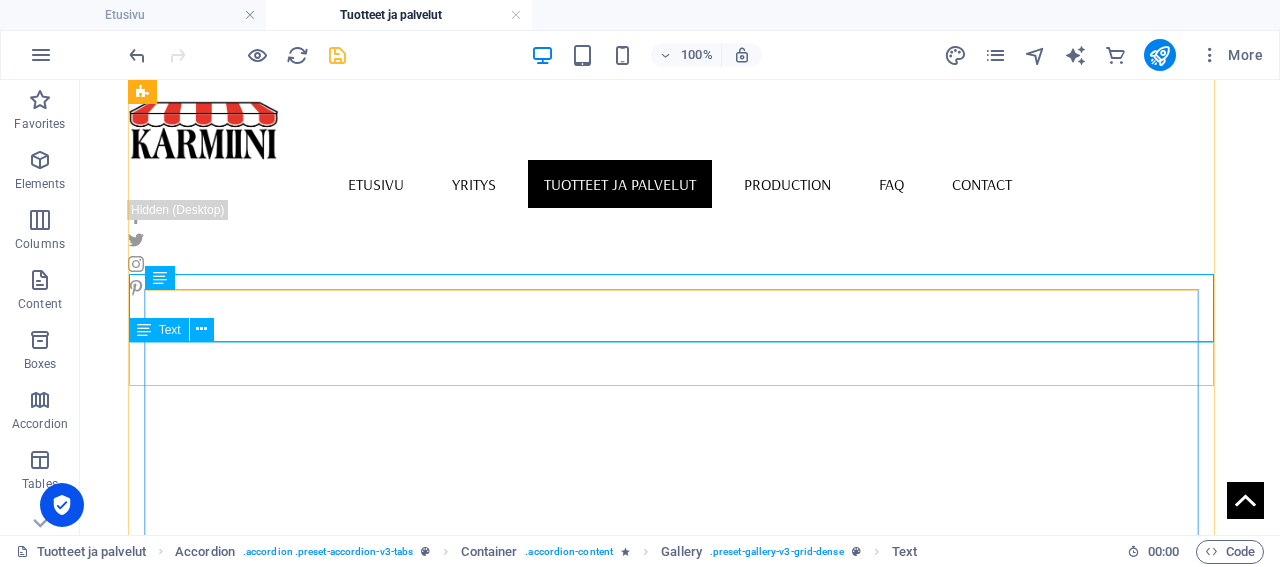 click on "Markiisi on kätevä suoja auringolle, vedelle ja [PERSON_NAME]. Asennamme sen valitsemallasi materiaalilla." at bounding box center (1424, -2870) 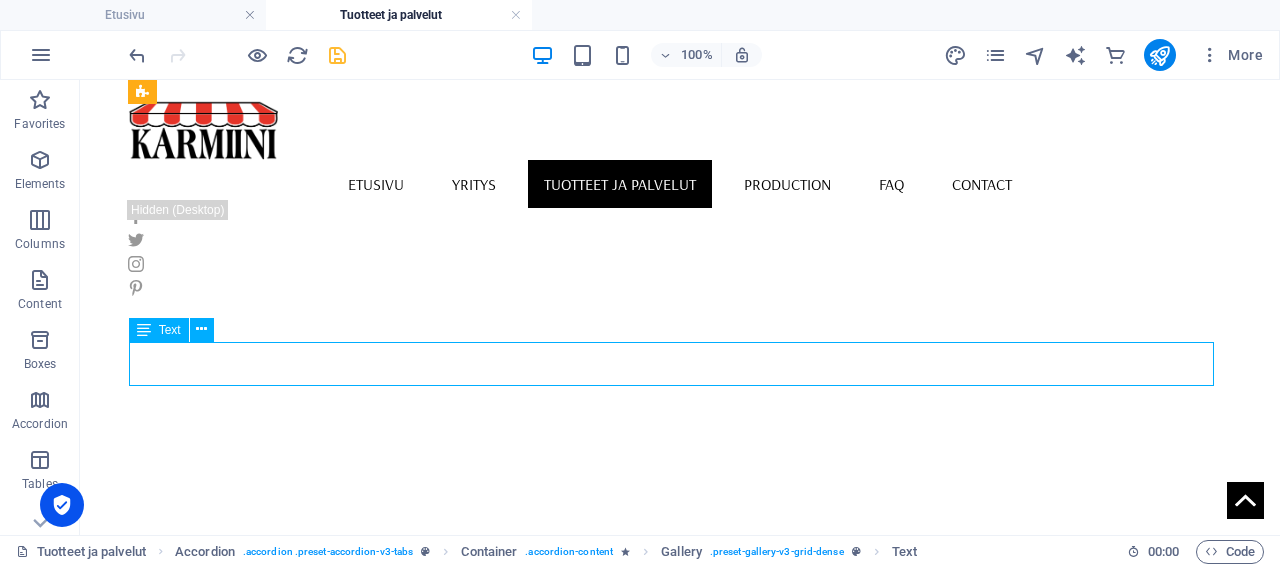click on "Markiisi on kätevä suoja auringolle, vedelle ja [PERSON_NAME]. Asennamme sen valitsemallasi materiaalilla." at bounding box center [1424, -2870] 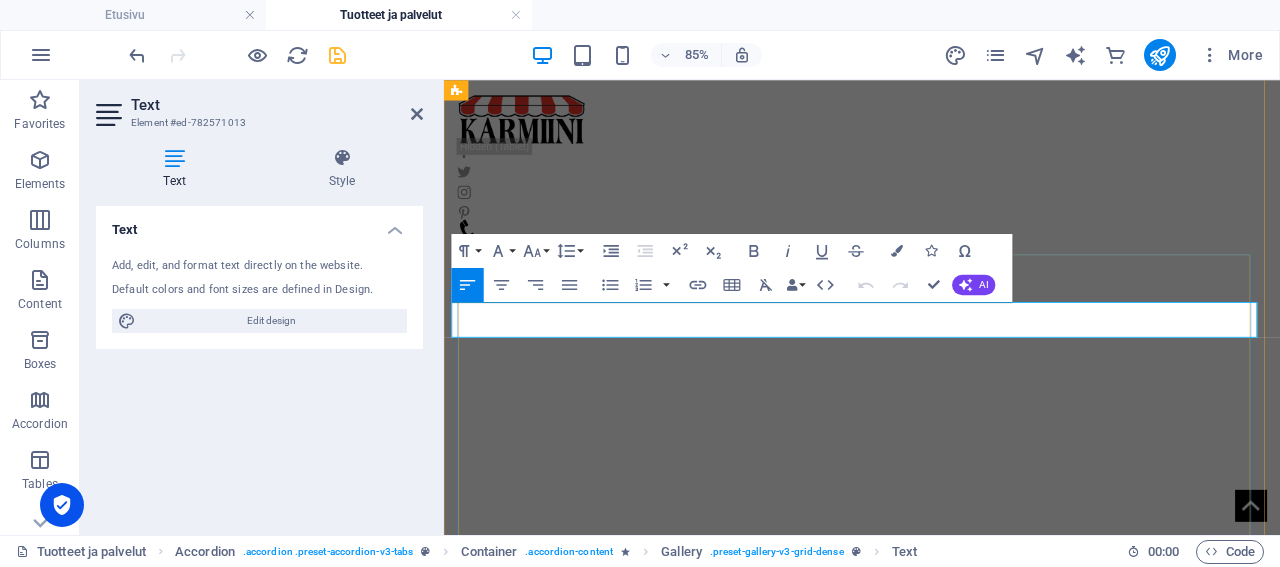 drag, startPoint x: 1161, startPoint y: 353, endPoint x: 468, endPoint y: 352, distance: 693.00073 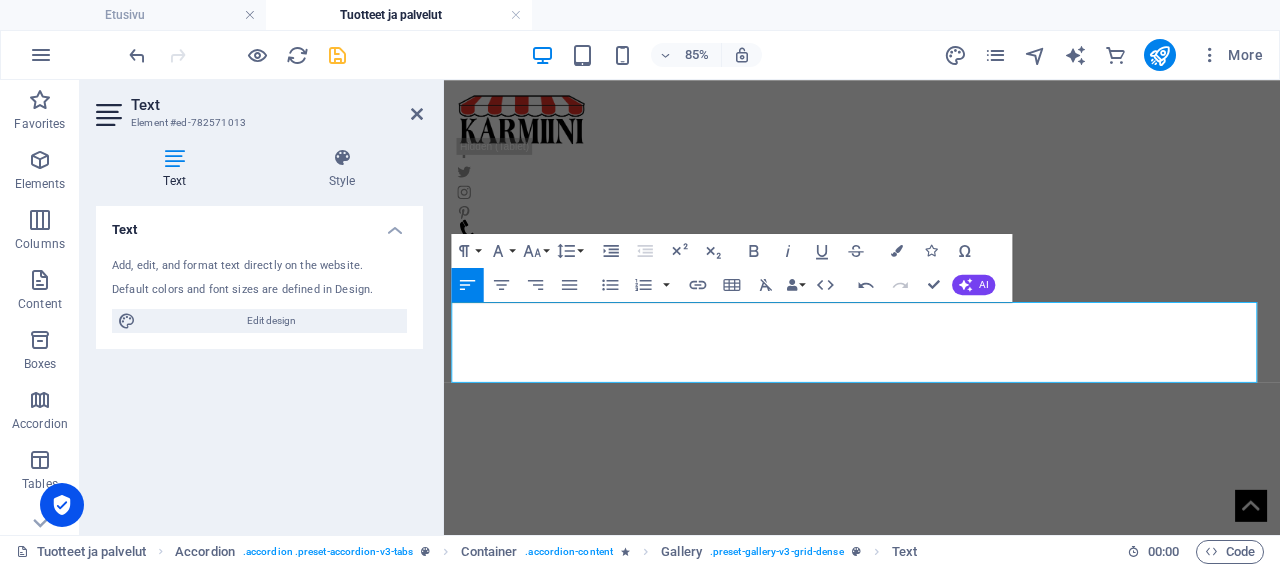 scroll, scrollTop: 5474, scrollLeft: 13, axis: both 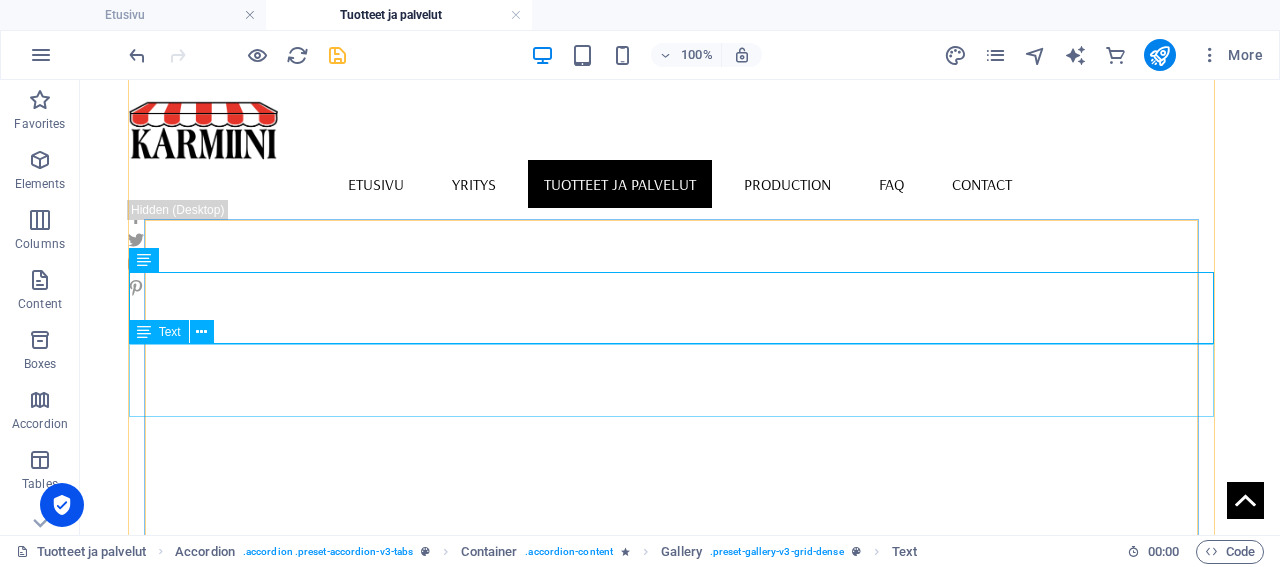 click on "[GEOGRAPHIC_DATA] on tehokas valo- ja lämpösuoja. Se toimii suojana paahteelta ja sateelta pidentäen näin esimerkiksi terassin käyttöaikaa ja -mukavuutta. Markiisikäyttöön suunnitellut kehittyneet kankaat hylkivät tehokkaasti likaa ja vettä (Nanosuojaus) ja ne ovat suunniteltu kestämään." at bounding box center [1424, -2556] 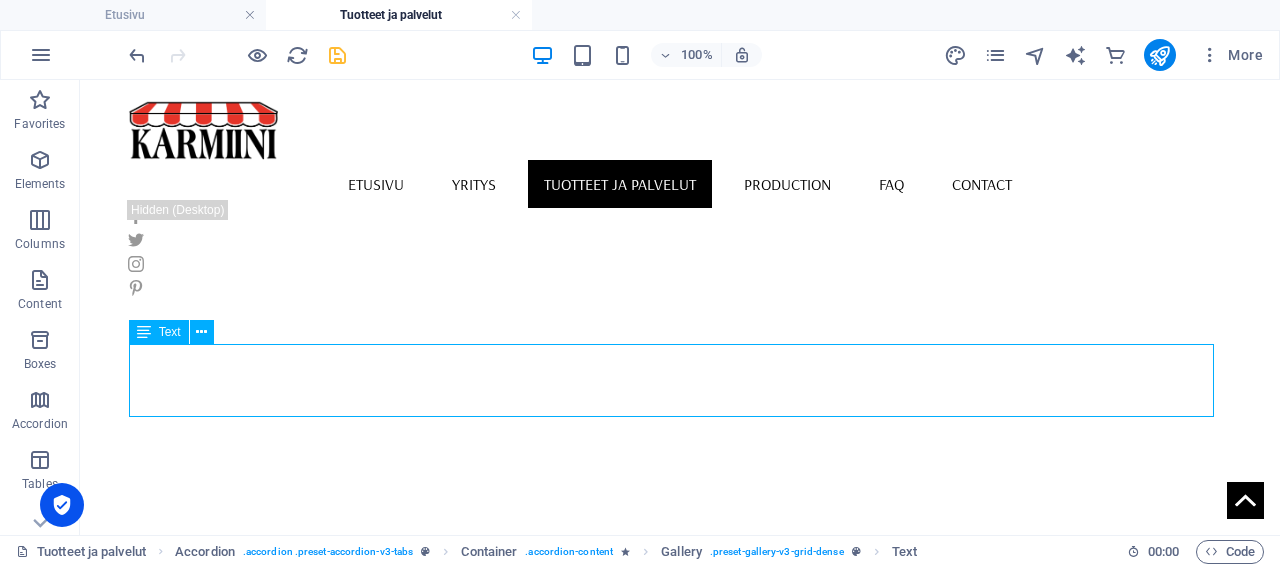 click on "[GEOGRAPHIC_DATA] on tehokas valo- ja lämpösuoja. Se toimii suojana paahteelta ja sateelta pidentäen näin esimerkiksi terassin käyttöaikaa ja -mukavuutta. Markiisikäyttöön suunnitellut kehittyneet kankaat hylkivät tehokkaasti likaa ja vettä (Nanosuojaus) ja ne ovat suunniteltu kestämään." at bounding box center (1424, -2556) 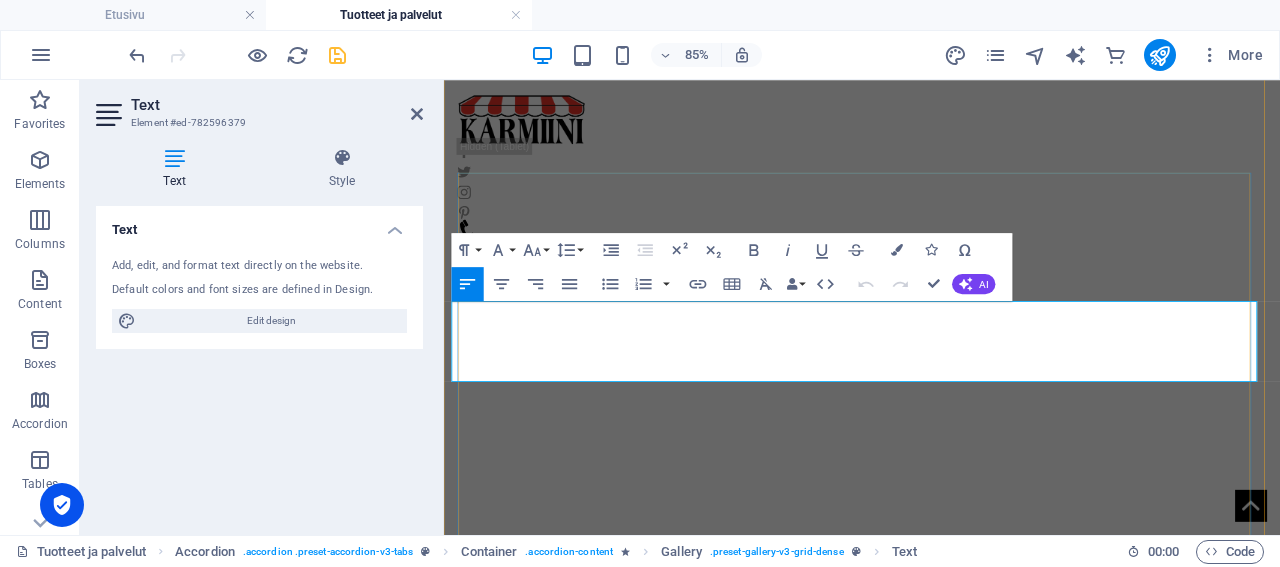 drag, startPoint x: 690, startPoint y: 411, endPoint x: 487, endPoint y: 365, distance: 208.14658 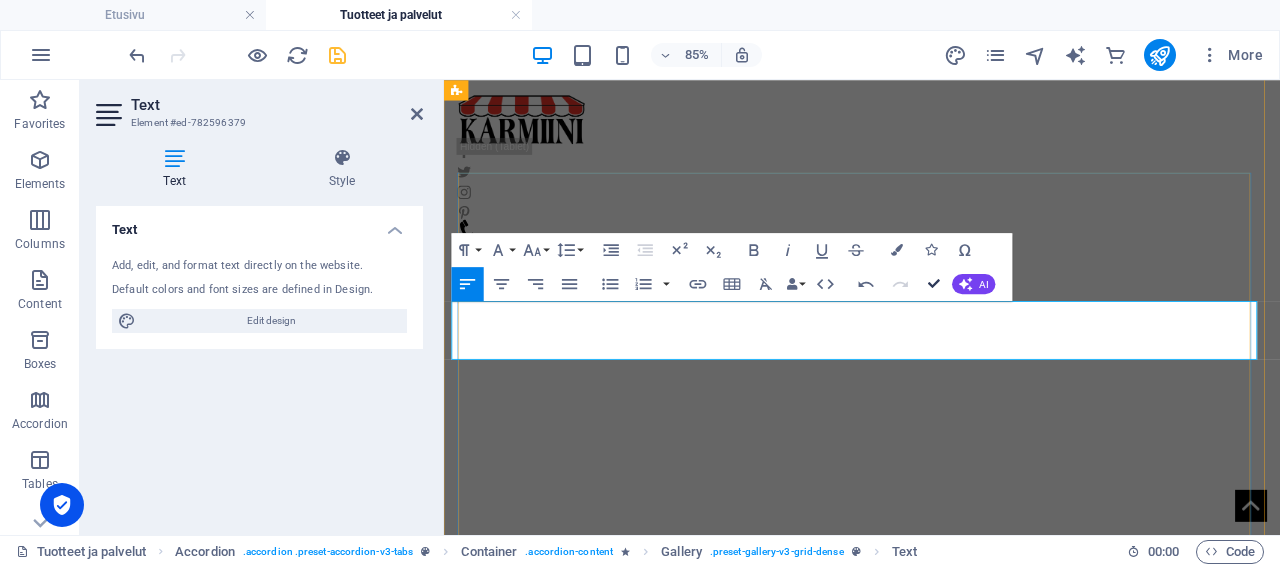 scroll, scrollTop: 3947, scrollLeft: 13, axis: both 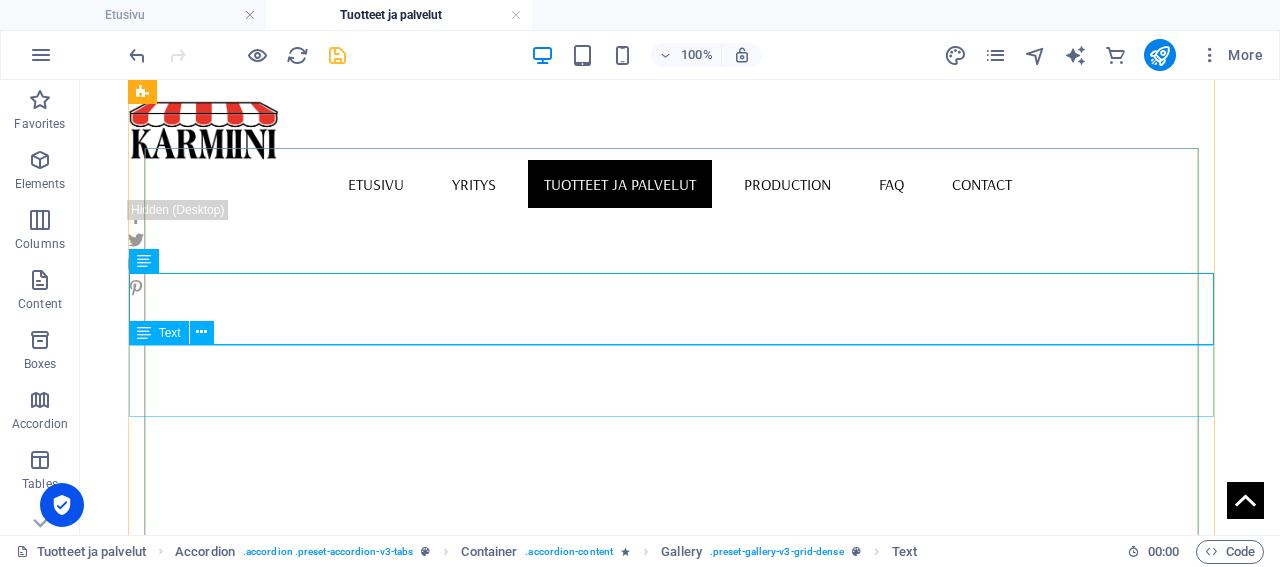 click on "Kaikki markiisimallimme ovat käsikäyttöisenäkin kevyitä käyttää, mutta useammin kuitenkin markiisia liikuttaa sähkömoottori. Moottorikäyttöiseen markiisiin voidaan liittää esimerkiksi mukavuutta lisäävä aurinko- tai tuuliohjaus." at bounding box center [1424, -2374] 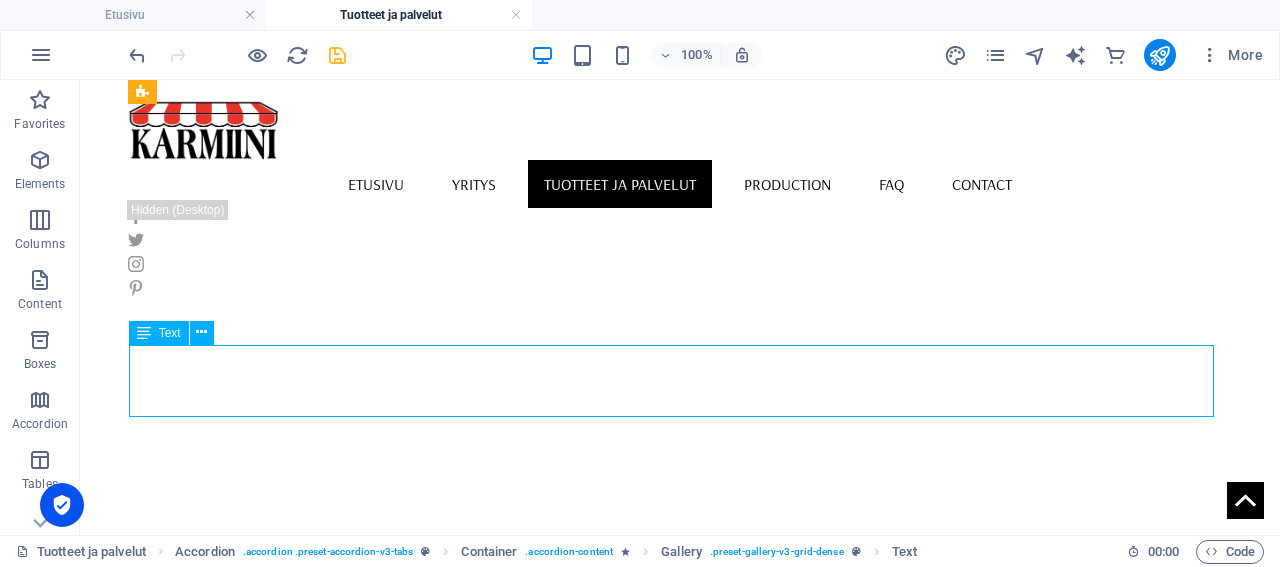 click on "Kaikki markiisimallimme ovat käsikäyttöisenäkin kevyitä käyttää, mutta useammin kuitenkin markiisia liikuttaa sähkömoottori. Moottorikäyttöiseen markiisiin voidaan liittää esimerkiksi mukavuutta lisäävä aurinko- tai tuuliohjaus." at bounding box center [1424, -2374] 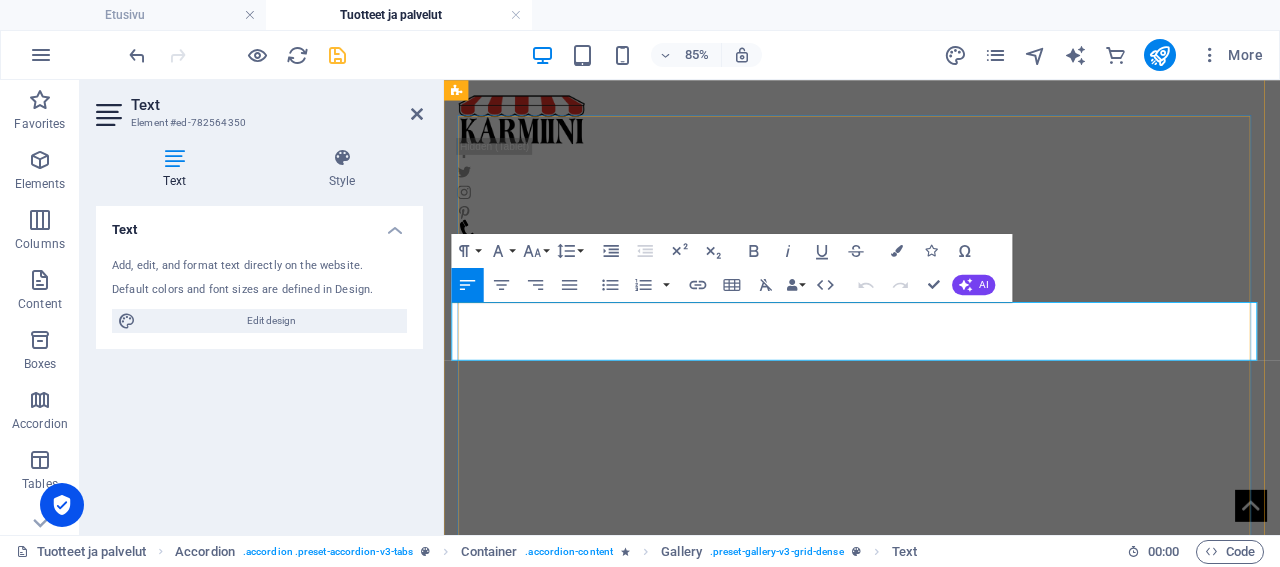 drag, startPoint x: 1157, startPoint y: 384, endPoint x: 471, endPoint y: 358, distance: 686.49255 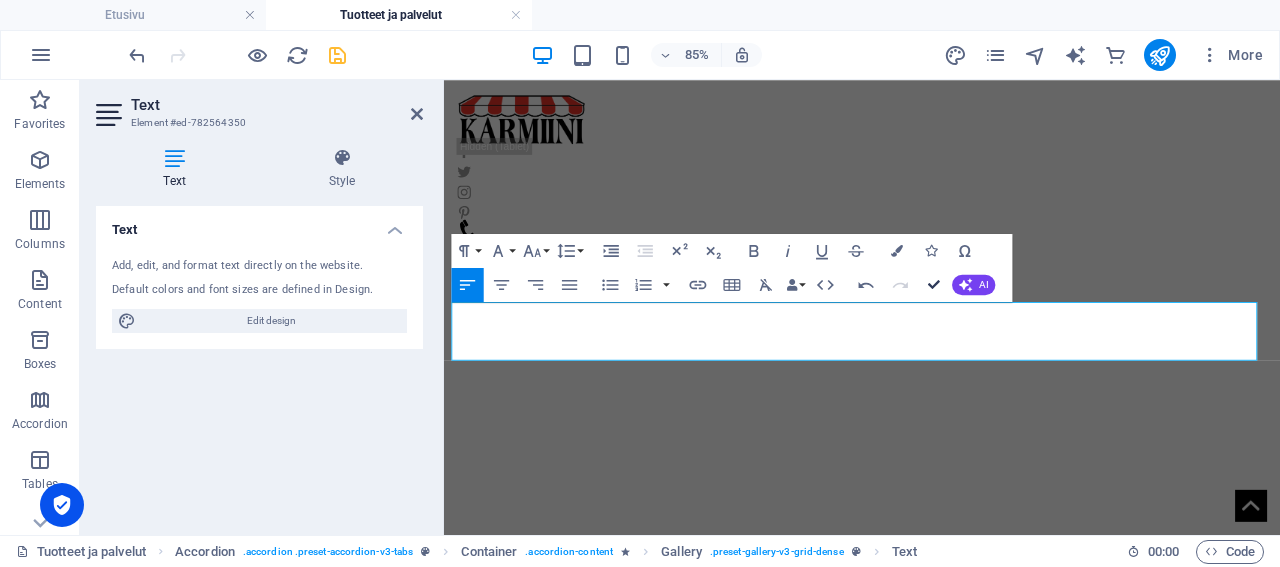 scroll, scrollTop: 2444, scrollLeft: 13, axis: both 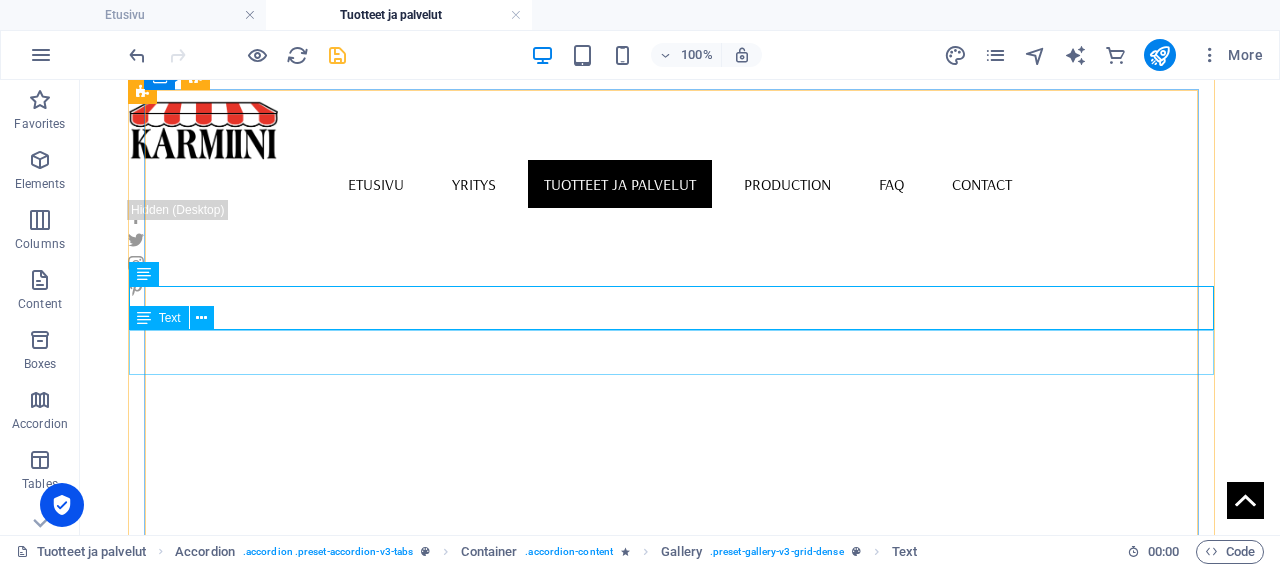 click on "Markiisivaihtoehdot : Terassimarkiisi / ikkunamarkiisi / [GEOGRAPHIC_DATA]." at bounding box center [1424, -2332] 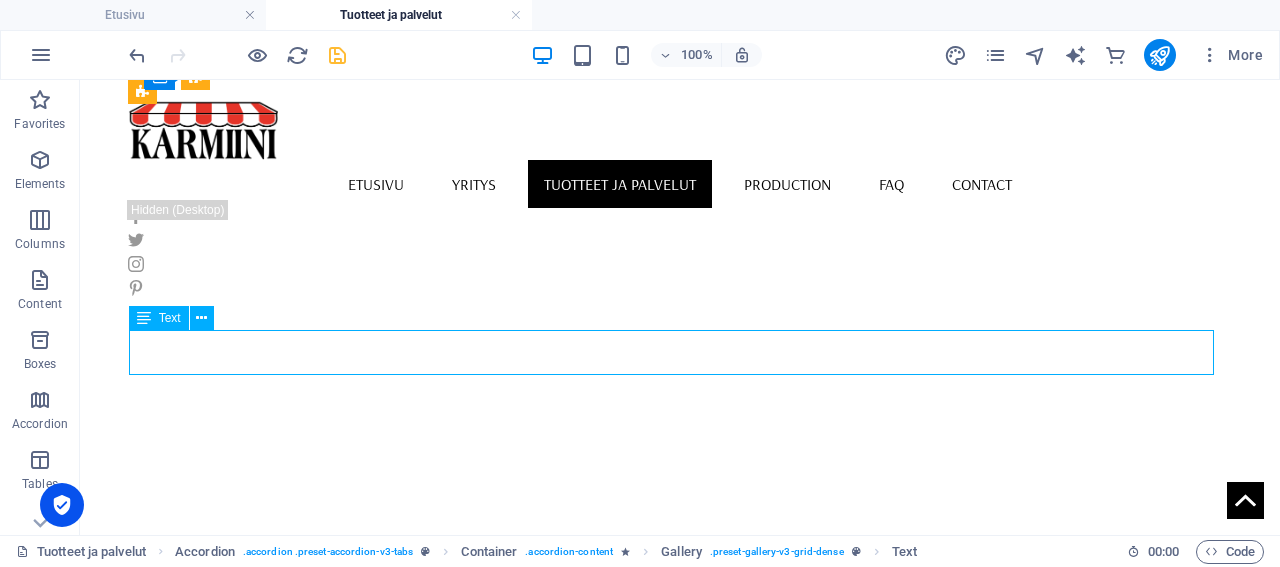 click on "Markiisivaihtoehdot : Terassimarkiisi / ikkunamarkiisi / [GEOGRAPHIC_DATA]." at bounding box center (1424, -2332) 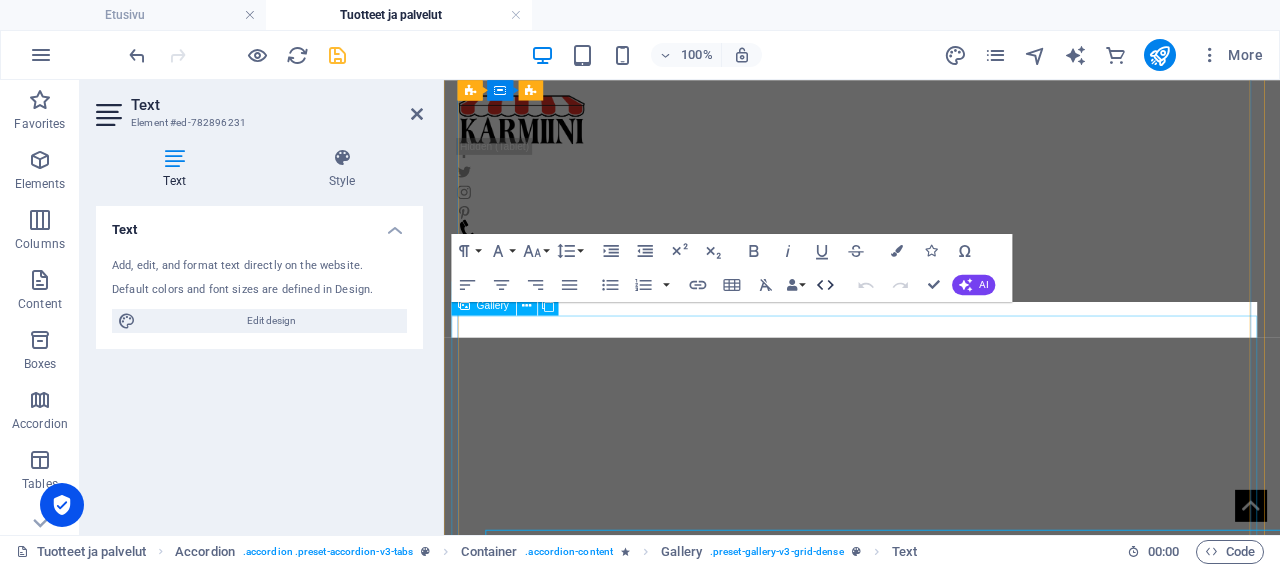 scroll, scrollTop: 4546, scrollLeft: 0, axis: vertical 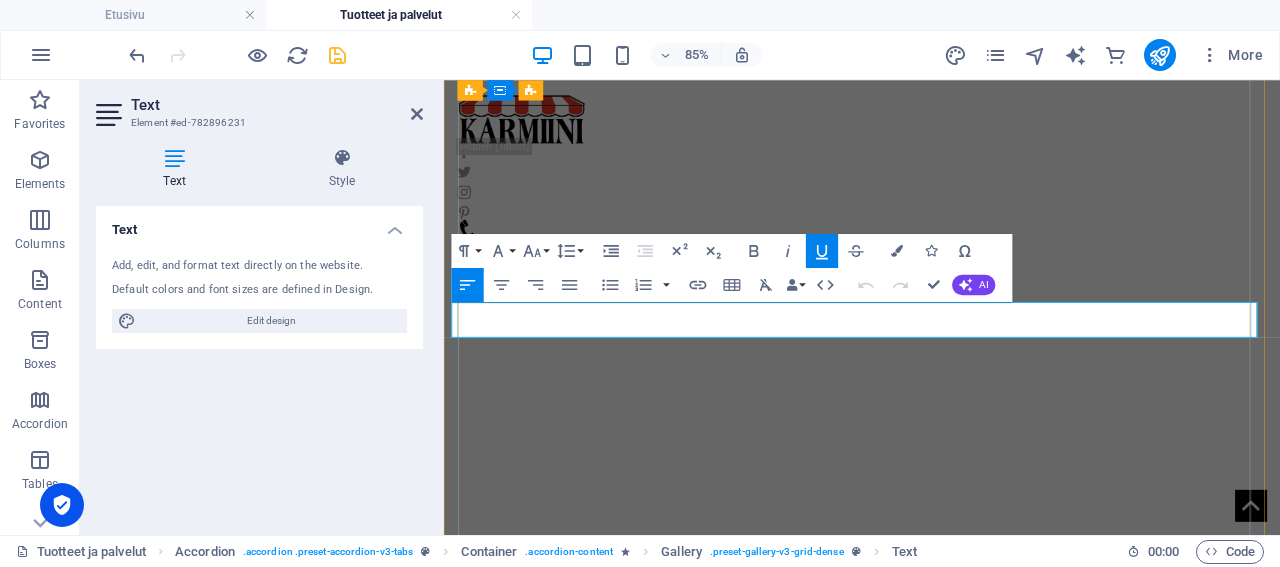 drag, startPoint x: 940, startPoint y: 360, endPoint x: 463, endPoint y: 355, distance: 477.0262 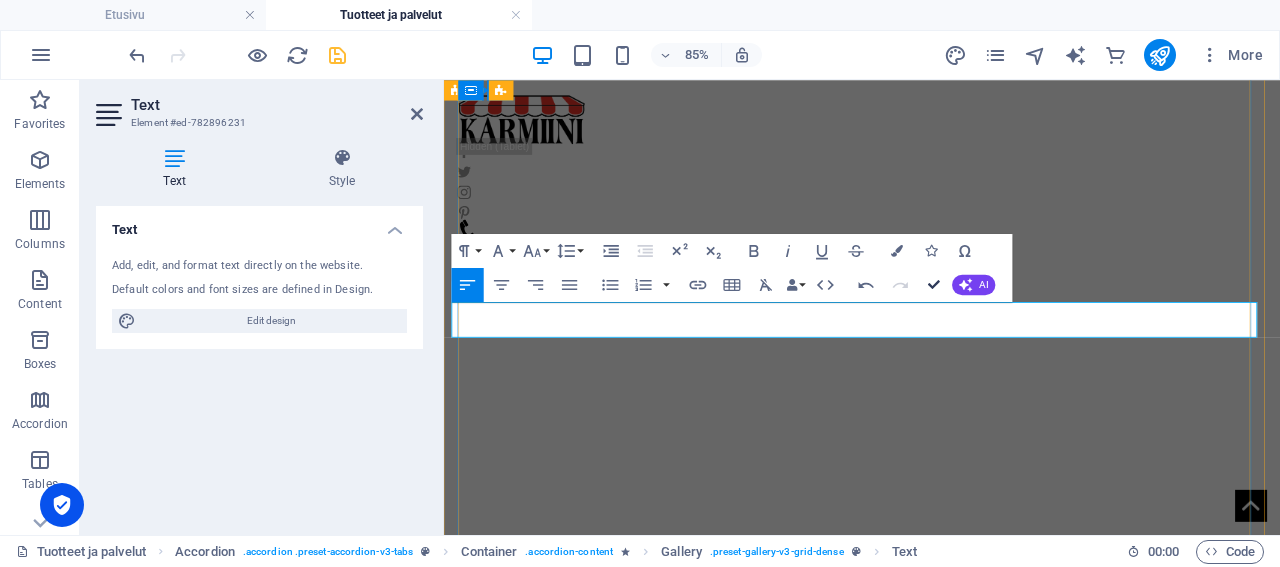 scroll, scrollTop: 0, scrollLeft: 13, axis: horizontal 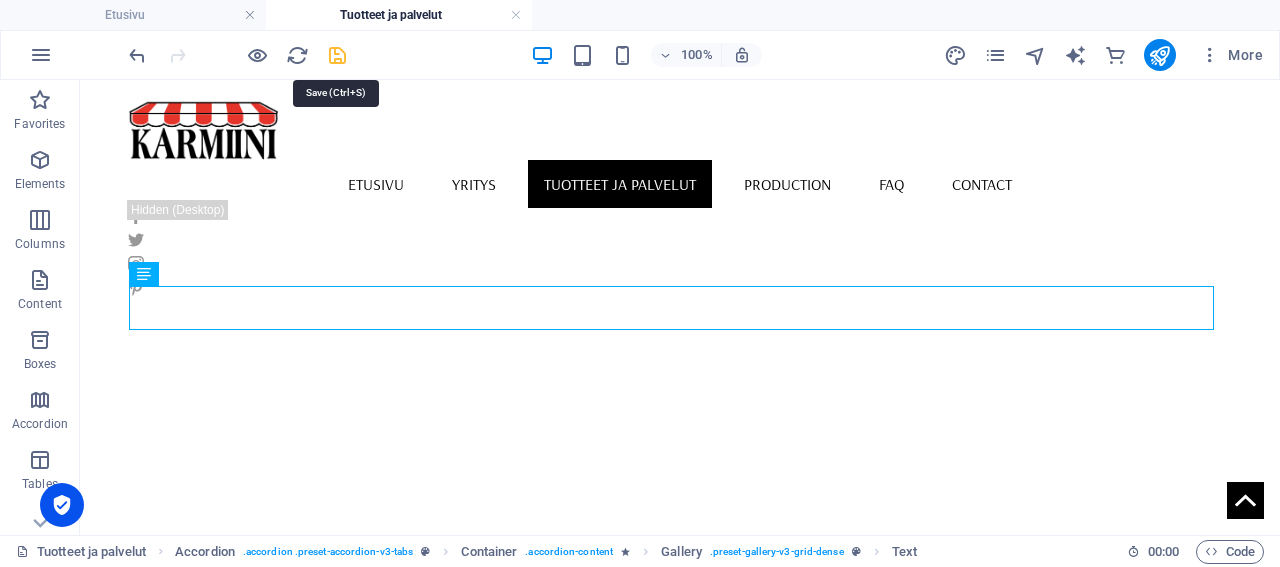 click at bounding box center [337, 55] 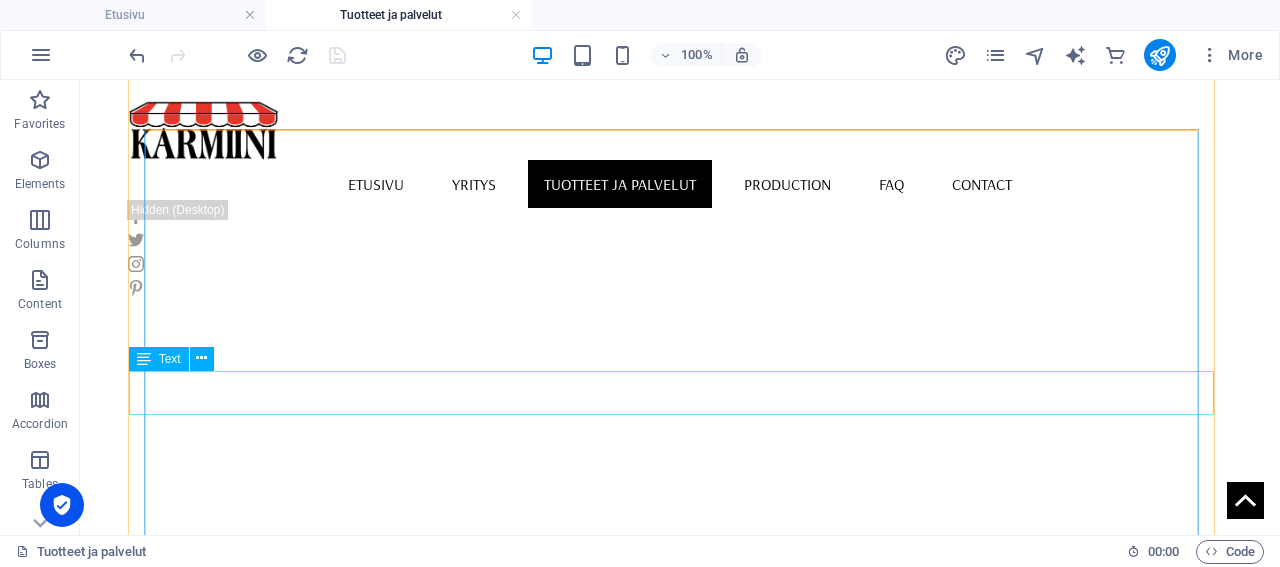 scroll, scrollTop: 4974, scrollLeft: 0, axis: vertical 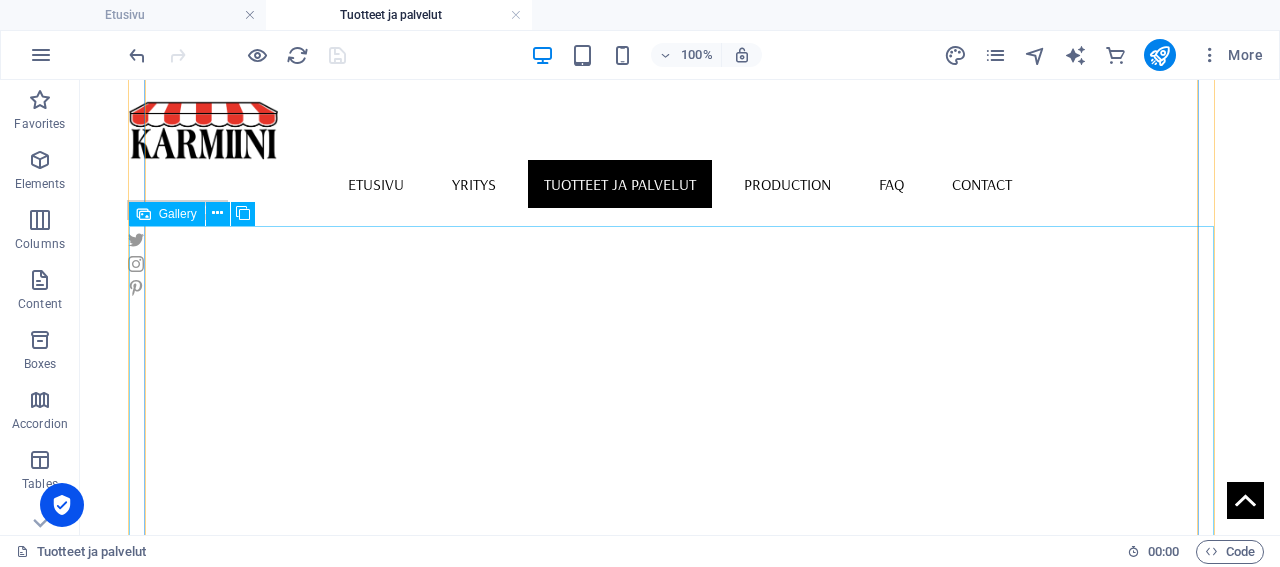 click on "Gallery" at bounding box center (178, 214) 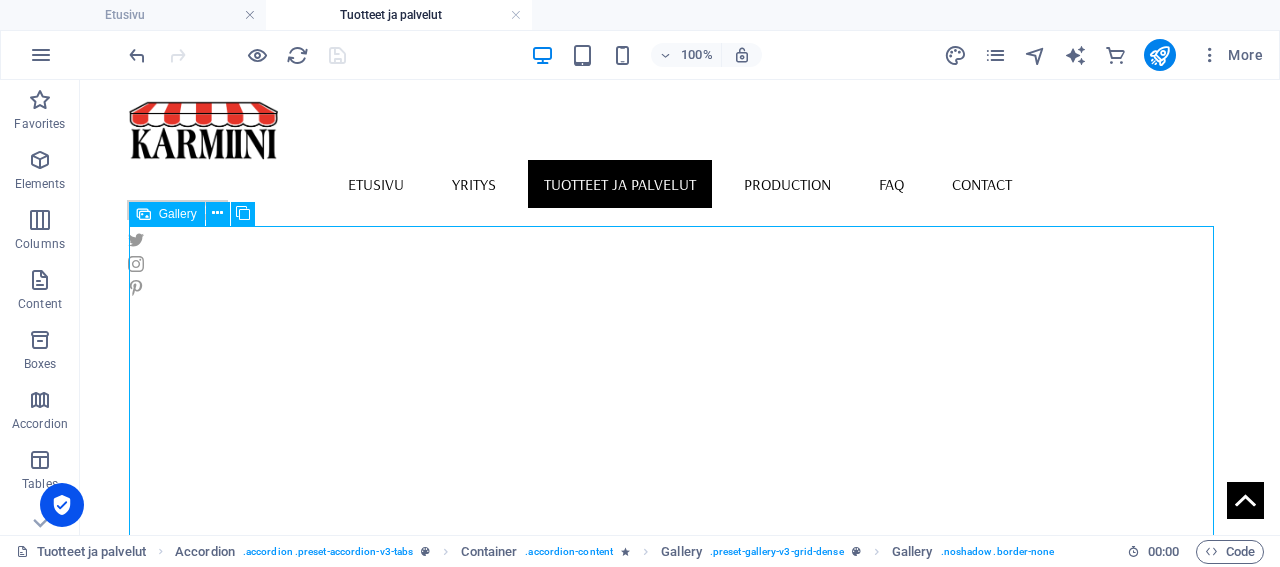 click on "Gallery" at bounding box center [178, 214] 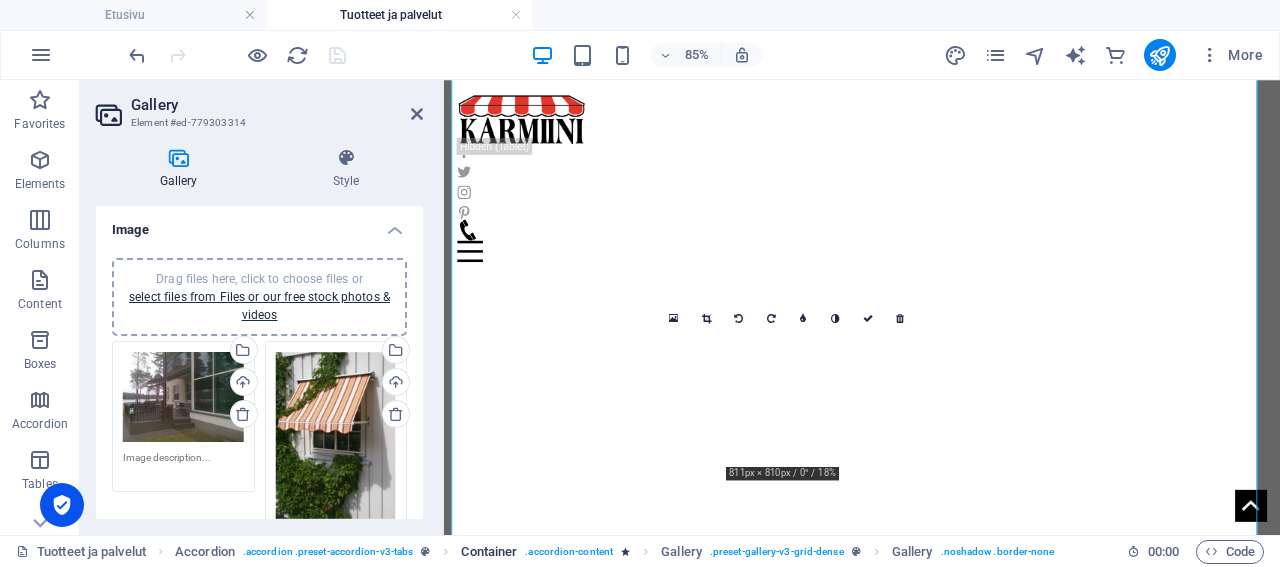 scroll, scrollTop: 4861, scrollLeft: 0, axis: vertical 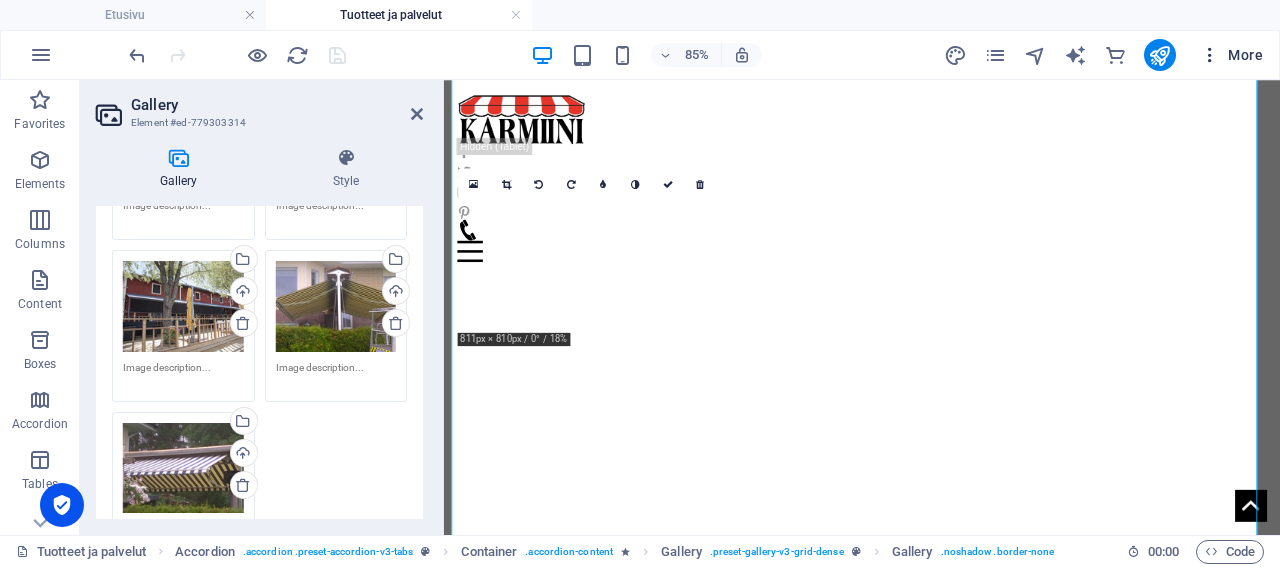 click on "More" at bounding box center [1231, 55] 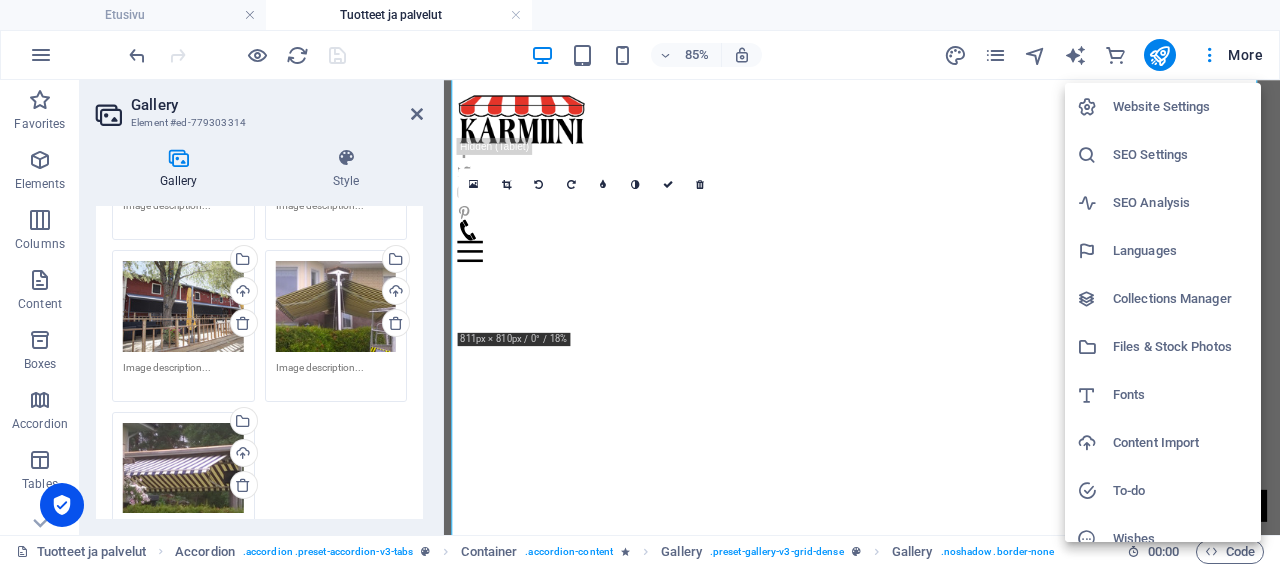 click on "Files & Stock Photos" at bounding box center (1181, 347) 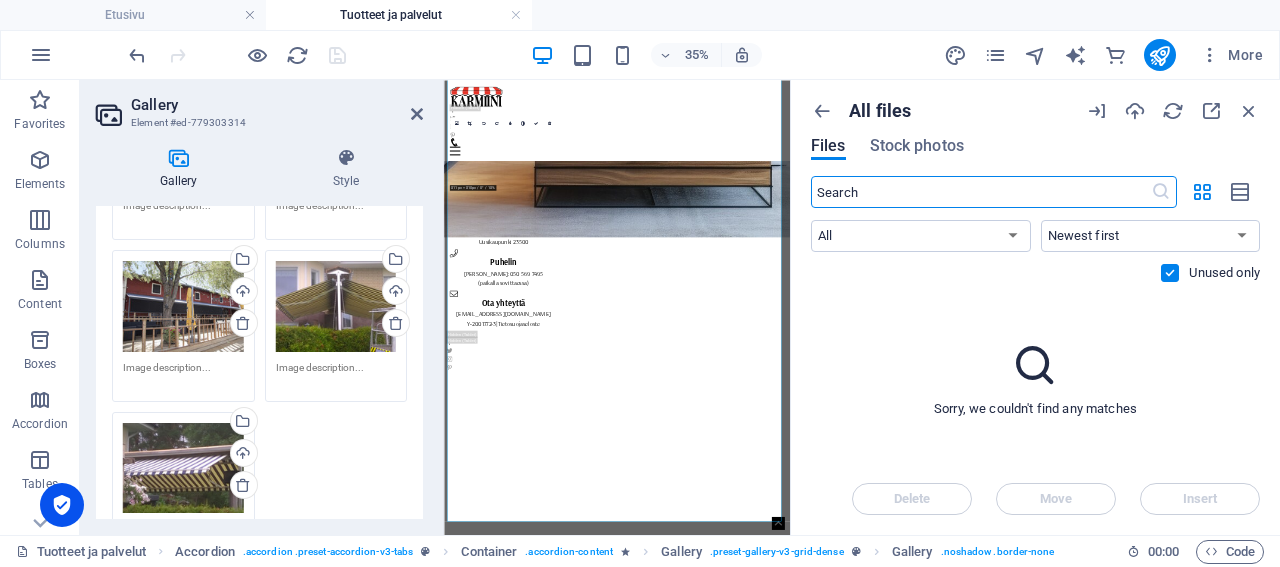 scroll, scrollTop: 4875, scrollLeft: 0, axis: vertical 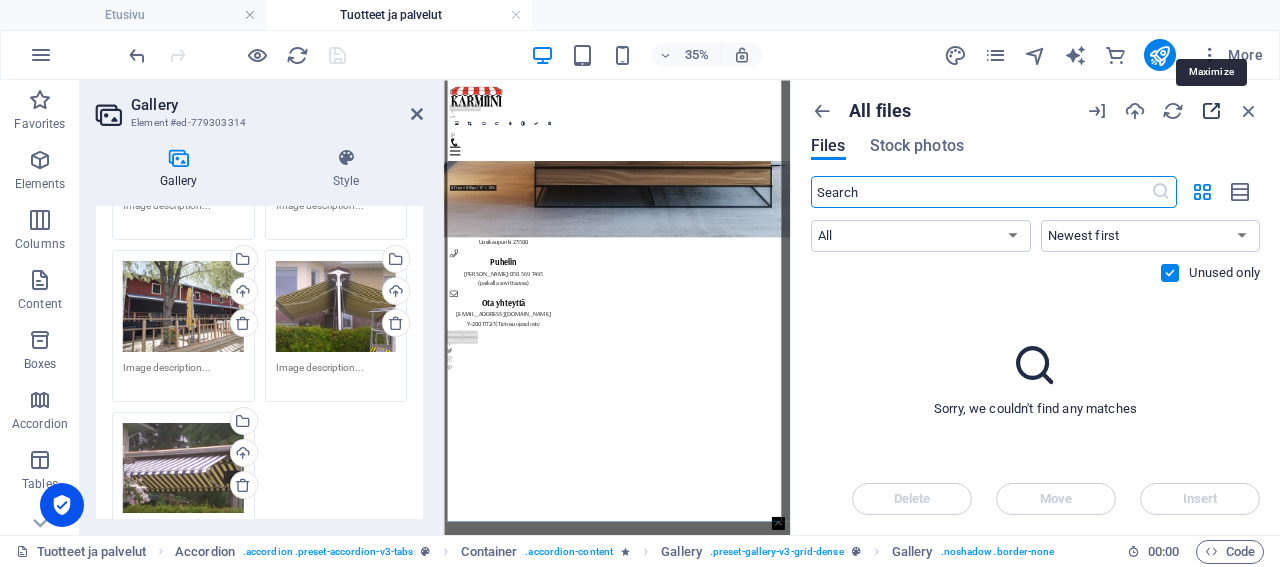 click at bounding box center [1211, 111] 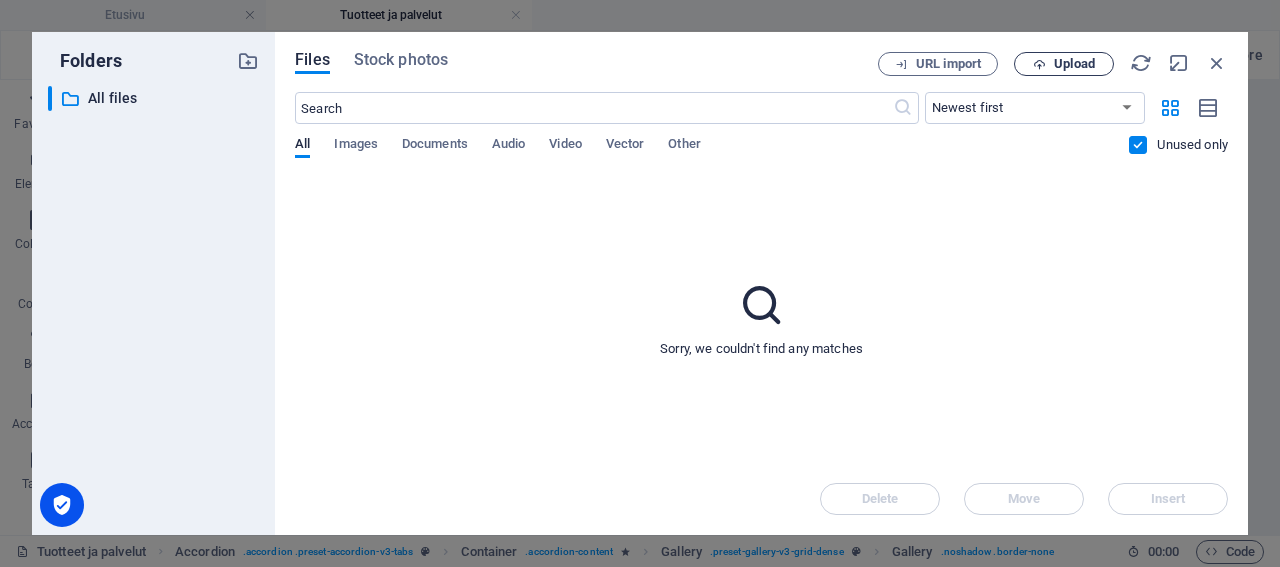 click on "Upload" at bounding box center [1064, 64] 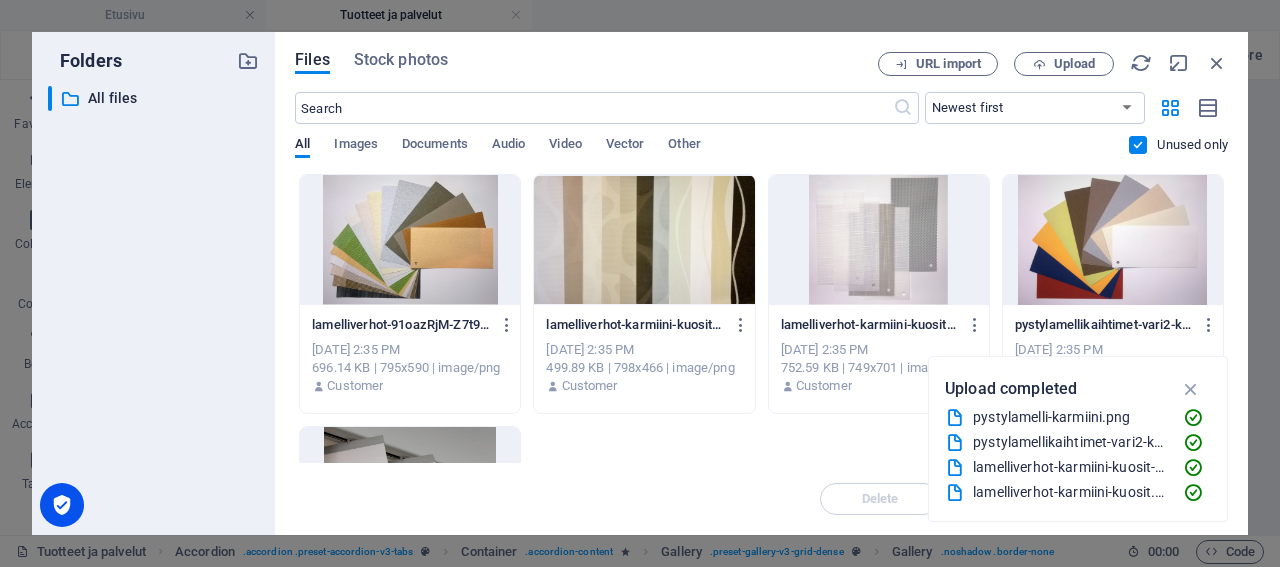 scroll, scrollTop: 25, scrollLeft: 0, axis: vertical 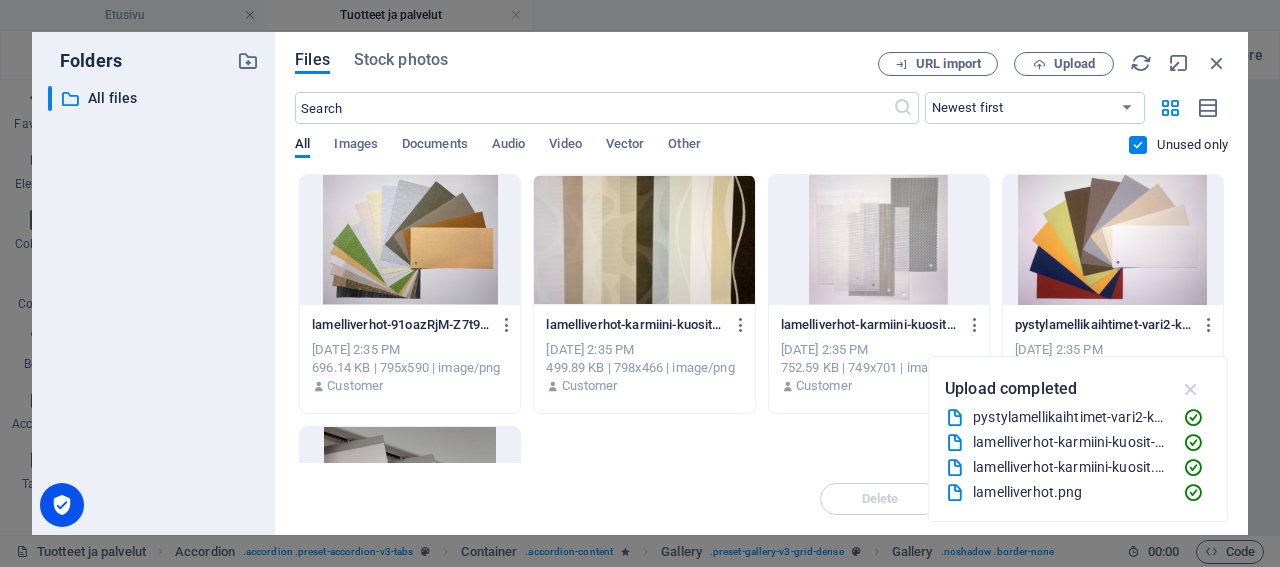 click at bounding box center (1191, 389) 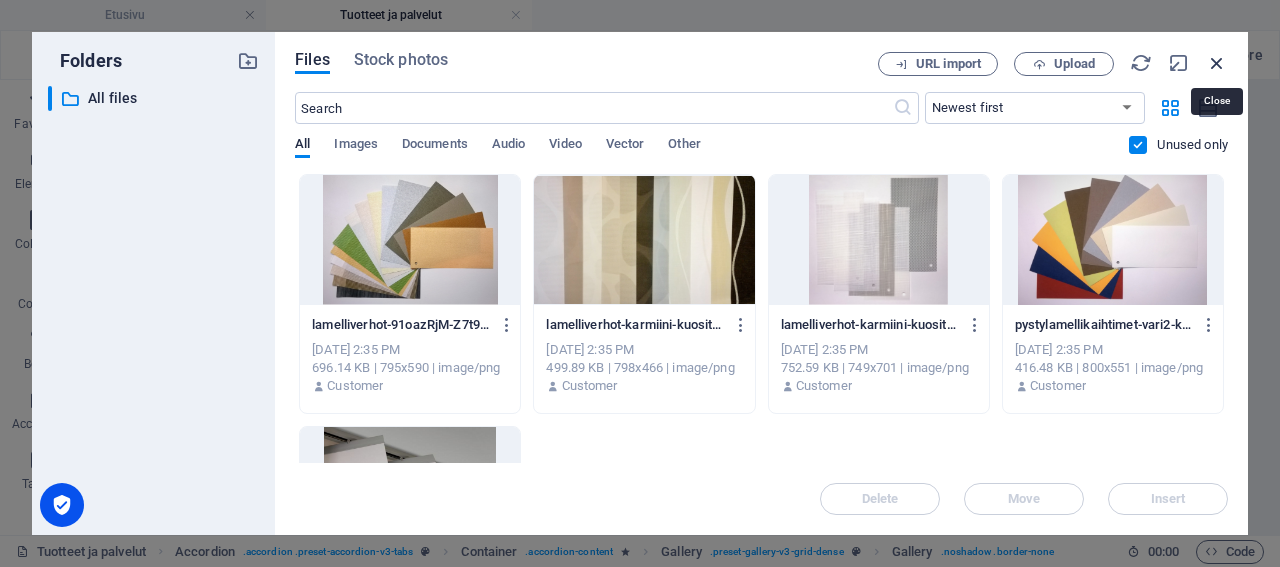 click at bounding box center [1217, 63] 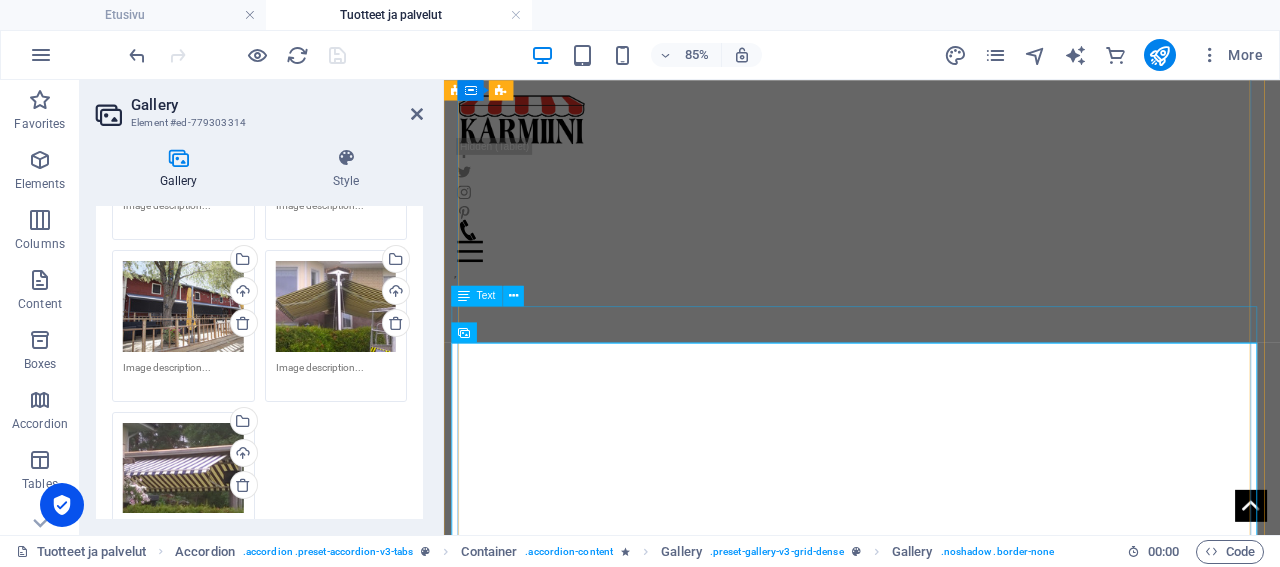scroll, scrollTop: 4550, scrollLeft: 0, axis: vertical 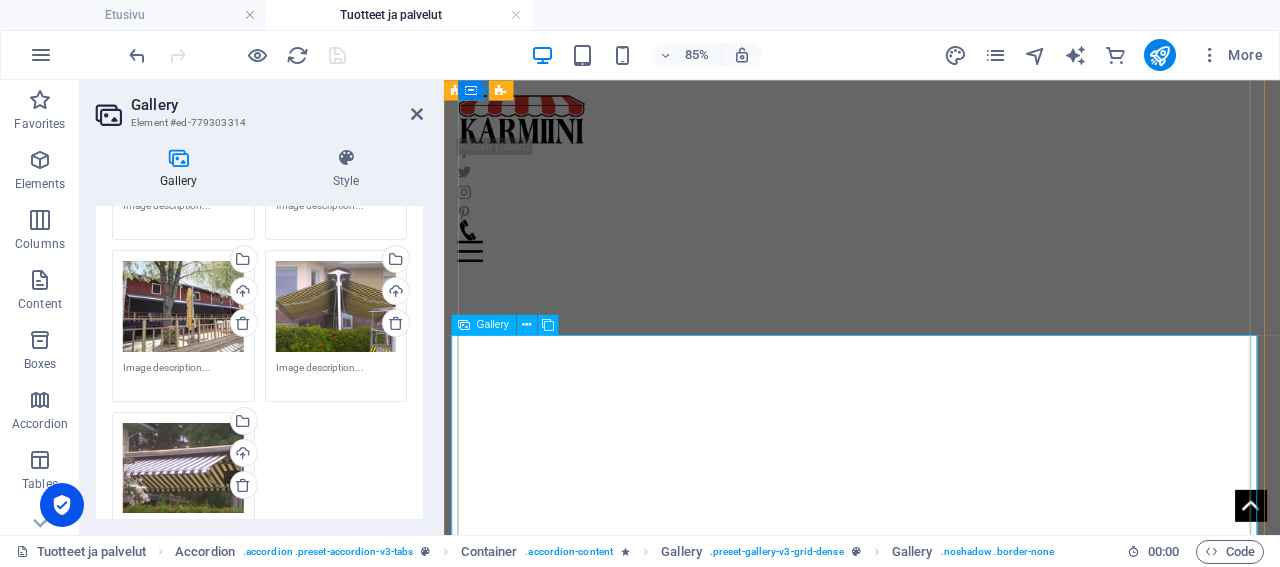 click on "Gallery" at bounding box center (493, 325) 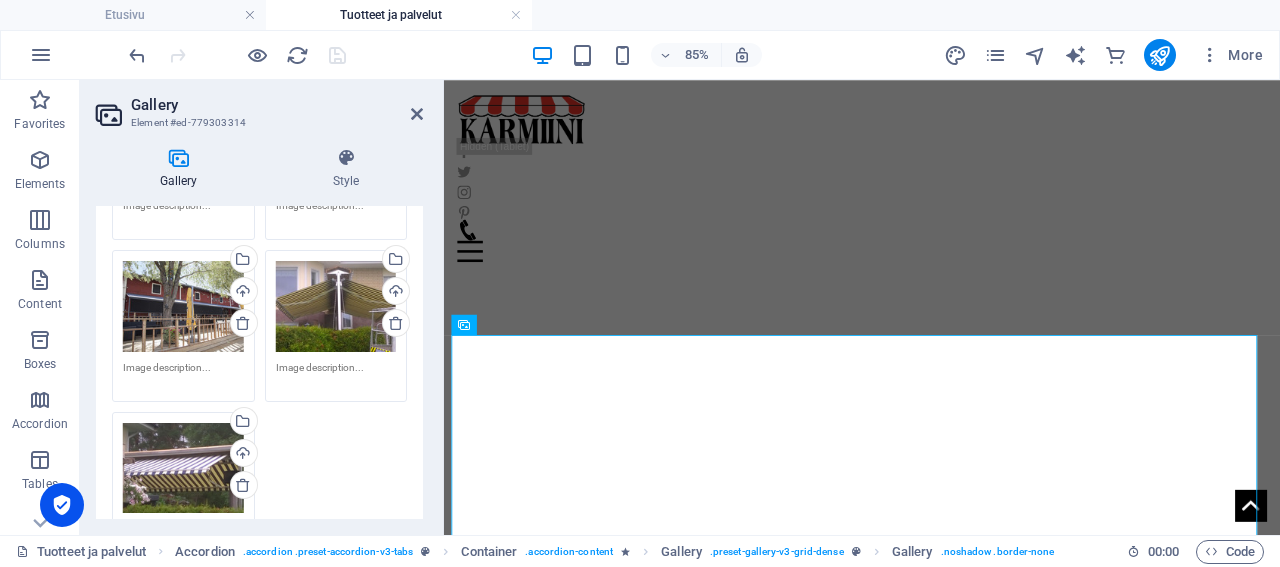 click on "Remove all images" at bounding box center [268, 588] 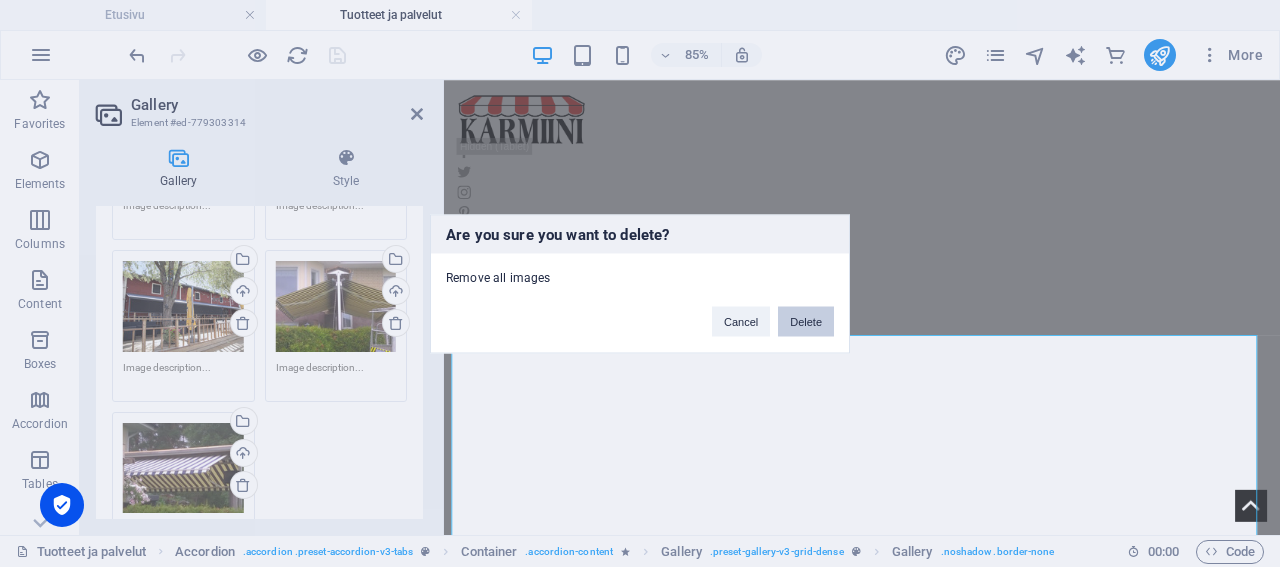 click on "Delete" at bounding box center [806, 321] 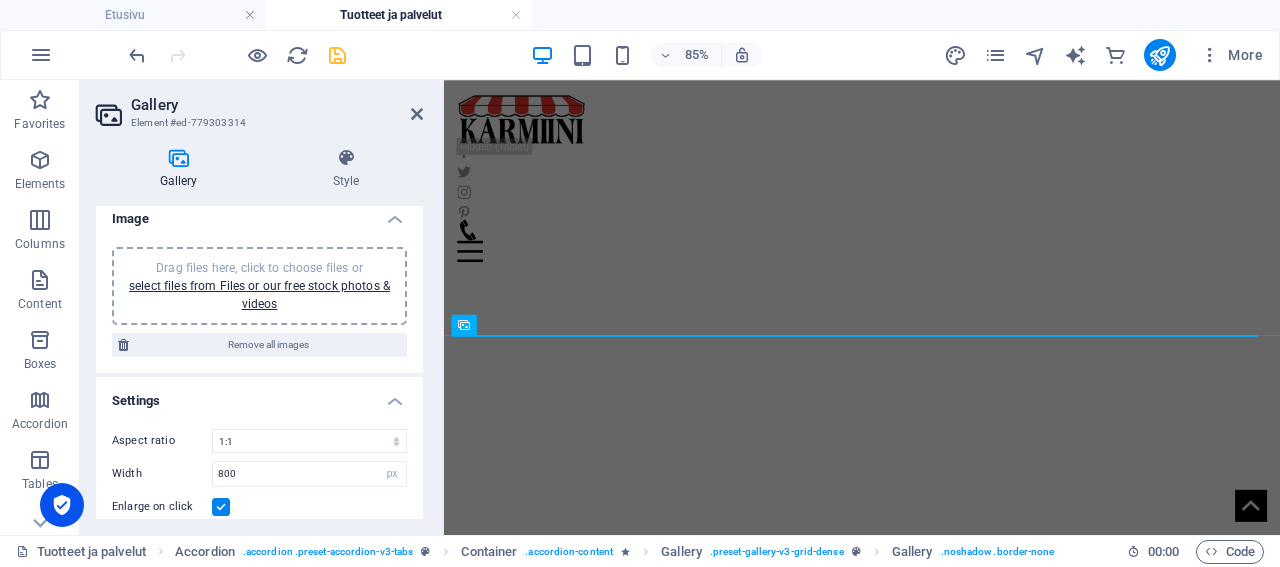 scroll, scrollTop: 0, scrollLeft: 0, axis: both 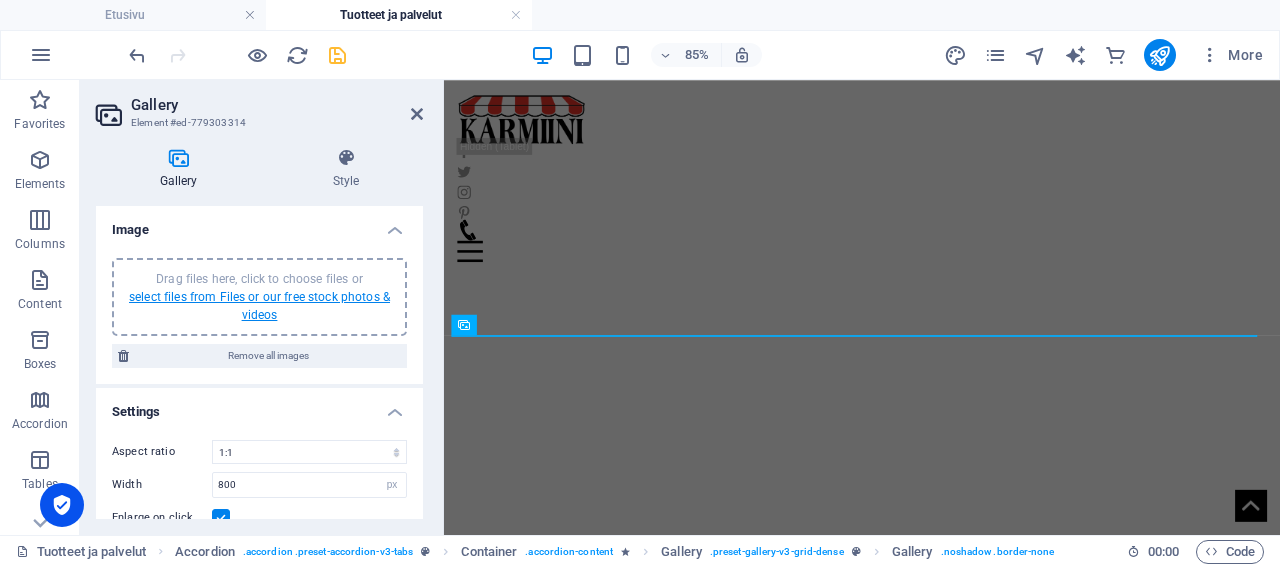 click on "select files from Files or our free stock photos & videos" at bounding box center (259, 306) 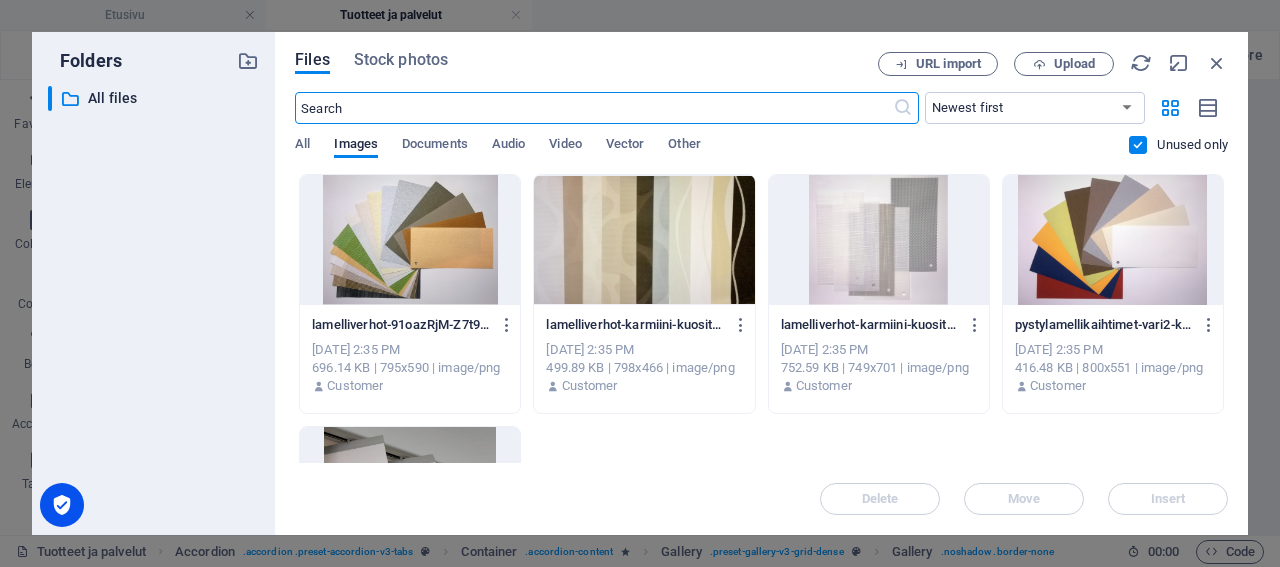 scroll, scrollTop: 4563, scrollLeft: 0, axis: vertical 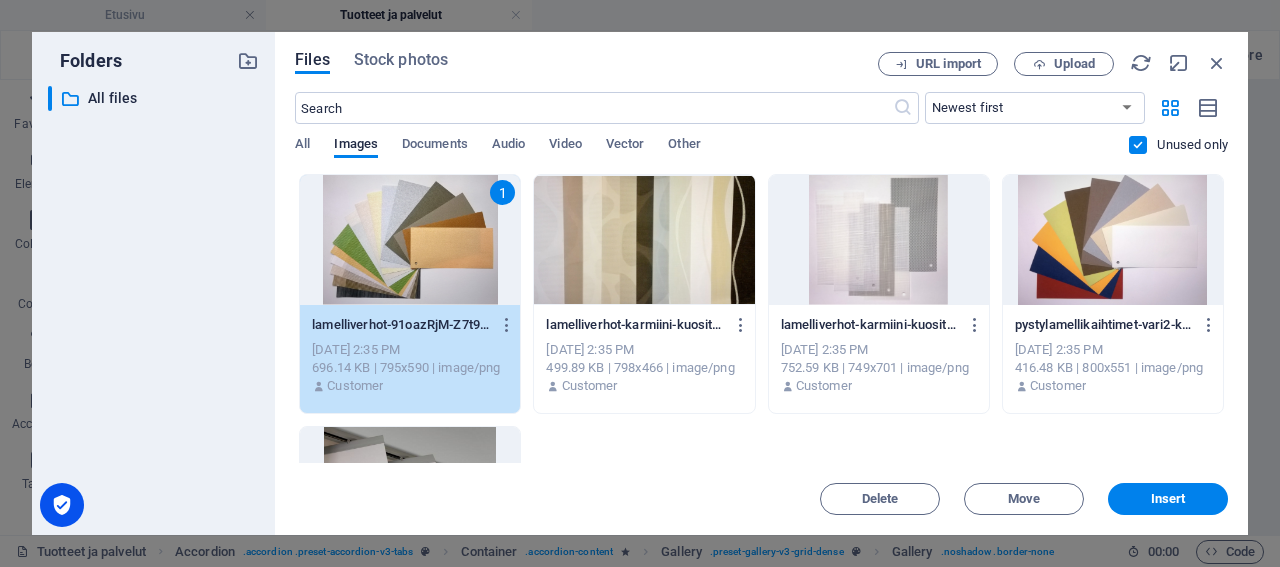 click at bounding box center (644, 240) 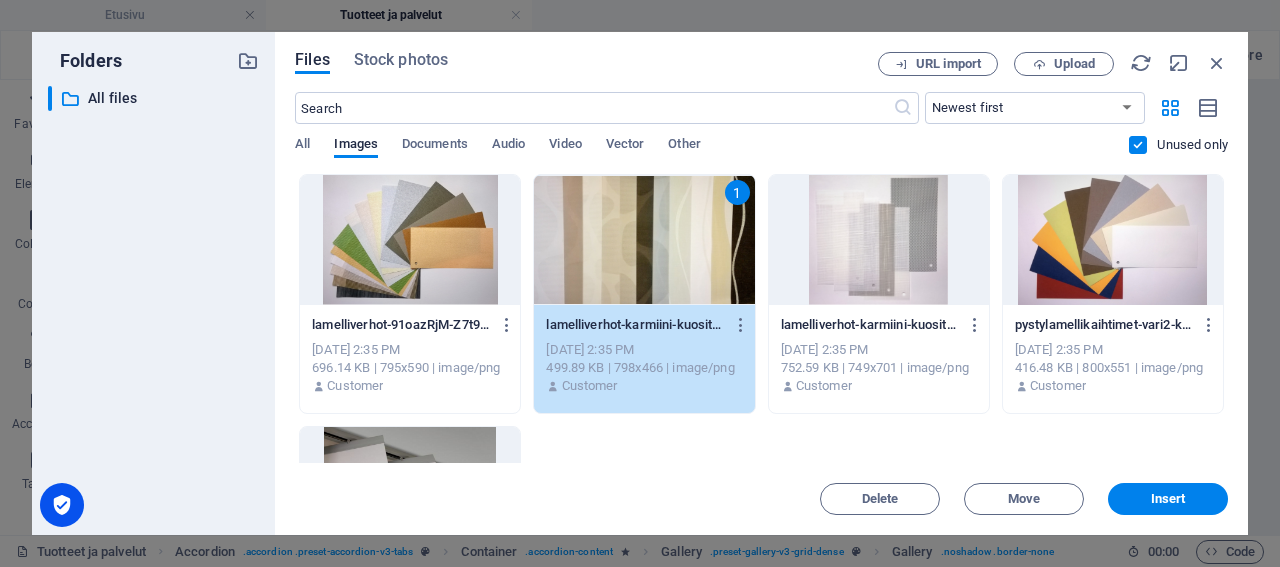 click at bounding box center (410, 240) 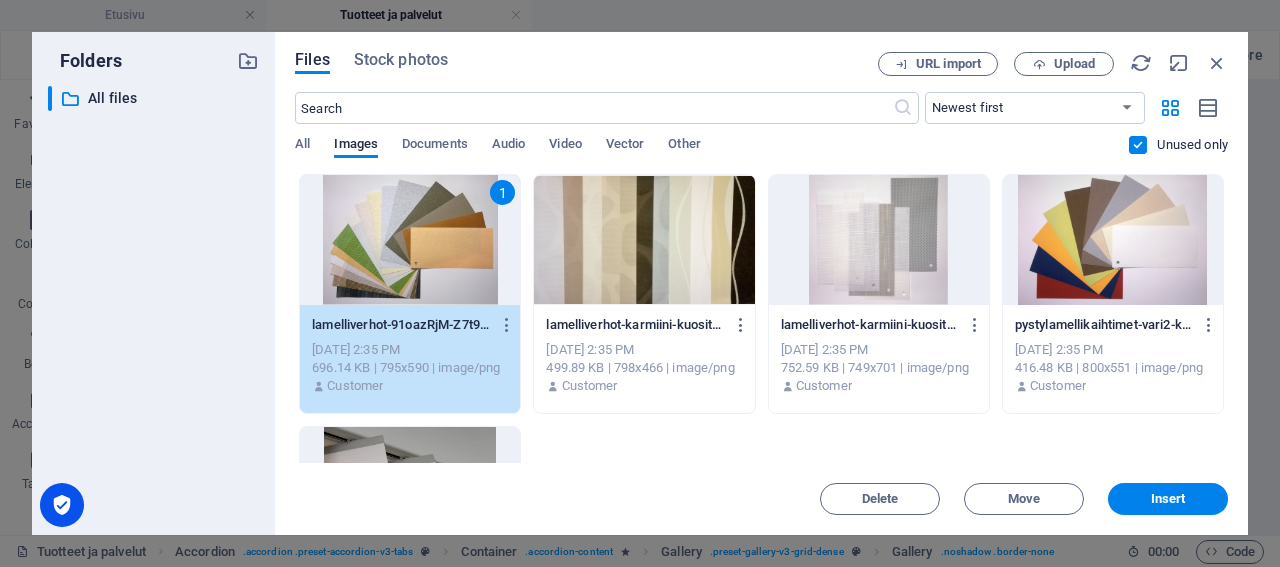 click at bounding box center (644, 240) 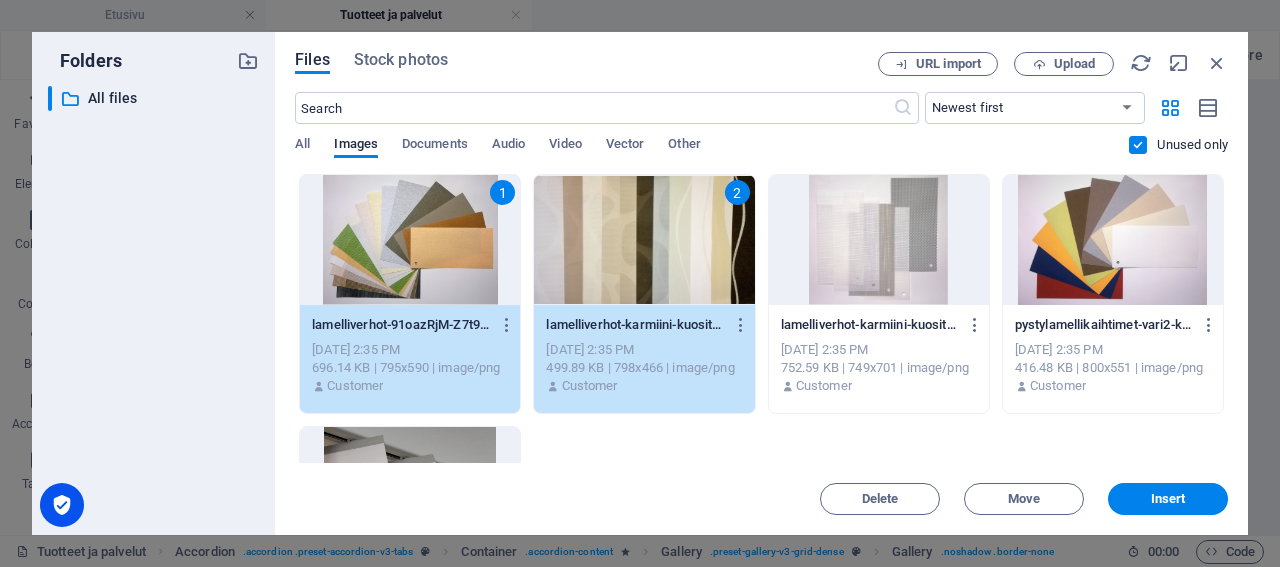 click at bounding box center [879, 240] 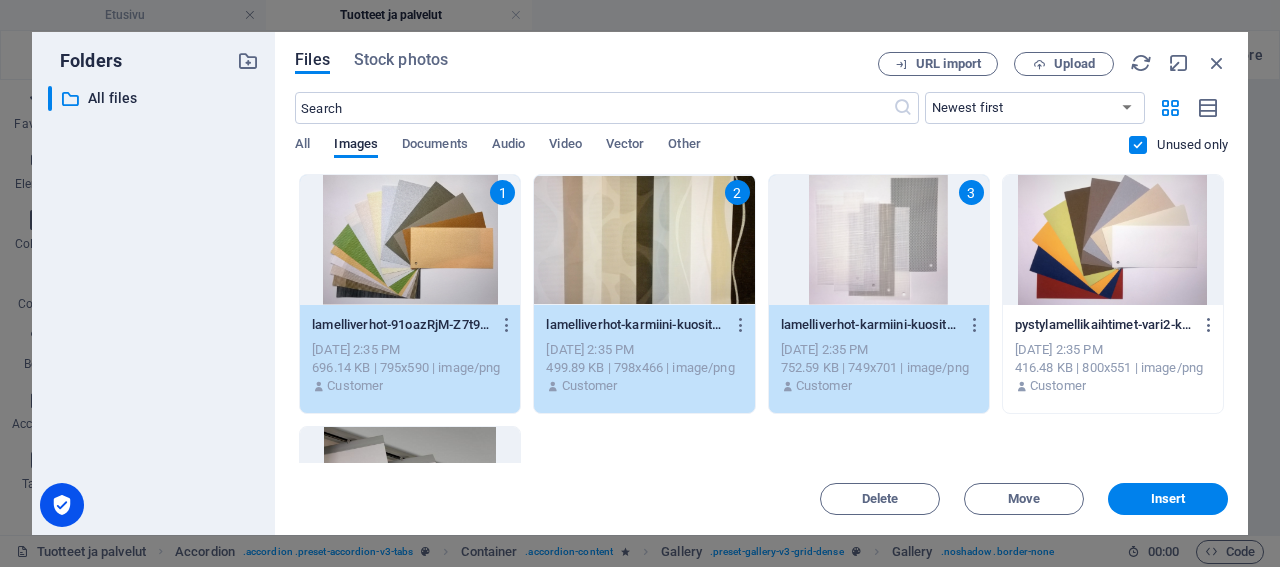 click at bounding box center (1113, 240) 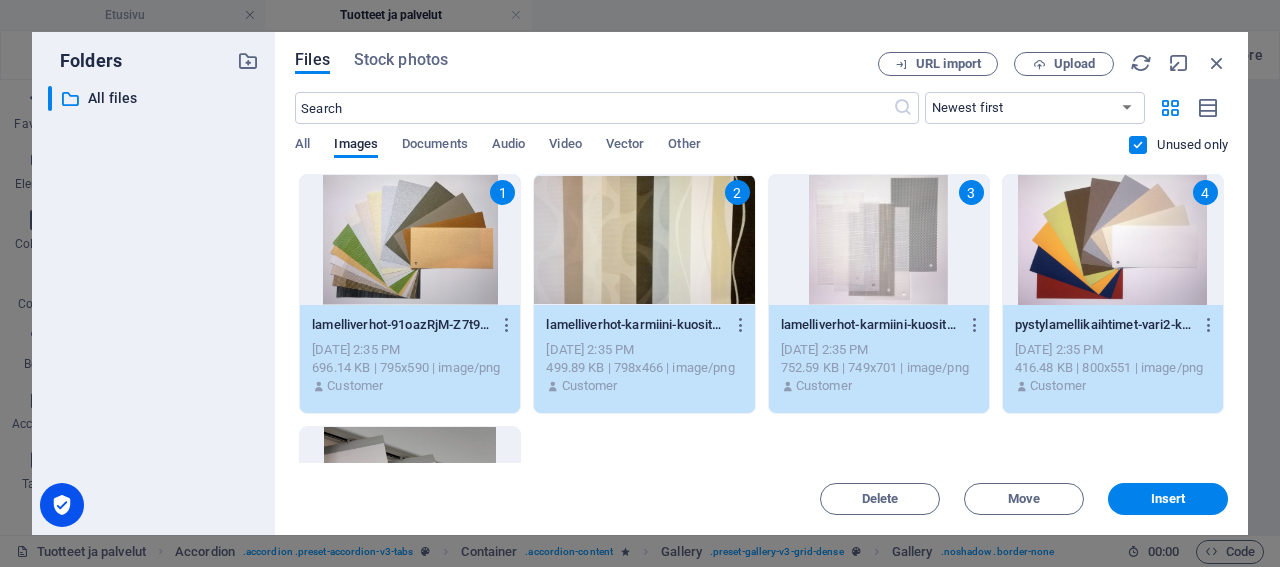 click at bounding box center [410, 492] 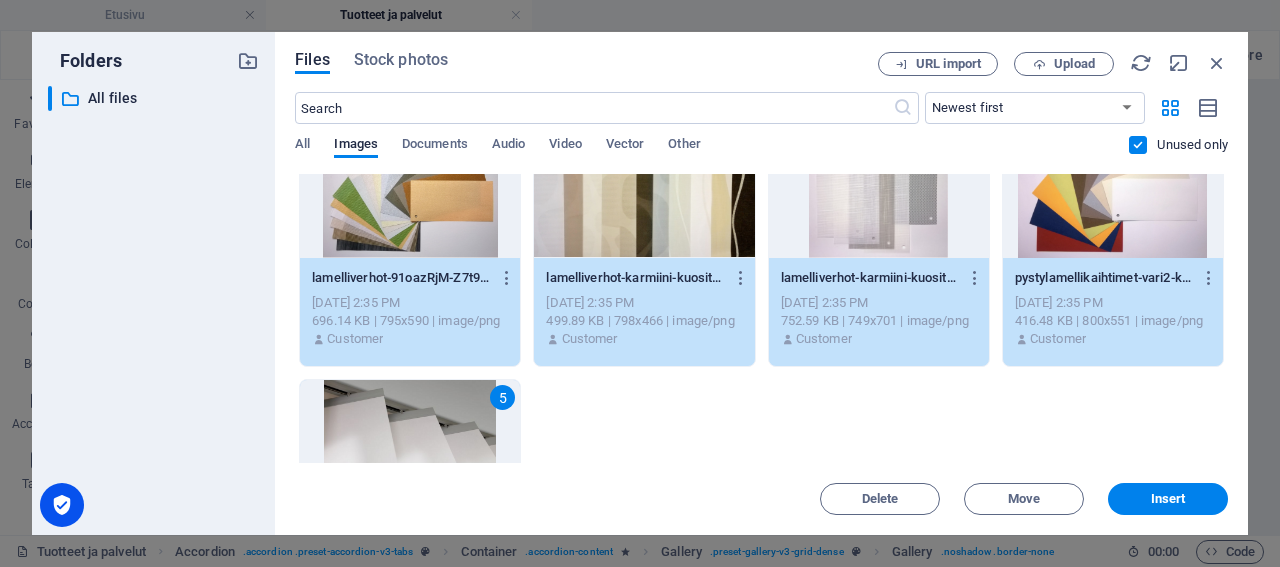 scroll, scrollTop: 192, scrollLeft: 0, axis: vertical 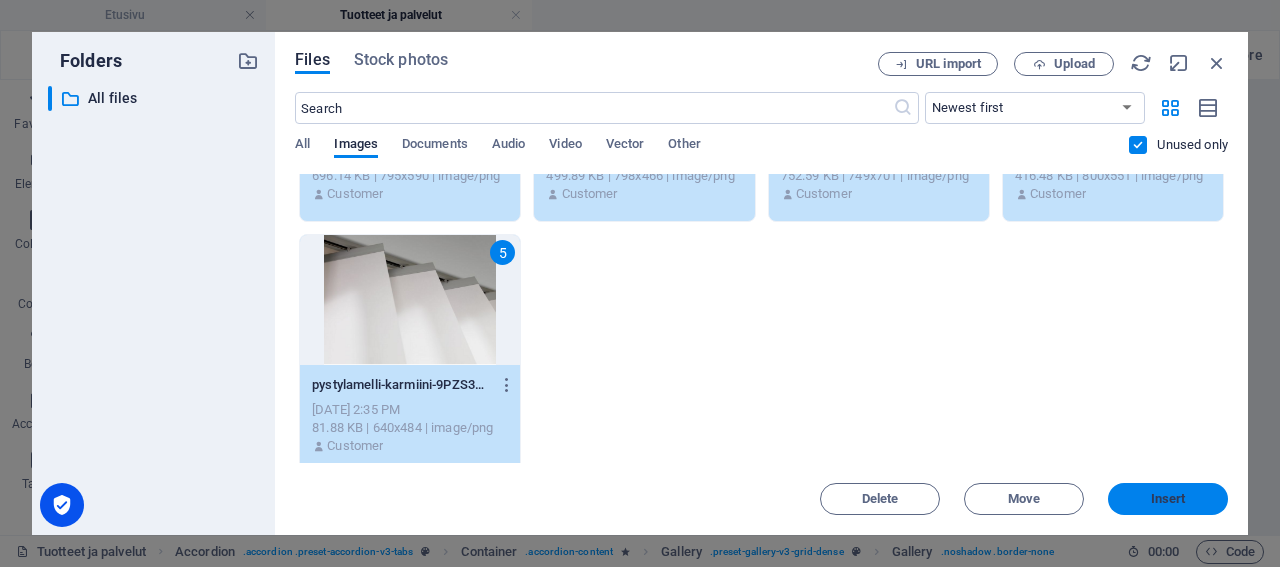 click on "Insert" at bounding box center (1168, 499) 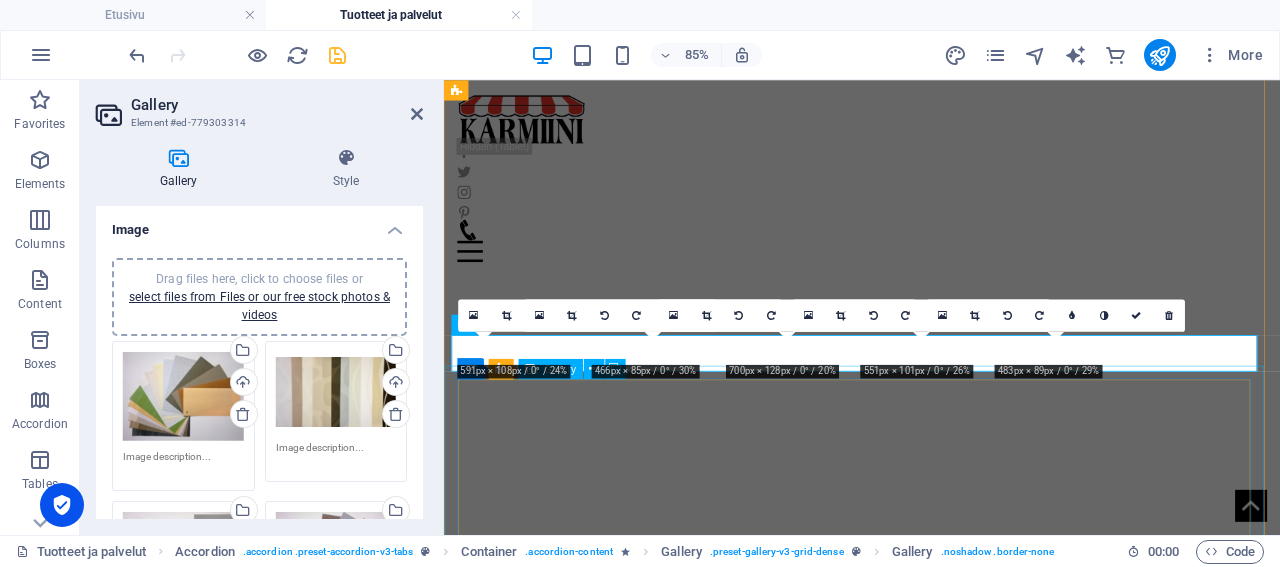 scroll, scrollTop: 4550, scrollLeft: 0, axis: vertical 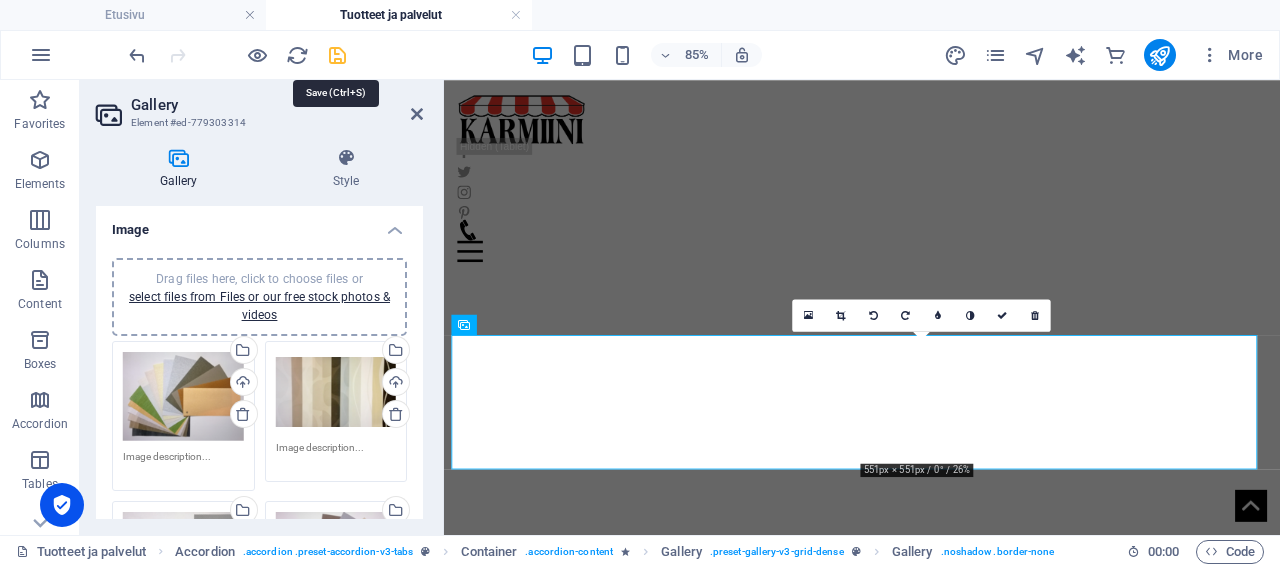 click at bounding box center (337, 55) 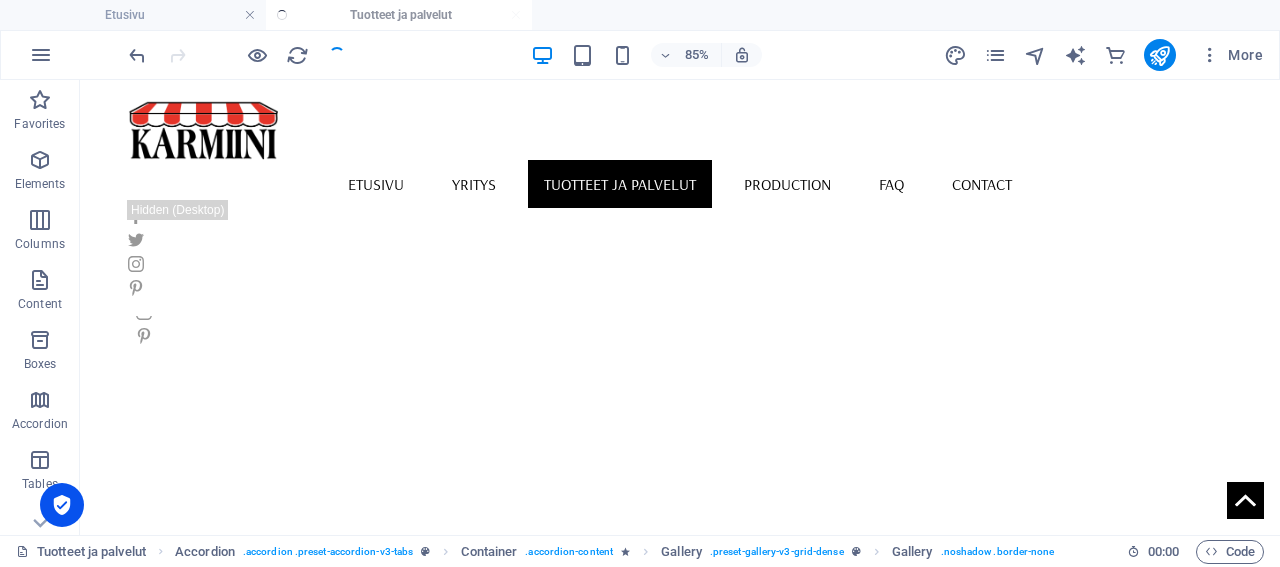 scroll, scrollTop: 4981, scrollLeft: 0, axis: vertical 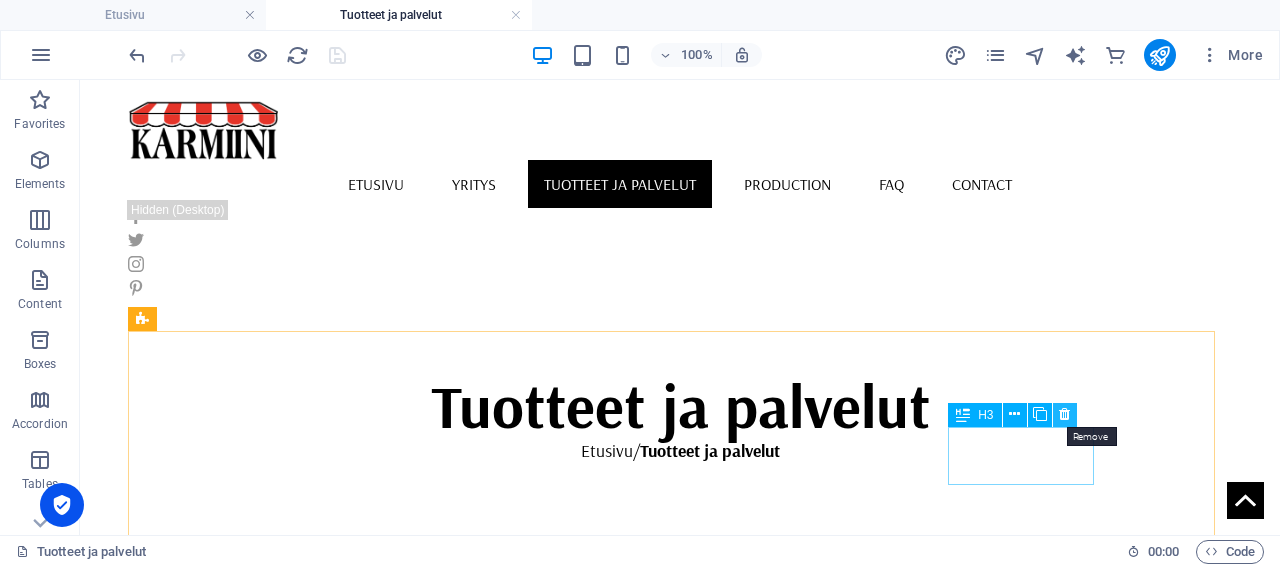 click at bounding box center [1064, 414] 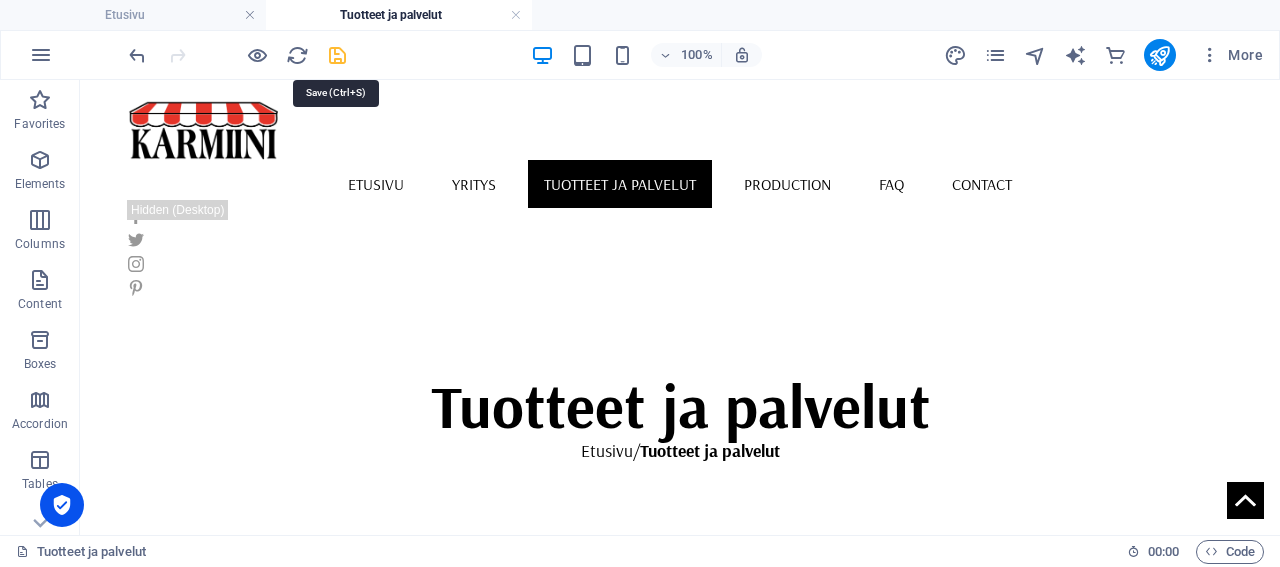 click at bounding box center (337, 55) 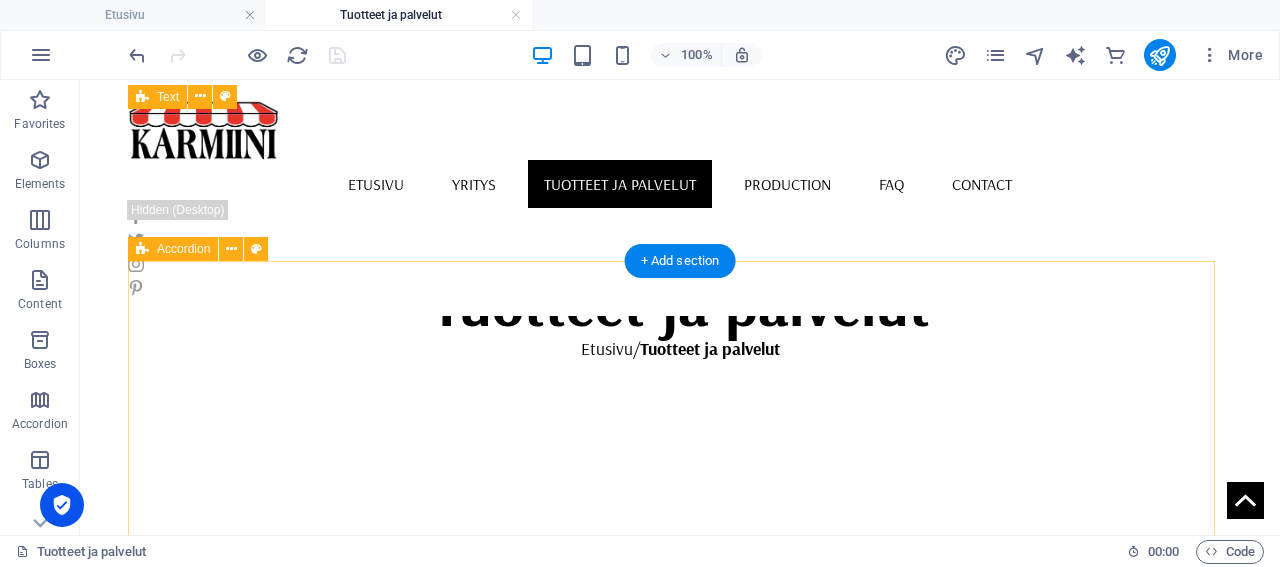 scroll, scrollTop: 613, scrollLeft: 0, axis: vertical 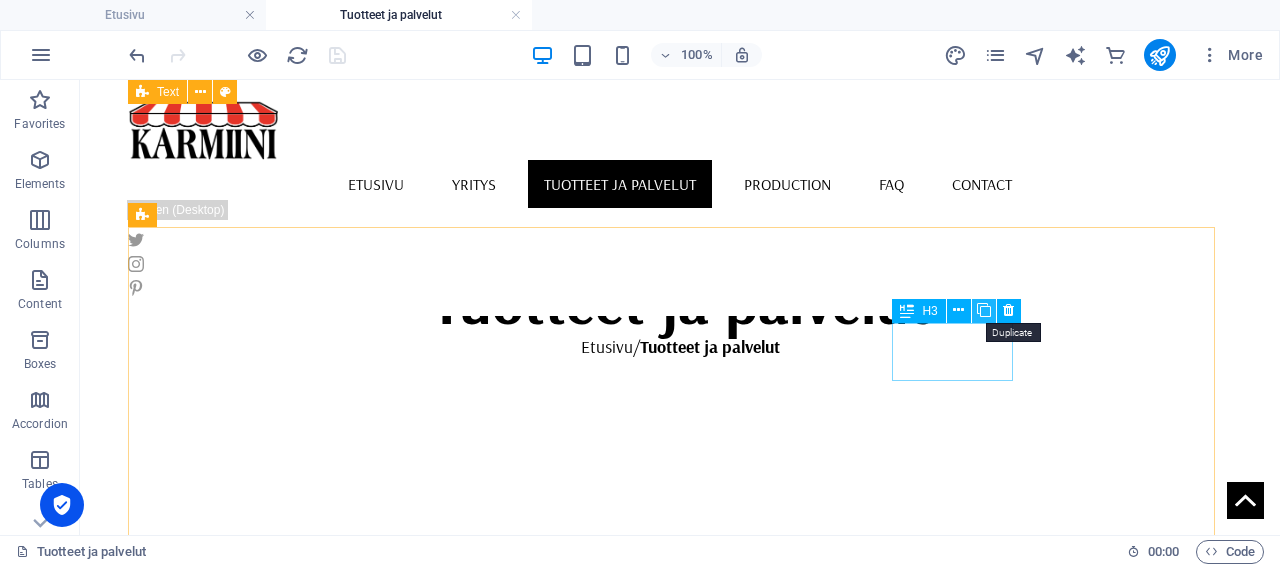 click at bounding box center [984, 310] 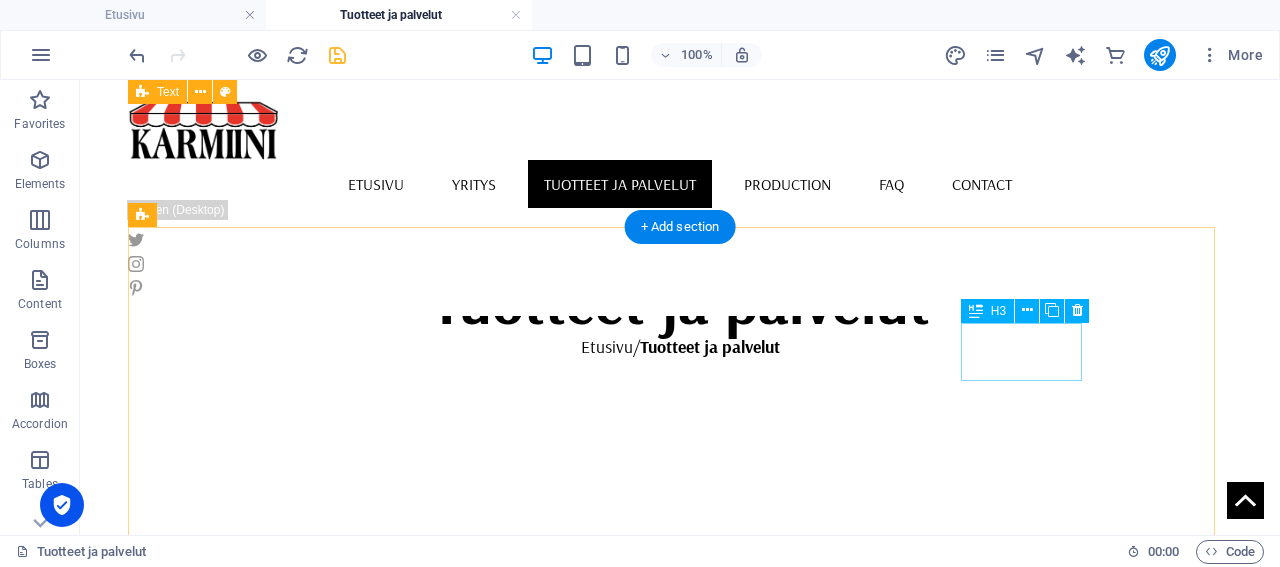 click on "Pystylamellit" at bounding box center (357, 1879) 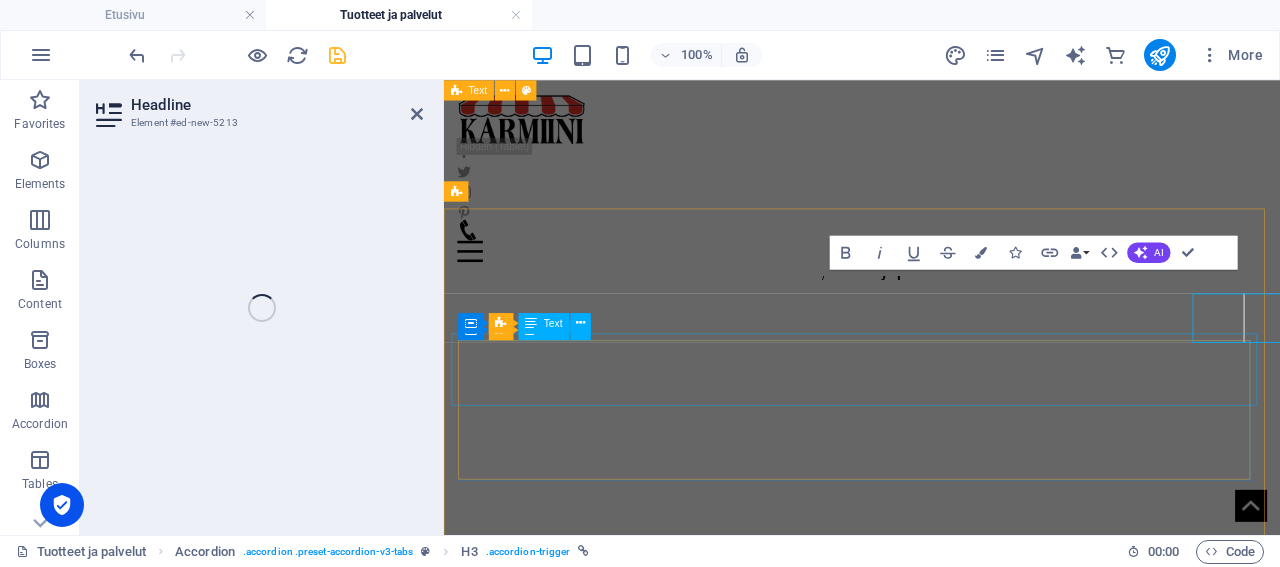 scroll, scrollTop: 605, scrollLeft: 0, axis: vertical 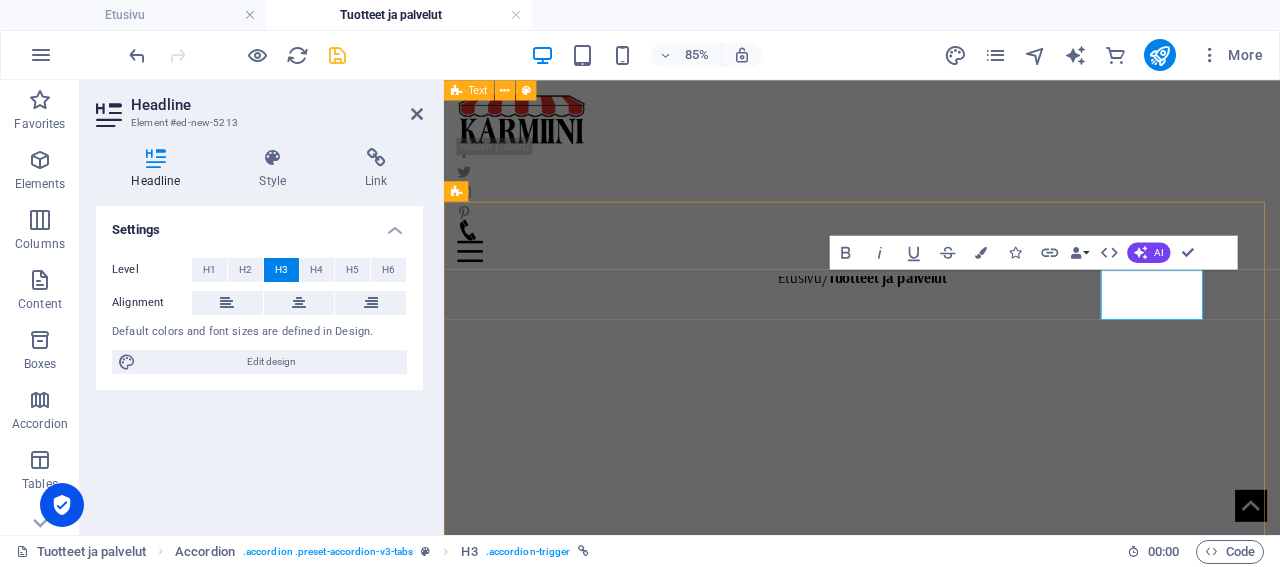 drag, startPoint x: 1318, startPoint y: 333, endPoint x: 1326, endPoint y: 358, distance: 26.24881 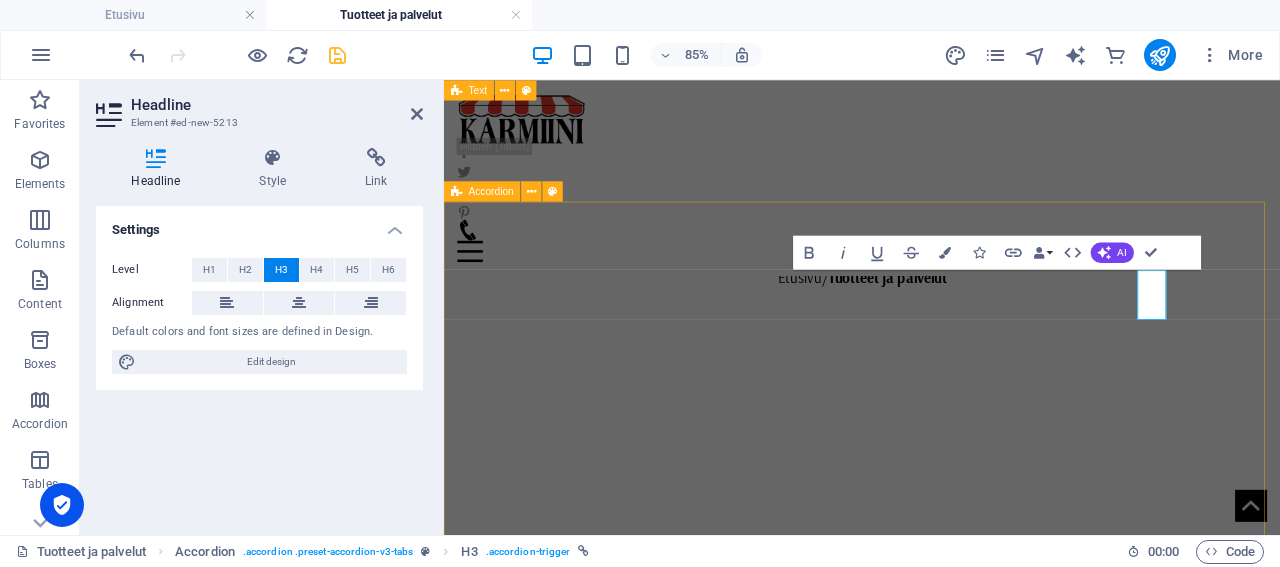 type 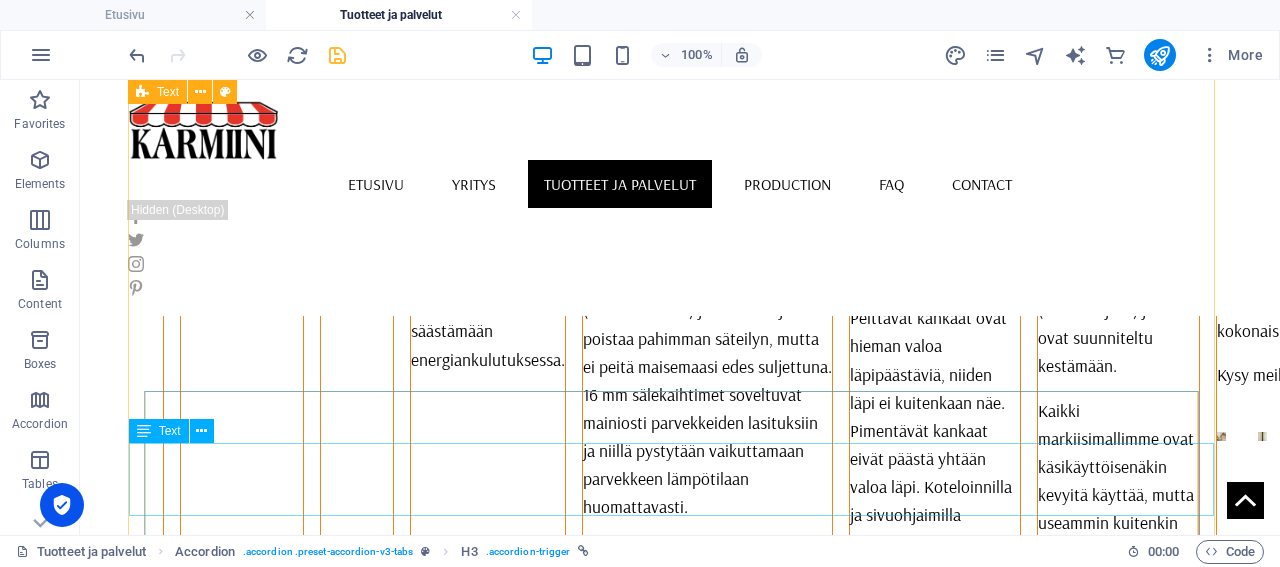 scroll, scrollTop: 2069, scrollLeft: 0, axis: vertical 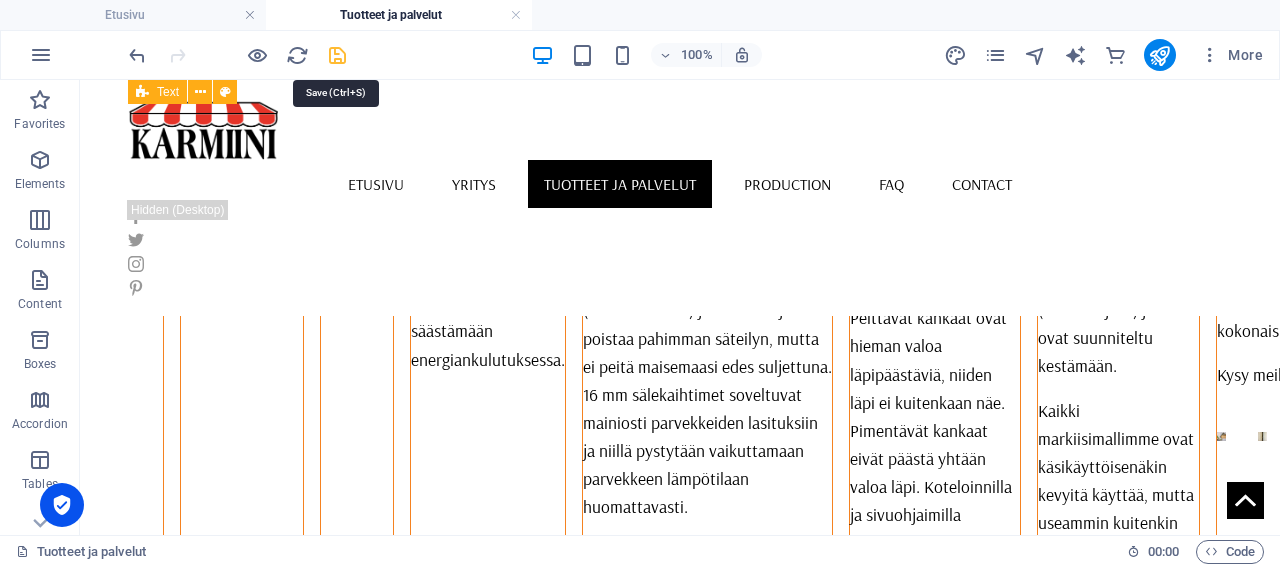 click at bounding box center (337, 55) 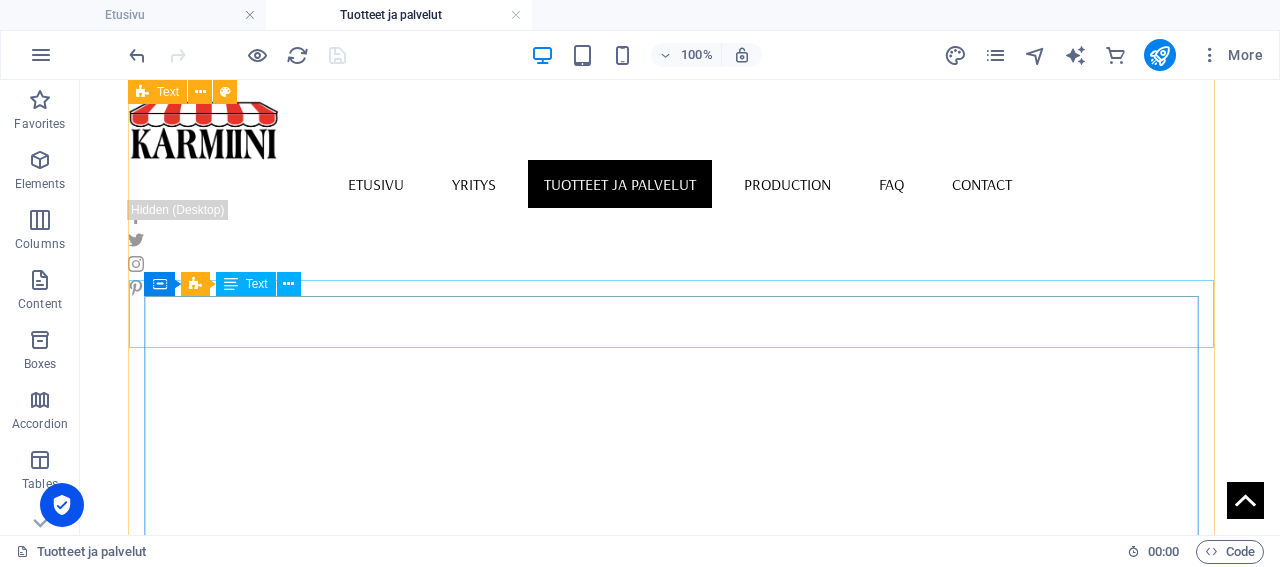 scroll, scrollTop: 5085, scrollLeft: 0, axis: vertical 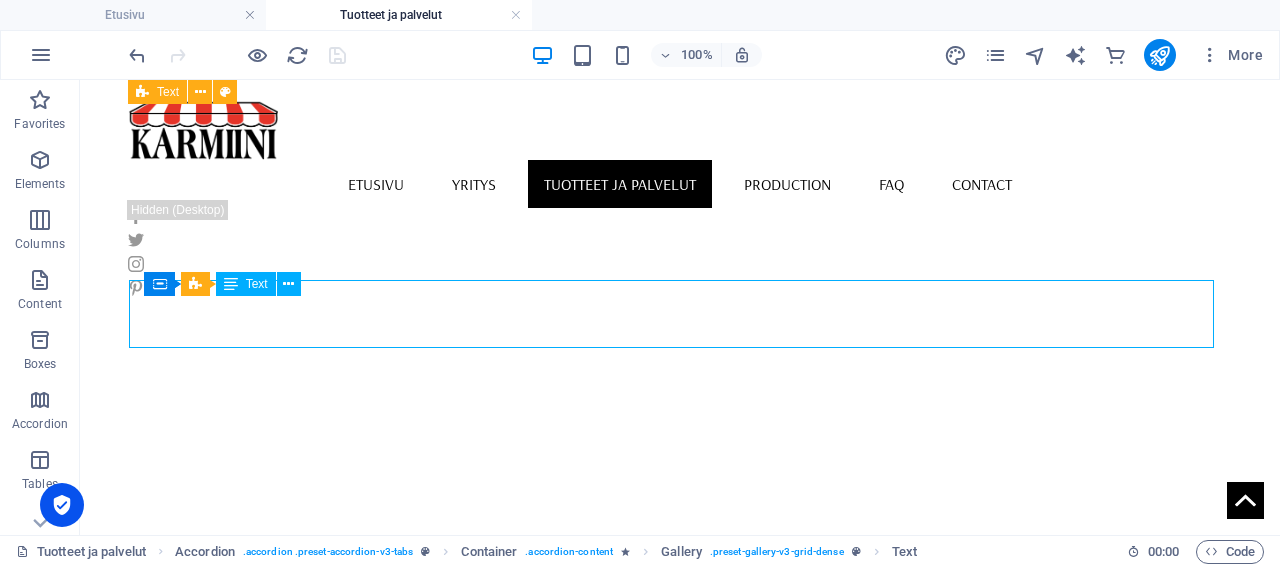 click on "Pystylamellikaihtimet sopivat moderniin sisustamiseen" at bounding box center [1556, -3248] 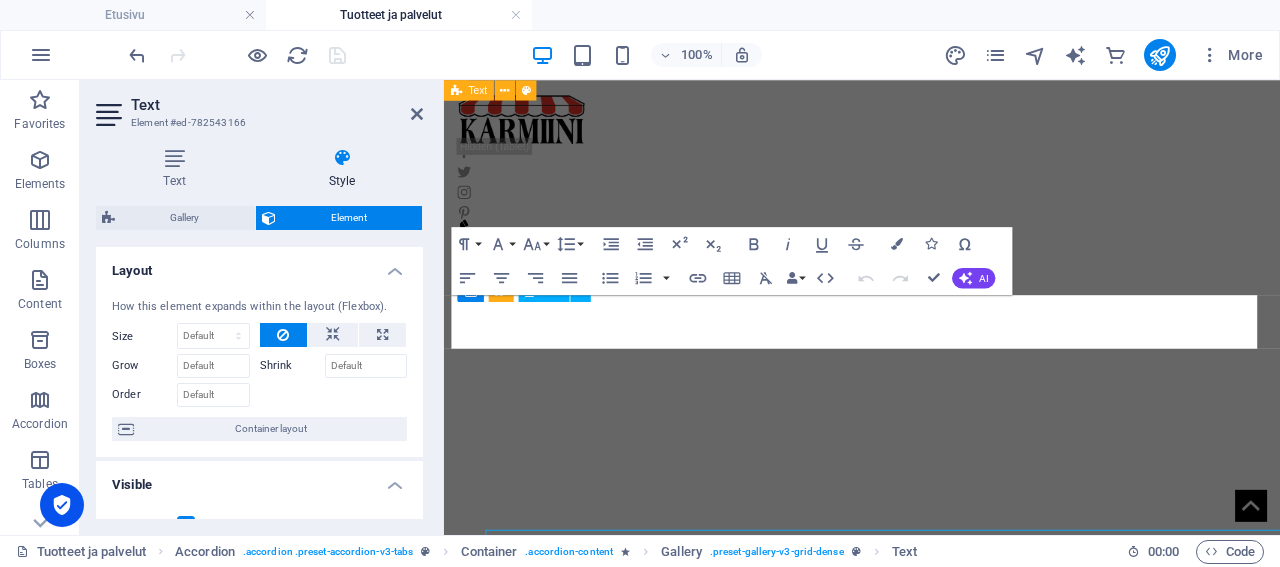scroll, scrollTop: 4756, scrollLeft: 0, axis: vertical 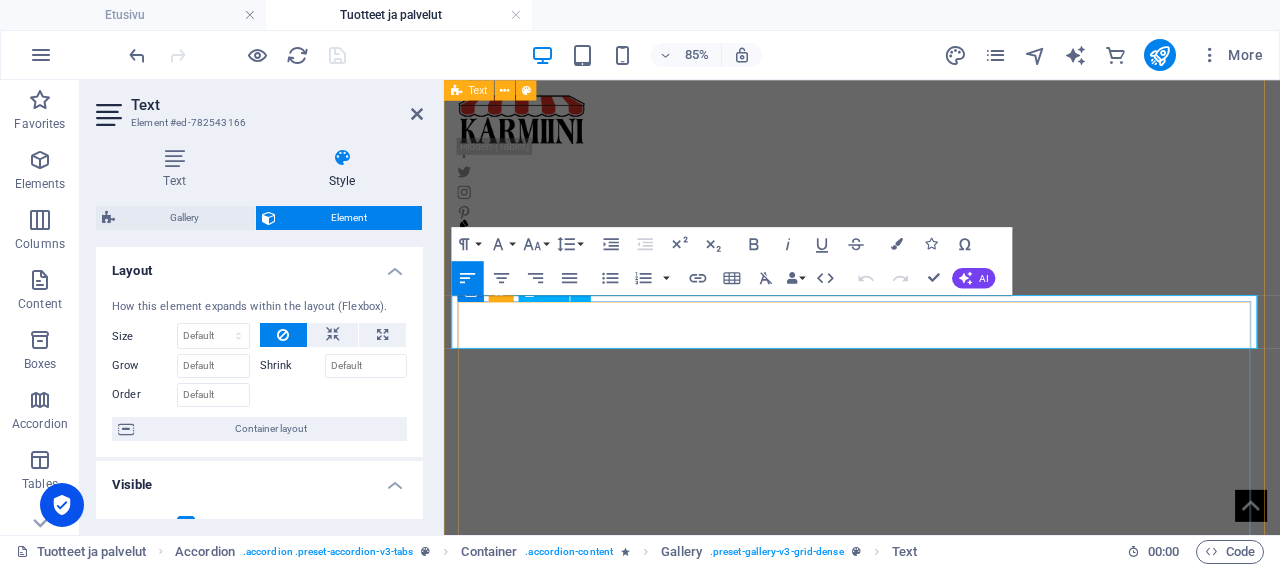 drag, startPoint x: 958, startPoint y: 361, endPoint x: 476, endPoint y: 362, distance: 482.00104 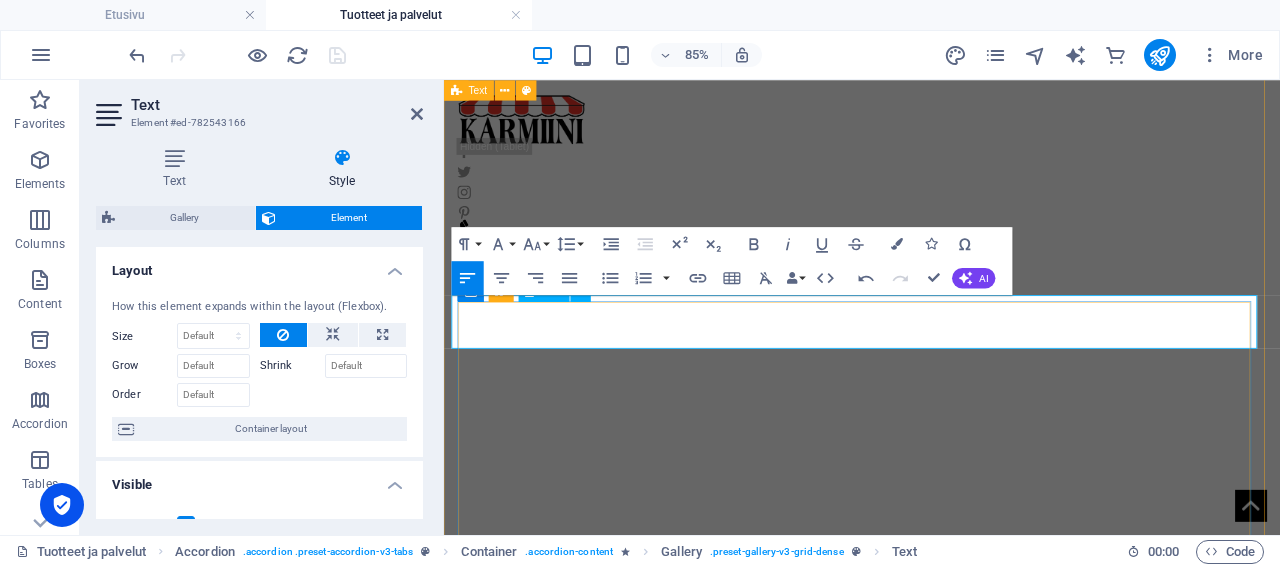 scroll, scrollTop: 1261, scrollLeft: 8, axis: both 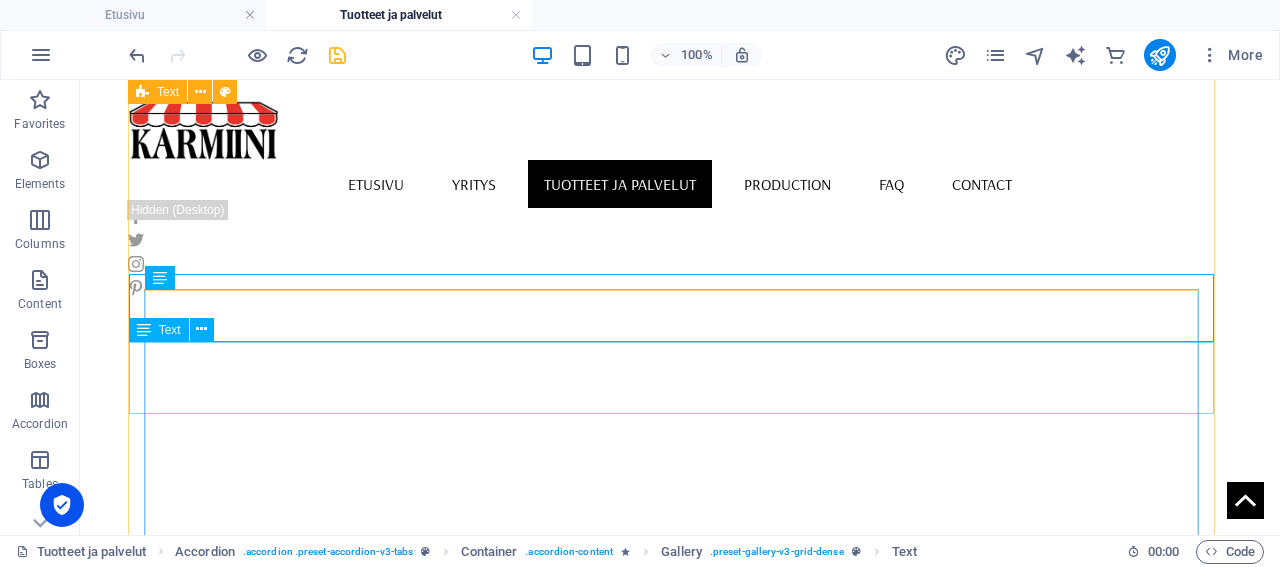click on "Pystylamellikaihtimilla luot näyttäviä tiloja ja sisustuksia. Lamellit sopivat erityisen hyvin korkeisiin huoneisiin esimerkiksi toimitiloihin tai olohuoneen suuriin ikkunoihin. Voit säädellä valon määrää lamellien kulmaa säätelemällä tai siirtämällä kaikki lamellit sivuun." at bounding box center (1555, -2943) 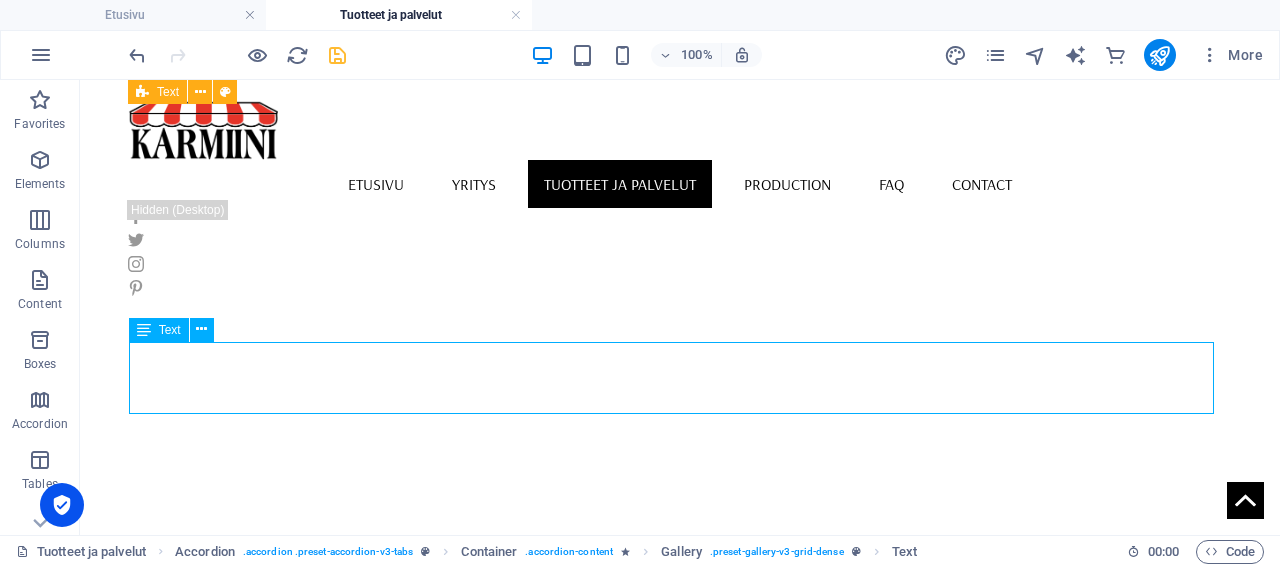 click on "Pystylamellikaihtimilla luot näyttäviä tiloja ja sisustuksia. Lamellit sopivat erityisen hyvin korkeisiin huoneisiin esimerkiksi toimitiloihin tai olohuoneen suuriin ikkunoihin. Voit säädellä valon määrää lamellien kulmaa säätelemällä tai siirtämällä kaikki lamellit sivuun." at bounding box center (1555, -2943) 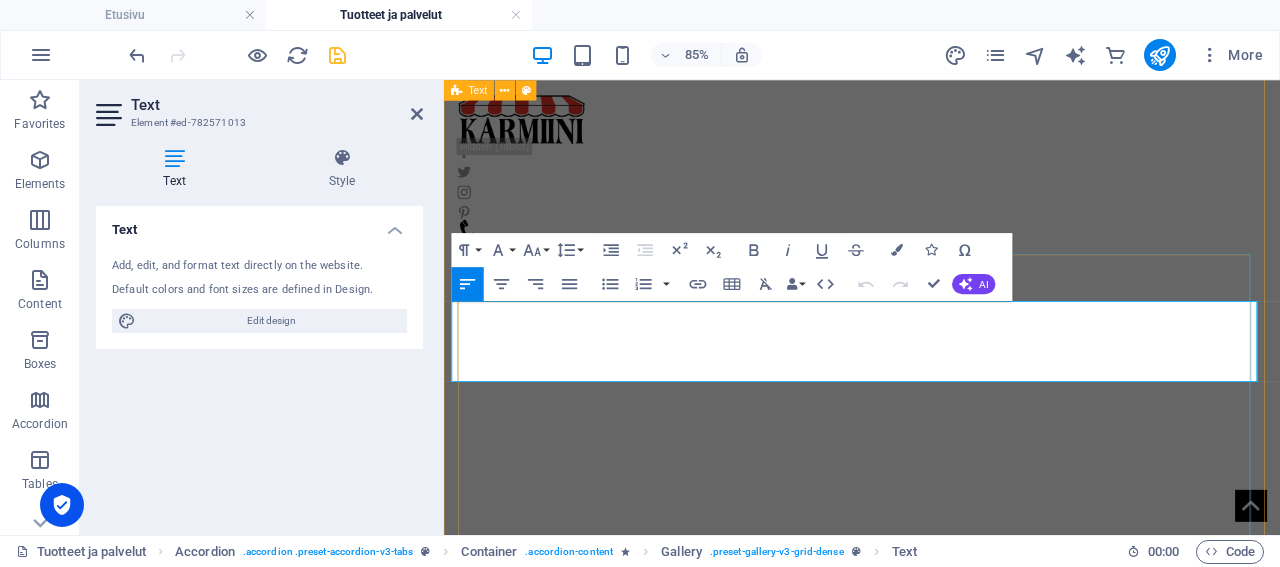 drag, startPoint x: 527, startPoint y: 411, endPoint x: 472, endPoint y: 350, distance: 82.13403 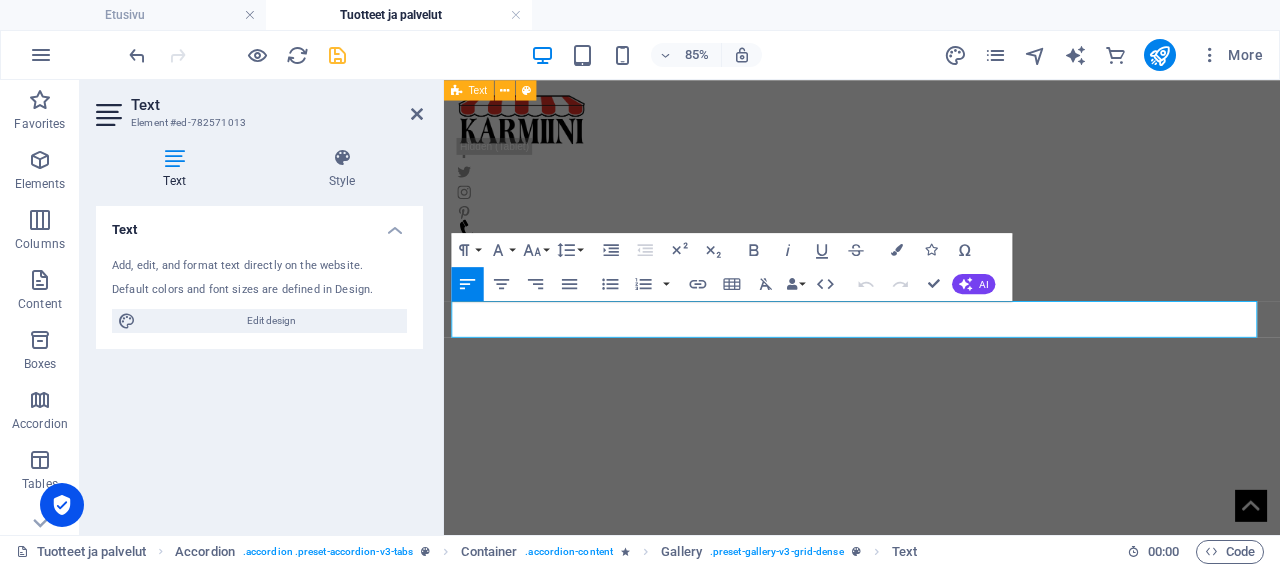 scroll, scrollTop: 1039, scrollLeft: 10, axis: both 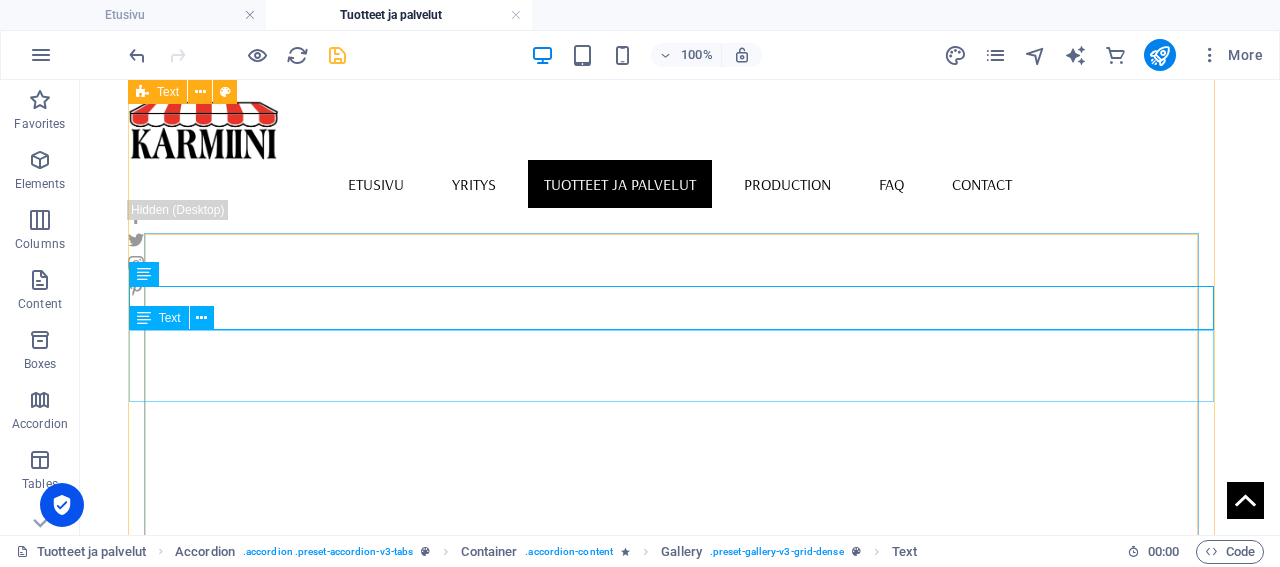 click on "Yksittäisten lamellien leveys on 89 mm tai 127 mm. Lamellivaihtoehtoja on mallistossamme kymmeniä. Valoa hieman läpäiseviä peittäviä kankaita, valoverhotyyppisiä screen kankaita ja täysin pimentäviä kankaita." at bounding box center (1555, -2871) 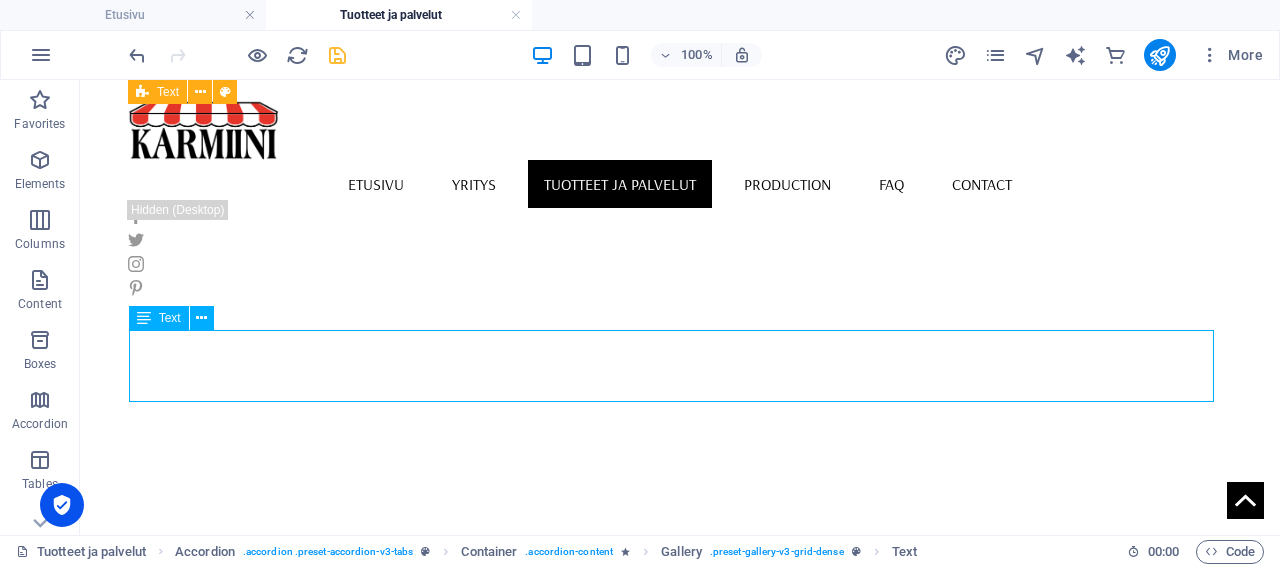 click on "Yksittäisten lamellien leveys on 89 mm tai 127 mm. Lamellivaihtoehtoja on mallistossamme kymmeniä. Valoa hieman läpäiseviä peittäviä kankaita, valoverhotyyppisiä screen kankaita ja täysin pimentäviä kankaita." at bounding box center (1555, -2871) 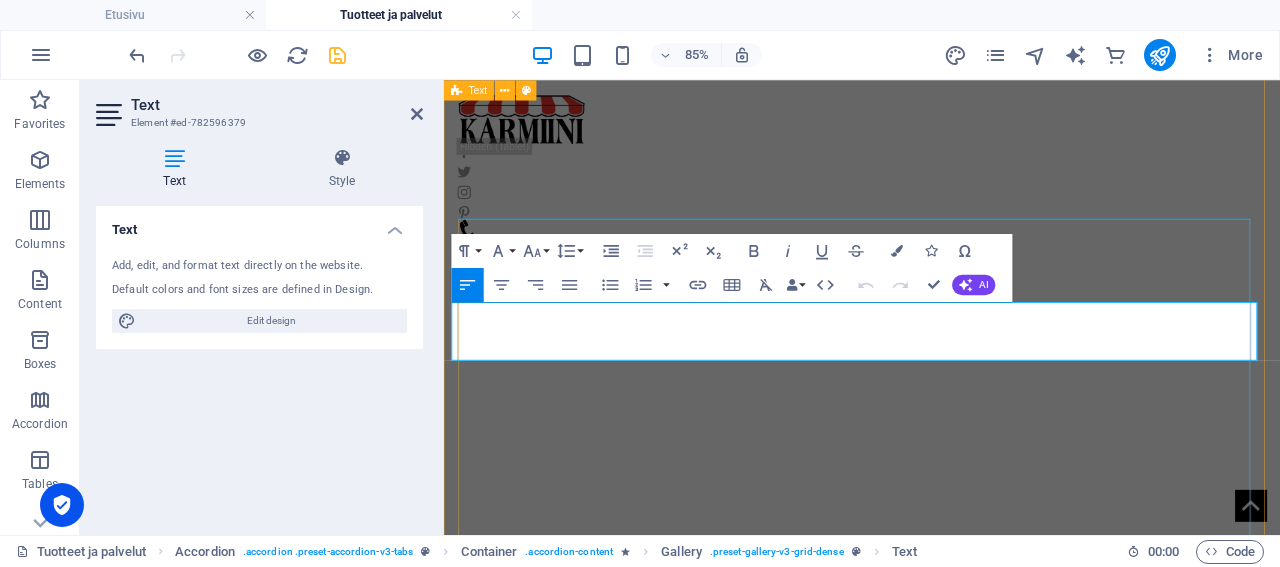 drag, startPoint x: 1097, startPoint y: 384, endPoint x: 466, endPoint y: 360, distance: 631.45624 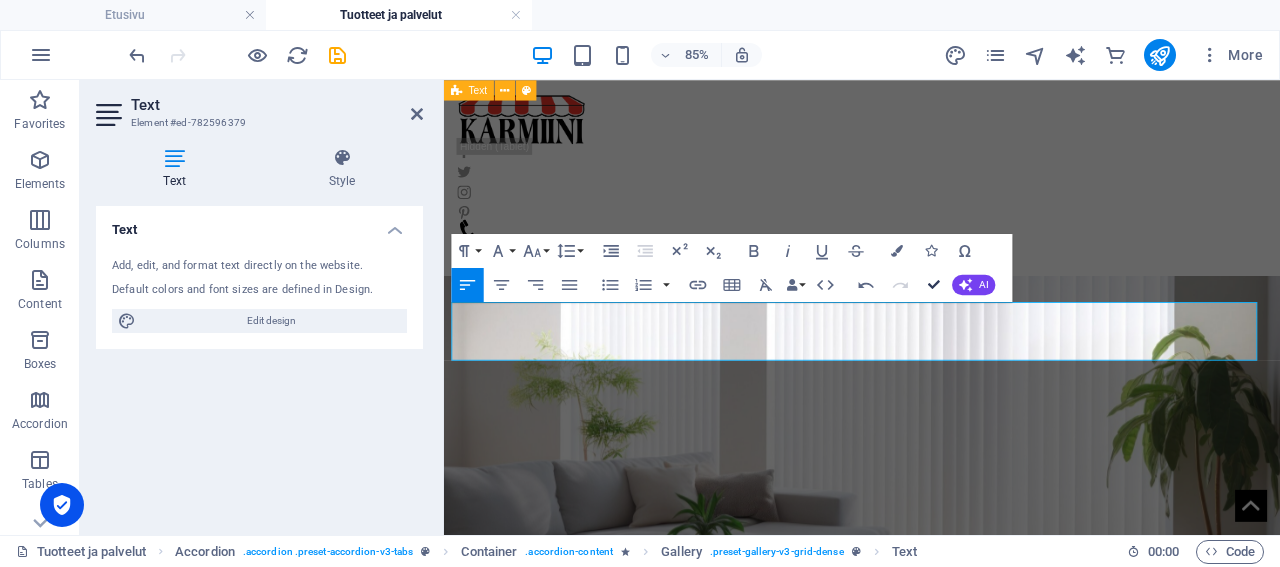 scroll, scrollTop: 4855, scrollLeft: 0, axis: vertical 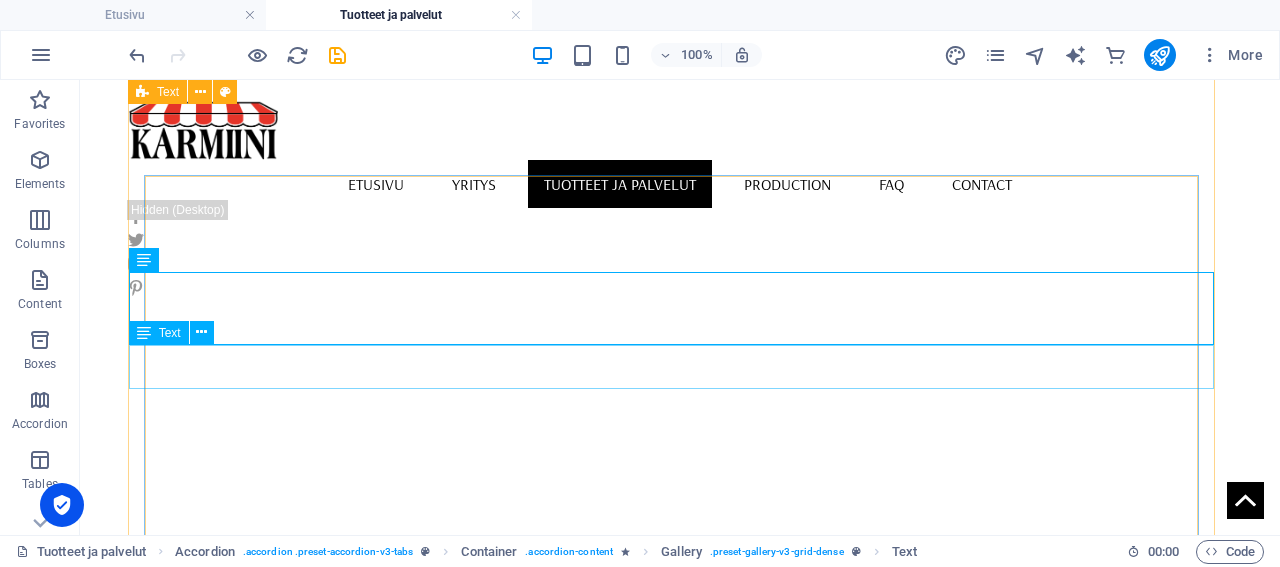 click on "Saatavilla on monipuolinen kuosi- ja värivalikoima. Halutessasi voit myös yhdistellä eri värejä ja luoda näin persoonallisia kokonaisuuksia." at bounding box center [1555, -2644] 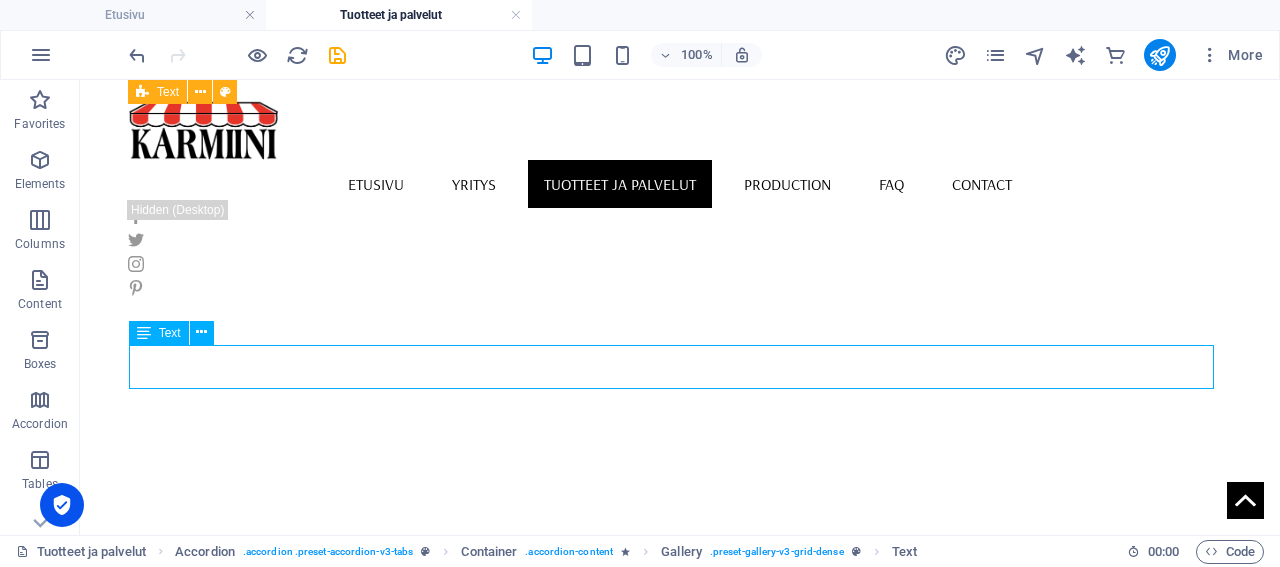 click on "Saatavilla on monipuolinen kuosi- ja värivalikoima. Halutessasi voit myös yhdistellä eri värejä ja luoda näin persoonallisia kokonaisuuksia." at bounding box center [1555, -2644] 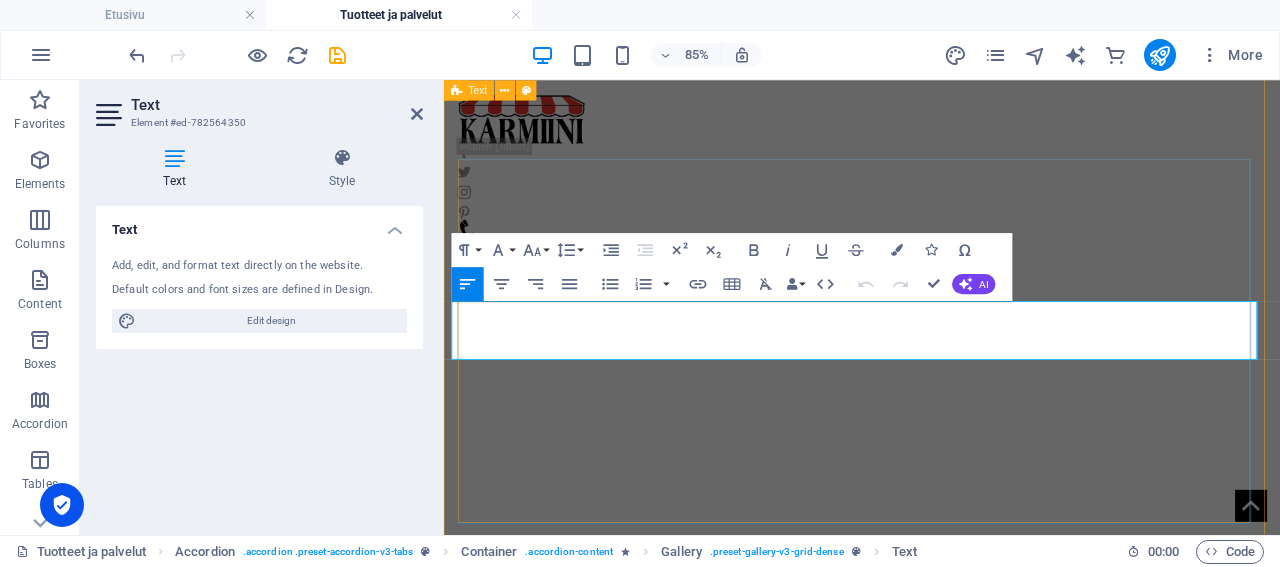 drag, startPoint x: 643, startPoint y: 383, endPoint x: 527, endPoint y: 367, distance: 117.09825 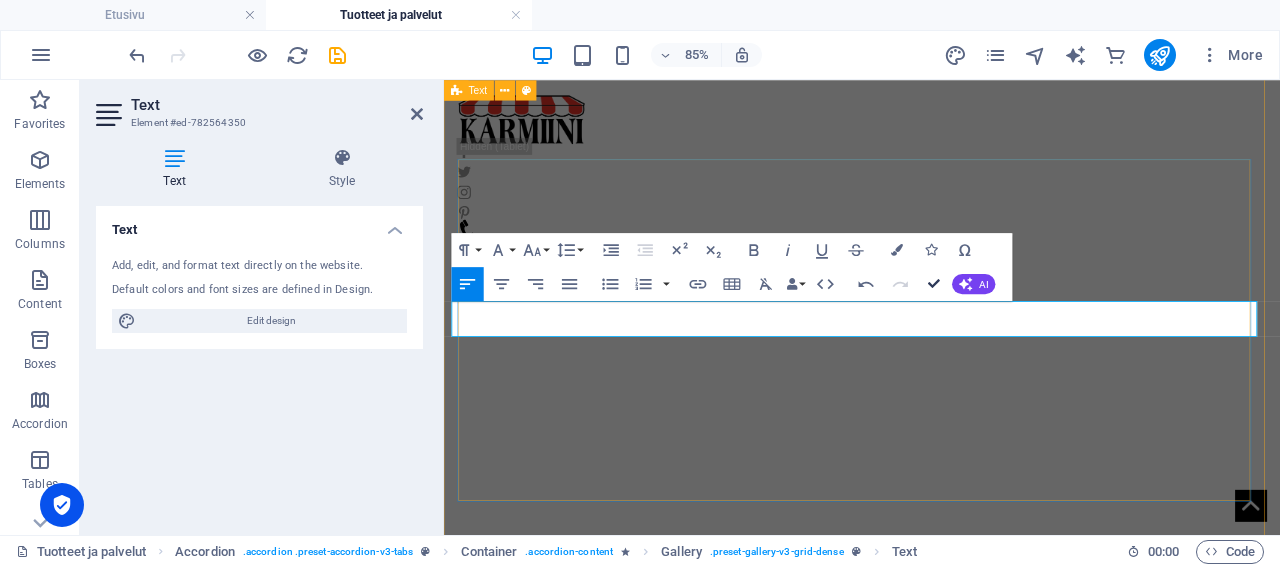 scroll, scrollTop: 2148, scrollLeft: 13, axis: both 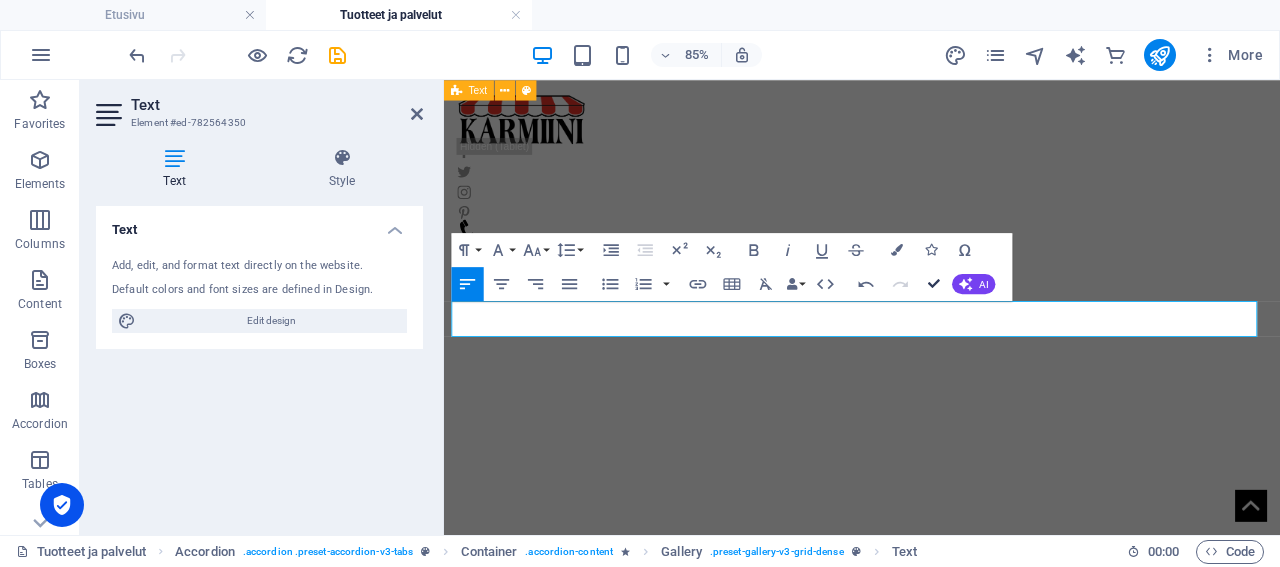 drag, startPoint x: 931, startPoint y: 281, endPoint x: 848, endPoint y: 200, distance: 115.97414 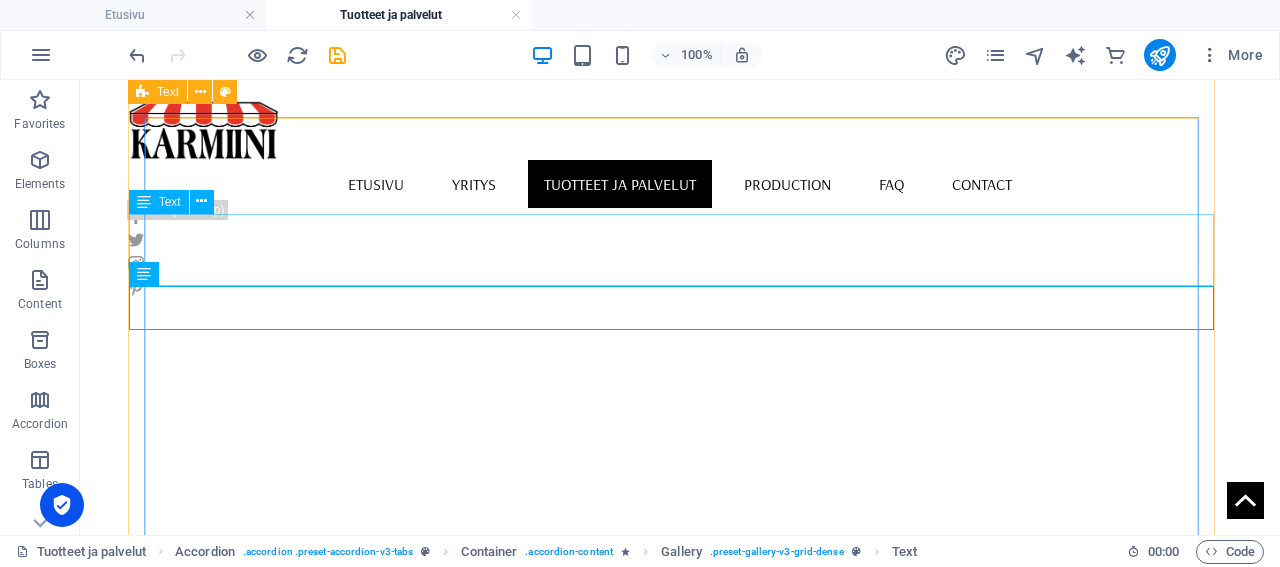 scroll, scrollTop: 5264, scrollLeft: 0, axis: vertical 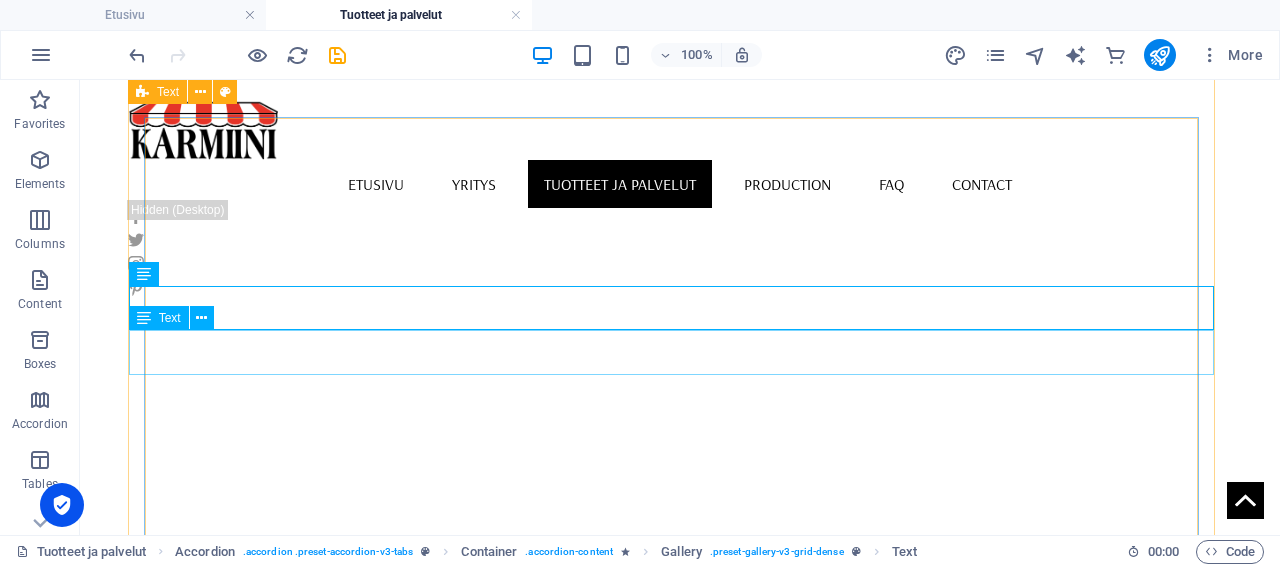 click on "Kysy meiltä lisää!" at bounding box center [1555, -2529] 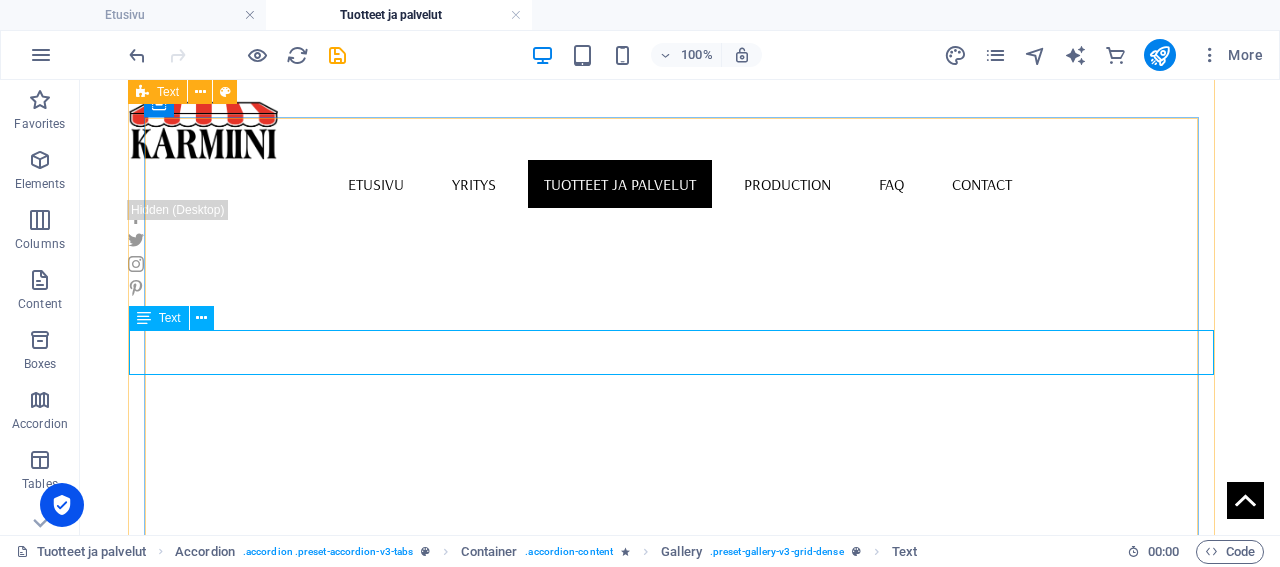 click on "Kysy meiltä lisää!" at bounding box center (1555, -2529) 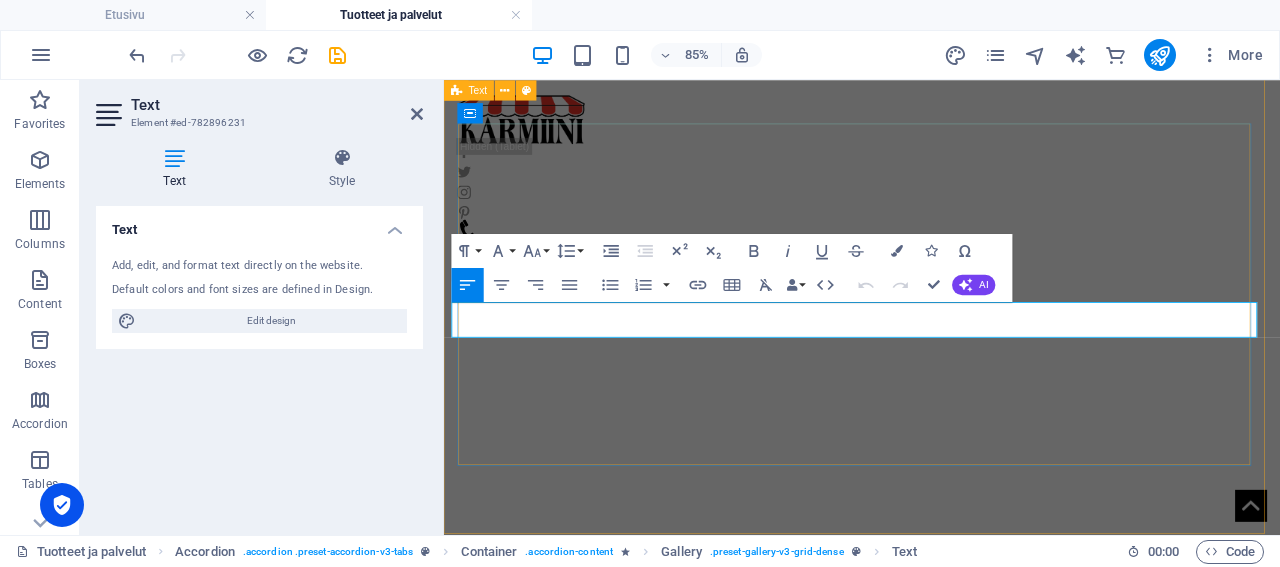 drag, startPoint x: 611, startPoint y: 350, endPoint x: 468, endPoint y: 356, distance: 143.12582 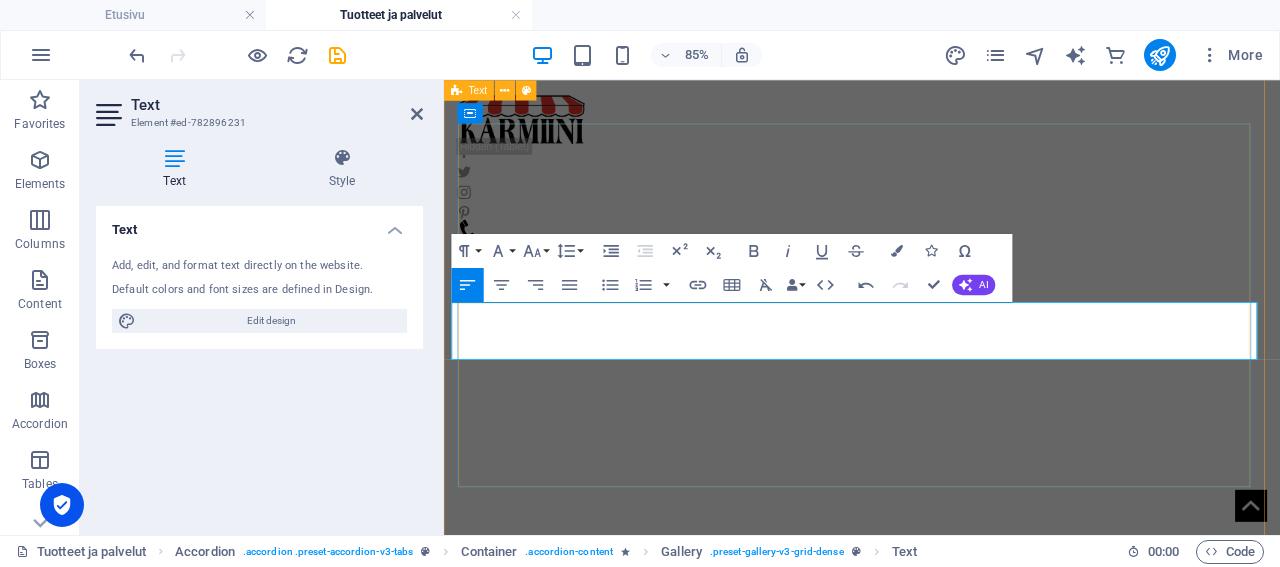 scroll, scrollTop: 3158, scrollLeft: 12, axis: both 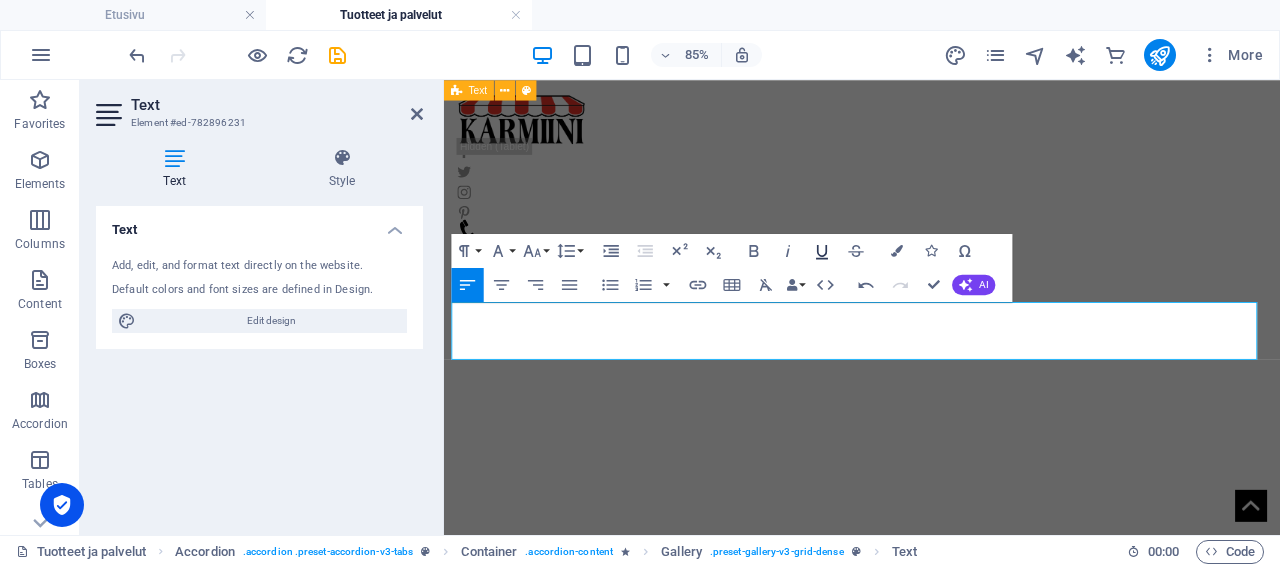 click 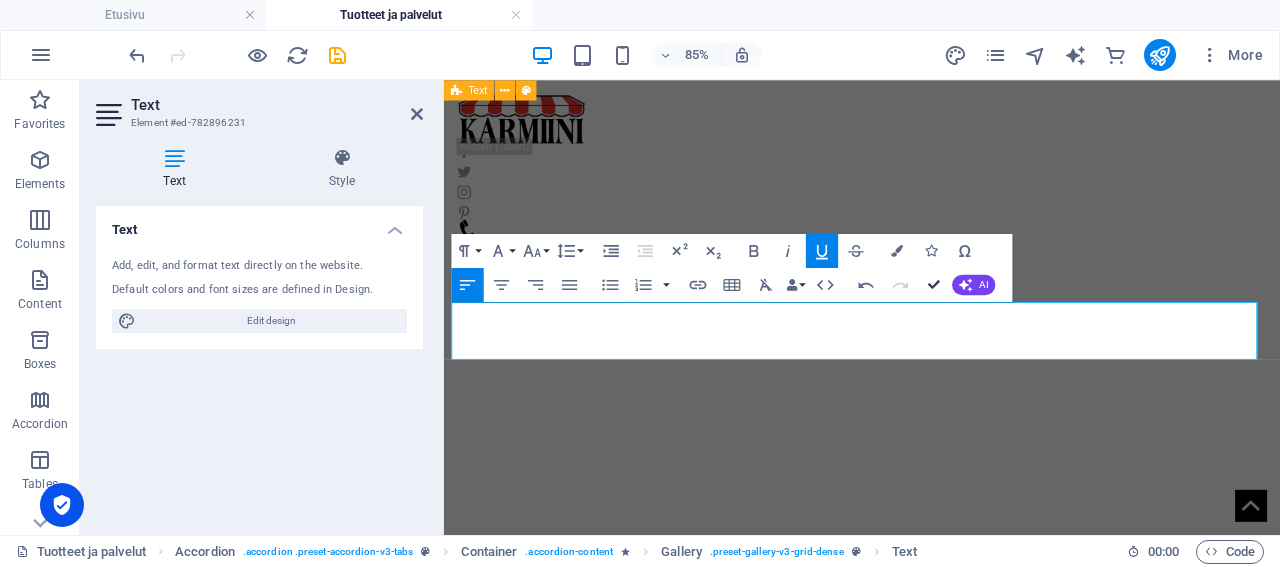 scroll, scrollTop: 3158, scrollLeft: 12, axis: both 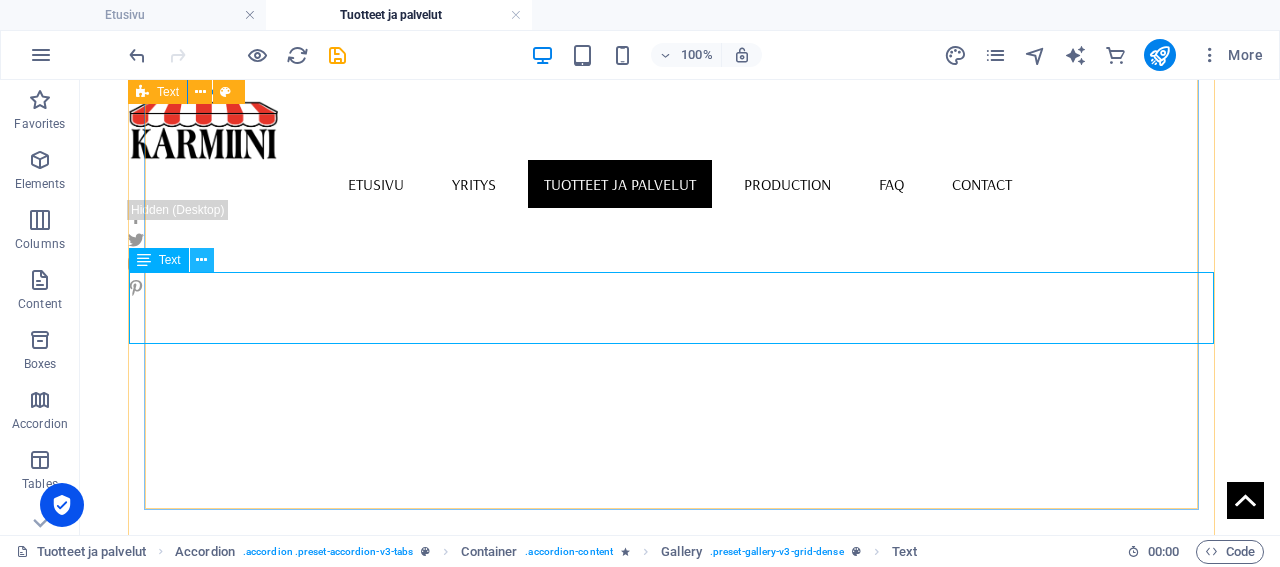 click at bounding box center (201, 260) 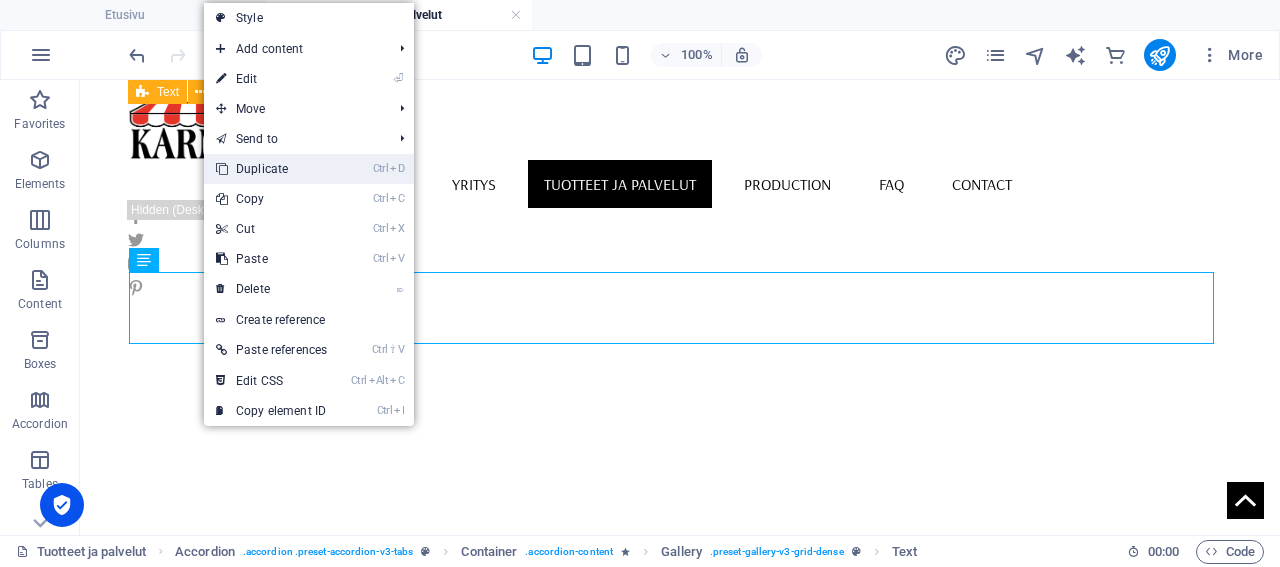 click on "Ctrl D  Duplicate" at bounding box center (271, 169) 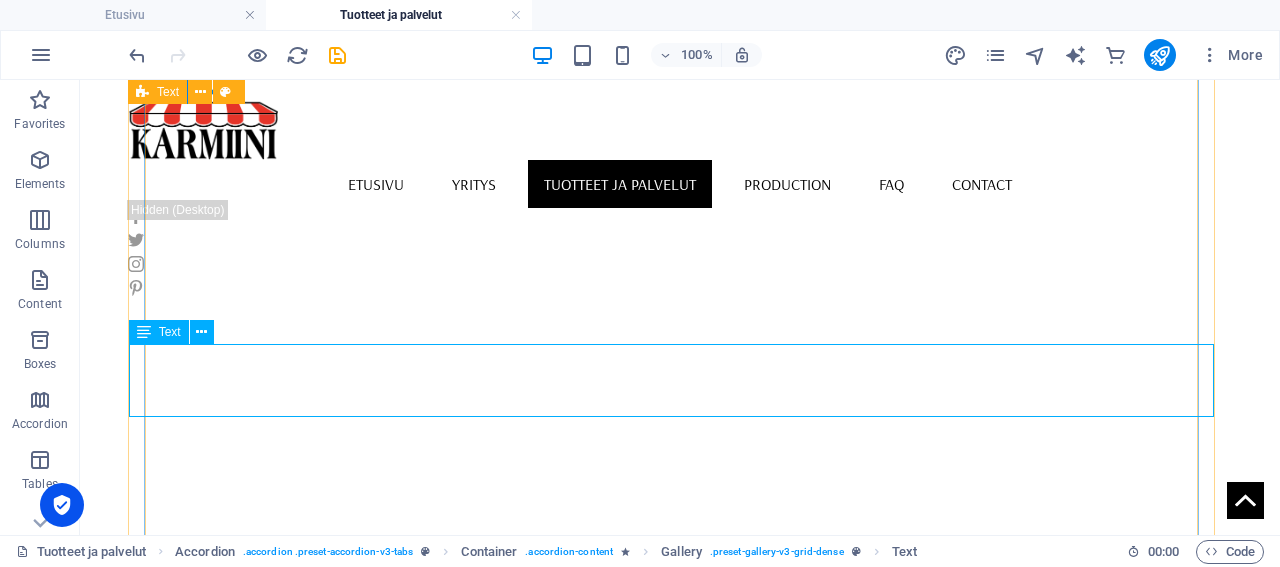 click on "Text" at bounding box center (170, 332) 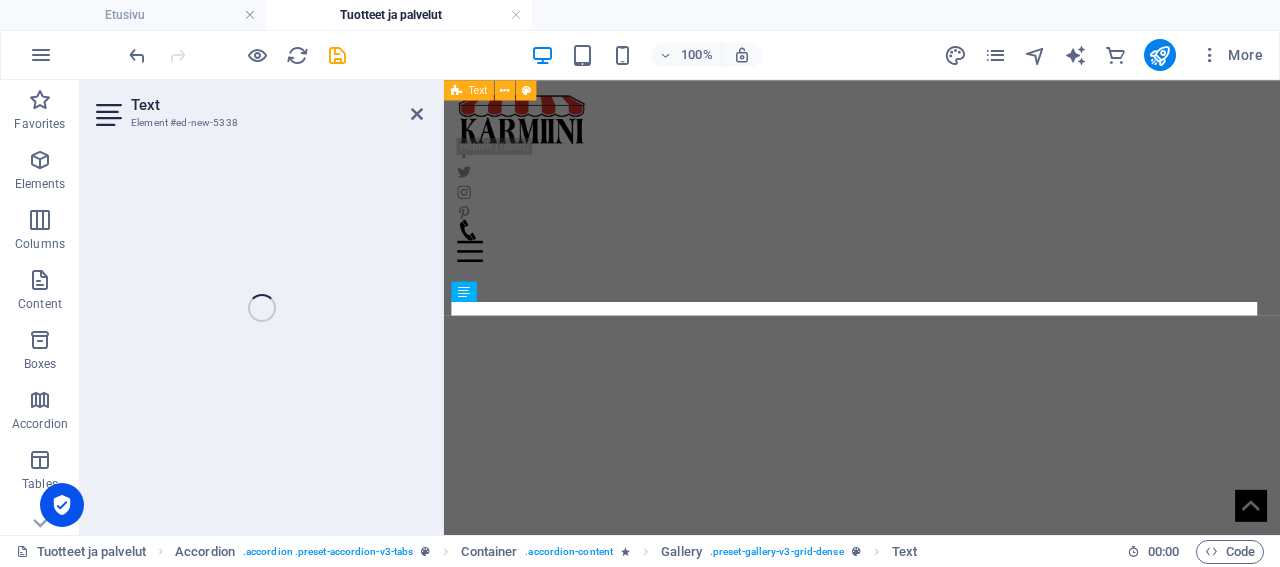 scroll, scrollTop: 5034, scrollLeft: 0, axis: vertical 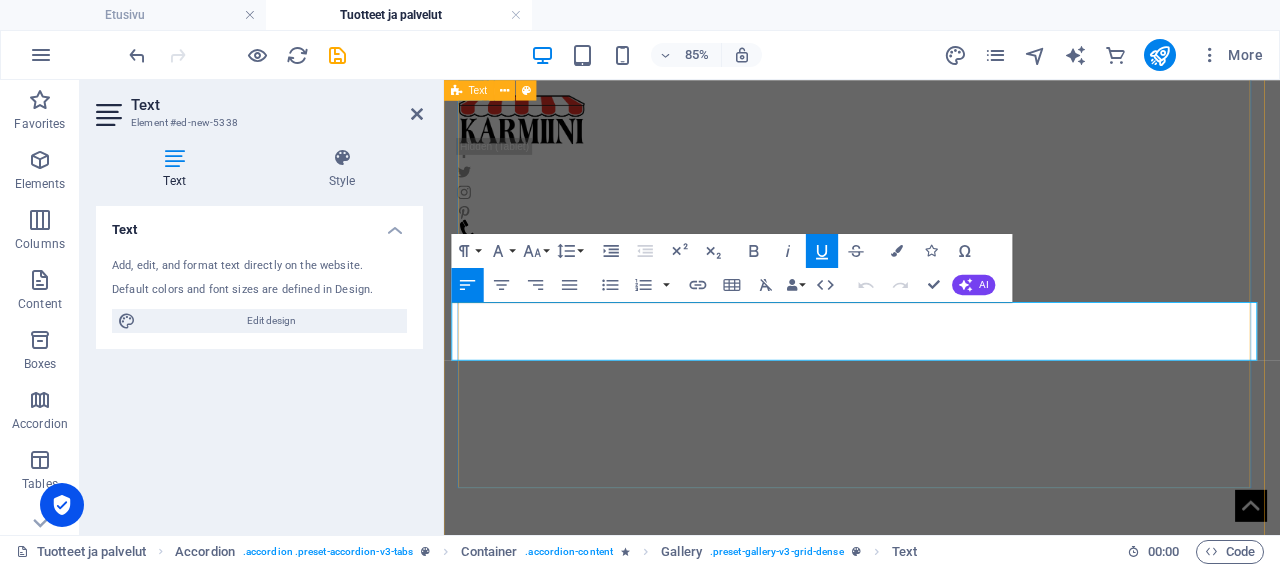 drag, startPoint x: 602, startPoint y: 352, endPoint x: 455, endPoint y: 351, distance: 147.0034 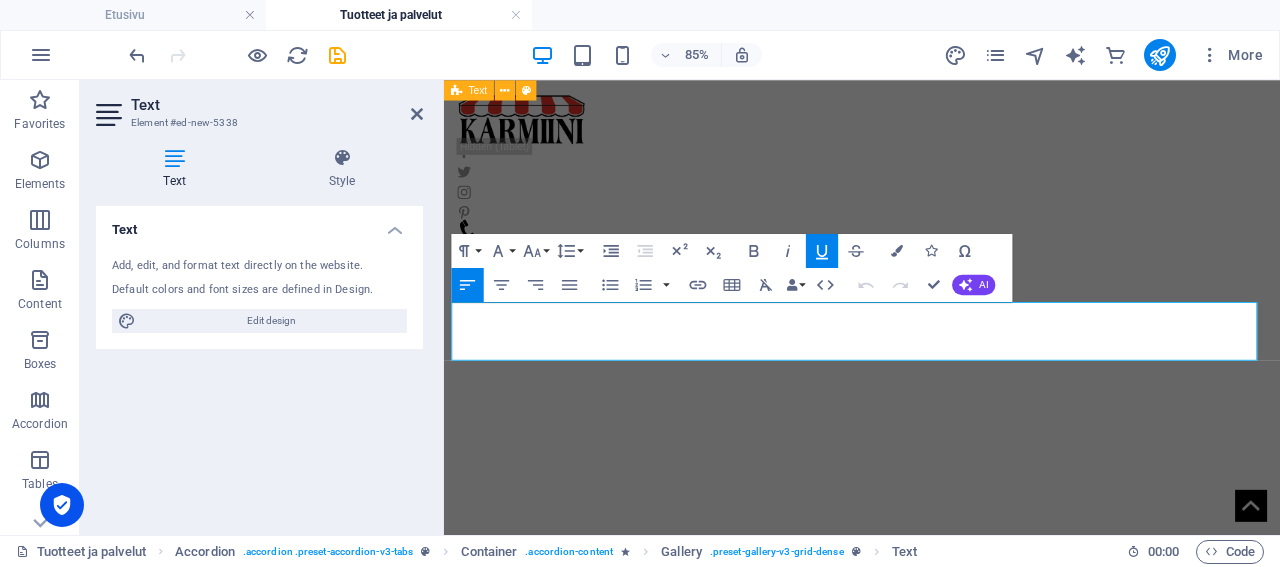 click 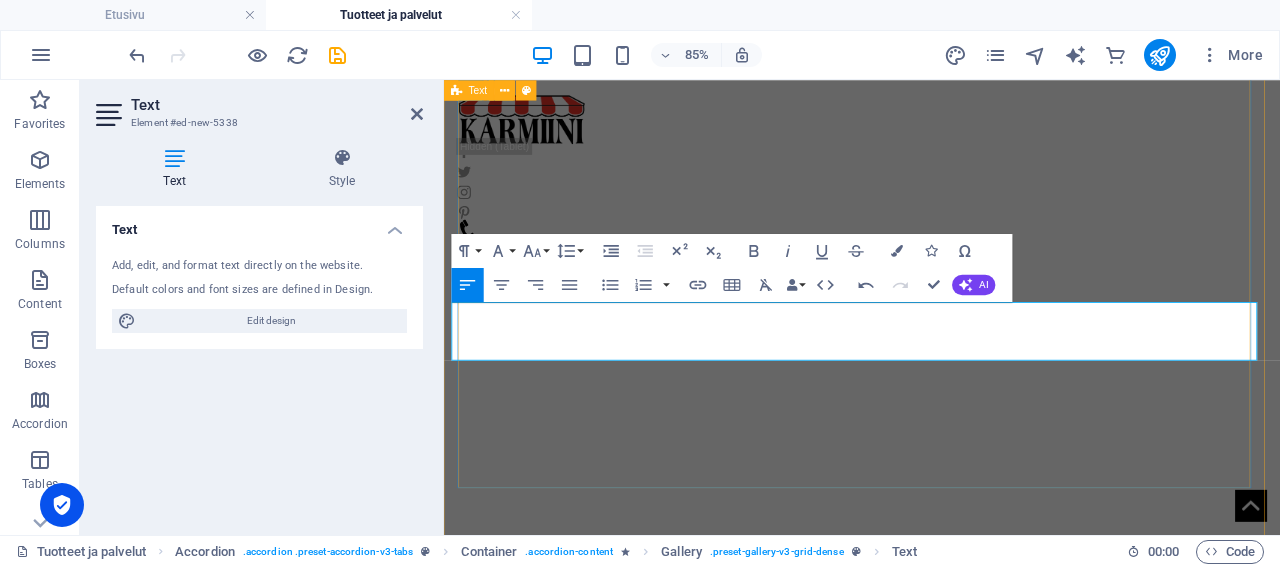 click on "Aurinkosuojakalvot poistavat tehokkaasti häikäisyn, vaikuttamatta näkyvyyteen. Olemme toteuttaneet aurinkosuojakalvo-ratkaisuja mm. veneisiin, aluksiin ja terasseille." at bounding box center (1821, -1912) 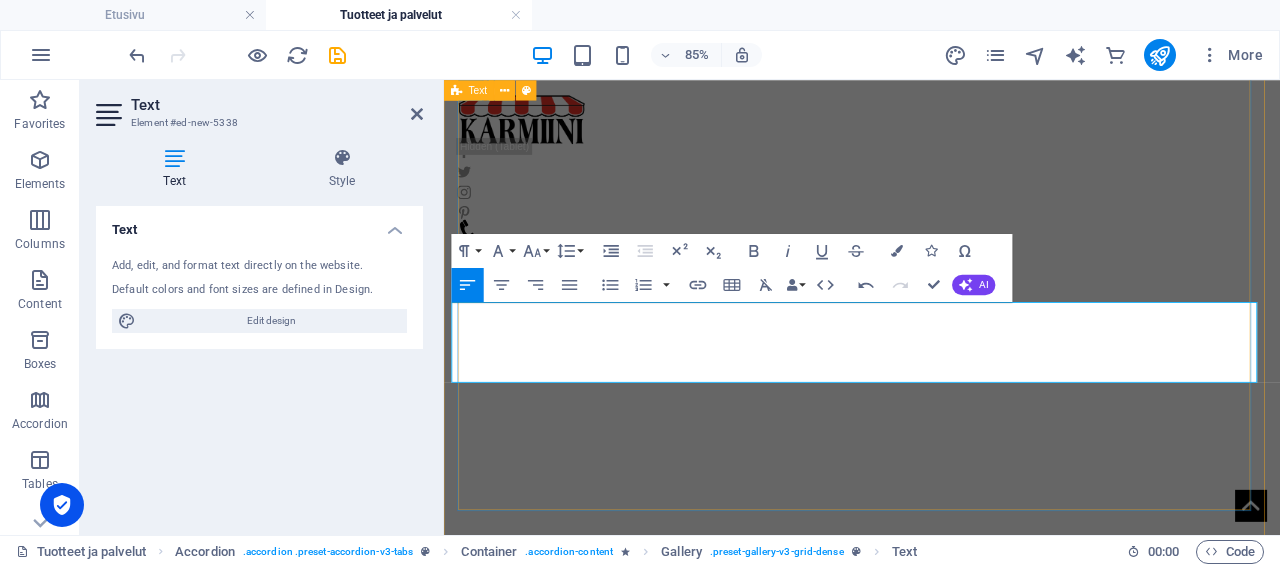 drag, startPoint x: 606, startPoint y: 382, endPoint x: 456, endPoint y: 379, distance: 150.03 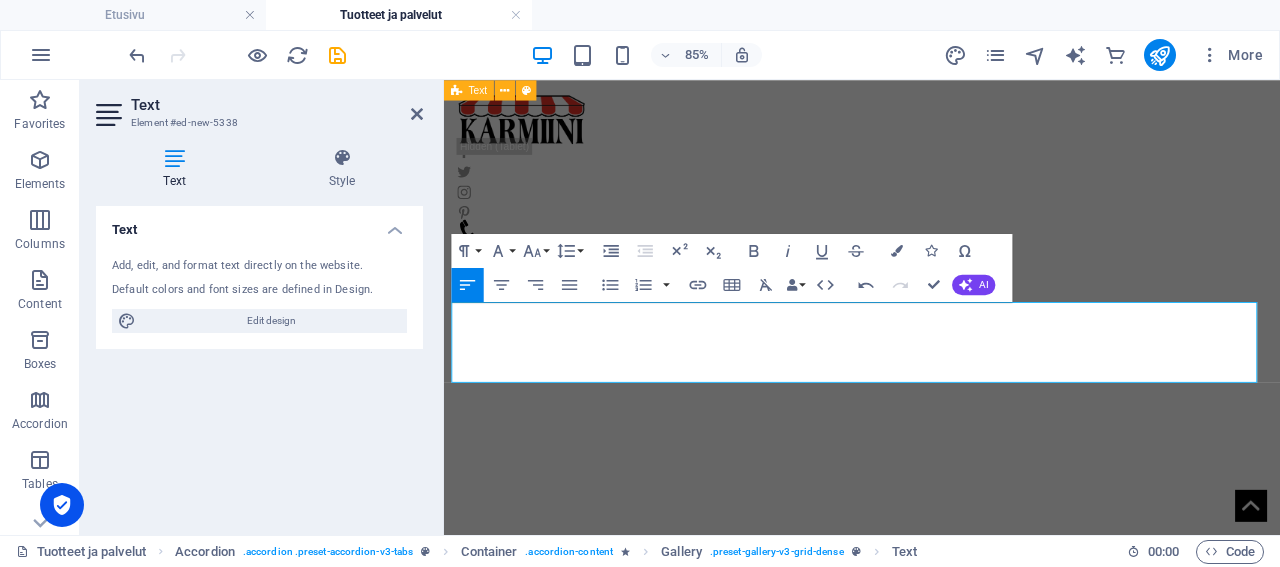 copy on "Aurinkosuojakalvot" 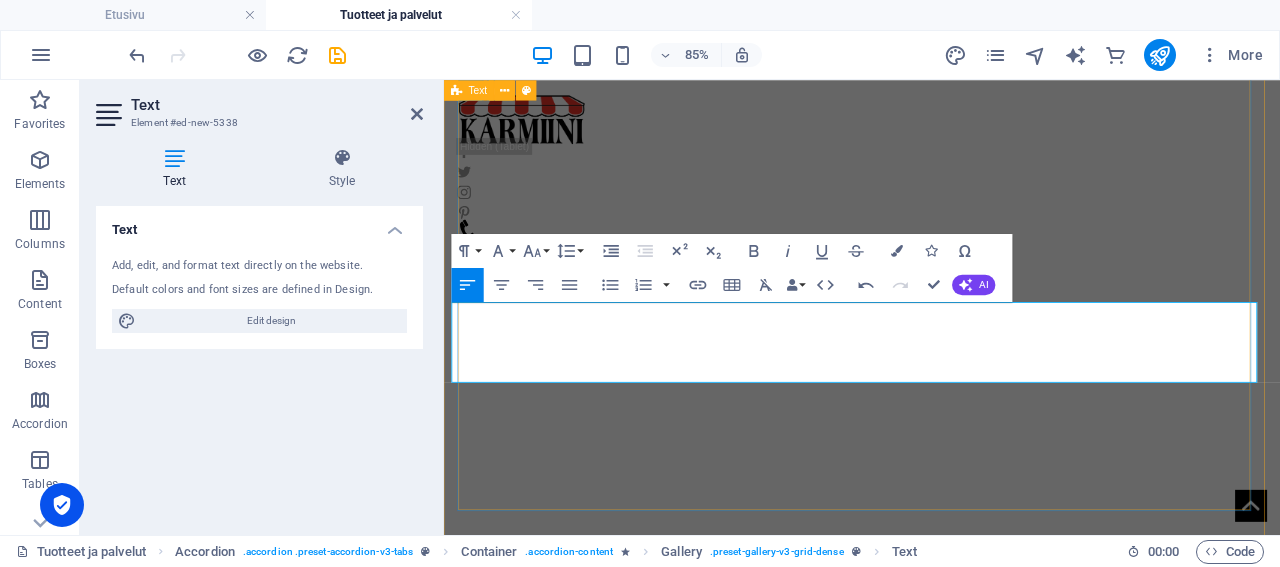 click at bounding box center [1821, -2004] 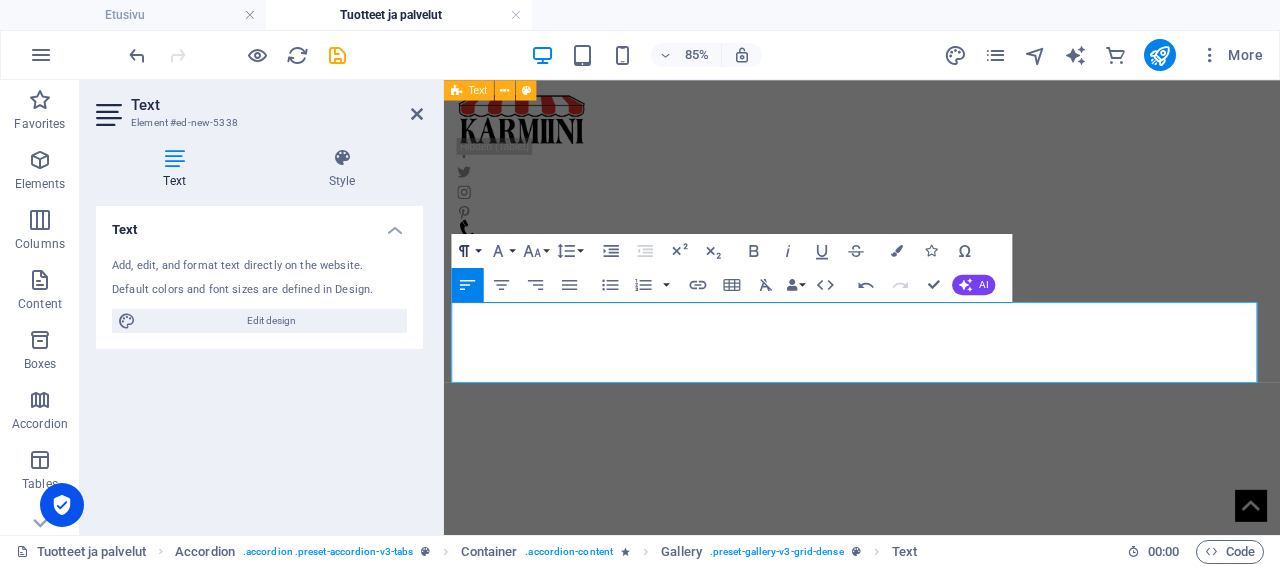 click 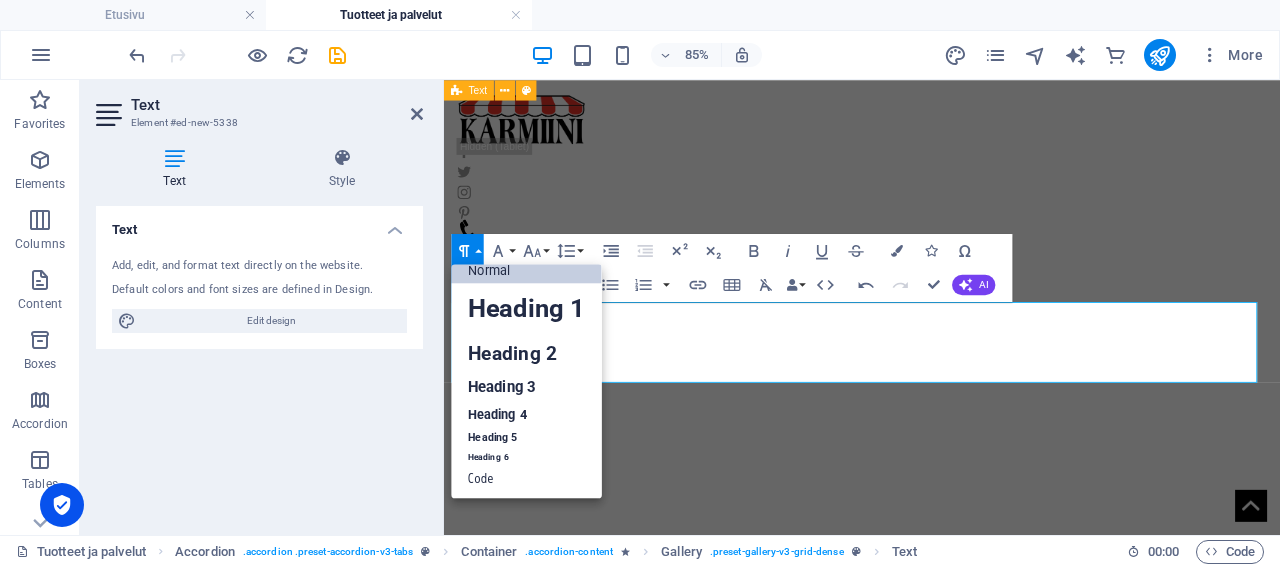 scroll, scrollTop: 16, scrollLeft: 0, axis: vertical 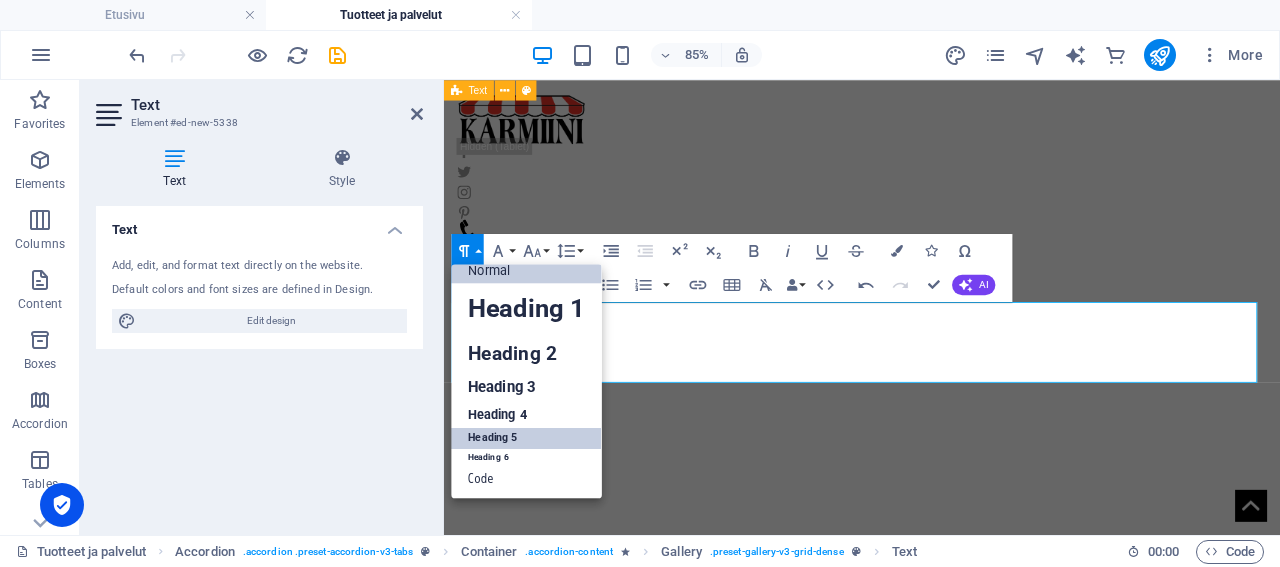 click on "Heading 5" at bounding box center [526, 437] 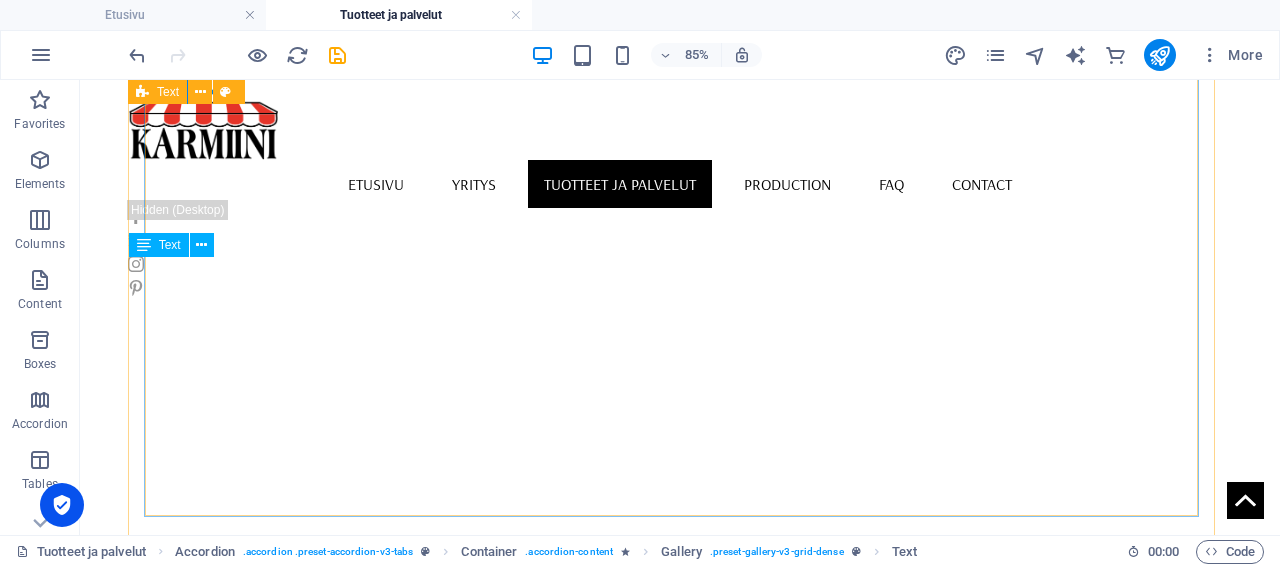 scroll, scrollTop: 5410, scrollLeft: 0, axis: vertical 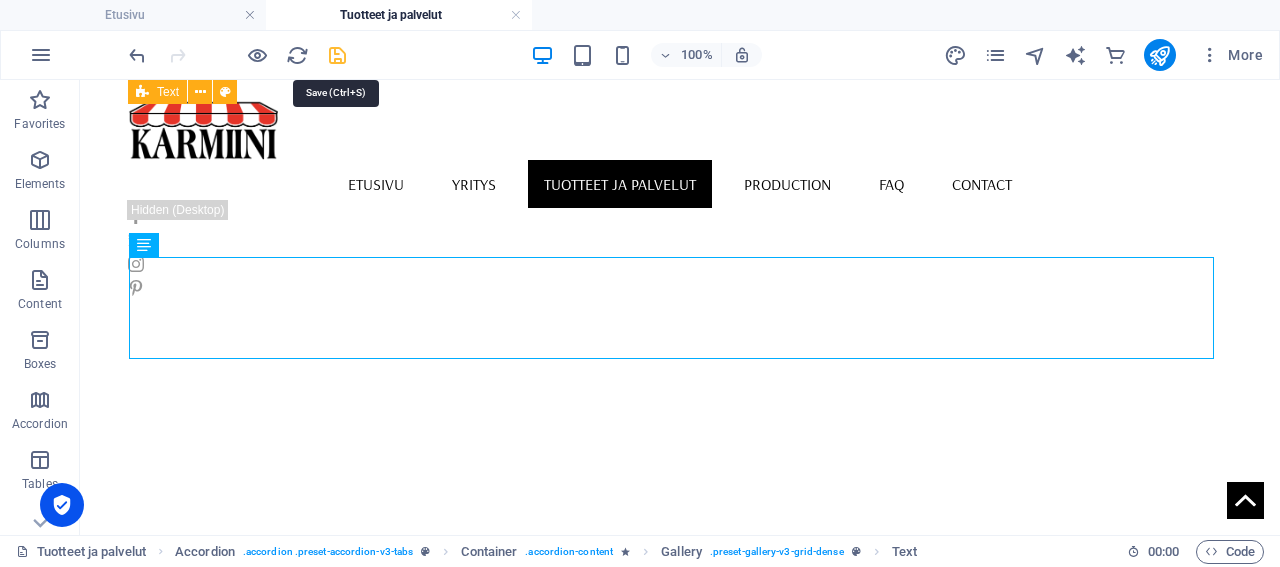 click at bounding box center (337, 55) 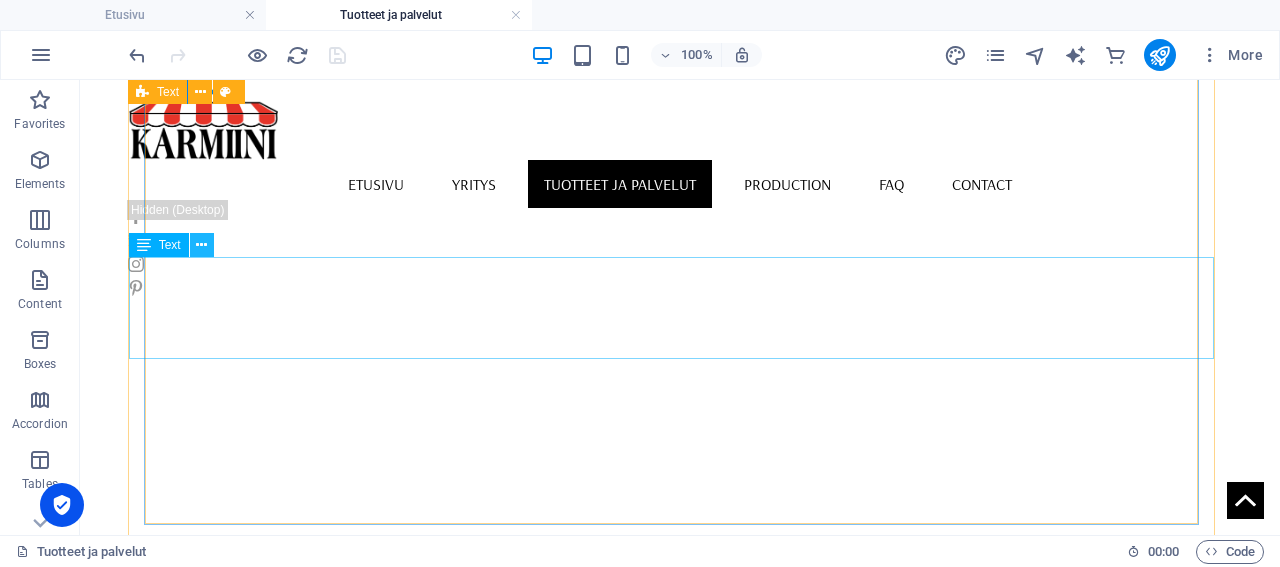 click at bounding box center (201, 245) 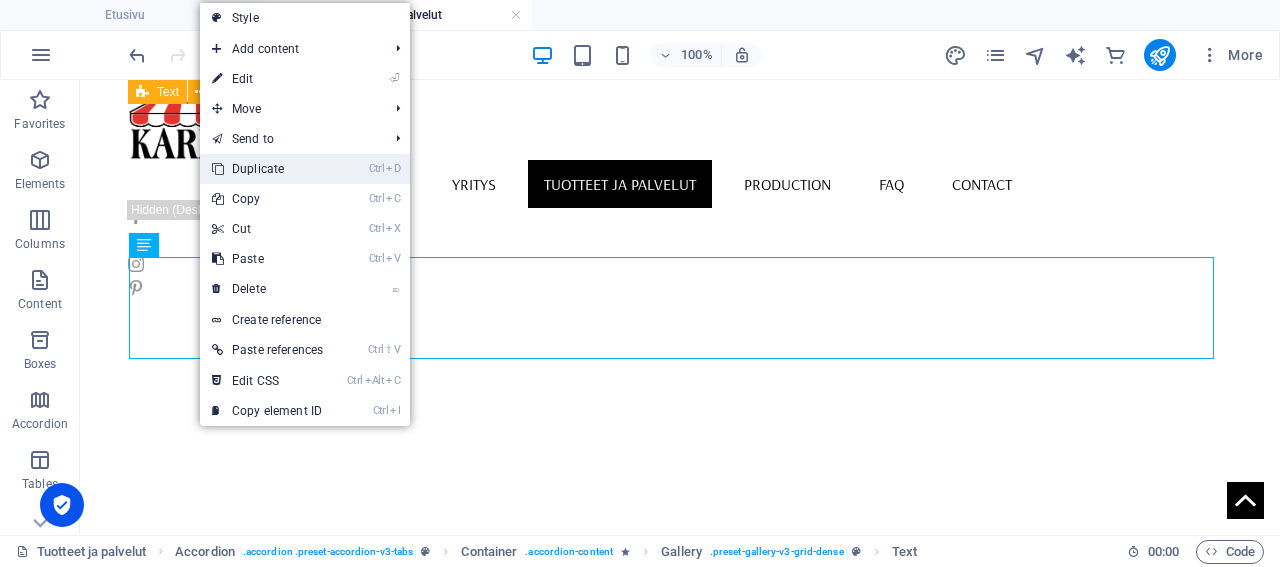 click on "Ctrl D  Duplicate" at bounding box center (267, 169) 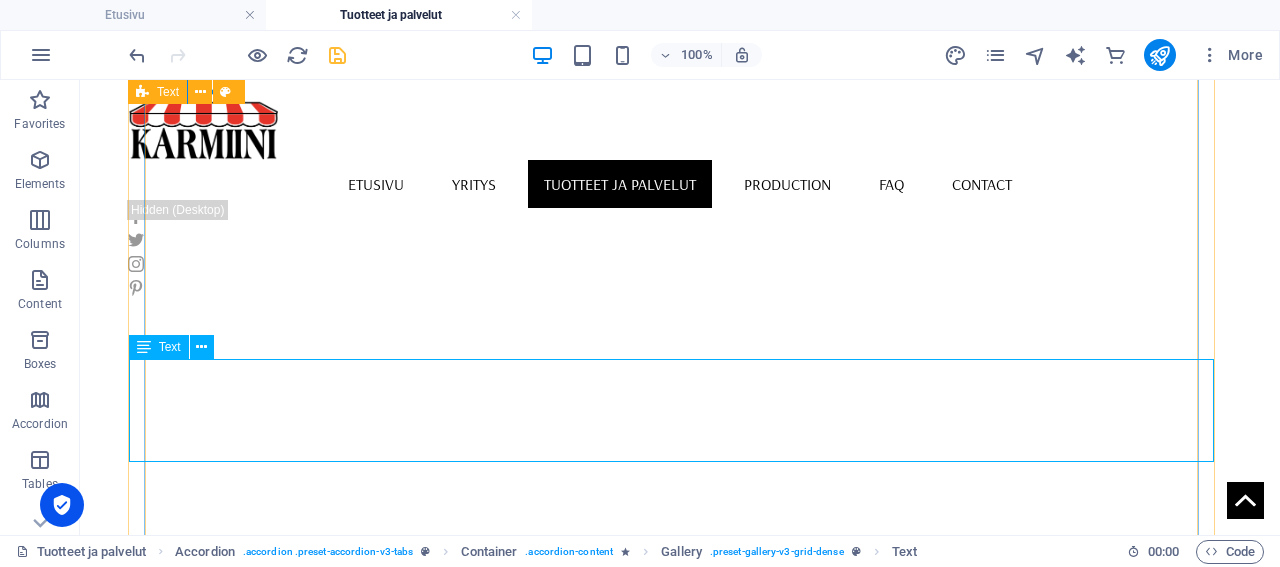 click on "Aurinkosuojakalvot  Aurinkosuojakalvot poistavat tehokkaasti häikäisyn, vaikuttamatta näkyvyyteen. Olemme toteuttaneet aurinkosuojakalvo-ratkaisuja mm. veneisiin, aluksiin ja terasseille." at bounding box center [1556, -1932] 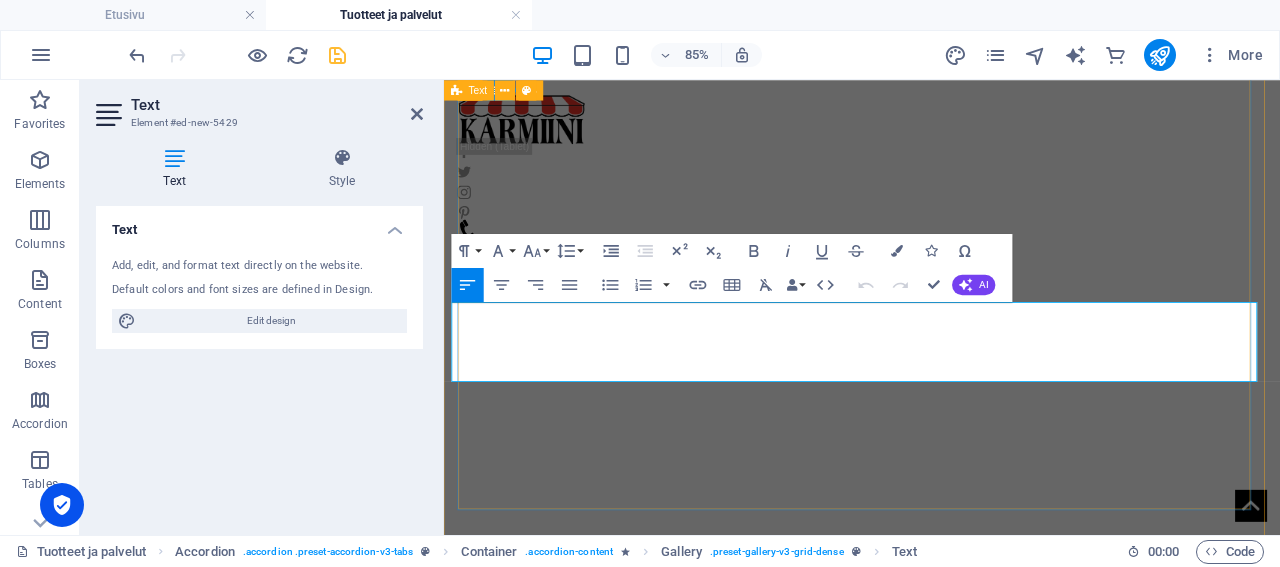 drag, startPoint x: 817, startPoint y: 409, endPoint x: 536, endPoint y: 394, distance: 281.4001 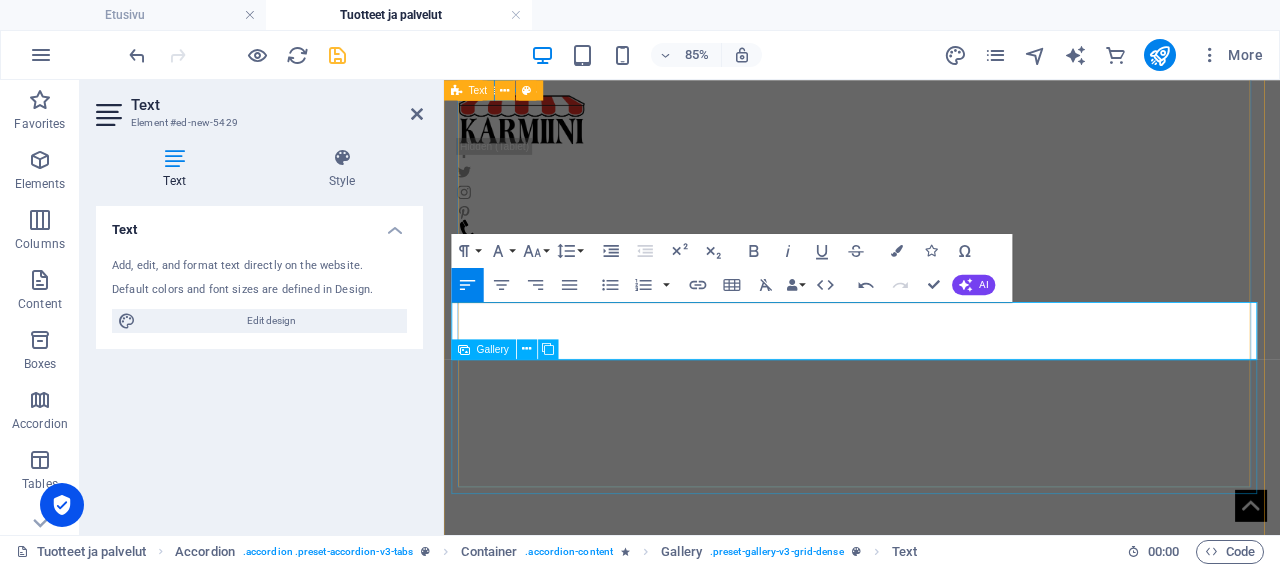 scroll, scrollTop: 1138, scrollLeft: 13, axis: both 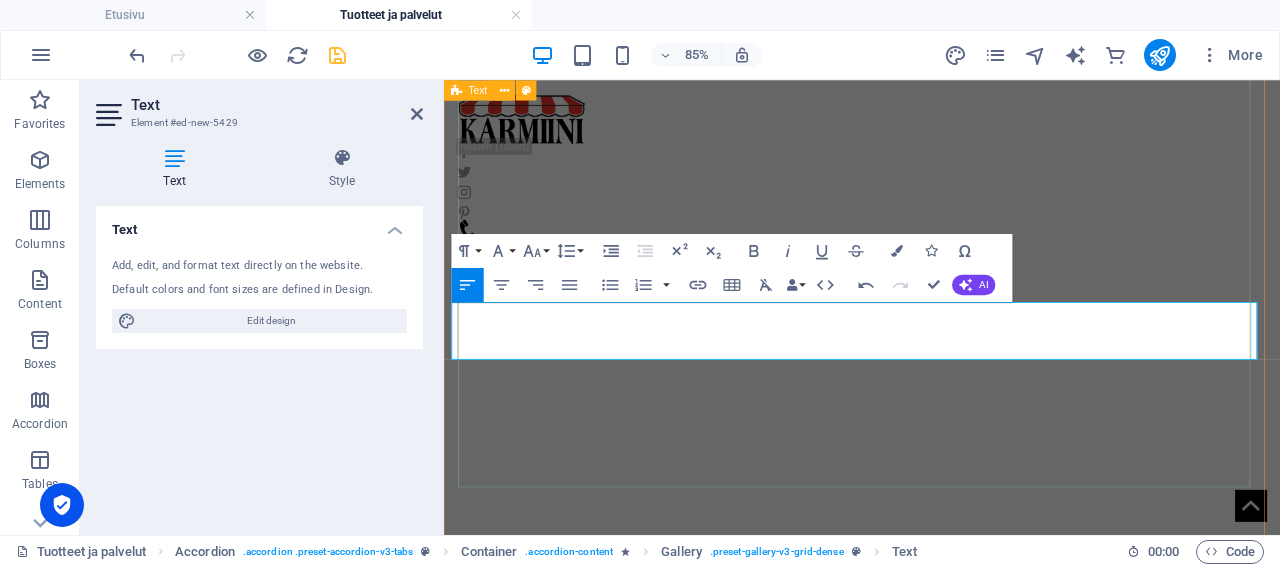 click on "Aurinkosuojakalvot" at bounding box center [1821, -1752] 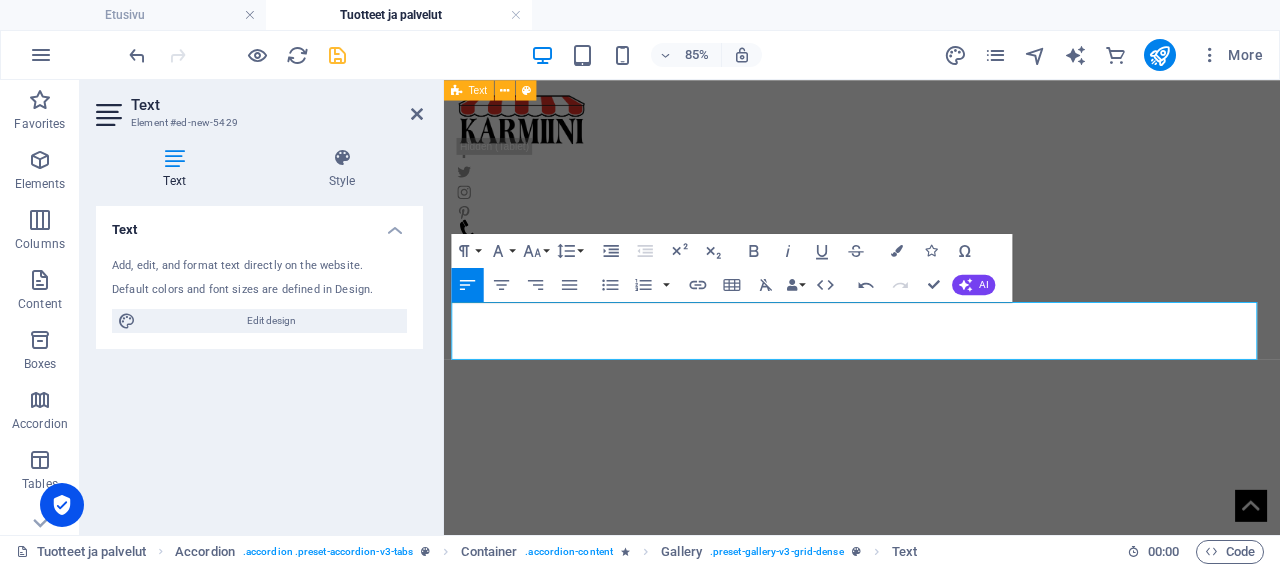 scroll, scrollTop: 1138, scrollLeft: 13, axis: both 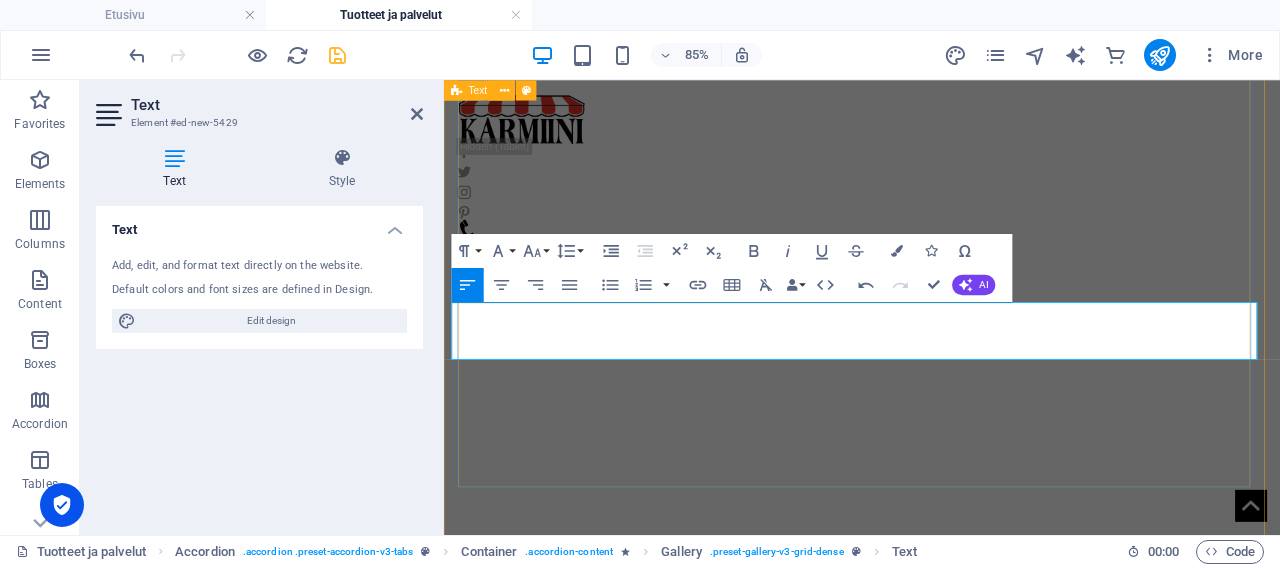 click on "Aurinkosuojakalvot" at bounding box center (1821, -1752) 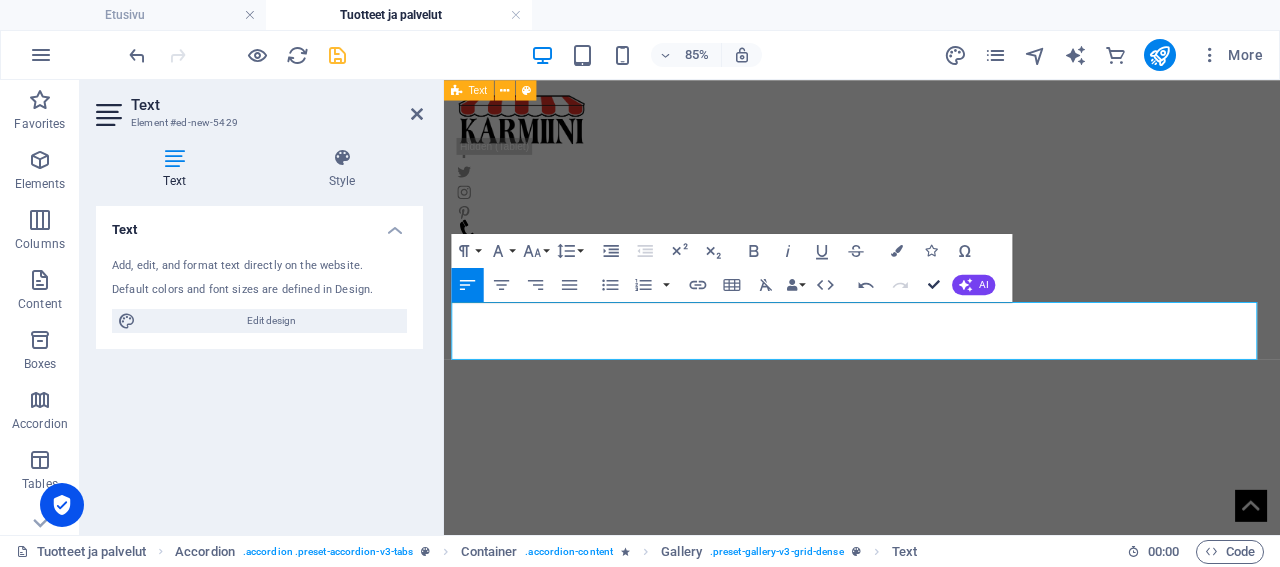 scroll, scrollTop: 1138, scrollLeft: 13, axis: both 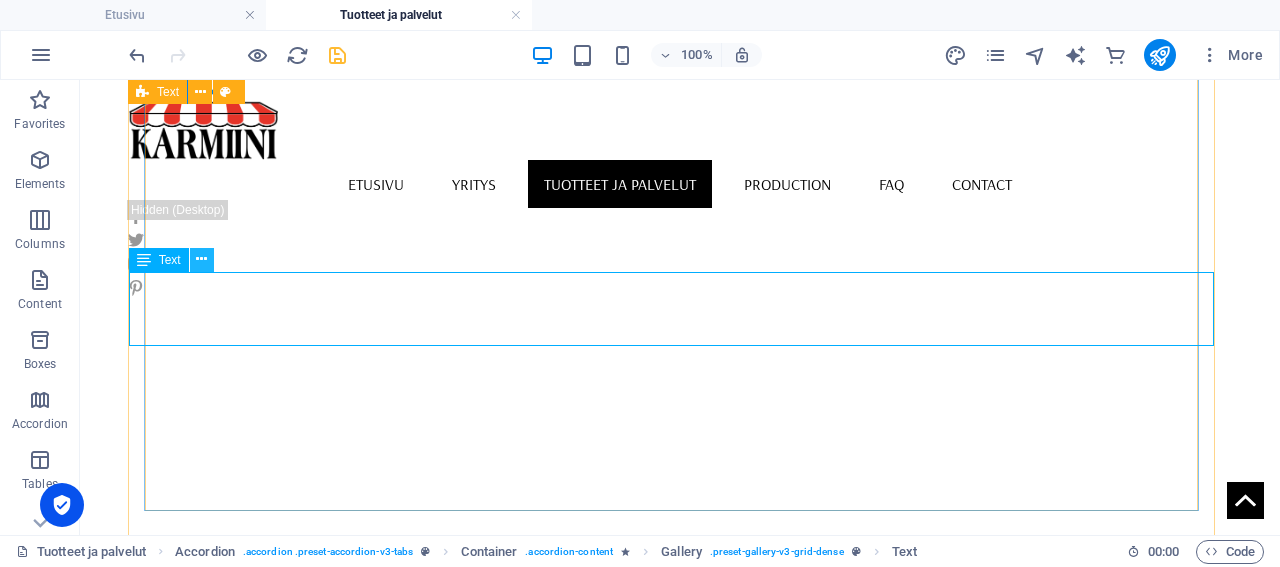 click at bounding box center (201, 259) 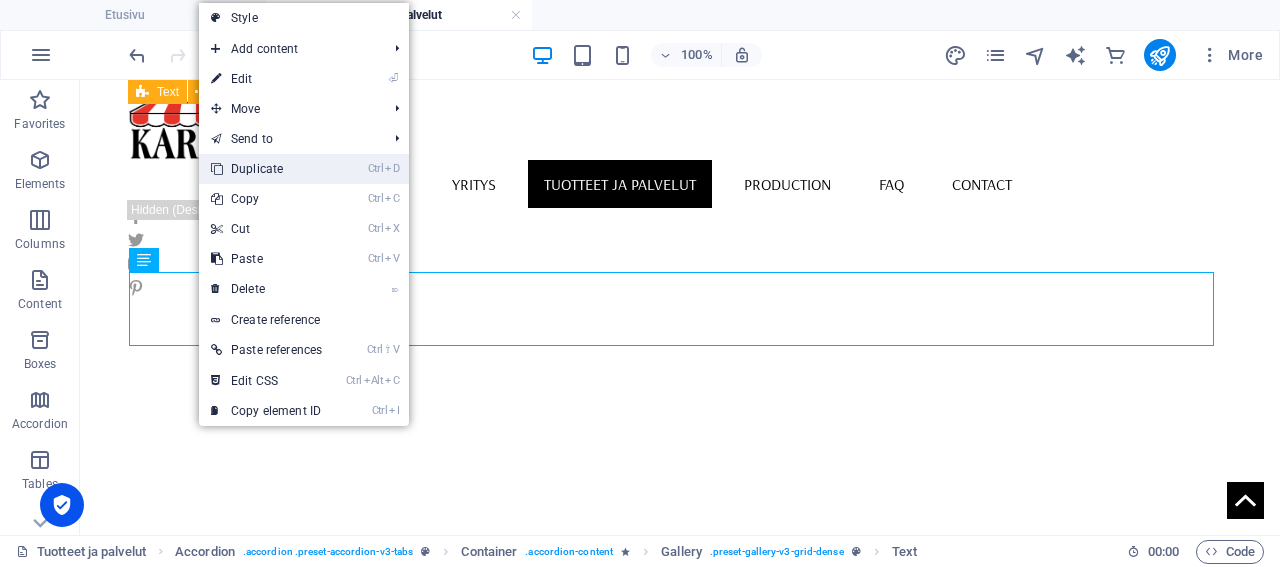 click on "Ctrl D  Duplicate" at bounding box center (266, 169) 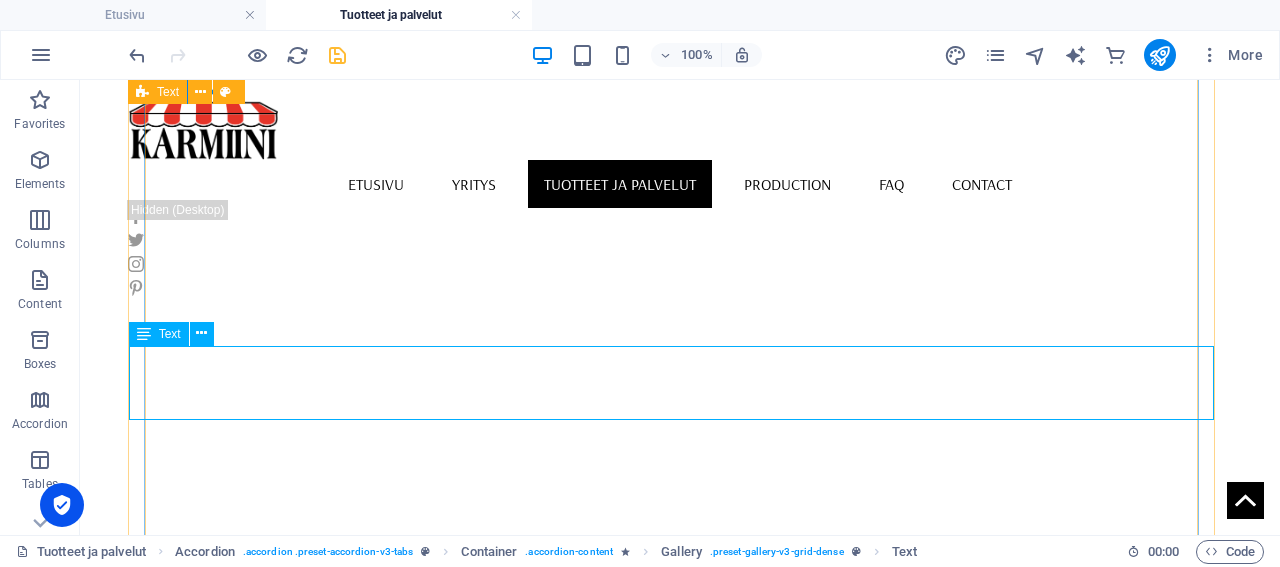 click on "Verhotangot Monipuolinen valikoima verhotankoja ja -tarvikkeita. Kysy lisätietoja meiltä!" at bounding box center (1556, -1872) 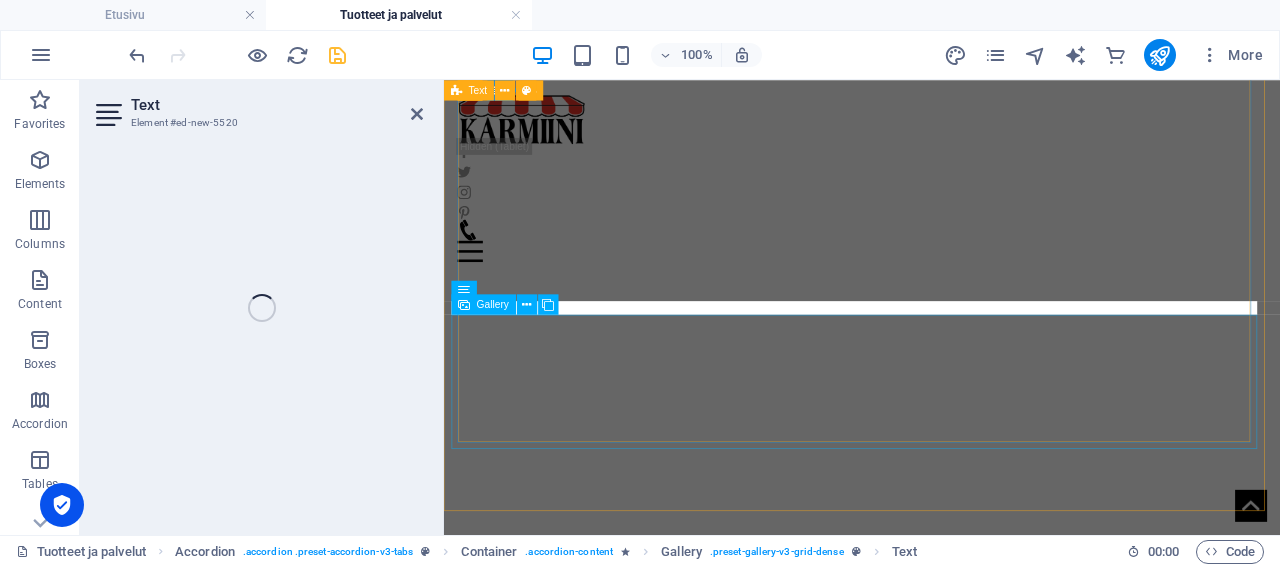 scroll, scrollTop: 5197, scrollLeft: 0, axis: vertical 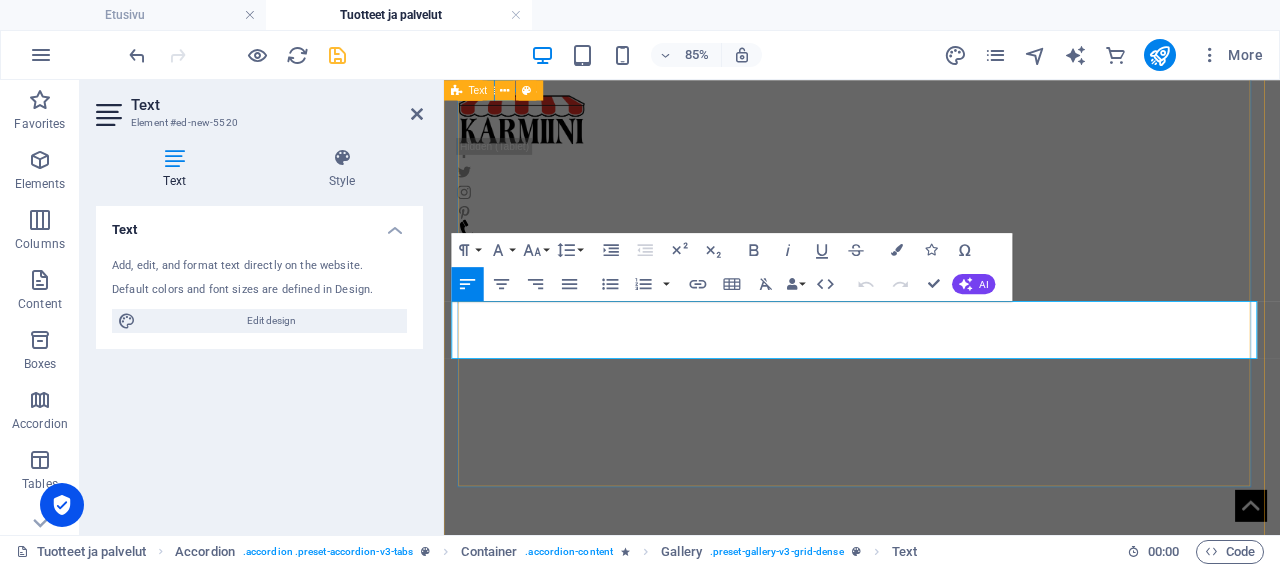 drag, startPoint x: 997, startPoint y: 382, endPoint x: 470, endPoint y: 378, distance: 527.0152 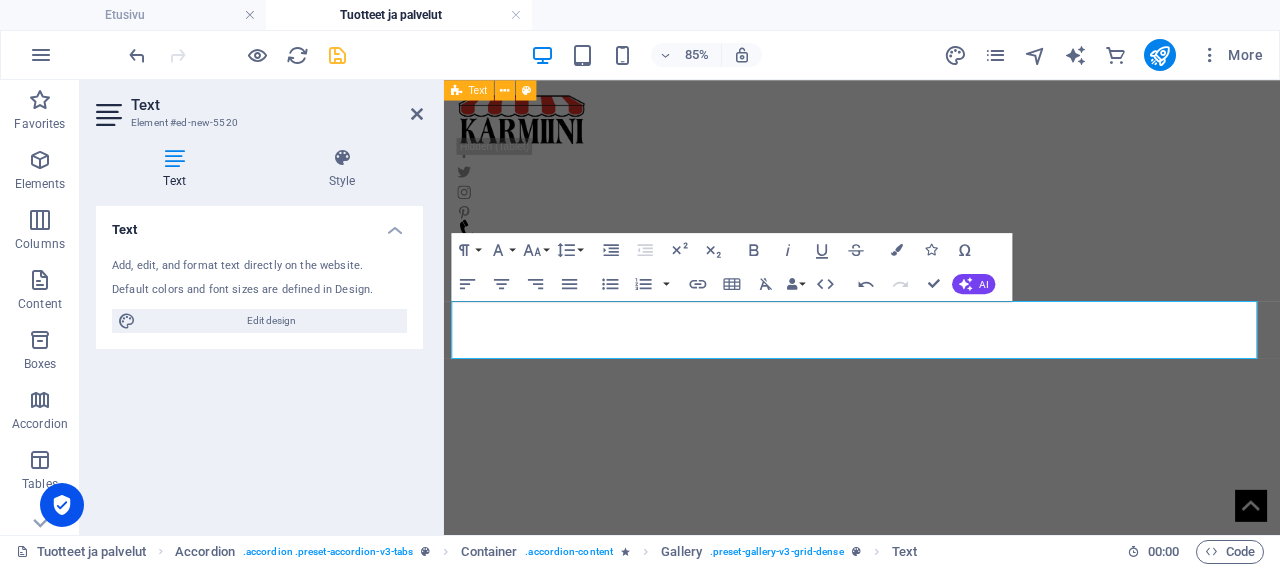 scroll, scrollTop: 1754, scrollLeft: 13, axis: both 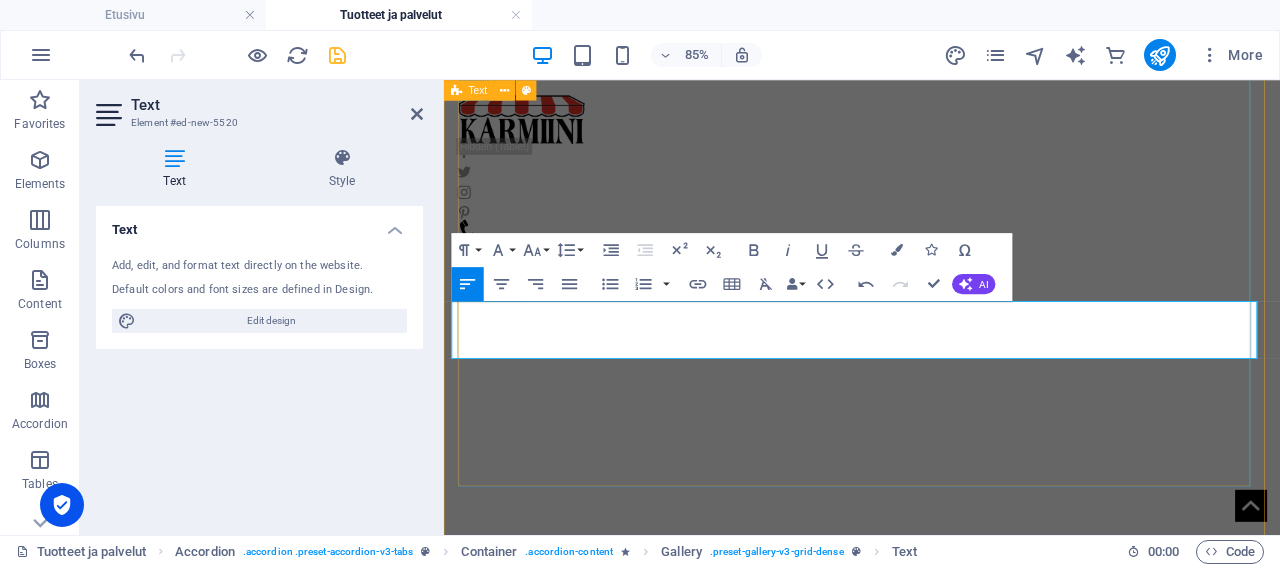 drag, startPoint x: 551, startPoint y: 378, endPoint x: 476, endPoint y: 381, distance: 75.059975 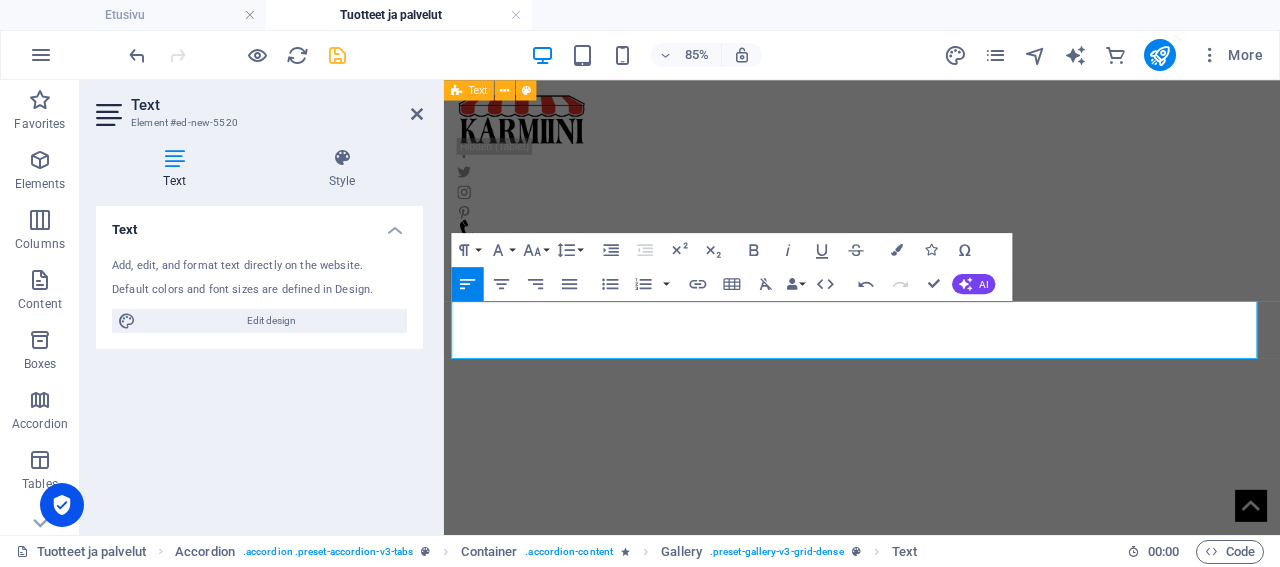 copy on "ekkiverhot" 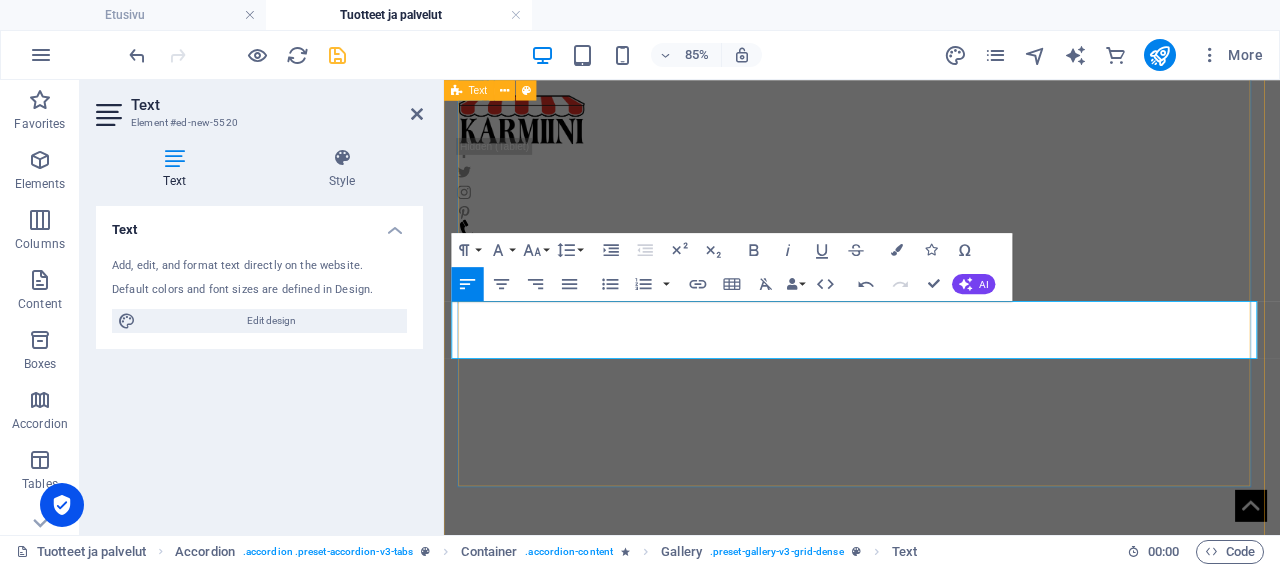click on "Verhotangot" at bounding box center (1821, -1631) 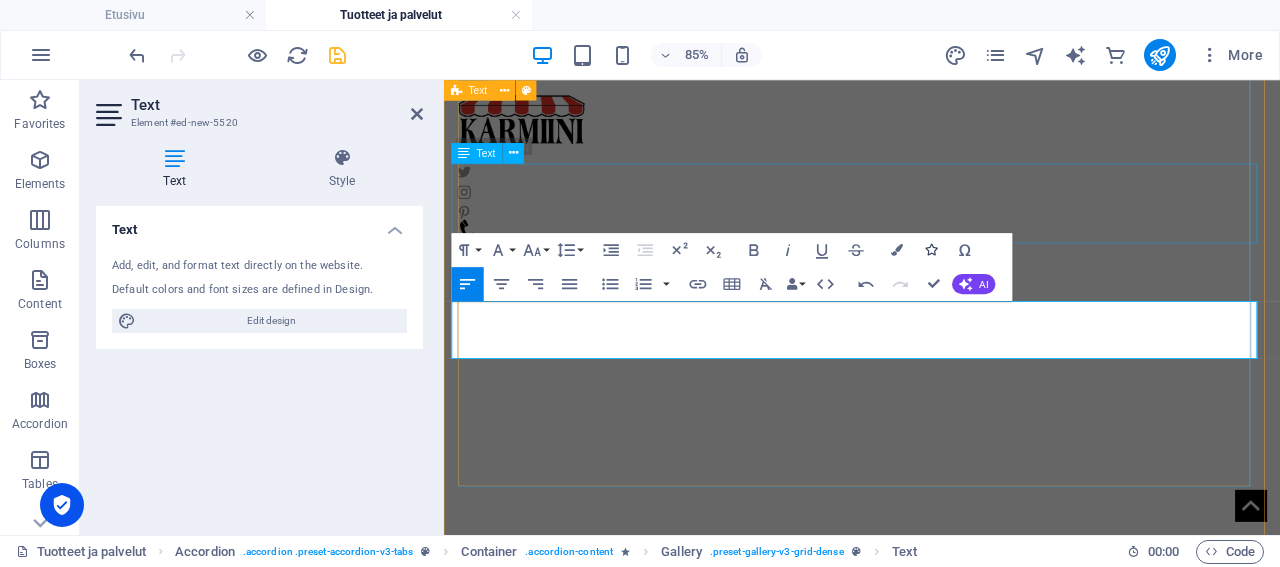 scroll, scrollTop: 1754, scrollLeft: 13, axis: both 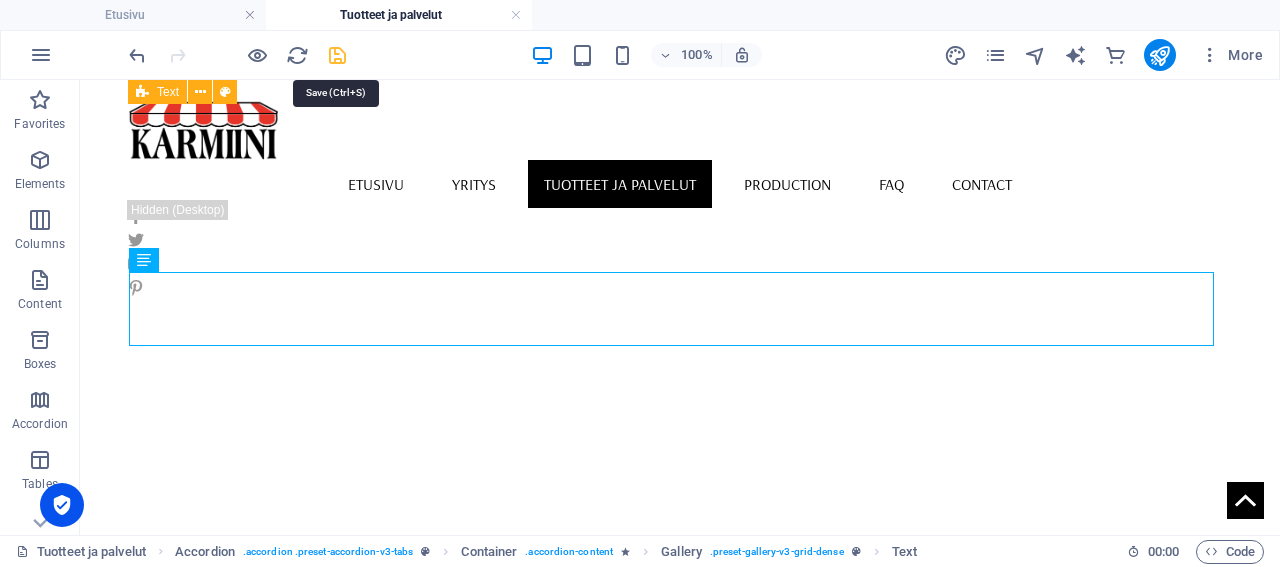 click at bounding box center (337, 55) 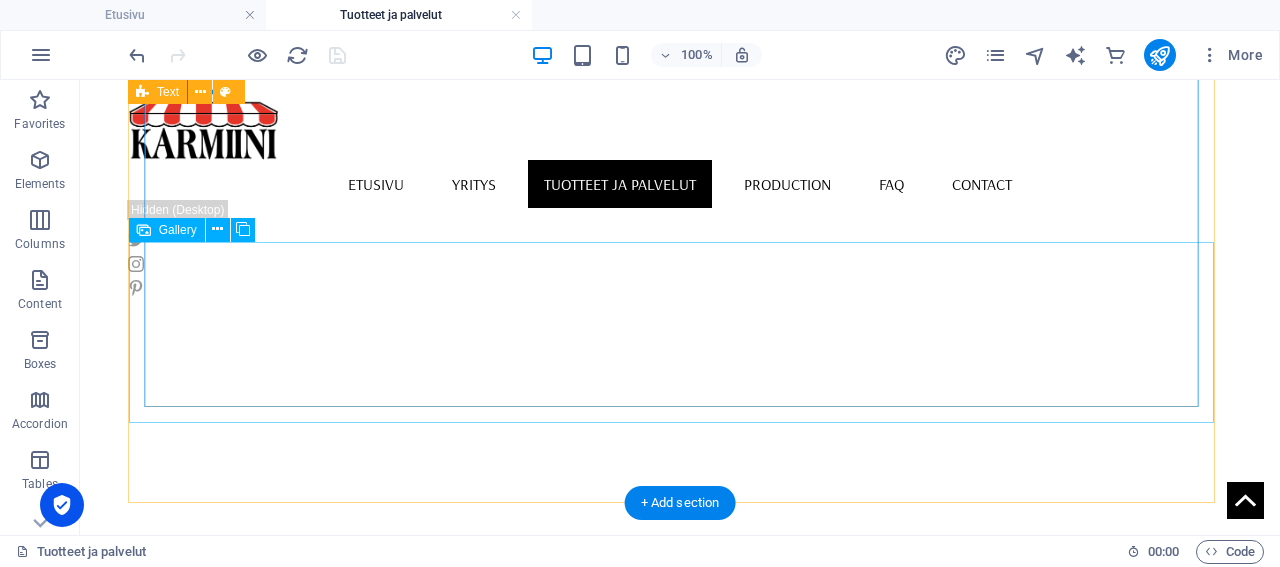 scroll, scrollTop: 5675, scrollLeft: 0, axis: vertical 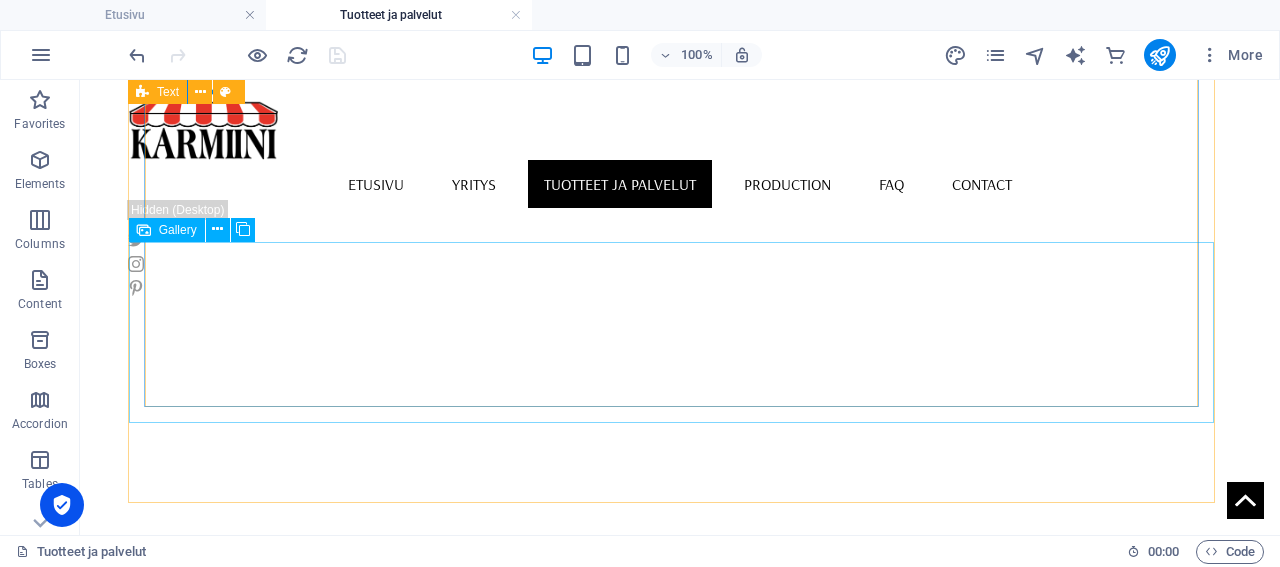 click on "Gallery" at bounding box center [178, 230] 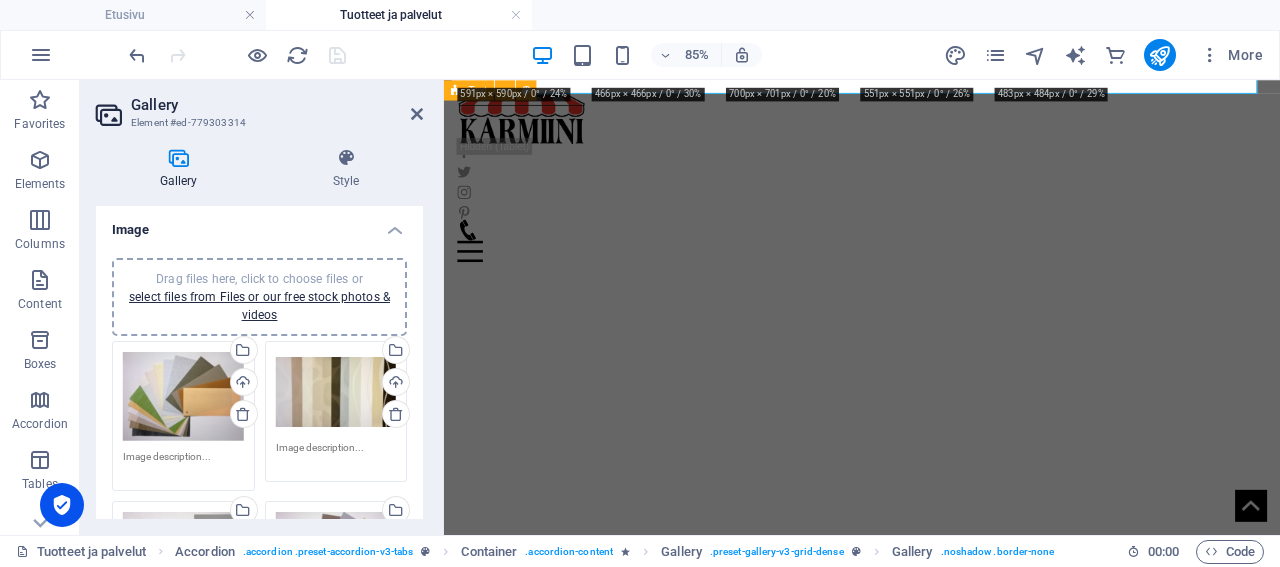scroll, scrollTop: 5667, scrollLeft: 0, axis: vertical 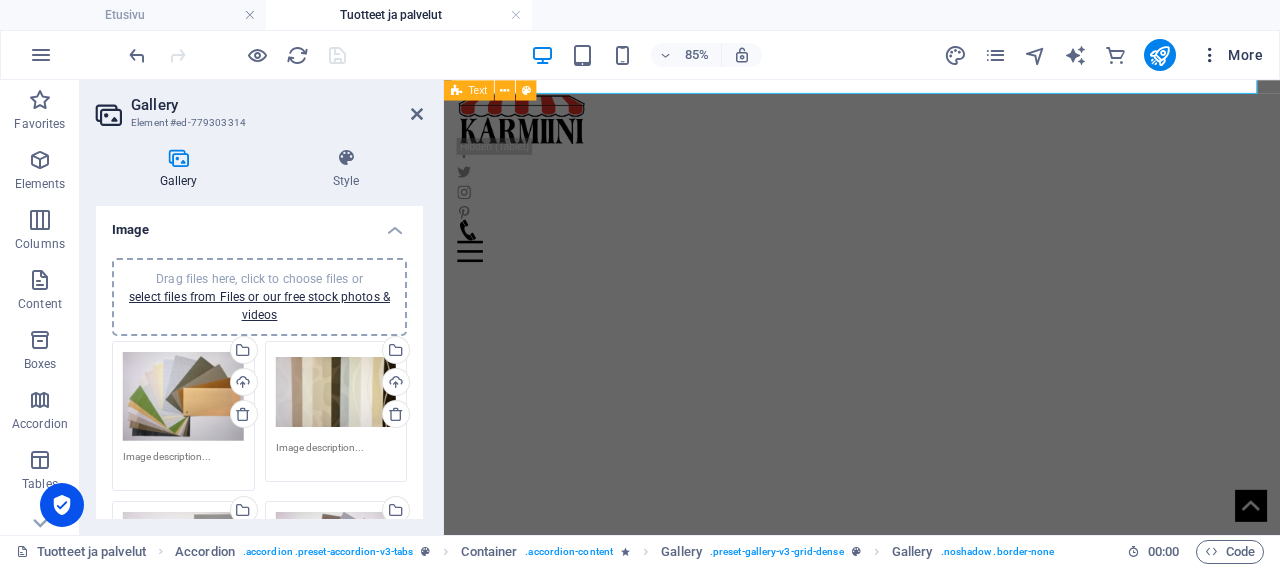 click on "More" at bounding box center [1231, 55] 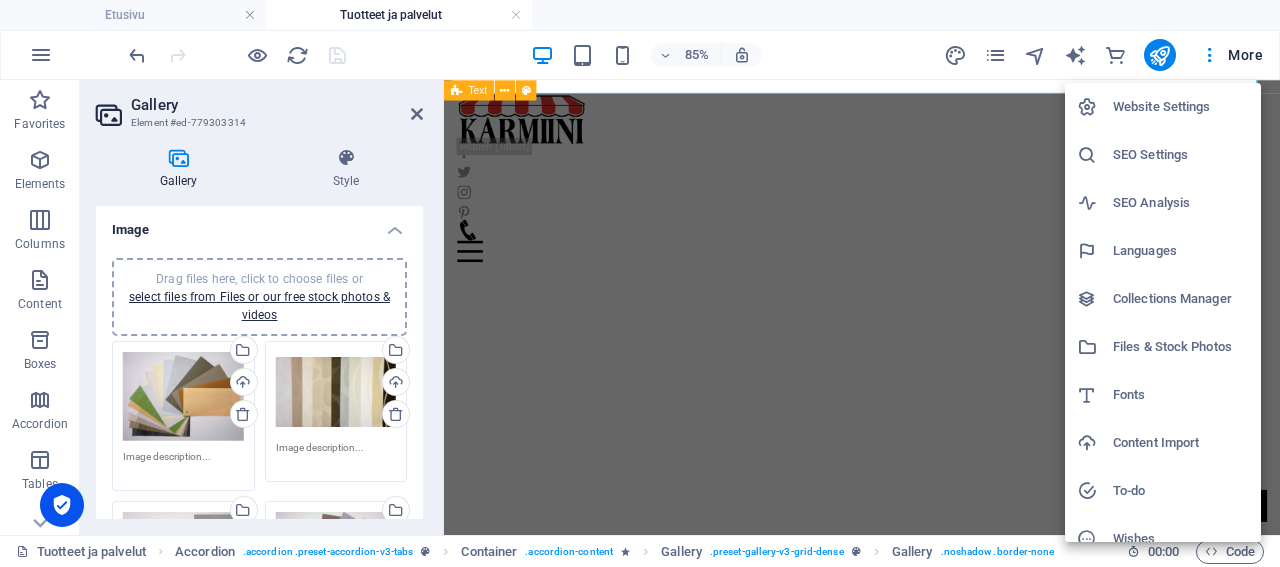 click on "Files & Stock Photos" at bounding box center [1181, 347] 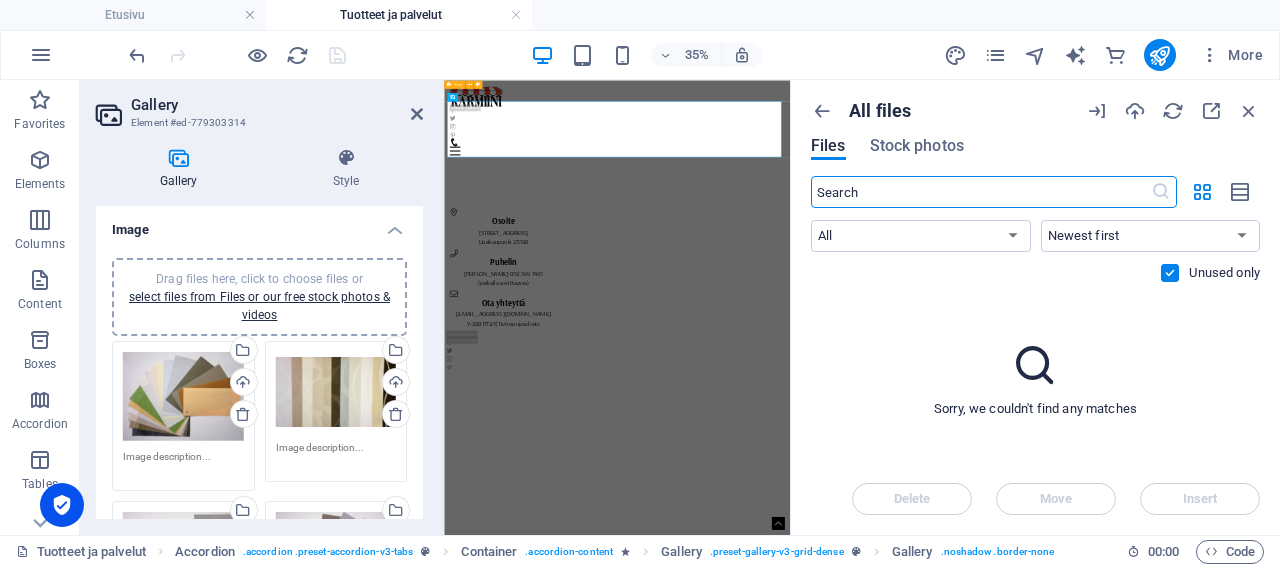 scroll, scrollTop: 5480, scrollLeft: 0, axis: vertical 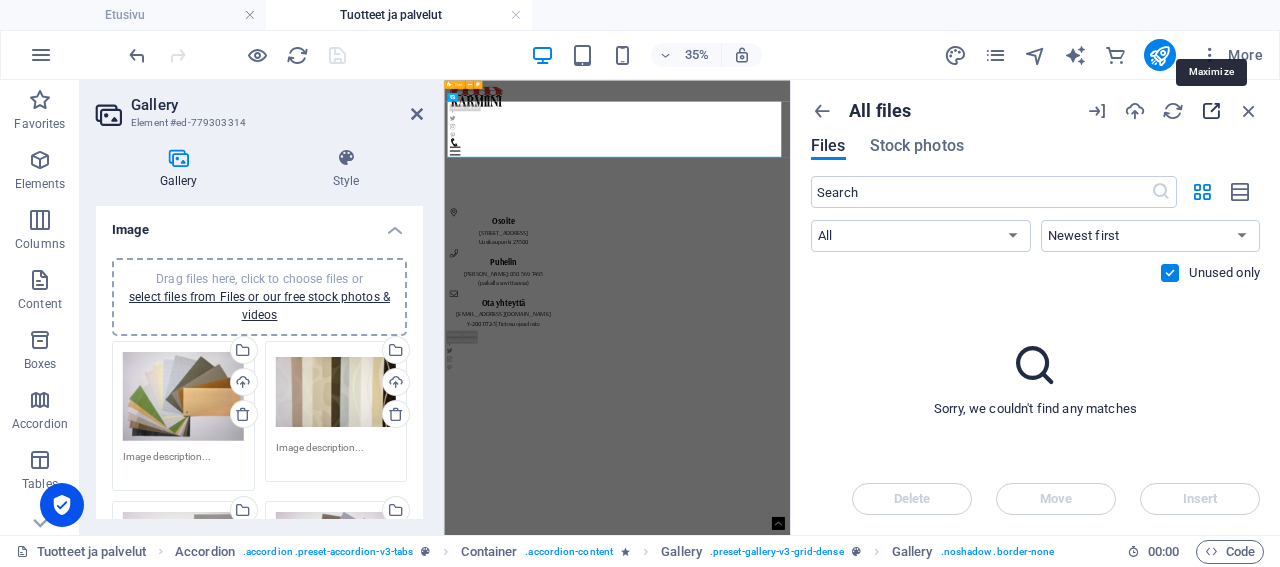 click at bounding box center (1211, 111) 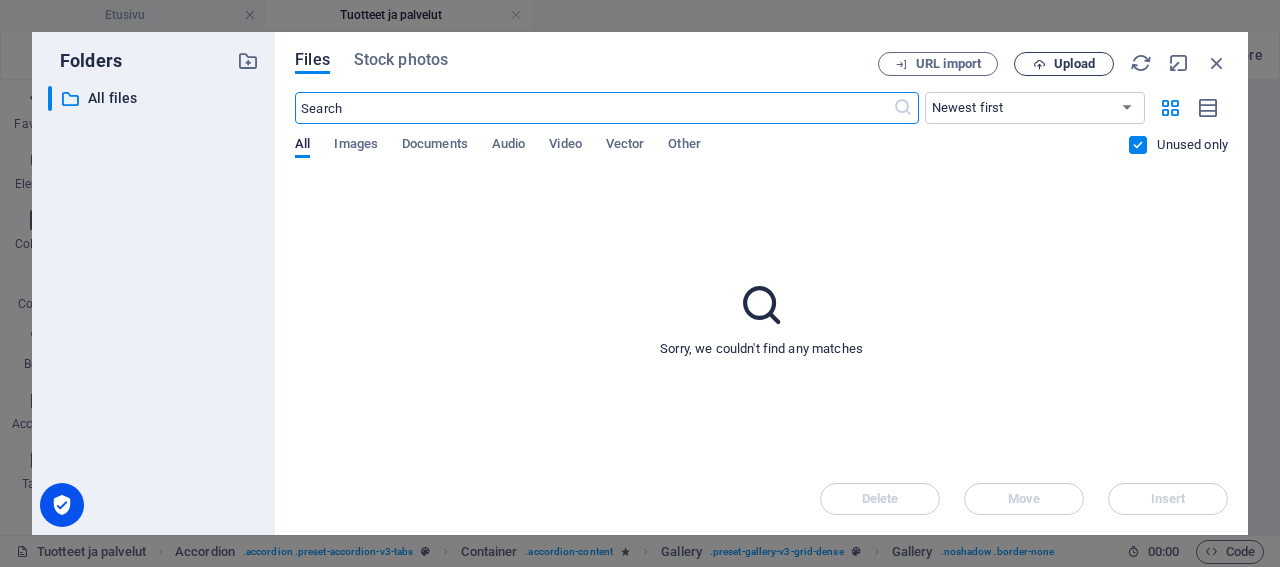 click on "Upload" at bounding box center [1074, 64] 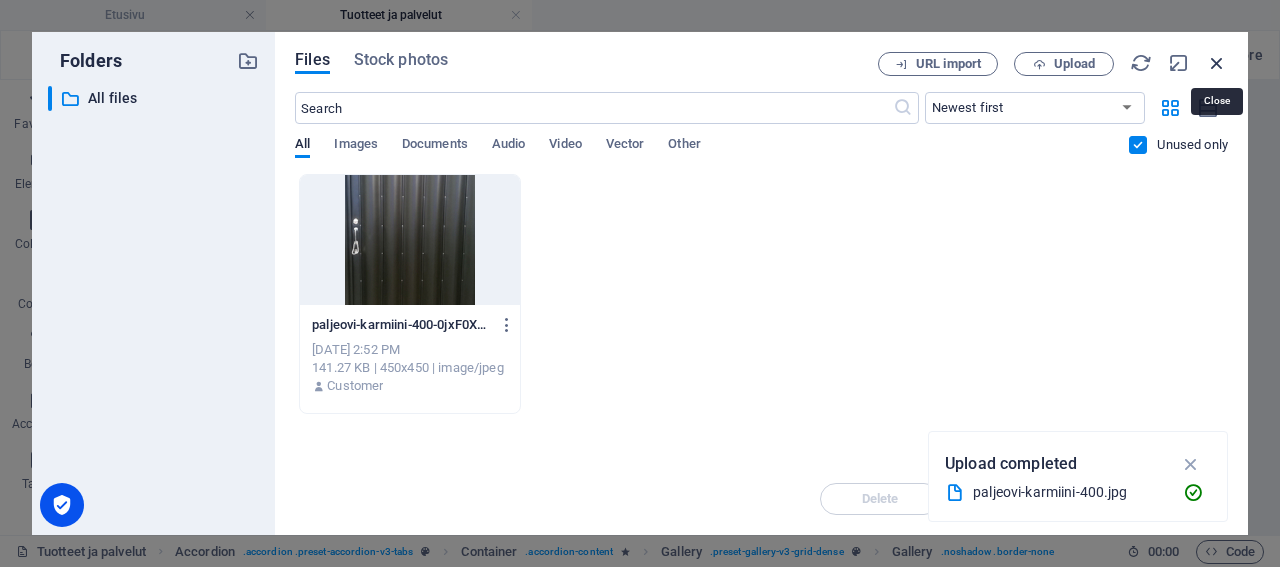 click at bounding box center [1217, 63] 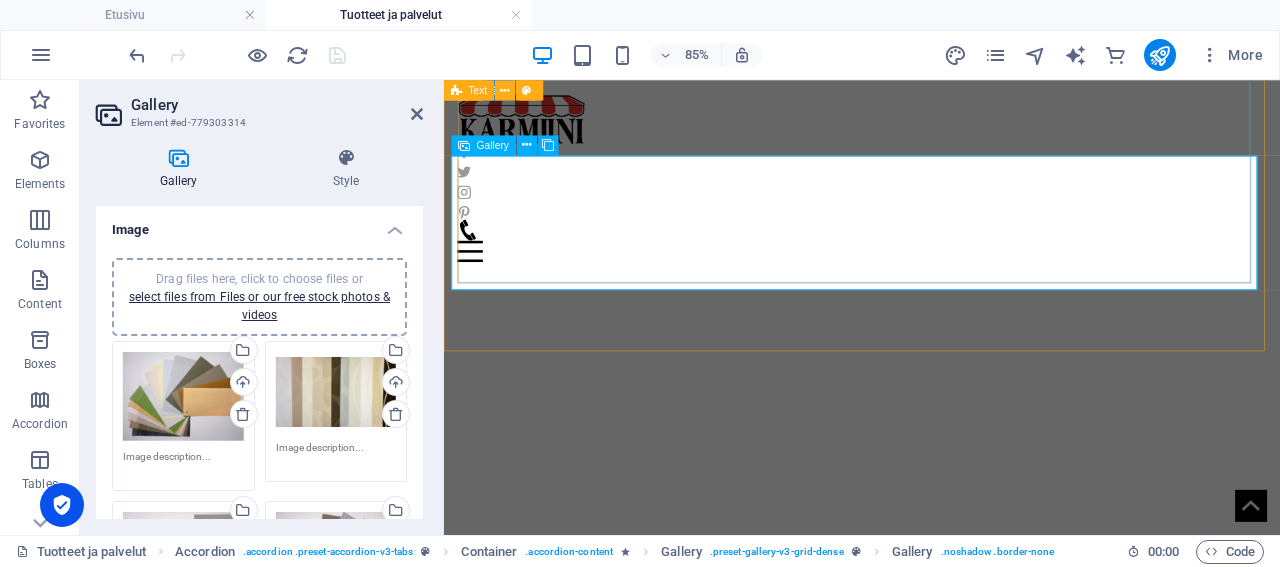 scroll, scrollTop: 5257, scrollLeft: 0, axis: vertical 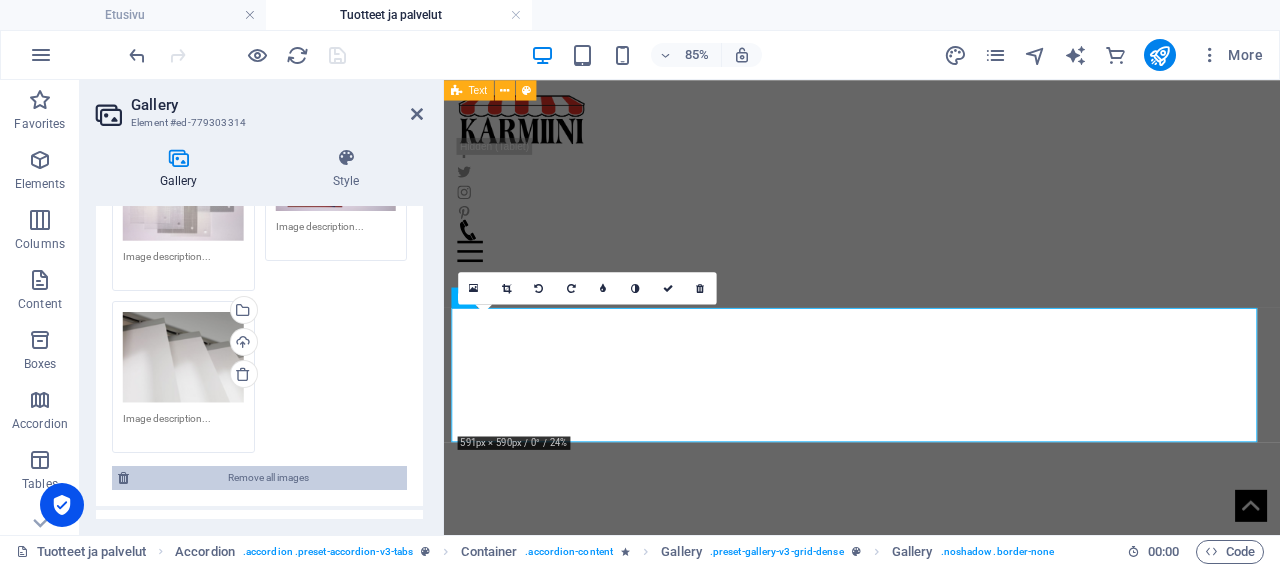 click on "Remove all images" at bounding box center [268, 478] 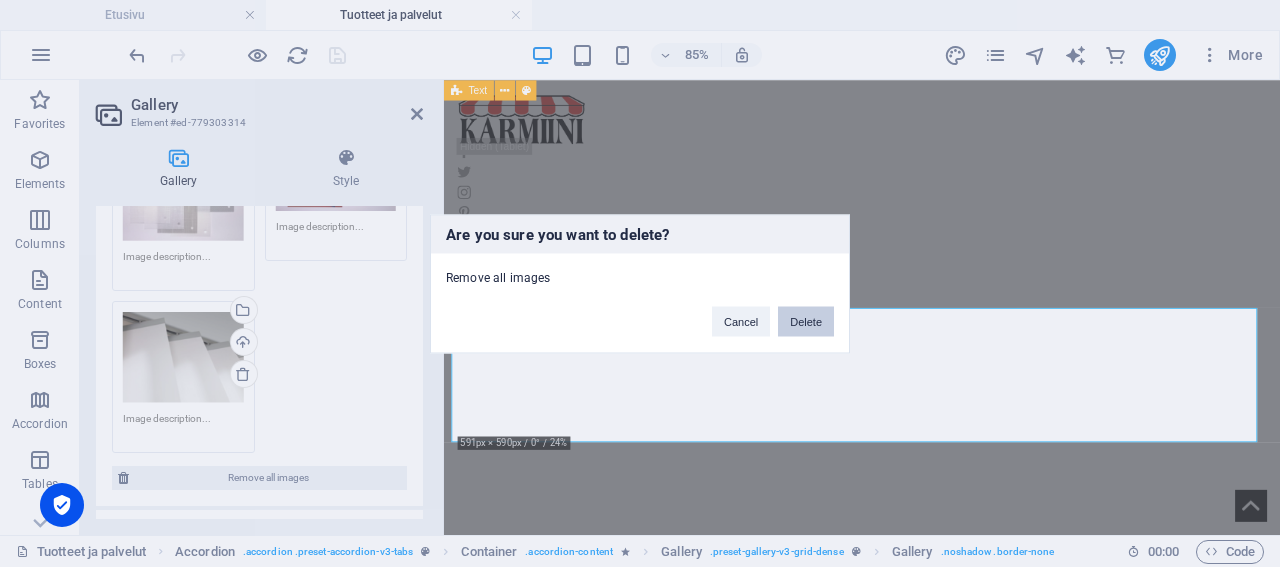 click on "Delete" at bounding box center (806, 321) 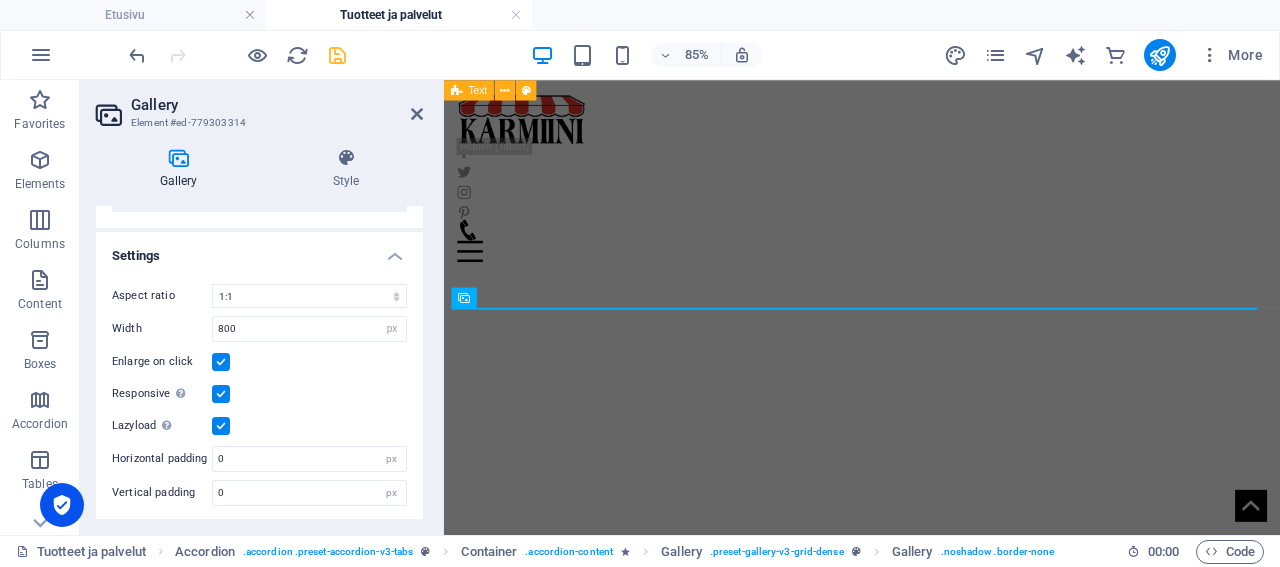 scroll, scrollTop: 0, scrollLeft: 0, axis: both 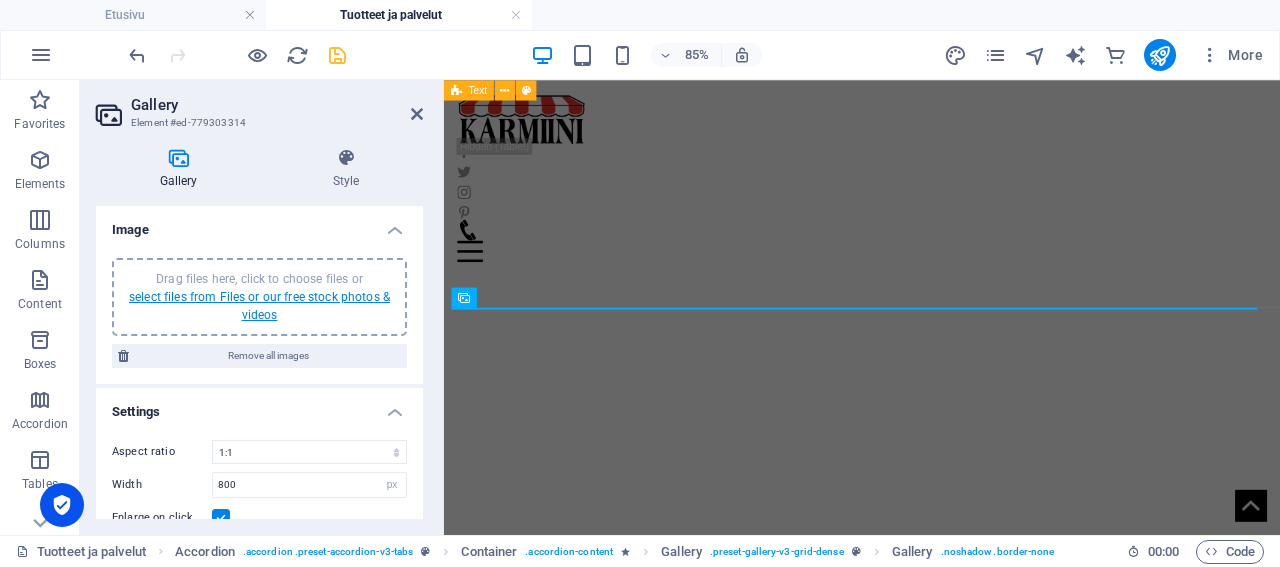 click on "select files from Files or our free stock photos & videos" at bounding box center (259, 306) 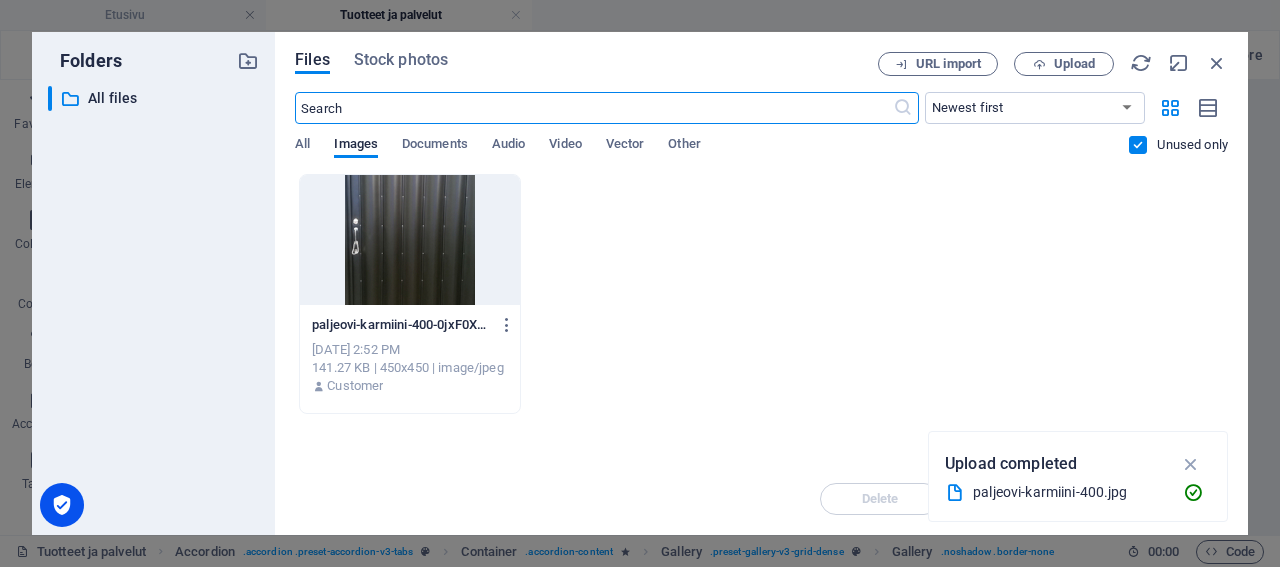 click at bounding box center (410, 240) 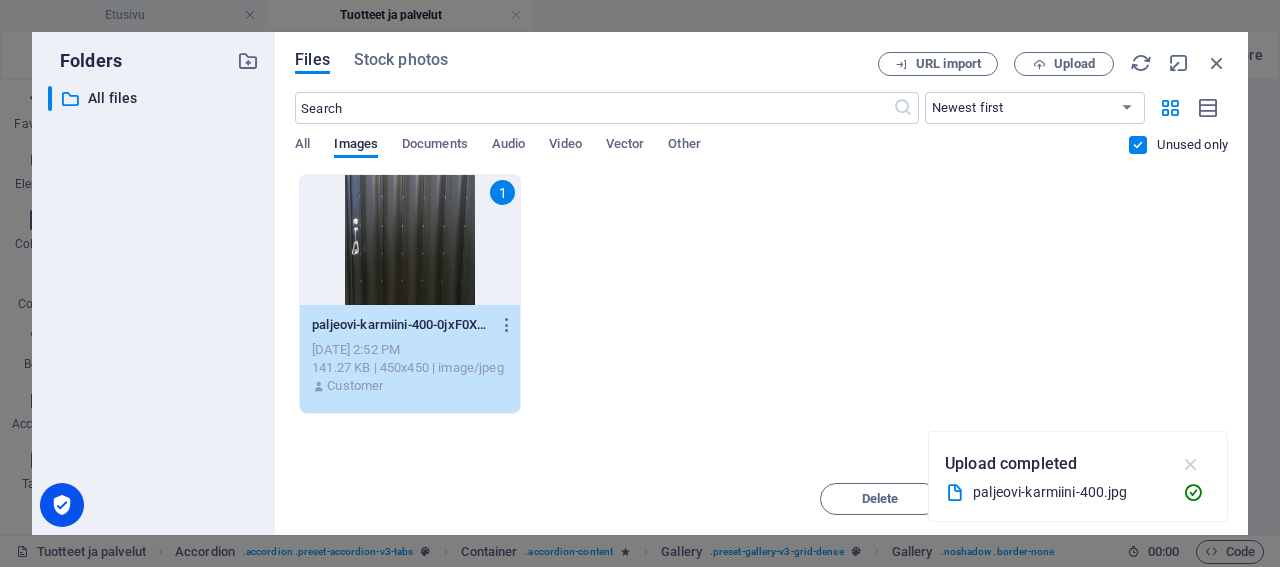 click at bounding box center [1191, 464] 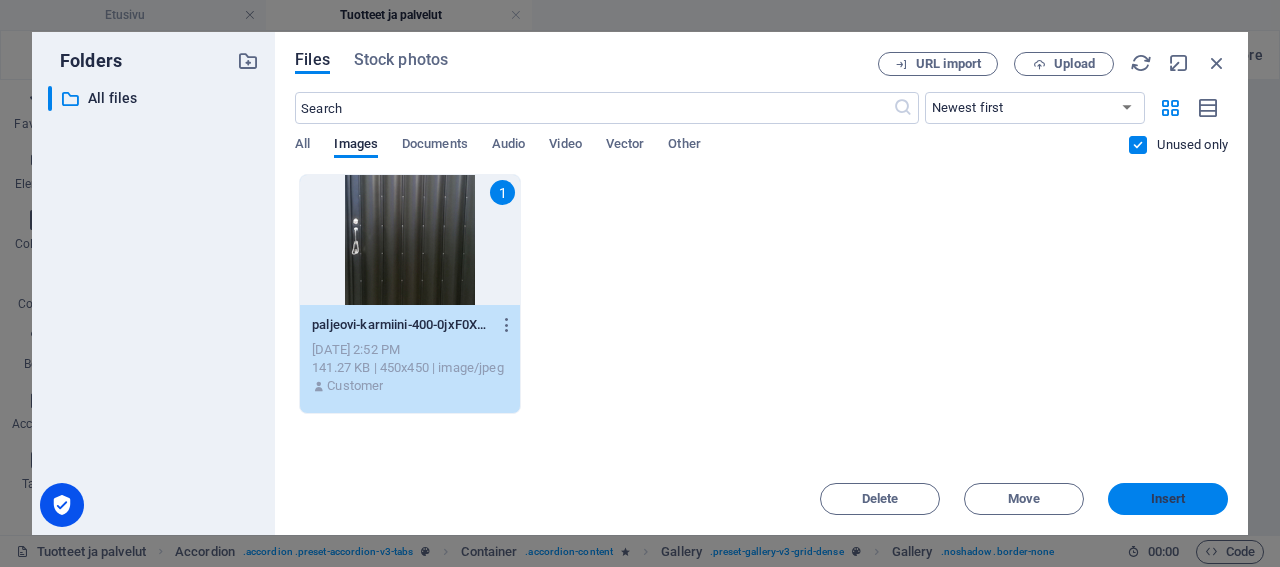 click on "Insert" at bounding box center [1168, 499] 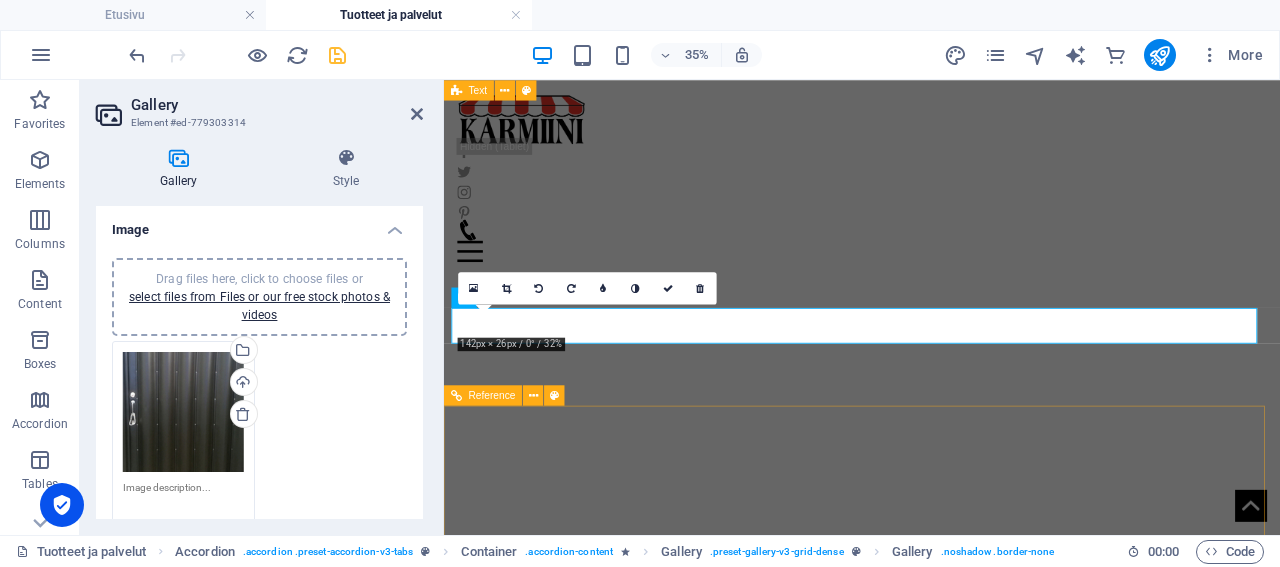 scroll, scrollTop: 5257, scrollLeft: 0, axis: vertical 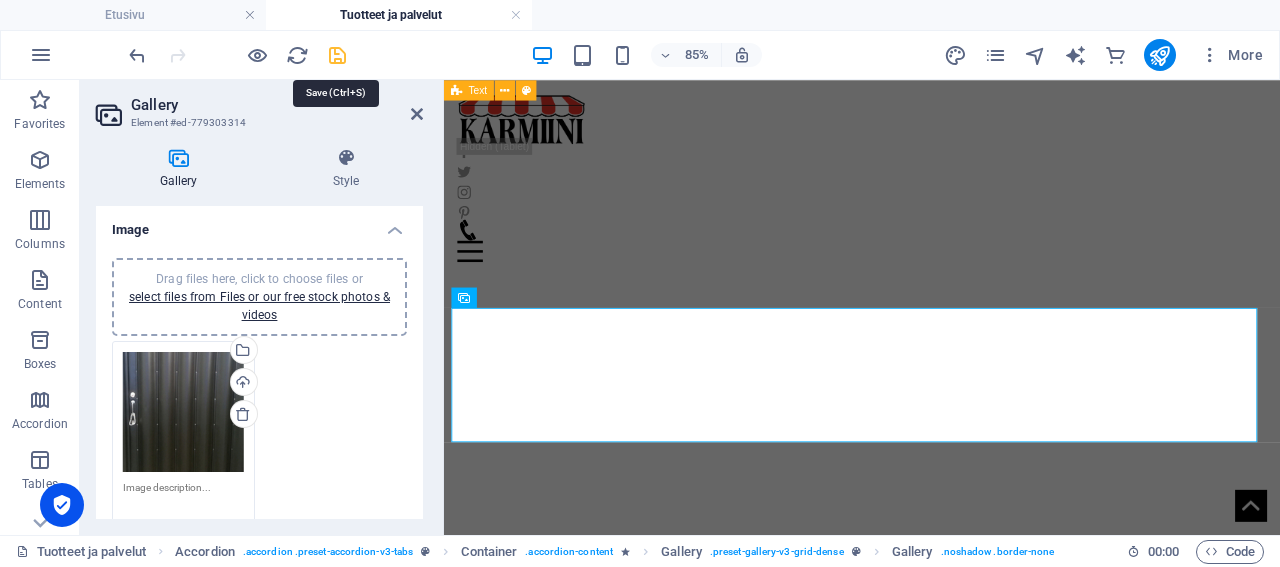 click at bounding box center [337, 55] 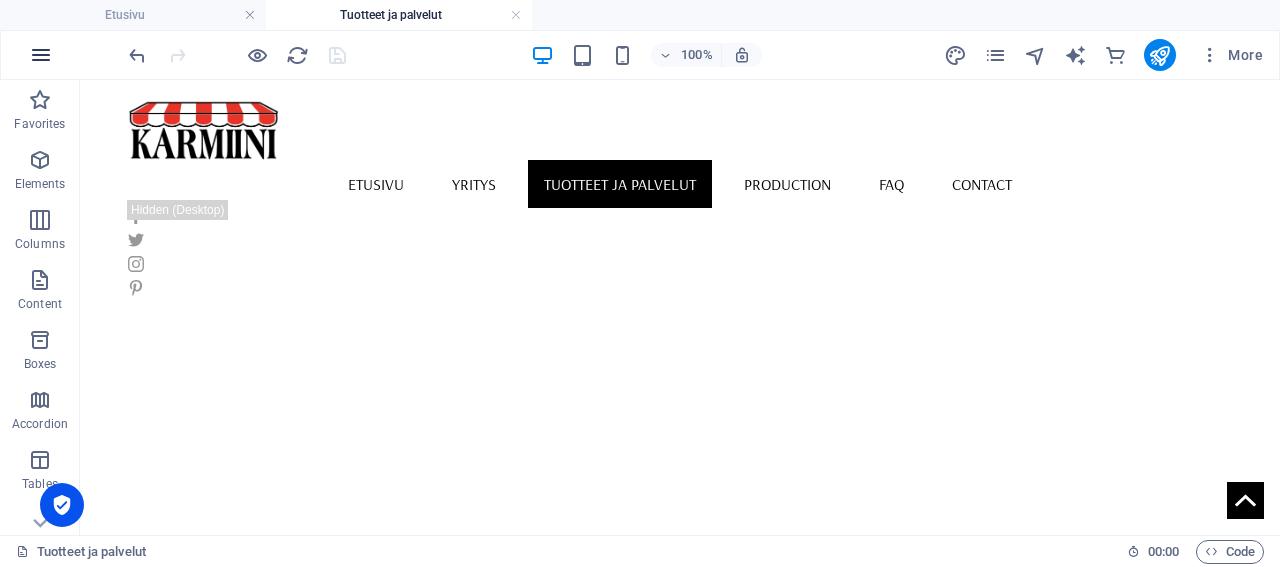 click at bounding box center [41, 55] 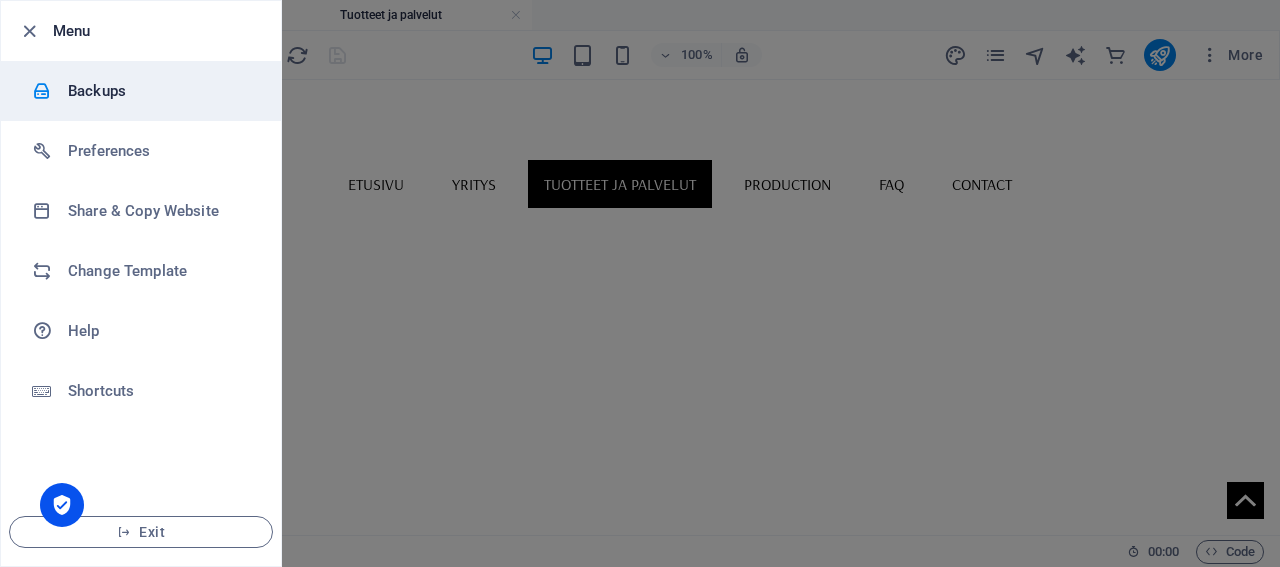 click on "Backups" at bounding box center (160, 91) 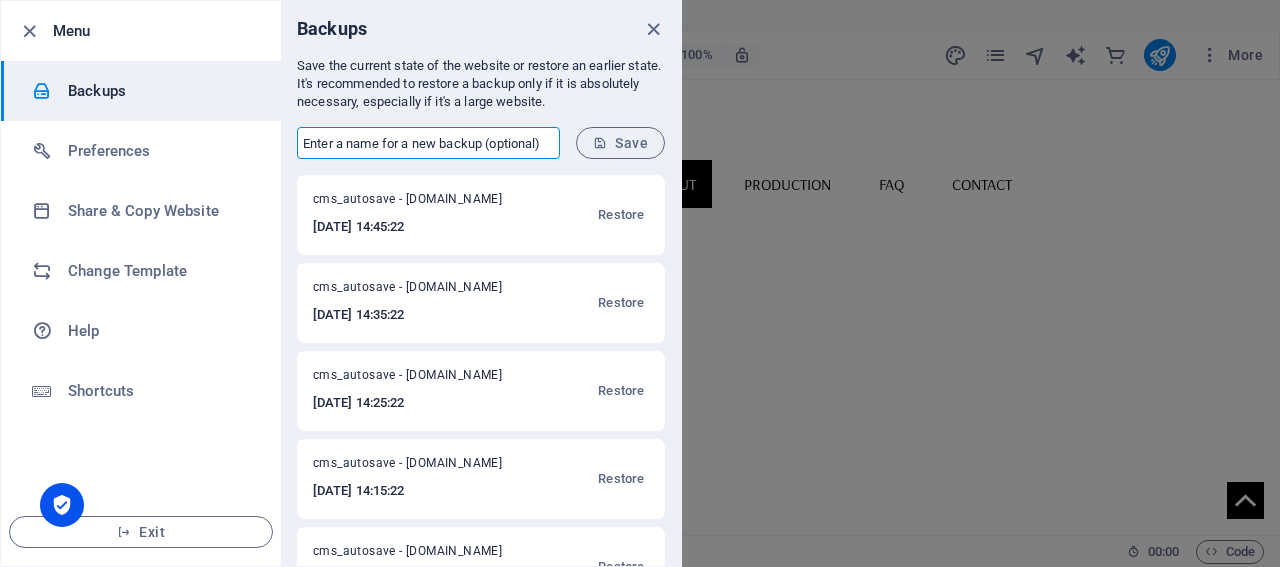 click at bounding box center [428, 143] 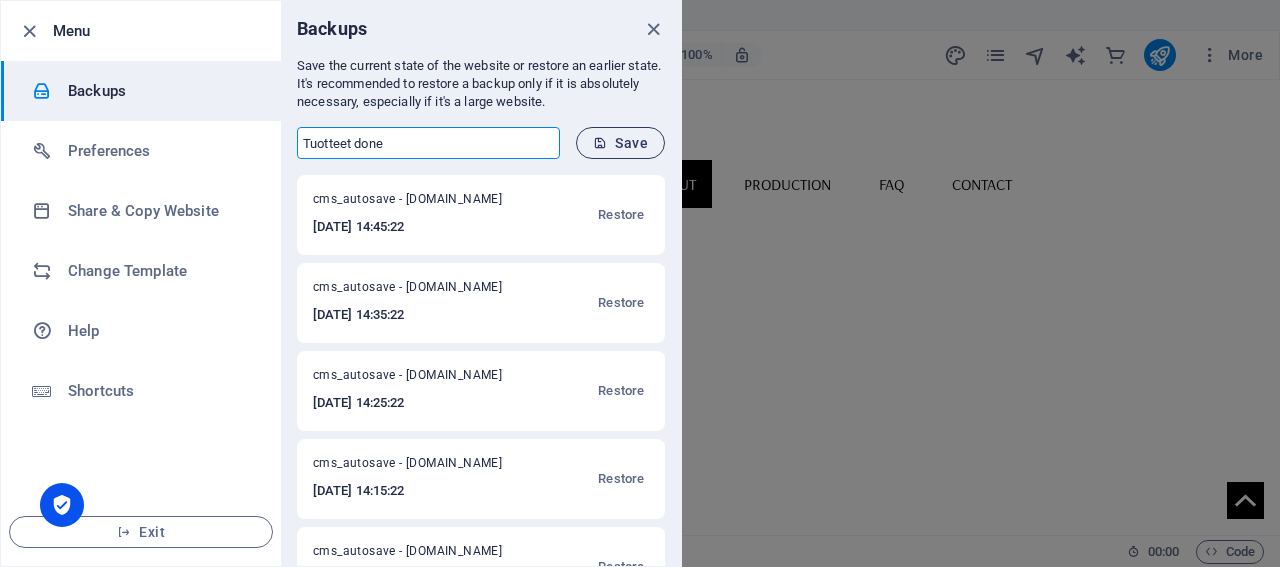 type on "Tuotteet done" 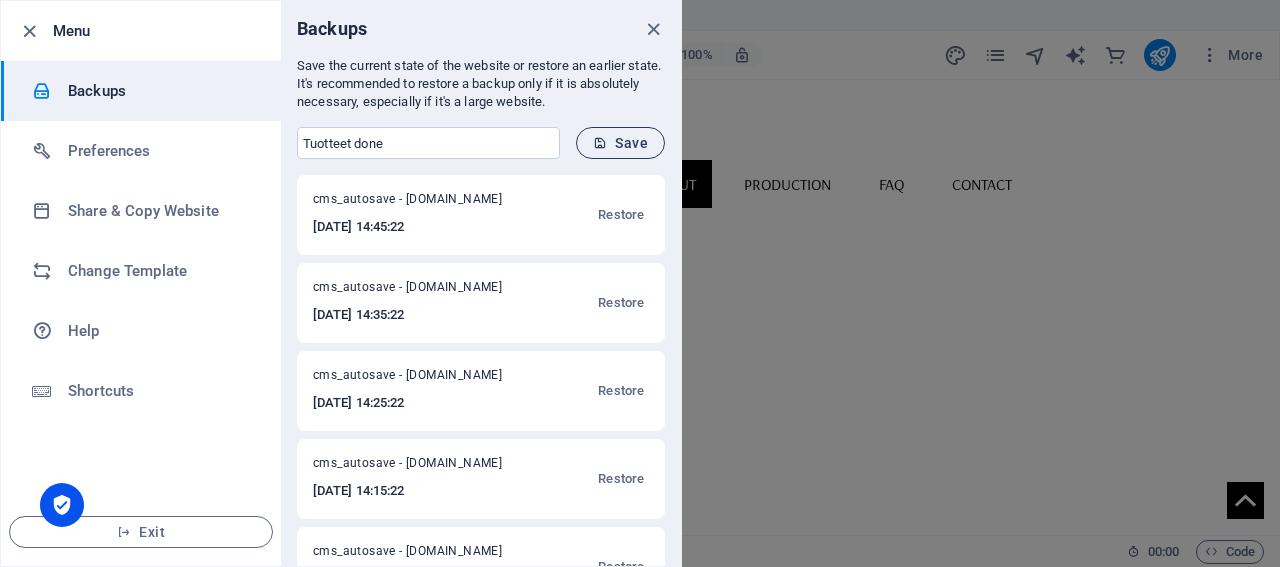 click at bounding box center [600, 143] 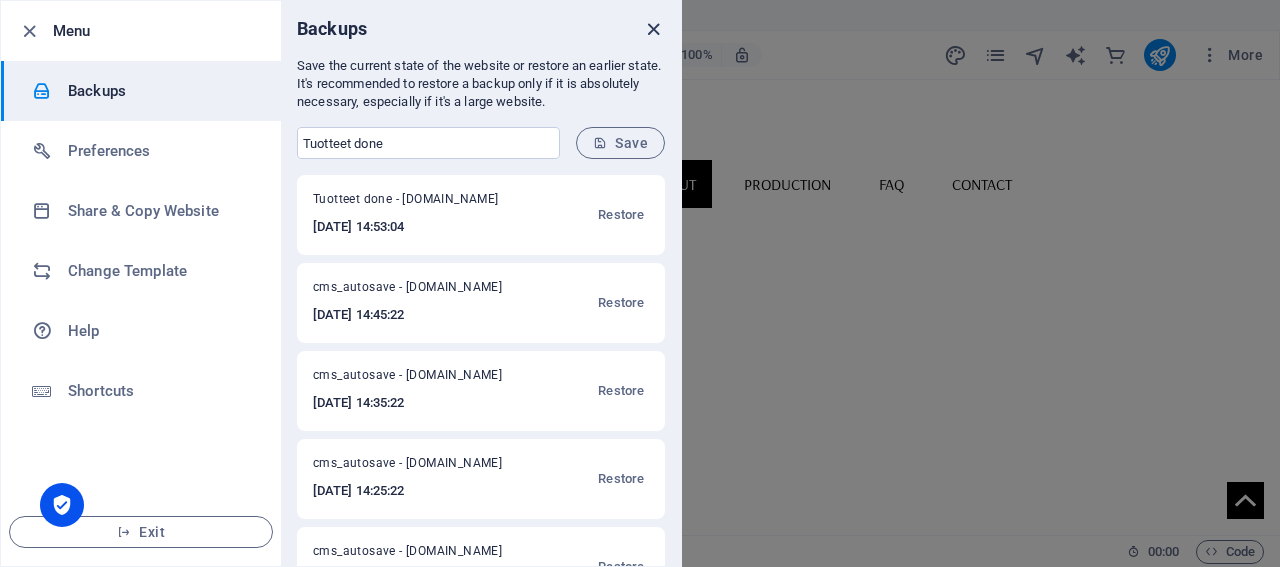 click at bounding box center (653, 29) 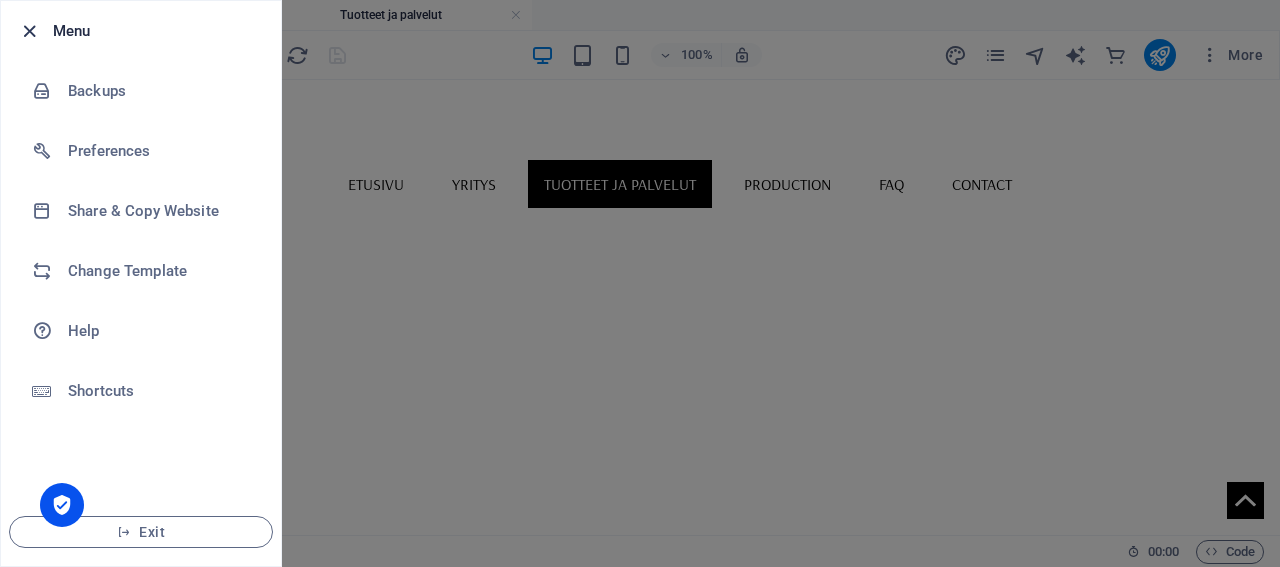 click at bounding box center (29, 31) 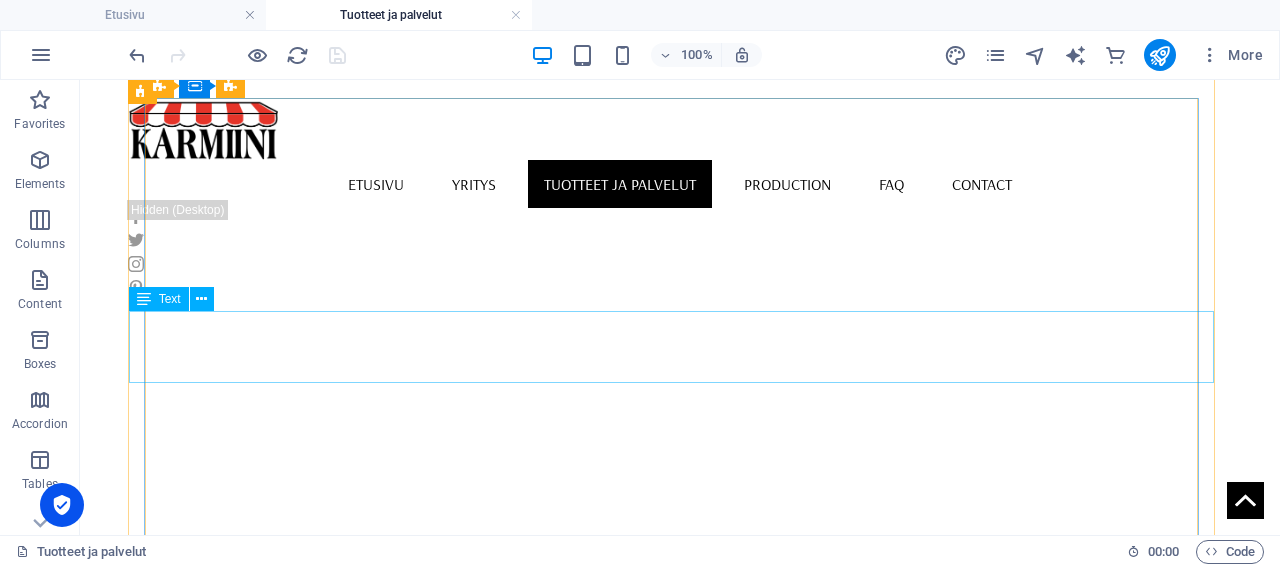 scroll, scrollTop: 5283, scrollLeft: 0, axis: vertical 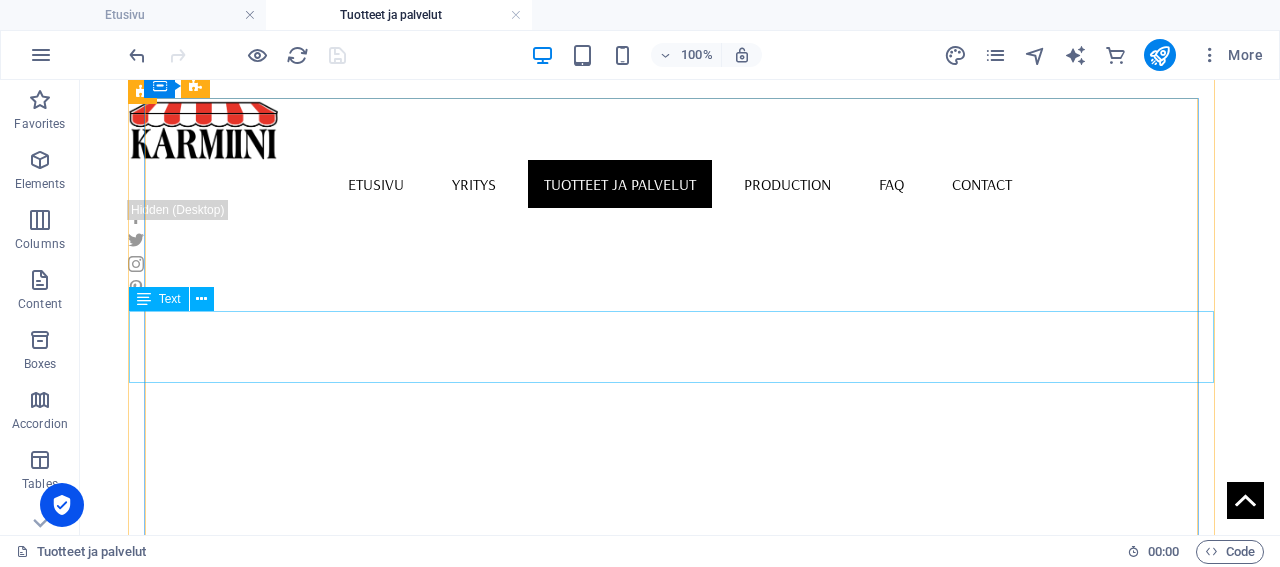 click on "Aurinkosuojakalvot  poistavat tehokkaasti häikäisyn, vaikuttamatta näkyvyyteen. Olemme toteuttaneet aurinkosuojakalvo-ratkaisuja mm. veneisiin, aluksiin ja terasseille." at bounding box center (1556, -2445) 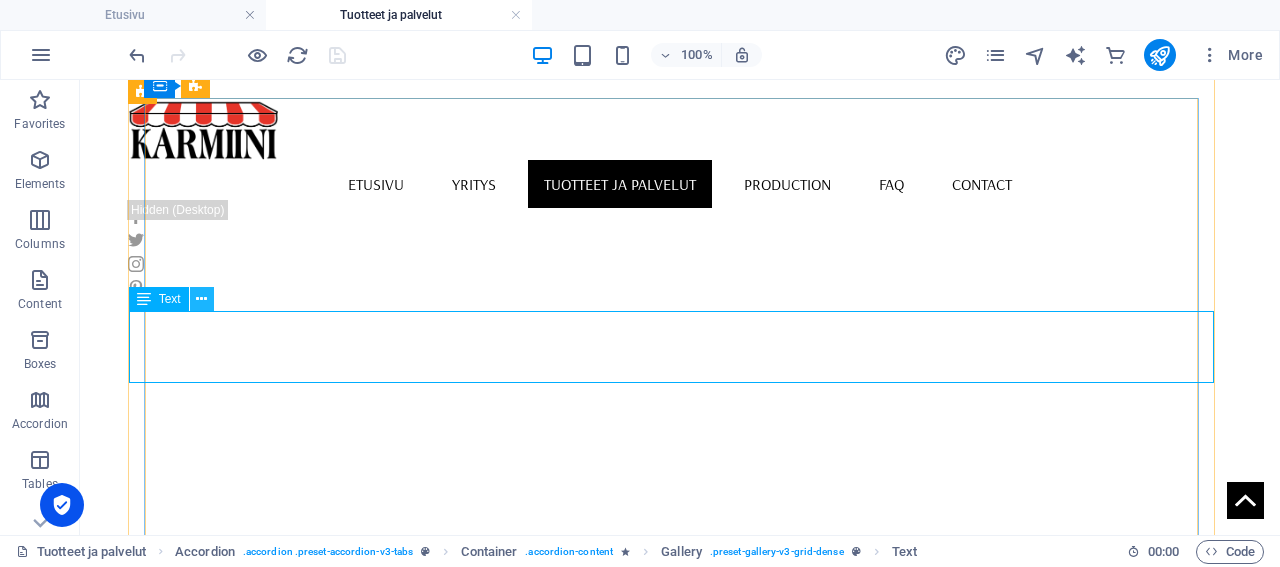click at bounding box center [201, 299] 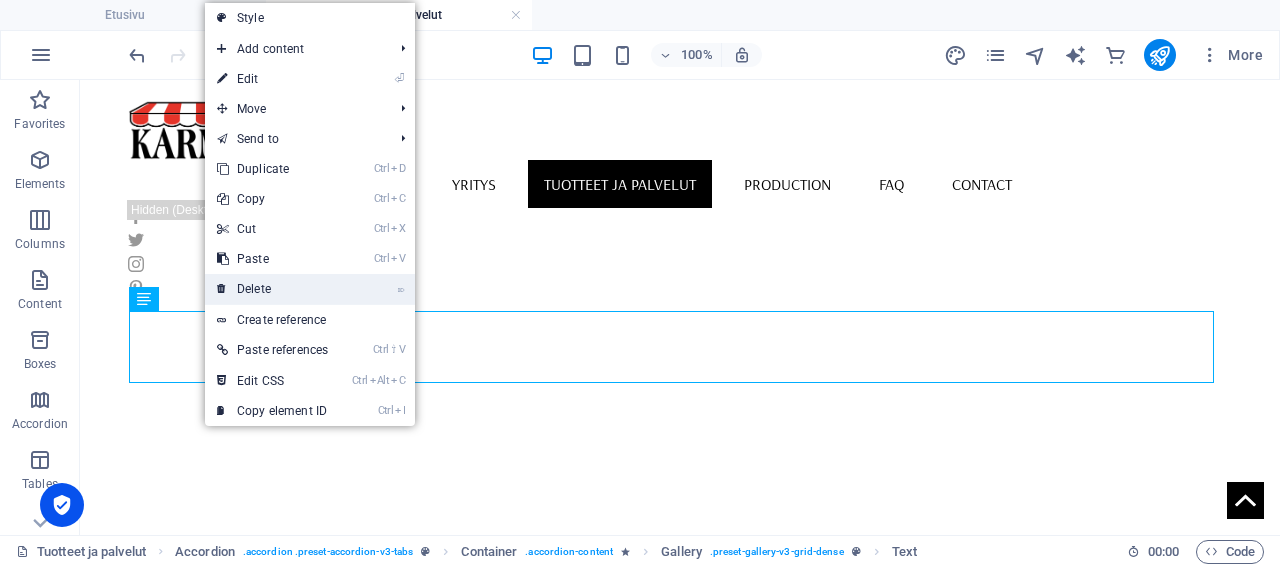 drag, startPoint x: 267, startPoint y: 290, endPoint x: 185, endPoint y: 210, distance: 114.56003 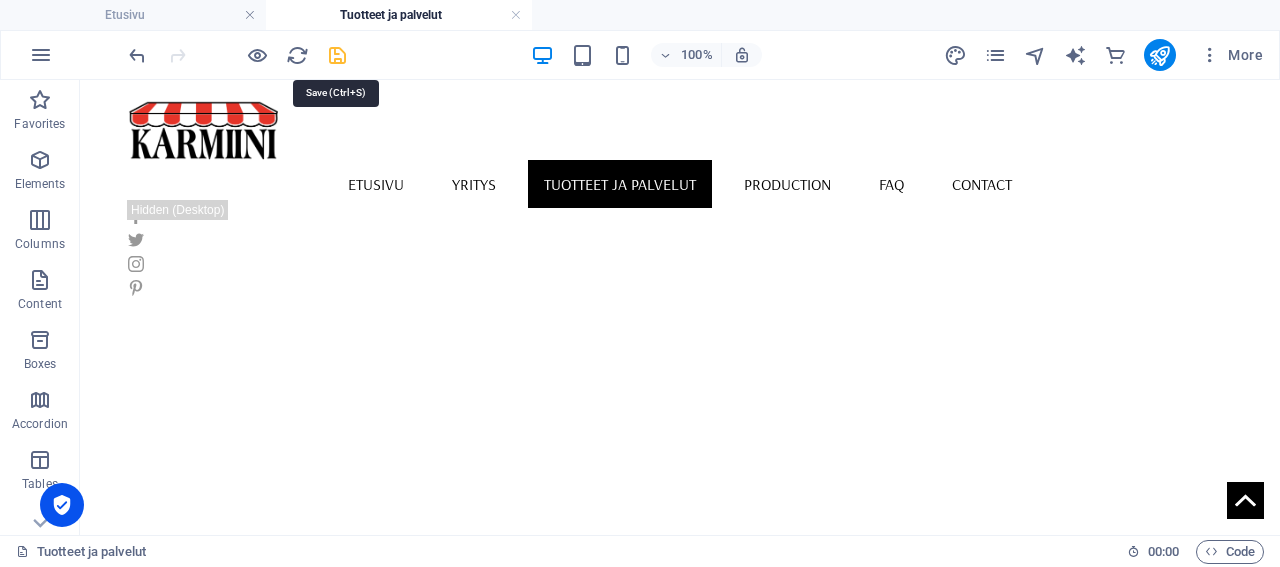 click at bounding box center (337, 55) 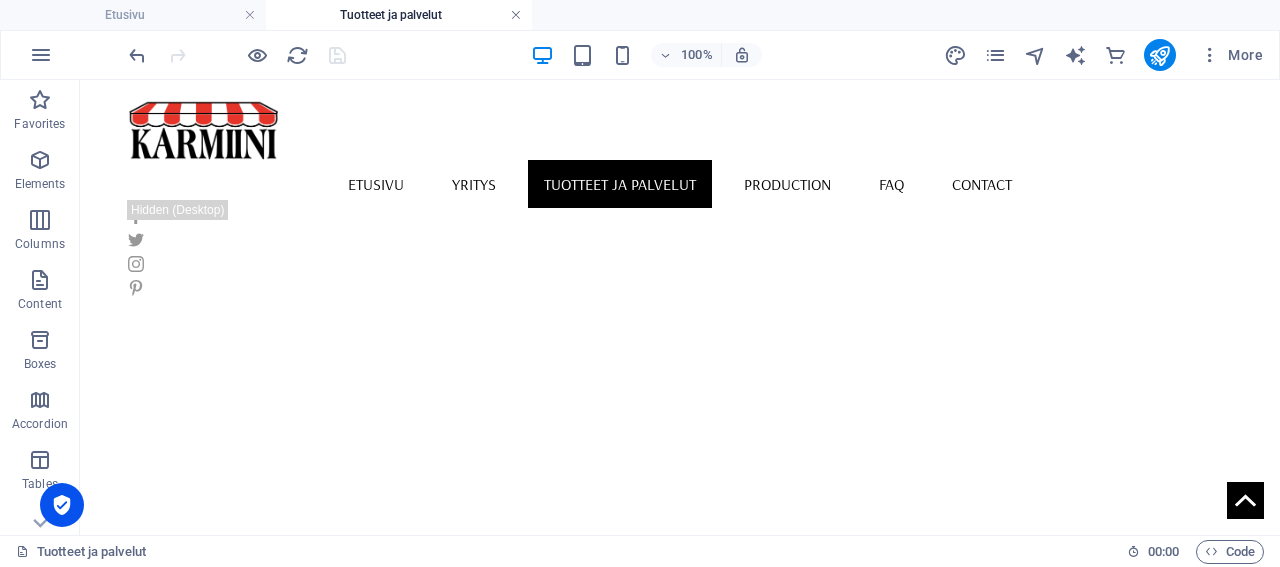 click at bounding box center [516, 15] 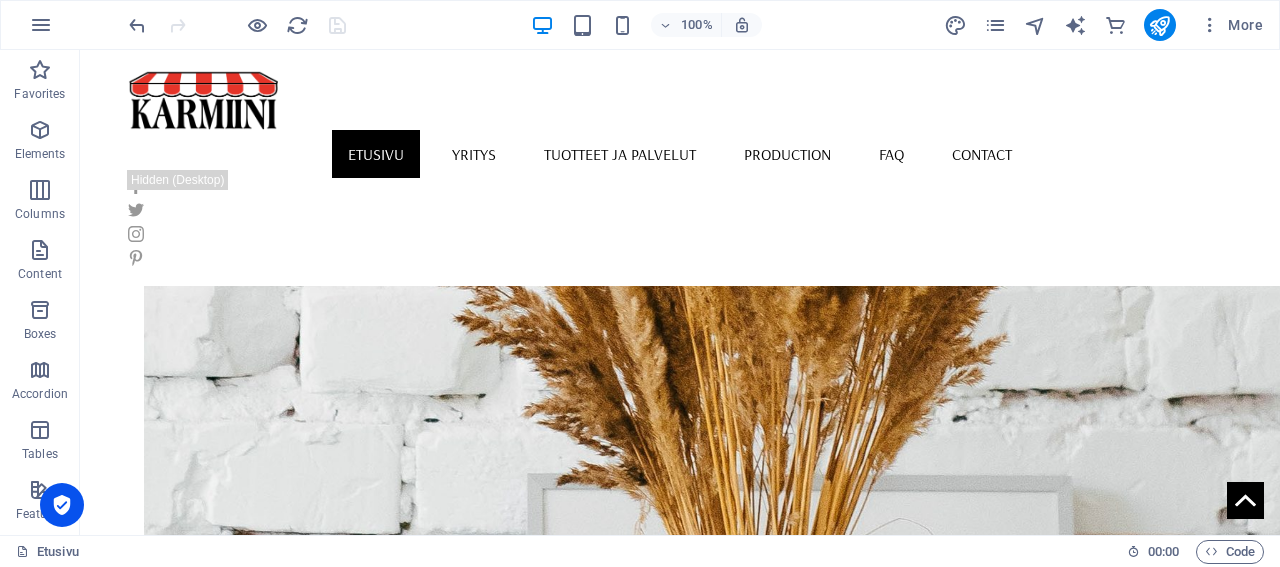 scroll, scrollTop: 1464, scrollLeft: 0, axis: vertical 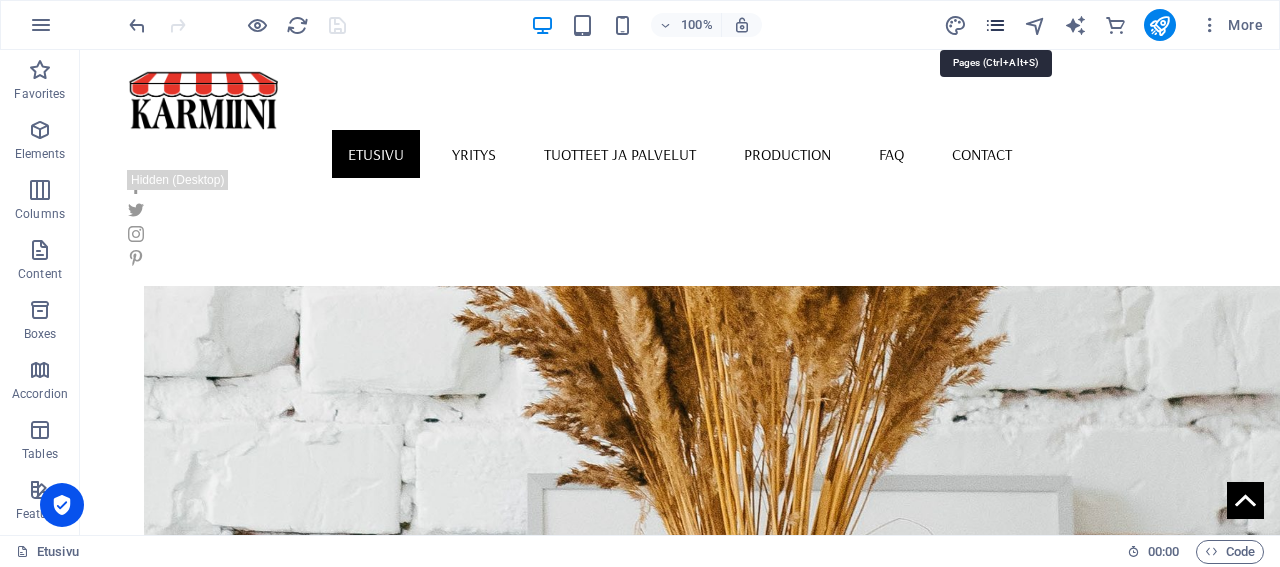 click at bounding box center (995, 25) 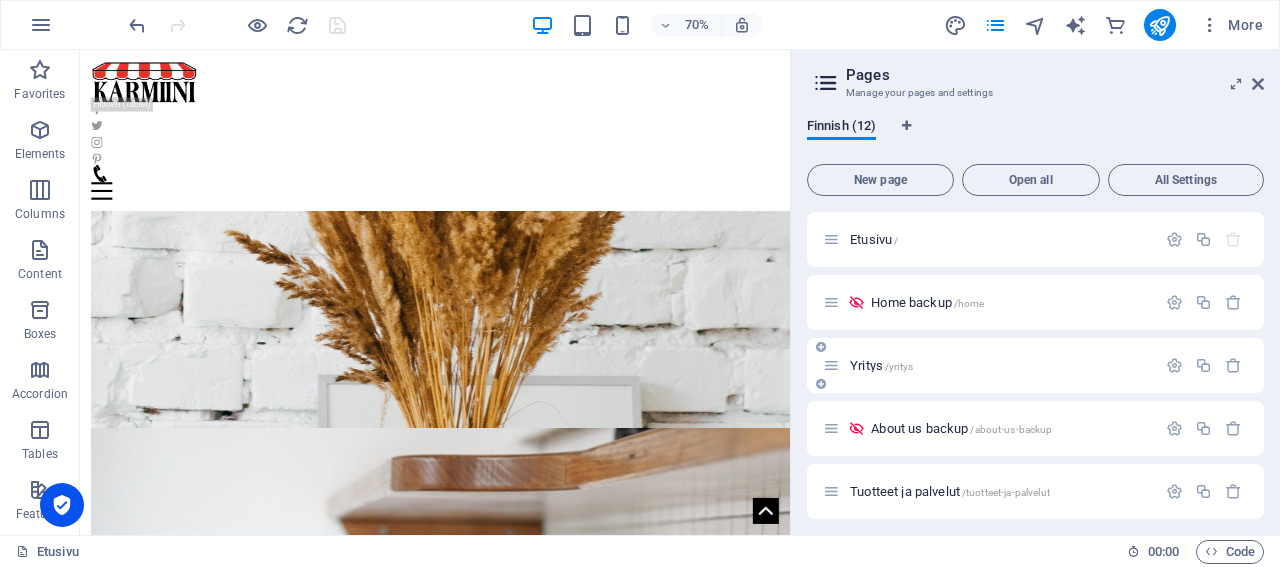 click on "Yritys /yritys" at bounding box center [881, 365] 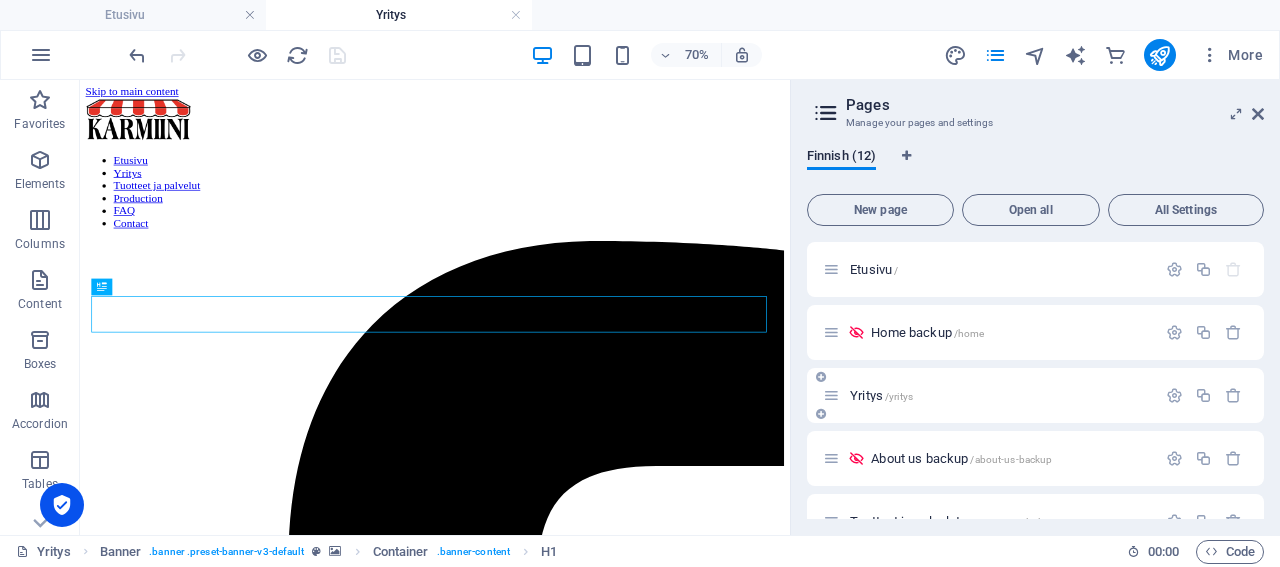 scroll, scrollTop: 0, scrollLeft: 0, axis: both 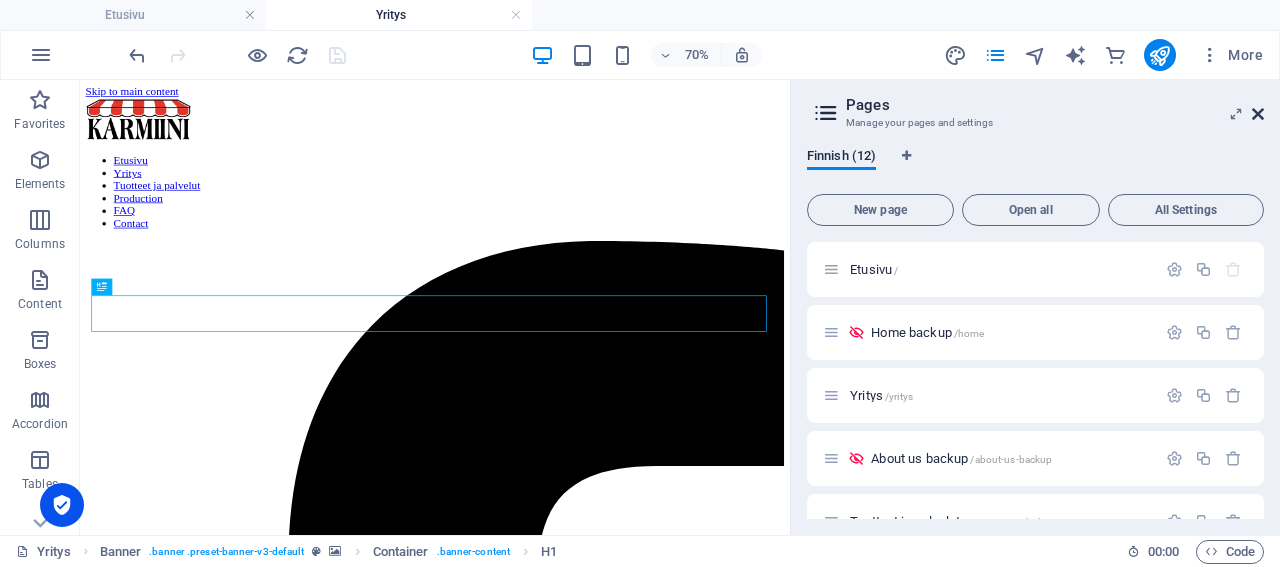 click at bounding box center [1258, 114] 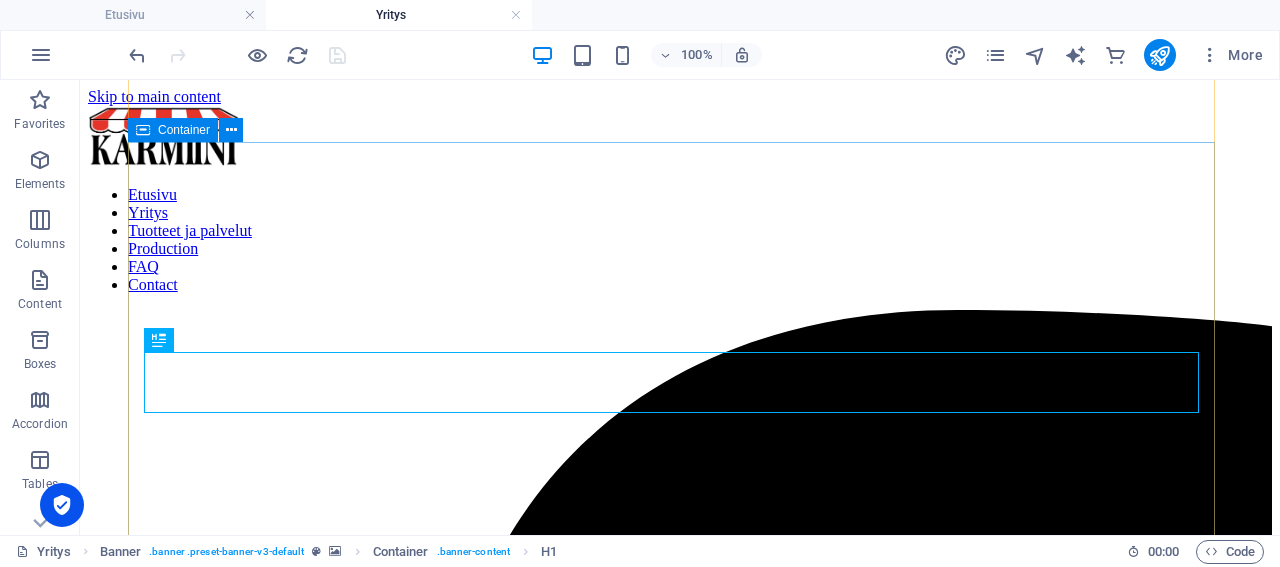 scroll, scrollTop: 104, scrollLeft: 0, axis: vertical 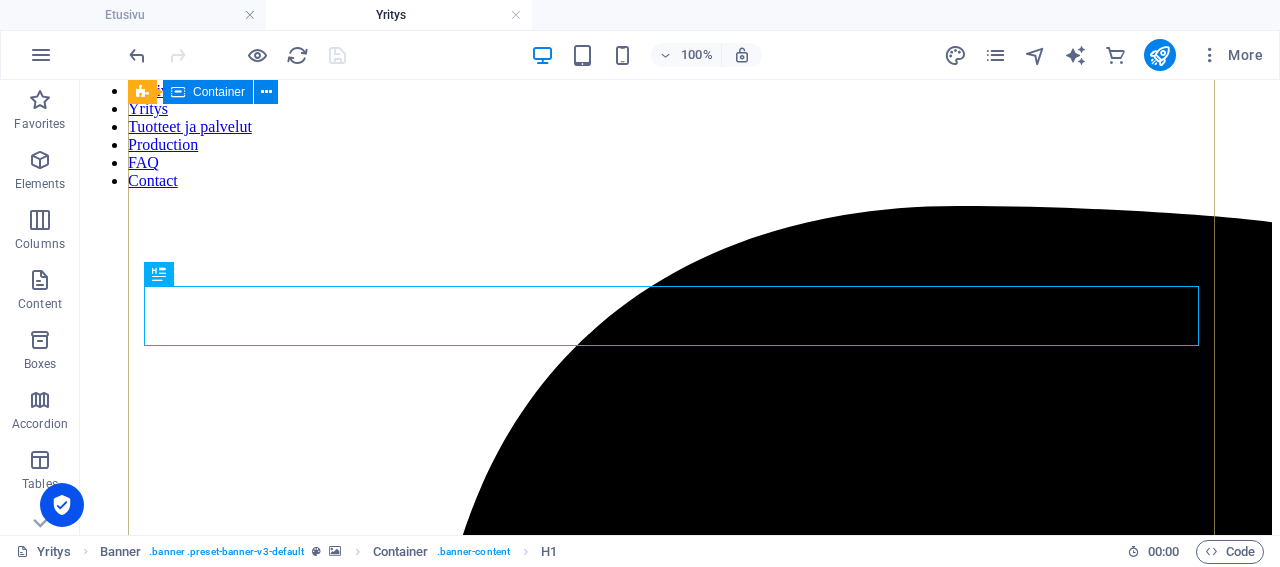 click on "Aurinkosuojauksen erikoisliike Etusivu  /  Meistä" at bounding box center [680, 8630] 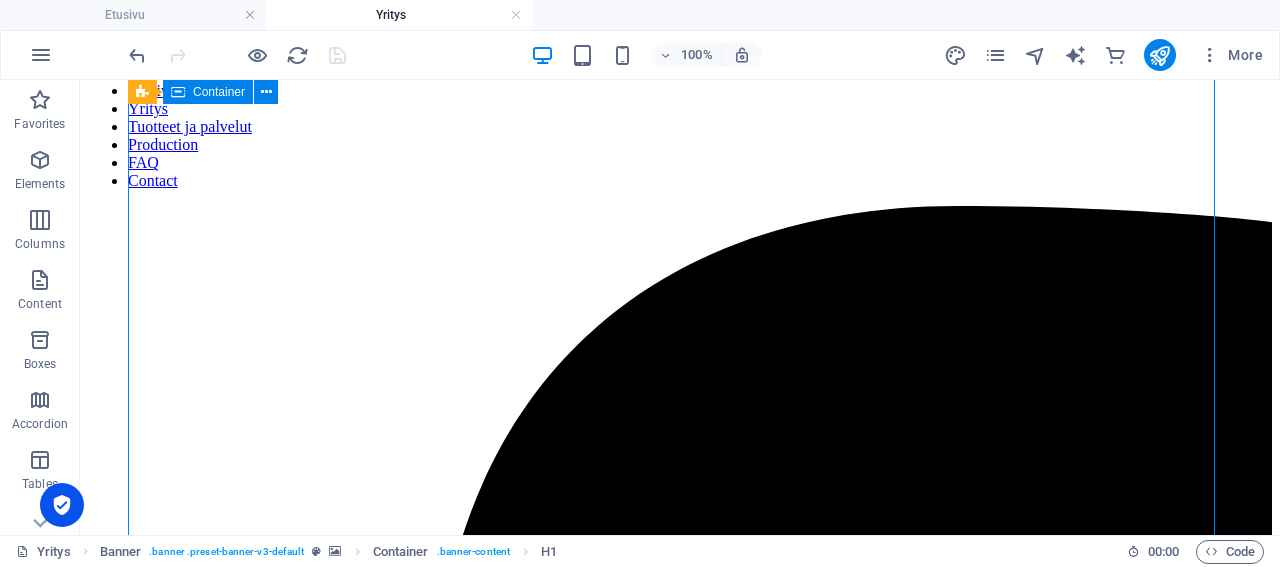 click on "Aurinkosuojauksen erikoisliike Etusivu  /  Meistä" at bounding box center [680, 8630] 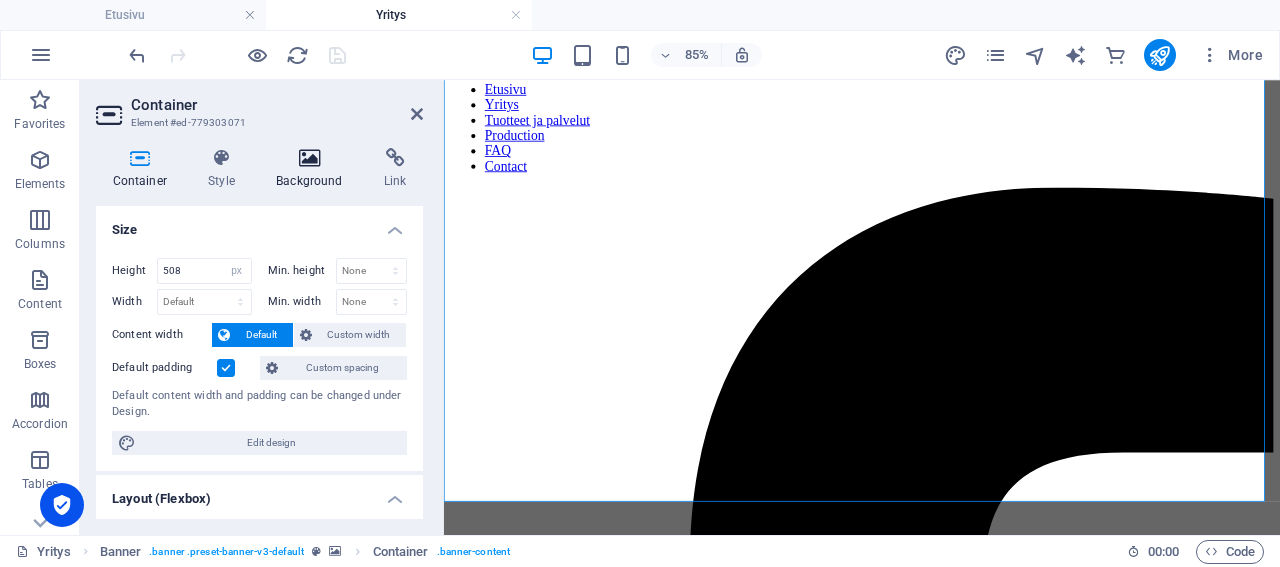 click on "Background" at bounding box center (314, 169) 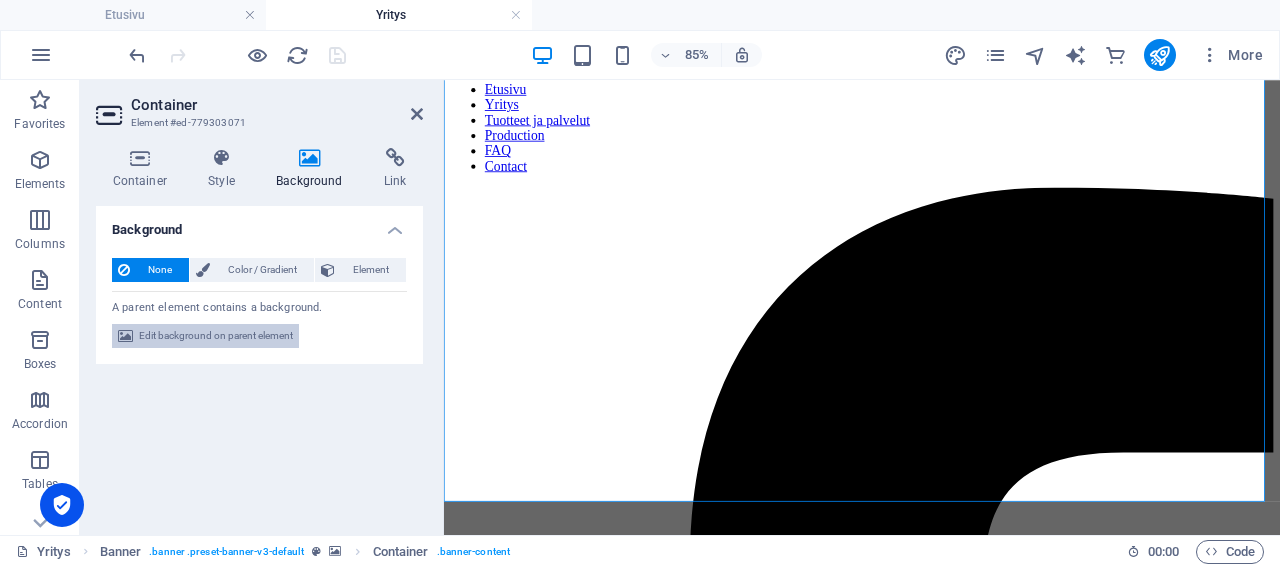 click on "Edit background on parent element" at bounding box center [216, 336] 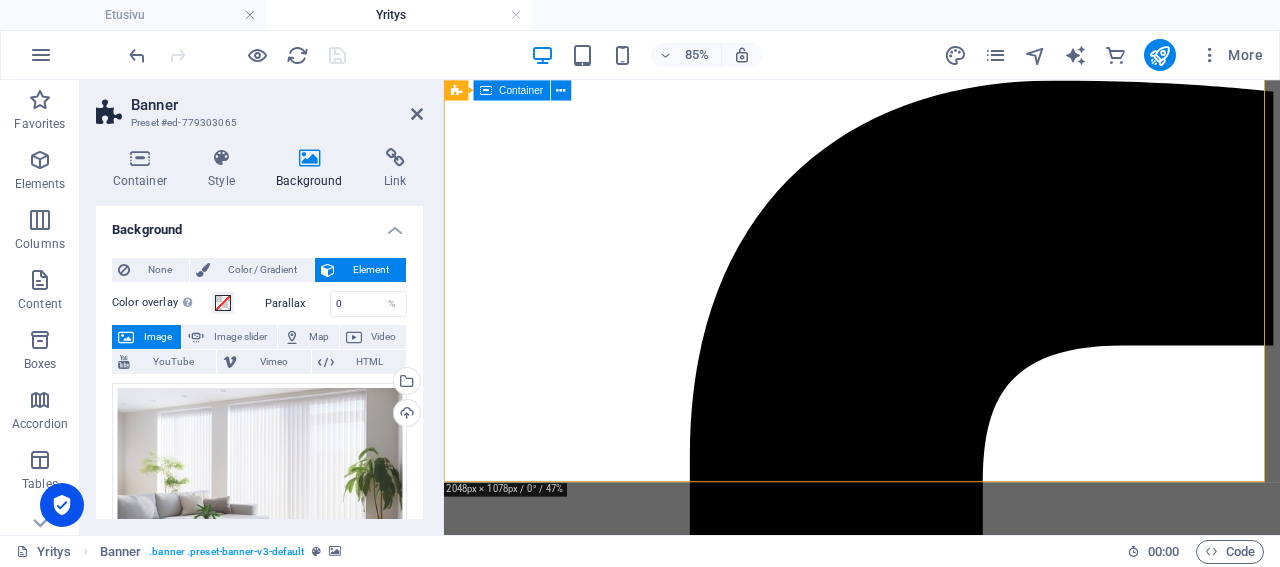 scroll, scrollTop: 311, scrollLeft: 0, axis: vertical 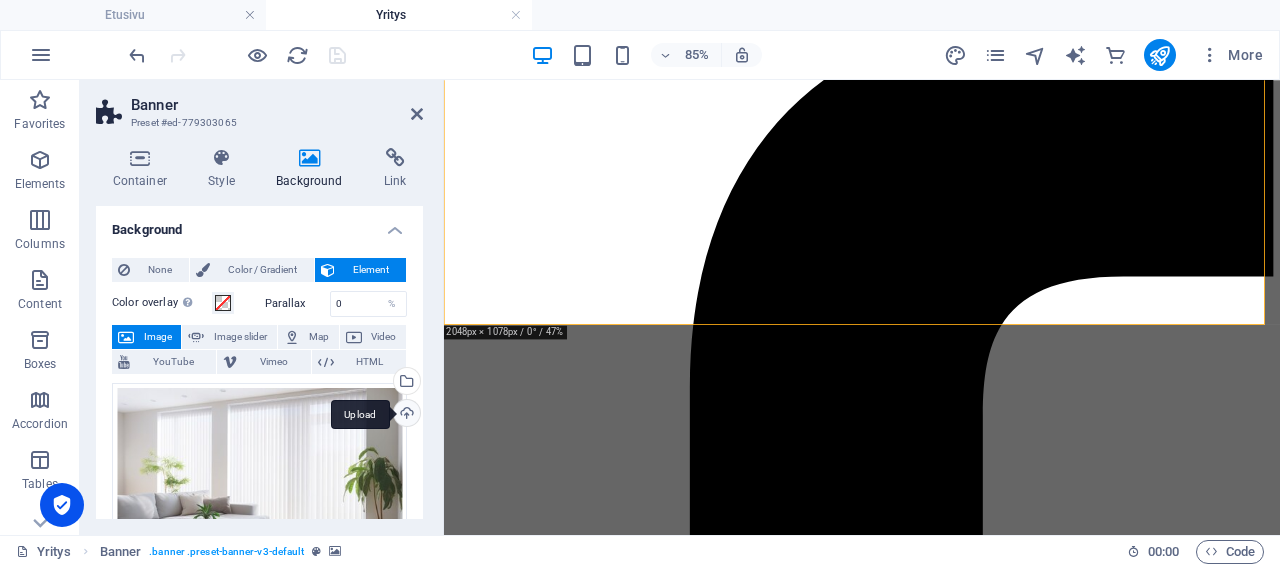 click on "Upload" at bounding box center [405, 415] 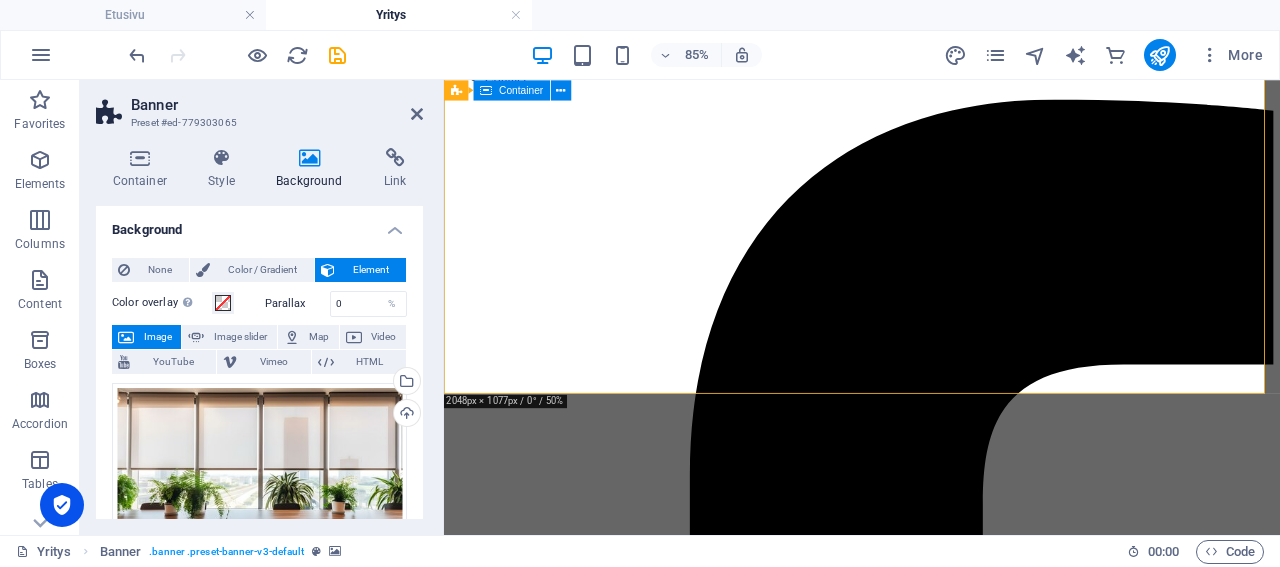 scroll, scrollTop: 415, scrollLeft: 0, axis: vertical 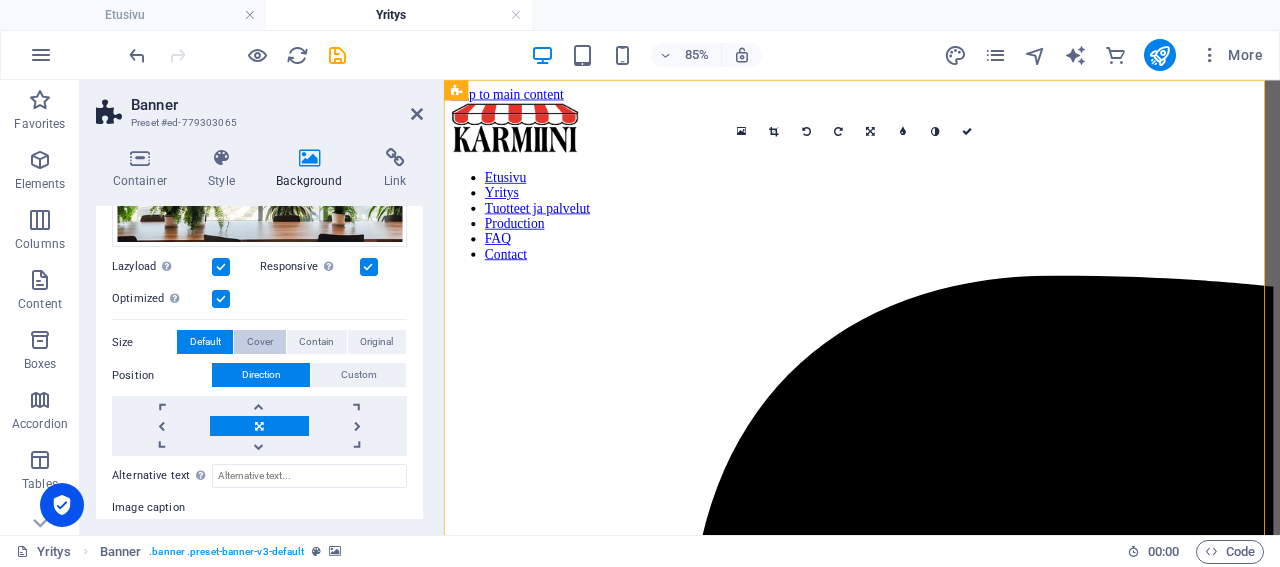 click on "Cover" at bounding box center (260, 342) 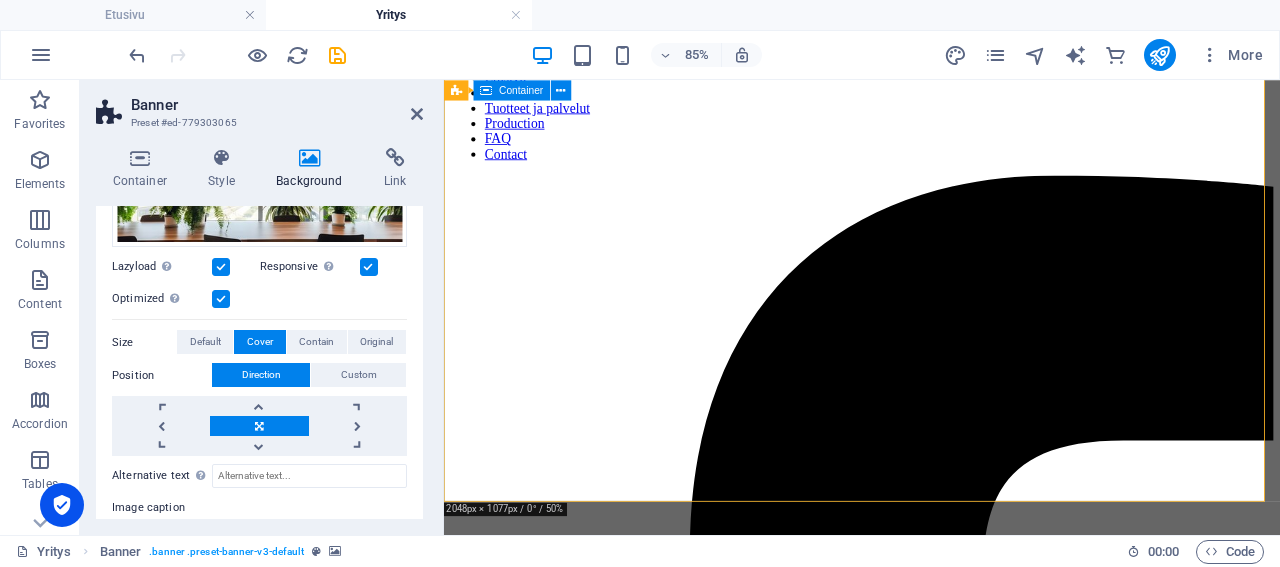 scroll, scrollTop: 104, scrollLeft: 0, axis: vertical 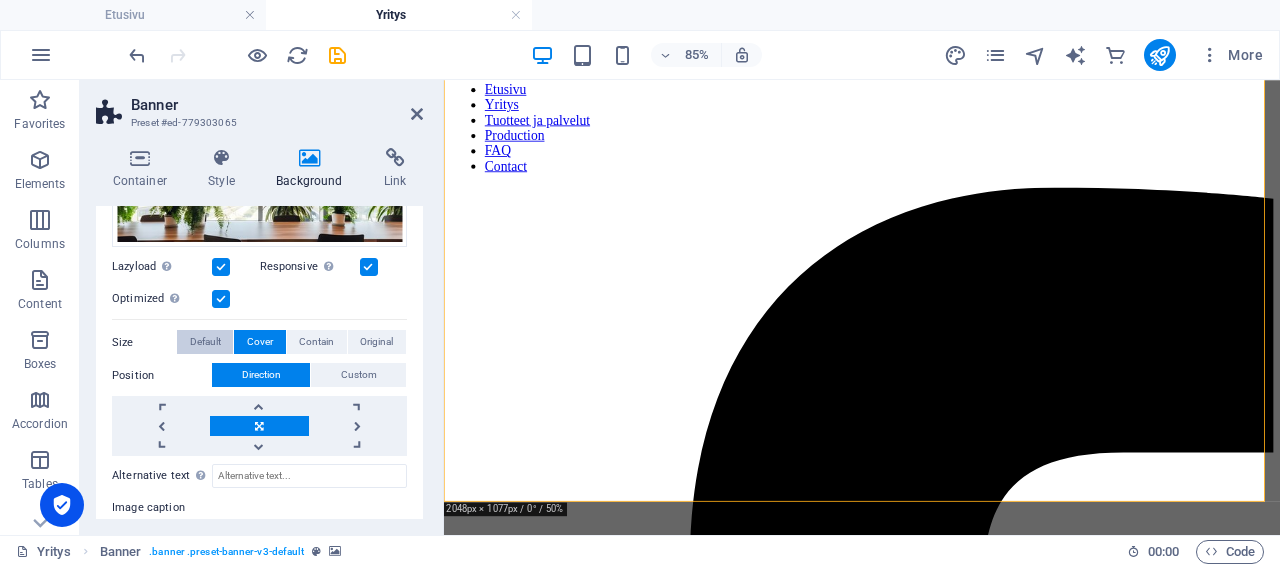click on "Default" at bounding box center (205, 342) 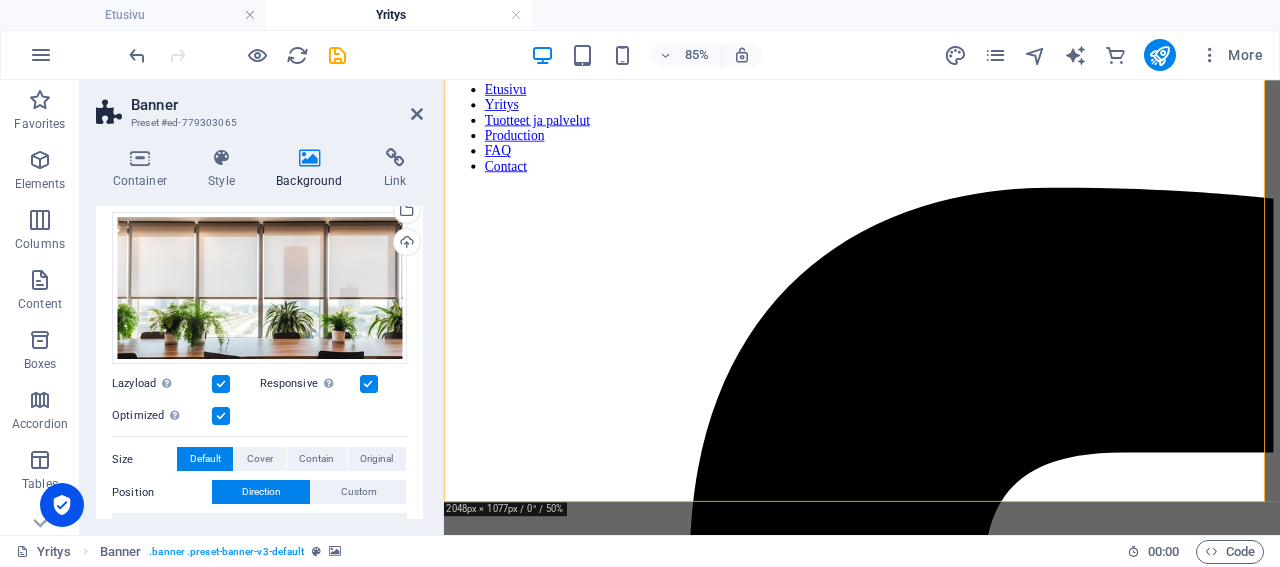 scroll, scrollTop: 96, scrollLeft: 0, axis: vertical 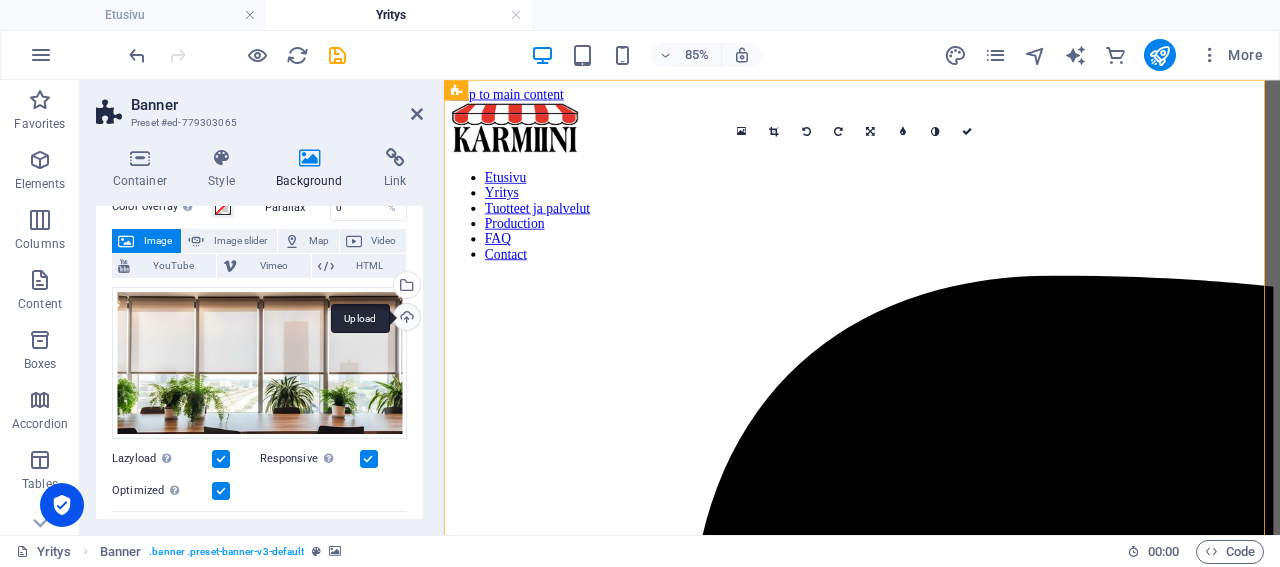 click on "Upload" at bounding box center [405, 319] 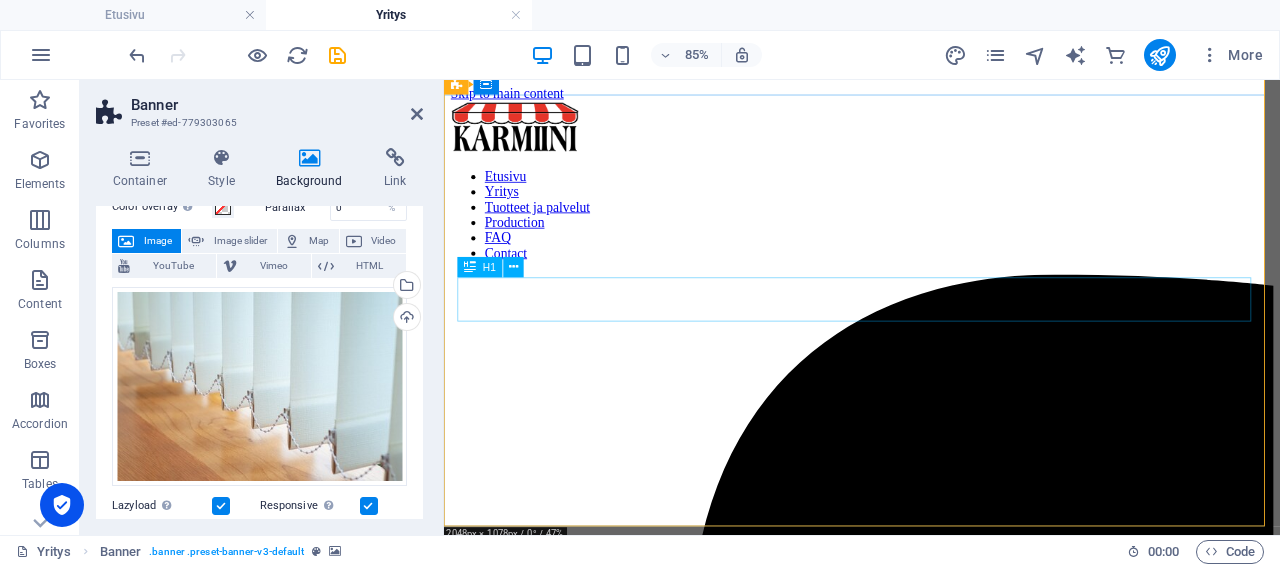 scroll, scrollTop: 0, scrollLeft: 0, axis: both 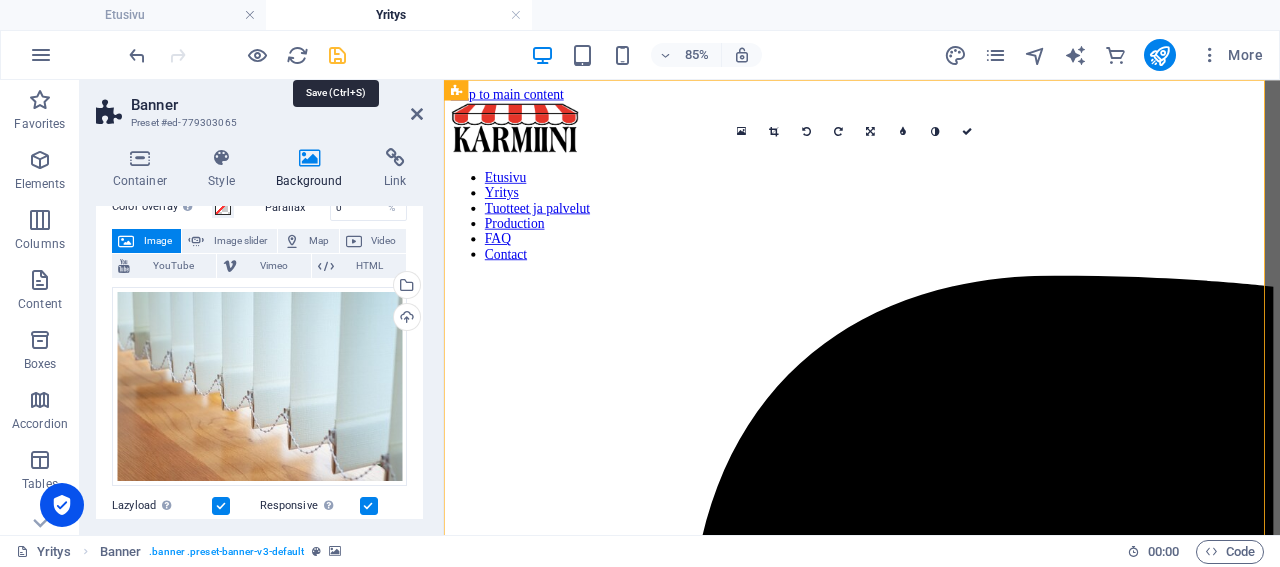 click at bounding box center (337, 55) 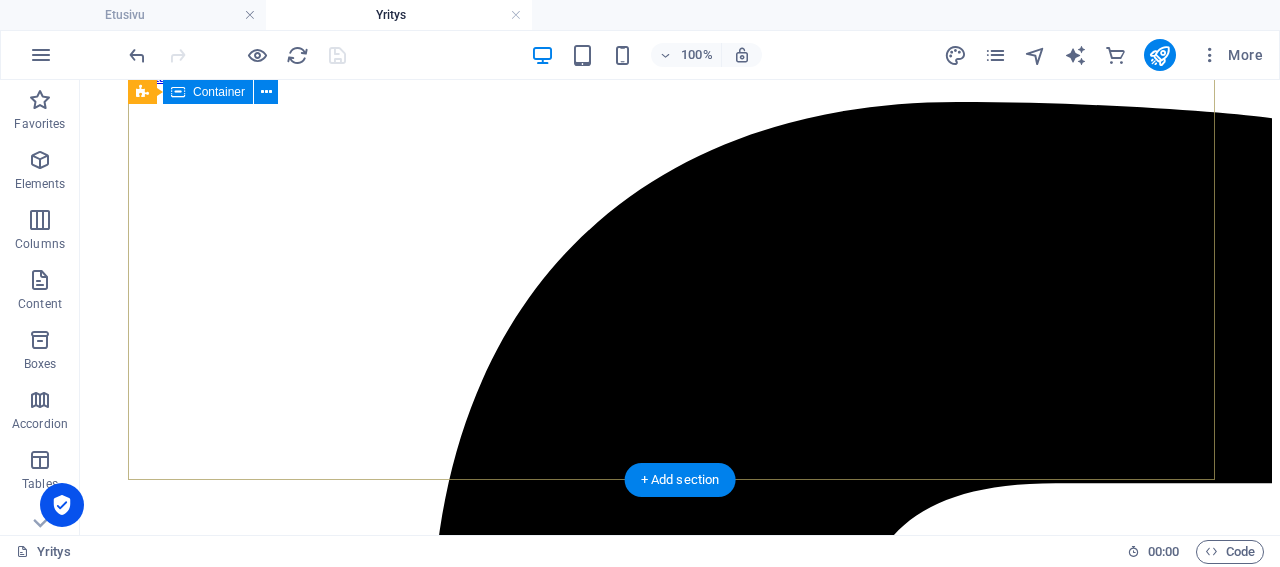 scroll, scrollTop: 0, scrollLeft: 0, axis: both 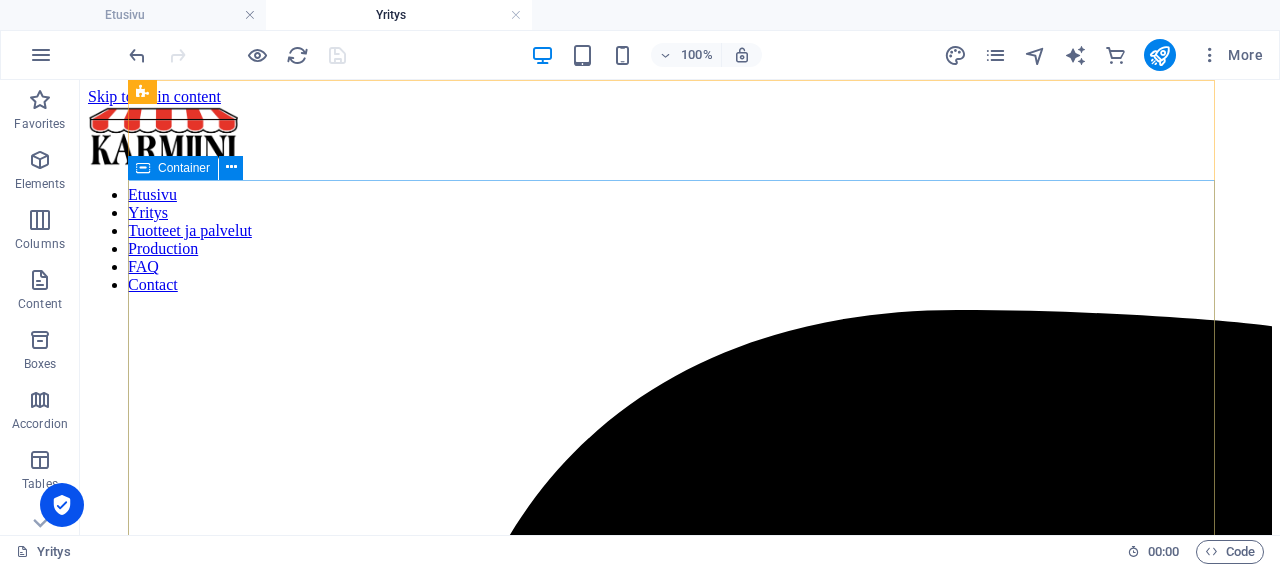 click on "Container" at bounding box center [184, 168] 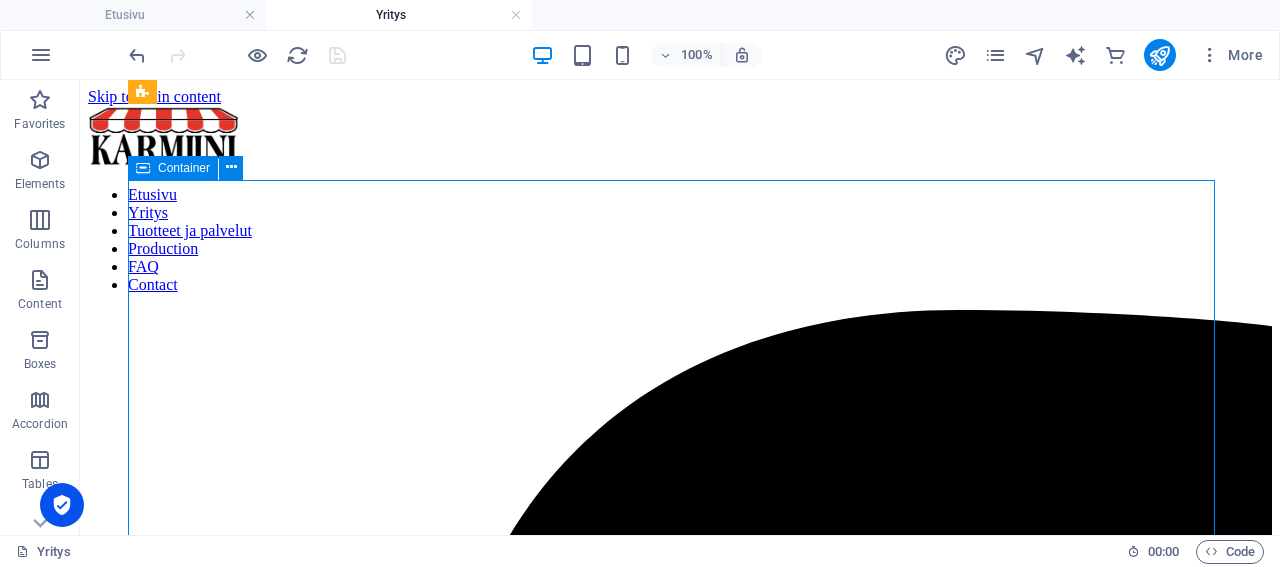 click on "Container" at bounding box center [184, 168] 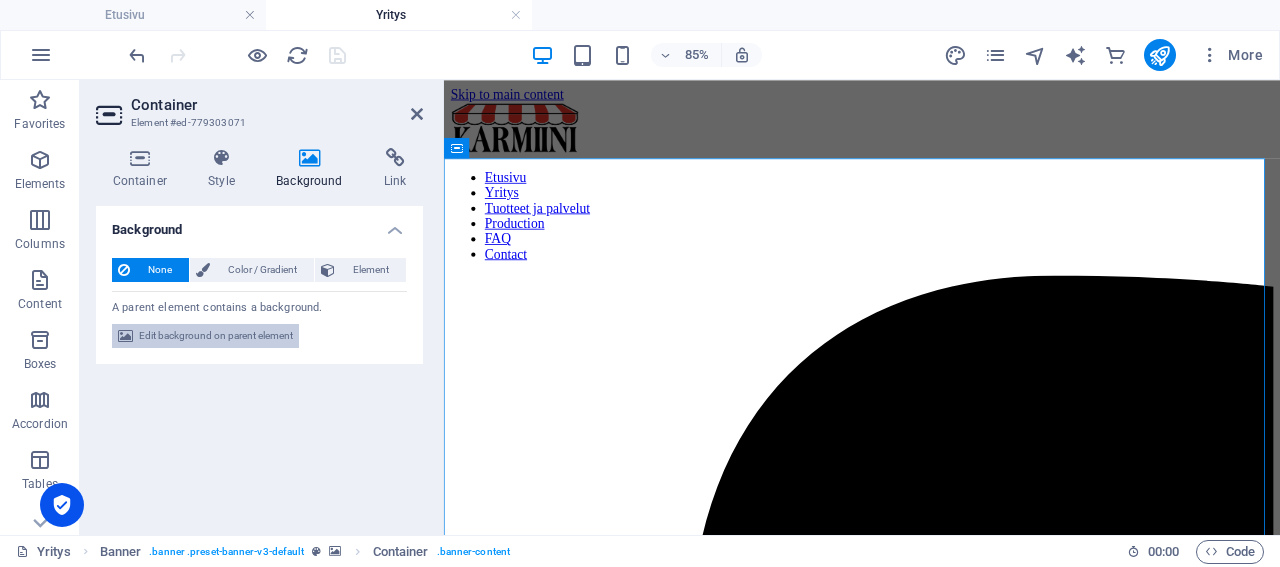 click on "Edit background on parent element" at bounding box center (216, 336) 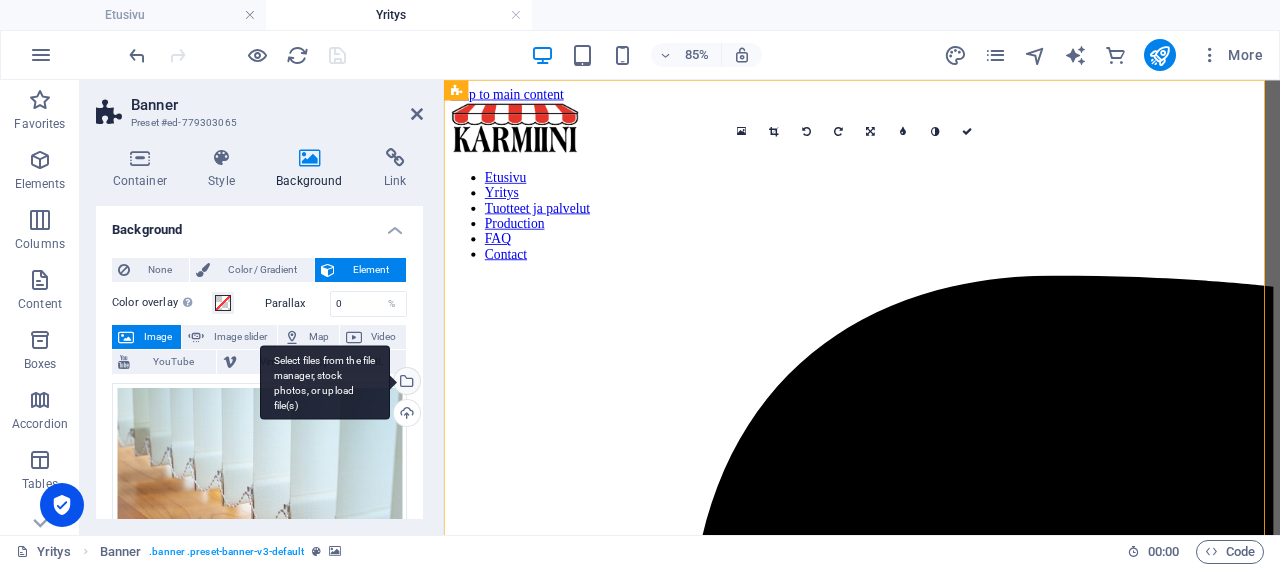 click on "Select files from the file manager, stock photos, or upload file(s)" at bounding box center (405, 383) 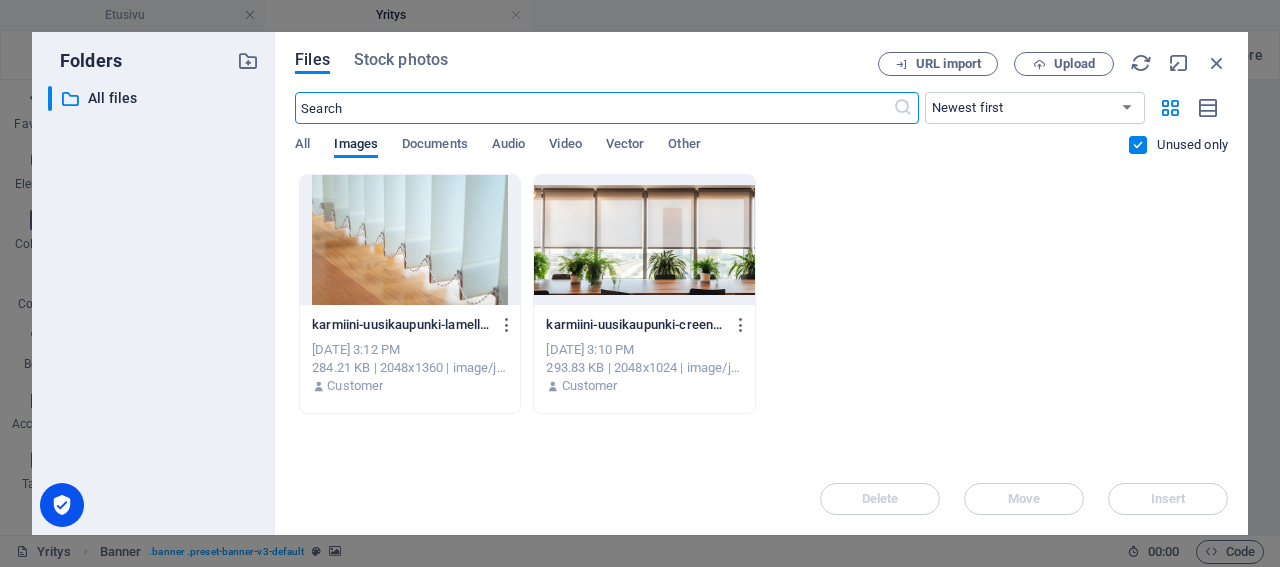 click at bounding box center [410, 240] 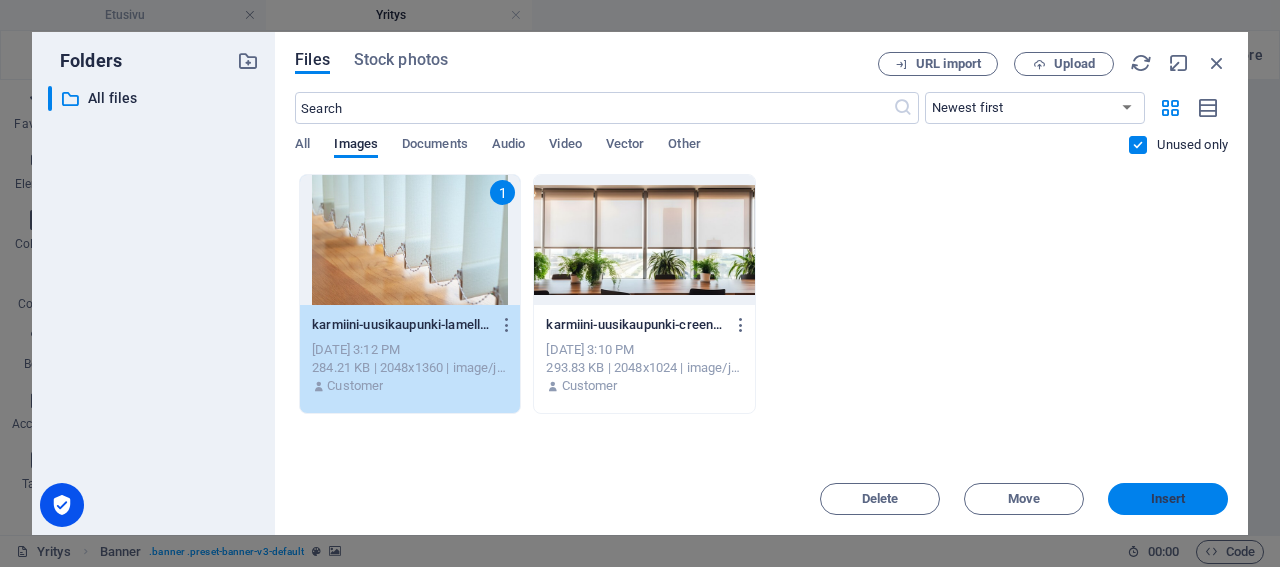 drag, startPoint x: 1175, startPoint y: 503, endPoint x: 862, endPoint y: 493, distance: 313.1597 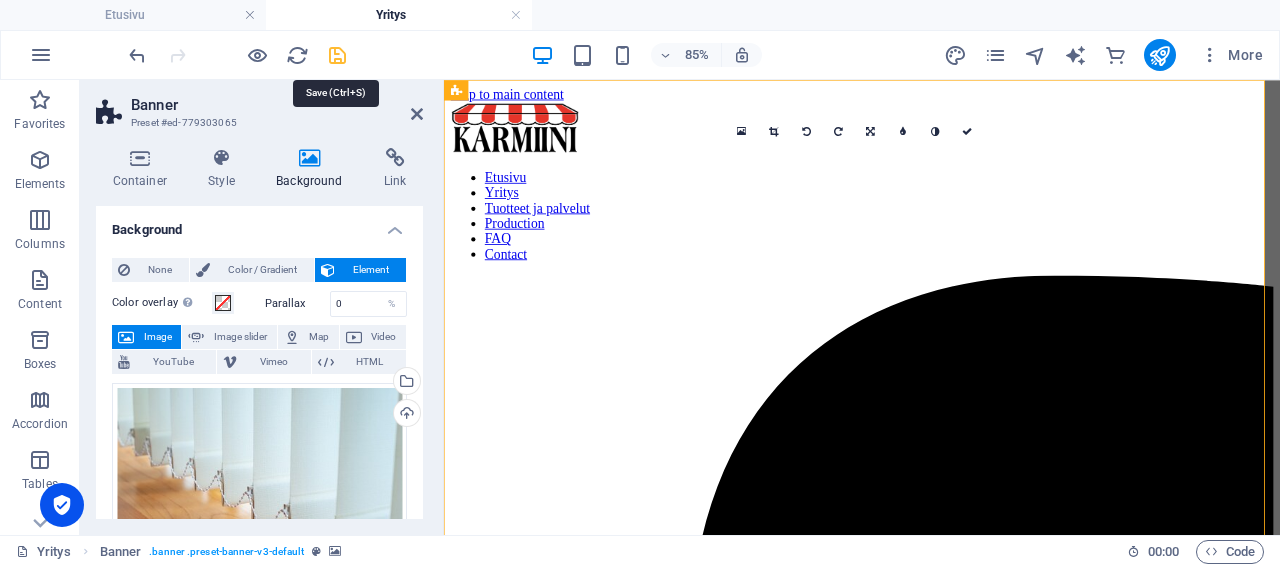 click at bounding box center [337, 55] 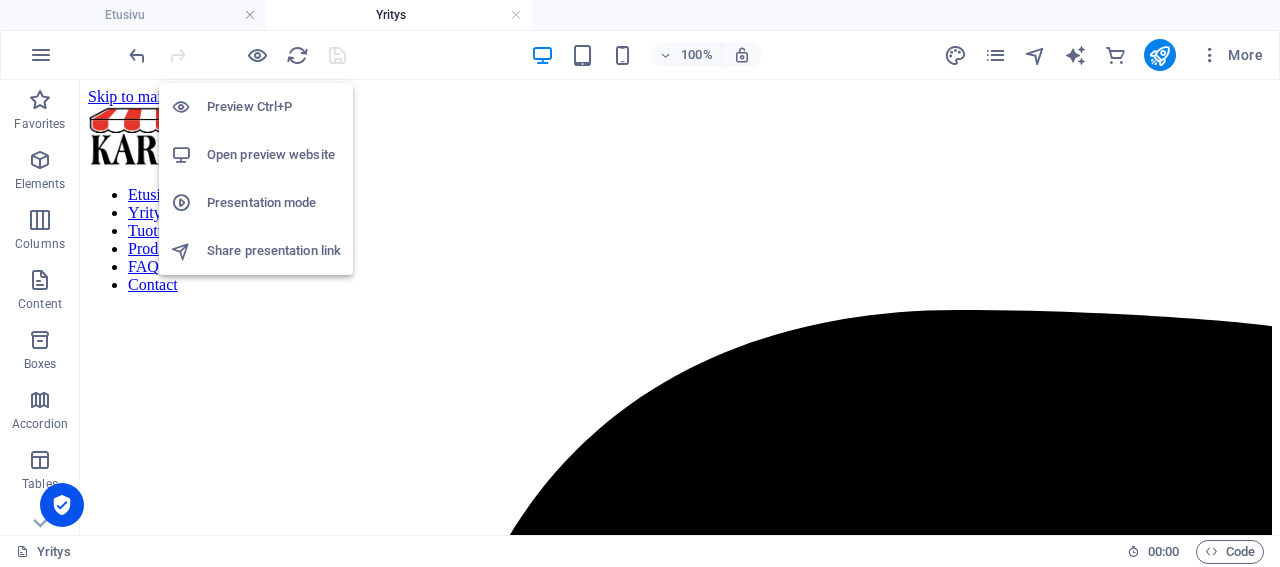 click on "Preview Ctrl+P" at bounding box center [274, 107] 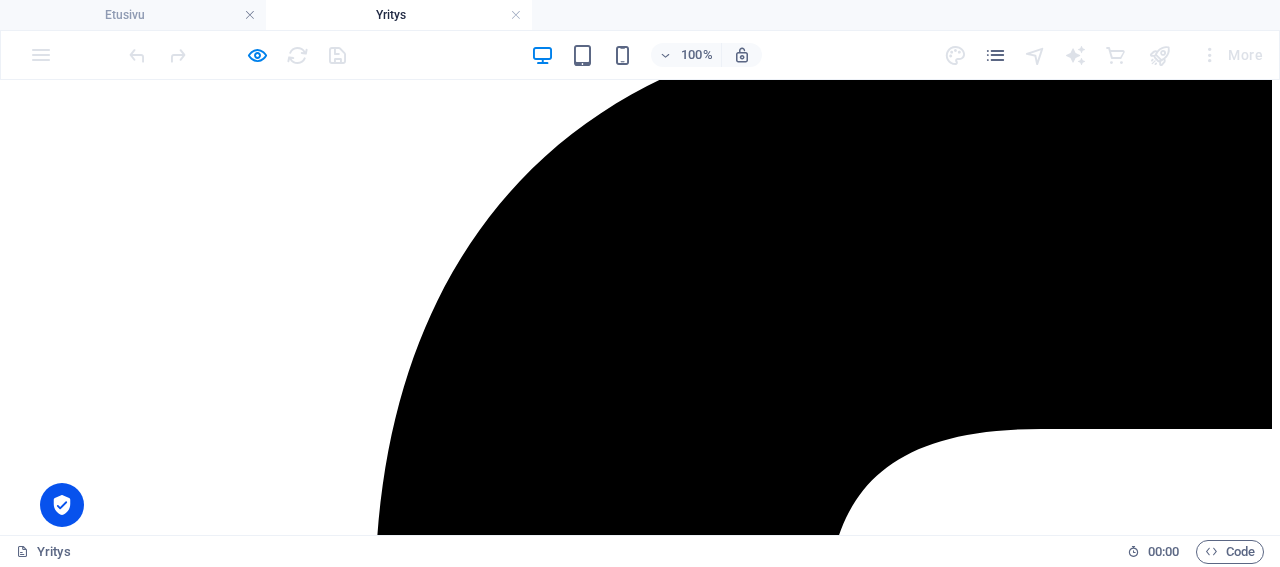 scroll, scrollTop: 104, scrollLeft: 0, axis: vertical 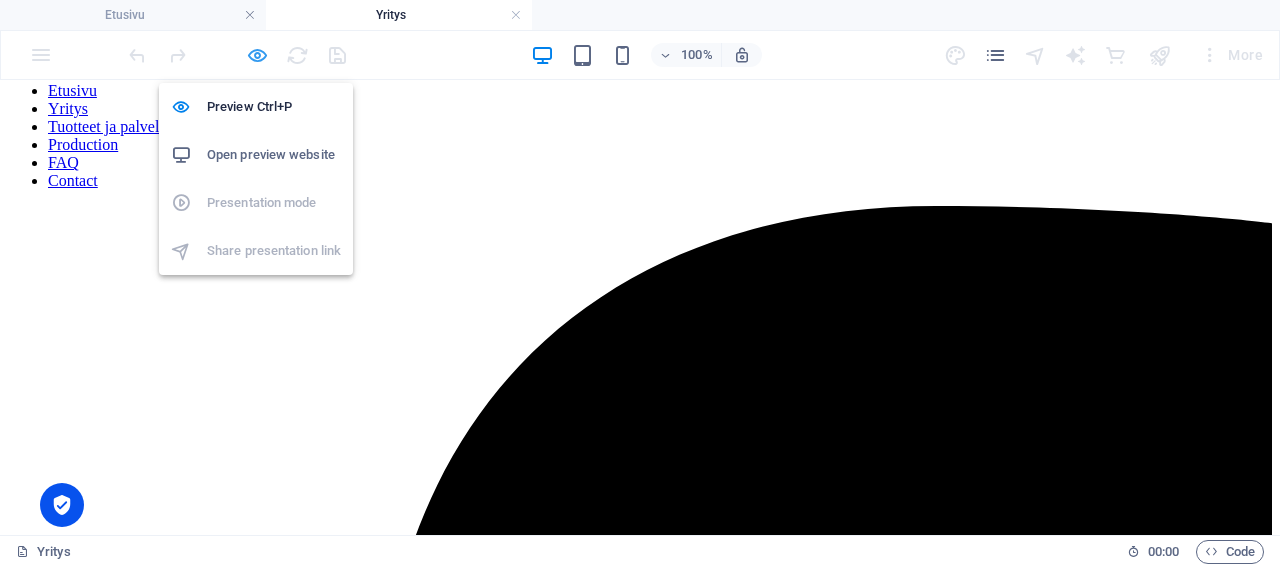 click at bounding box center (257, 55) 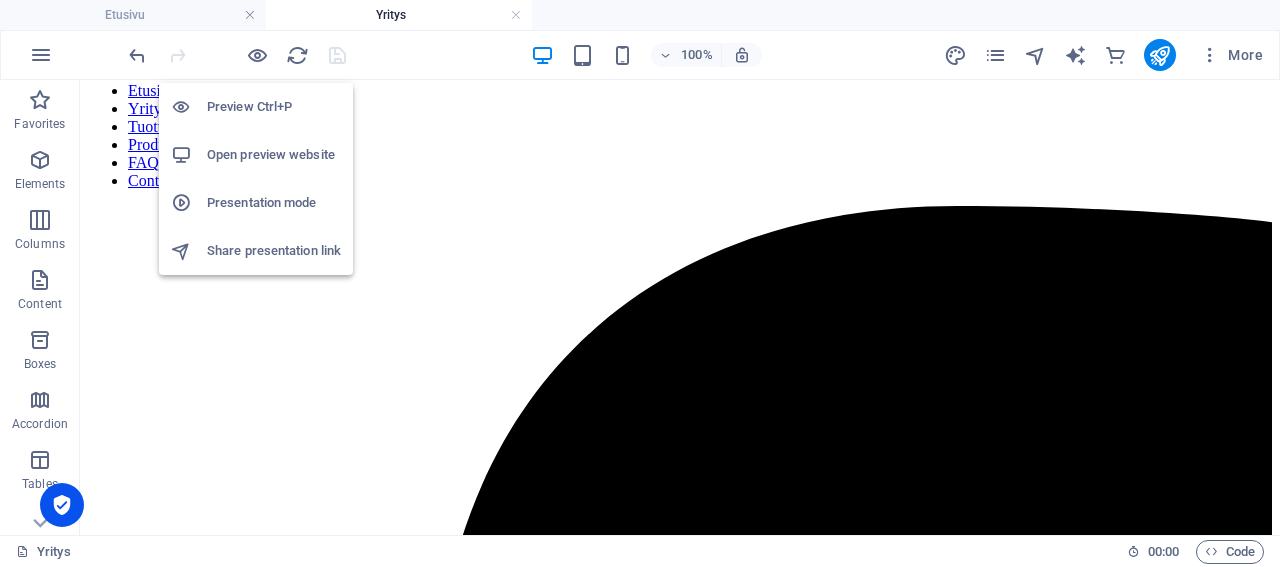 click on "Open preview website" at bounding box center (274, 155) 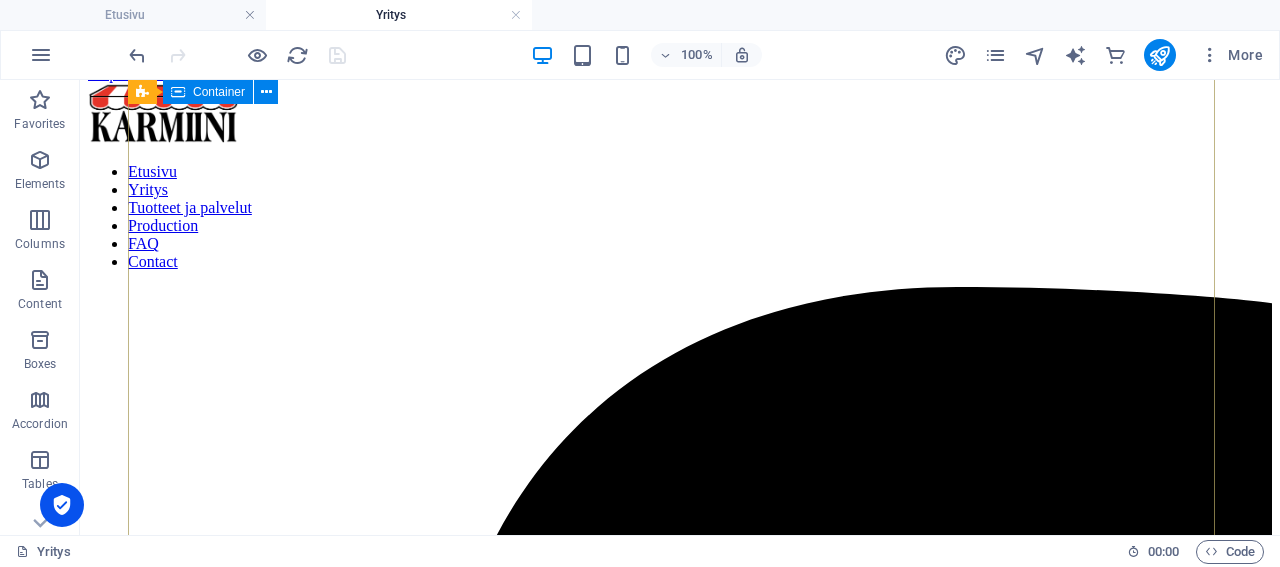 scroll, scrollTop: 0, scrollLeft: 0, axis: both 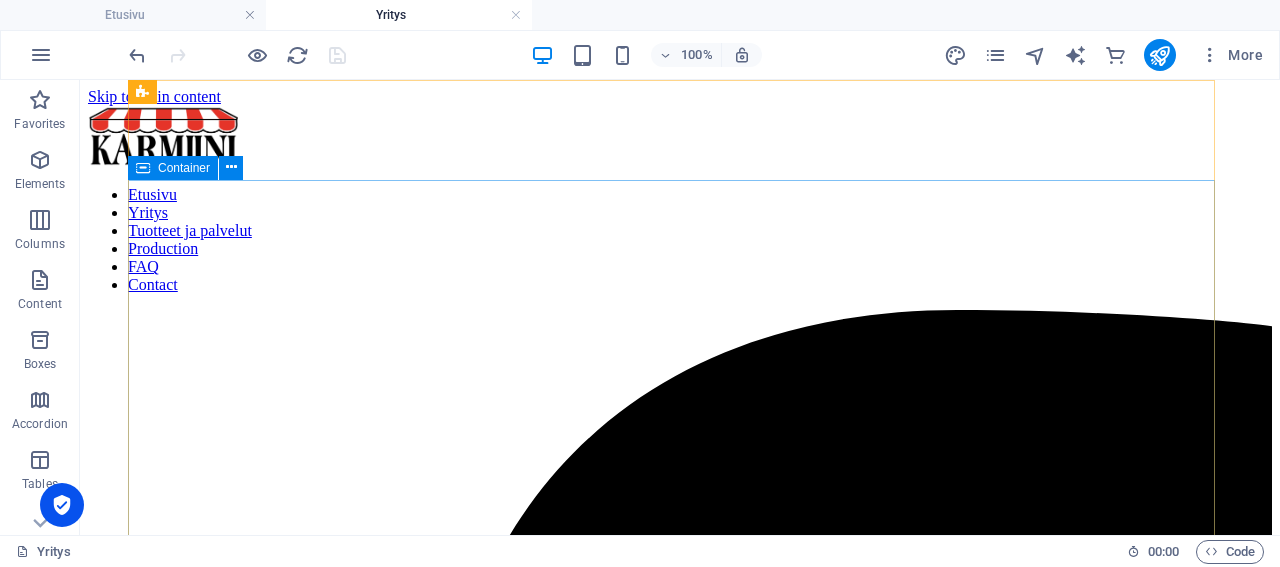 click on "Container" at bounding box center (184, 168) 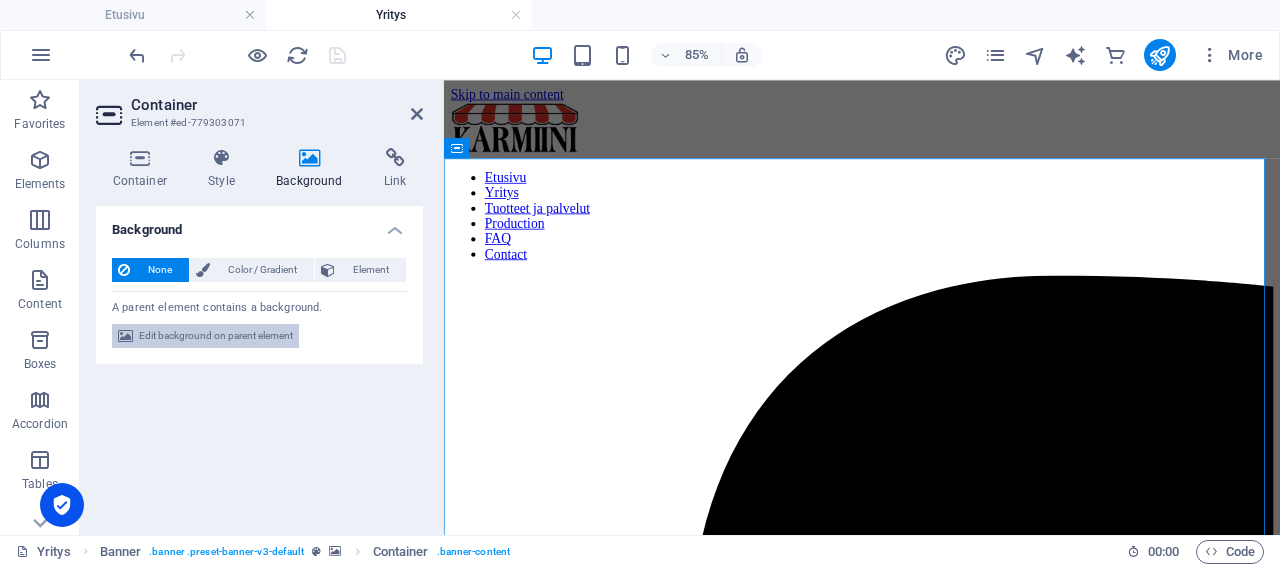 click on "Edit background on parent element" at bounding box center (216, 336) 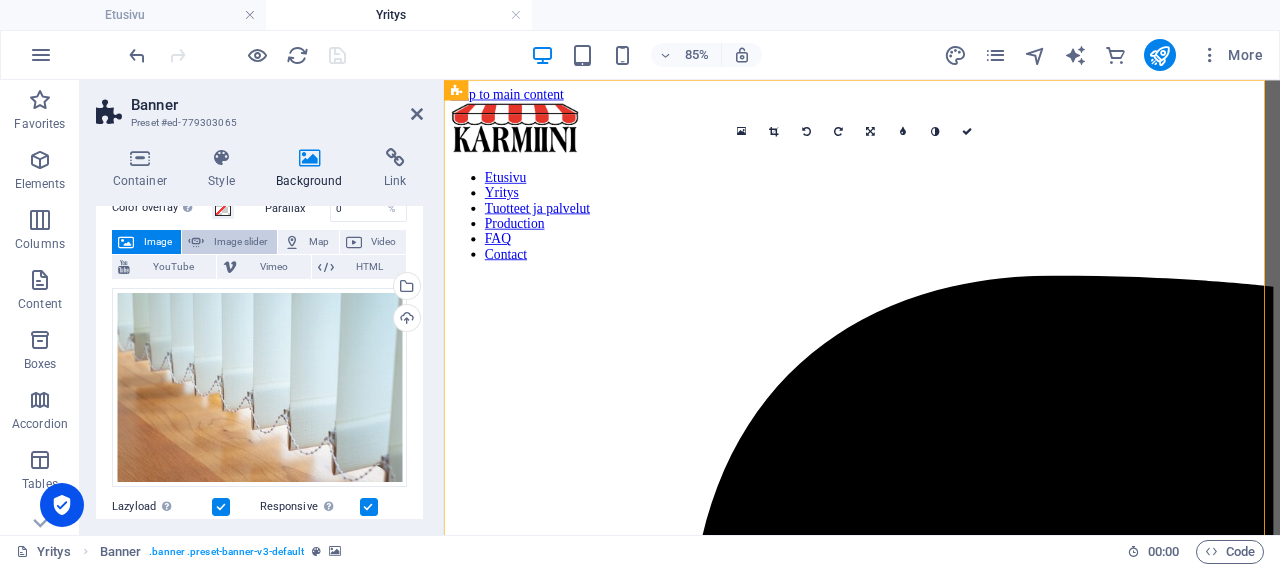 scroll, scrollTop: 192, scrollLeft: 0, axis: vertical 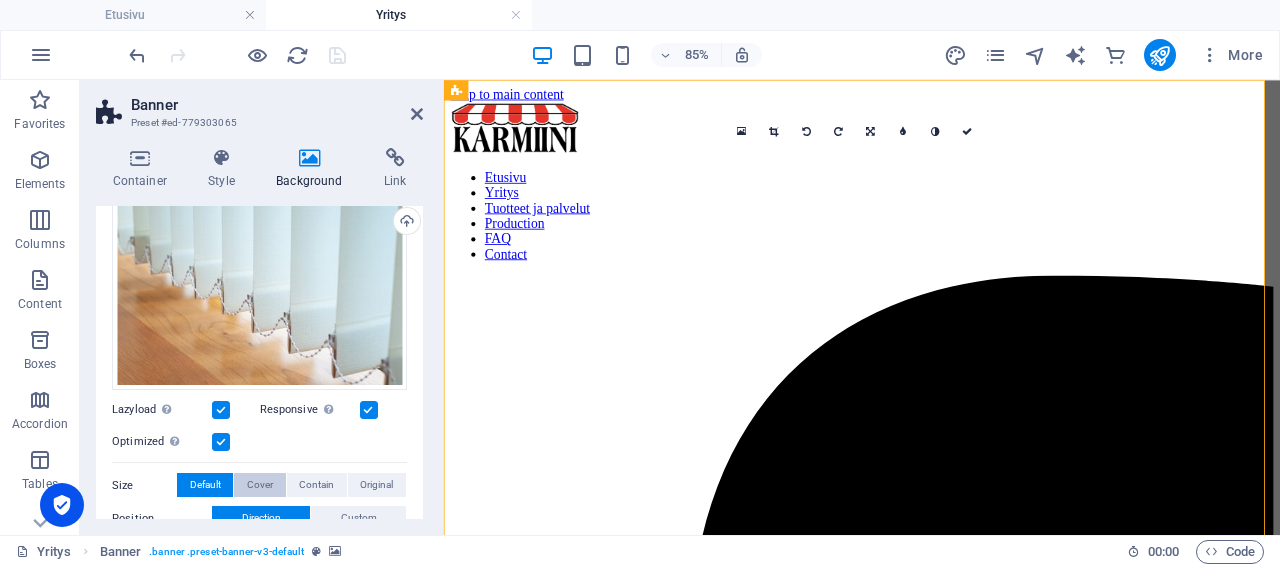 click on "Cover" at bounding box center [260, 485] 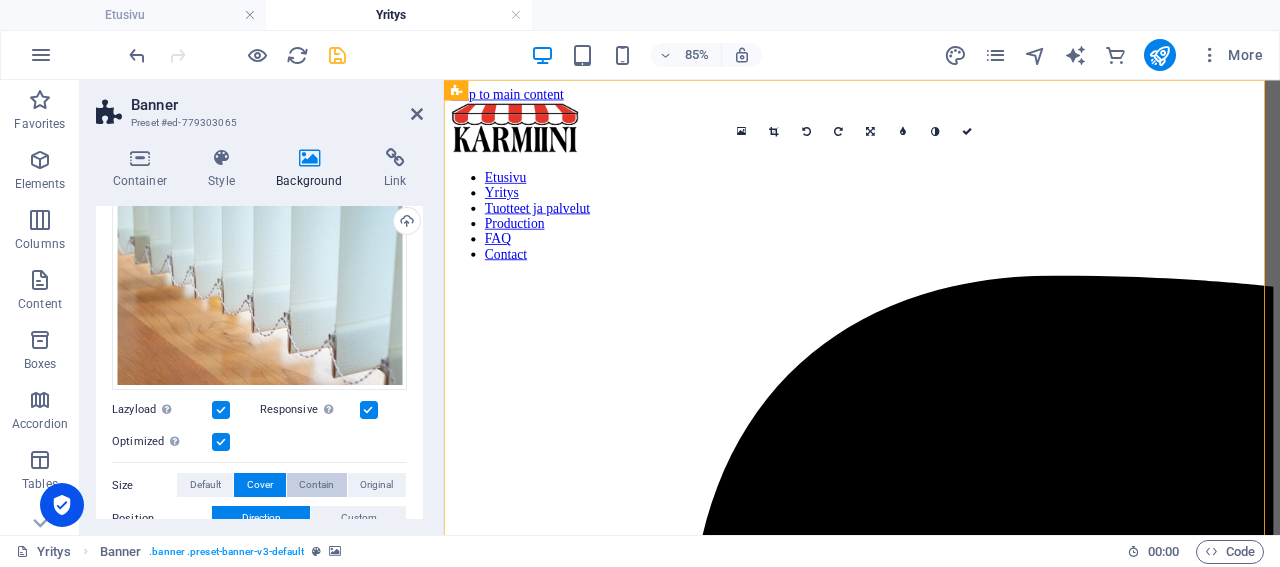 click on "Contain" at bounding box center (316, 485) 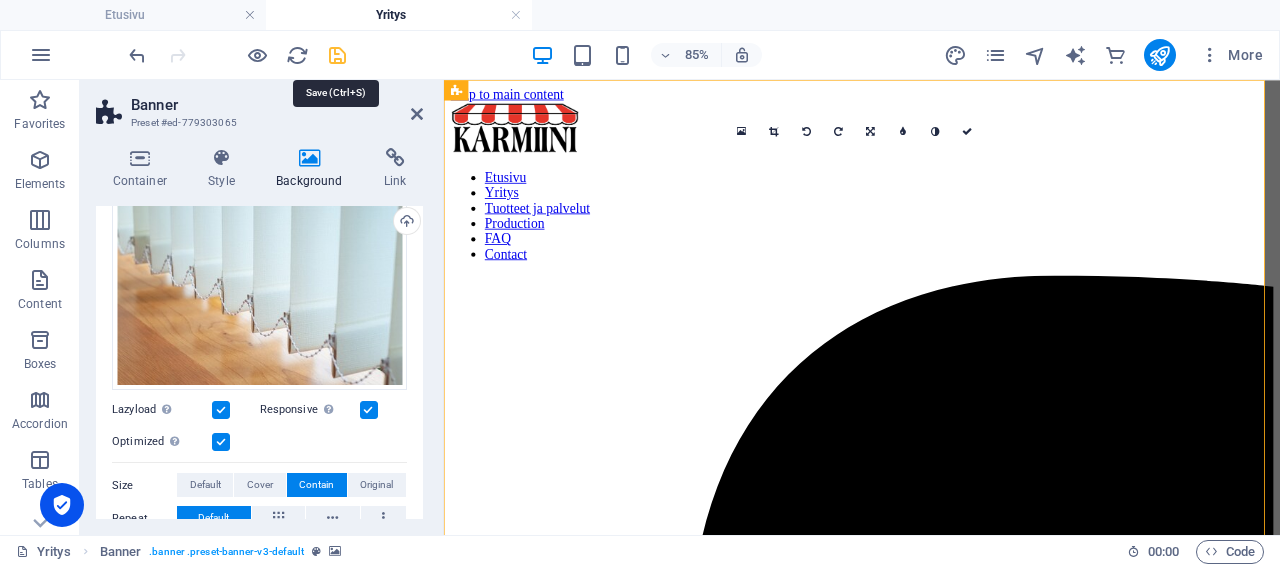 click at bounding box center (337, 55) 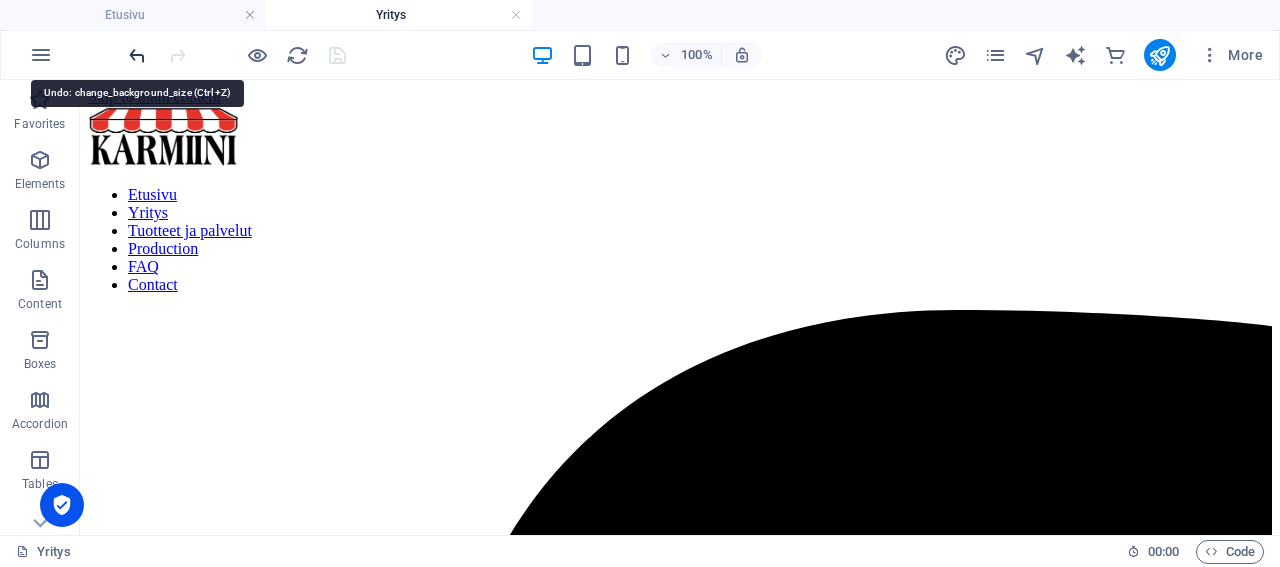 click at bounding box center [137, 55] 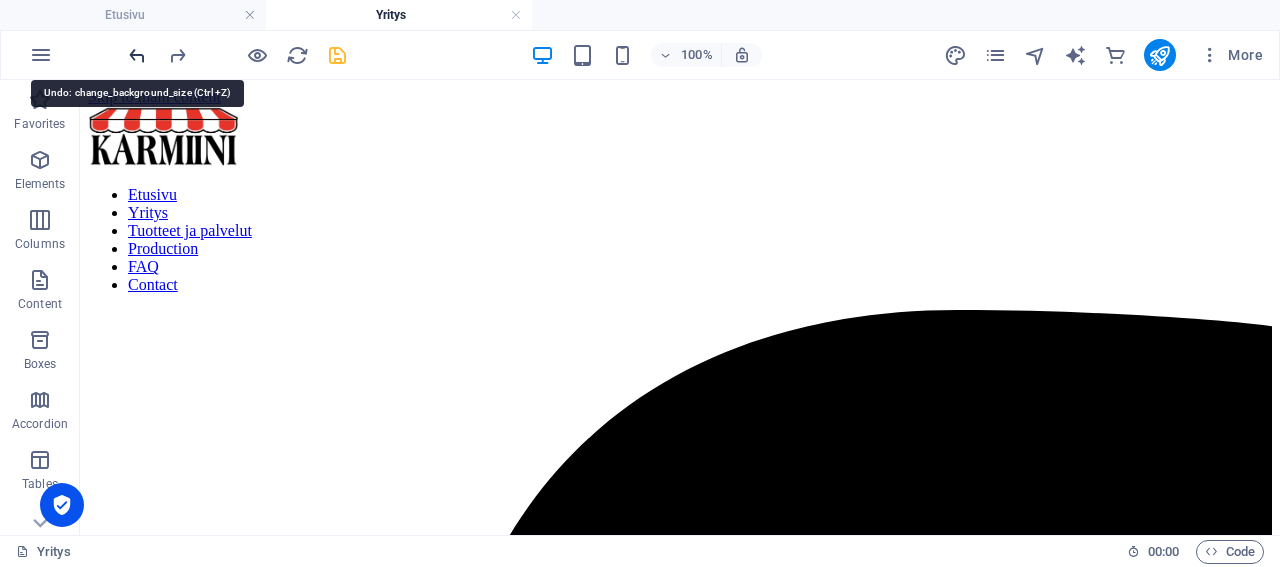 click at bounding box center [137, 55] 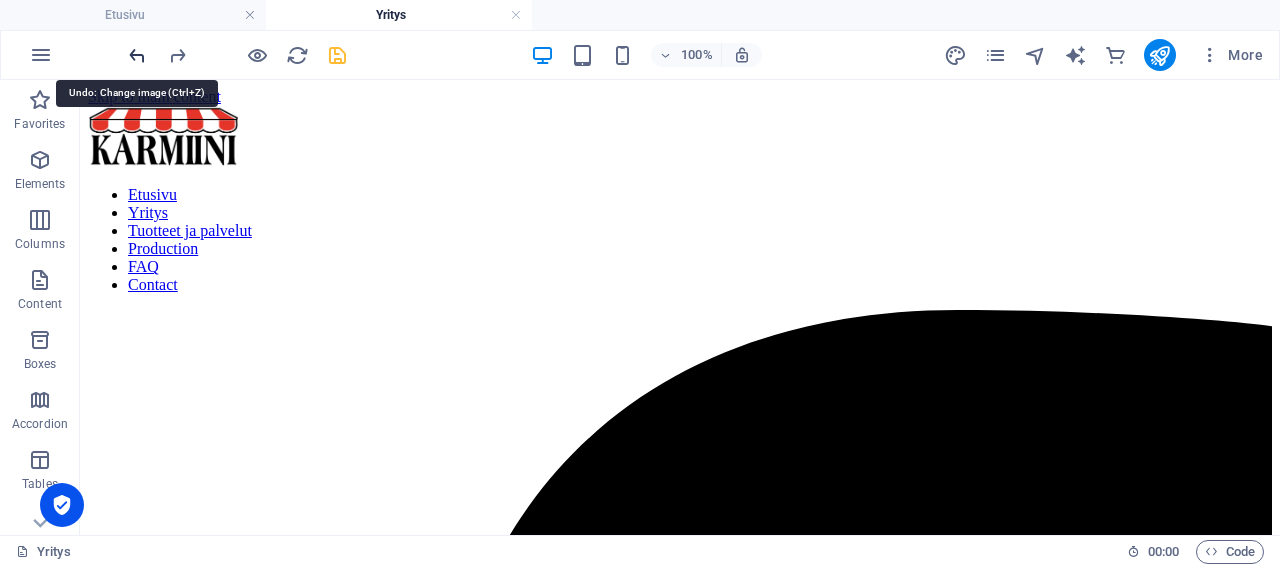 click at bounding box center (137, 55) 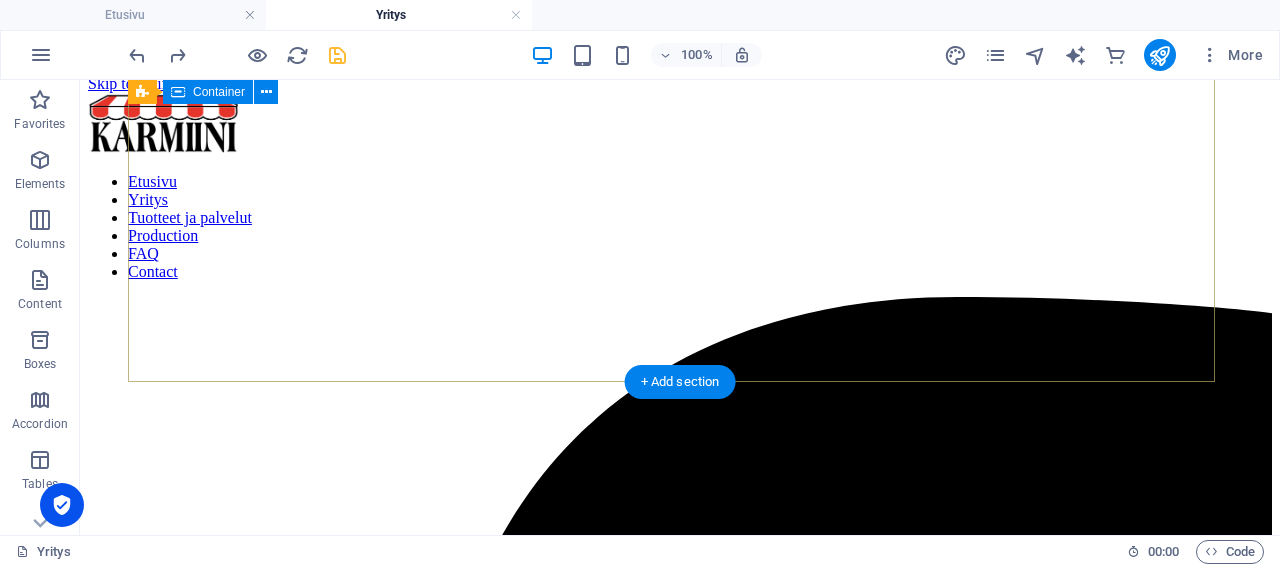 scroll, scrollTop: 0, scrollLeft: 0, axis: both 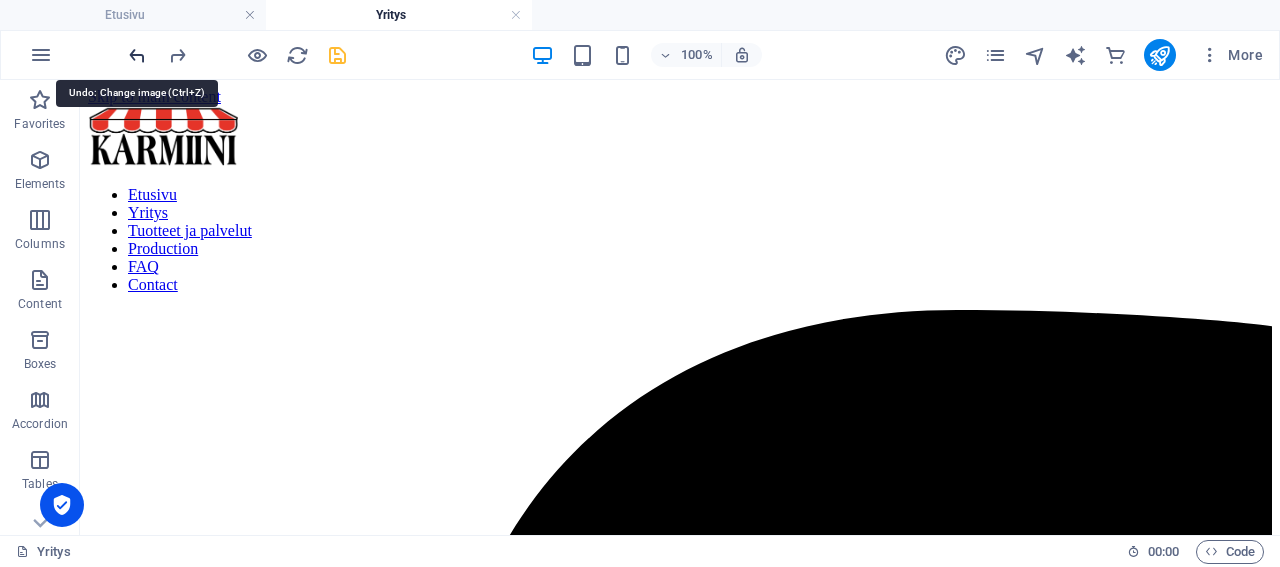 click at bounding box center [137, 55] 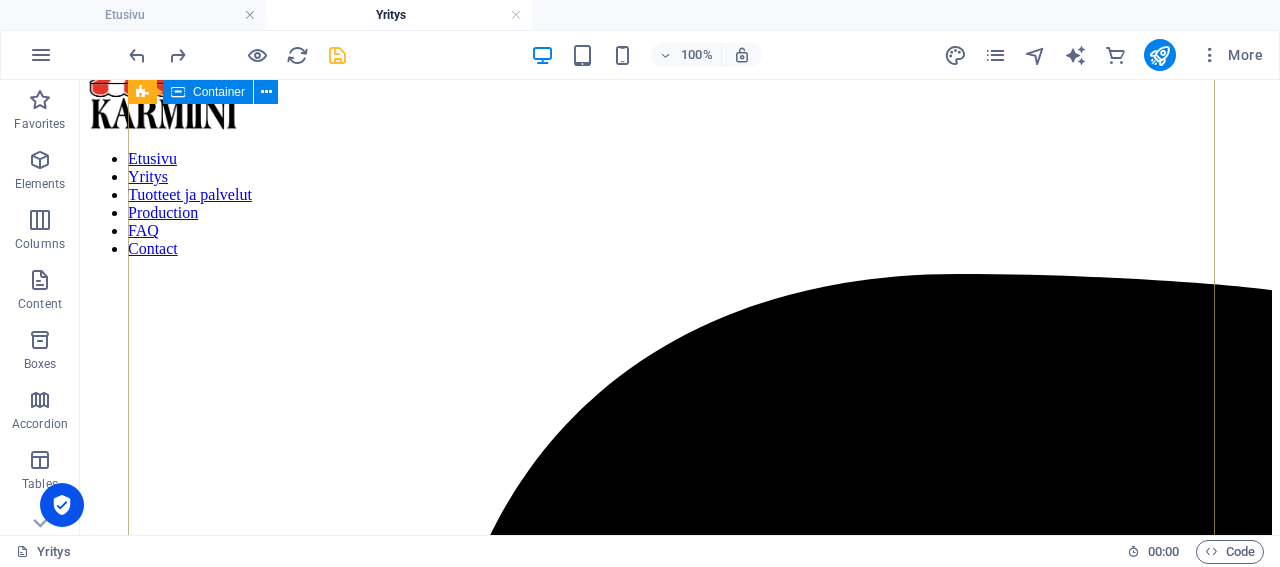 scroll, scrollTop: 0, scrollLeft: 0, axis: both 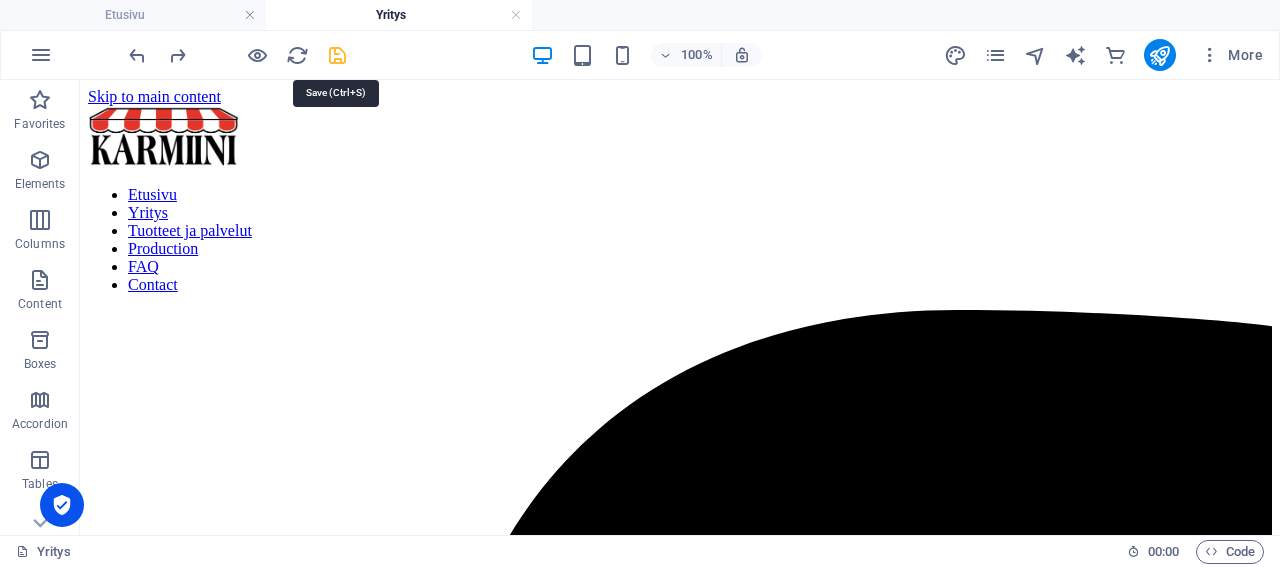 click at bounding box center [337, 55] 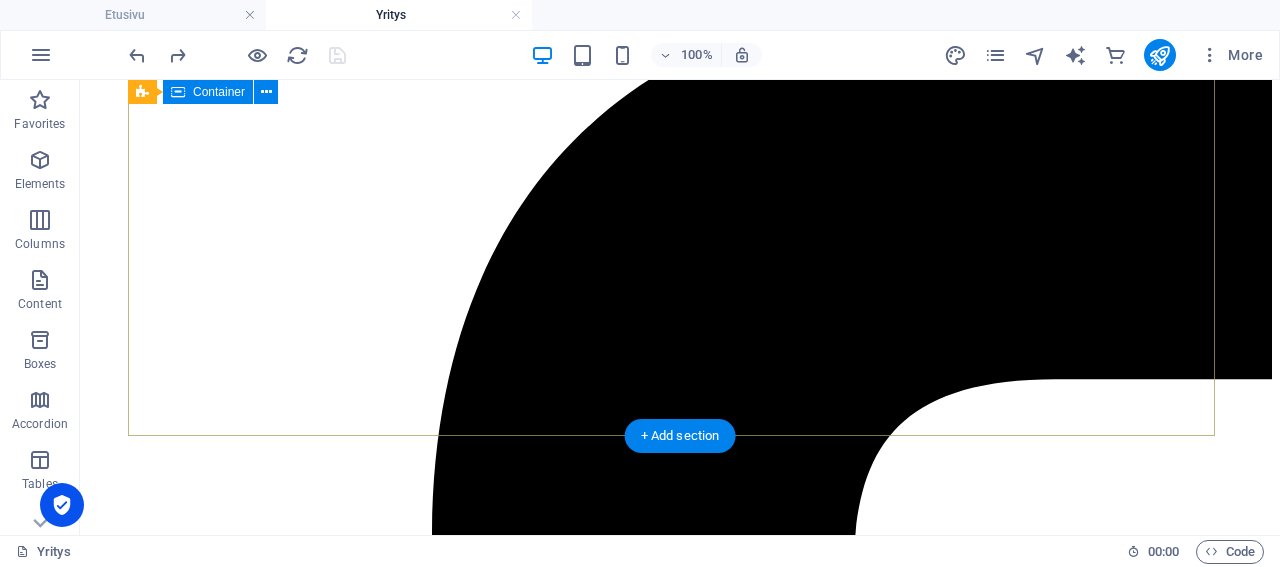 scroll, scrollTop: 0, scrollLeft: 0, axis: both 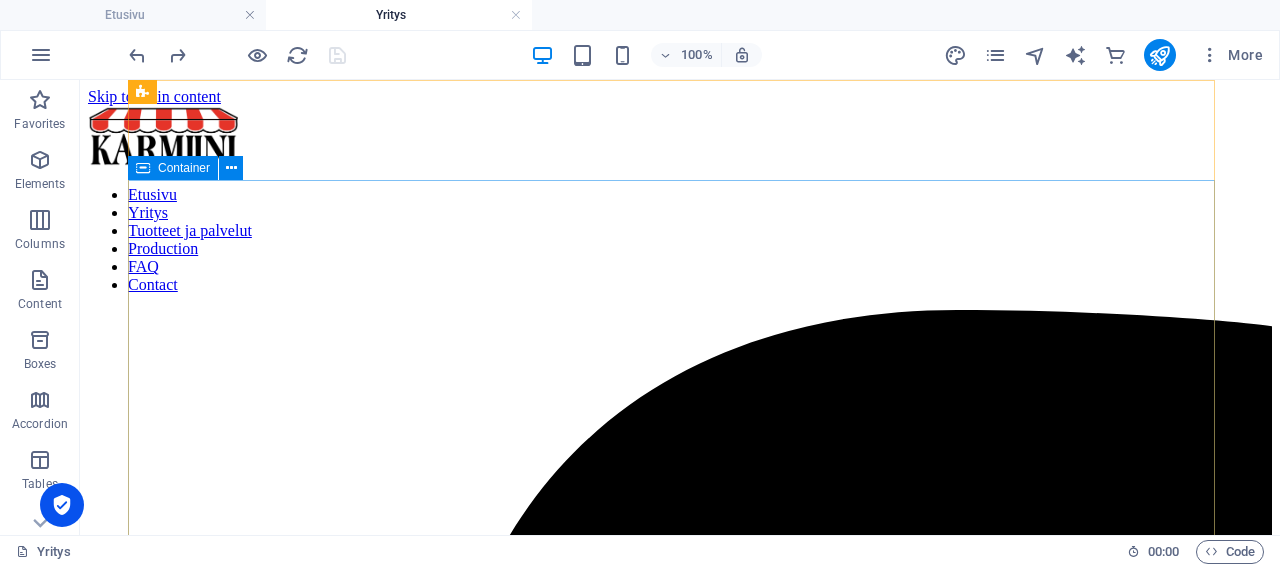 click on "Container" at bounding box center (184, 168) 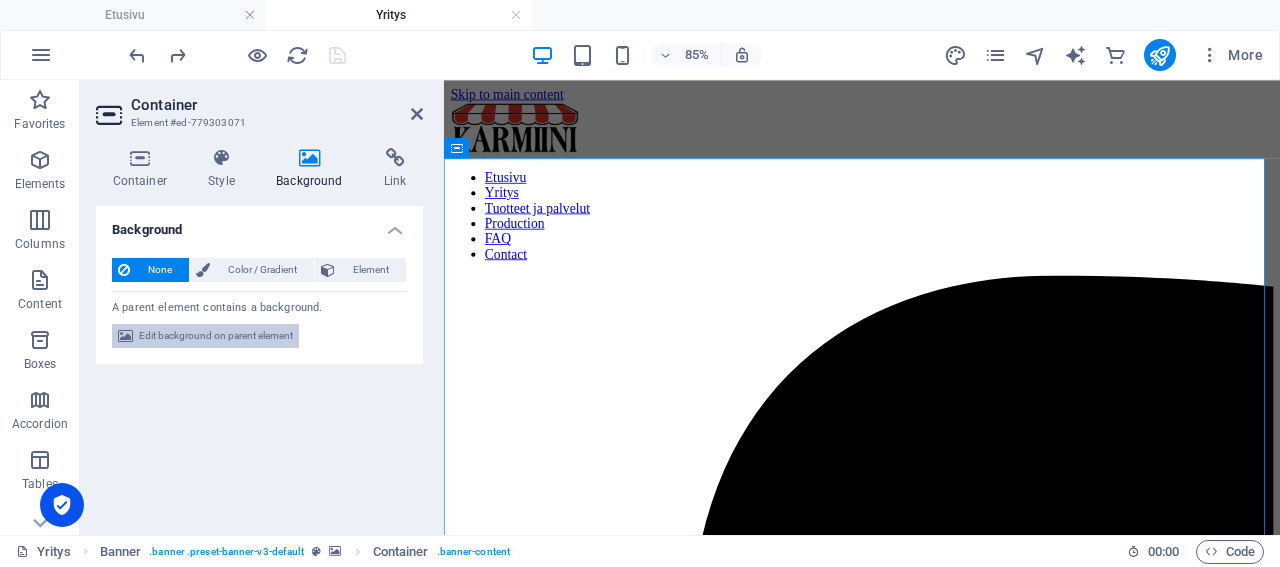 click on "Edit background on parent element" at bounding box center (216, 336) 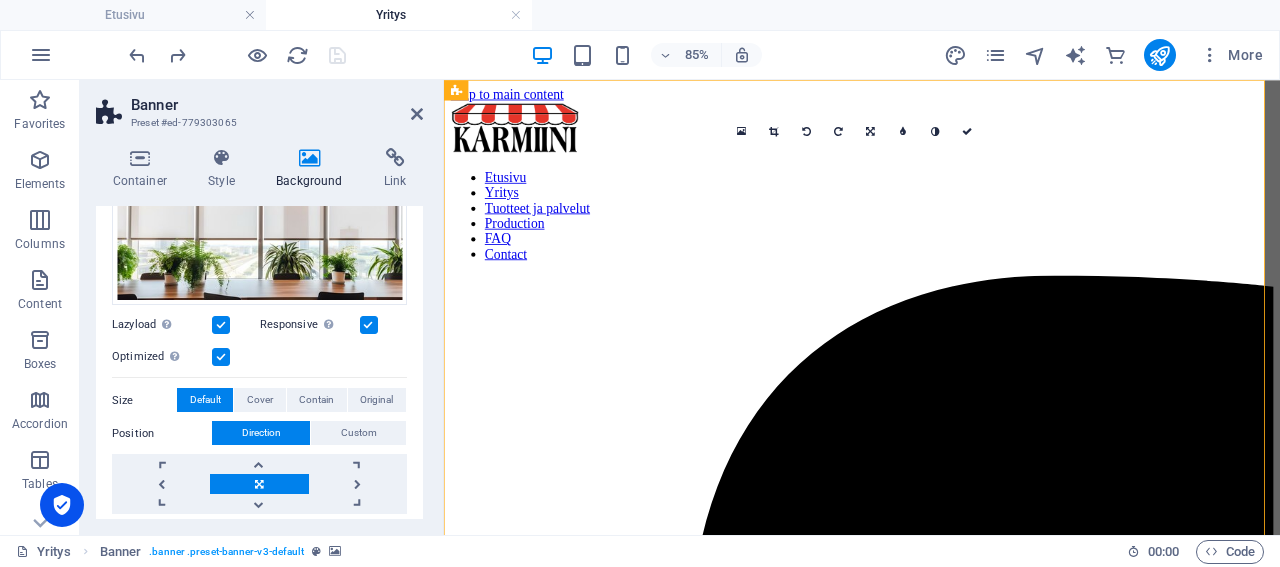 scroll, scrollTop: 288, scrollLeft: 0, axis: vertical 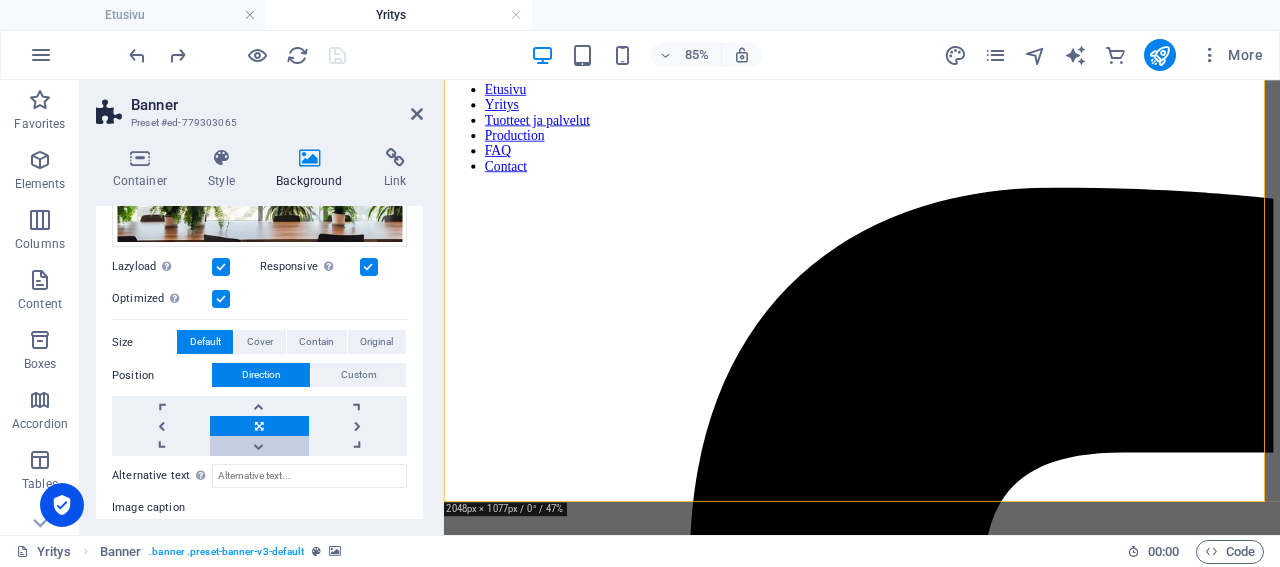 click at bounding box center [259, 446] 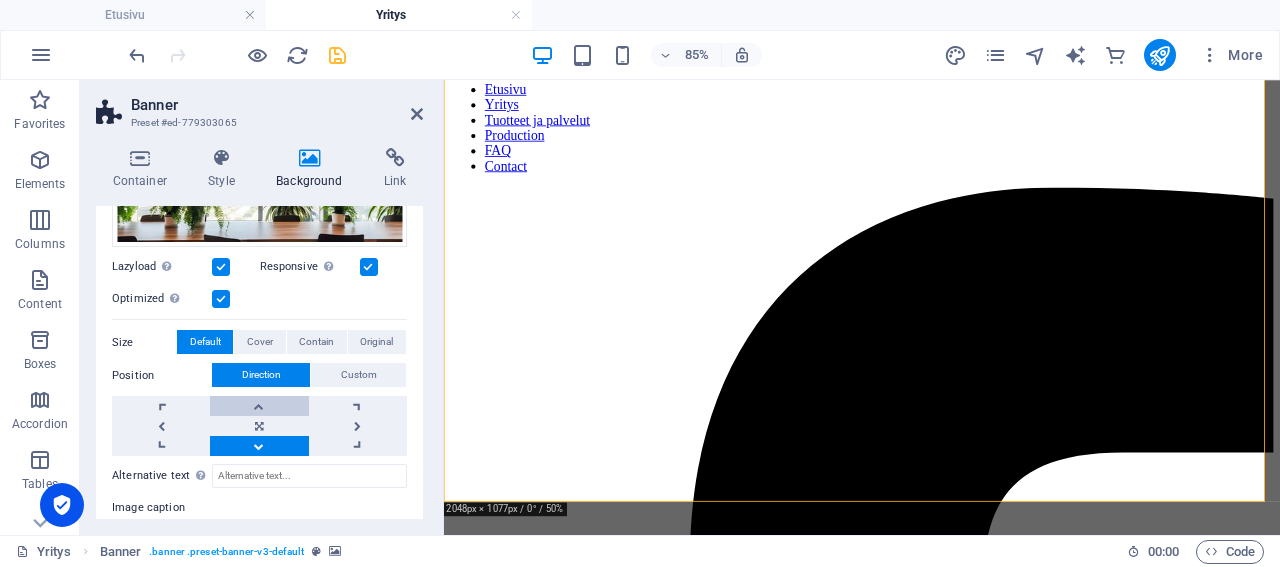 click at bounding box center (259, 406) 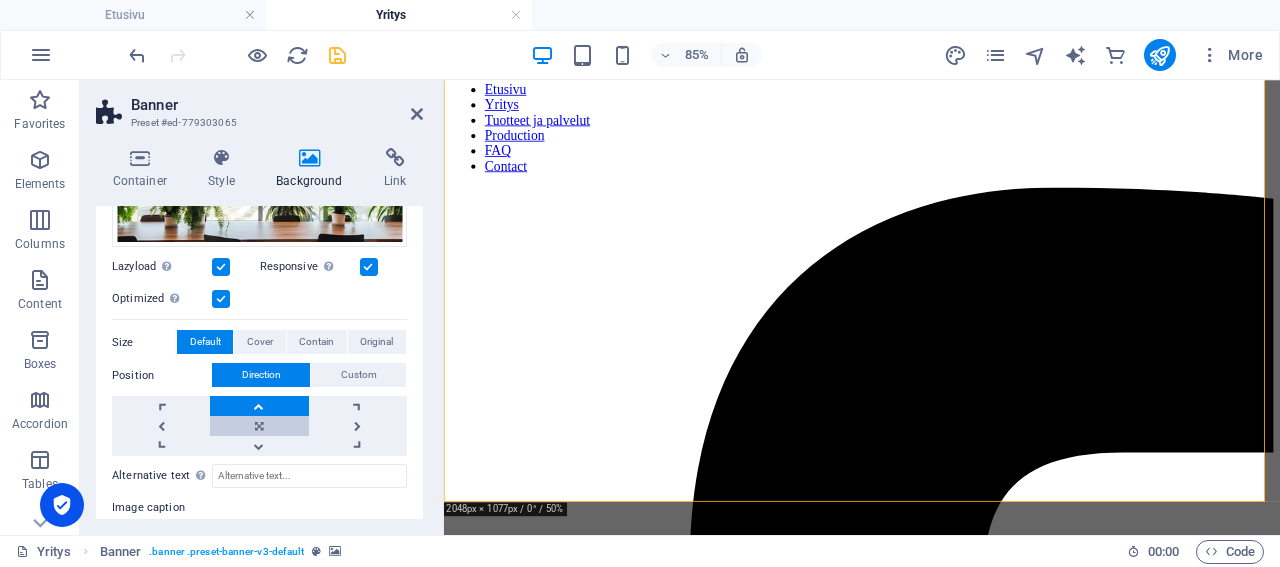 click at bounding box center (259, 426) 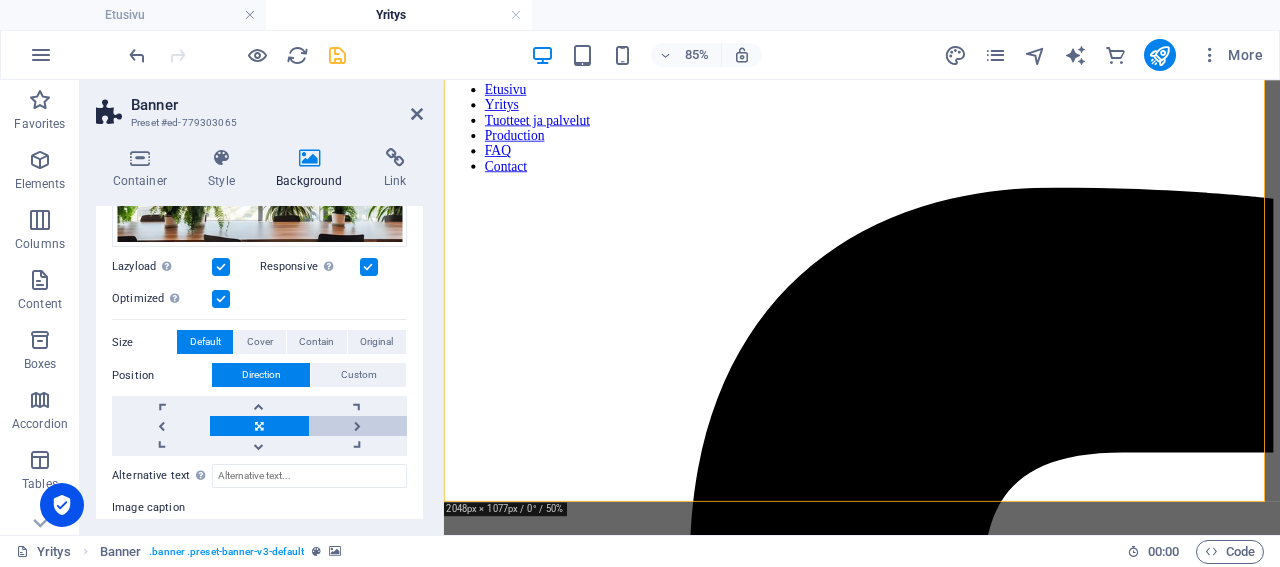 click at bounding box center [358, 426] 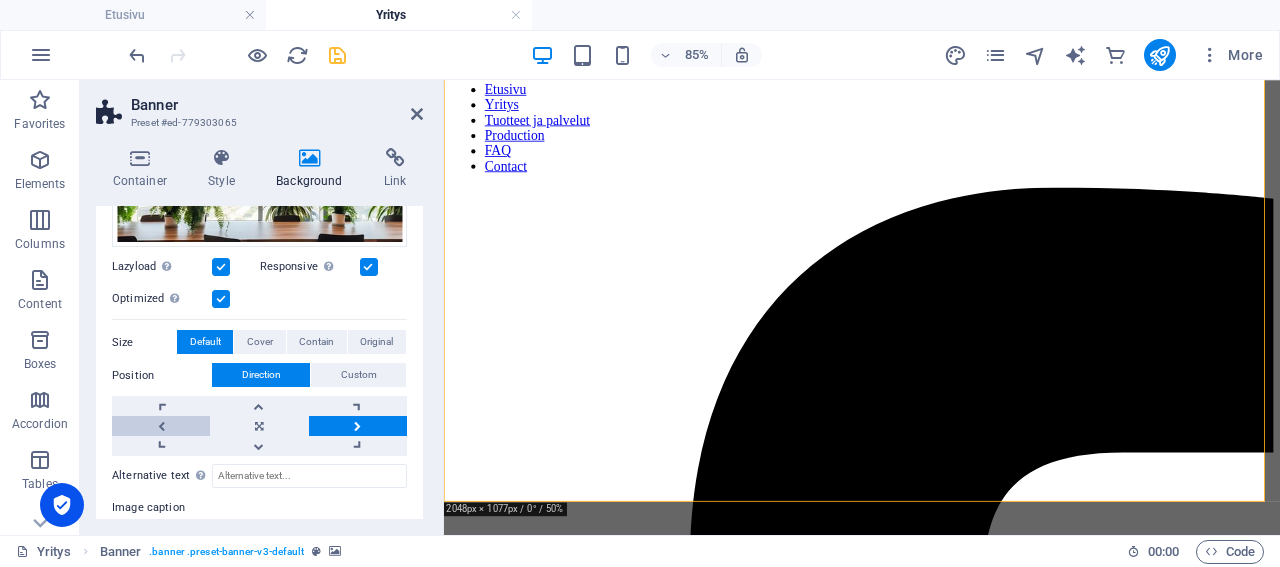 click at bounding box center (161, 426) 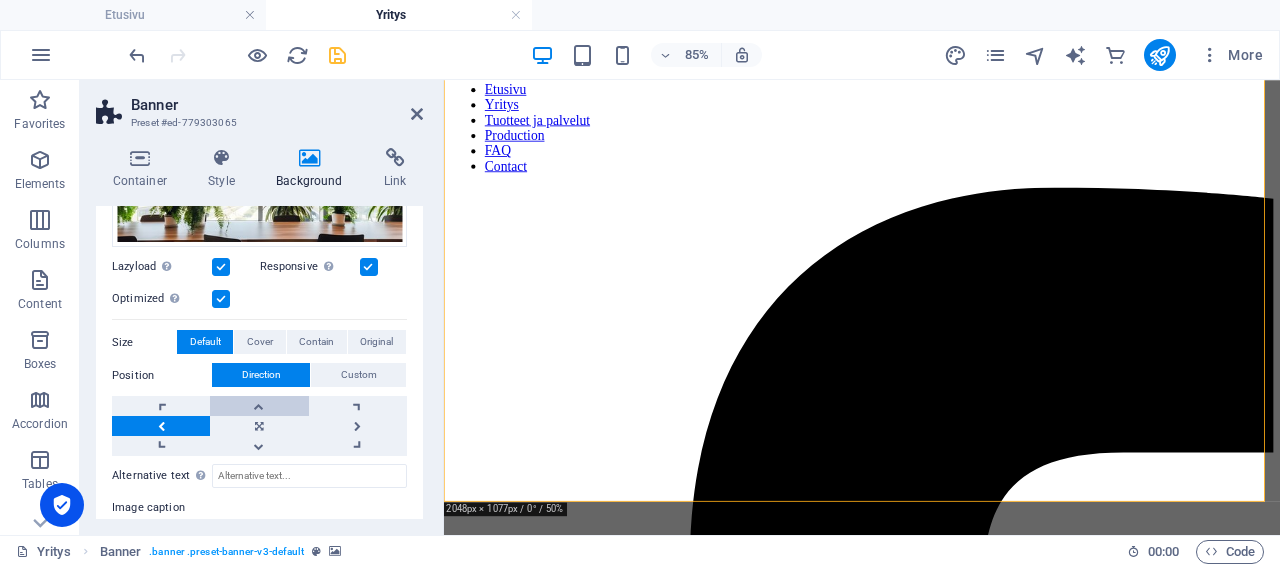 scroll, scrollTop: 0, scrollLeft: 0, axis: both 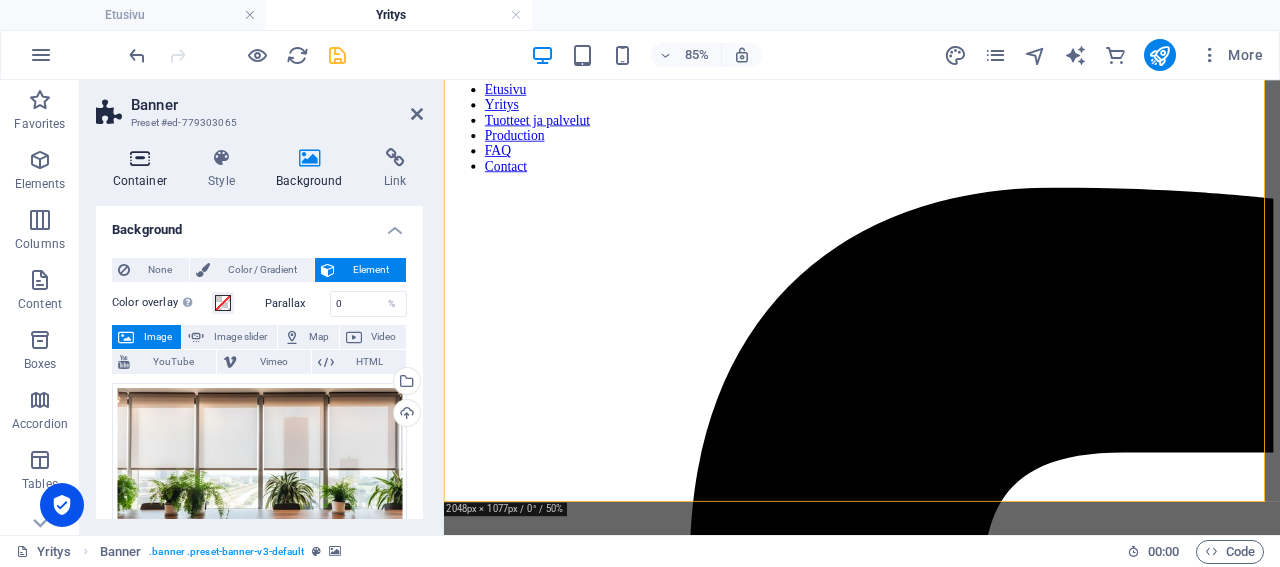 click on "Container" at bounding box center [144, 169] 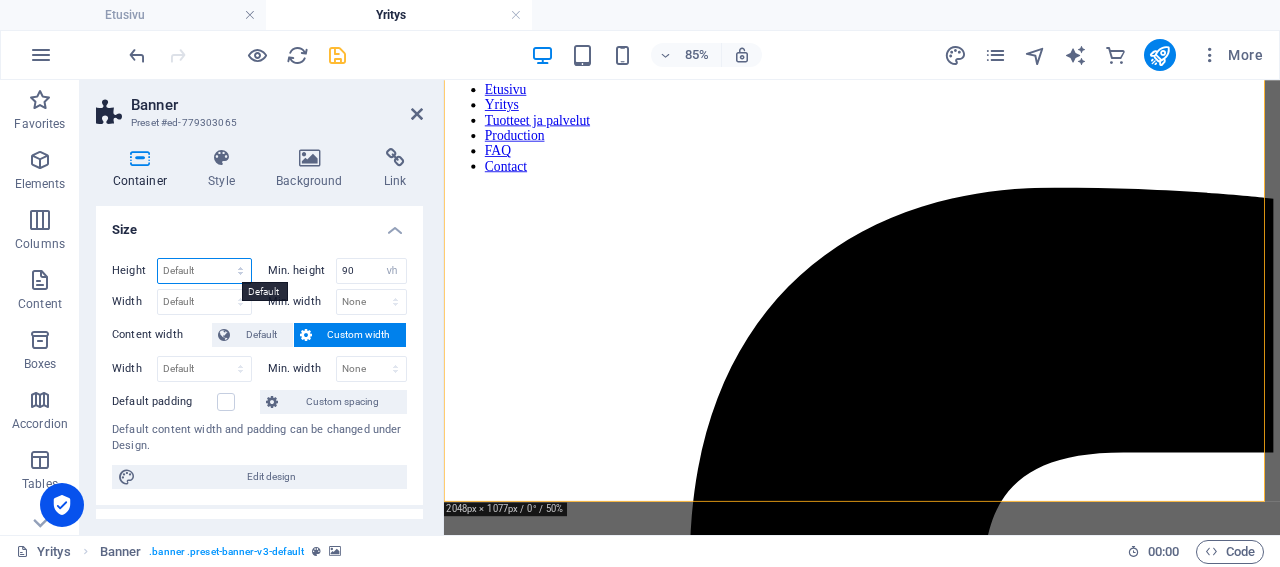 click on "Default px rem % vh vw" at bounding box center [204, 271] 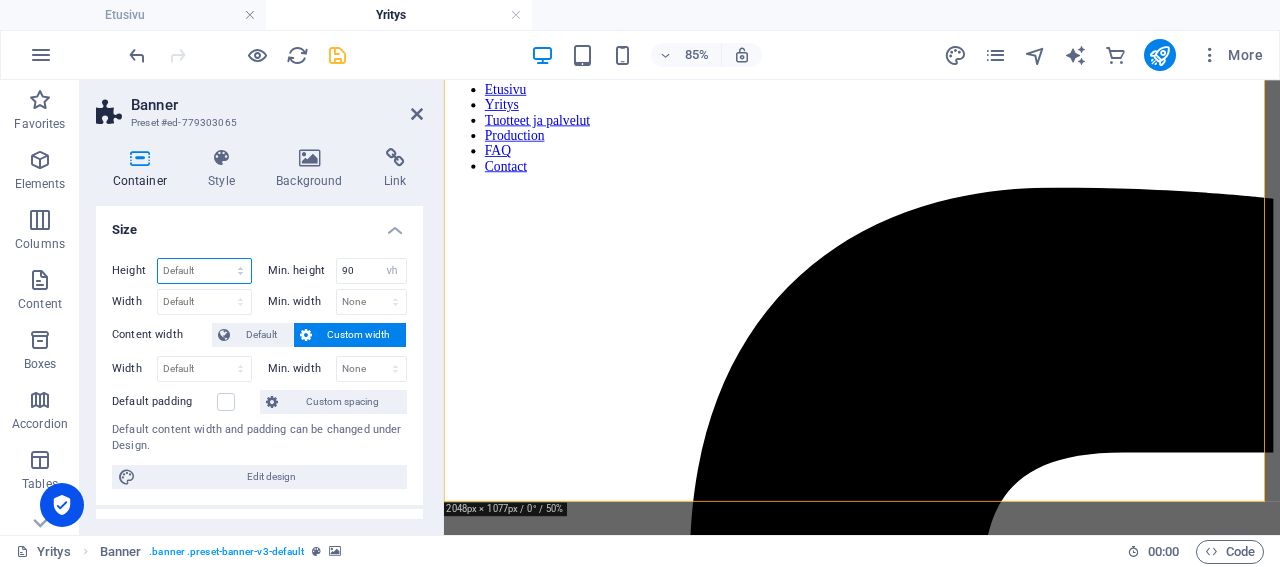 click on "Default px rem % vh vw" at bounding box center [204, 271] 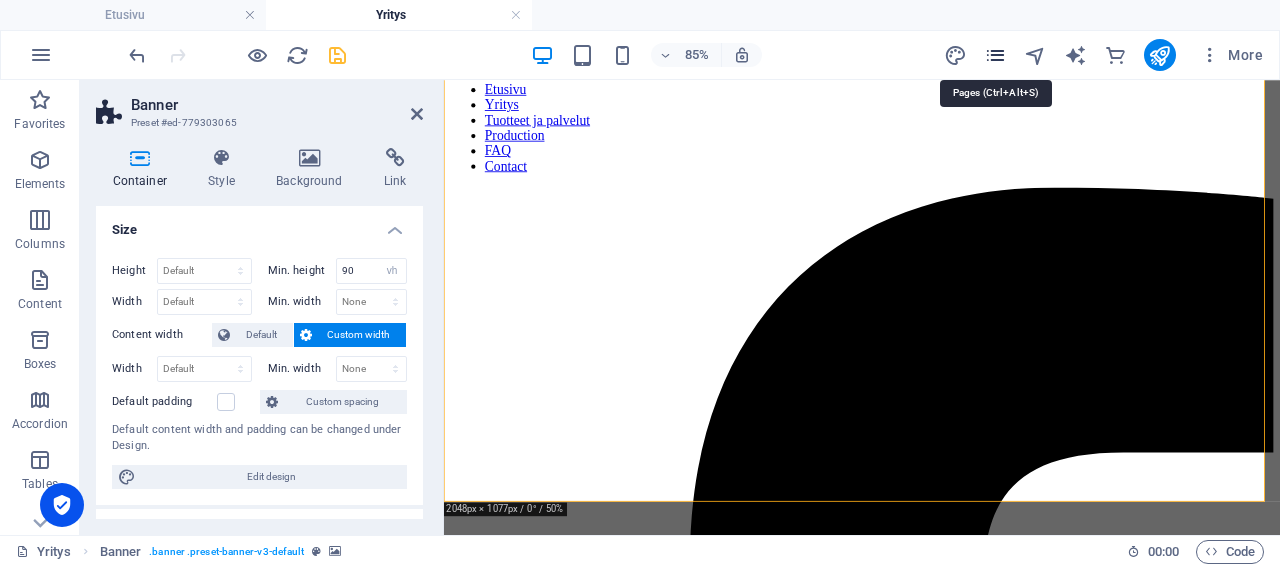 click at bounding box center [995, 55] 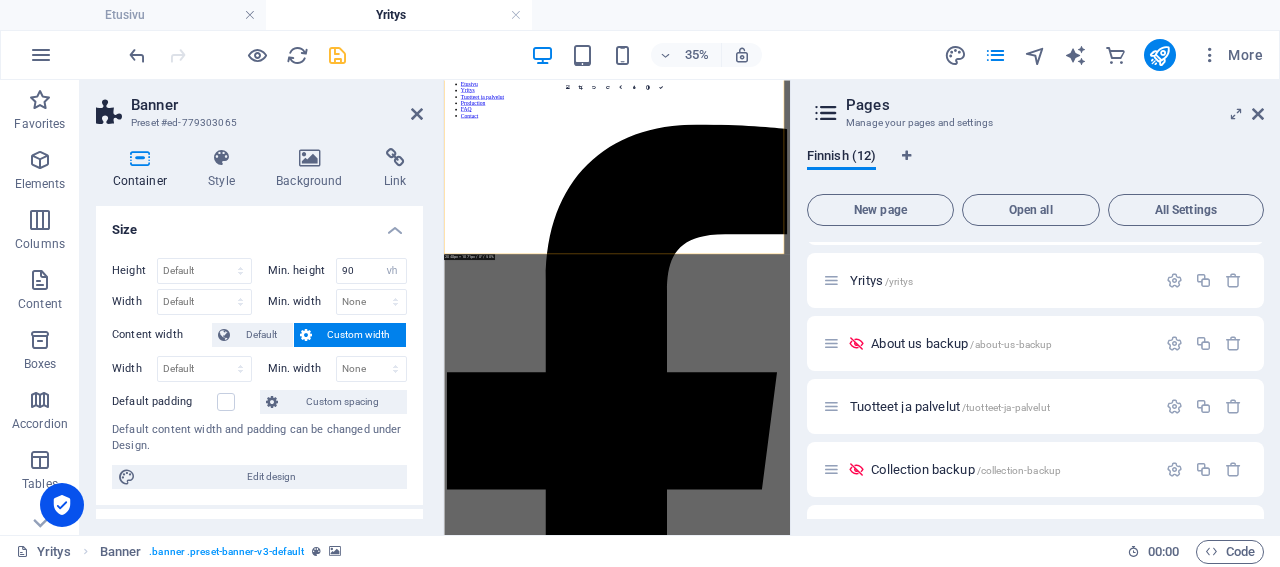 scroll, scrollTop: 96, scrollLeft: 0, axis: vertical 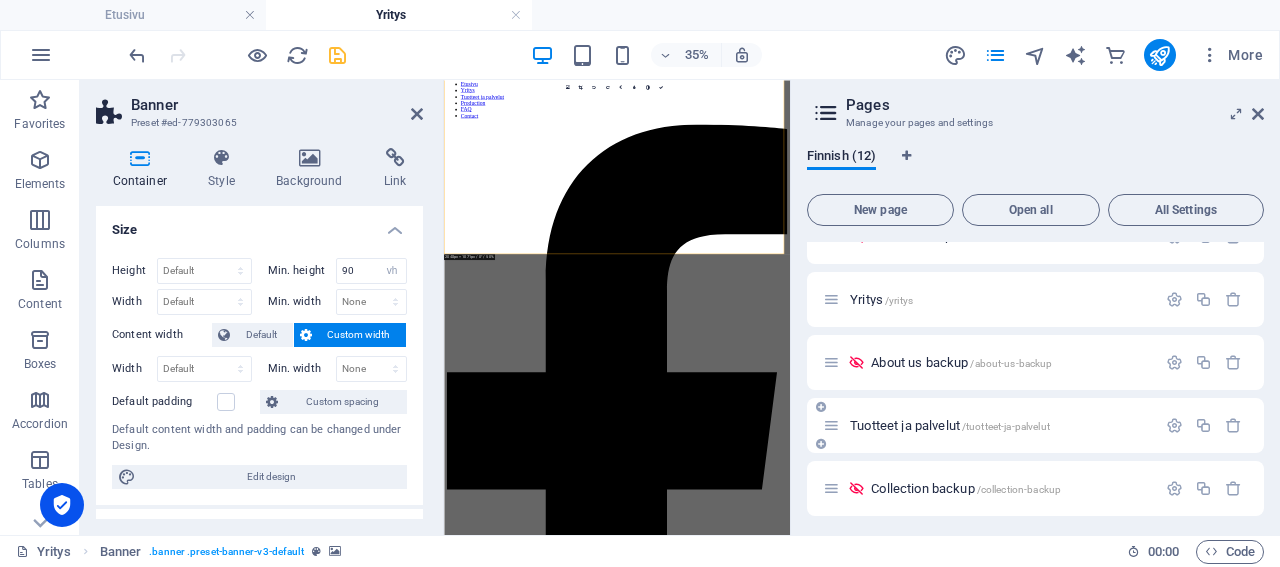 click on "Tuotteet ja palvelut /tuotteet-ja-palvelut" at bounding box center [950, 425] 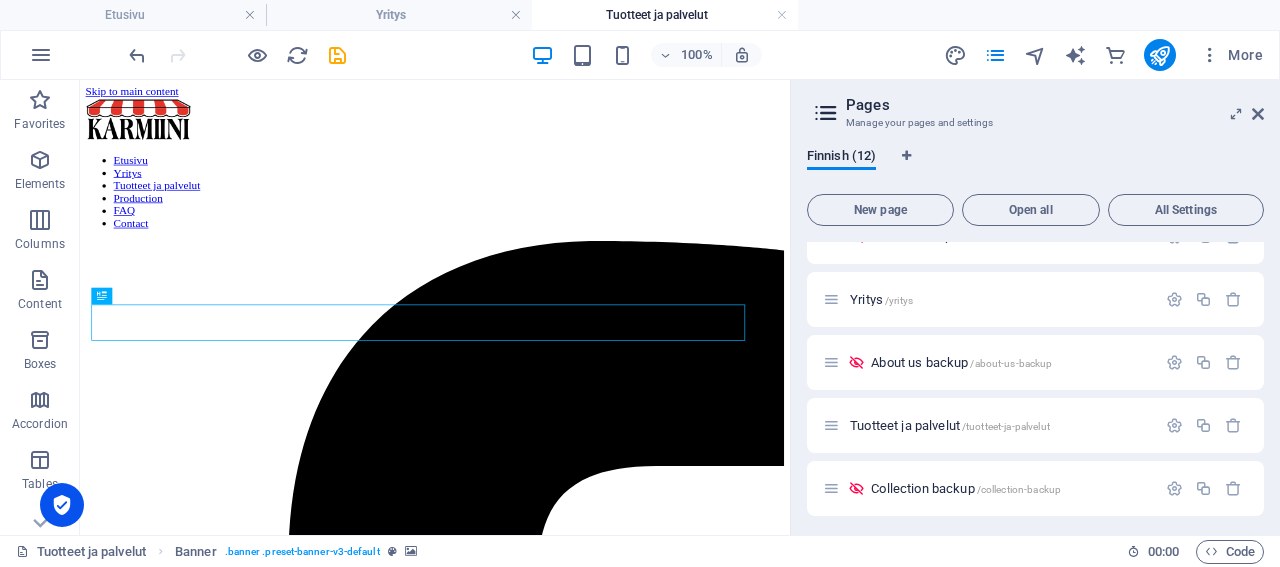 scroll, scrollTop: 0, scrollLeft: 0, axis: both 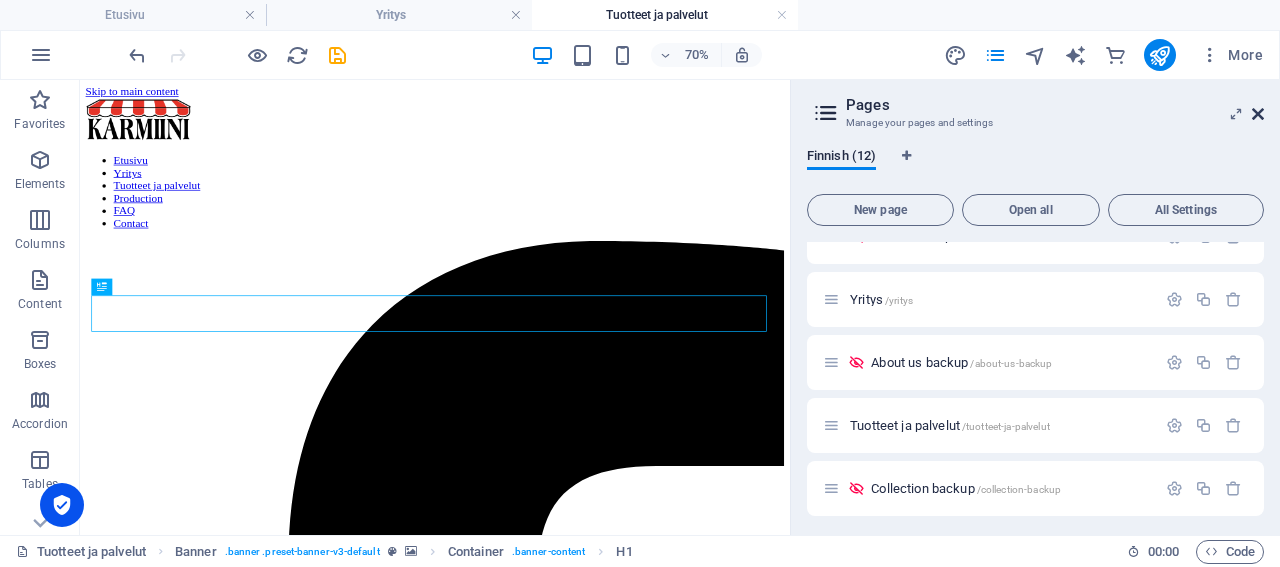 click at bounding box center (1258, 114) 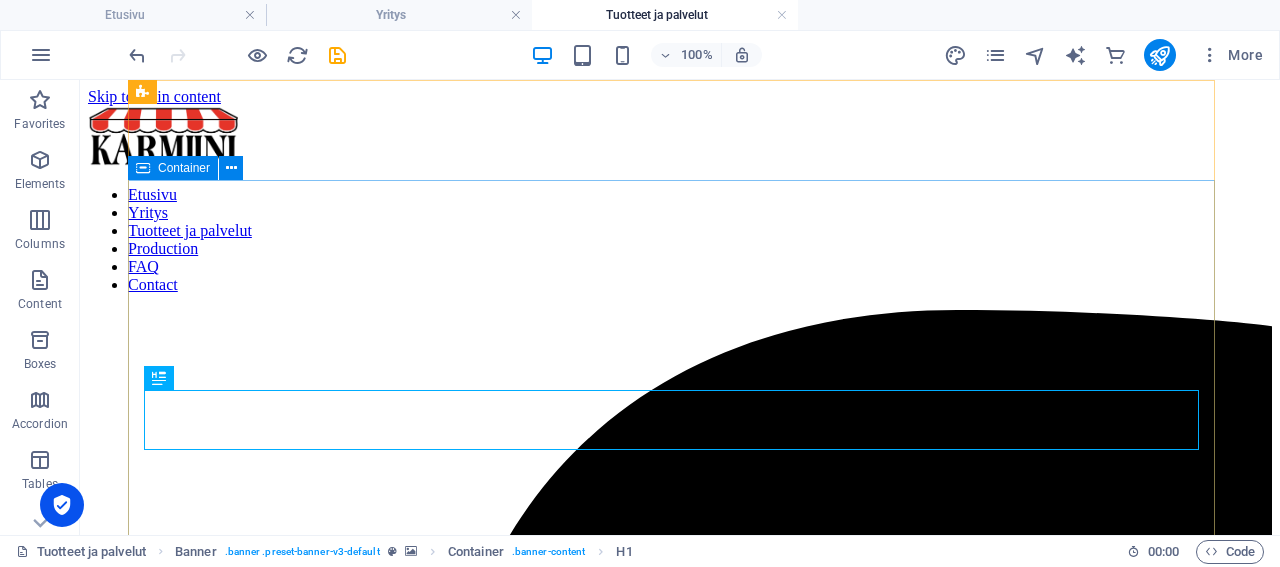 click on "Container" at bounding box center (184, 168) 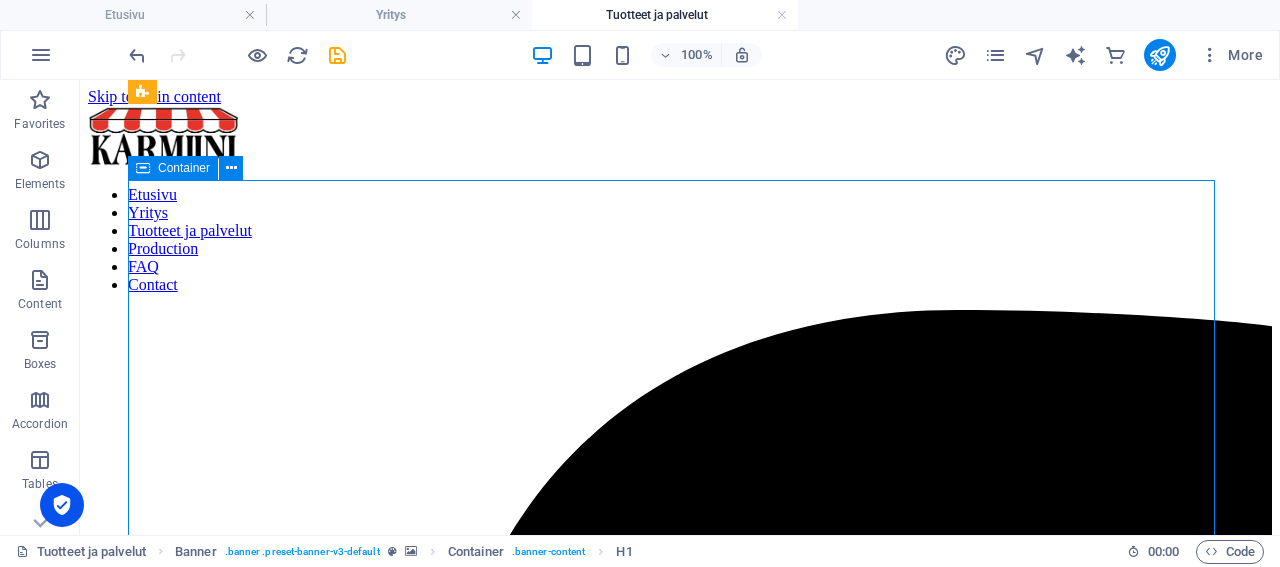 click on "Container" at bounding box center (184, 168) 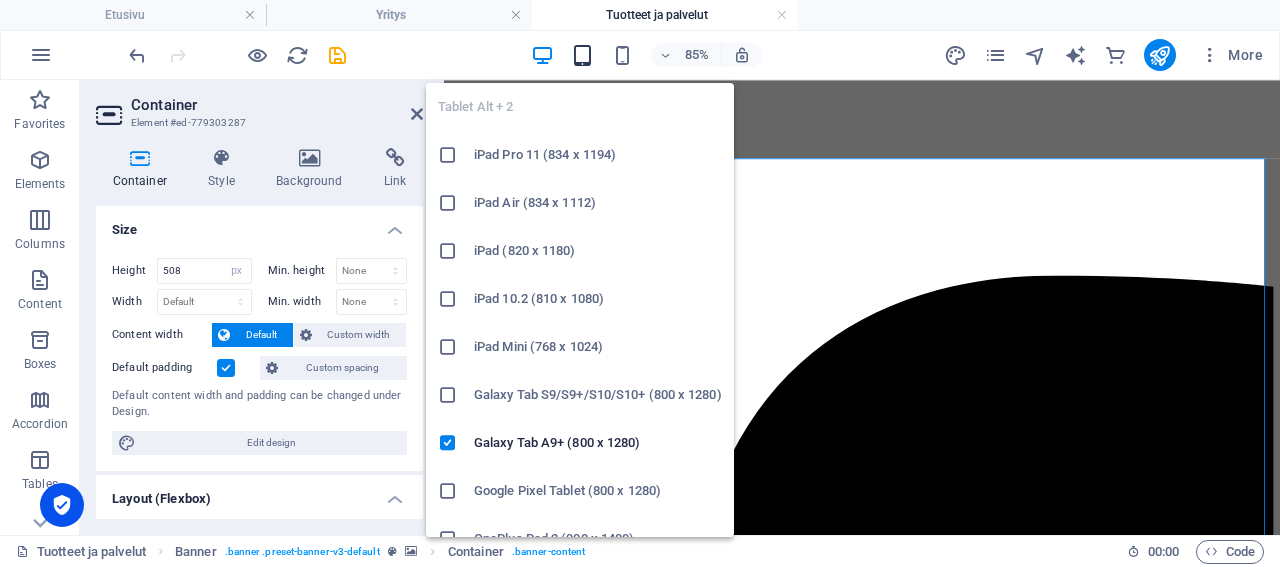 click at bounding box center (582, 55) 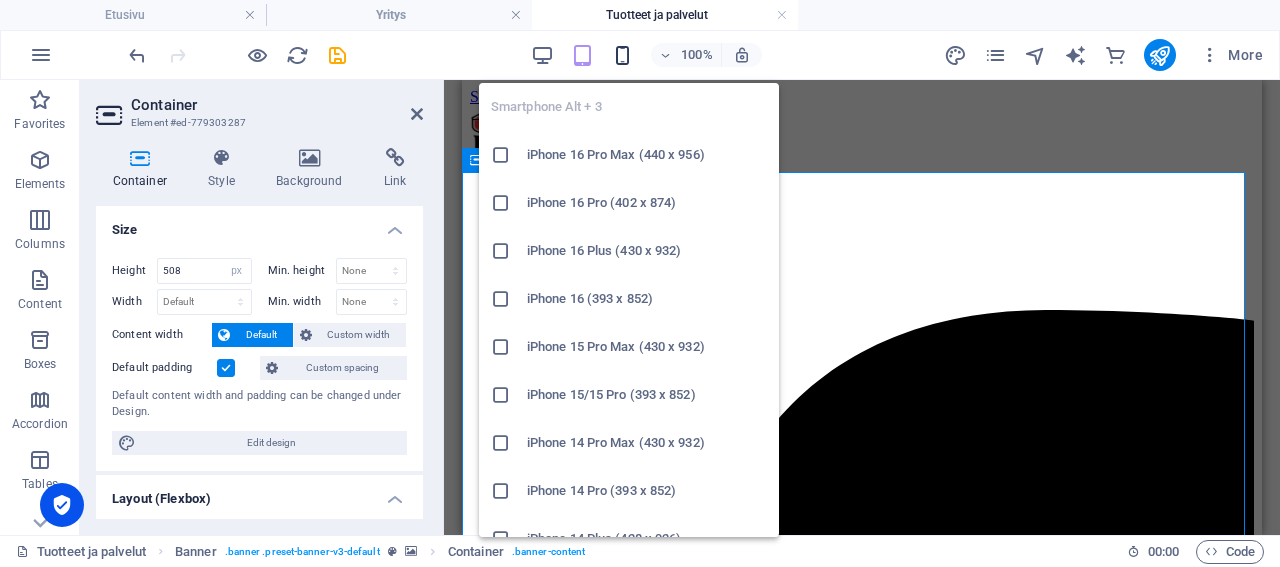 click at bounding box center [622, 55] 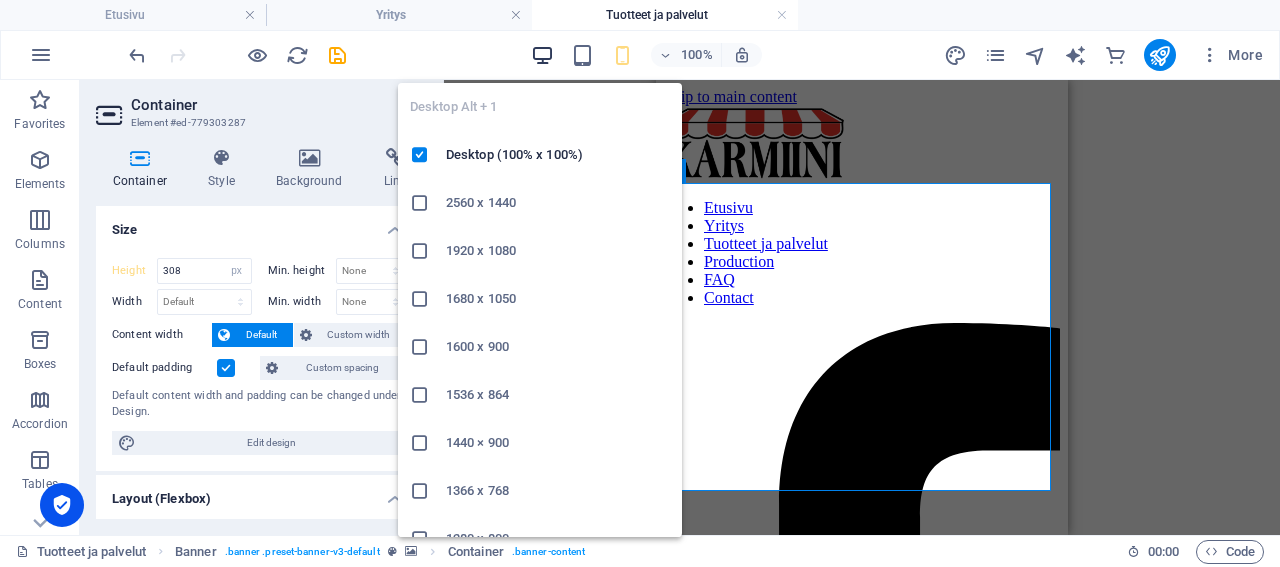click at bounding box center [542, 55] 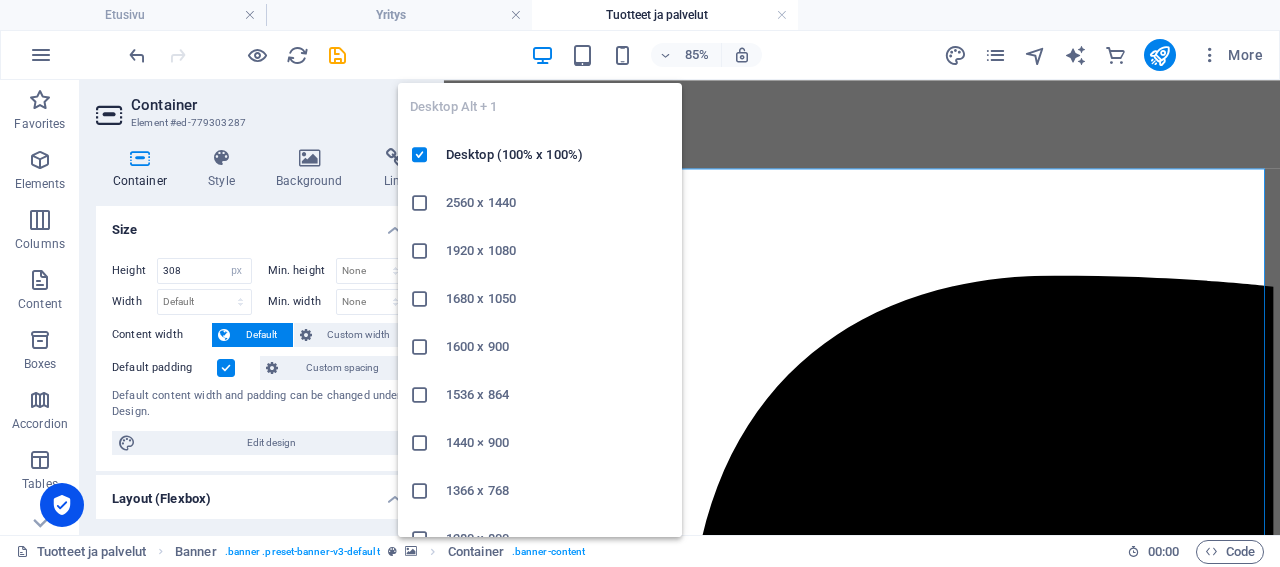 type on "508" 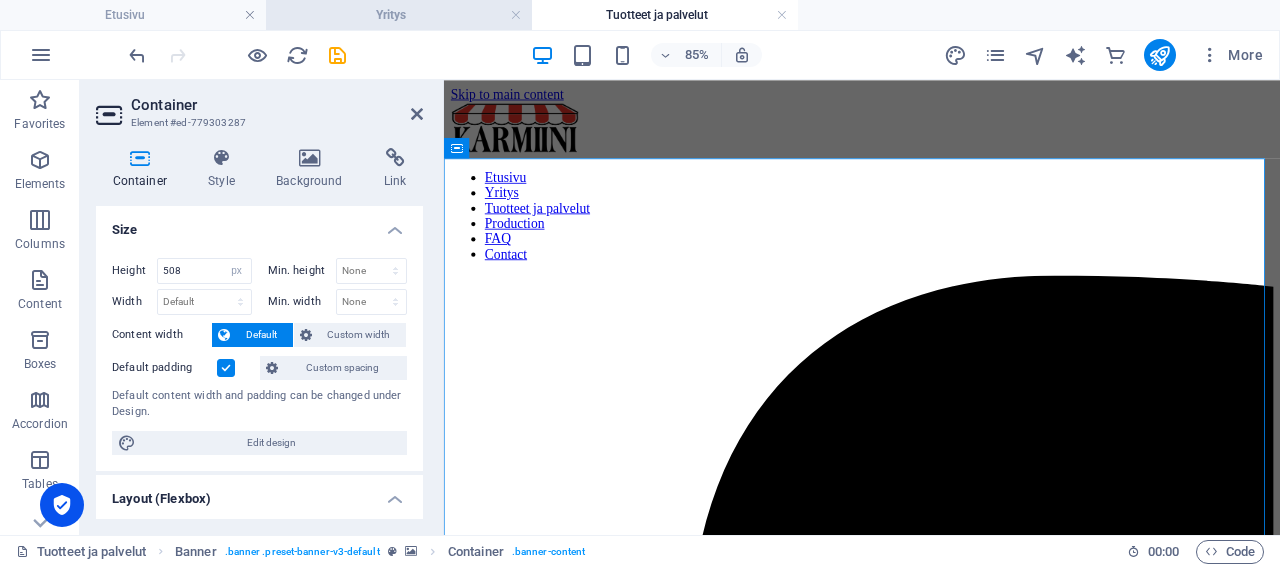 click on "Yritys" at bounding box center [399, 15] 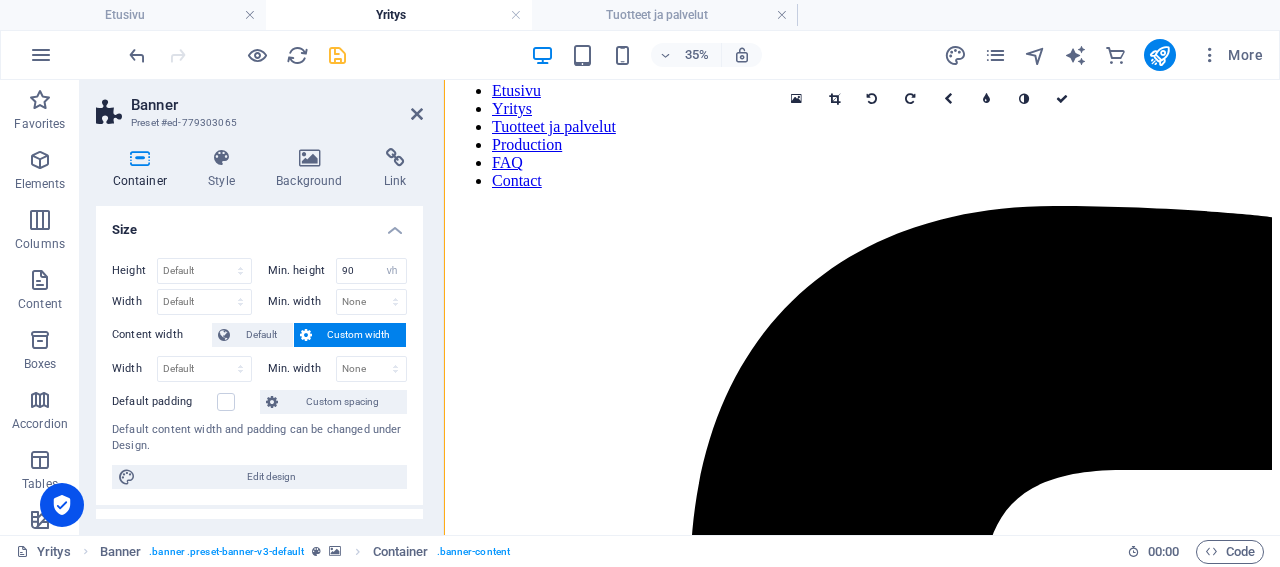 scroll, scrollTop: 104, scrollLeft: 0, axis: vertical 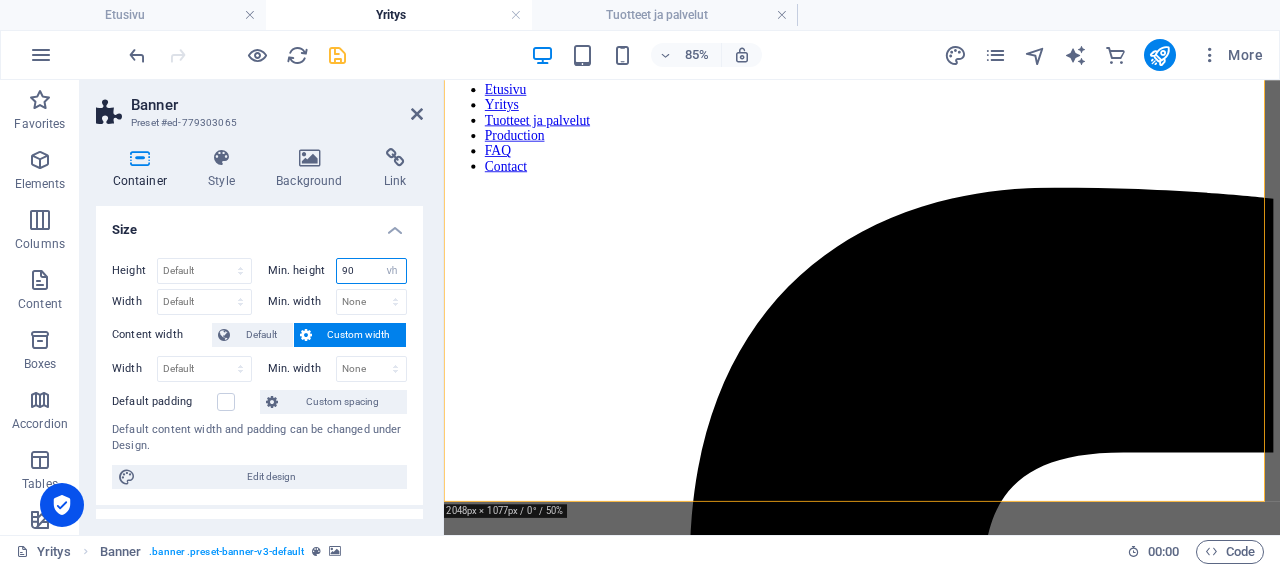 drag, startPoint x: 359, startPoint y: 269, endPoint x: 325, endPoint y: 269, distance: 34 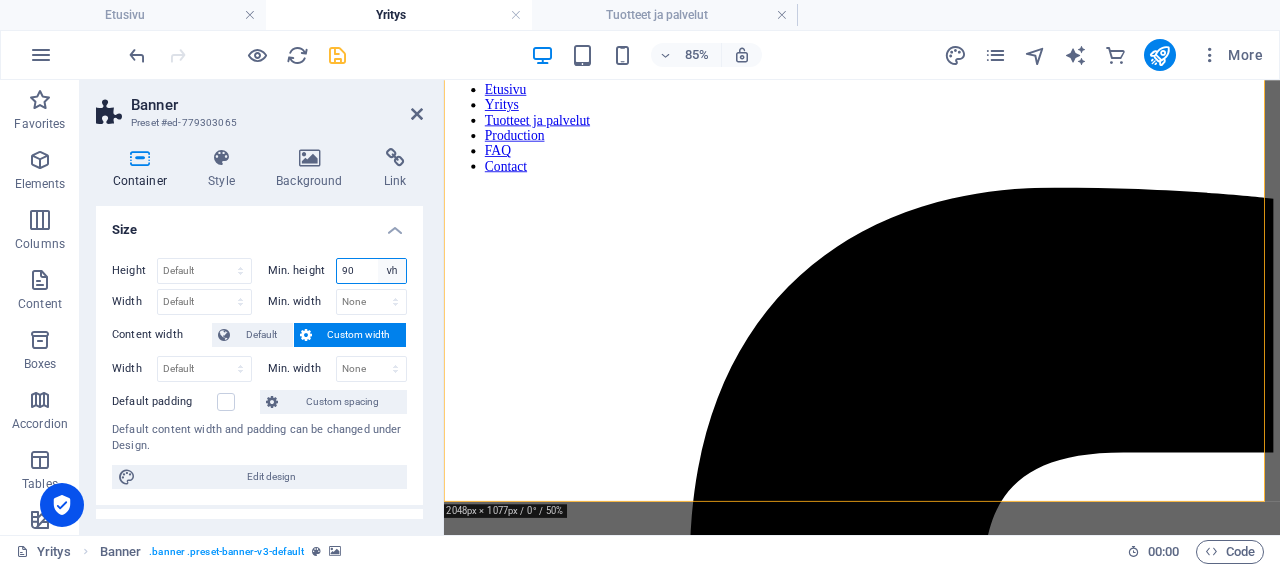 click on "None px rem % vh vw" at bounding box center (392, 271) 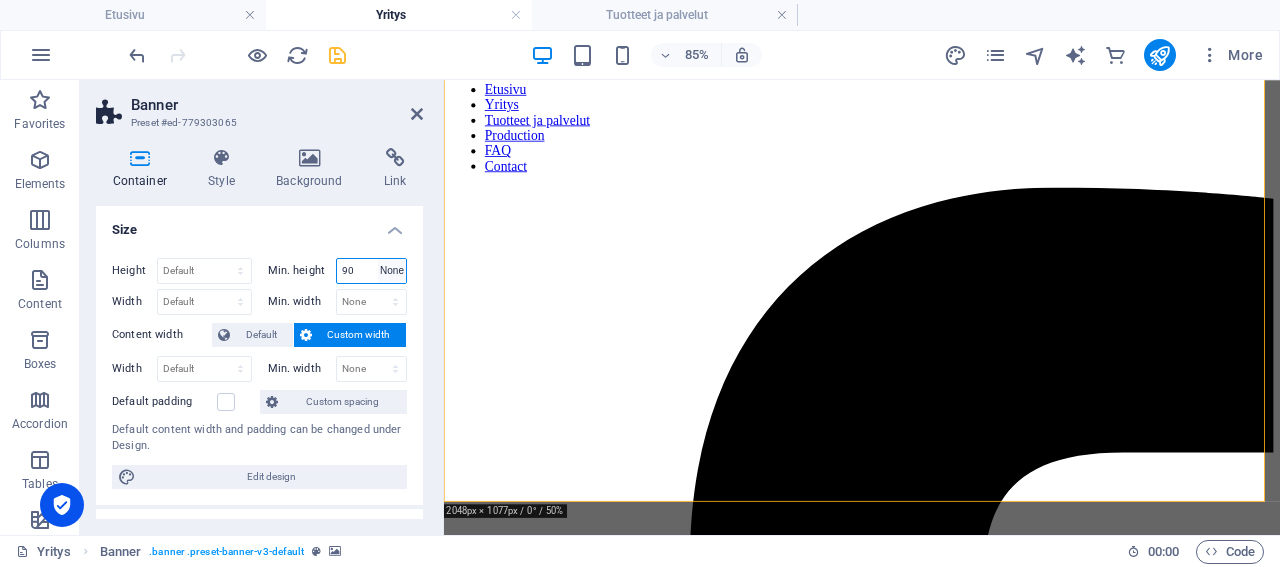 click on "None" at bounding box center (0, 0) 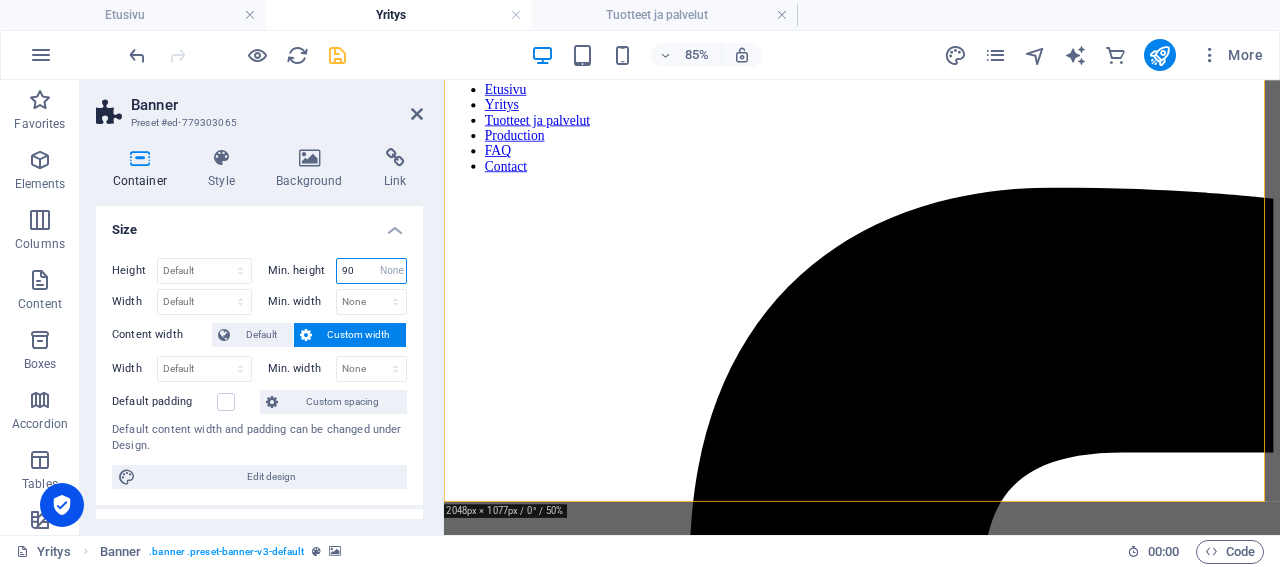 type 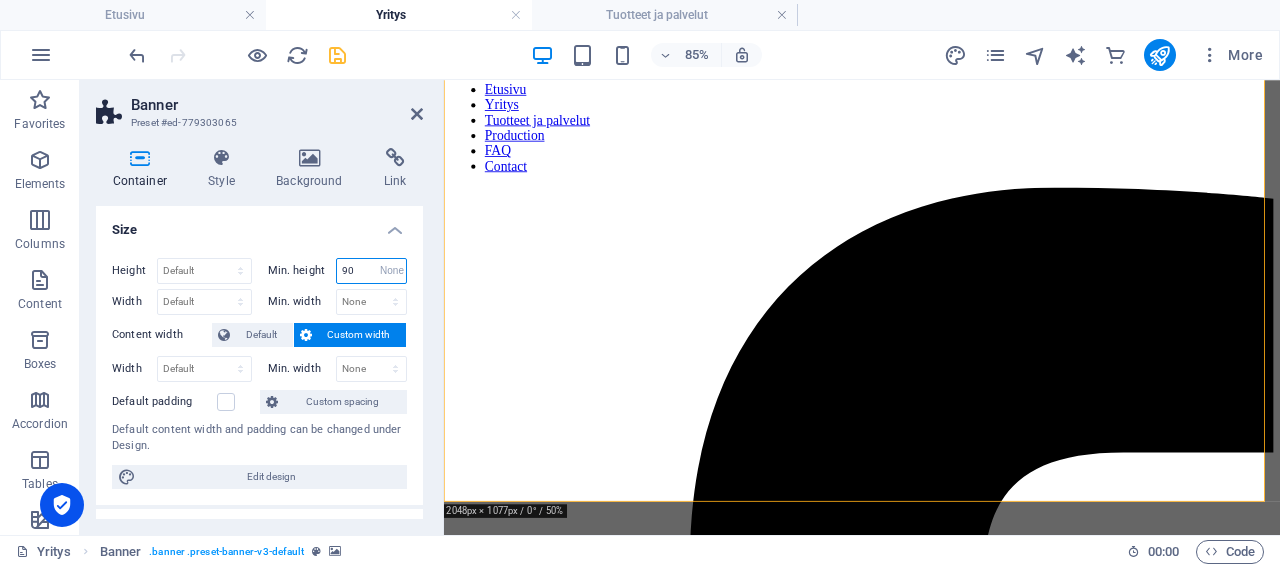 select on "DISABLED_OPTION_VALUE" 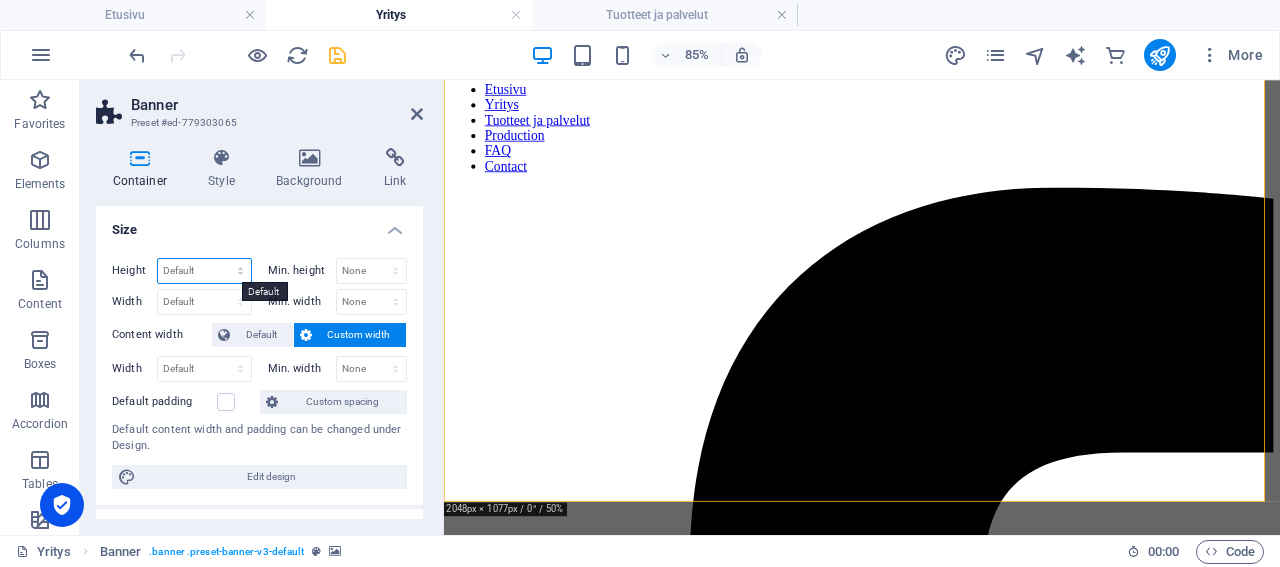 click on "Default px rem % vh vw" at bounding box center (204, 271) 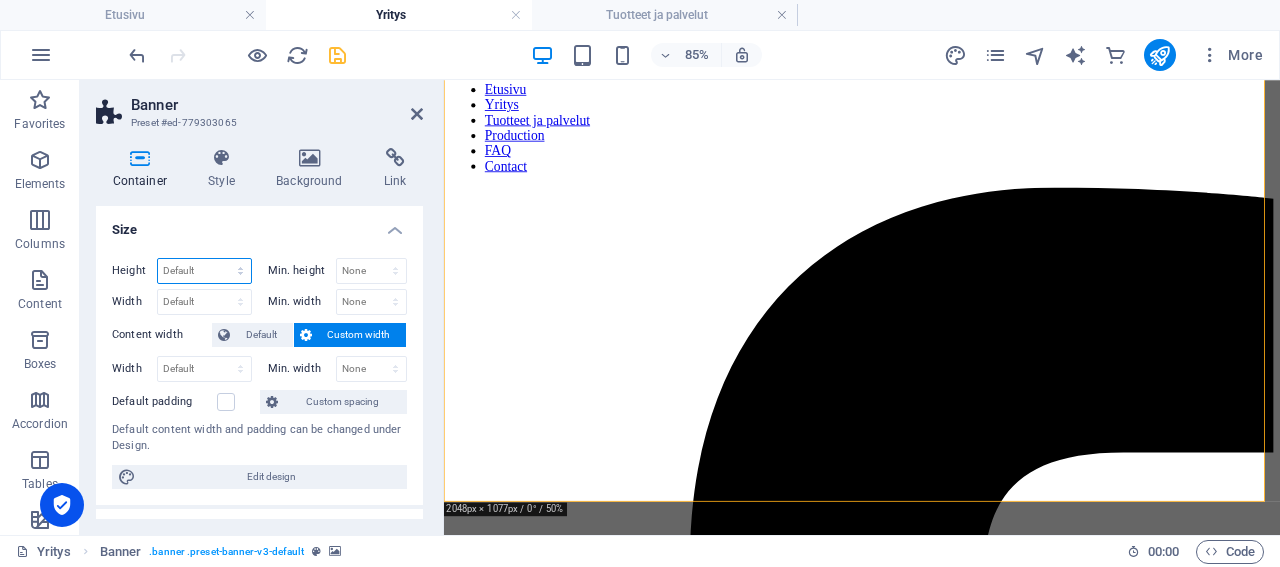 select on "px" 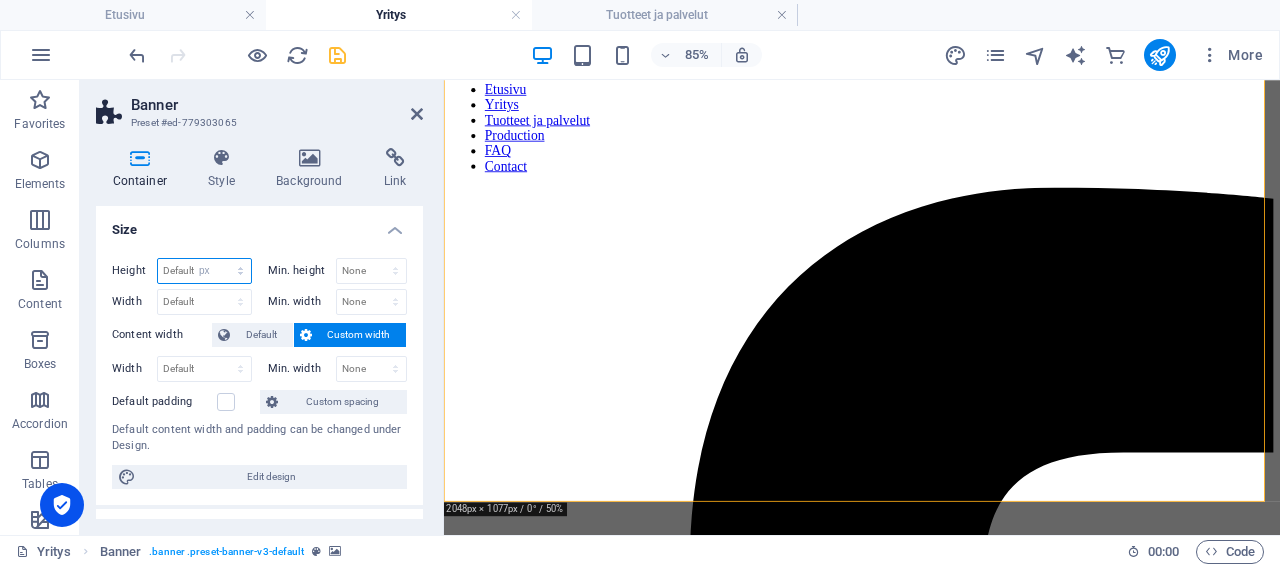 click on "px" at bounding box center [0, 0] 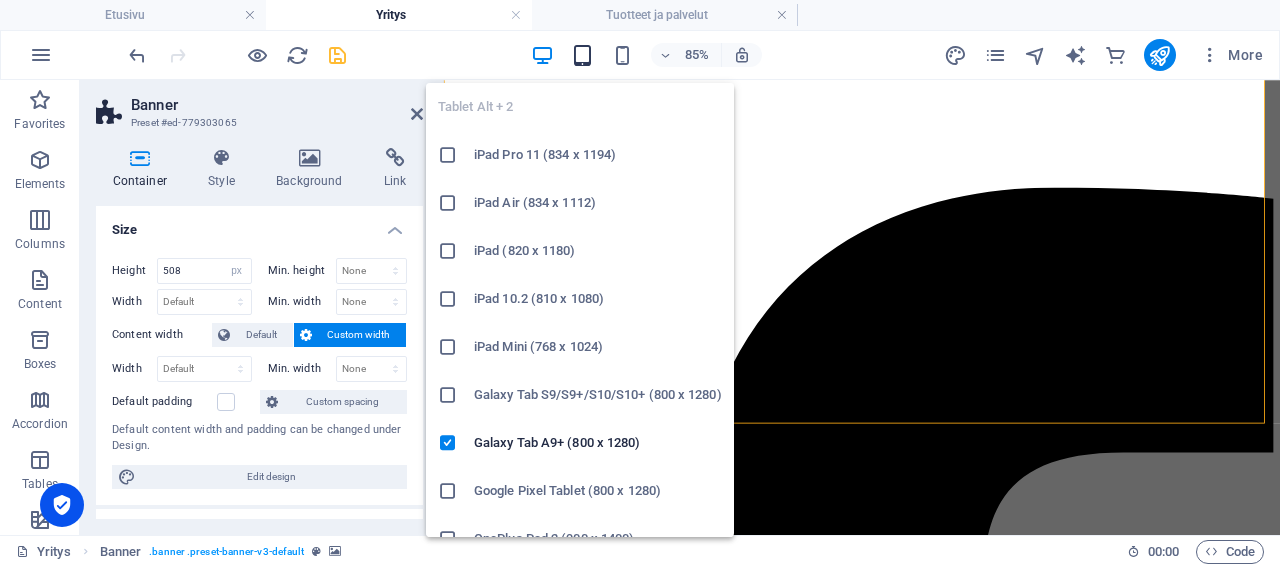 click at bounding box center (582, 55) 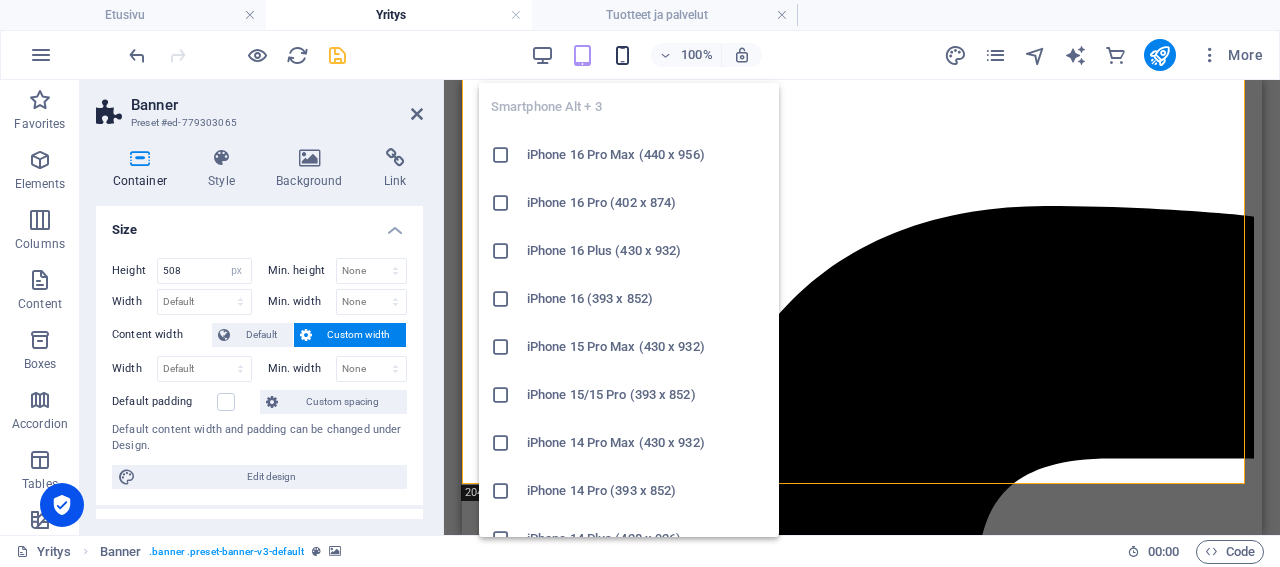 click at bounding box center (622, 55) 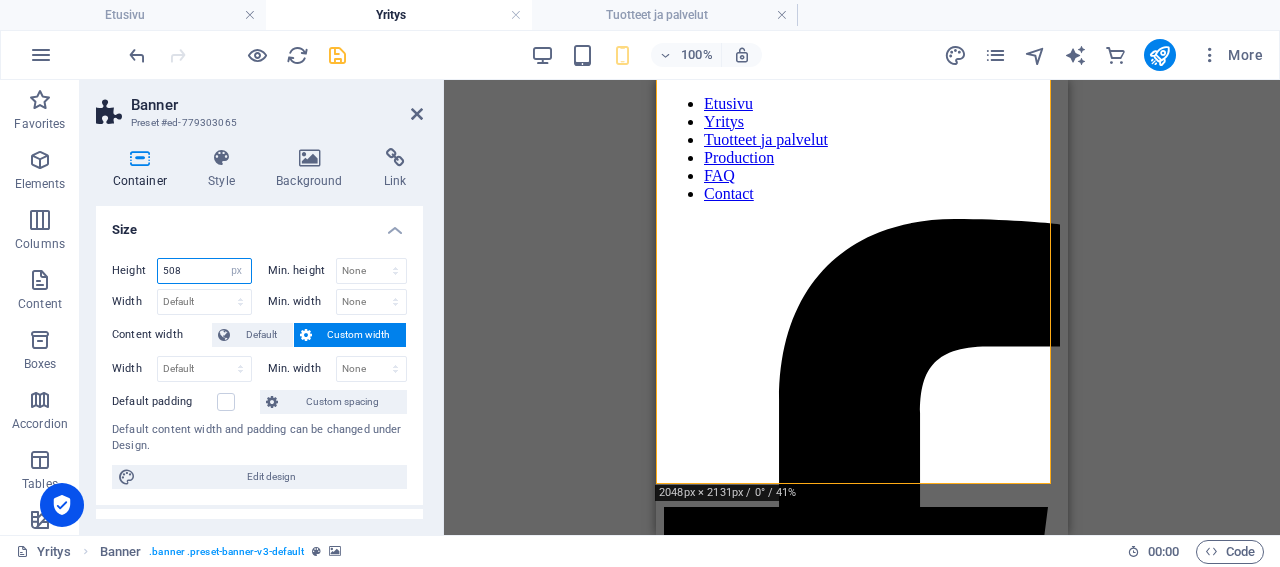 drag, startPoint x: 193, startPoint y: 271, endPoint x: 121, endPoint y: 267, distance: 72.11102 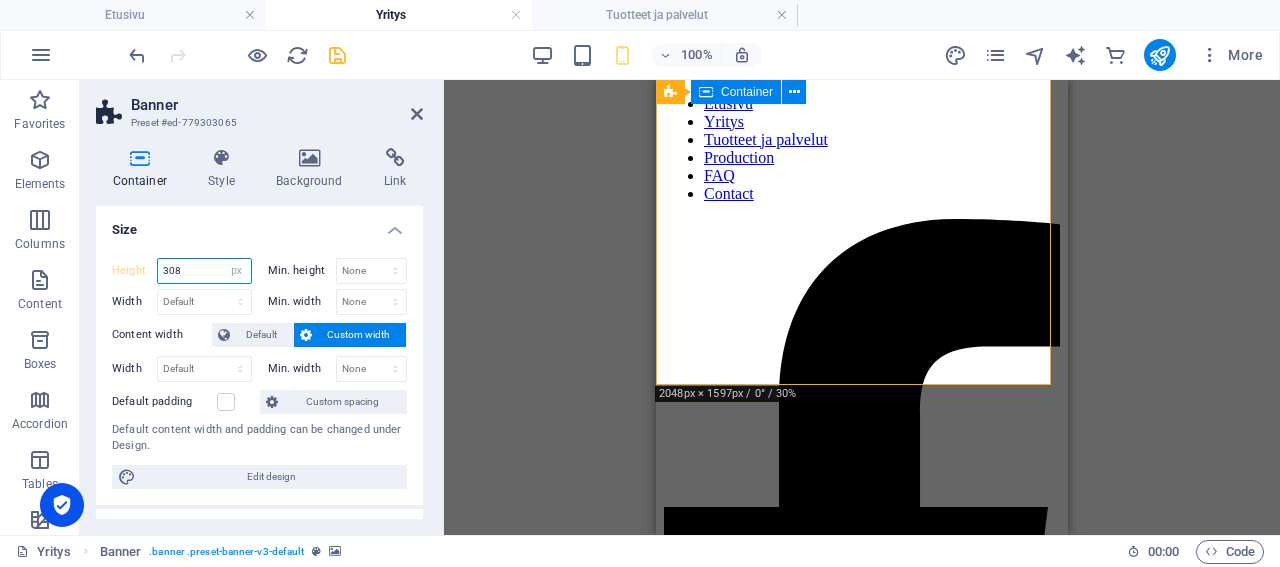 scroll, scrollTop: 0, scrollLeft: 0, axis: both 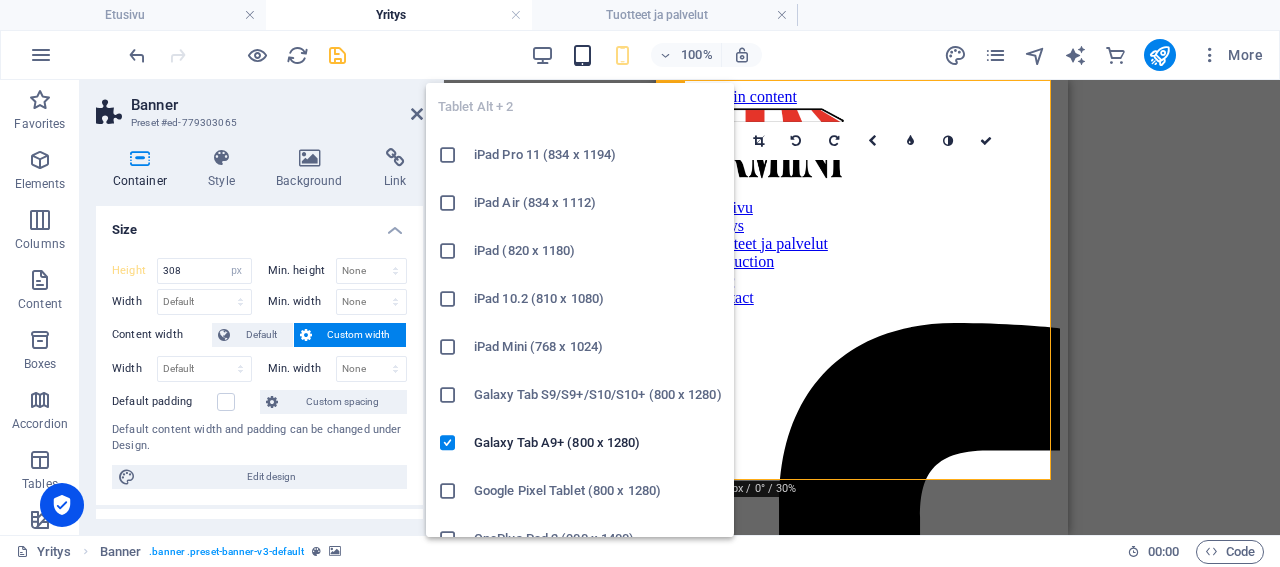 click at bounding box center (582, 55) 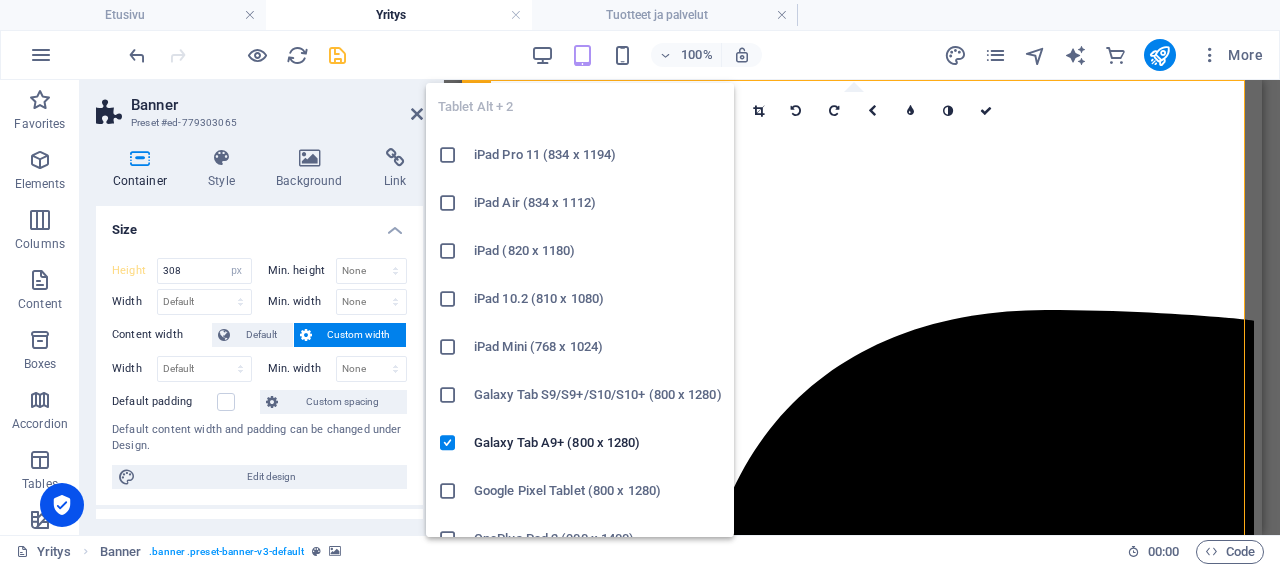 type on "508" 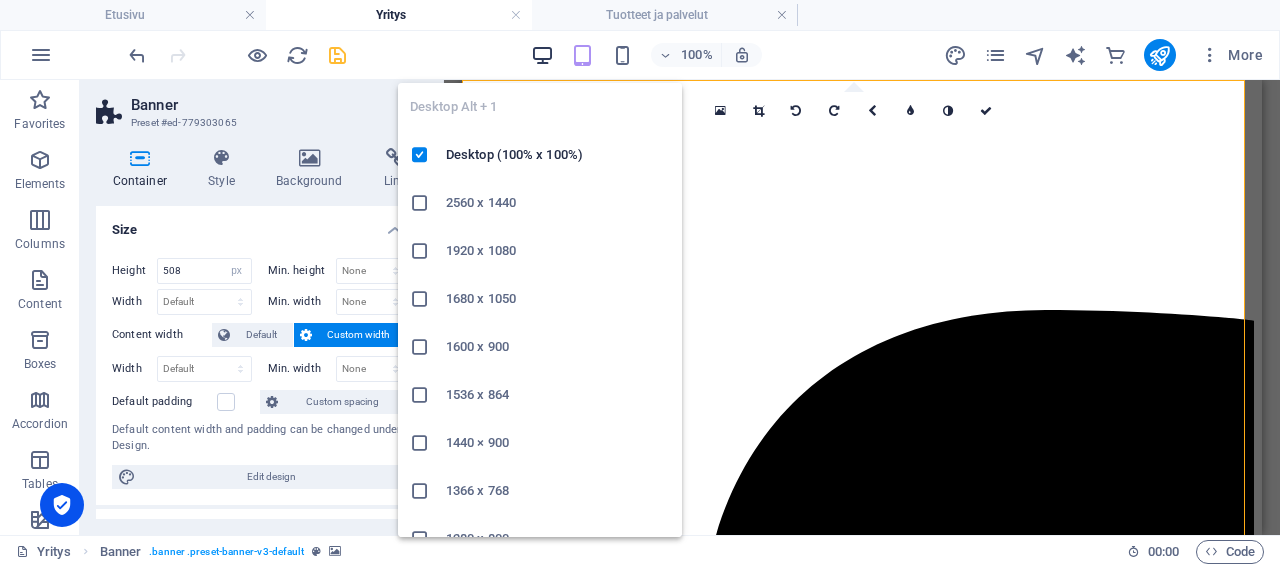 click at bounding box center (542, 55) 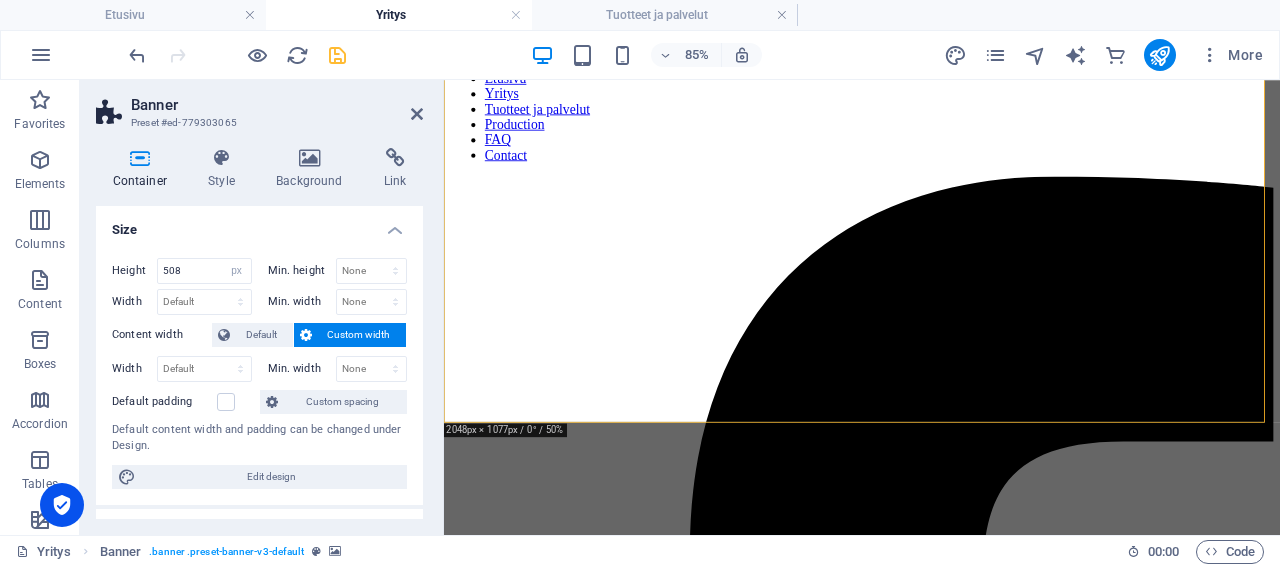 scroll, scrollTop: 104, scrollLeft: 0, axis: vertical 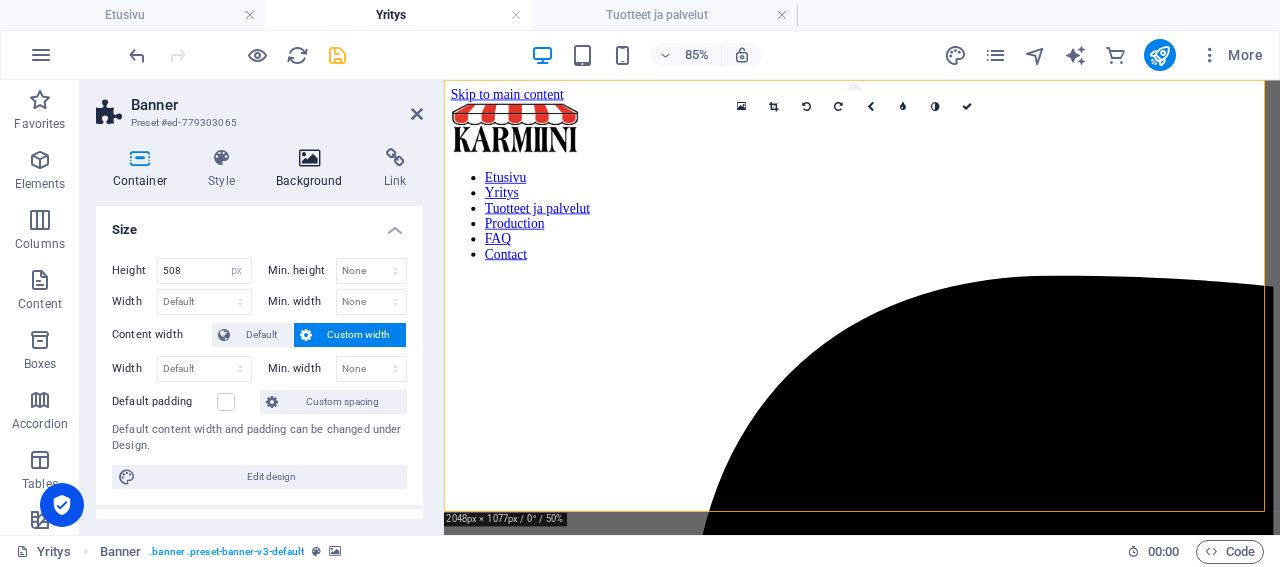 click at bounding box center (310, 158) 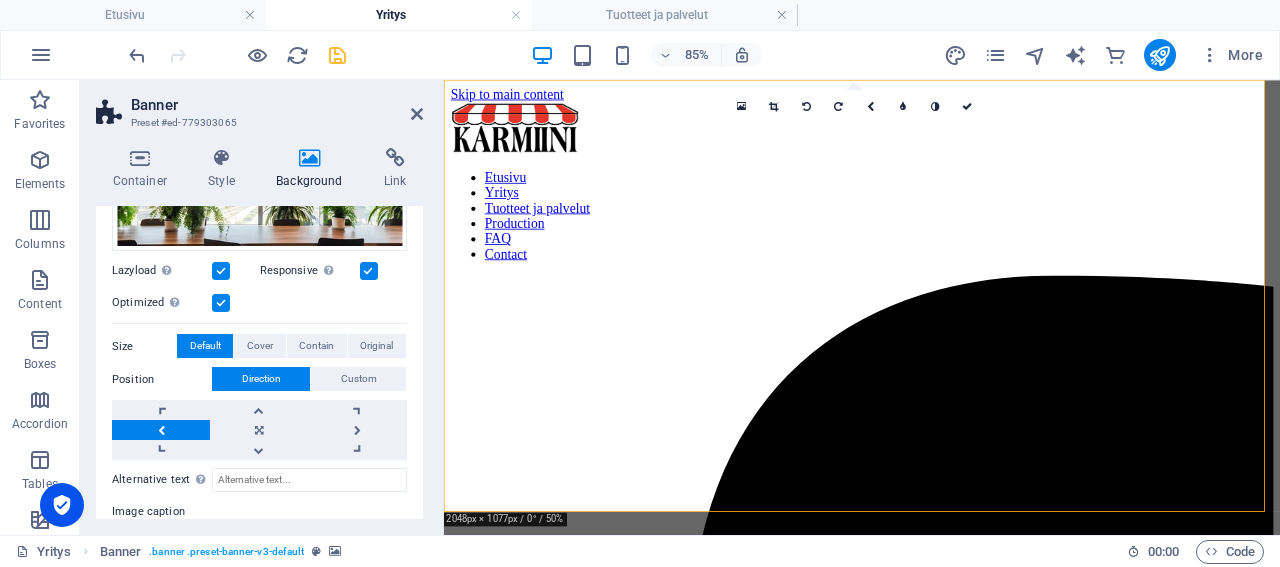 scroll, scrollTop: 288, scrollLeft: 0, axis: vertical 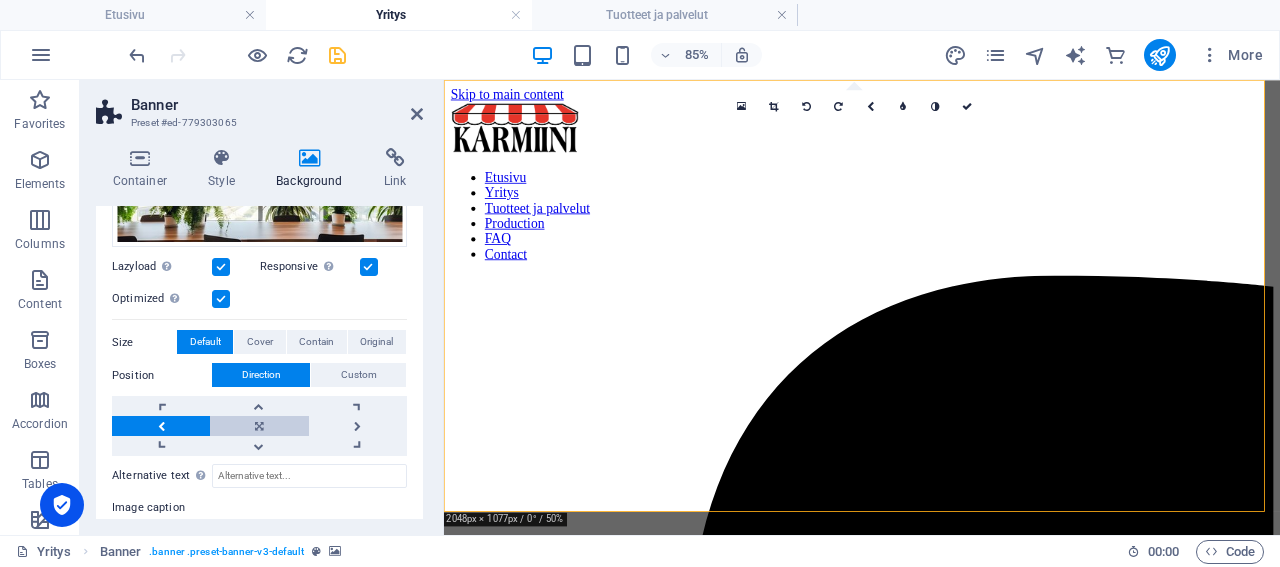 click at bounding box center [259, 426] 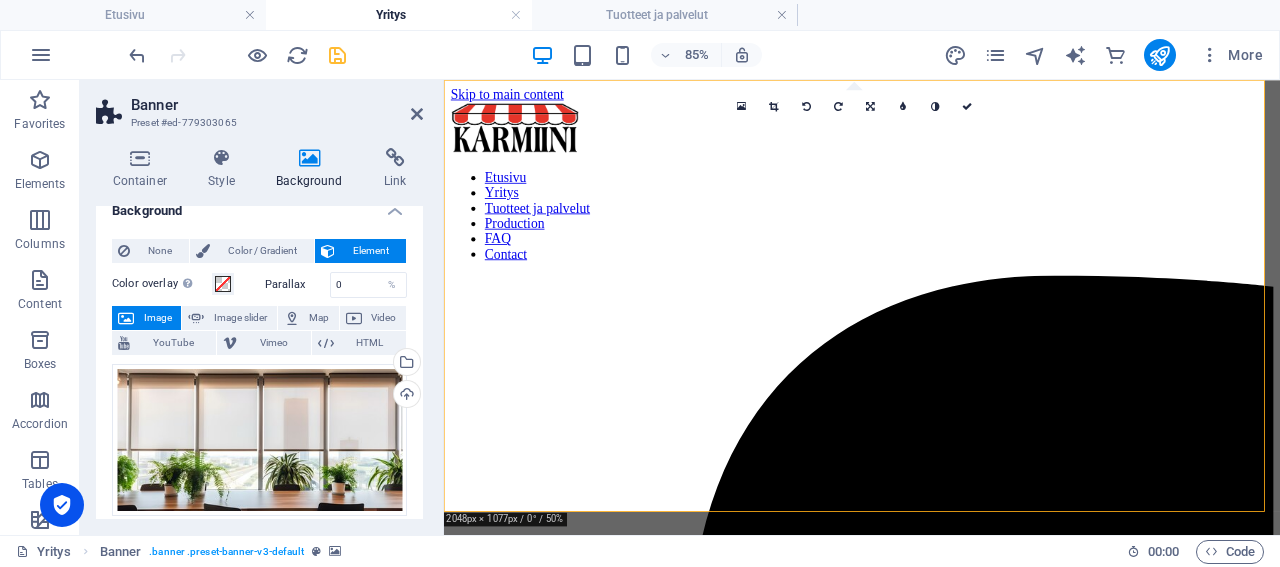 scroll, scrollTop: 0, scrollLeft: 0, axis: both 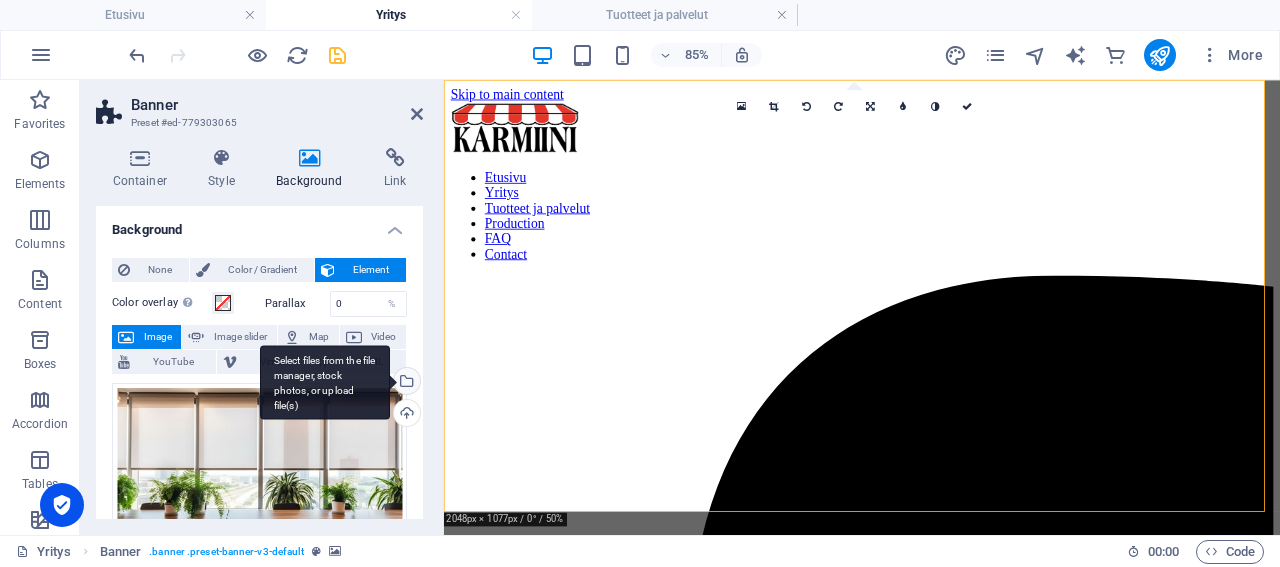 click on "Select files from the file manager, stock photos, or upload file(s)" at bounding box center [325, 382] 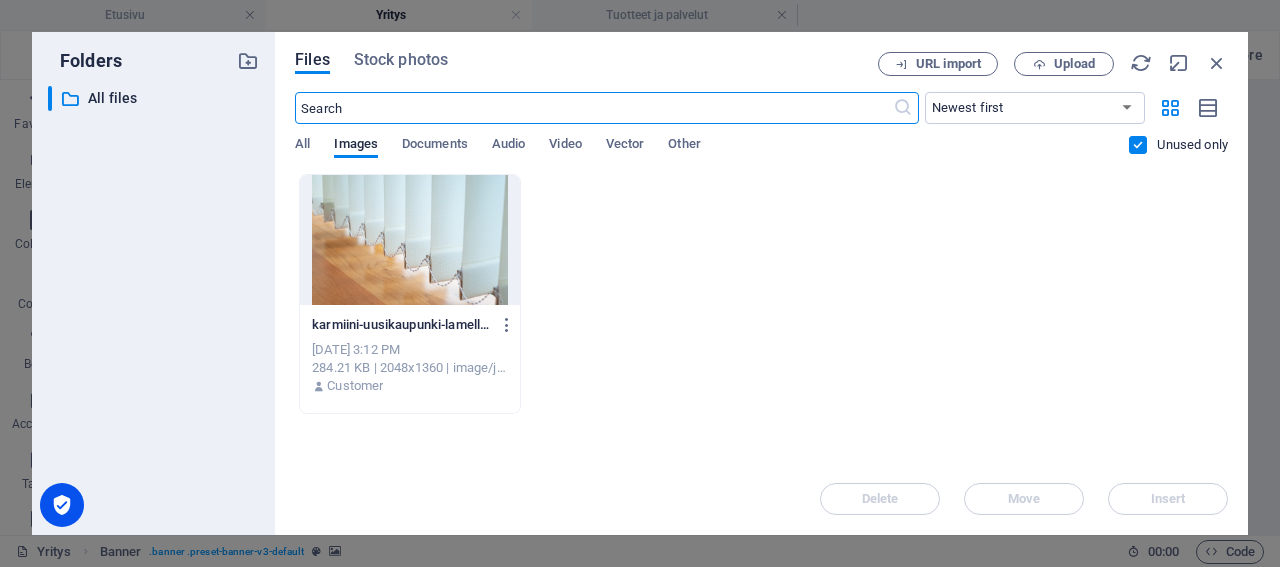 click at bounding box center [410, 240] 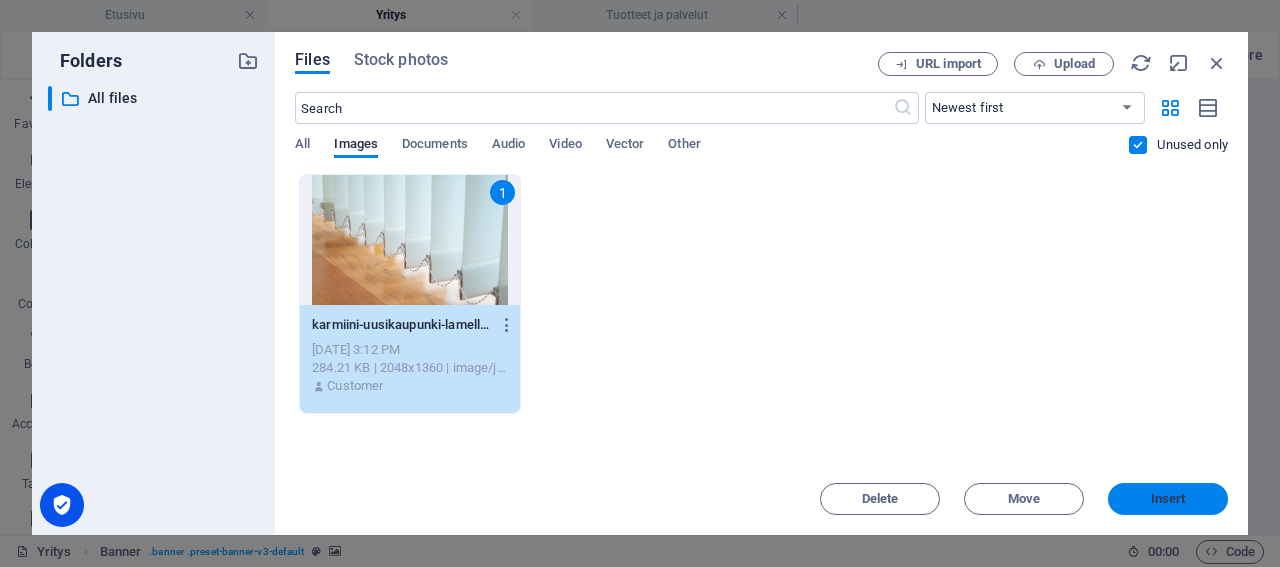 click on "Insert" at bounding box center (1168, 499) 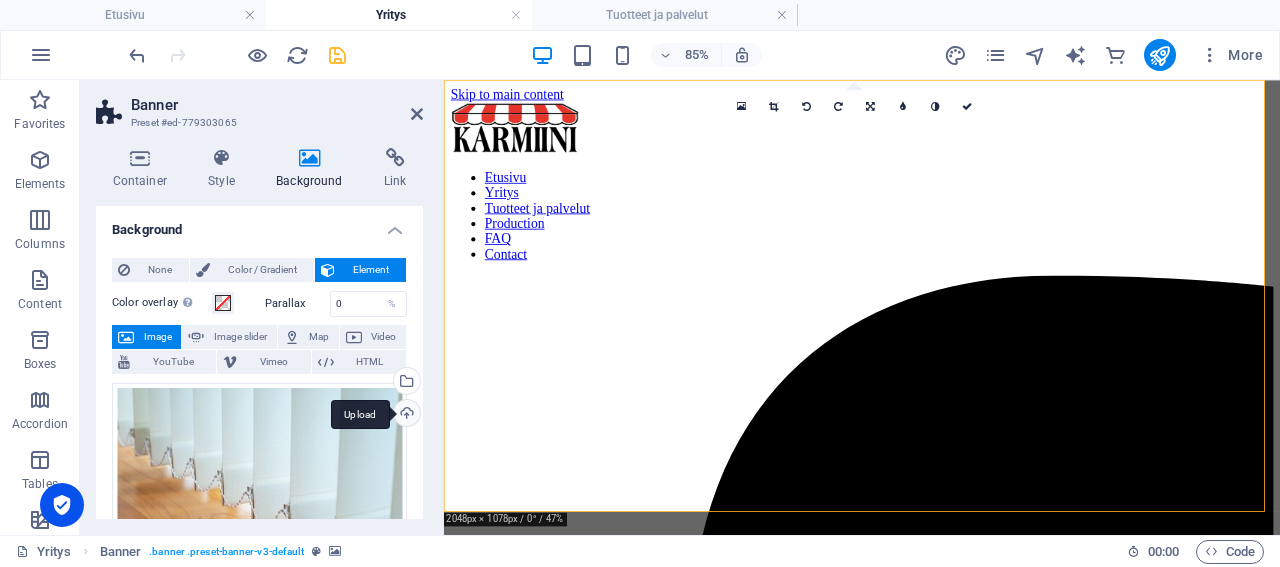 click on "Upload" at bounding box center [405, 415] 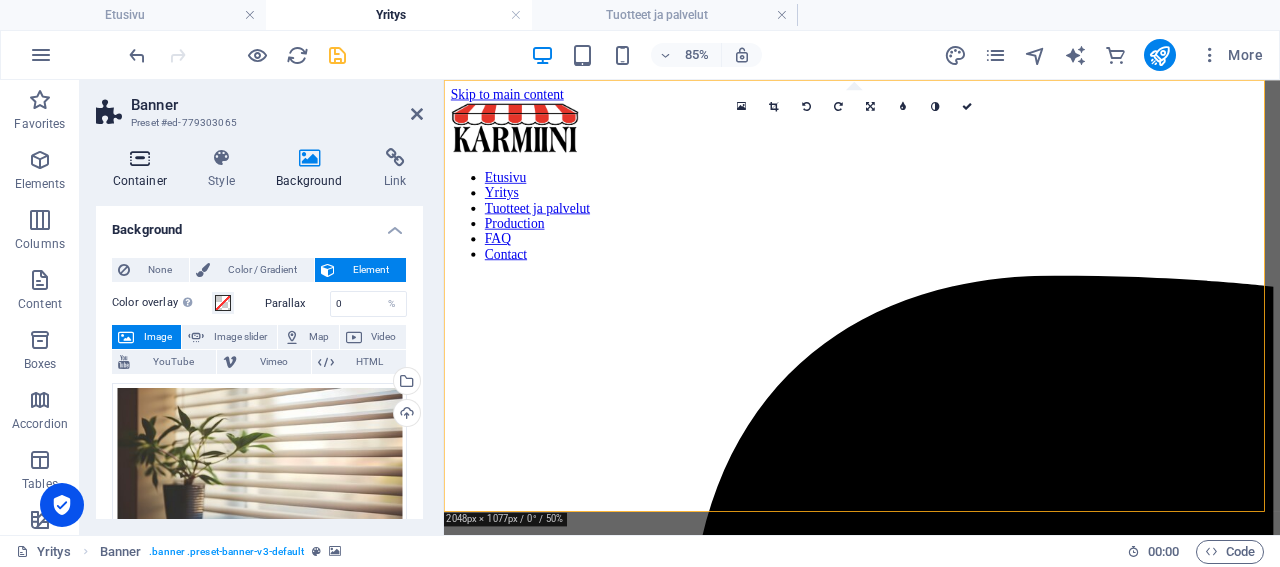 click at bounding box center (140, 158) 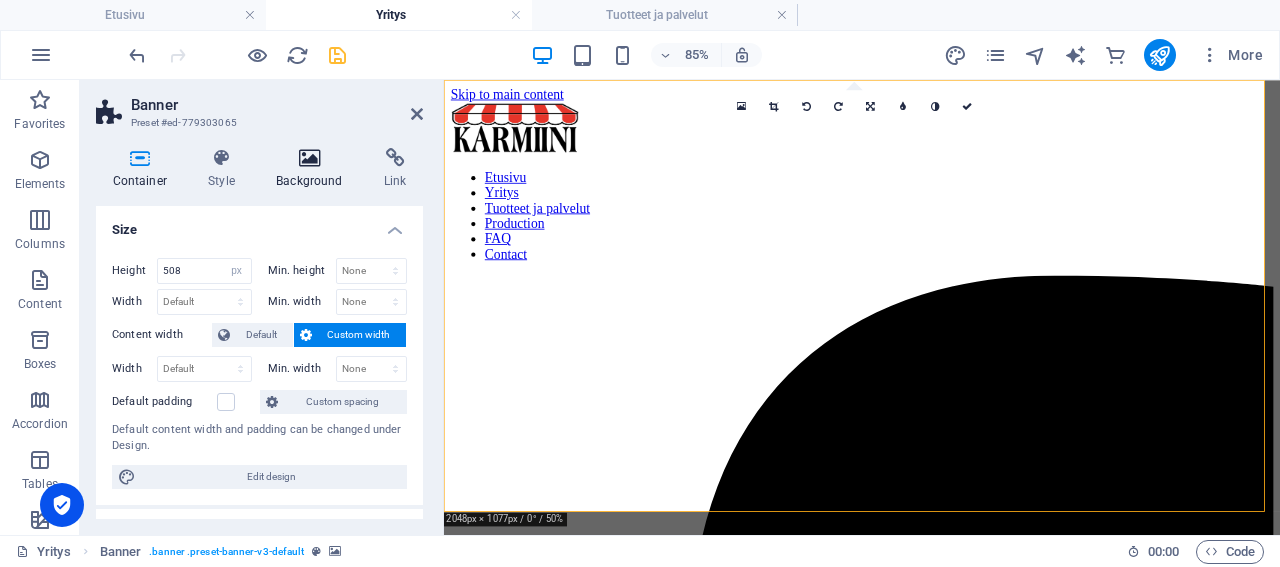 click on "Background" at bounding box center (314, 169) 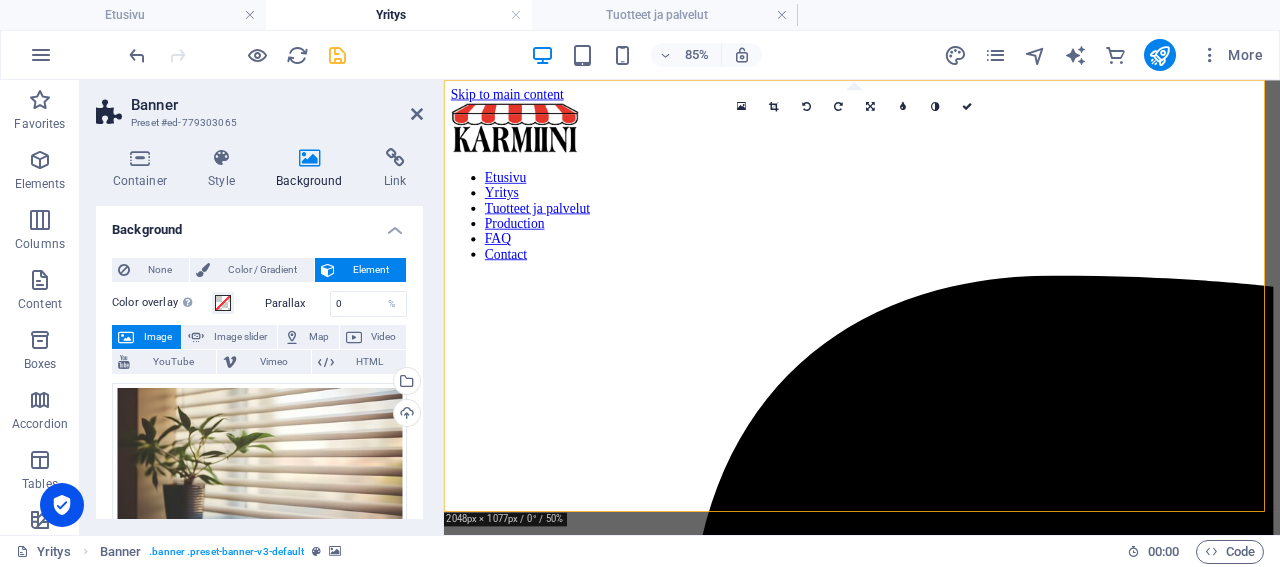 scroll, scrollTop: 96, scrollLeft: 0, axis: vertical 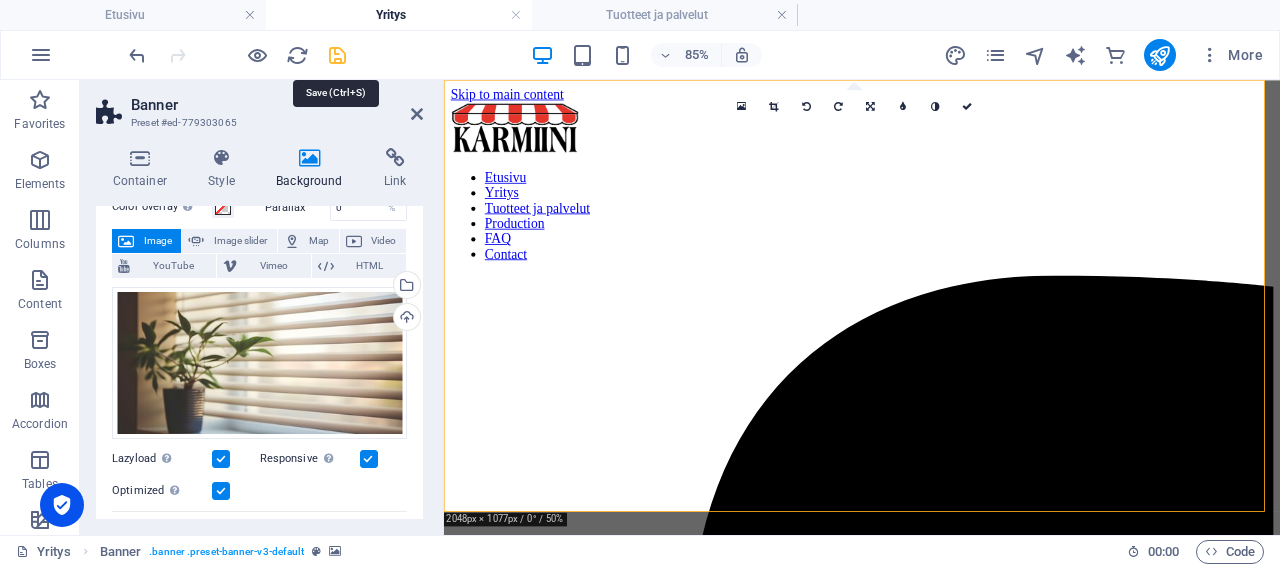 click at bounding box center (337, 55) 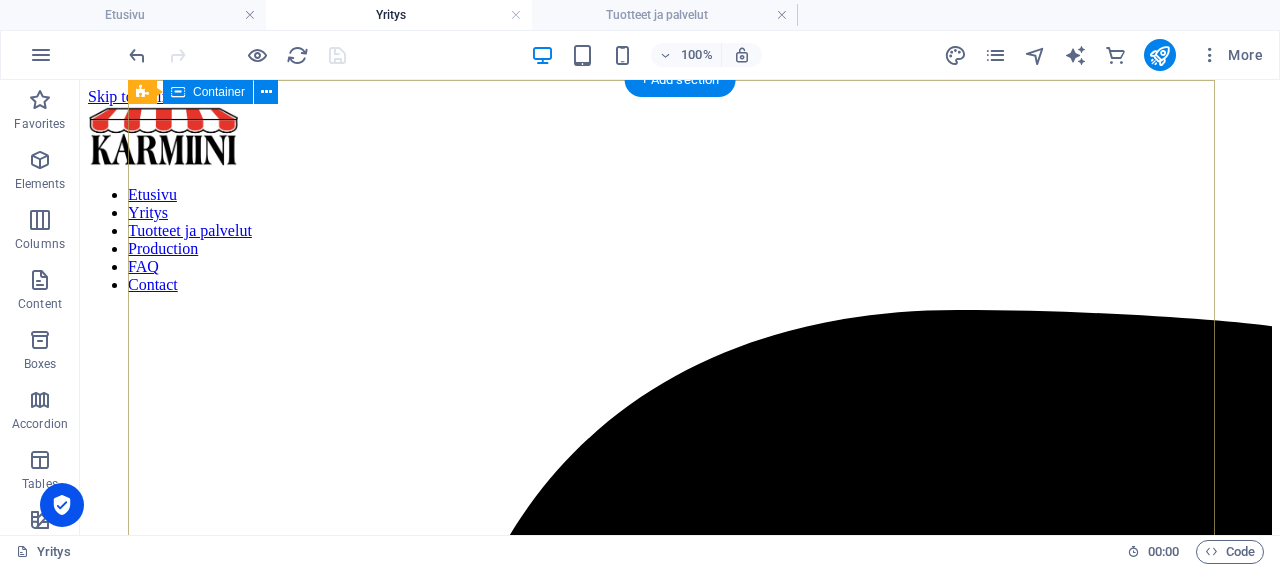 click on "Aurinkosuojauksen erikoisliike Etusivu  /  Meistä" at bounding box center [680, 8634] 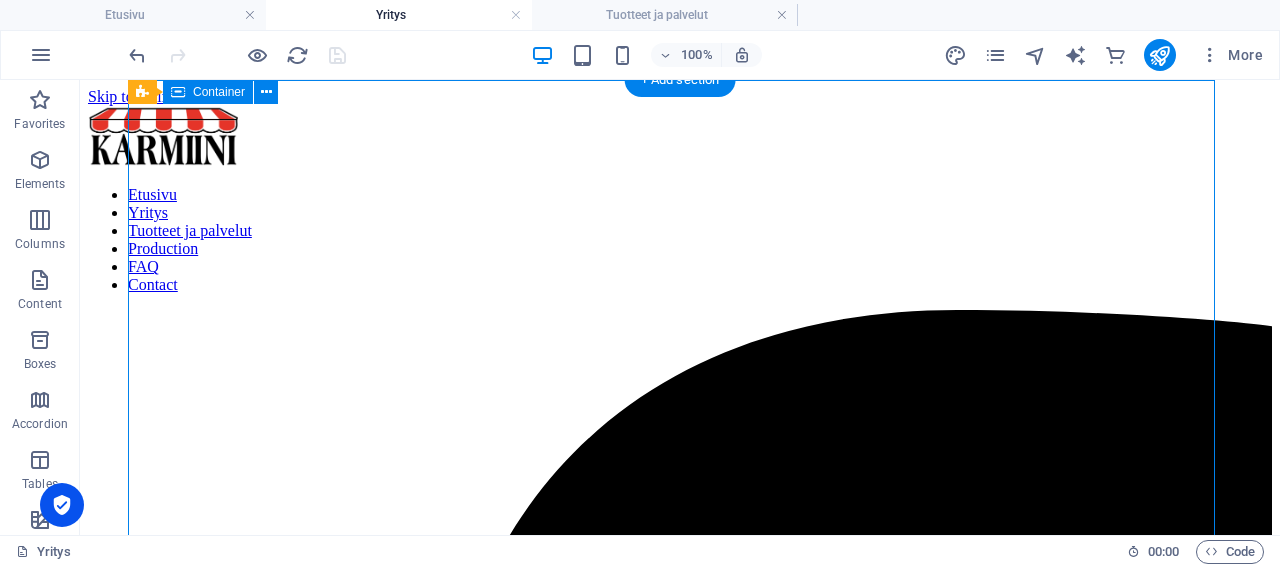 click on "Aurinkosuojauksen erikoisliike Etusivu  /  Meistä" at bounding box center (680, 8634) 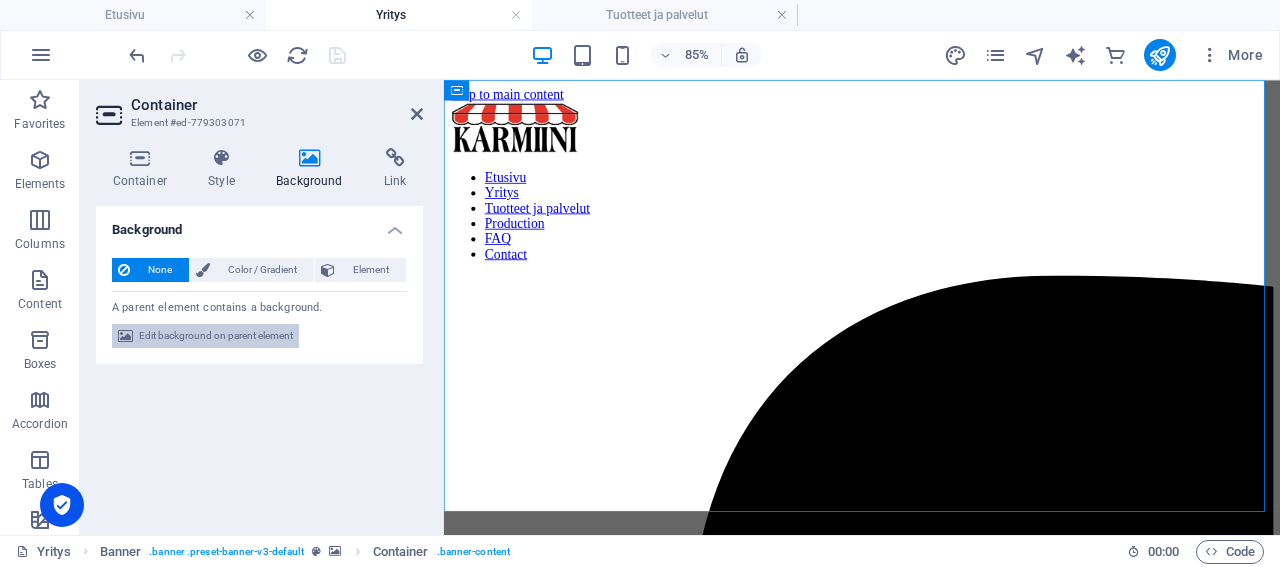 click on "Edit background on parent element" at bounding box center (216, 336) 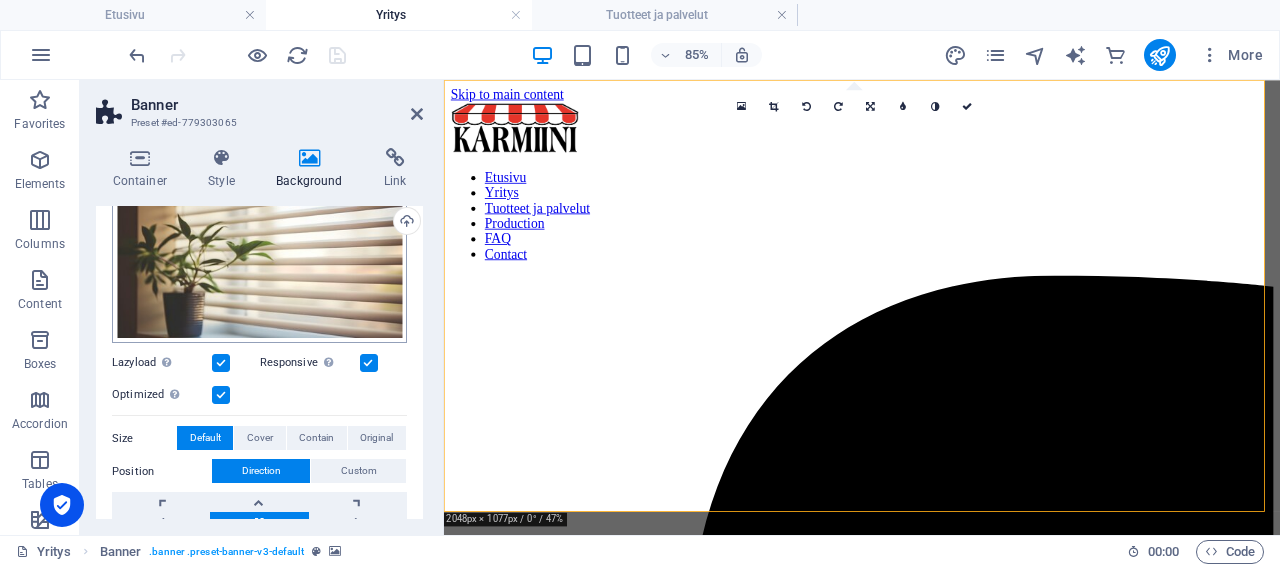 scroll, scrollTop: 0, scrollLeft: 0, axis: both 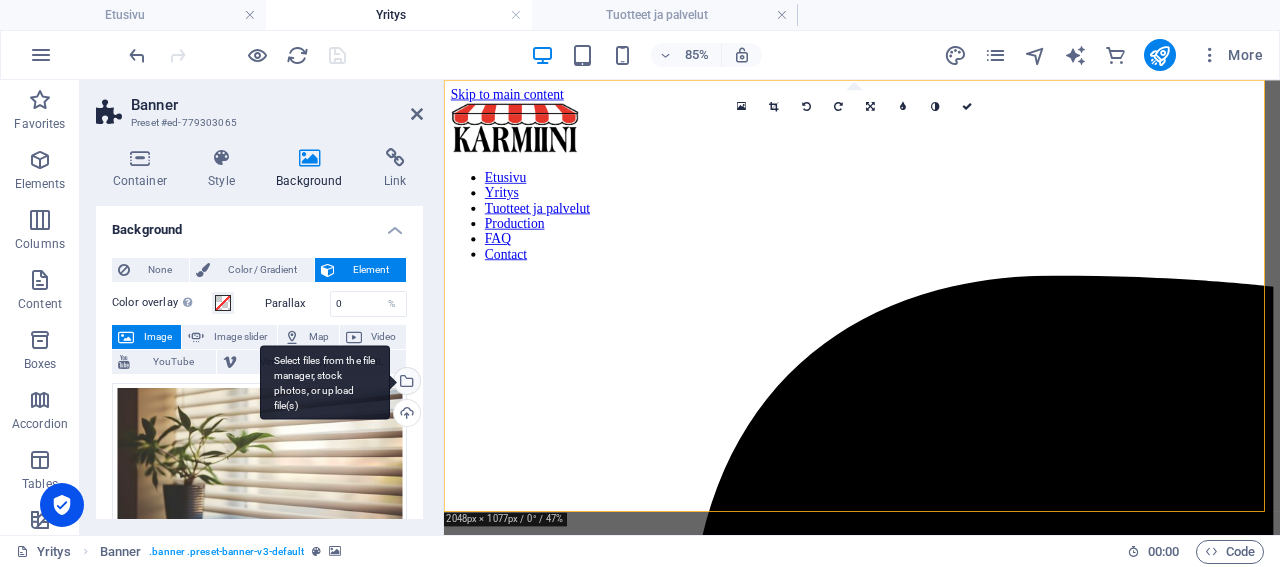 click on "Select files from the file manager, stock photos, or upload file(s)" at bounding box center [405, 383] 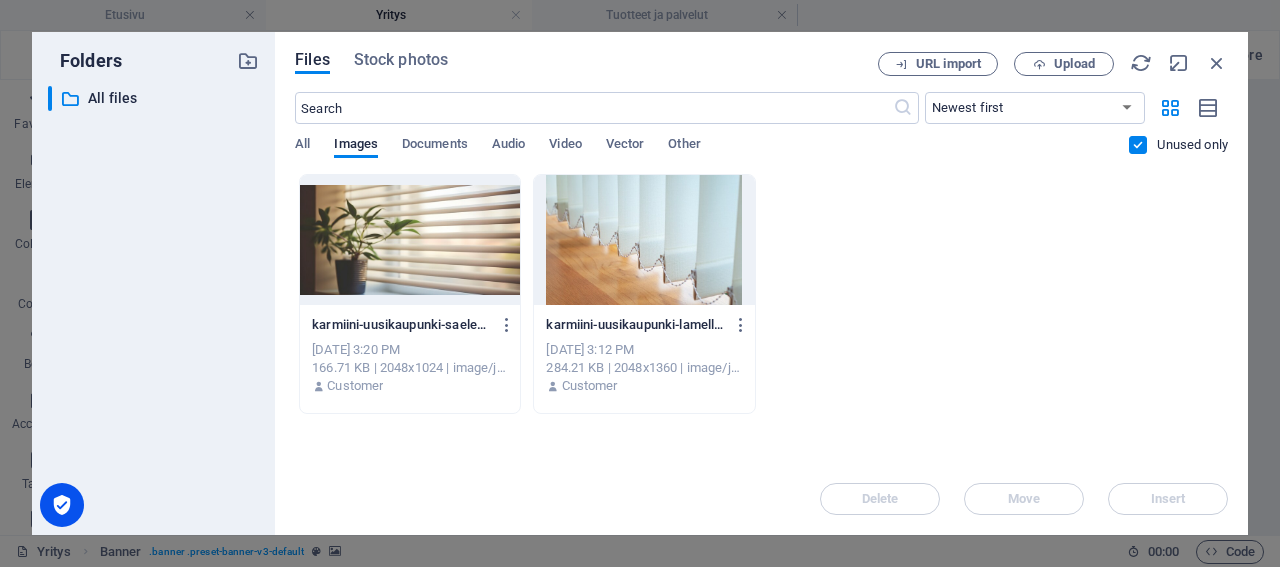 click at bounding box center [1138, 145] 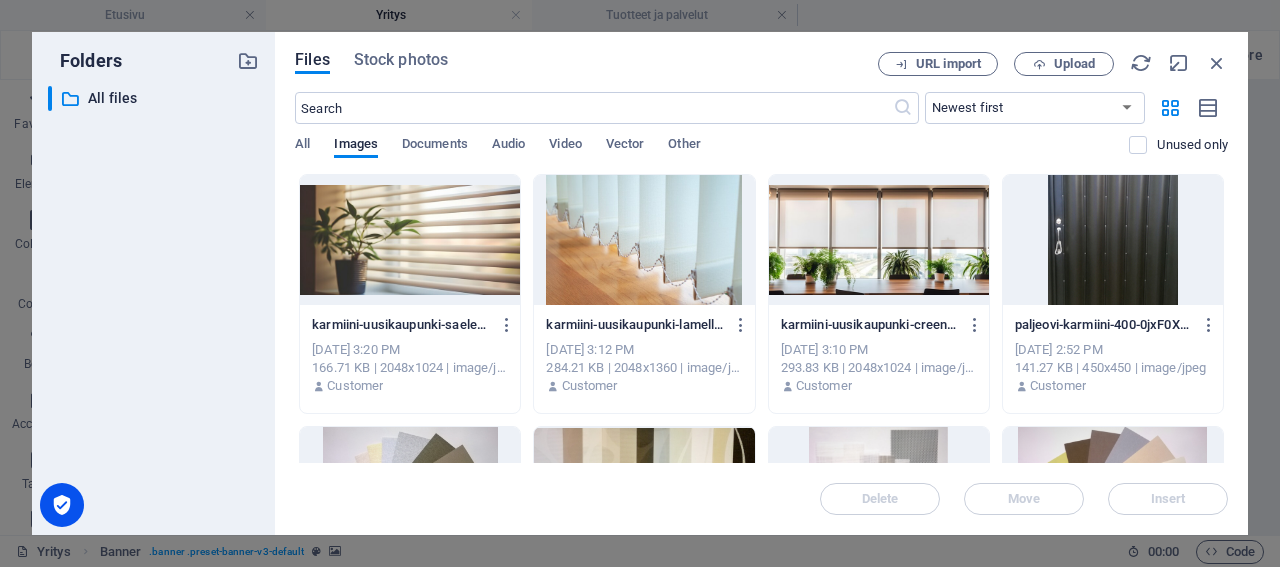 scroll, scrollTop: 288, scrollLeft: 0, axis: vertical 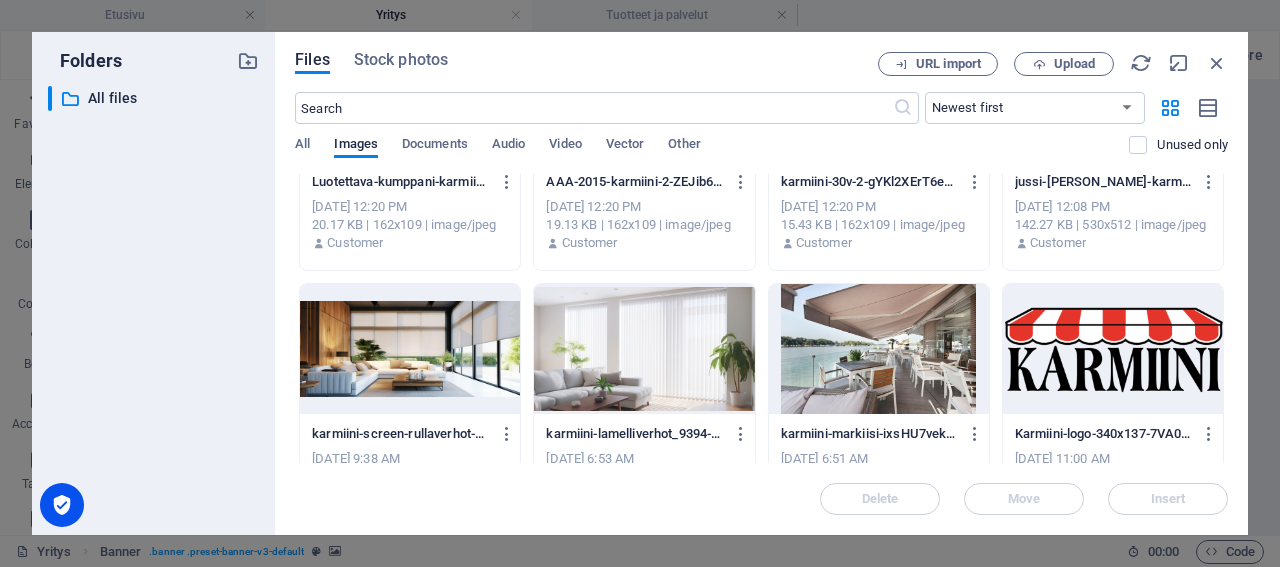 click at bounding box center (644, 349) 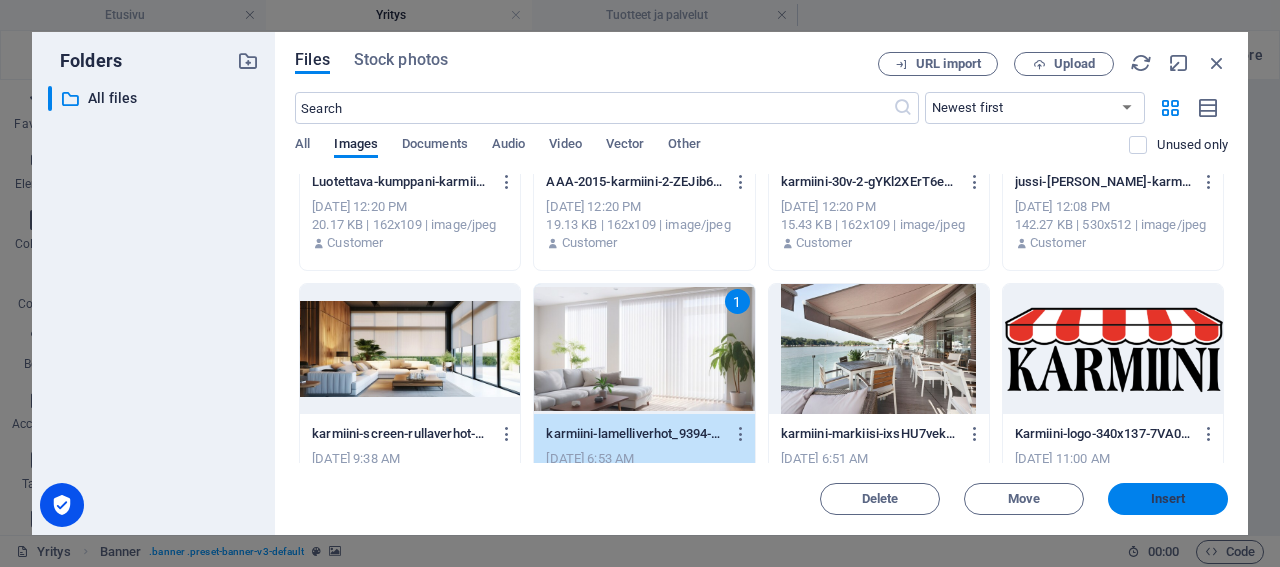 click on "Insert" at bounding box center (1168, 499) 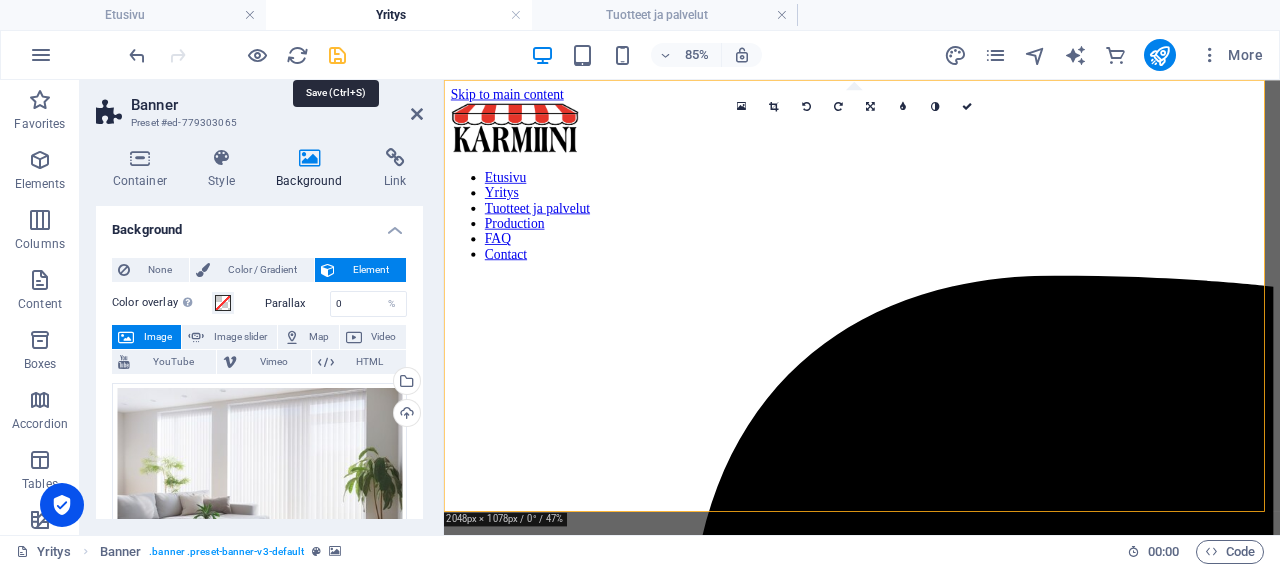 click at bounding box center [337, 55] 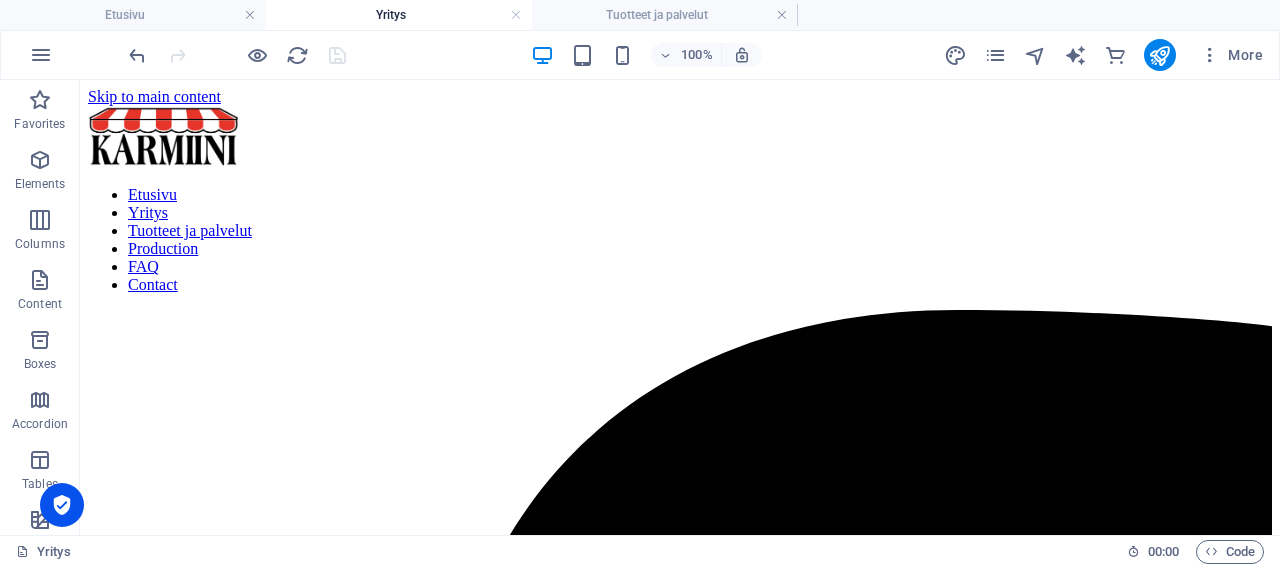 click on "Yritys" at bounding box center [399, 15] 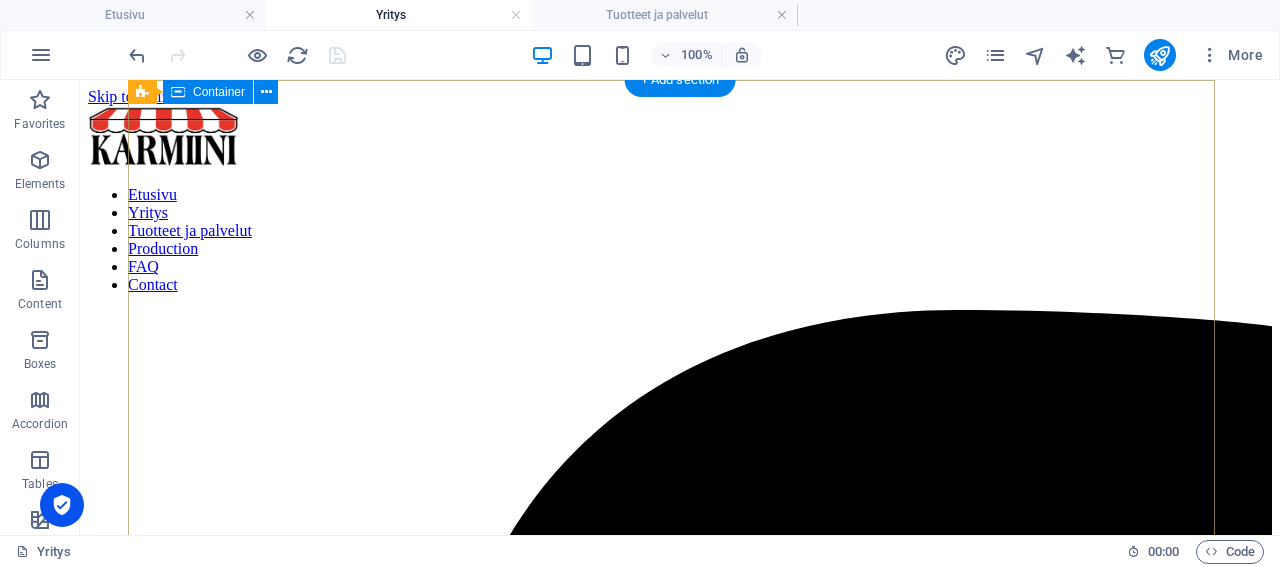 click on "Aurinkosuojauksen erikoisliike Etusivu  /  Meistä" at bounding box center [680, 8634] 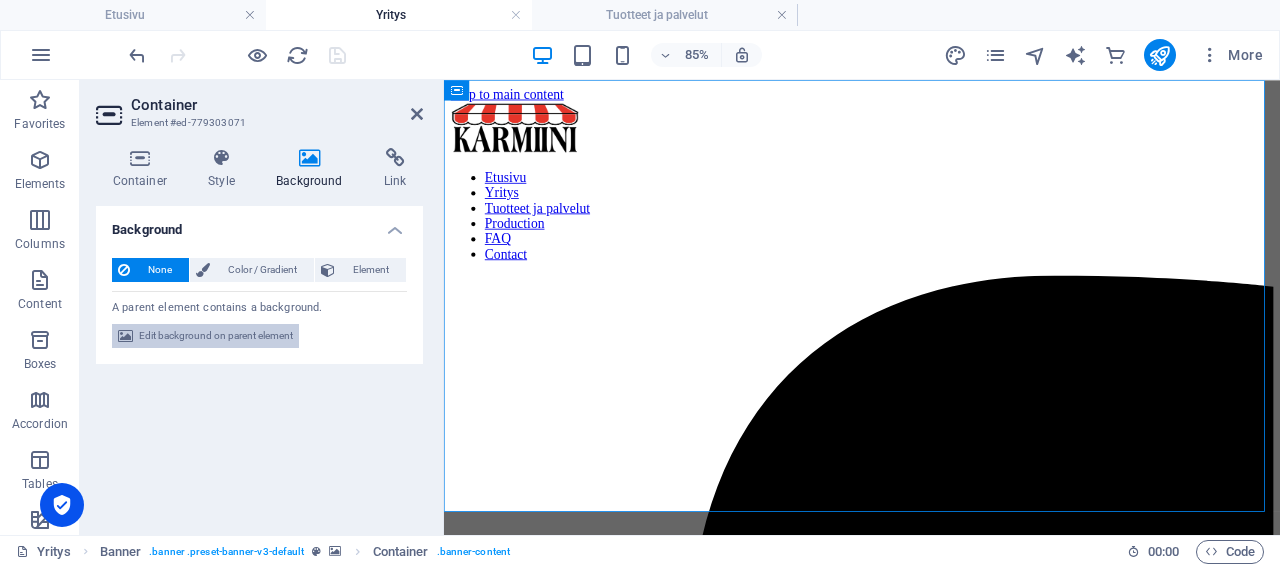 click on "Edit background on parent element" at bounding box center [216, 336] 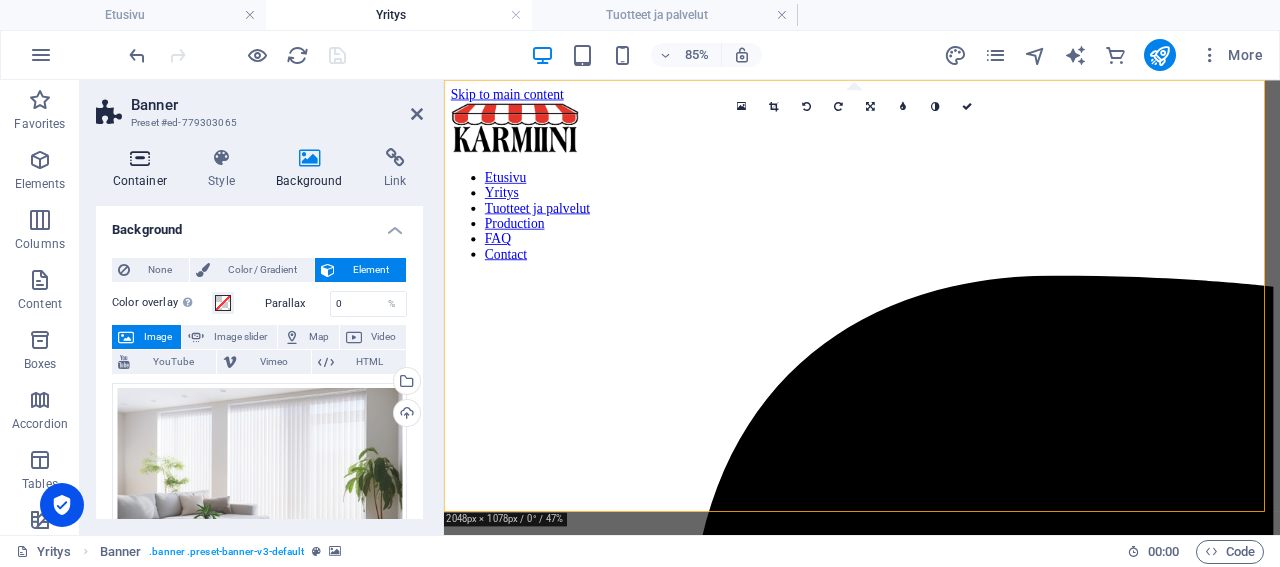 click at bounding box center (140, 158) 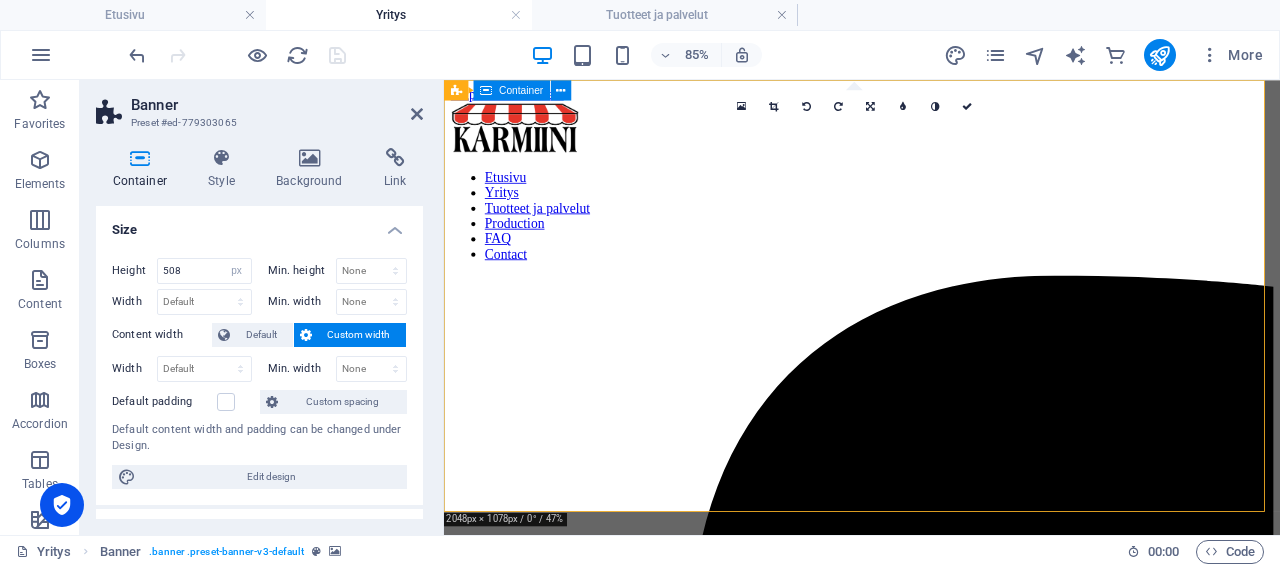 scroll, scrollTop: 207, scrollLeft: 0, axis: vertical 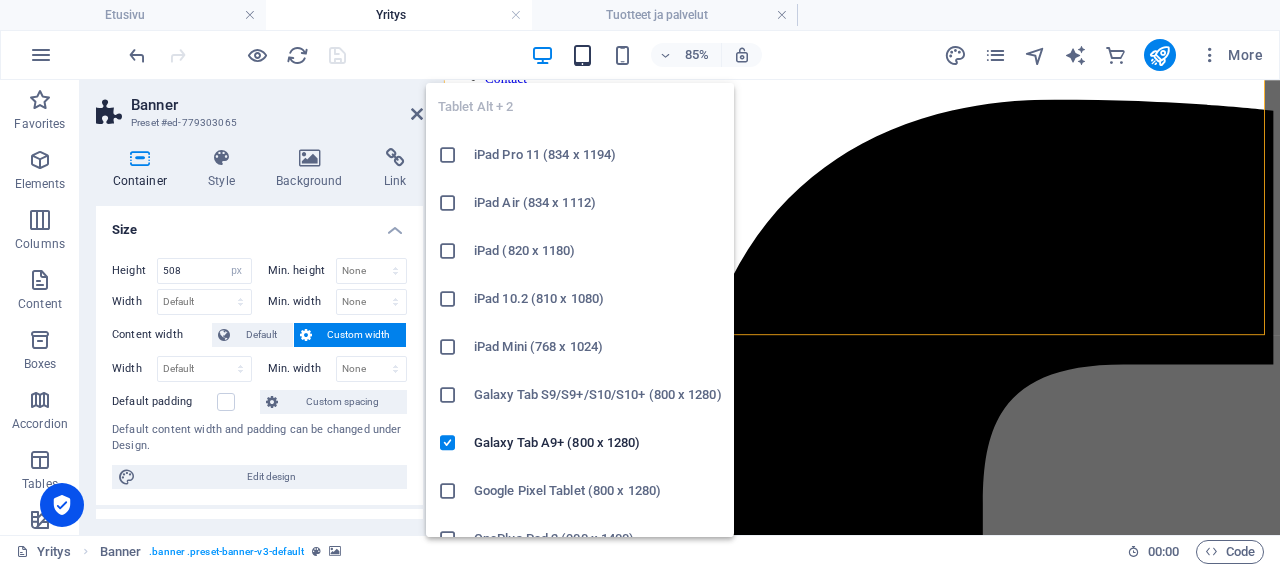click at bounding box center [582, 55] 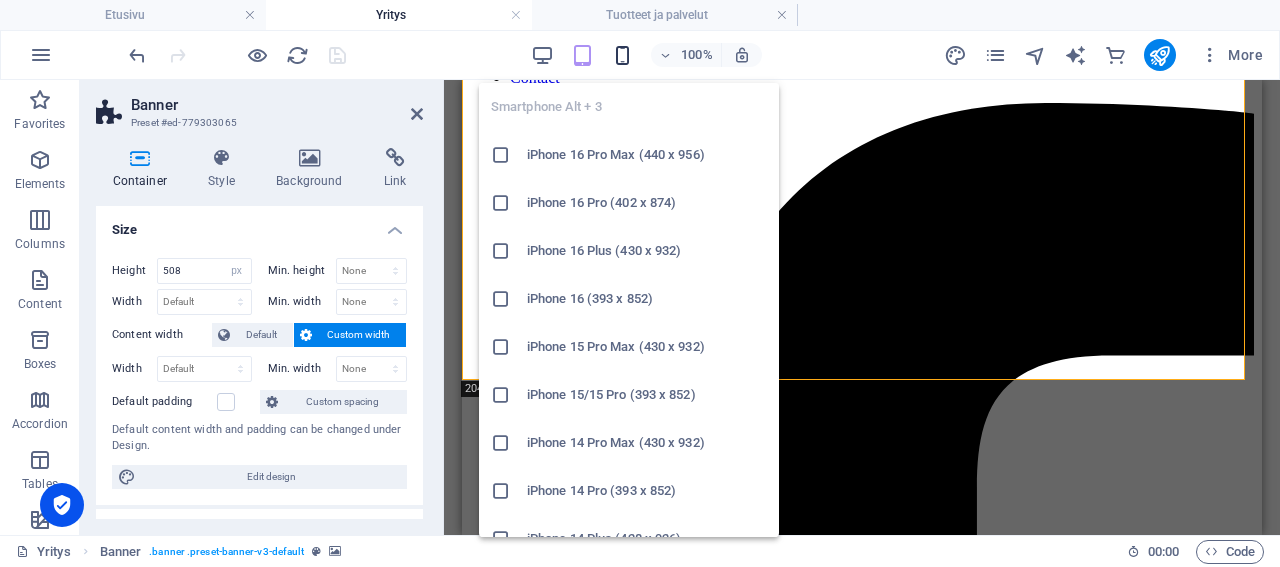 click at bounding box center [622, 55] 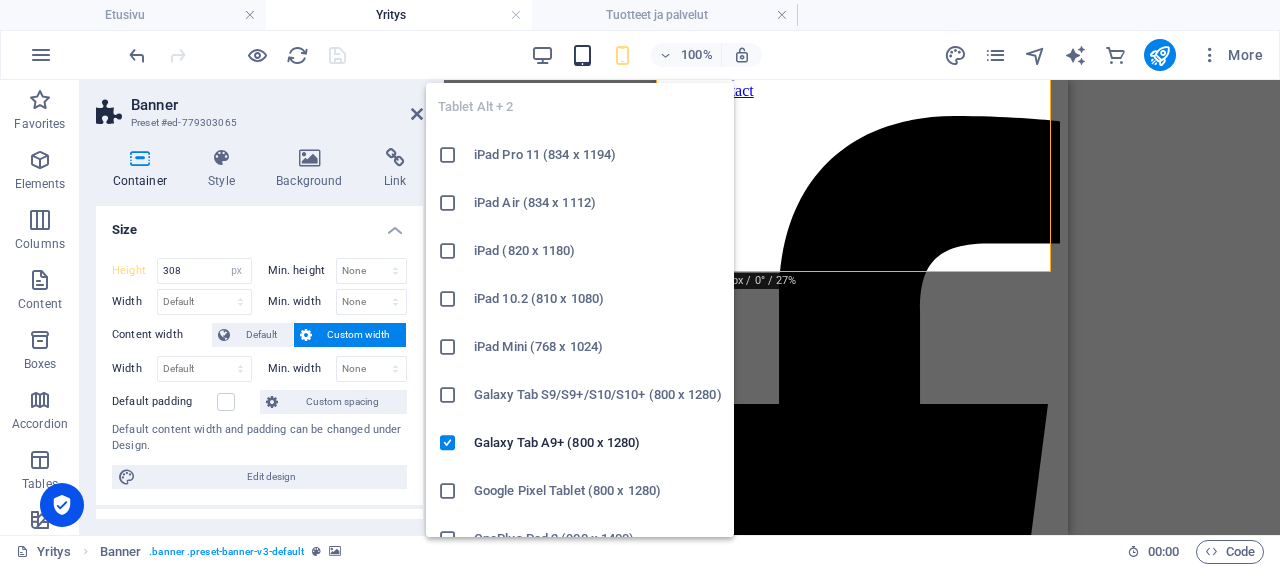 click at bounding box center [582, 55] 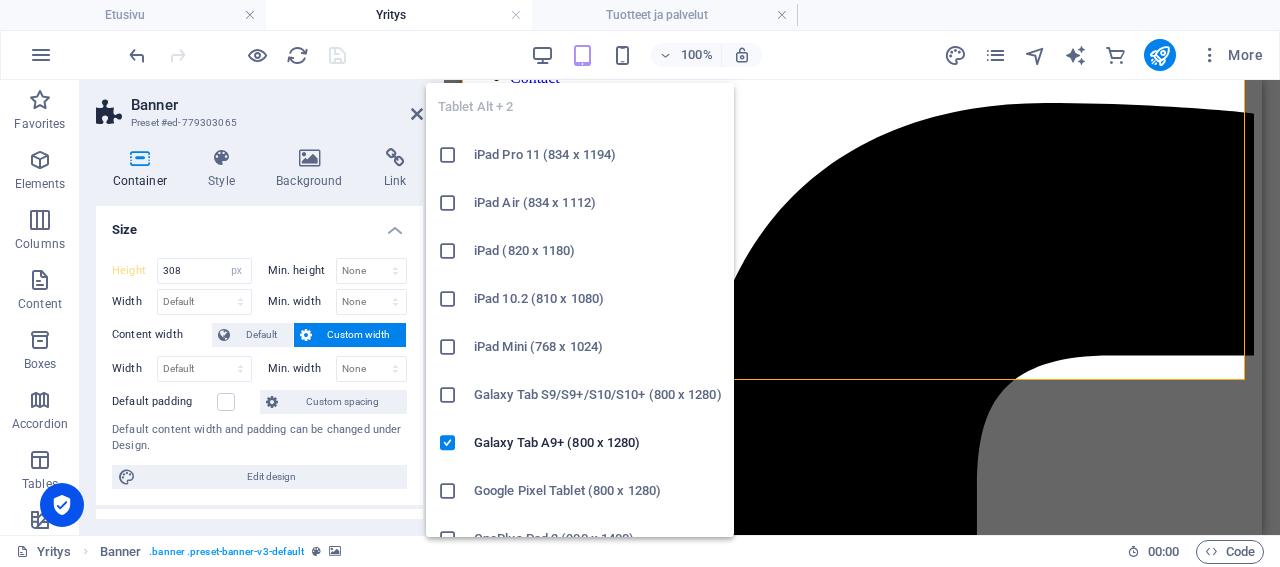 type on "508" 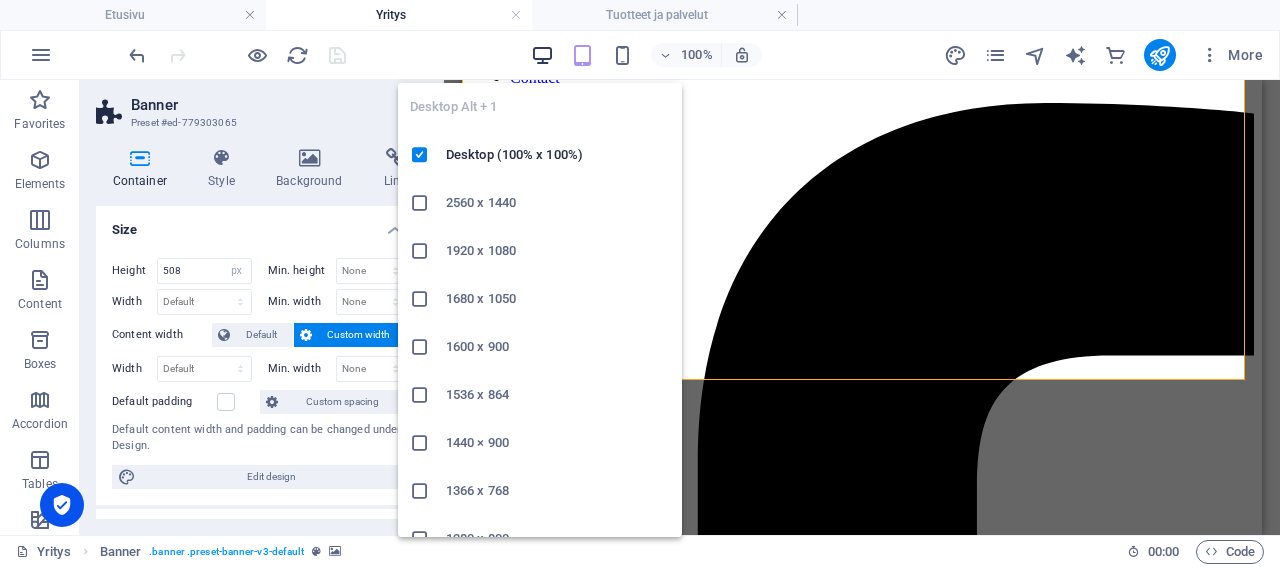 click at bounding box center (542, 55) 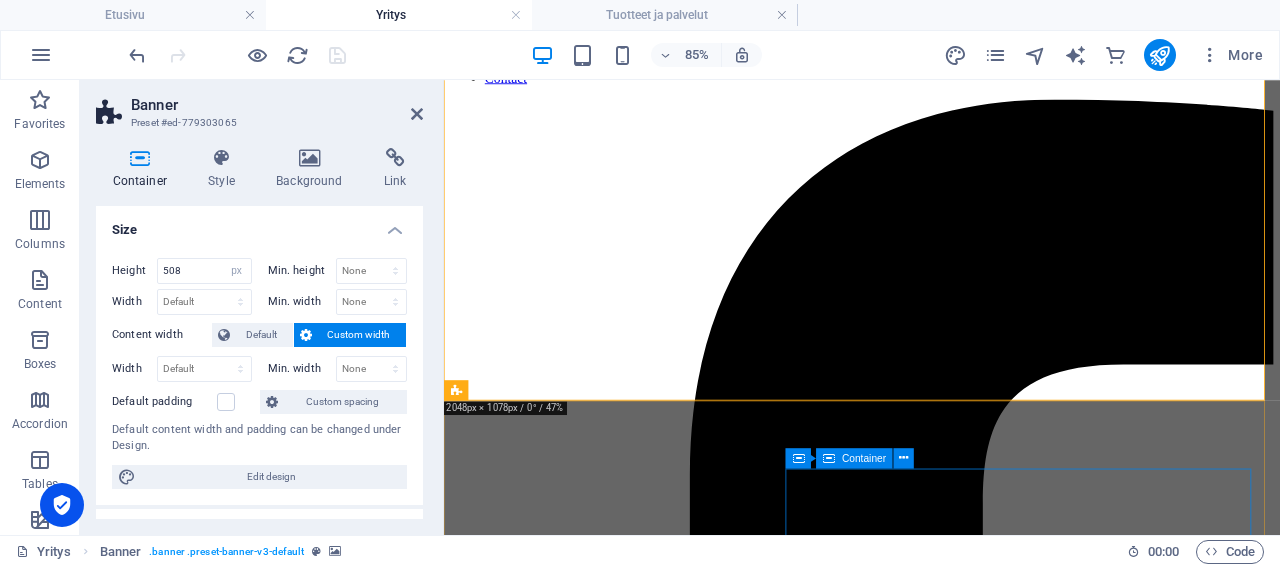 scroll, scrollTop: 0, scrollLeft: 0, axis: both 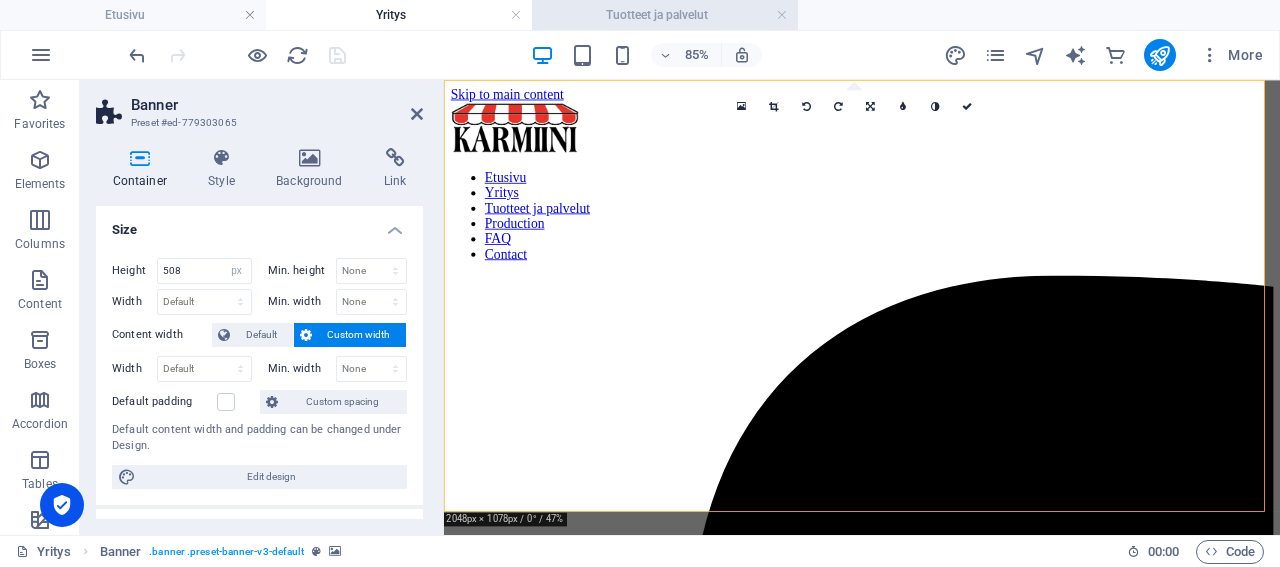 click on "Tuotteet ja palvelut" at bounding box center (665, 15) 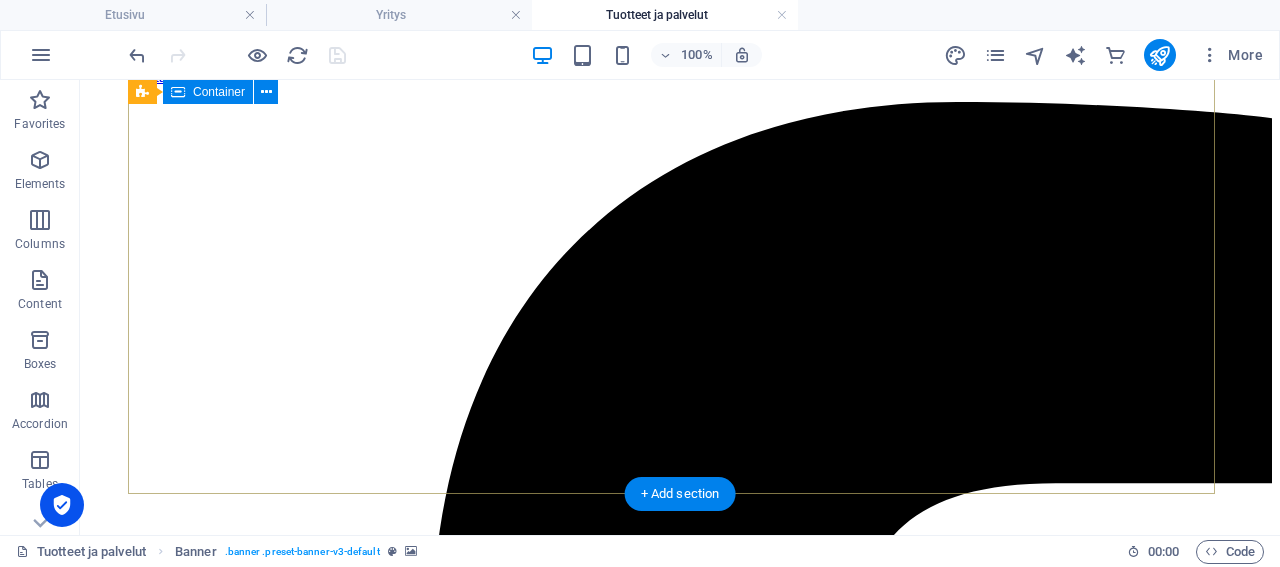 scroll, scrollTop: 0, scrollLeft: 0, axis: both 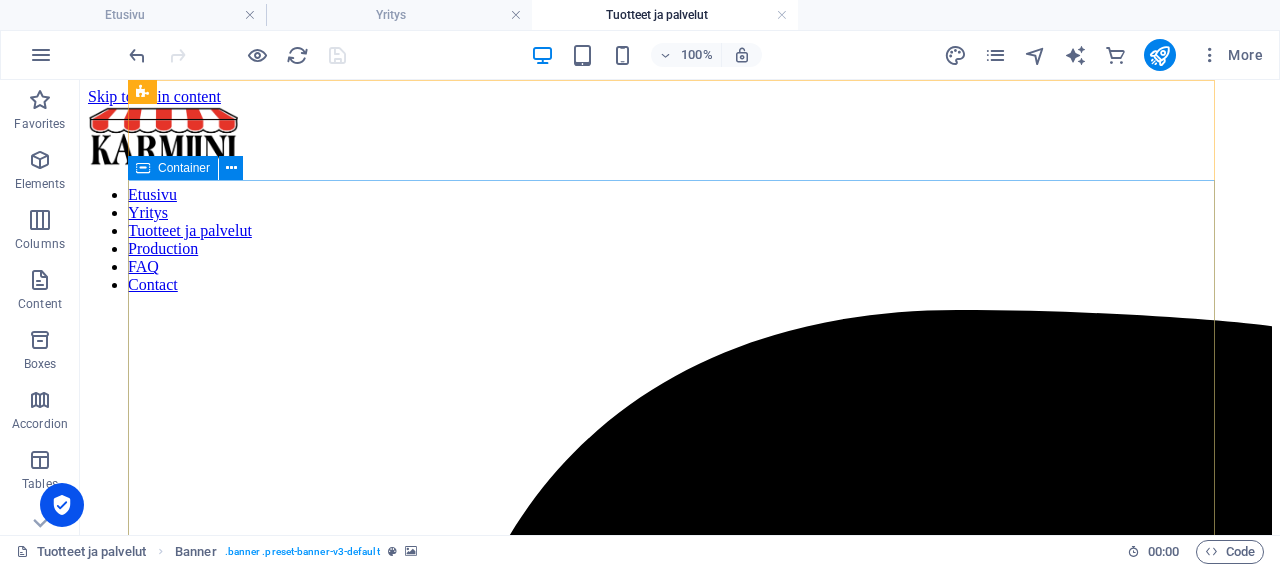 click on "Container" at bounding box center [184, 168] 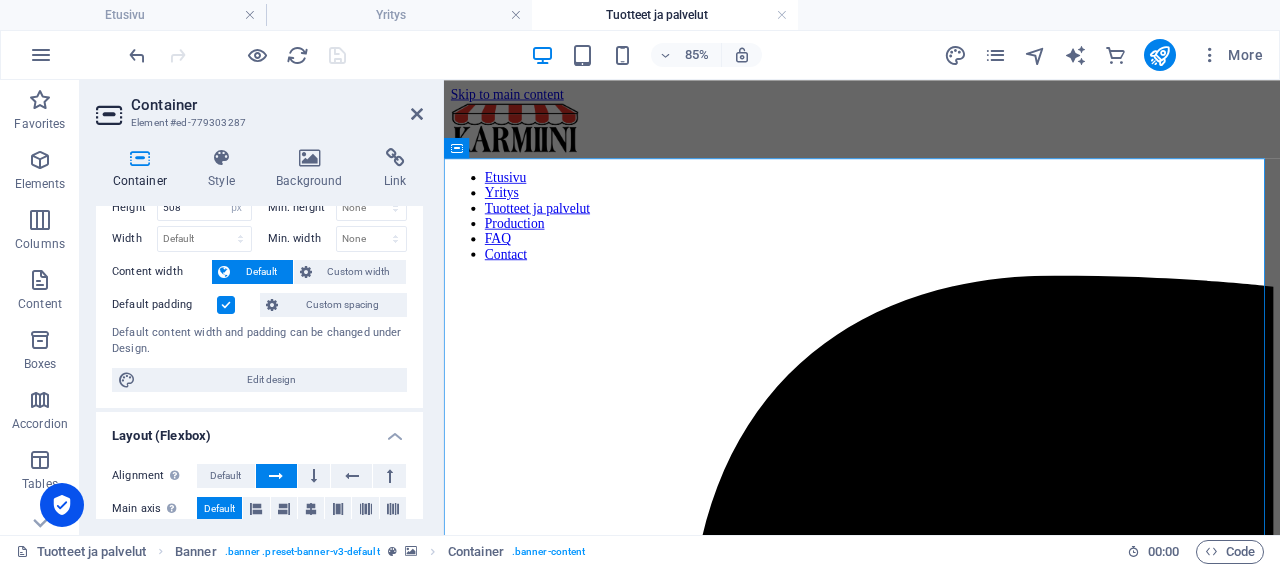 scroll, scrollTop: 0, scrollLeft: 0, axis: both 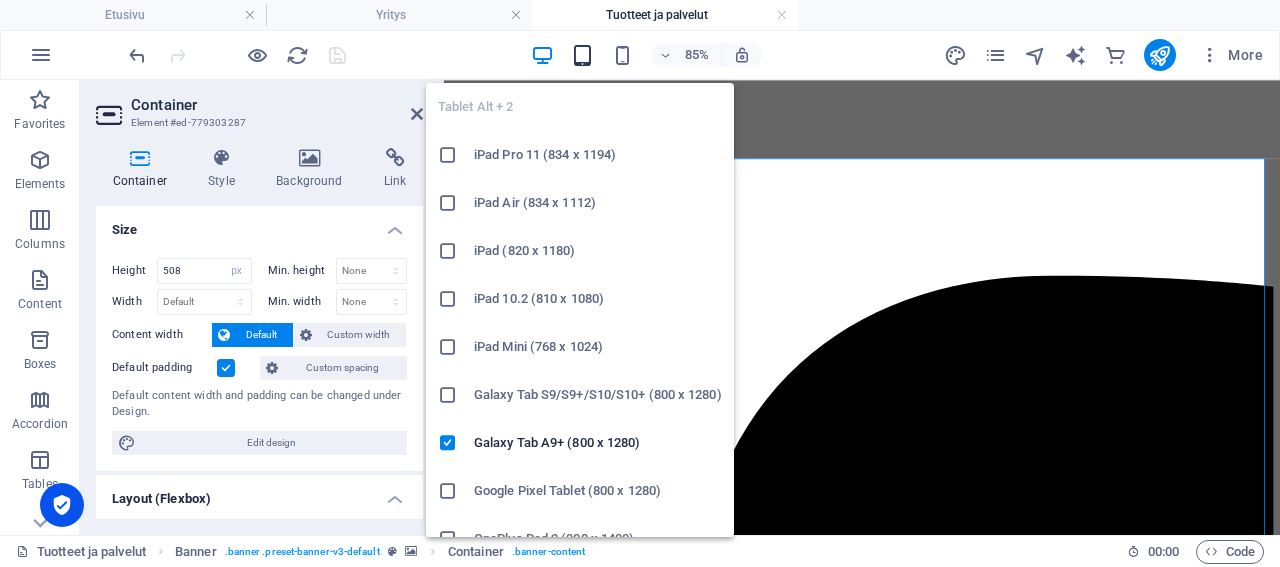 click at bounding box center (582, 55) 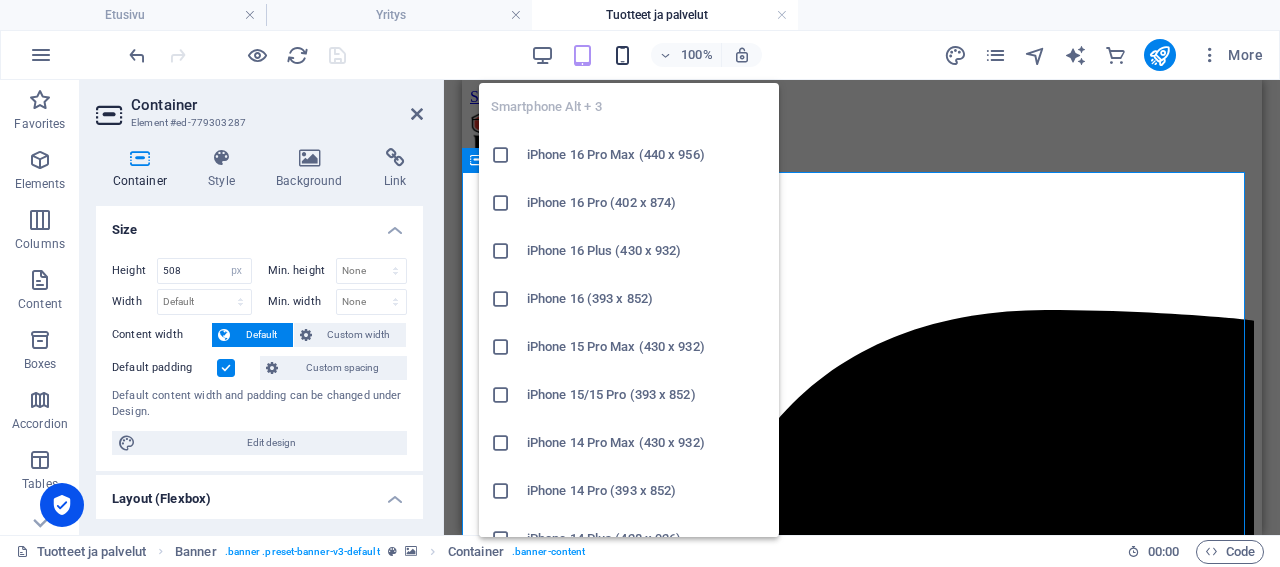 click at bounding box center [622, 55] 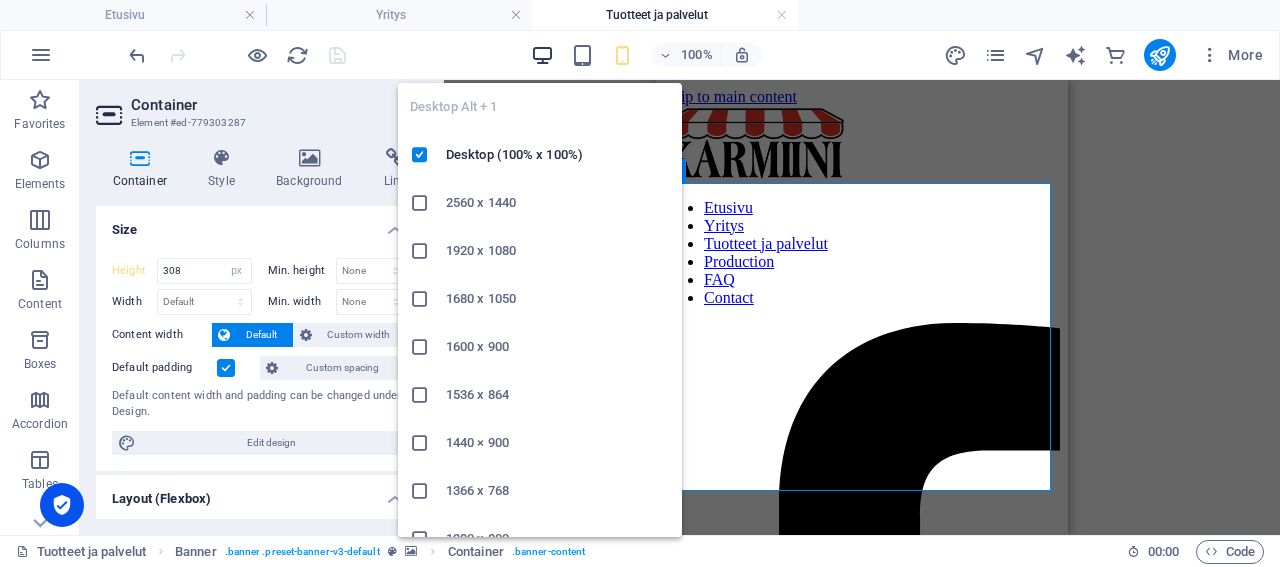 click at bounding box center (542, 55) 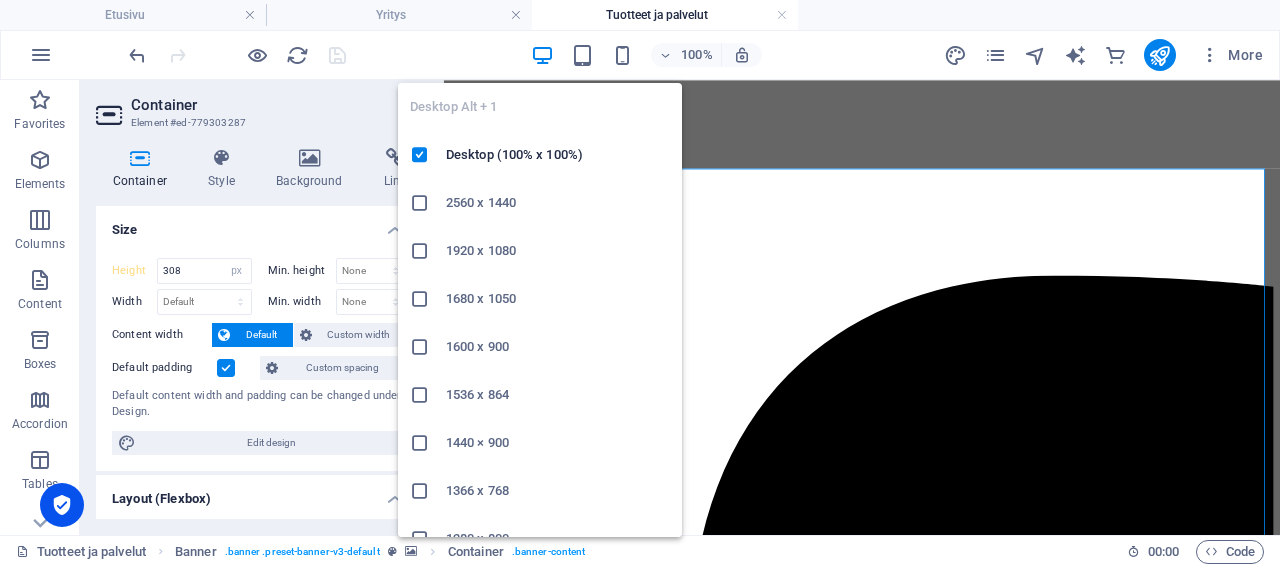 type on "508" 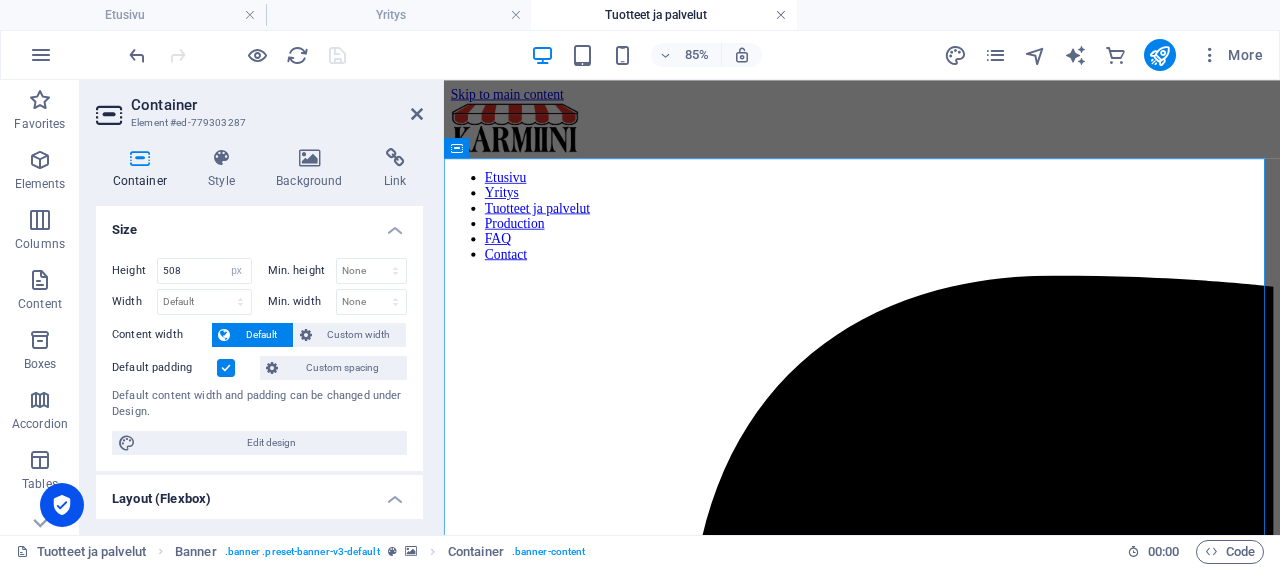 click at bounding box center (781, 15) 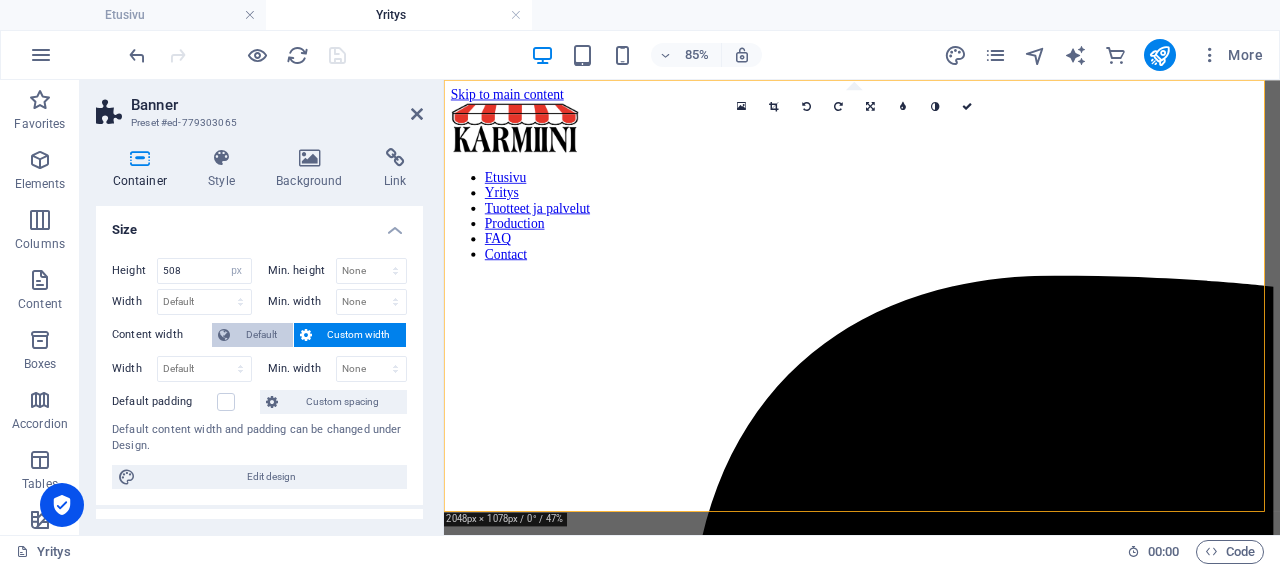 click on "Default" at bounding box center (261, 335) 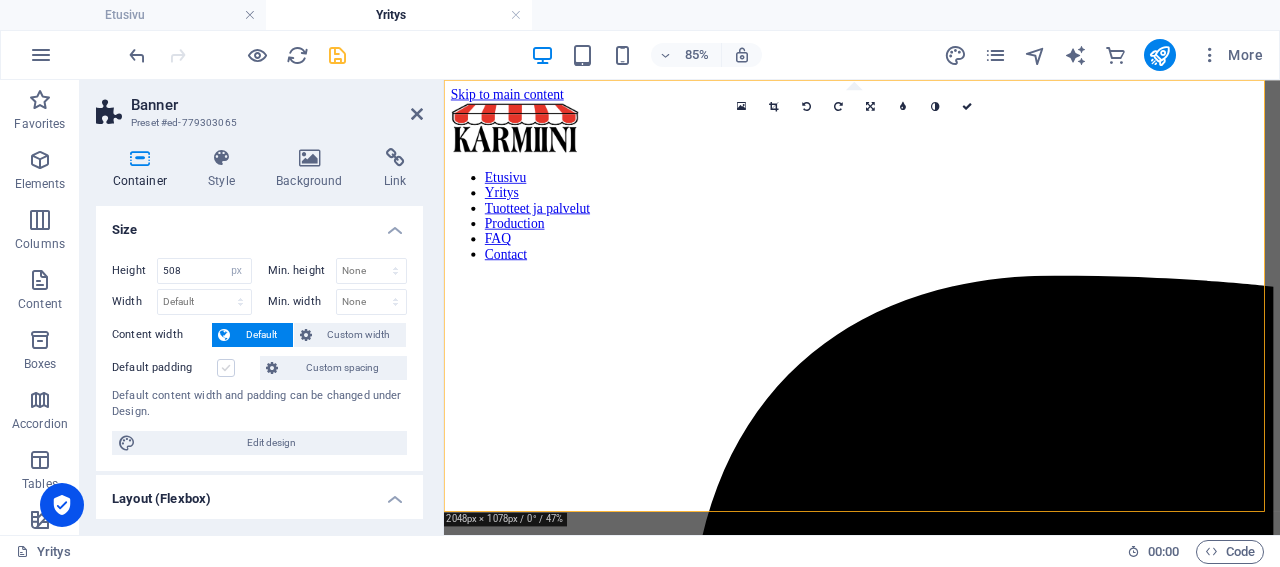 click at bounding box center (226, 368) 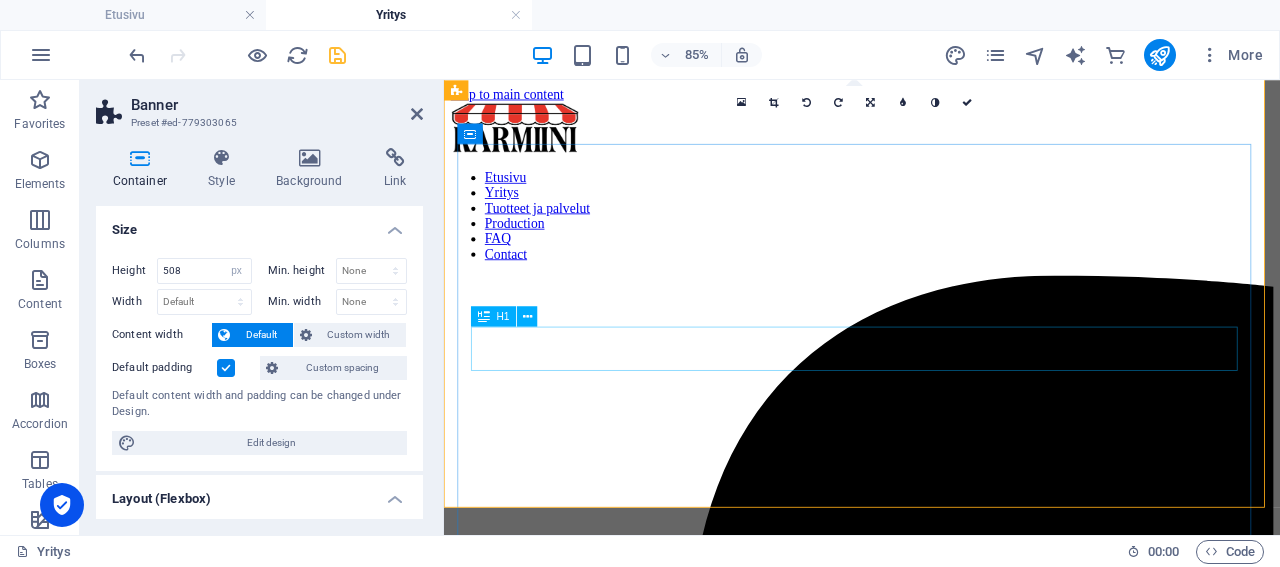 scroll, scrollTop: 104, scrollLeft: 0, axis: vertical 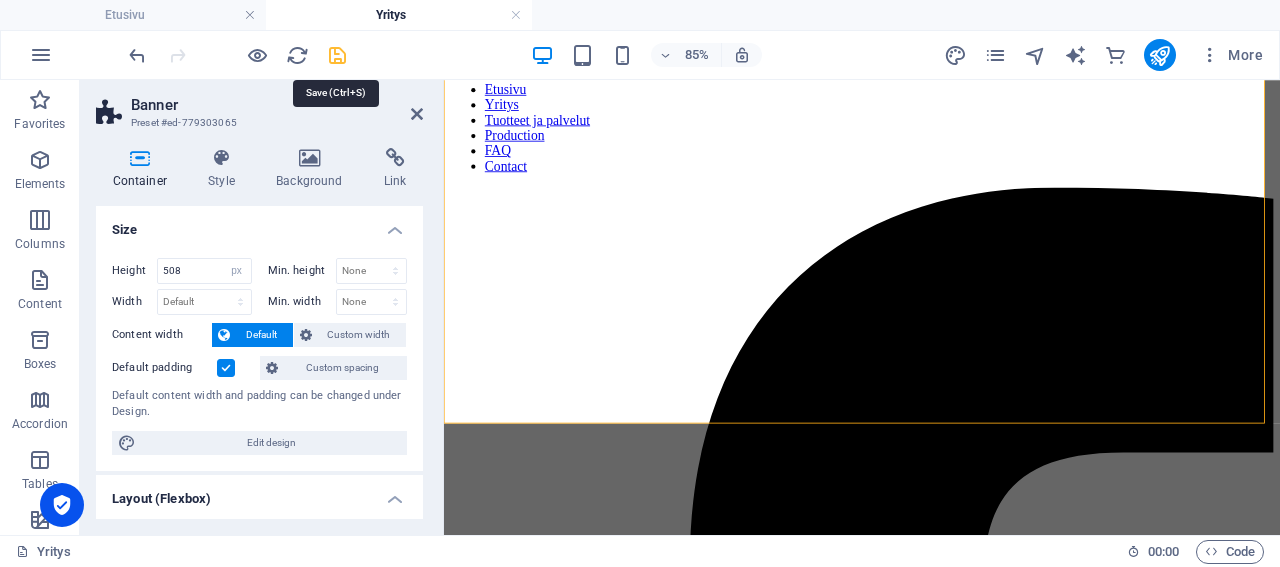 click at bounding box center [337, 55] 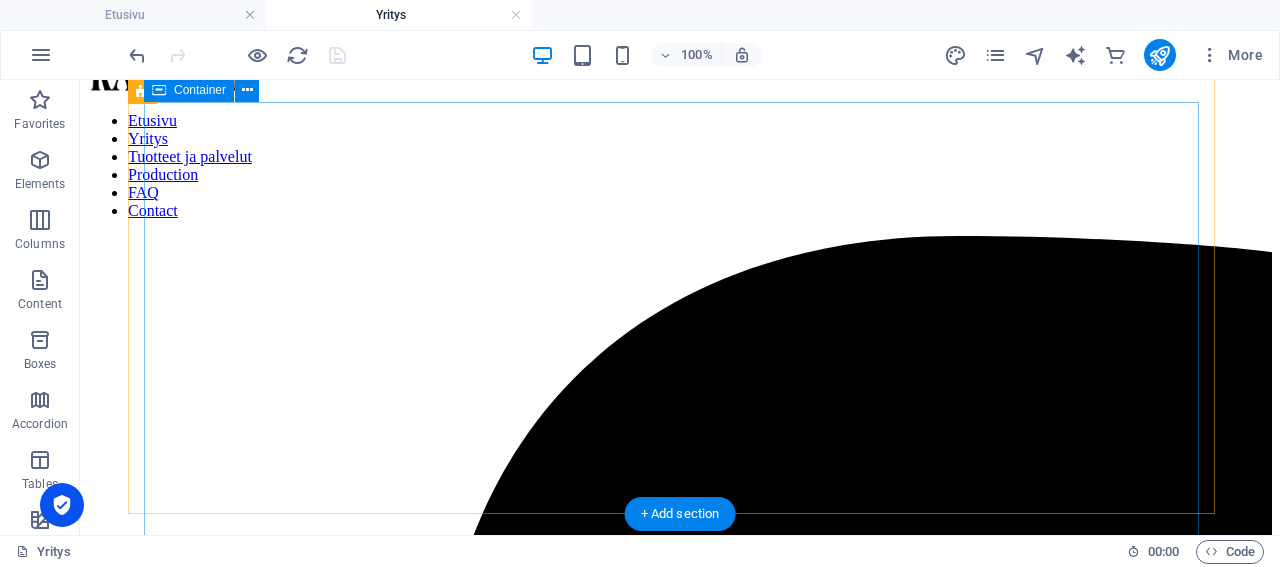 scroll, scrollTop: 104, scrollLeft: 0, axis: vertical 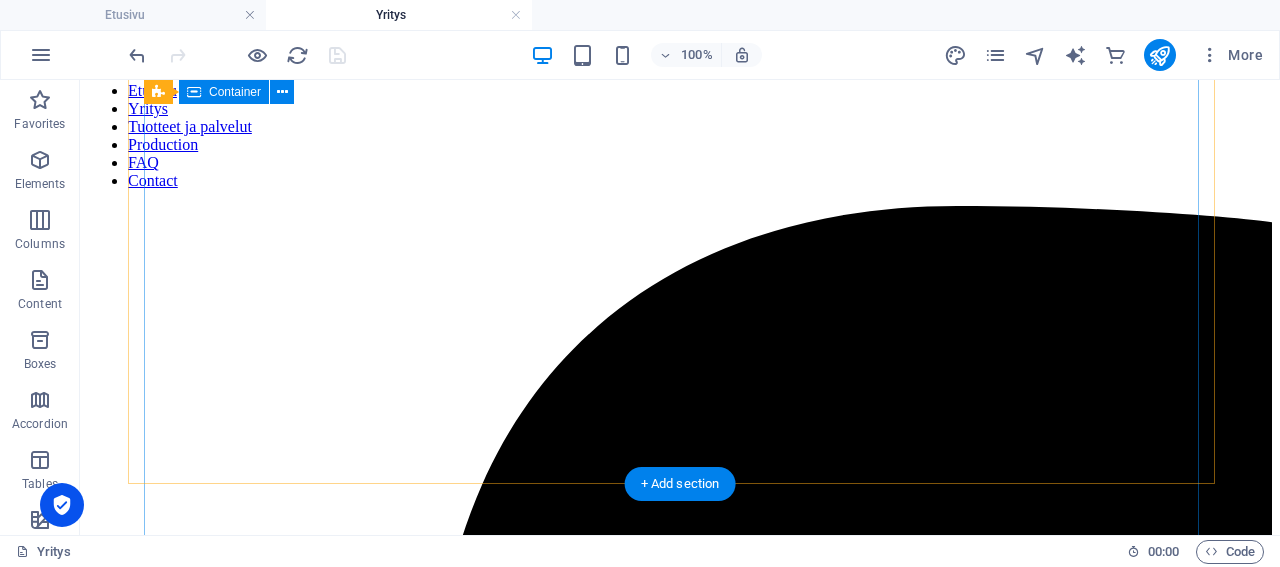 click on "Aurinkosuojauksen erikoisliike Etusivu  /  Meistä" at bounding box center [680, 8530] 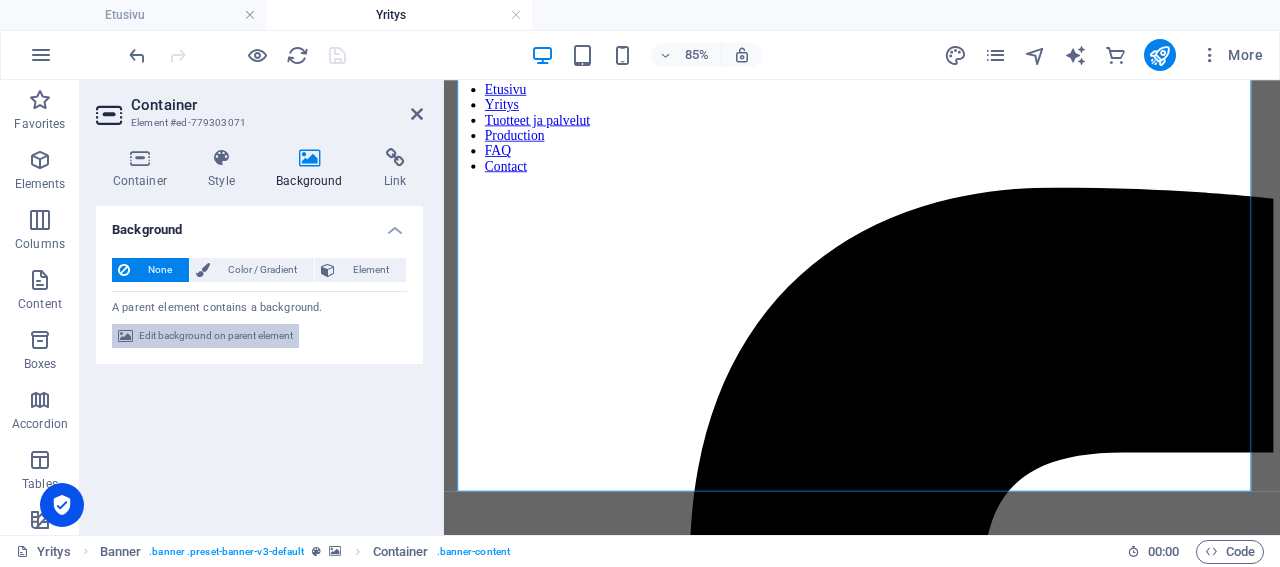 click on "Edit background on parent element" at bounding box center (216, 336) 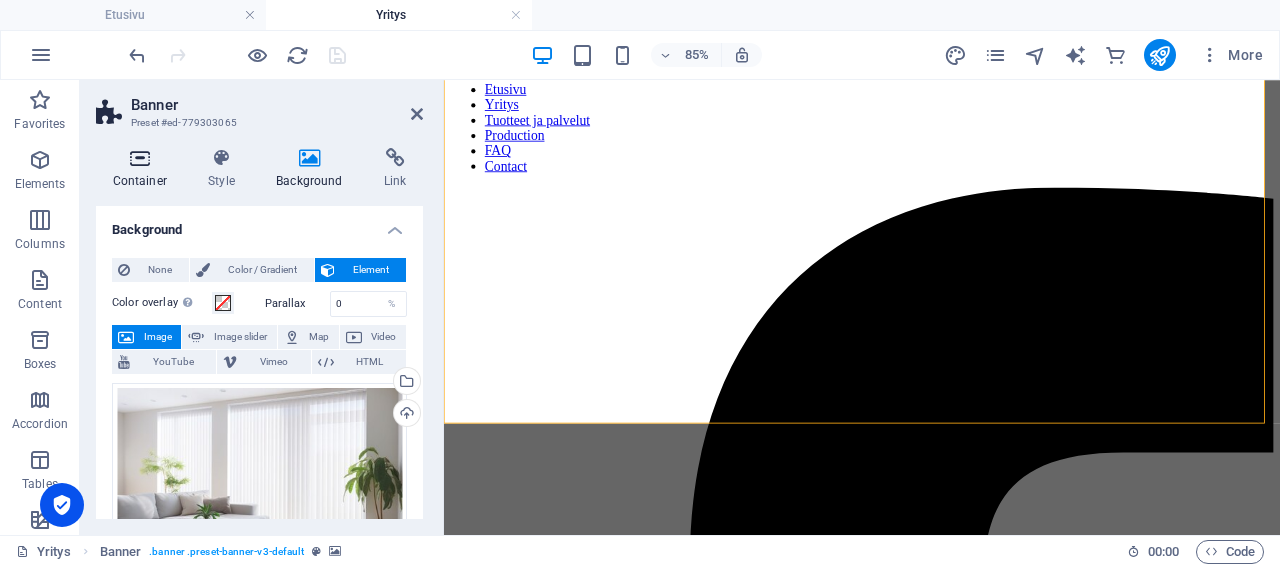 click on "Container" at bounding box center (144, 169) 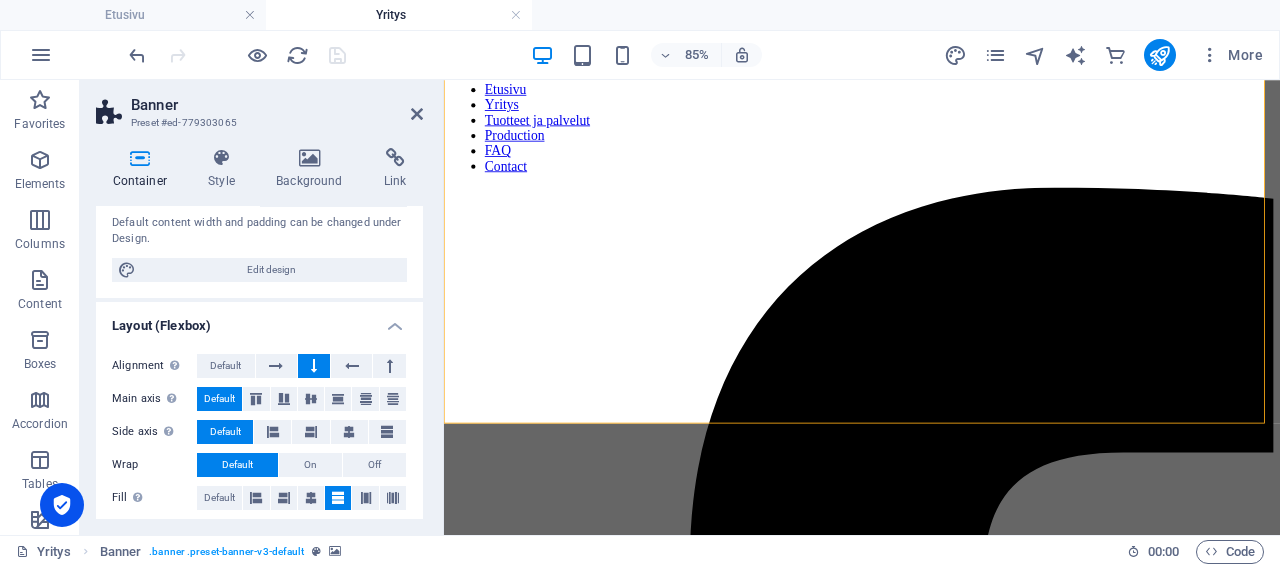 scroll, scrollTop: 0, scrollLeft: 0, axis: both 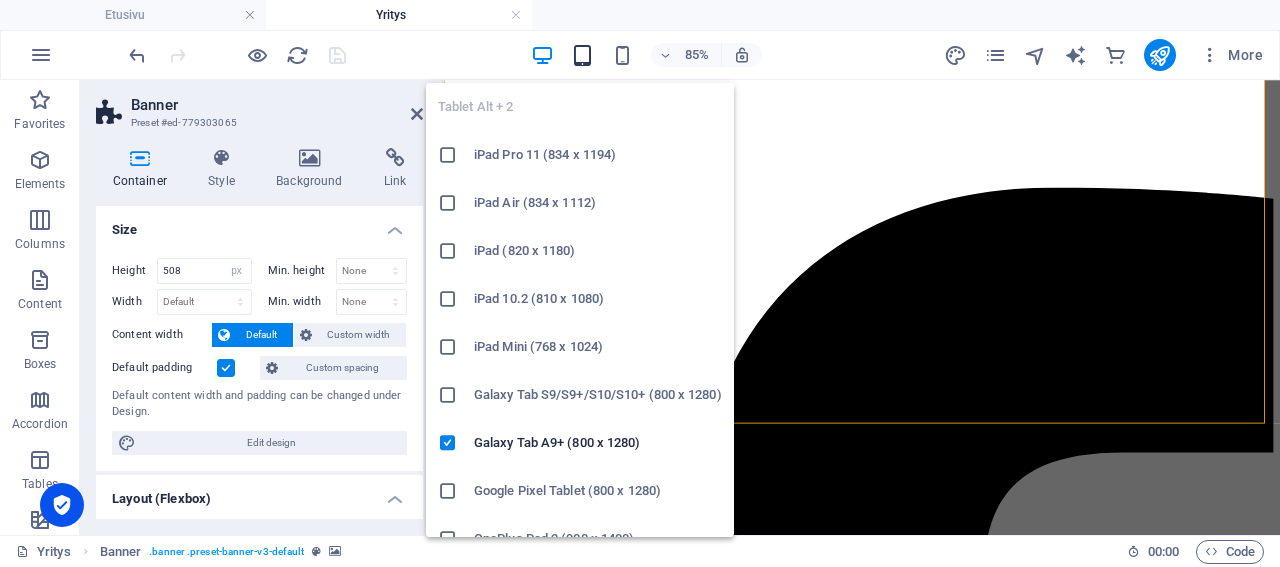 click at bounding box center [582, 55] 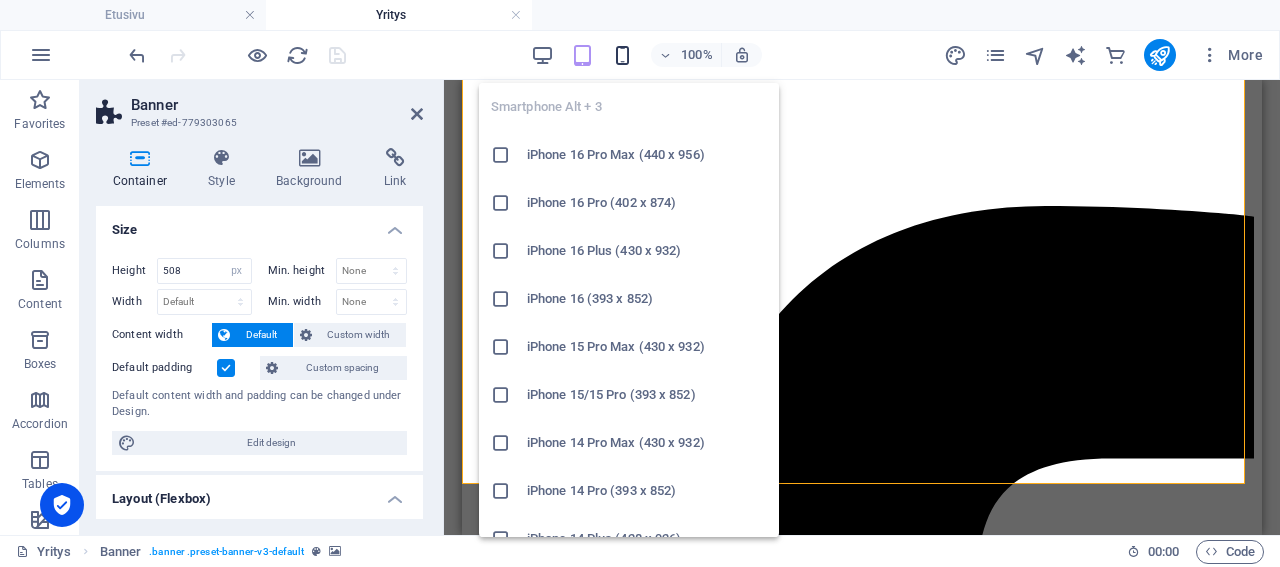 click at bounding box center (622, 55) 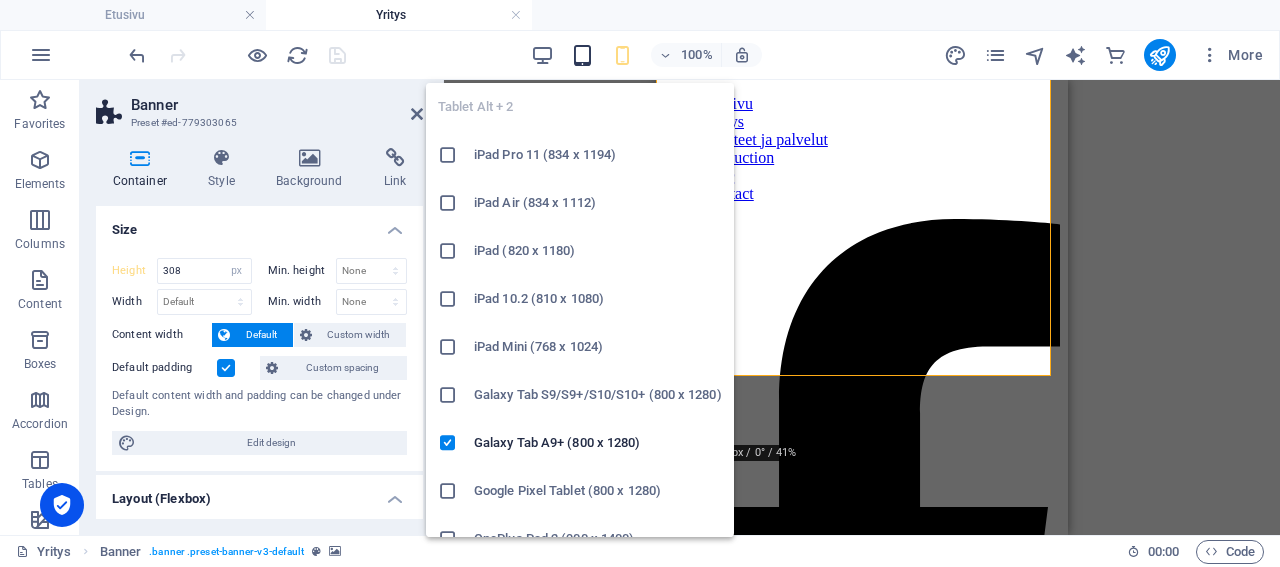 click at bounding box center [582, 55] 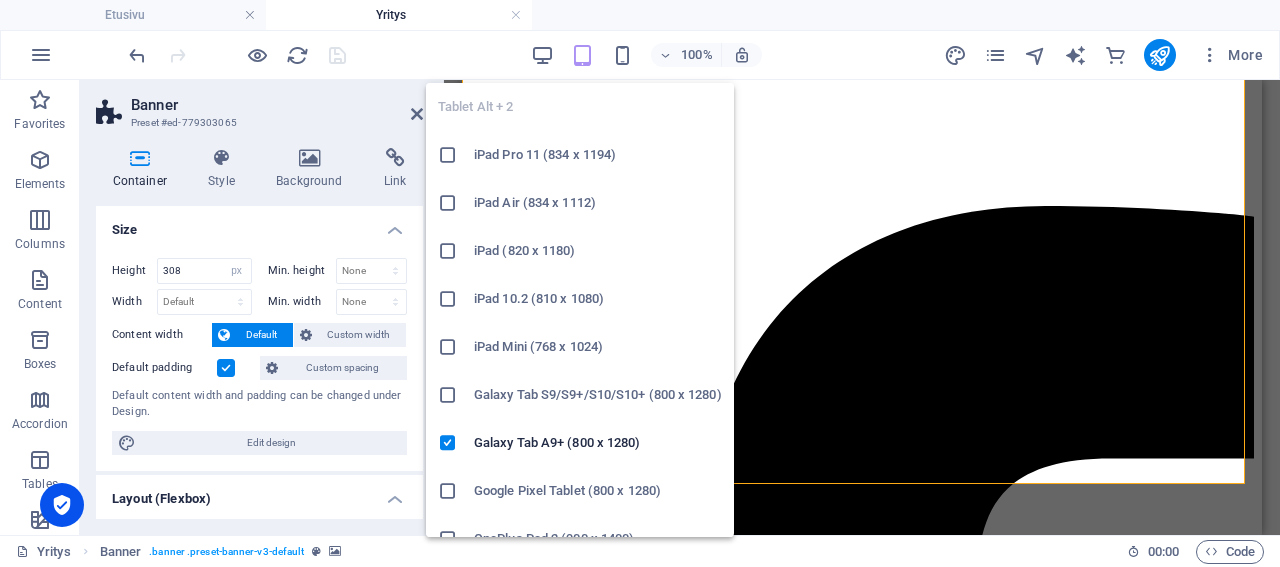 type on "508" 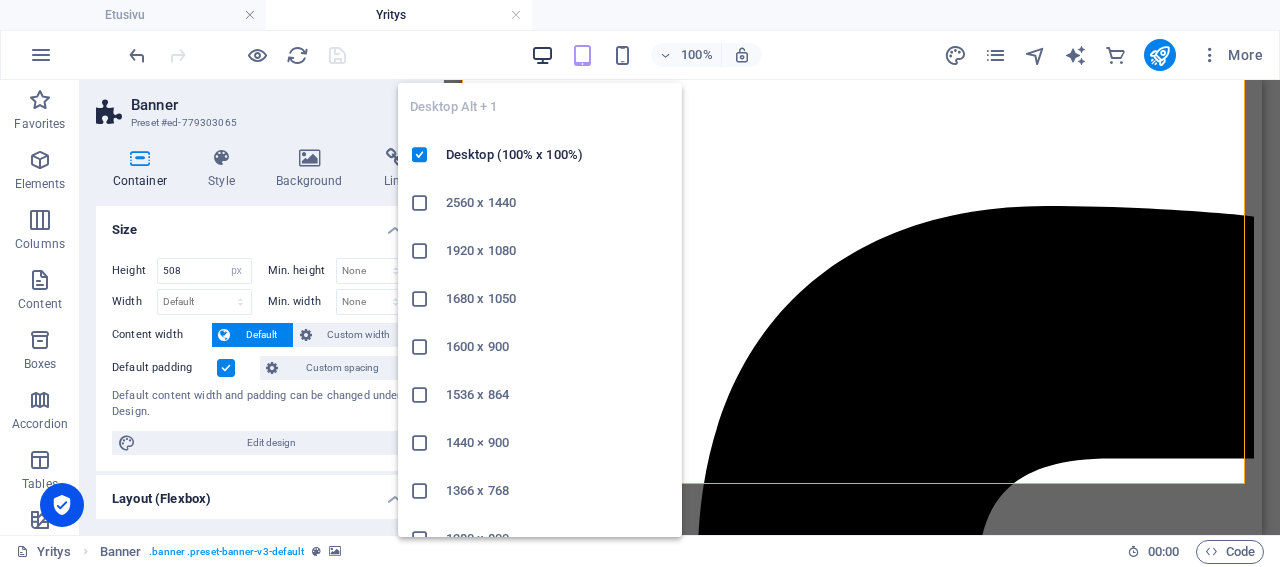 click at bounding box center [542, 55] 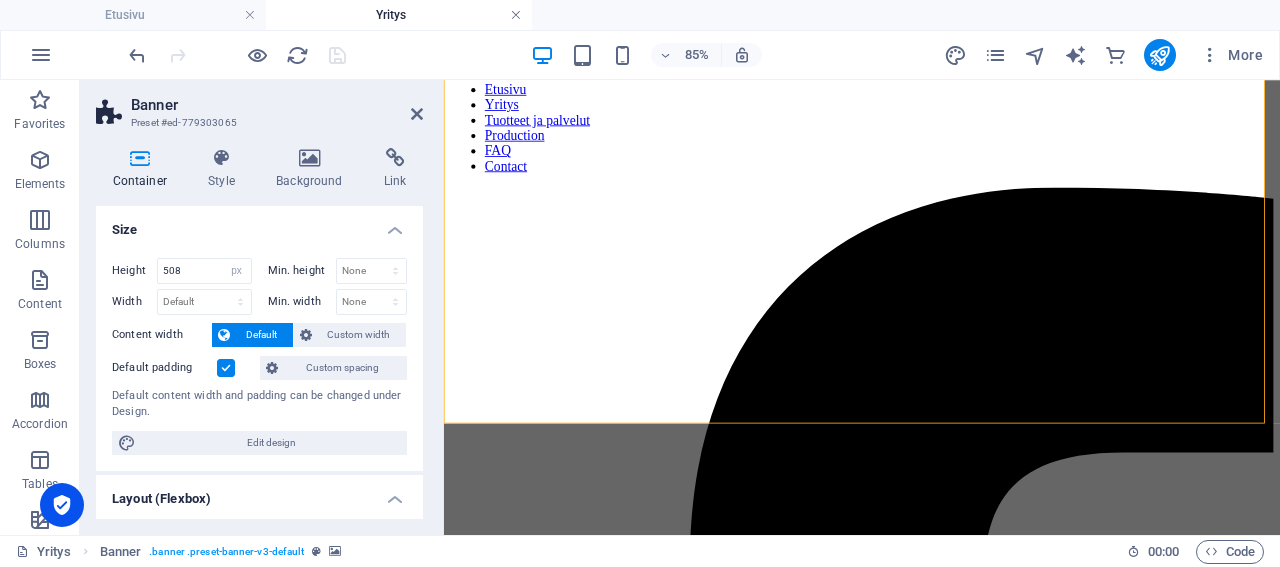 click at bounding box center [516, 15] 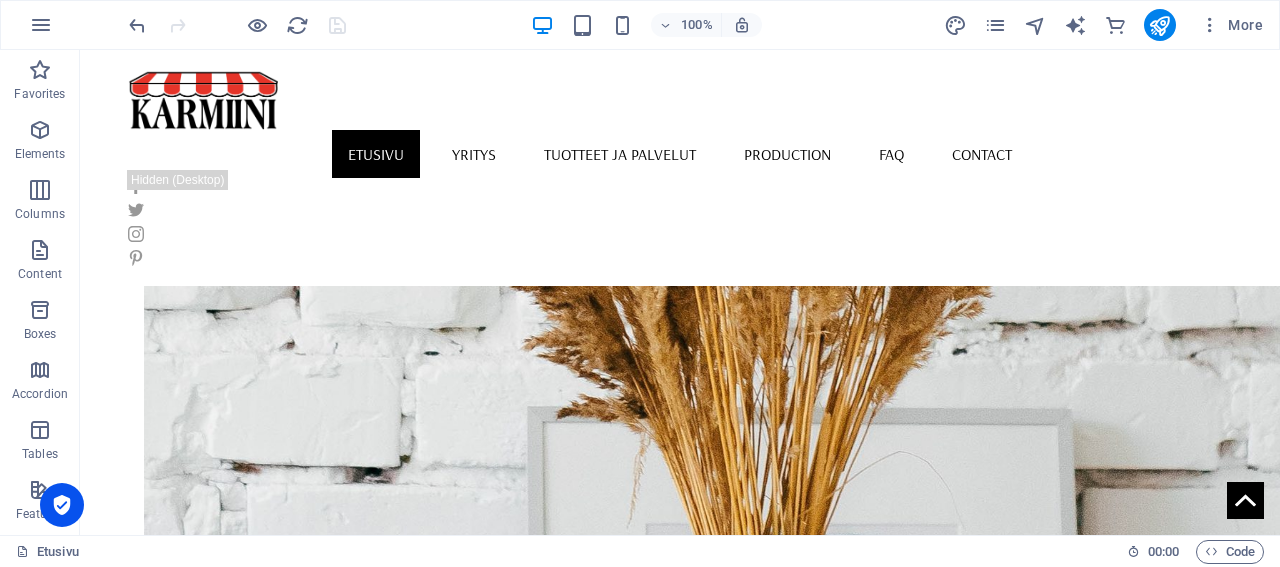 scroll, scrollTop: 1517, scrollLeft: 0, axis: vertical 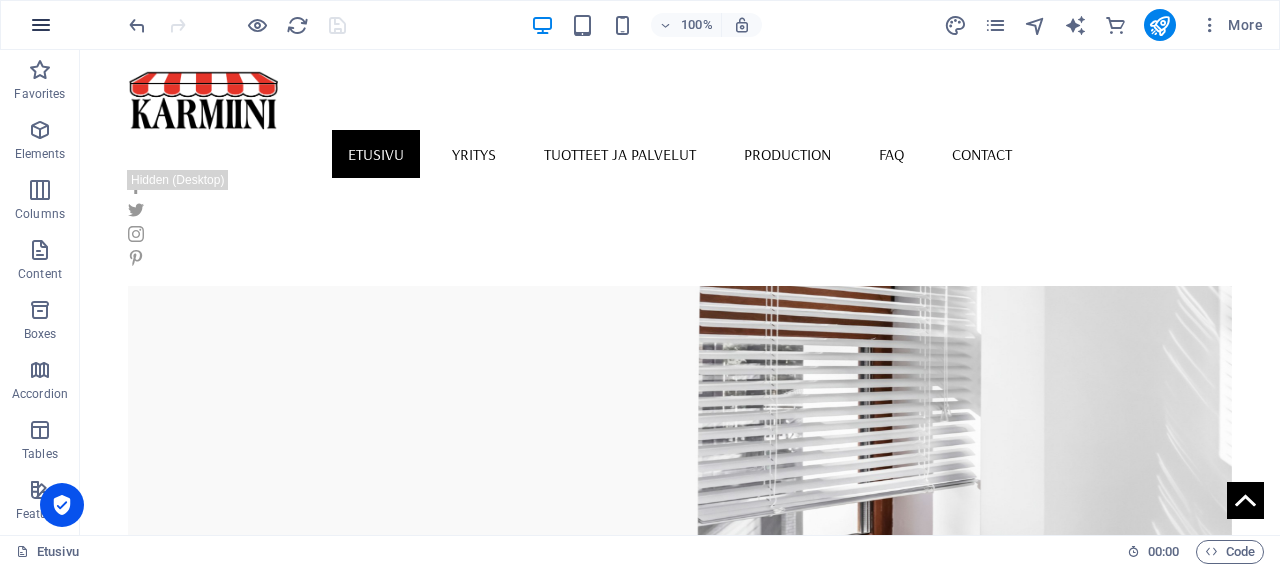 click at bounding box center [41, 25] 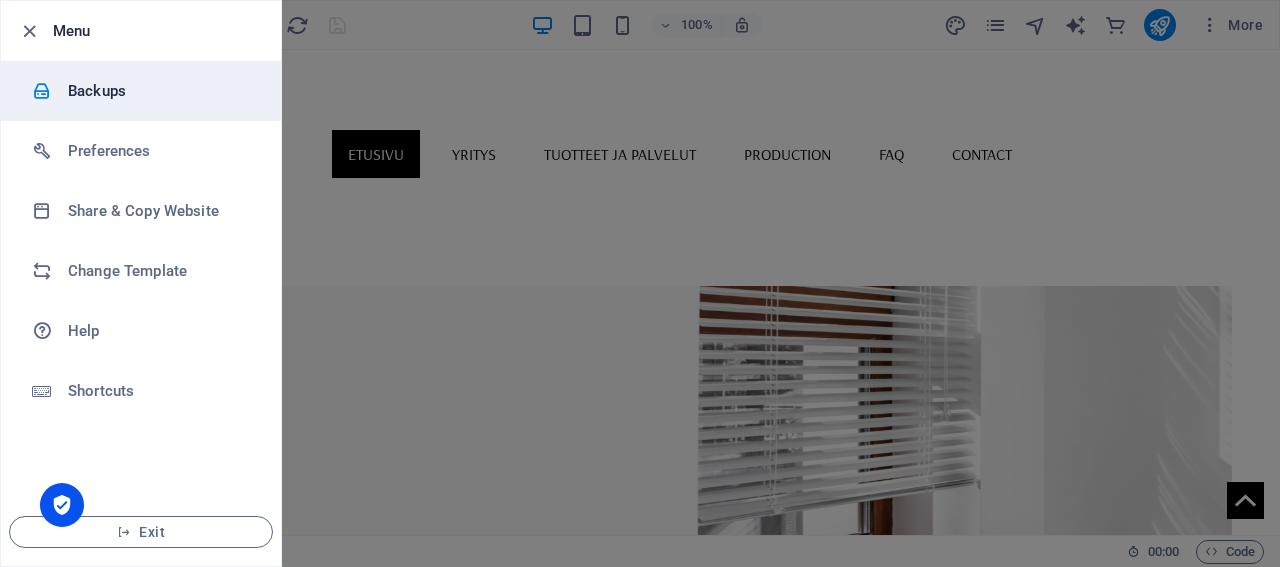 click on "Backups" at bounding box center (160, 91) 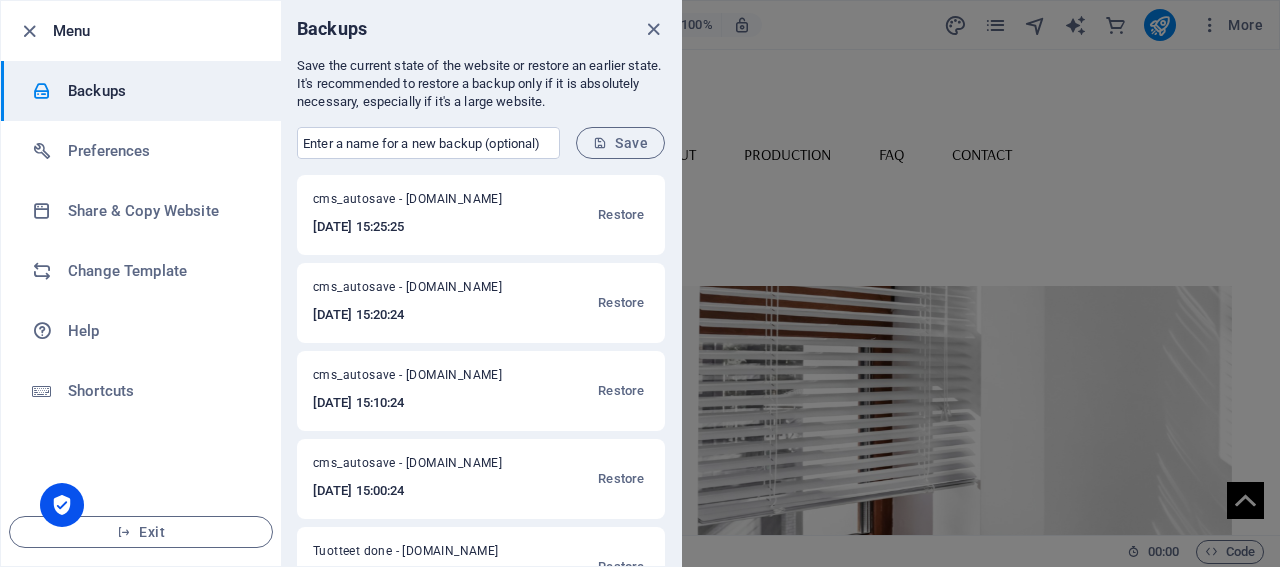 scroll, scrollTop: 192, scrollLeft: 0, axis: vertical 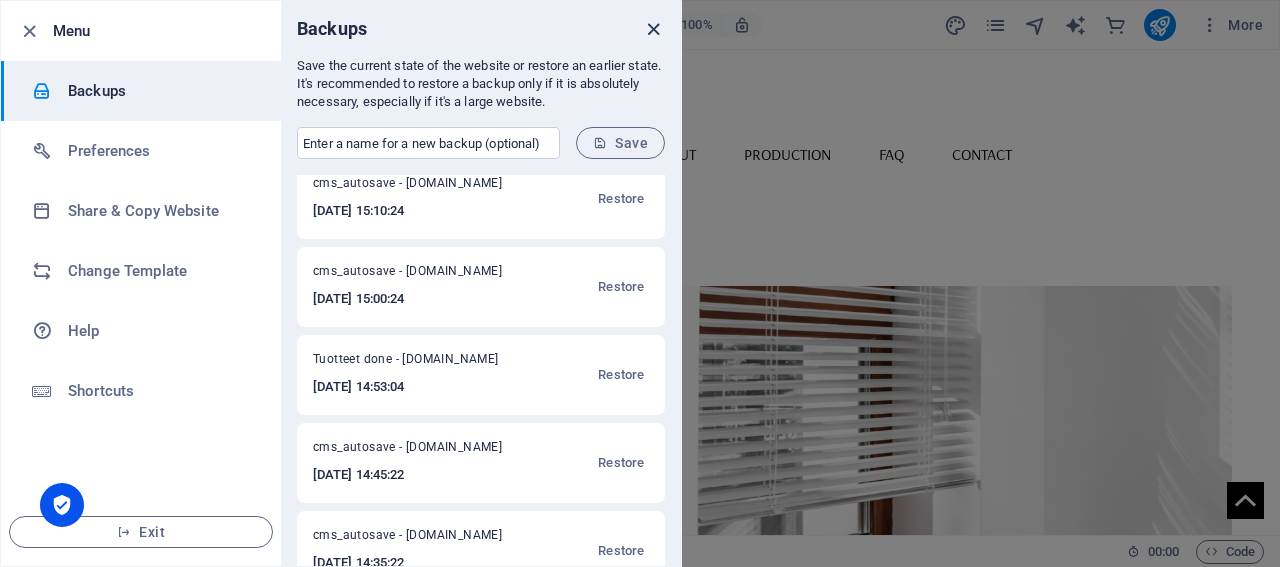 click at bounding box center (653, 29) 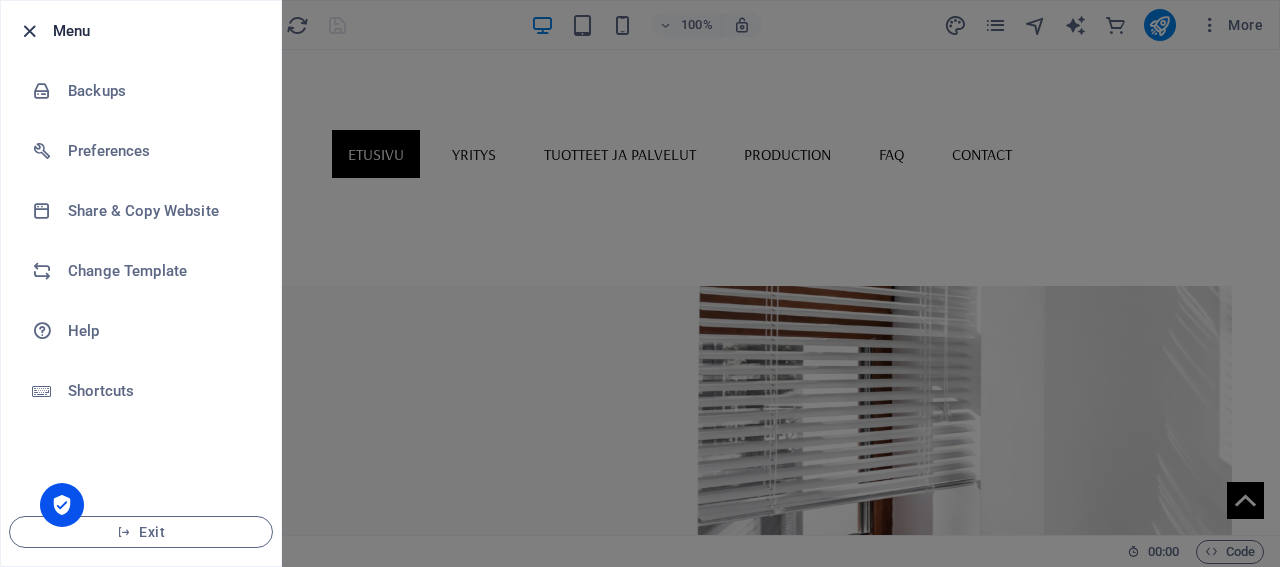 click at bounding box center (29, 31) 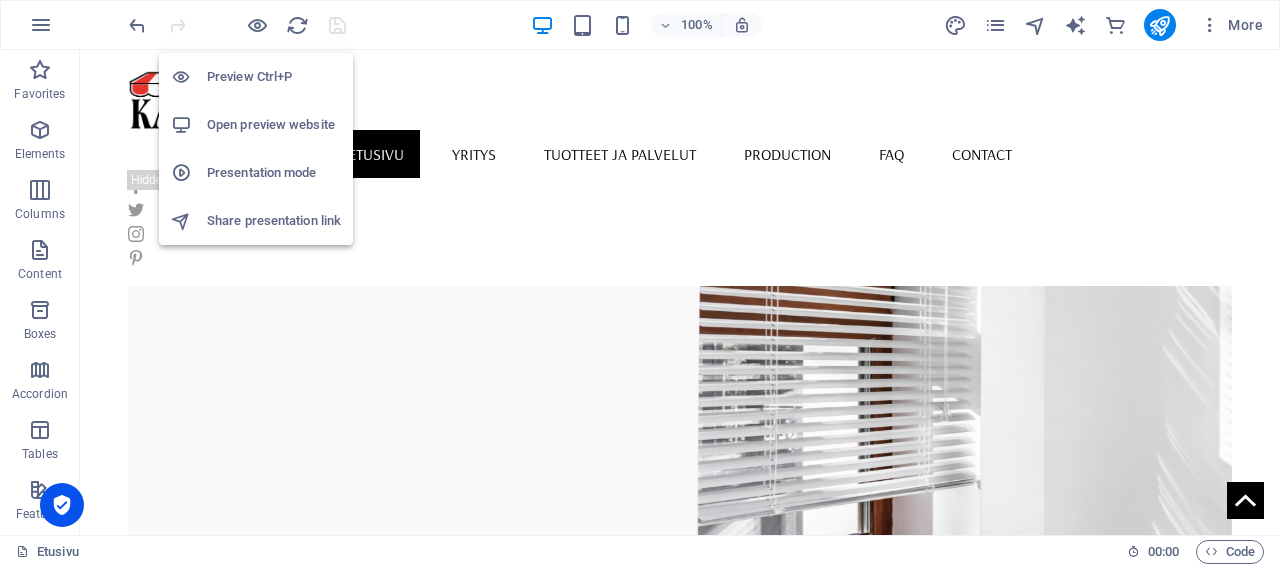 click on "Open preview website" at bounding box center [274, 125] 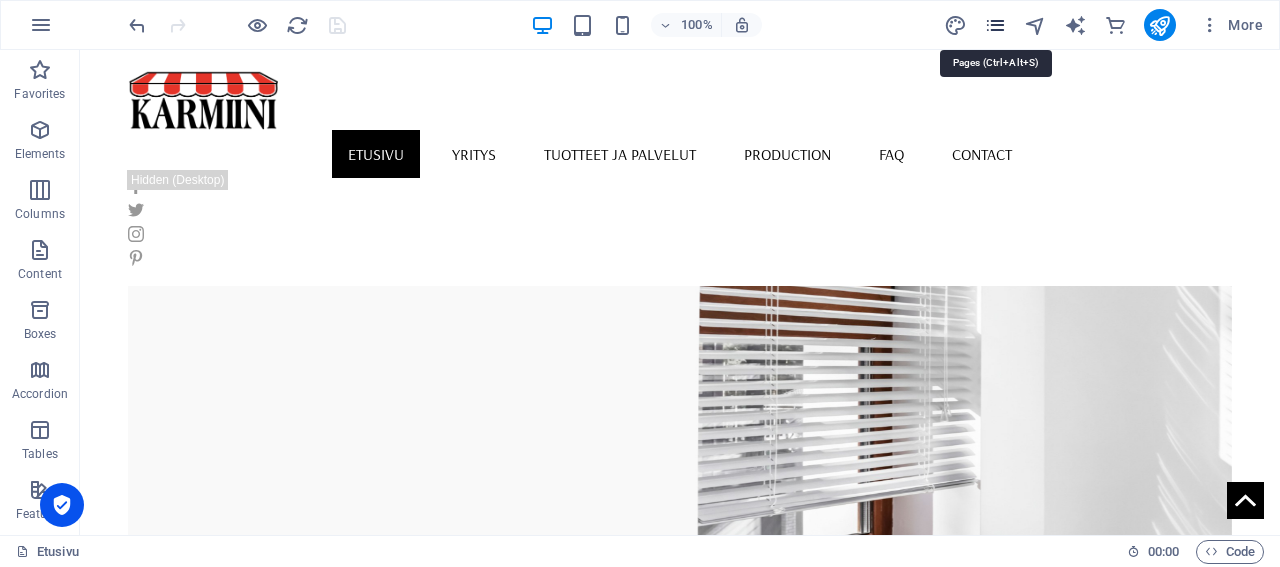 click at bounding box center (995, 25) 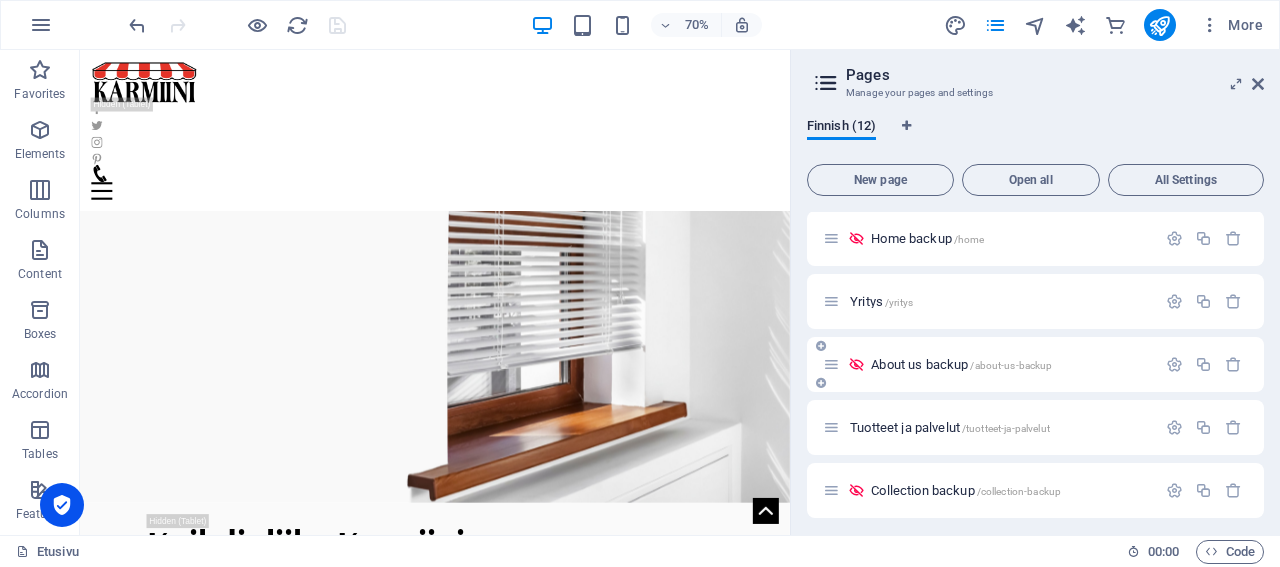 scroll, scrollTop: 96, scrollLeft: 0, axis: vertical 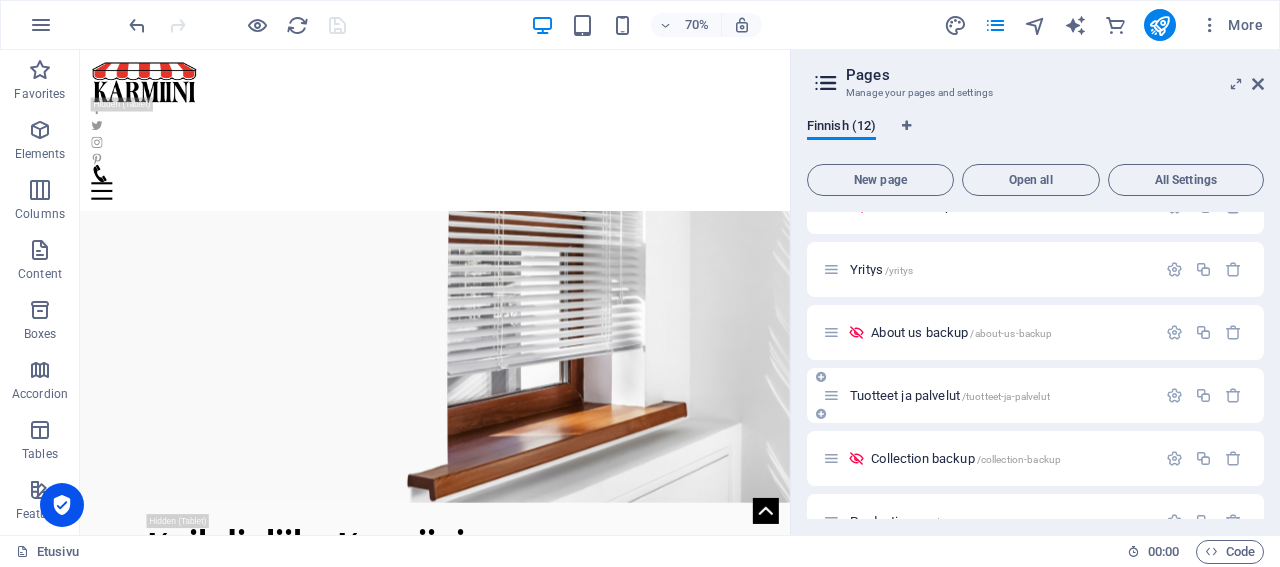 click on "Tuotteet ja palvelut /tuotteet-ja-palvelut" at bounding box center (950, 395) 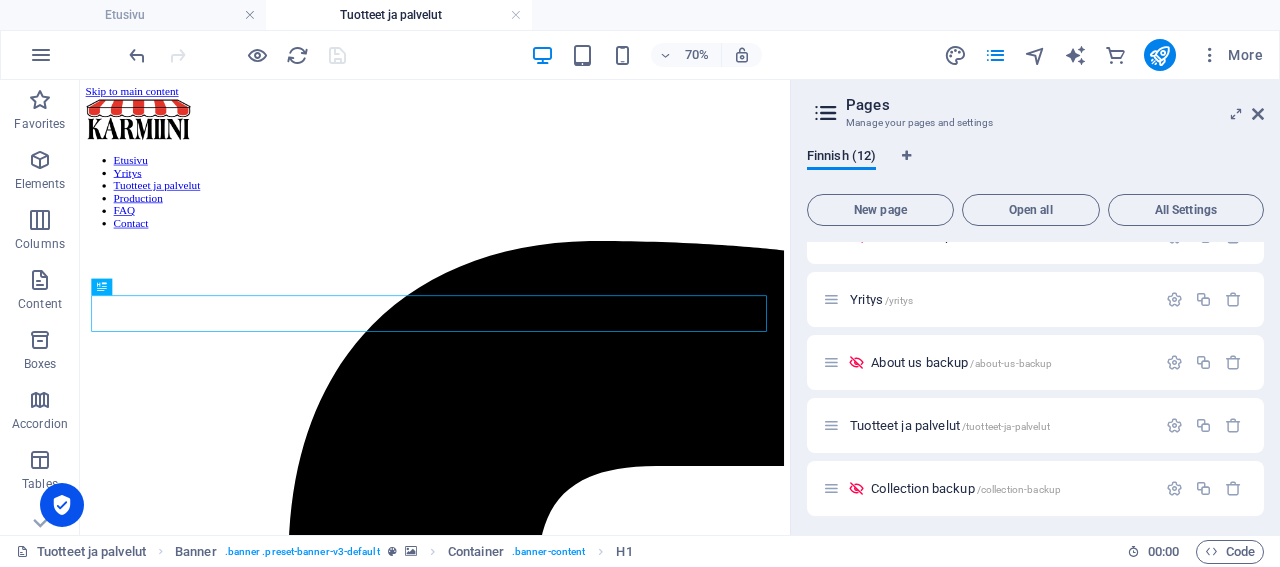 scroll, scrollTop: 0, scrollLeft: 0, axis: both 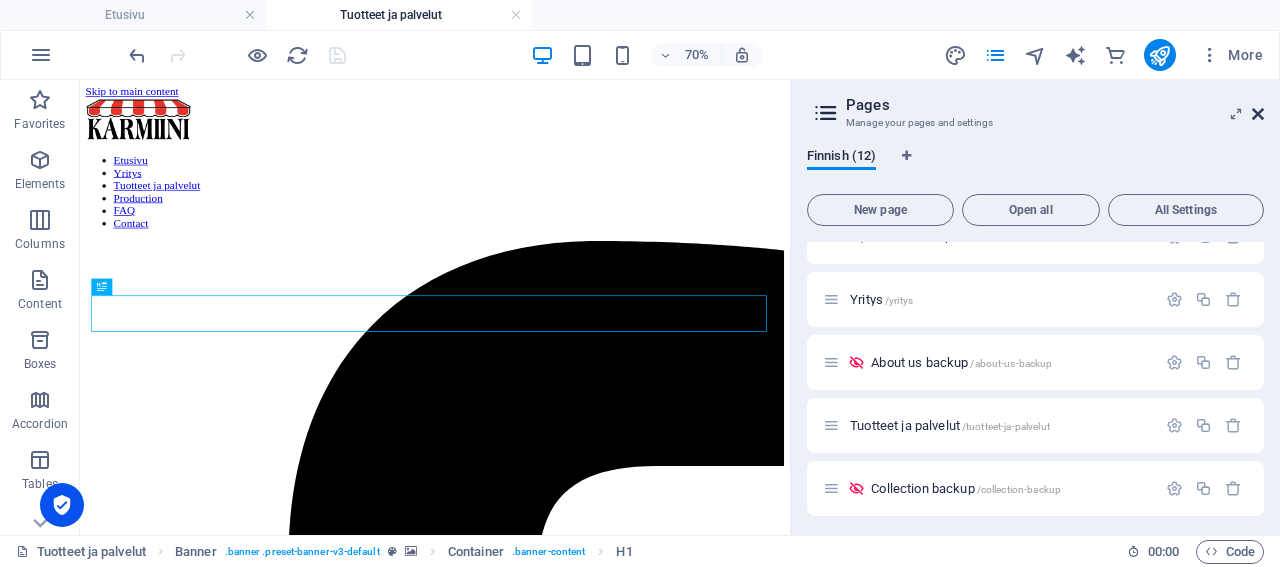 click at bounding box center (1258, 114) 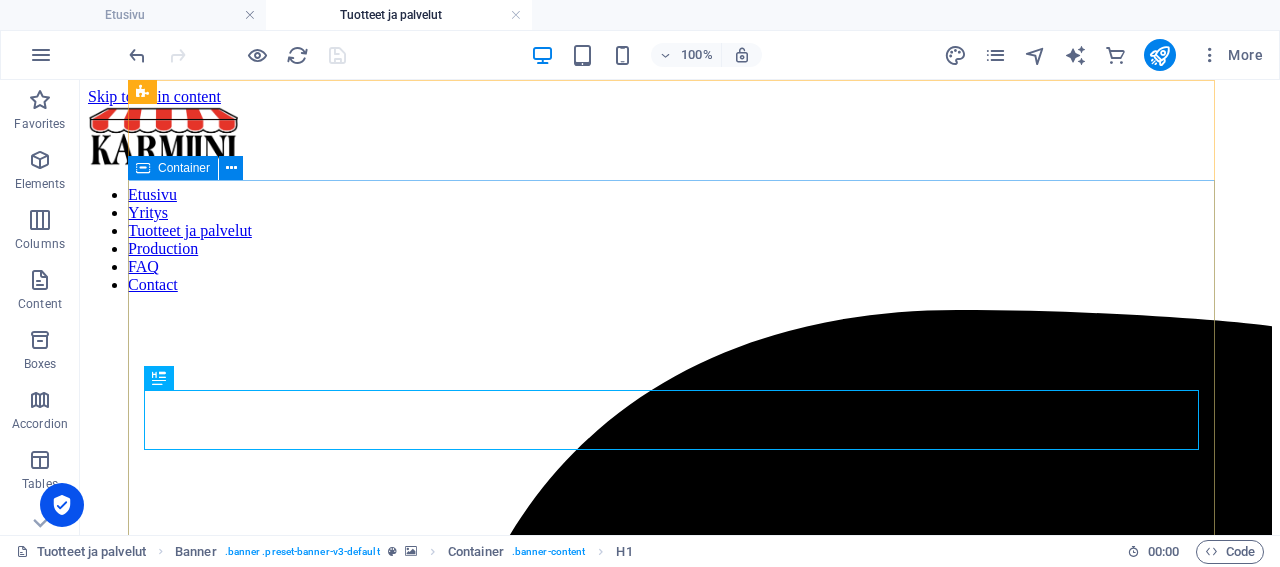 click on "Container" at bounding box center [184, 168] 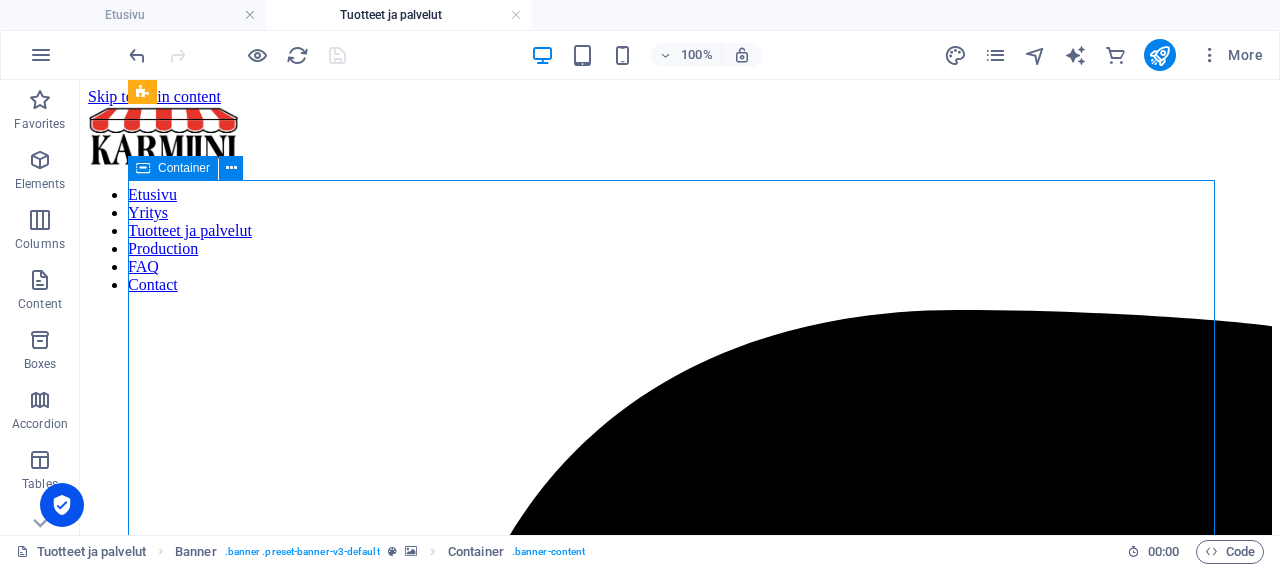 click on "Container" at bounding box center [184, 168] 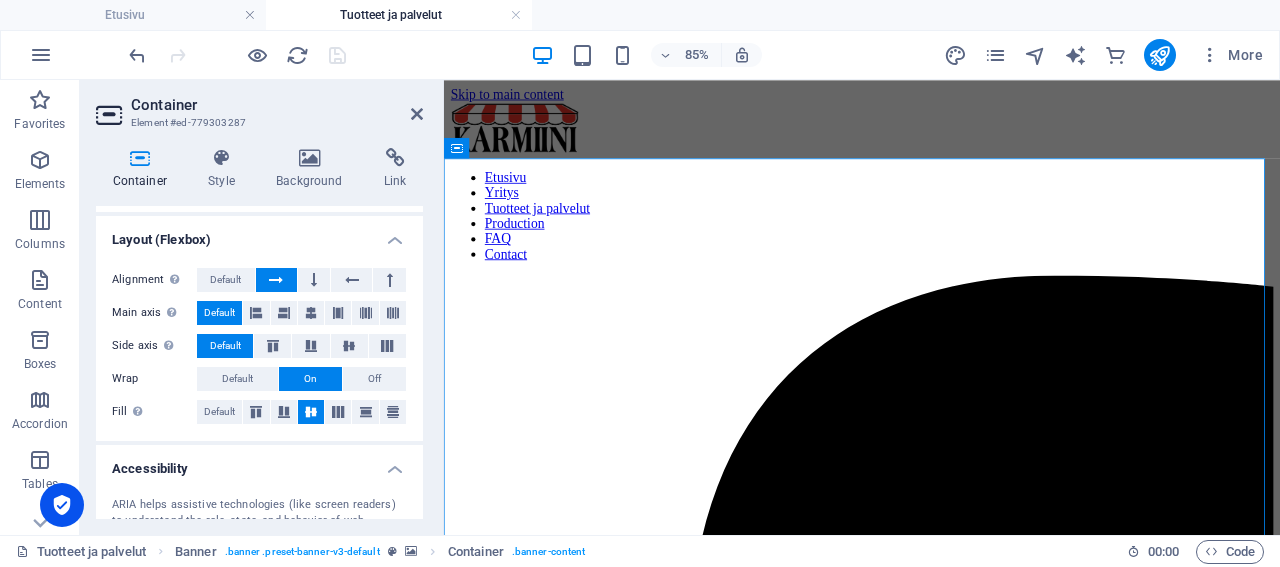 scroll, scrollTop: 288, scrollLeft: 0, axis: vertical 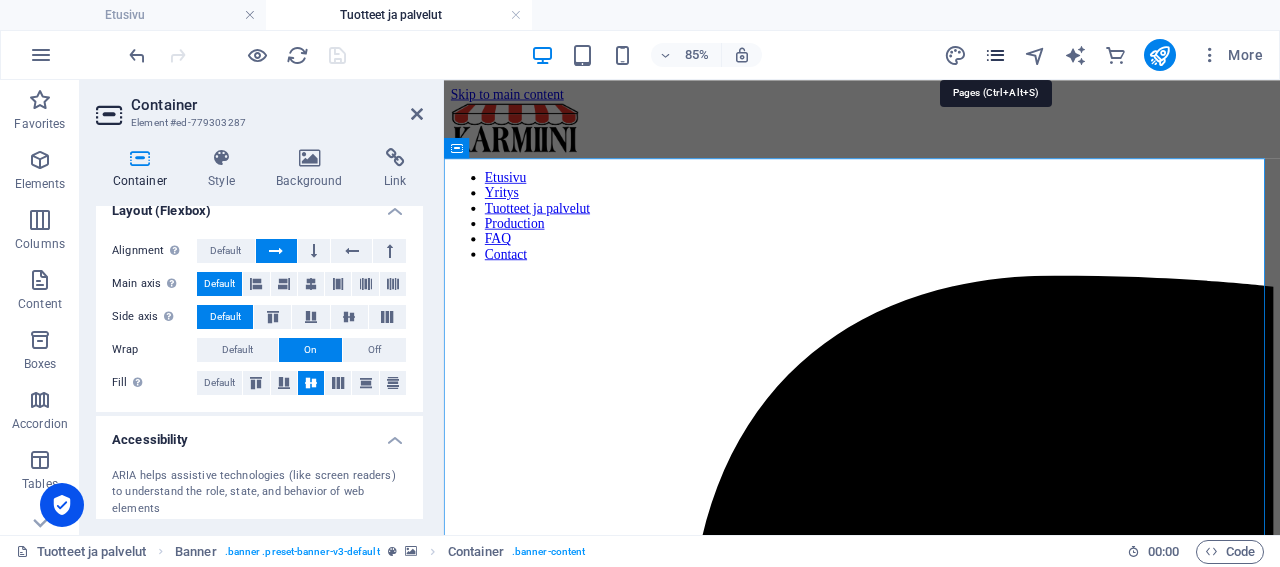 click at bounding box center (995, 55) 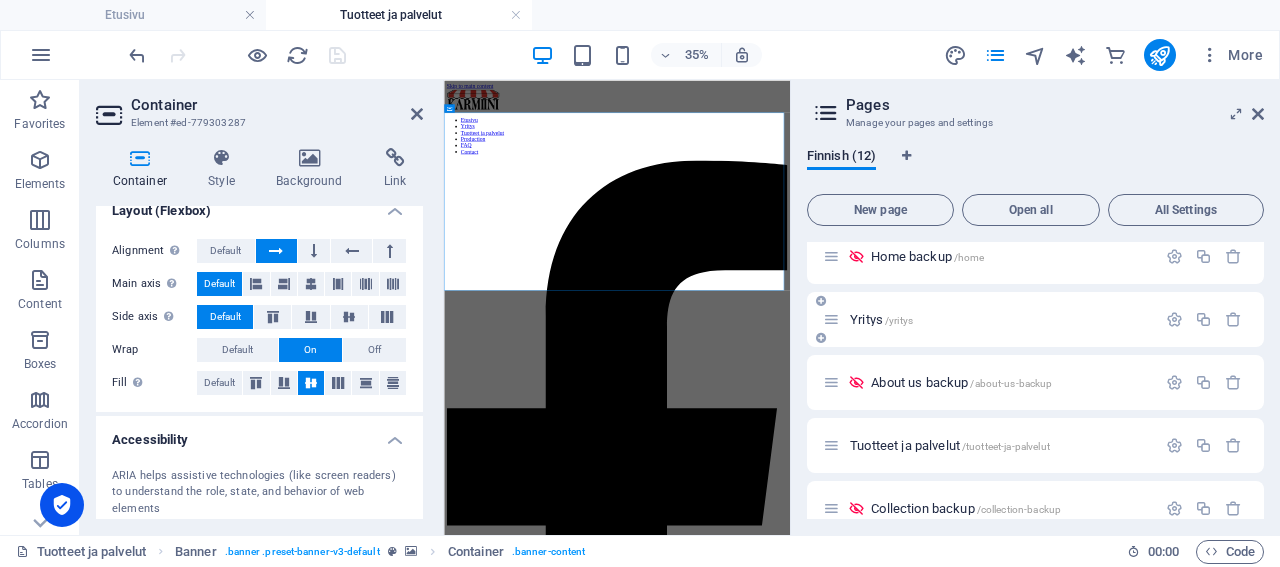 scroll, scrollTop: 96, scrollLeft: 0, axis: vertical 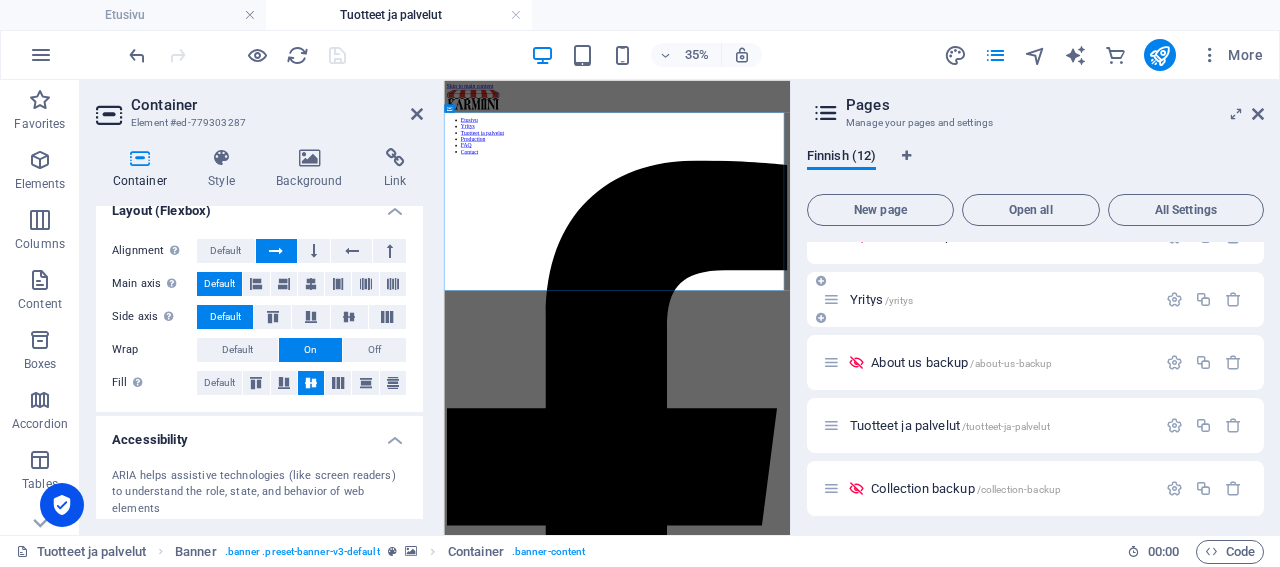 click on "Yritys /yritys" at bounding box center (881, 299) 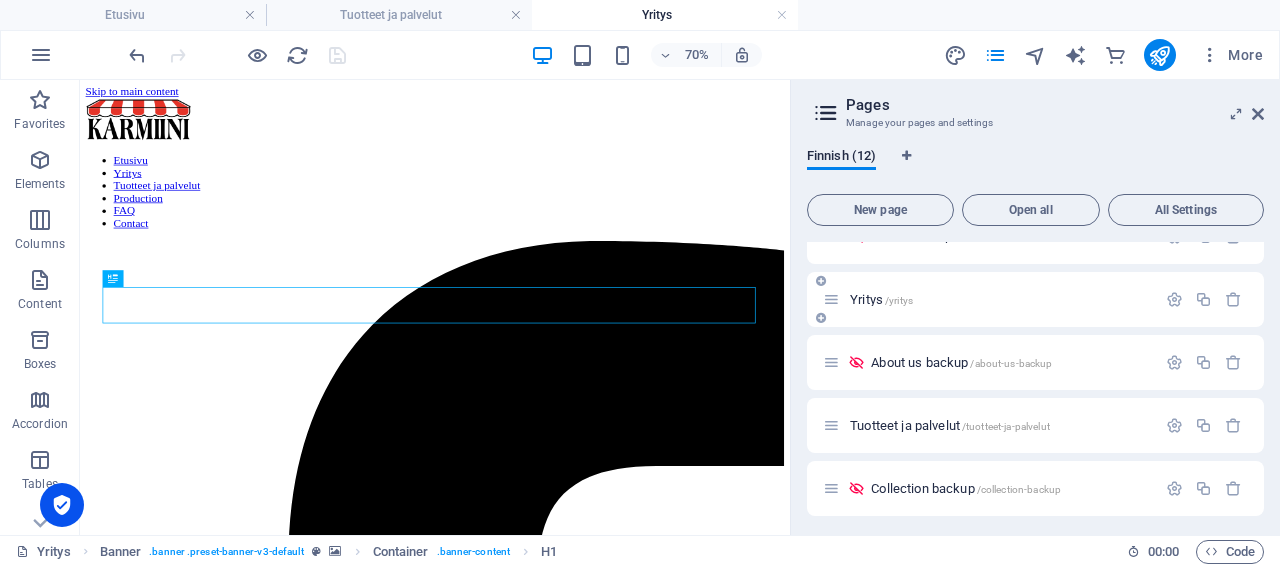 scroll, scrollTop: 0, scrollLeft: 0, axis: both 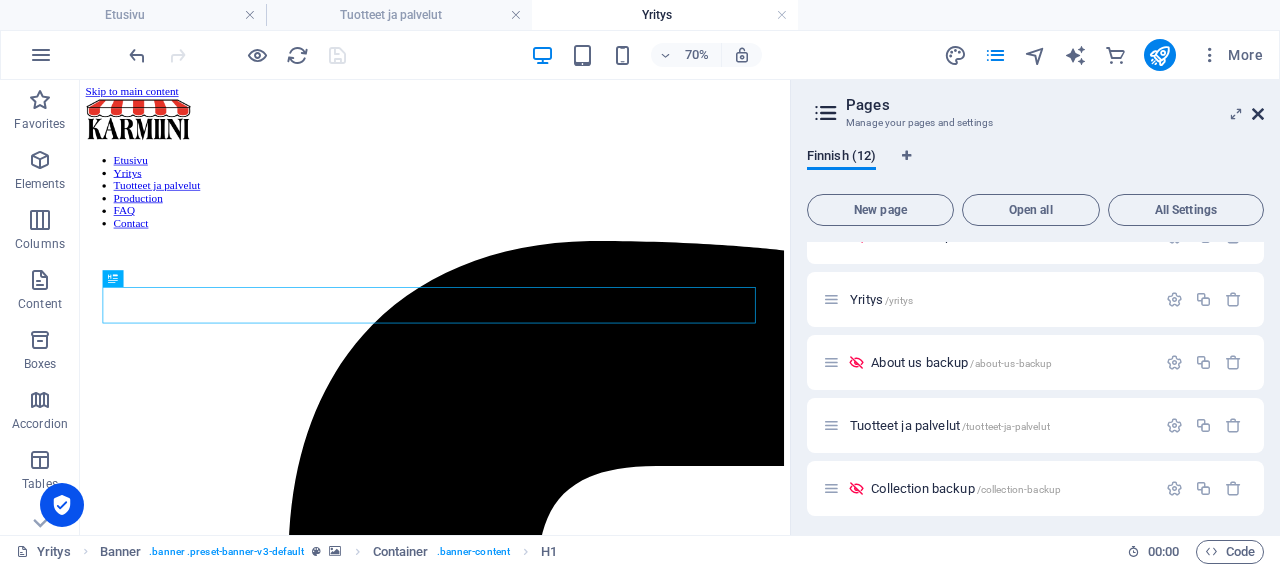 click at bounding box center [1258, 114] 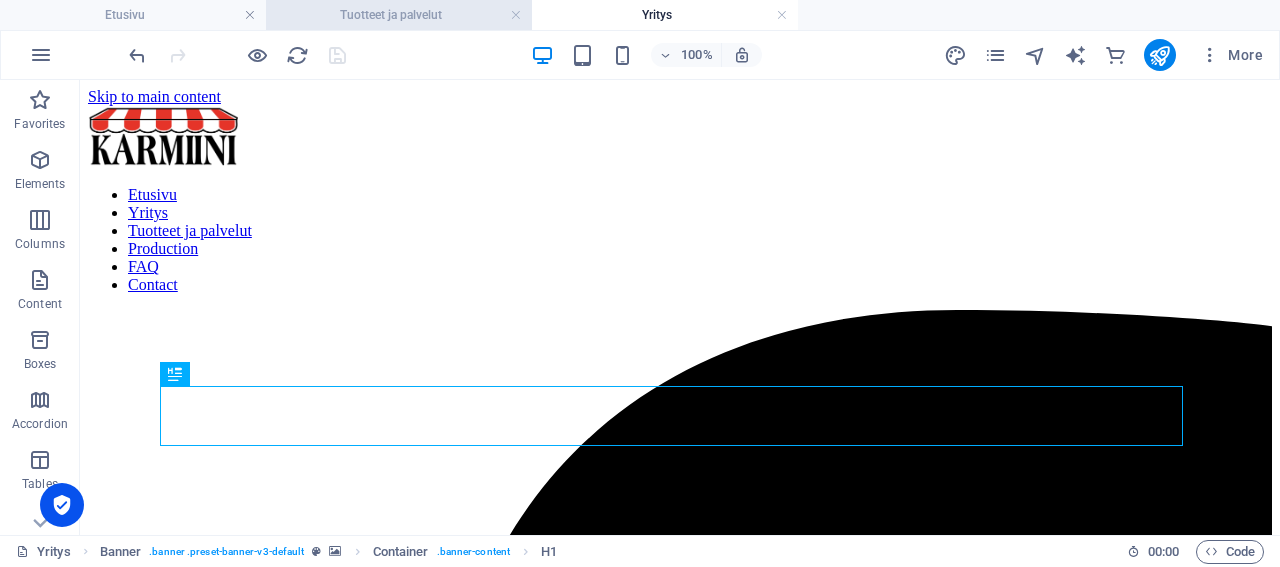 click on "Tuotteet ja palvelut" at bounding box center [399, 15] 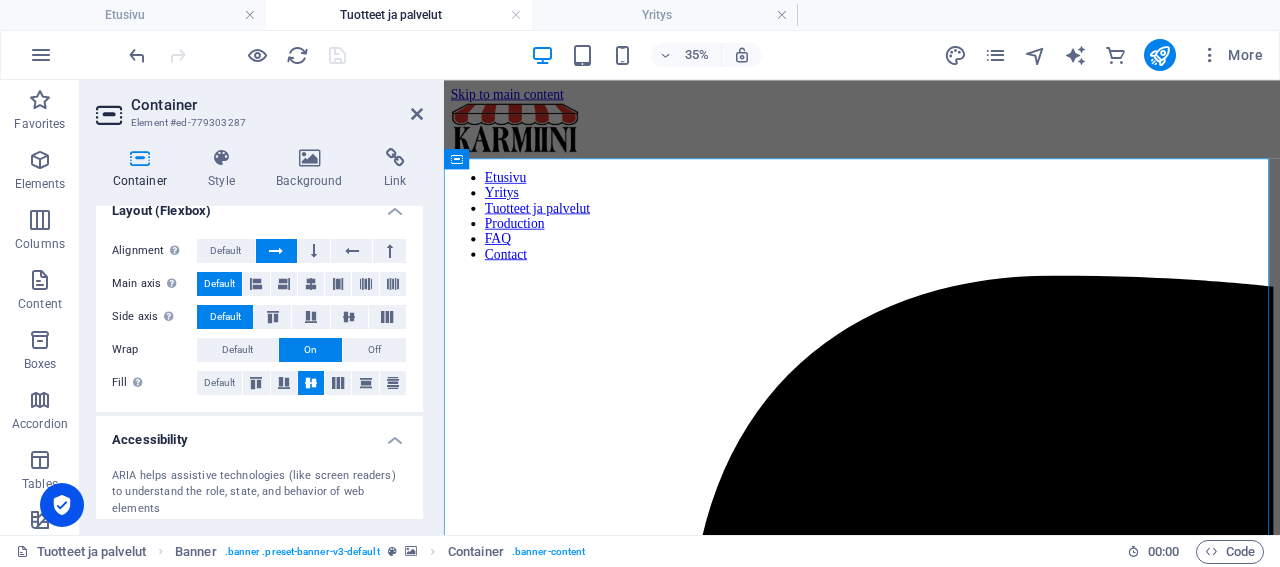 scroll, scrollTop: 288, scrollLeft: 0, axis: vertical 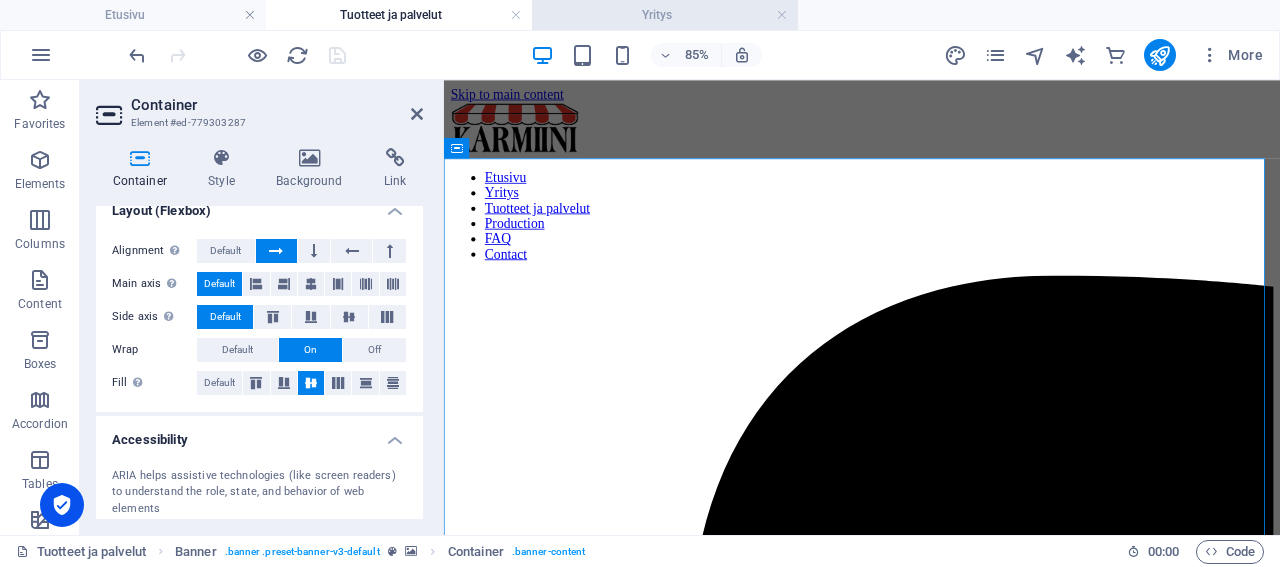 click on "Yritys" at bounding box center [665, 15] 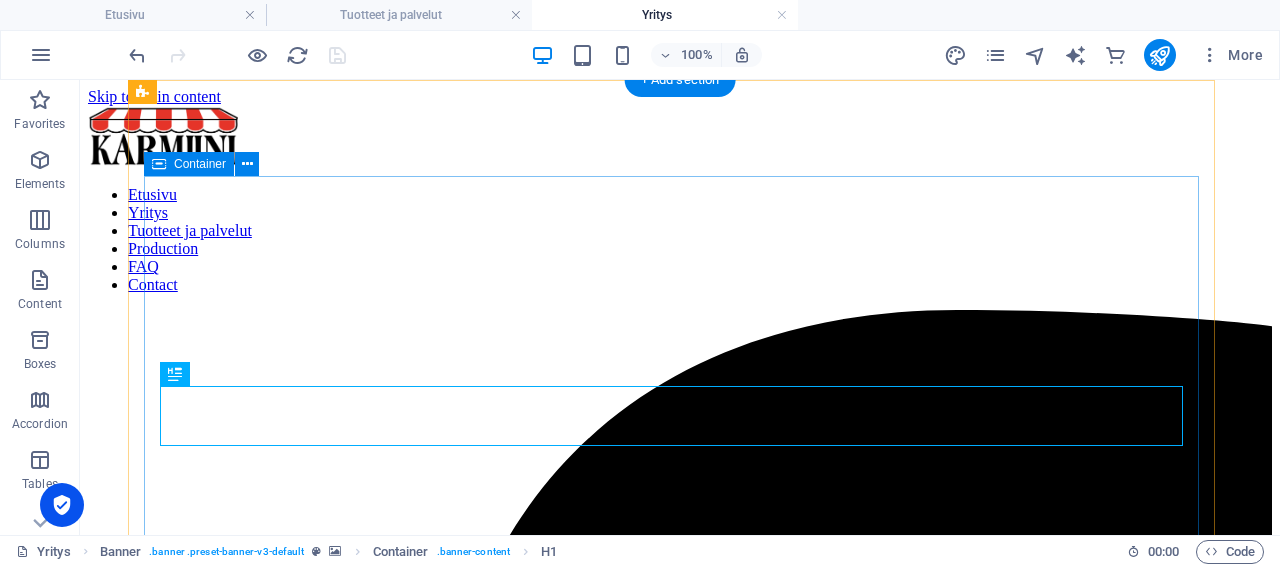 click on "Aurinkosuojauksen erikoisliike Etusivu  /  Meistä" at bounding box center (680, 8634) 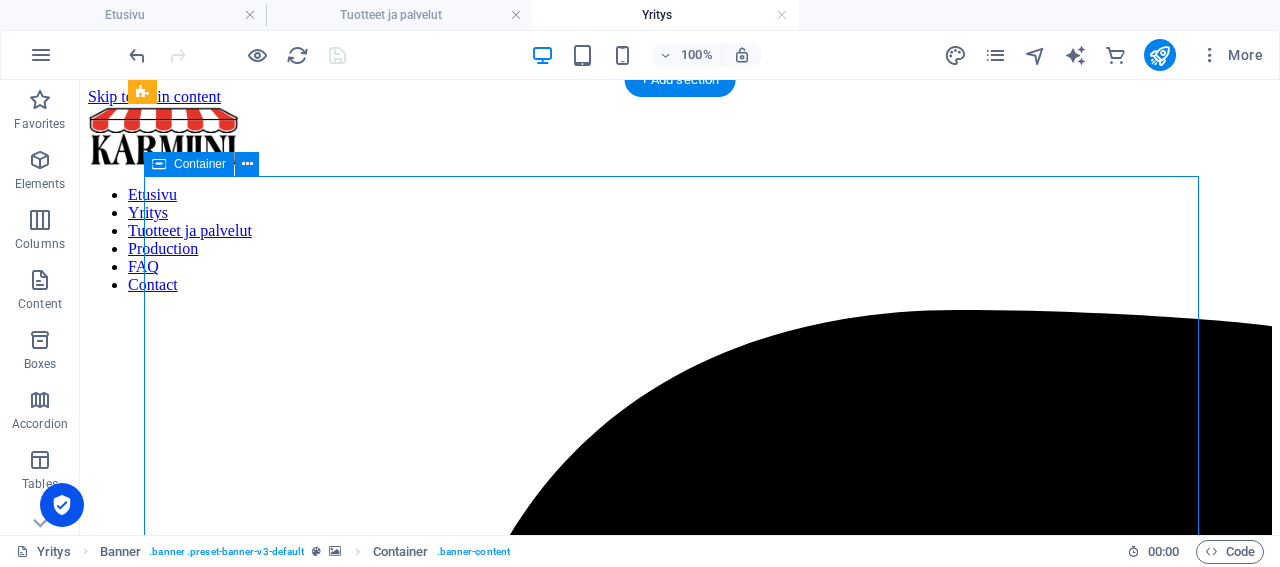 click on "Aurinkosuojauksen erikoisliike Etusivu  /  Meistä" at bounding box center [680, 8634] 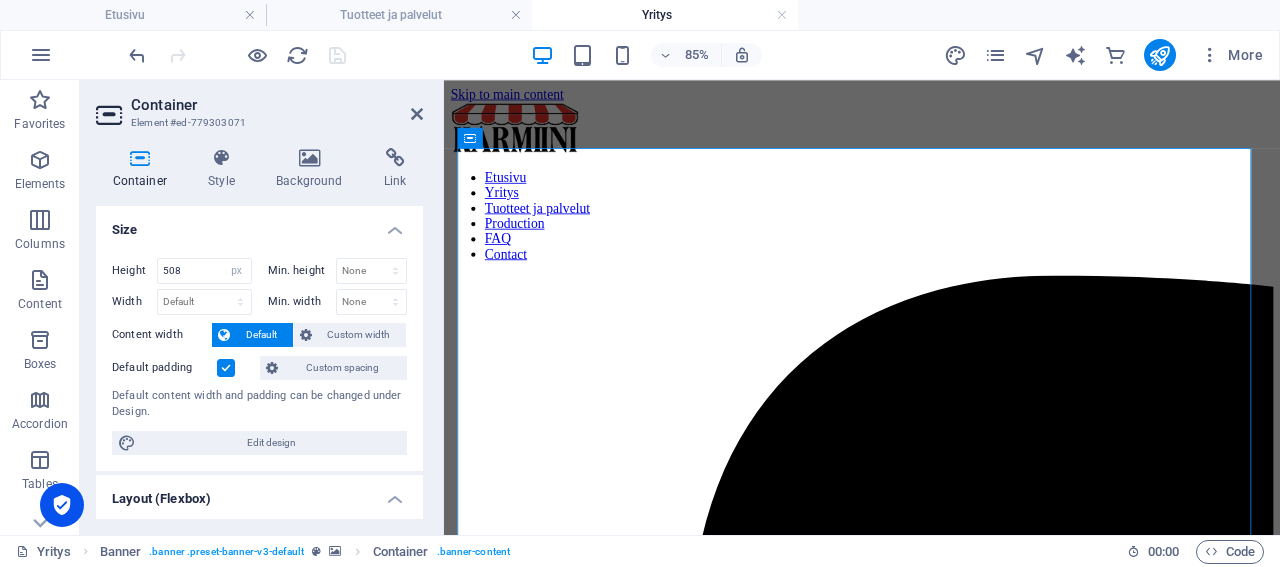 click at bounding box center (140, 158) 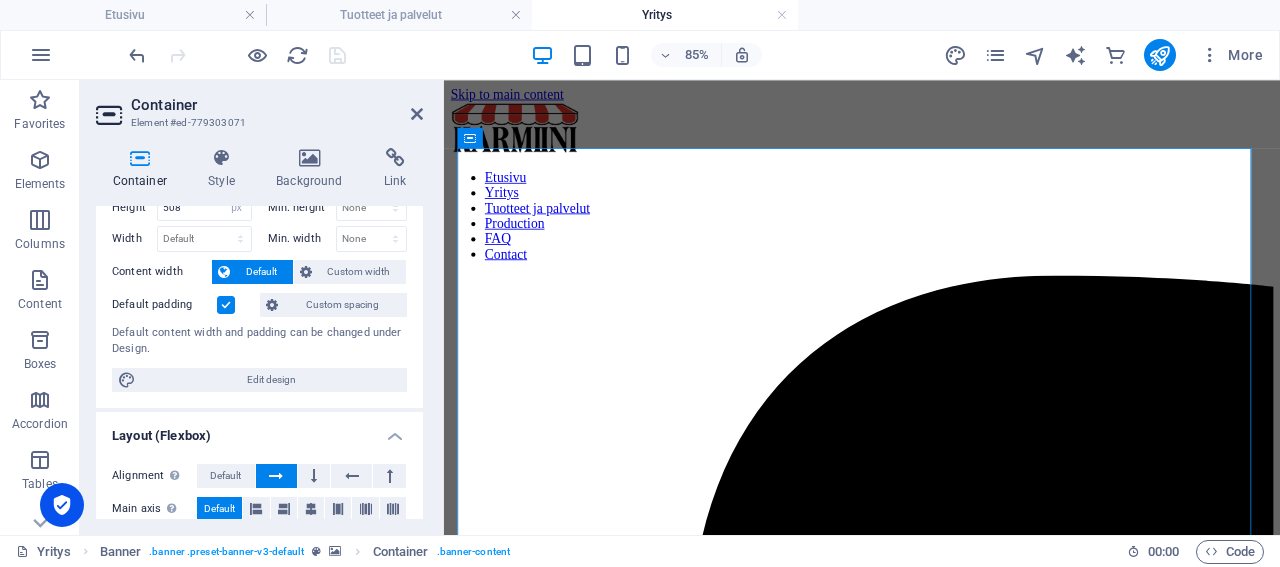 scroll, scrollTop: 0, scrollLeft: 0, axis: both 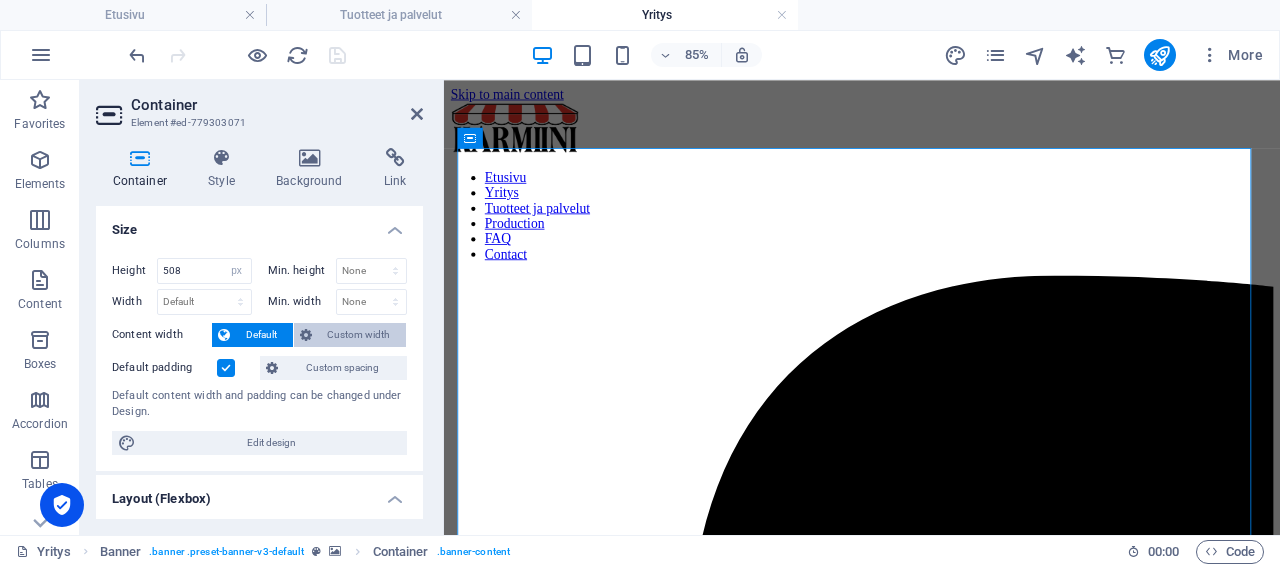 click on "Custom width" at bounding box center [359, 335] 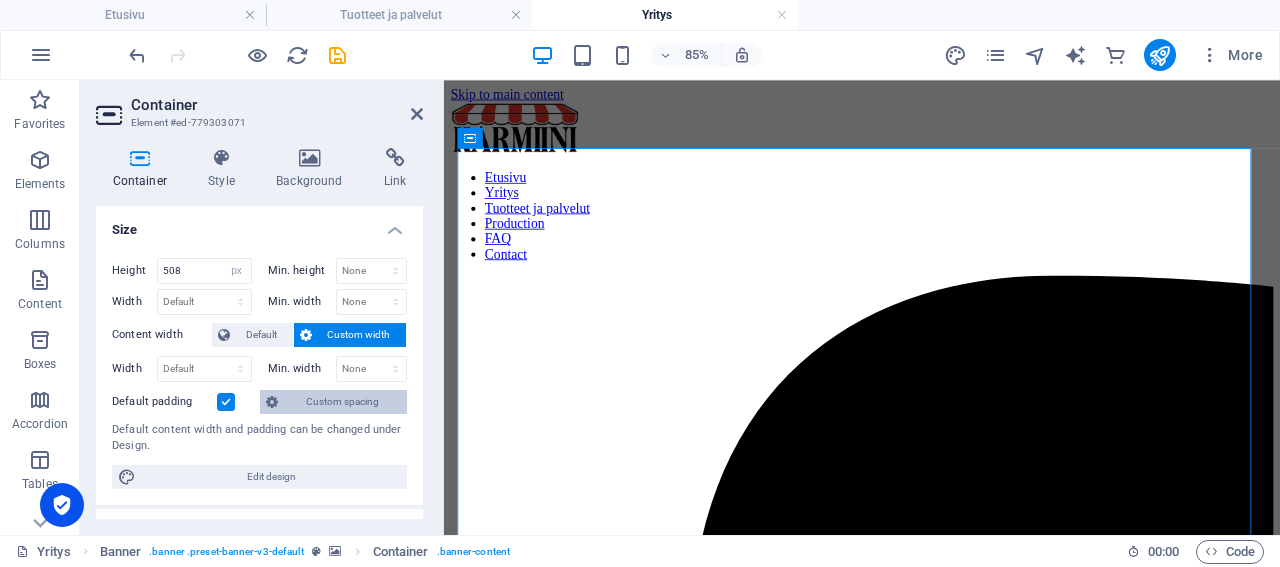 click on "Custom spacing" at bounding box center [342, 402] 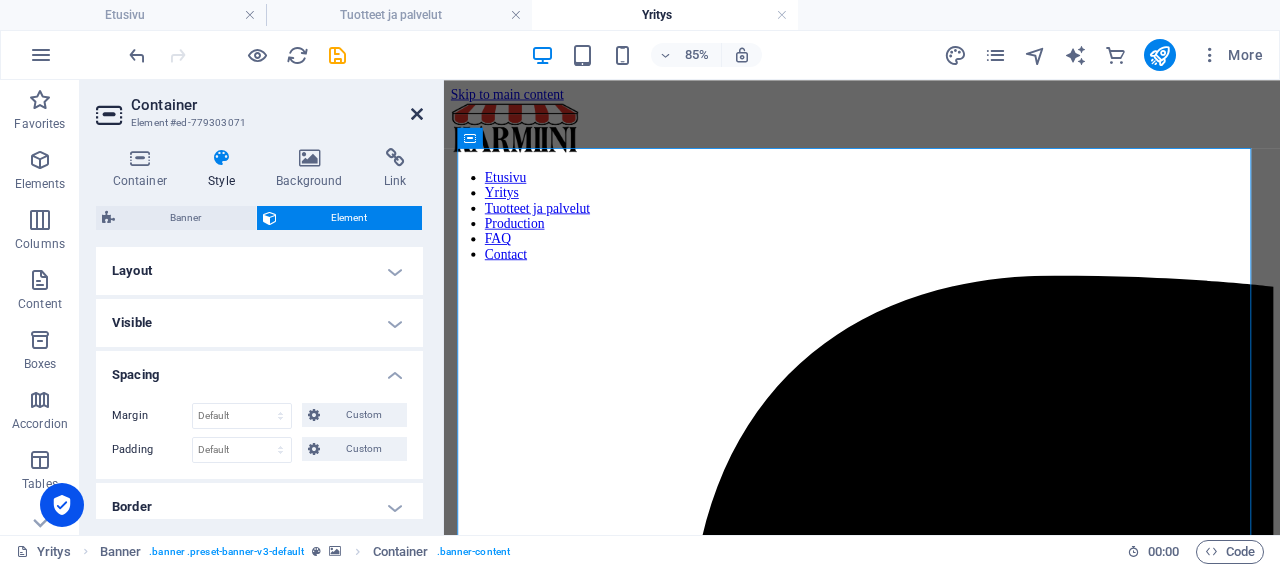 click at bounding box center (417, 114) 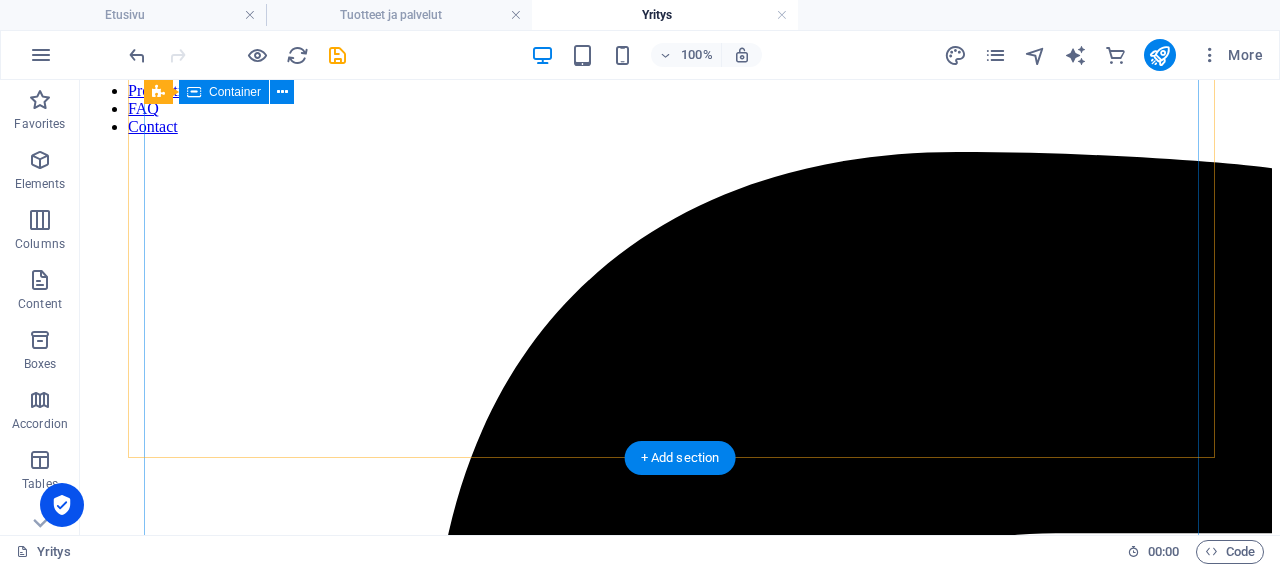 scroll, scrollTop: 104, scrollLeft: 0, axis: vertical 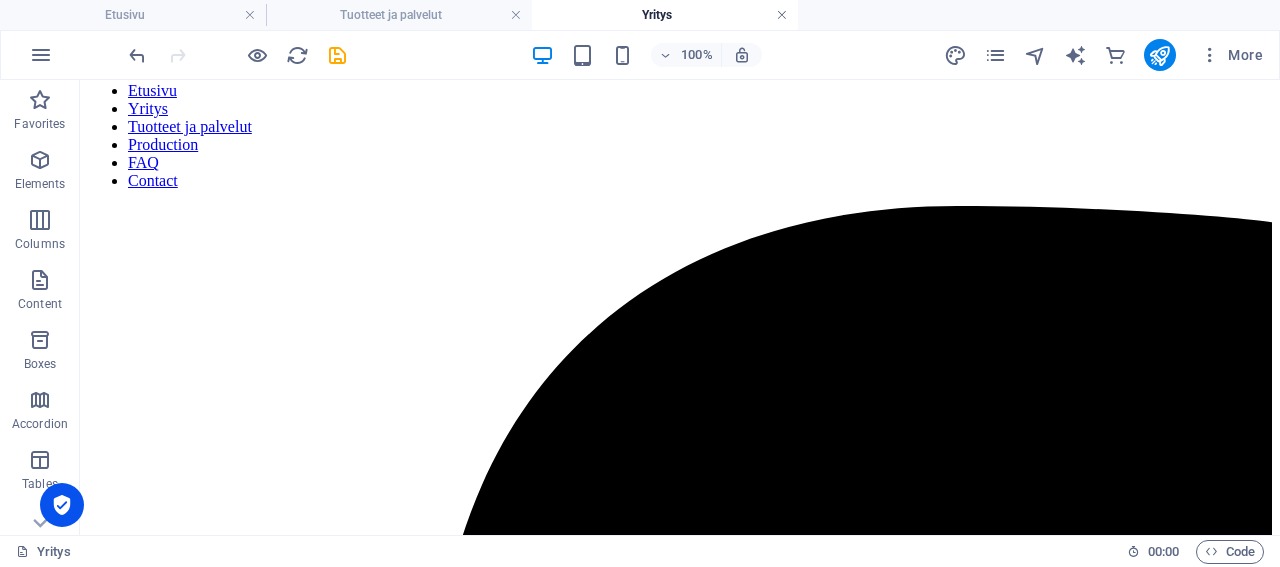 click at bounding box center (782, 15) 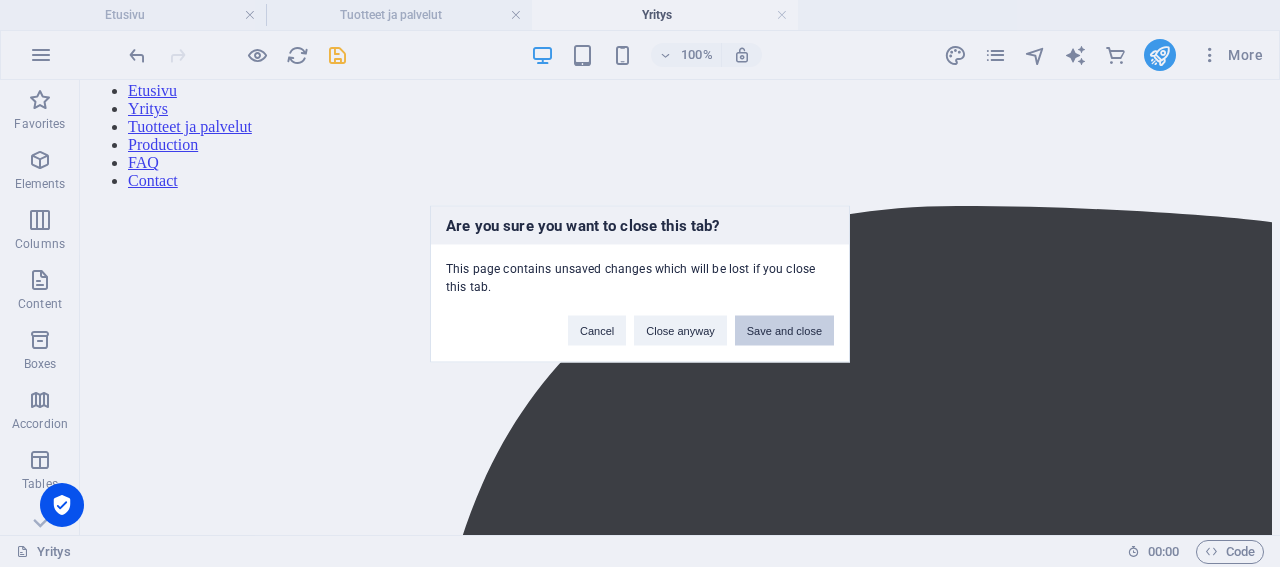 click on "Save and close" at bounding box center (784, 330) 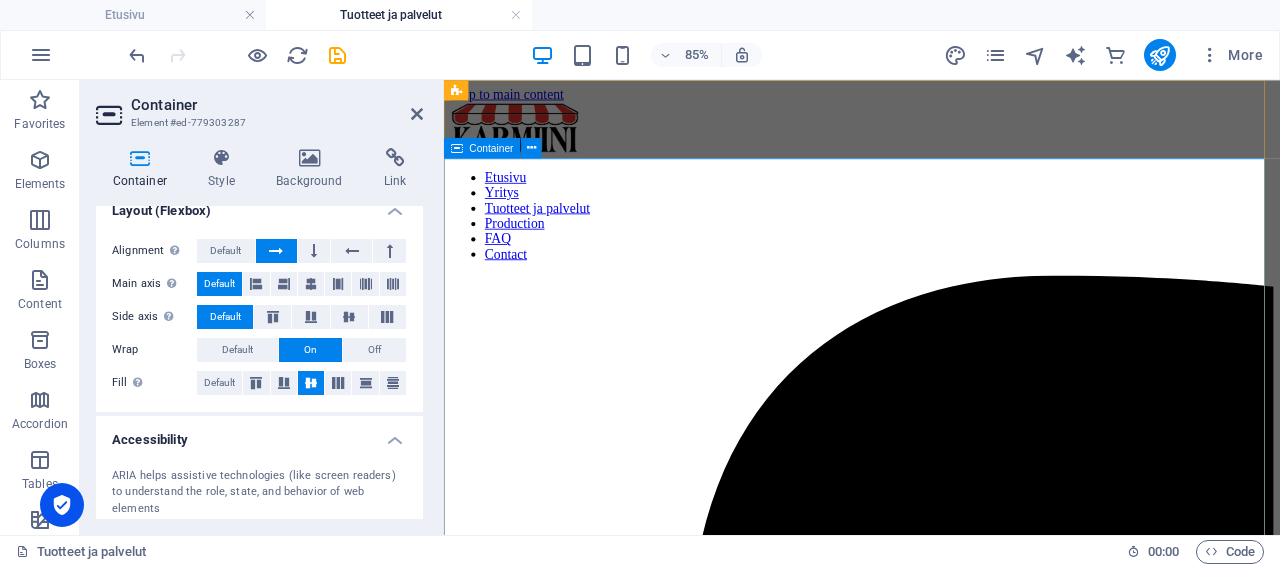 scroll, scrollTop: 288, scrollLeft: 0, axis: vertical 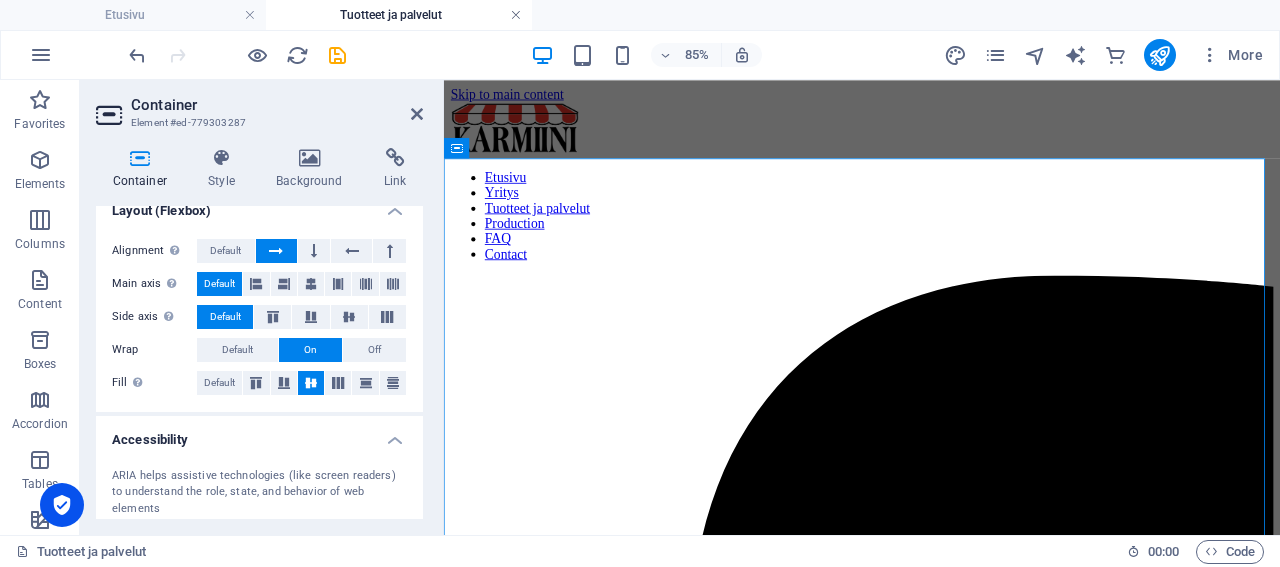 click at bounding box center (516, 15) 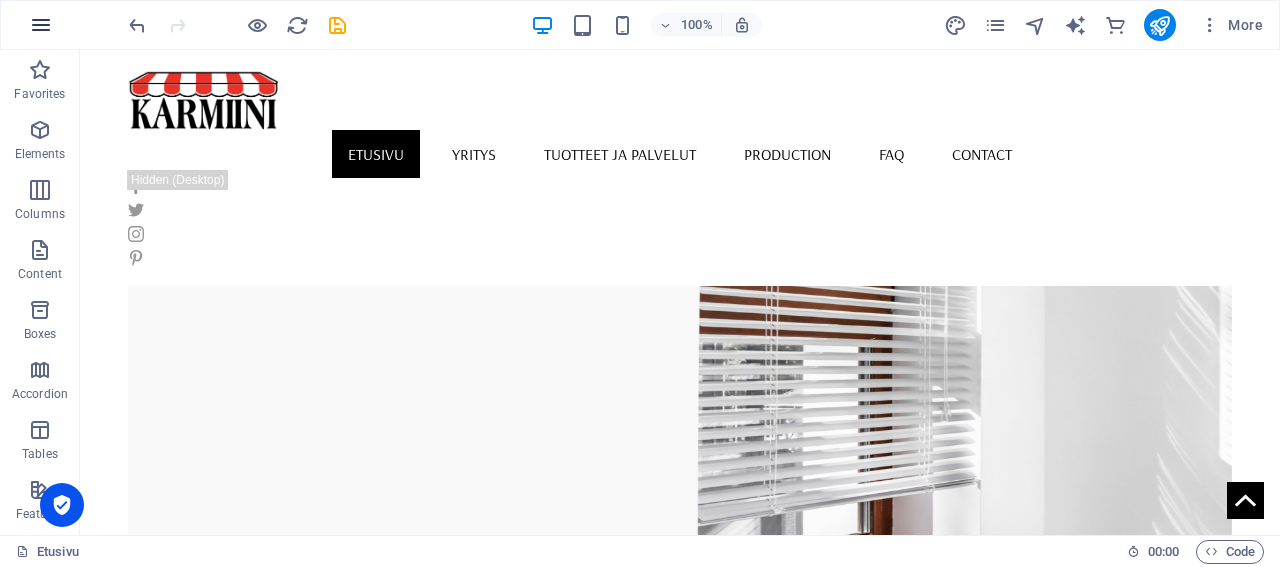 click at bounding box center [41, 25] 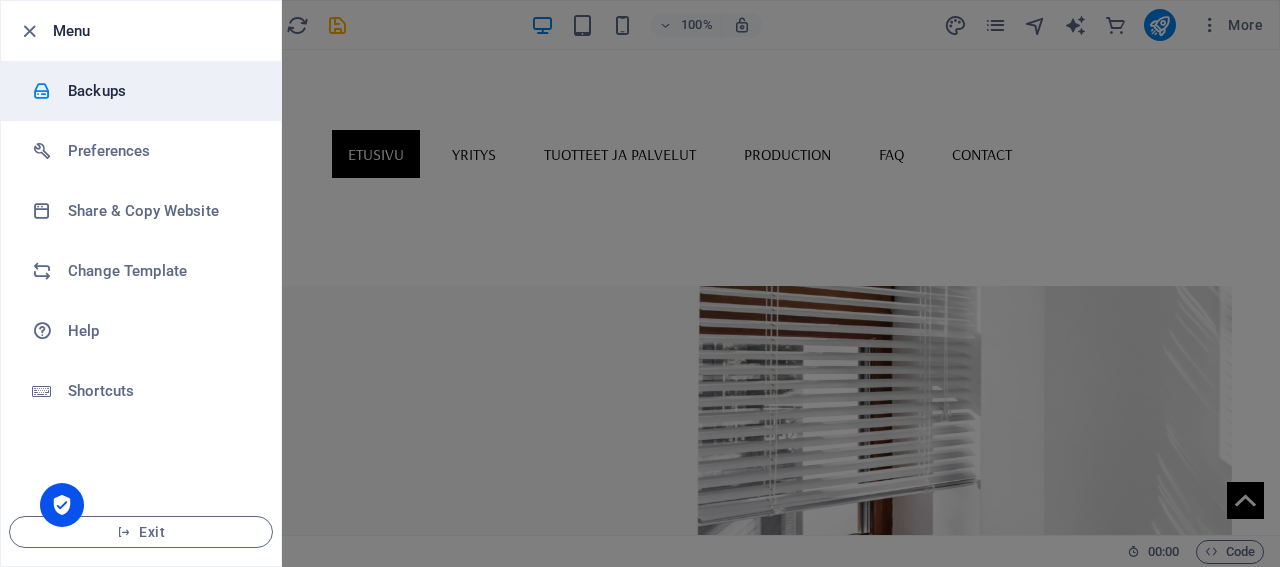 click on "Backups" at bounding box center [160, 91] 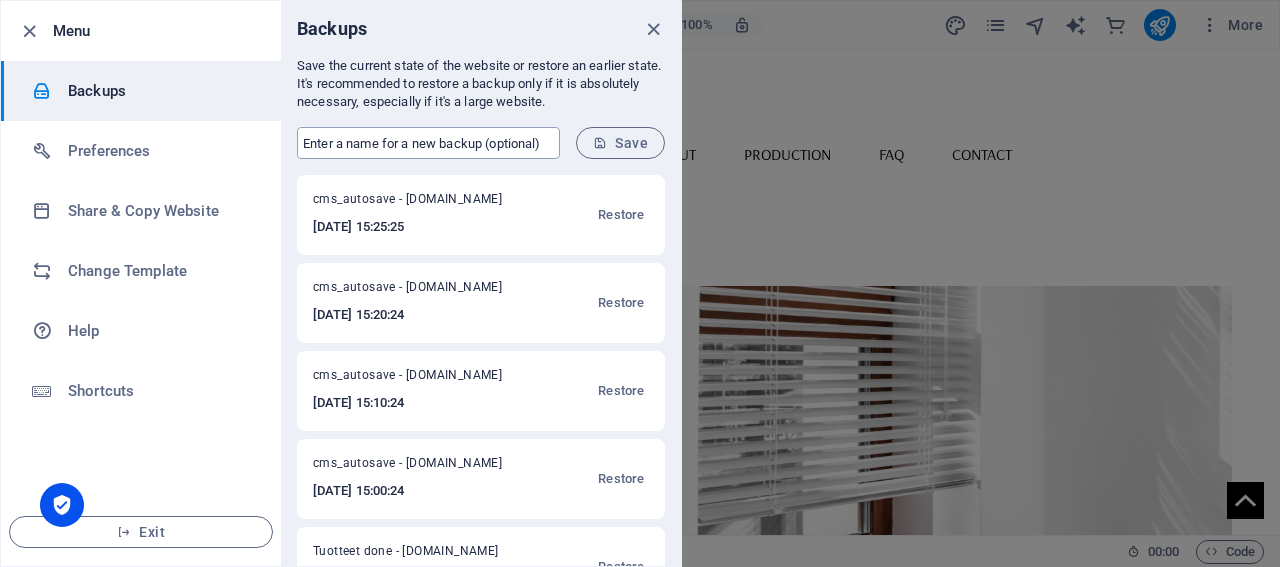 click at bounding box center [428, 143] 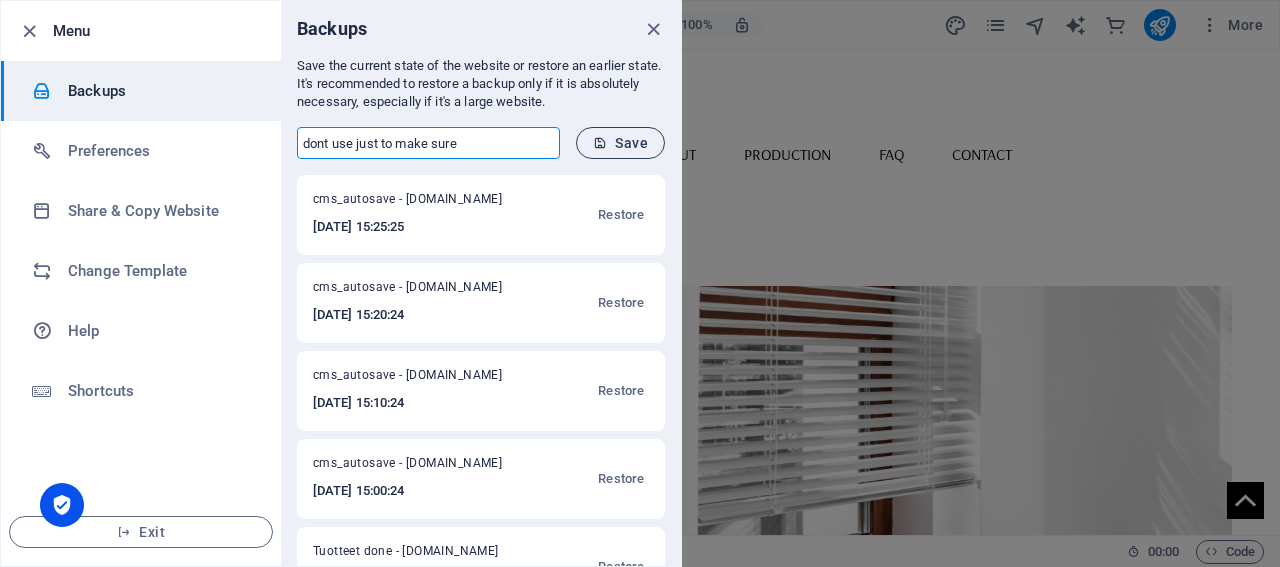type on "dont use just to make sure" 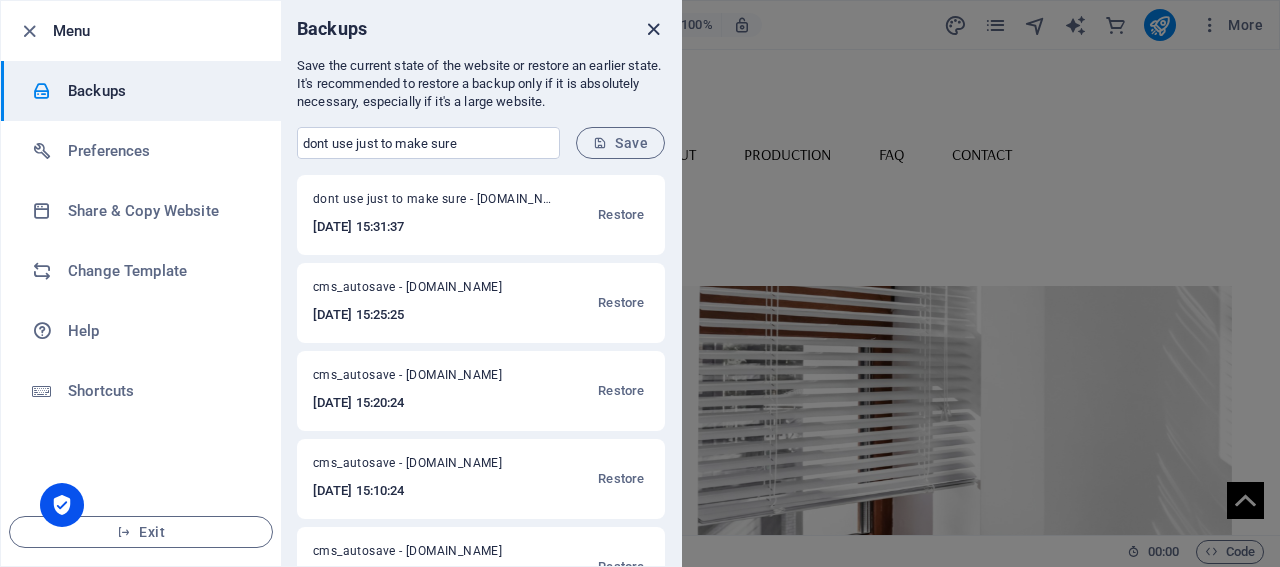 click at bounding box center [653, 29] 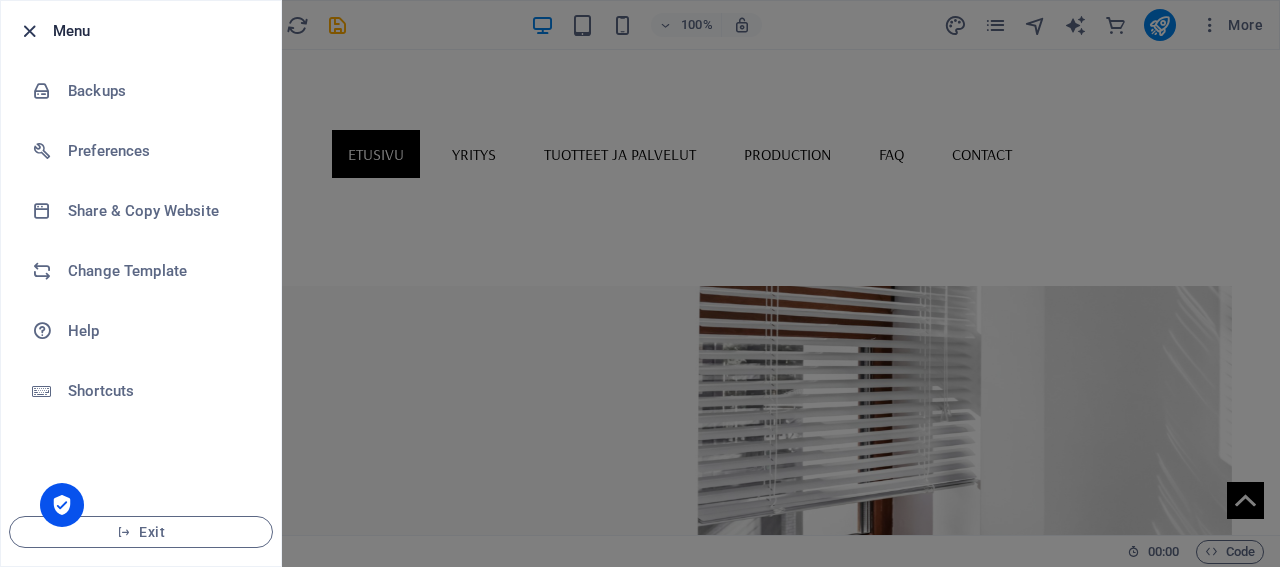 click at bounding box center (29, 31) 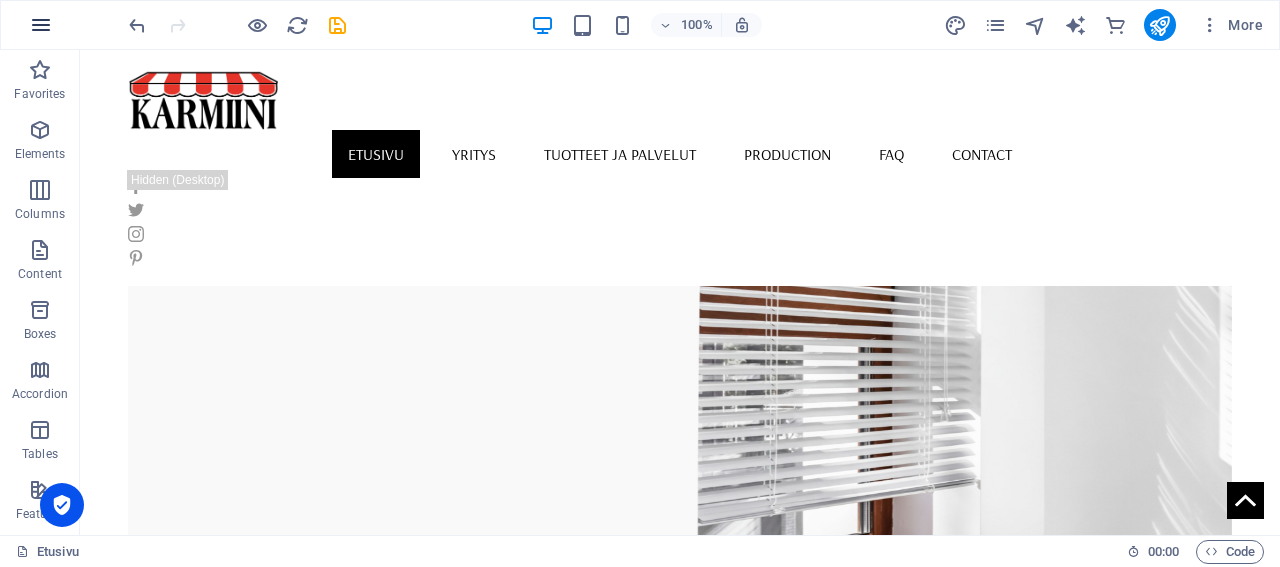 click at bounding box center (41, 25) 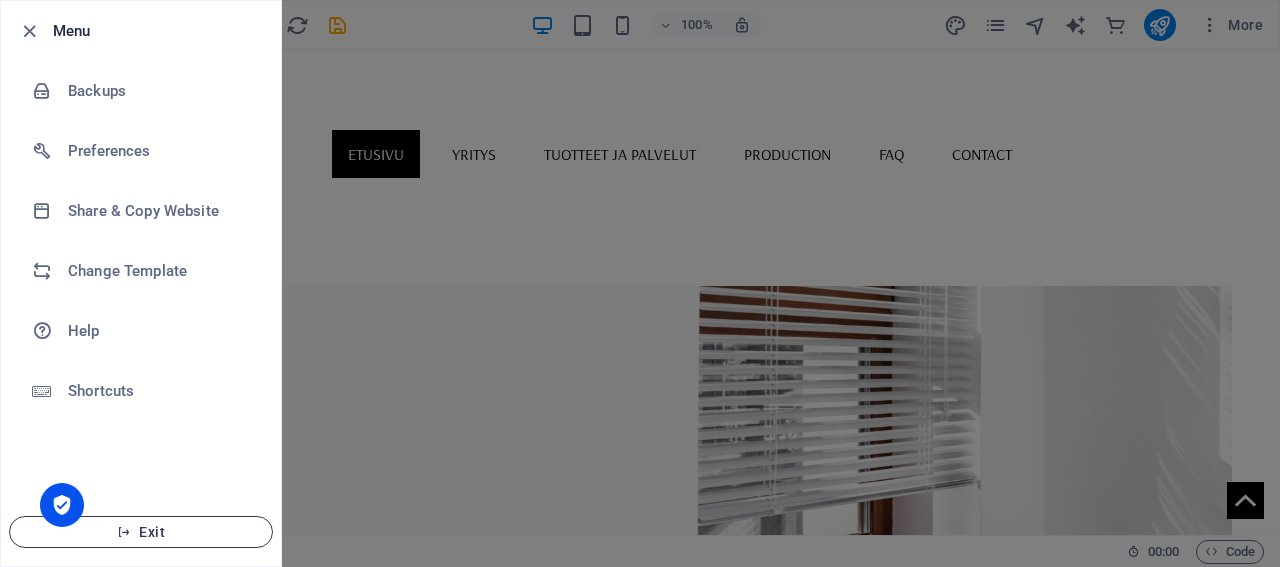 click on "Exit" at bounding box center (141, 532) 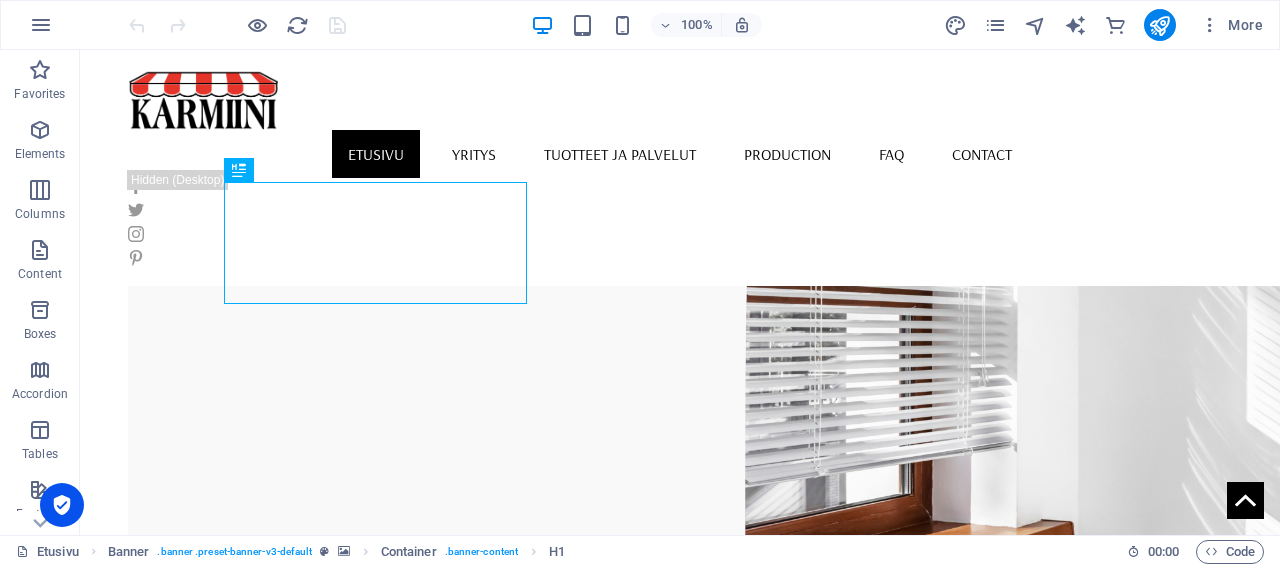 scroll, scrollTop: 0, scrollLeft: 0, axis: both 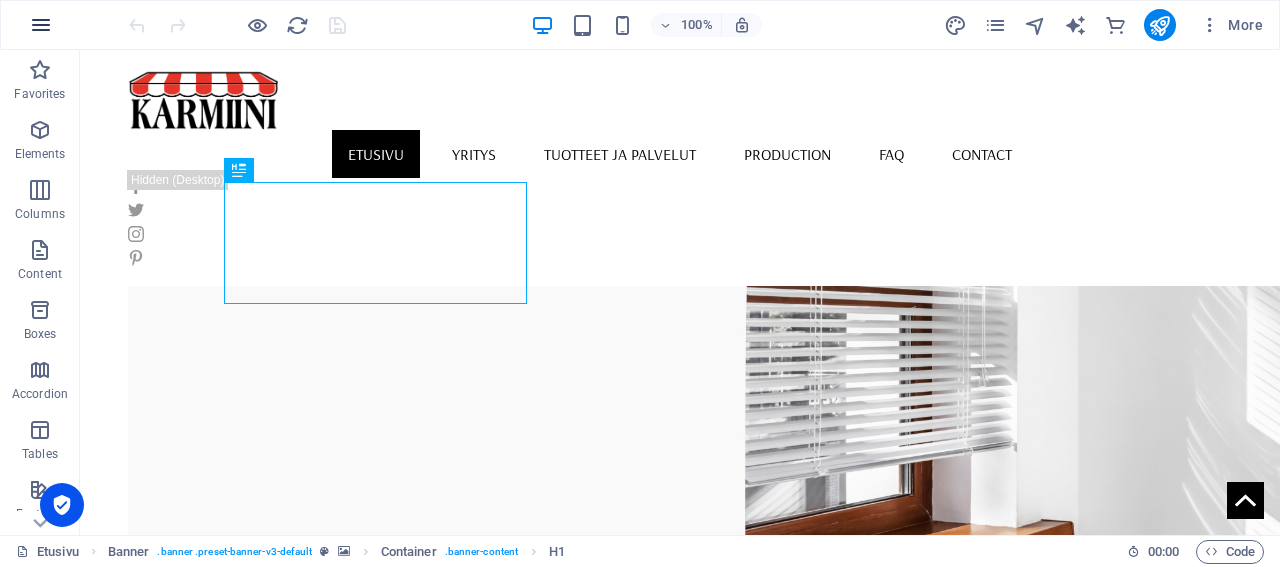 click at bounding box center (41, 25) 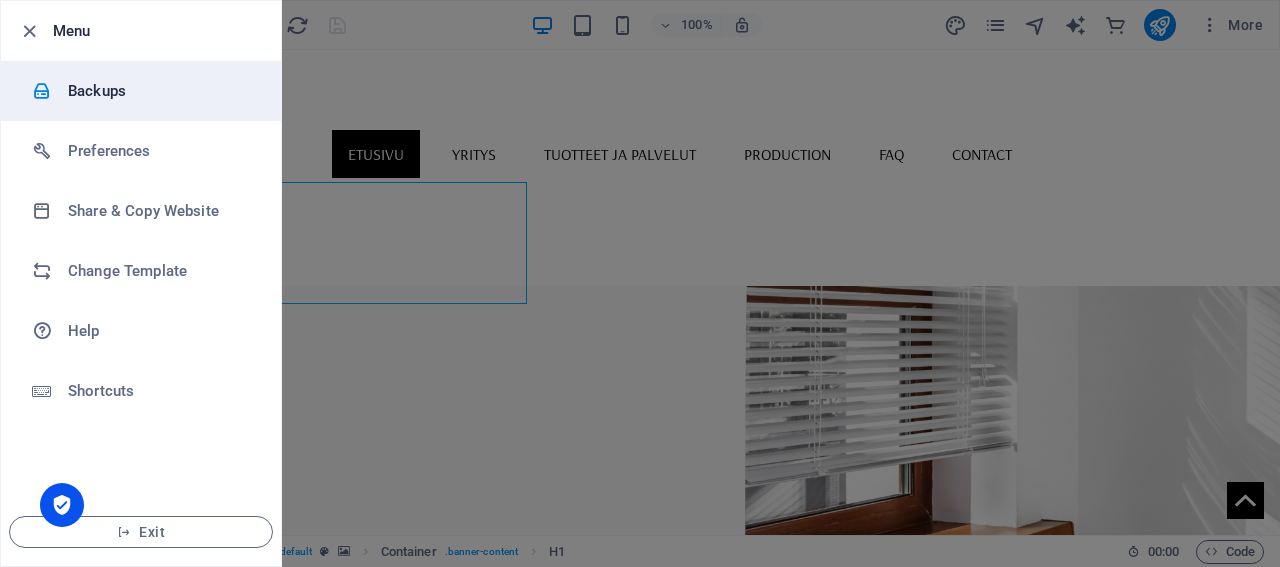 click on "Backups" at bounding box center (160, 91) 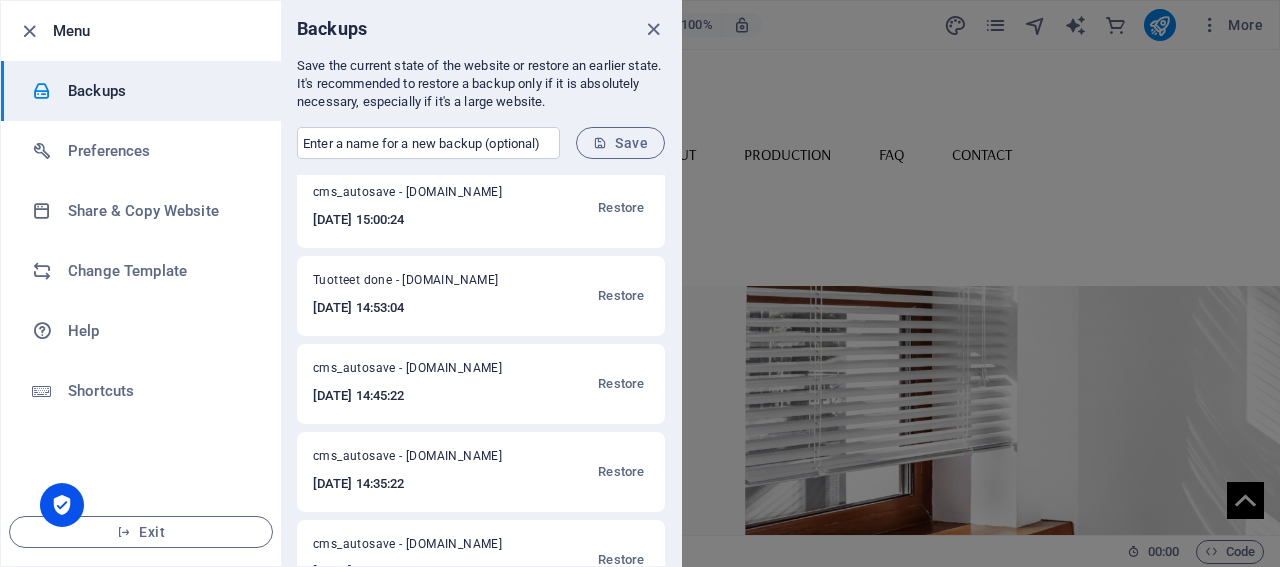 scroll, scrollTop: 384, scrollLeft: 0, axis: vertical 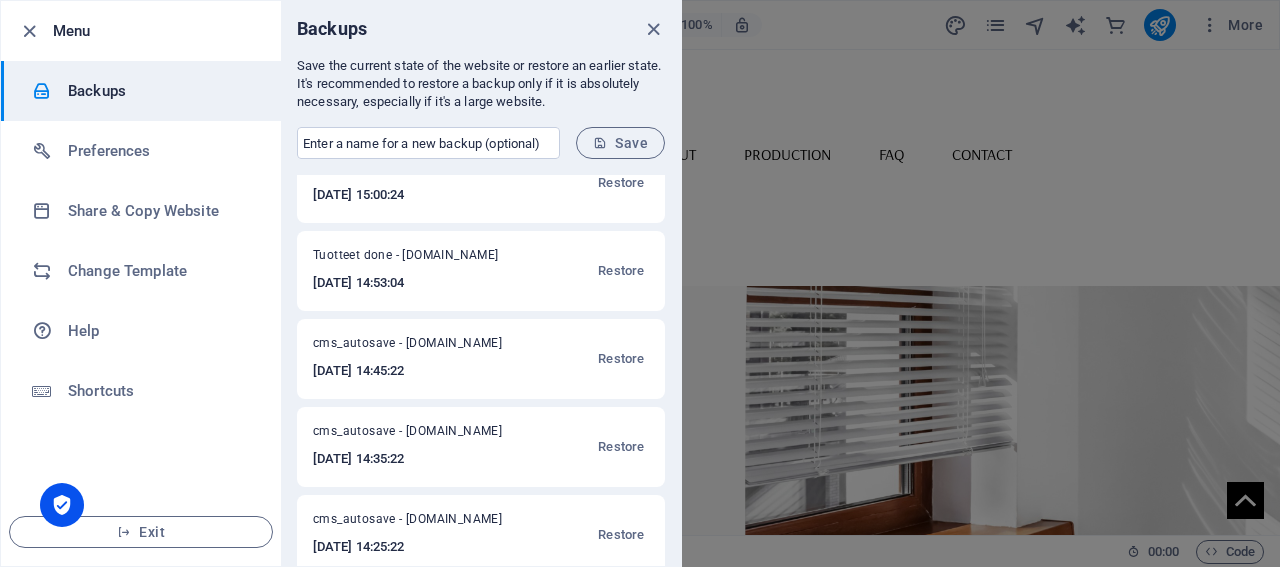 click on "Tuotteet done - karmiini.fi" at bounding box center (419, 259) 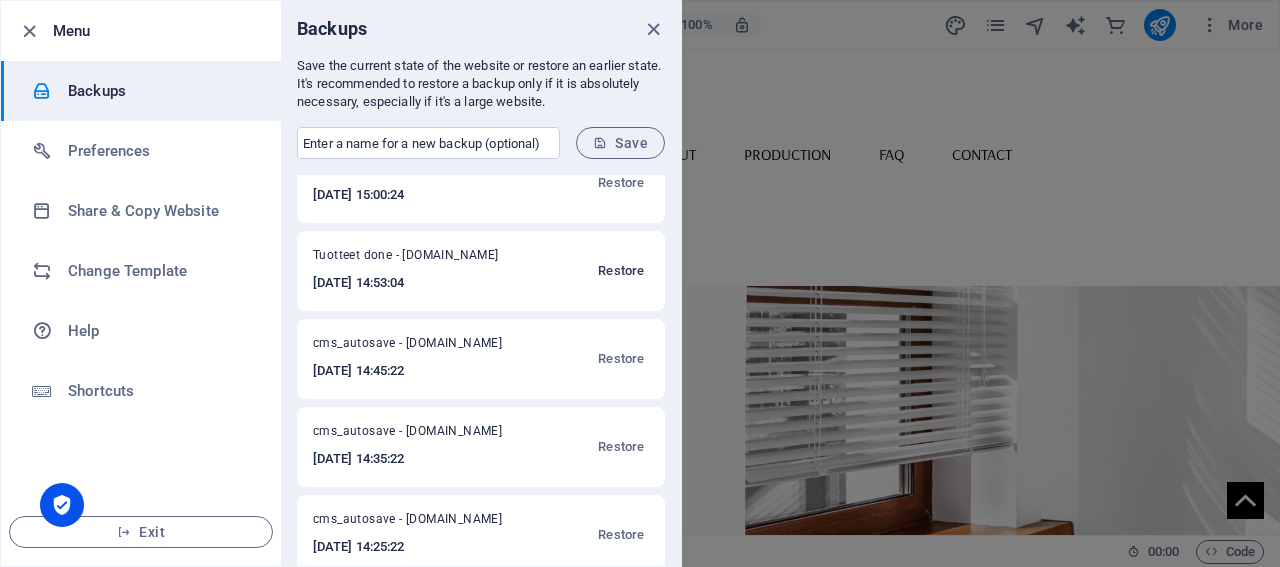 click on "Restore" at bounding box center [621, 271] 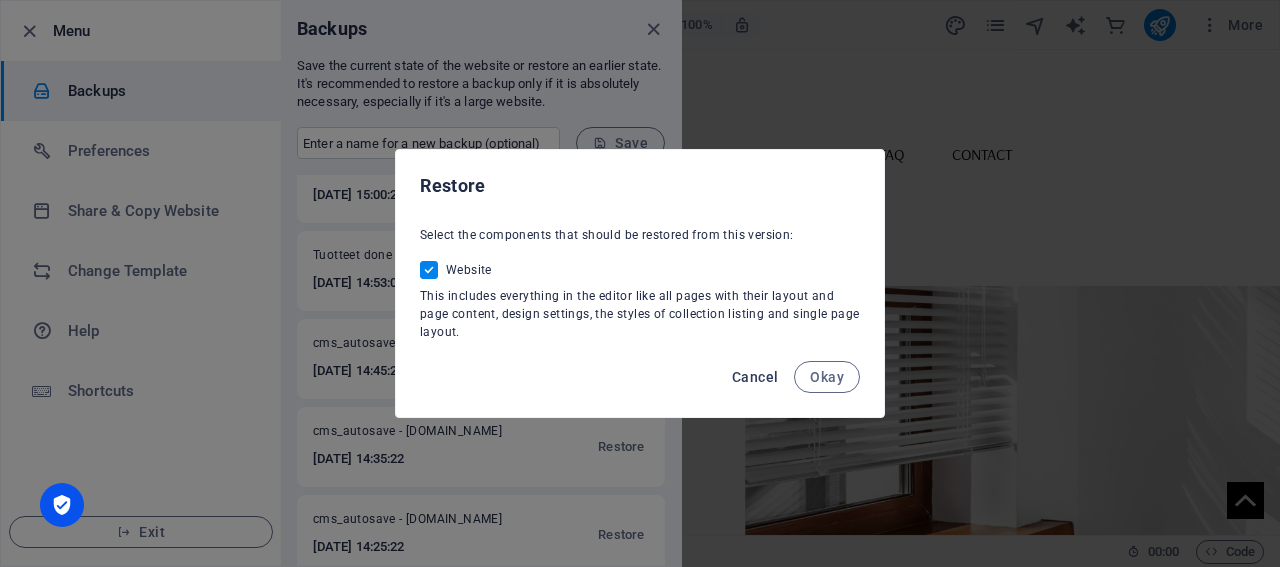 click on "Cancel" at bounding box center [755, 377] 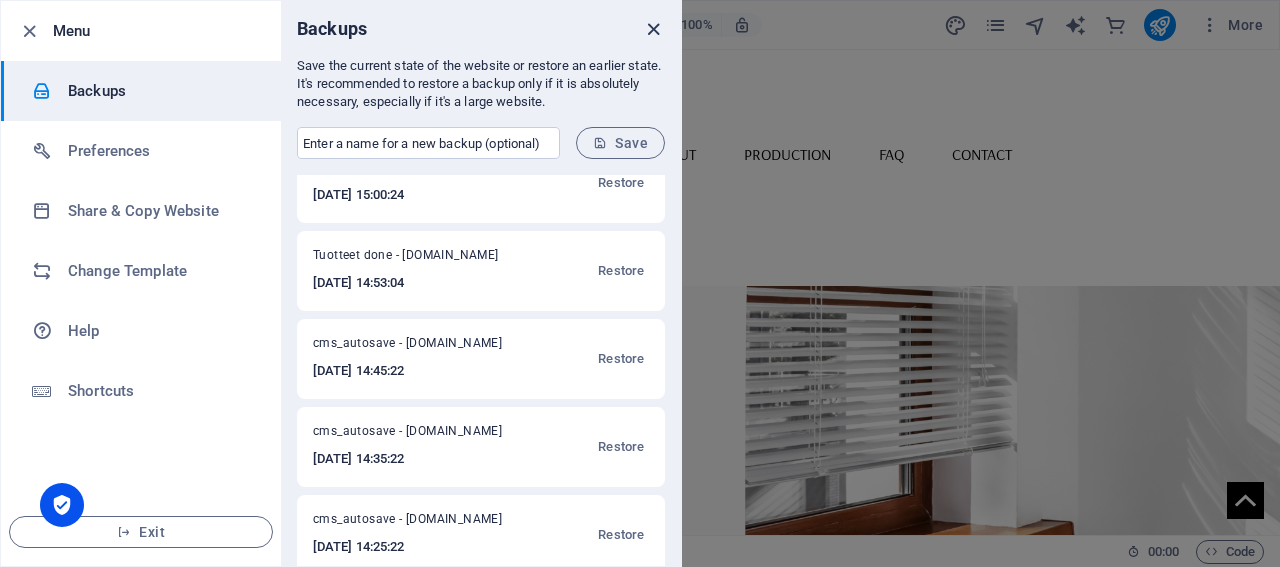 click at bounding box center (653, 29) 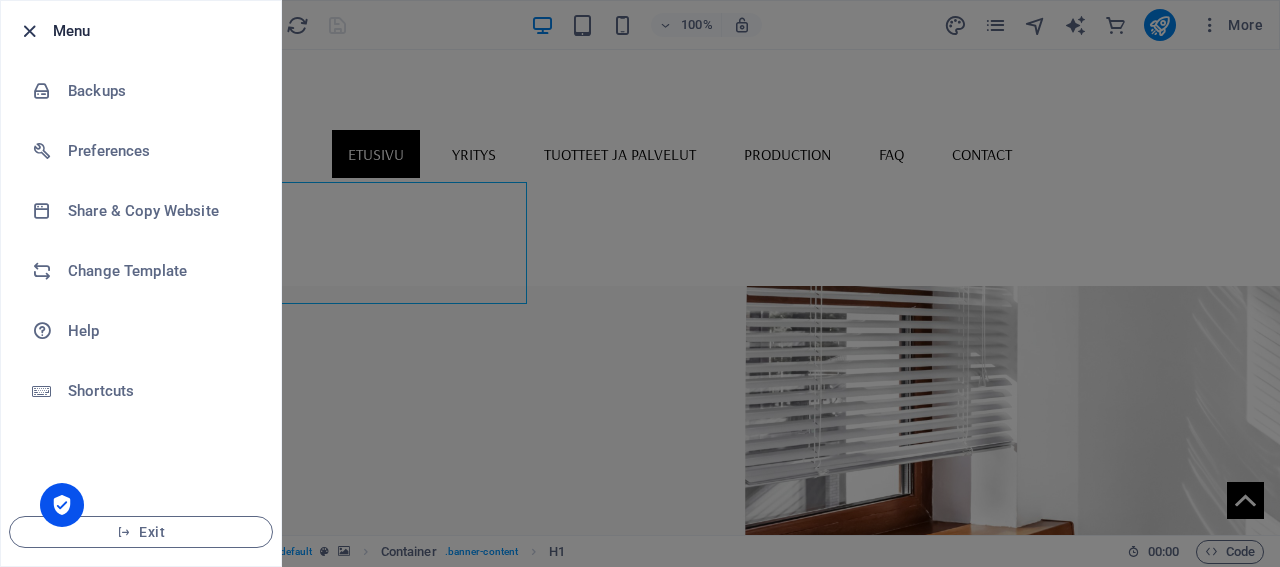 click at bounding box center (29, 31) 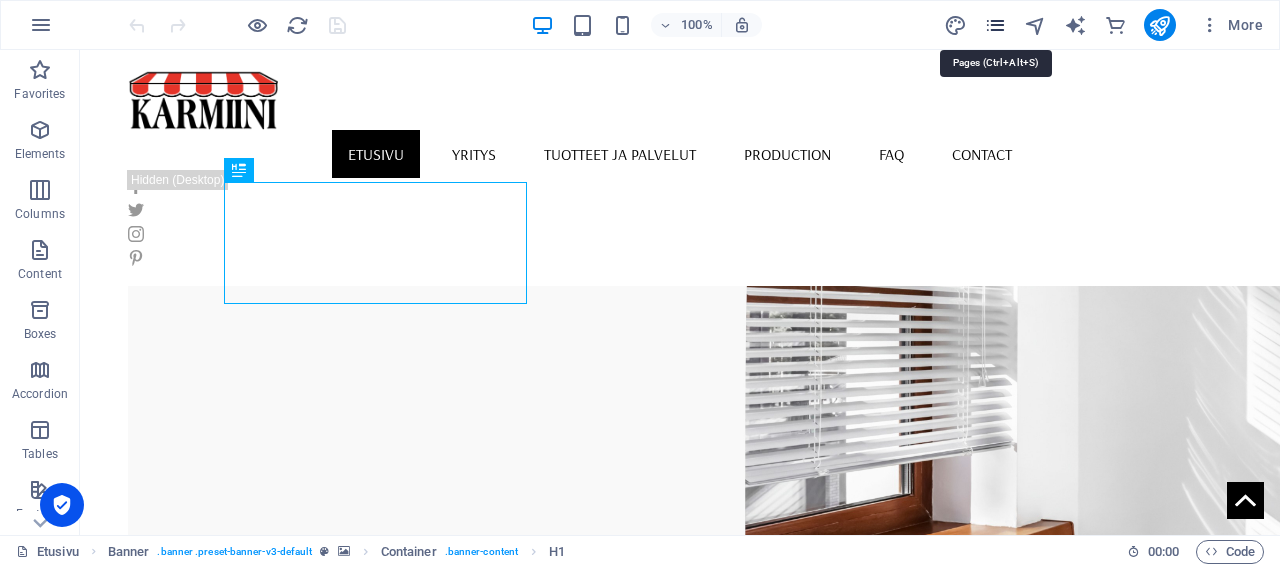 click at bounding box center (995, 25) 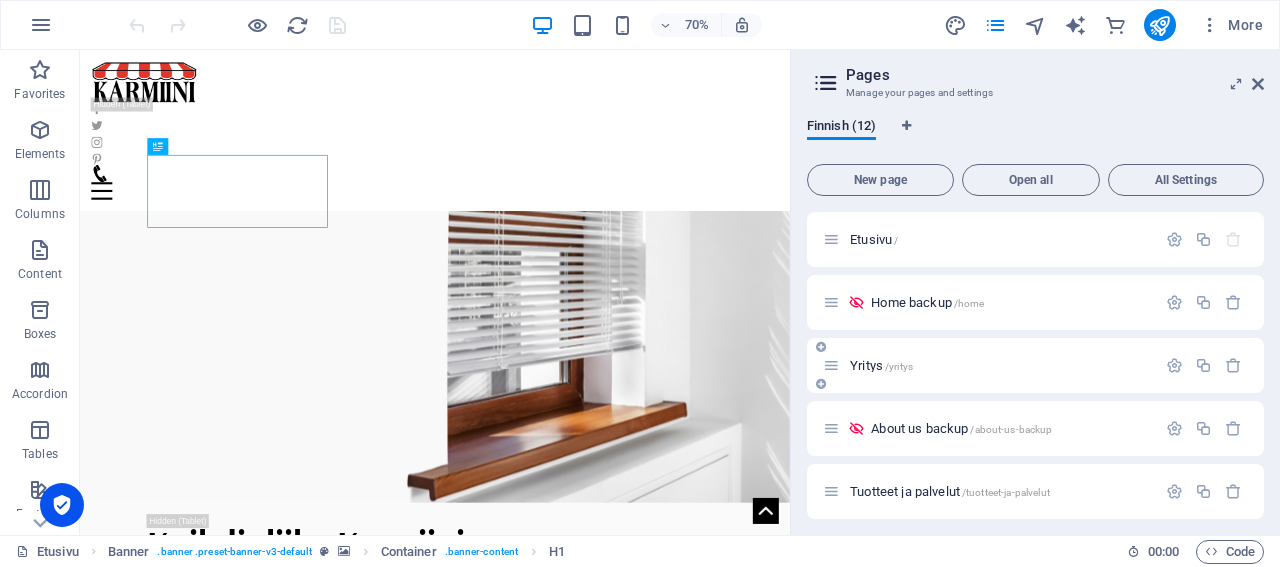 click on "Yritys /yritys" at bounding box center [881, 365] 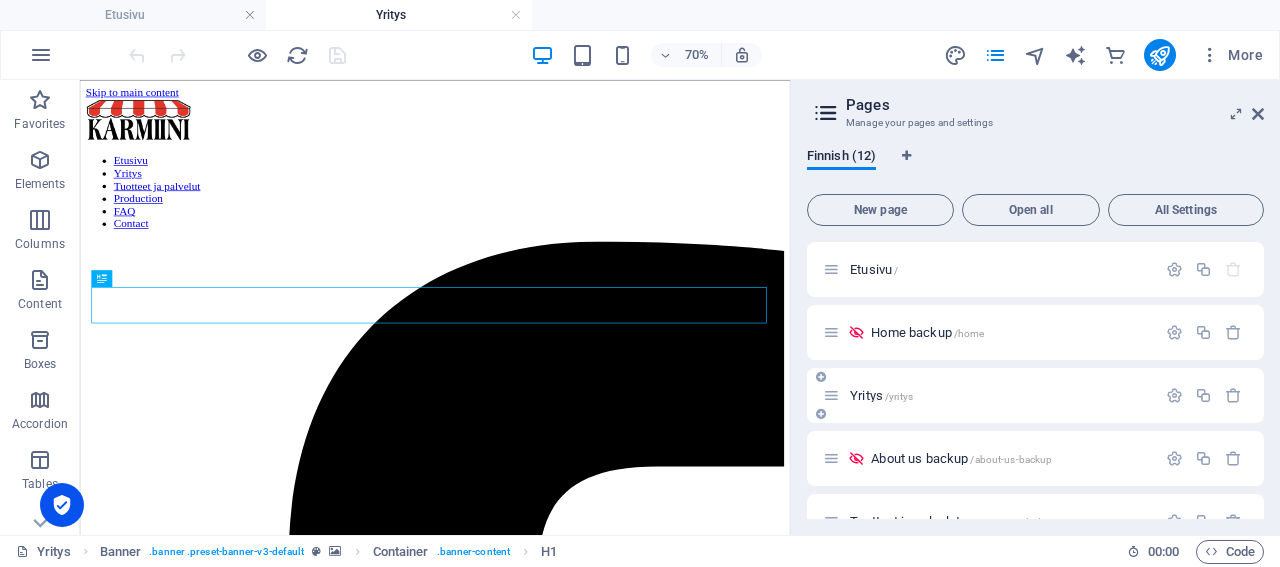 scroll, scrollTop: 0, scrollLeft: 0, axis: both 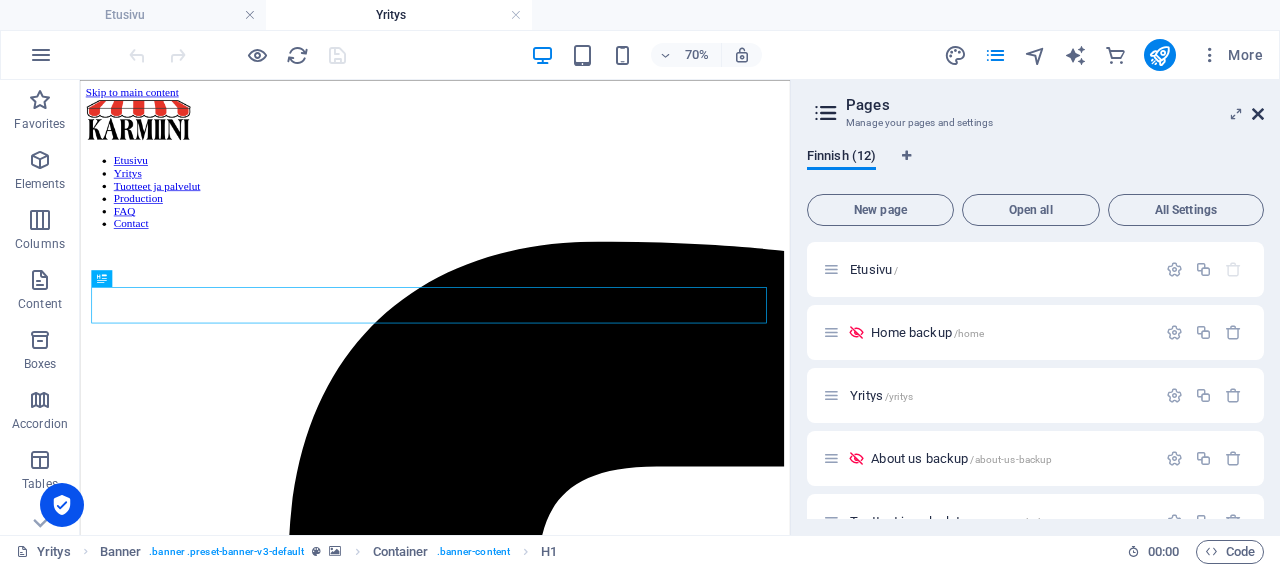 click at bounding box center [1258, 114] 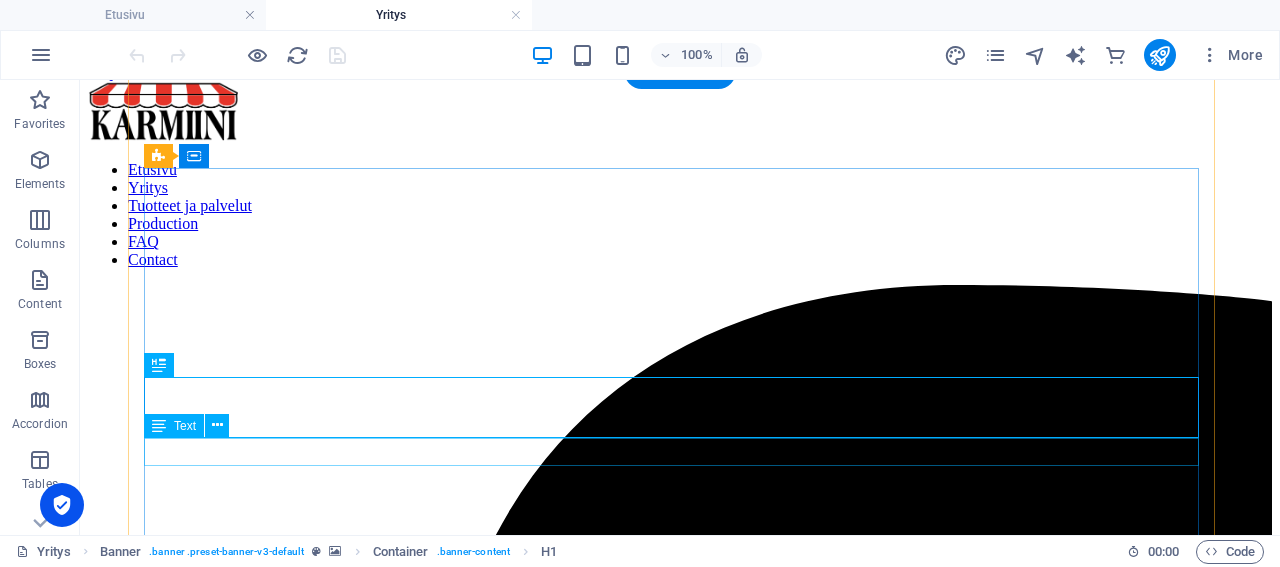 scroll, scrollTop: 0, scrollLeft: 0, axis: both 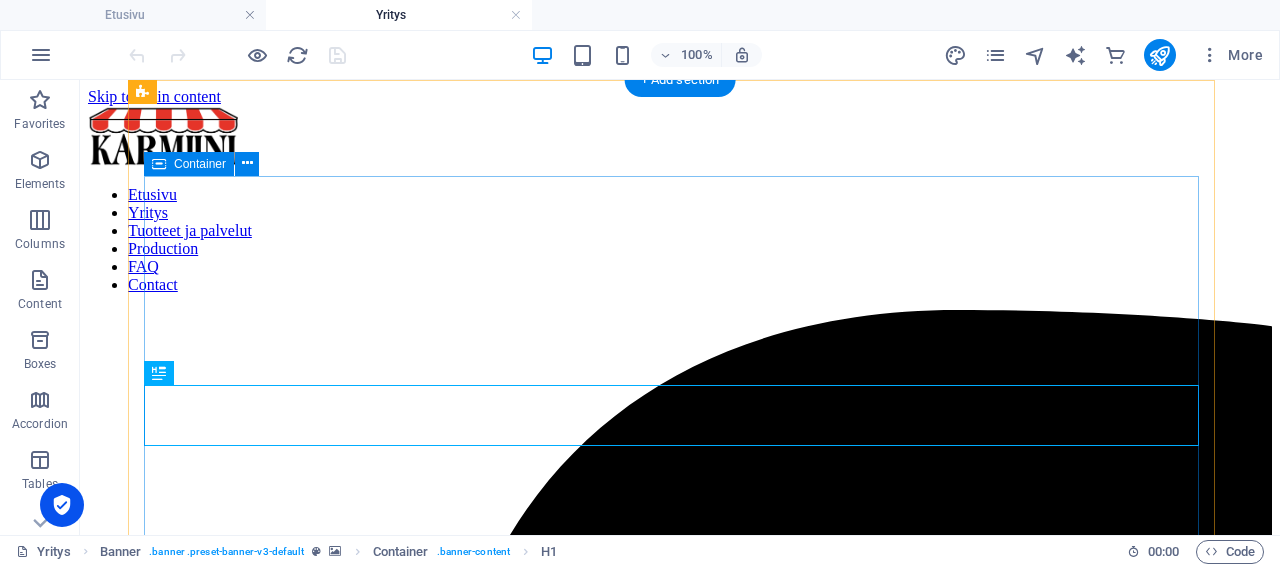 click on "Aurinkosuojauksen erikoisliike Etusivu  /  Meistä" at bounding box center [680, 8634] 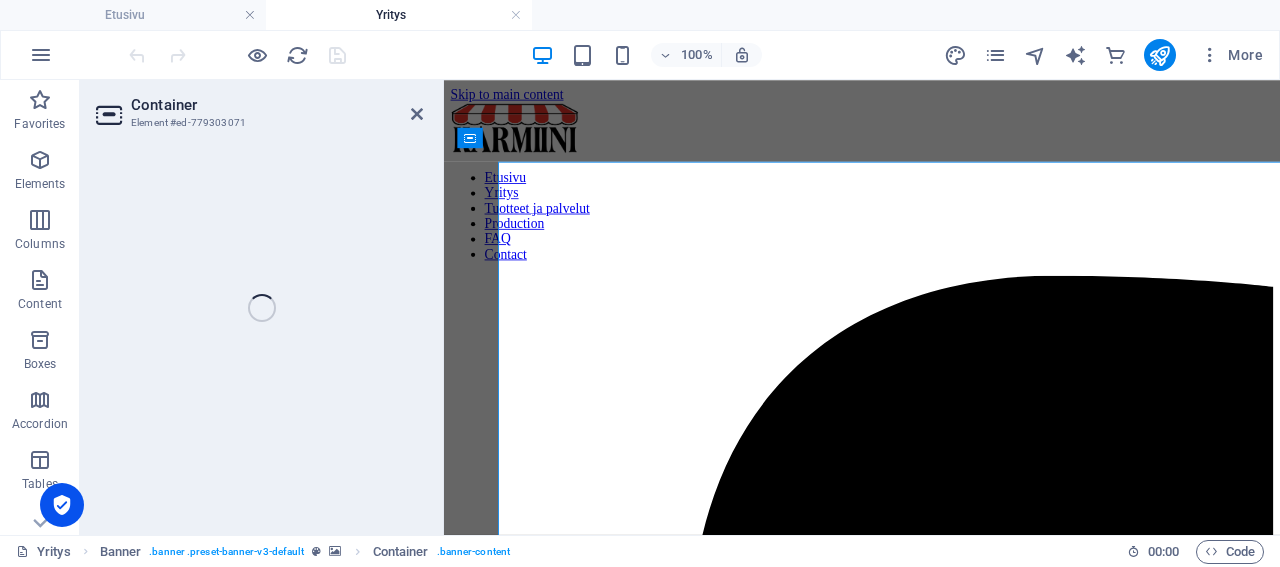 select on "px" 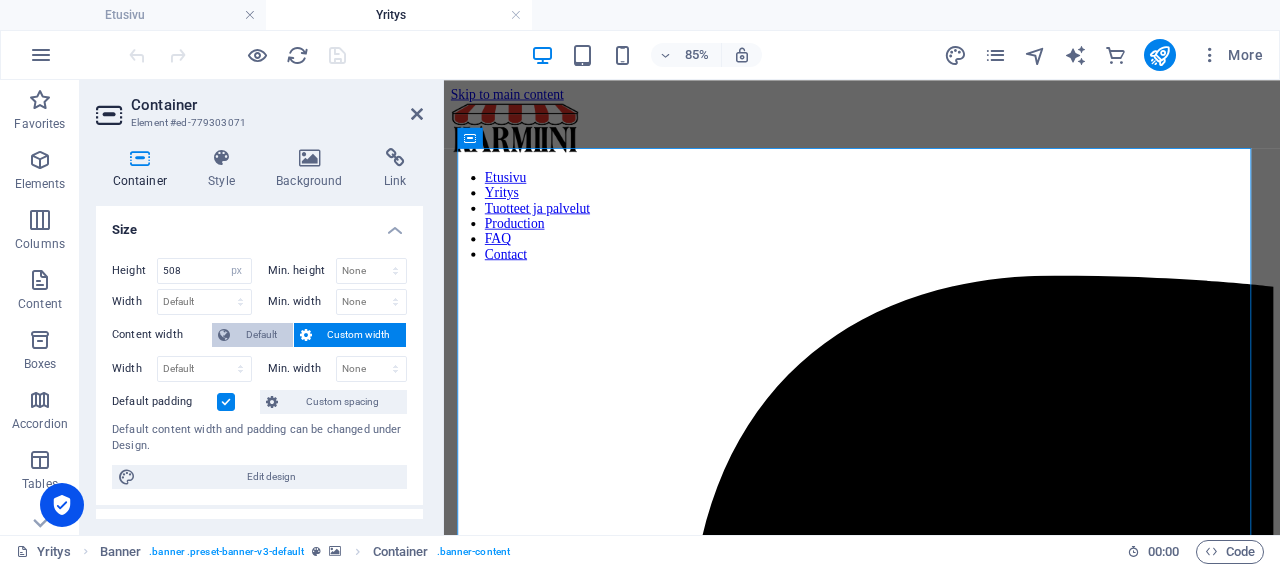 click on "Default" at bounding box center [252, 335] 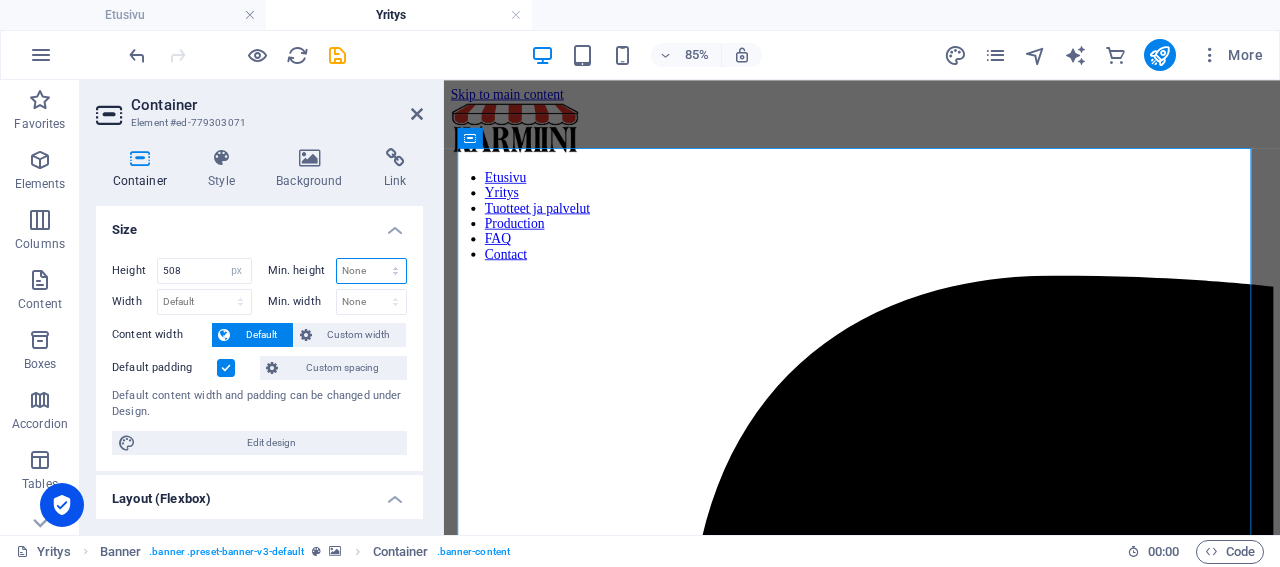 click on "None px rem % vh vw" at bounding box center [372, 271] 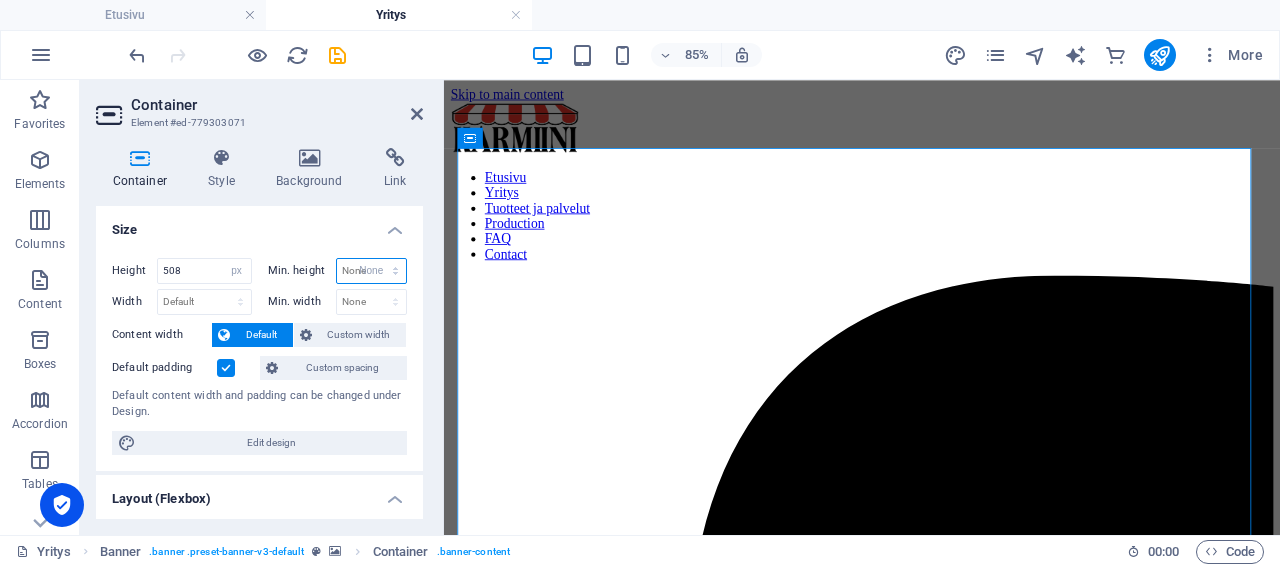 click on "None" at bounding box center [0, 0] 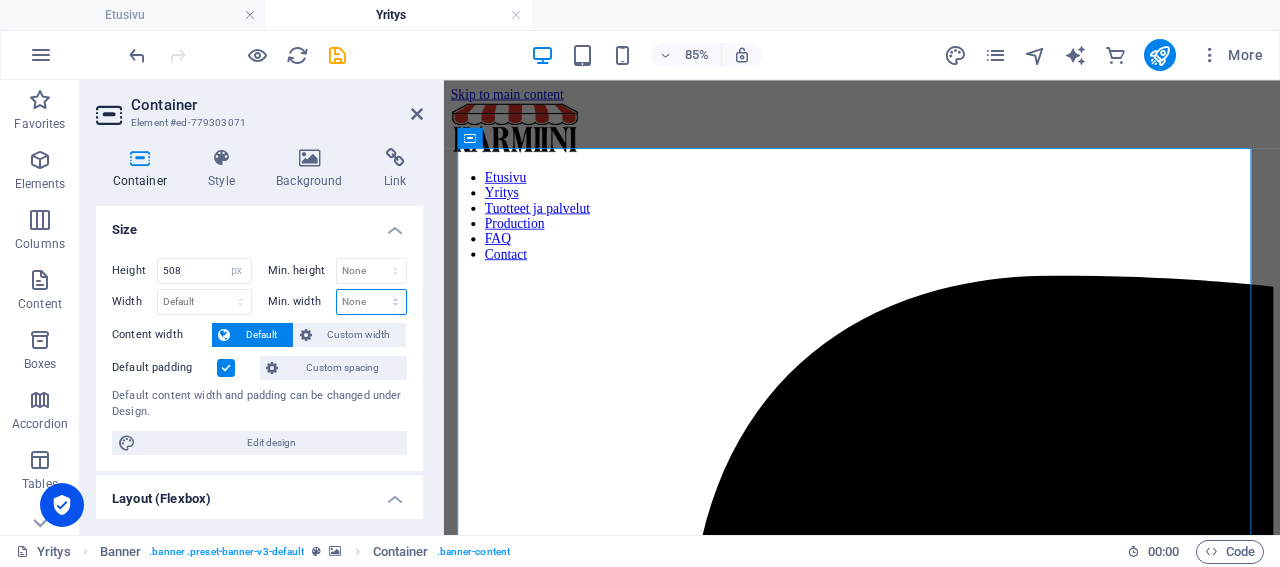 click on "None px rem % vh vw" at bounding box center (372, 302) 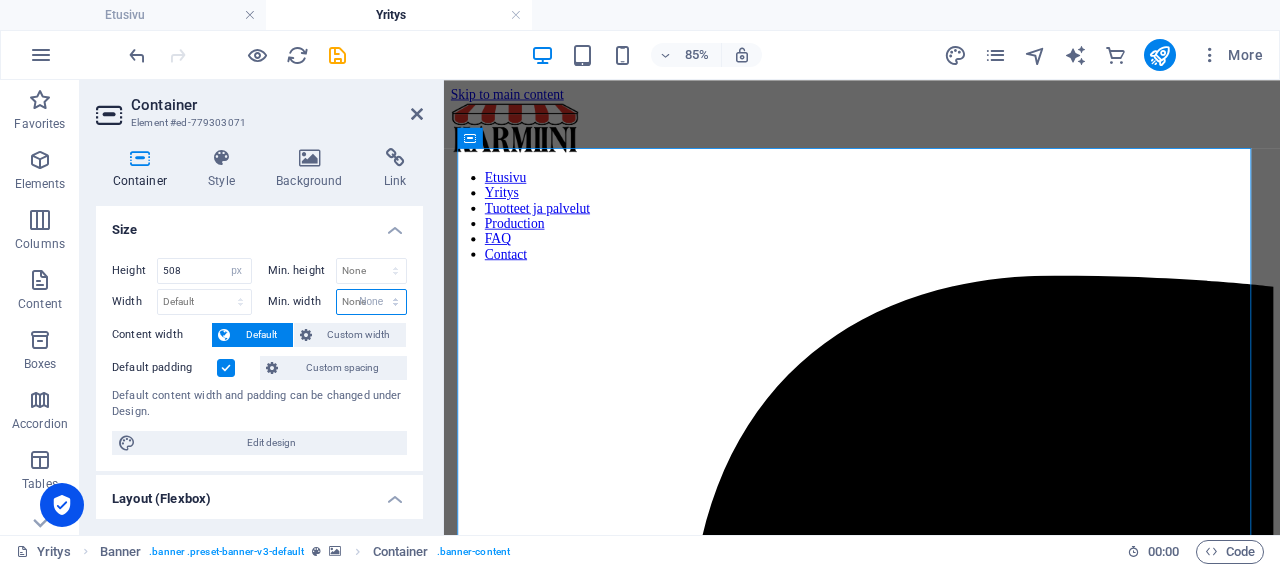 click on "None" at bounding box center [0, 0] 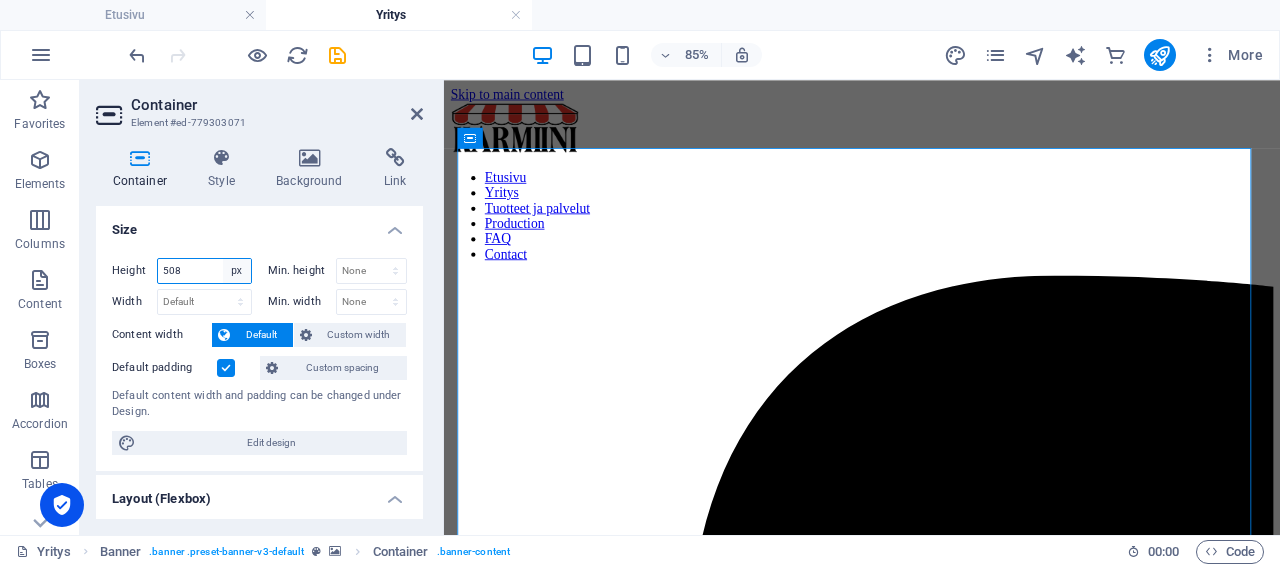 click on "Default px rem % vh vw" at bounding box center (237, 271) 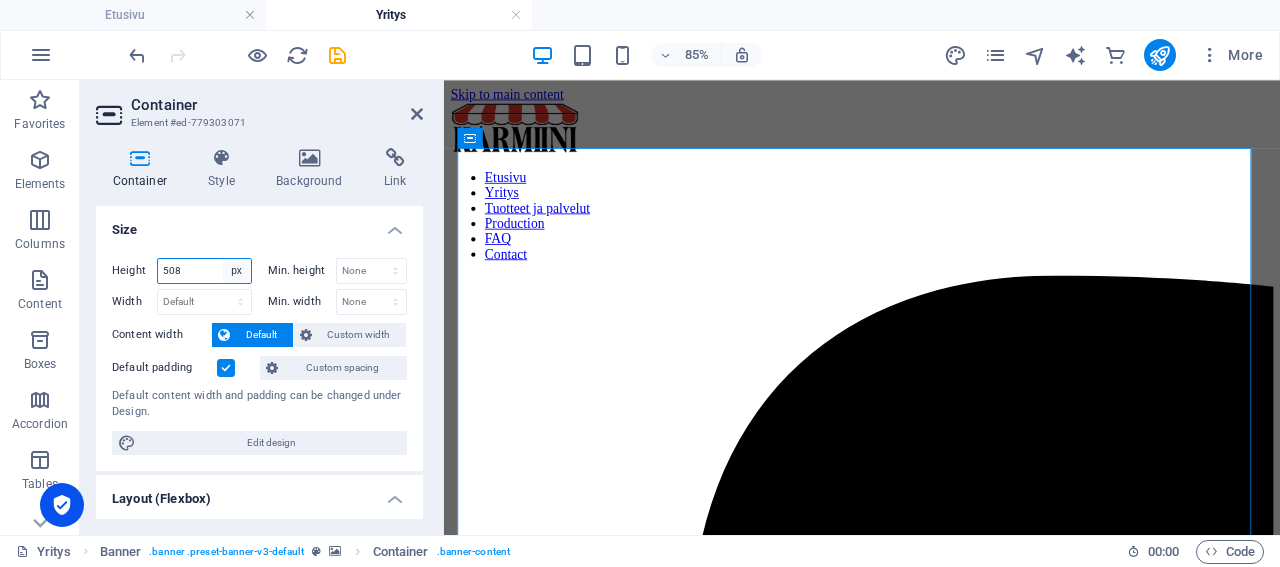 select on "default" 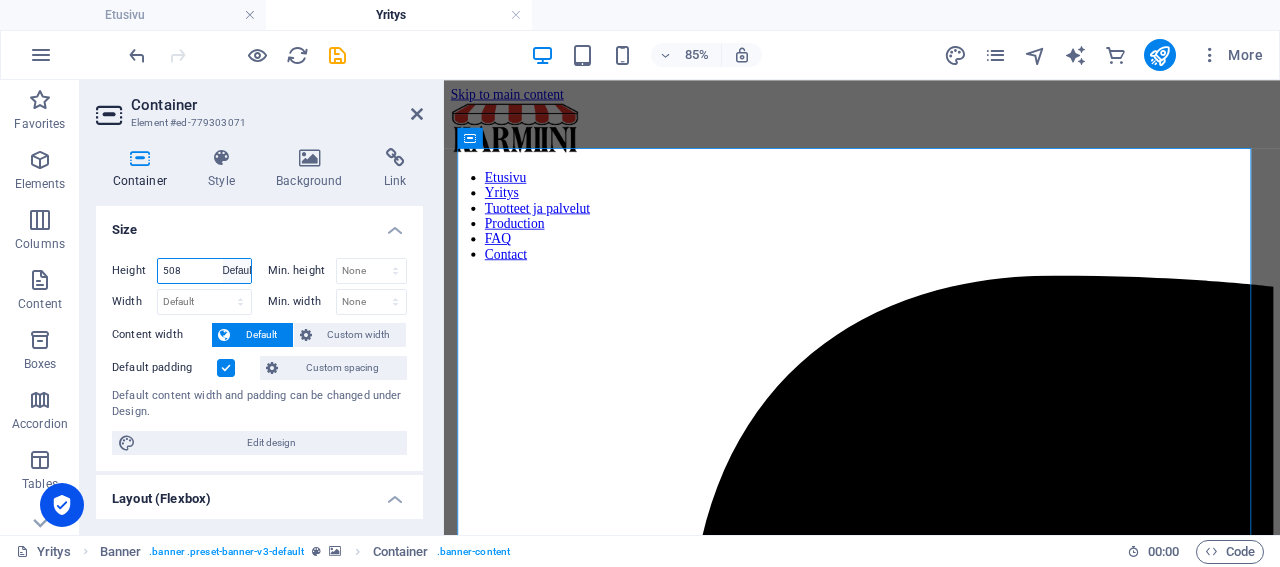 click on "Default" at bounding box center (0, 0) 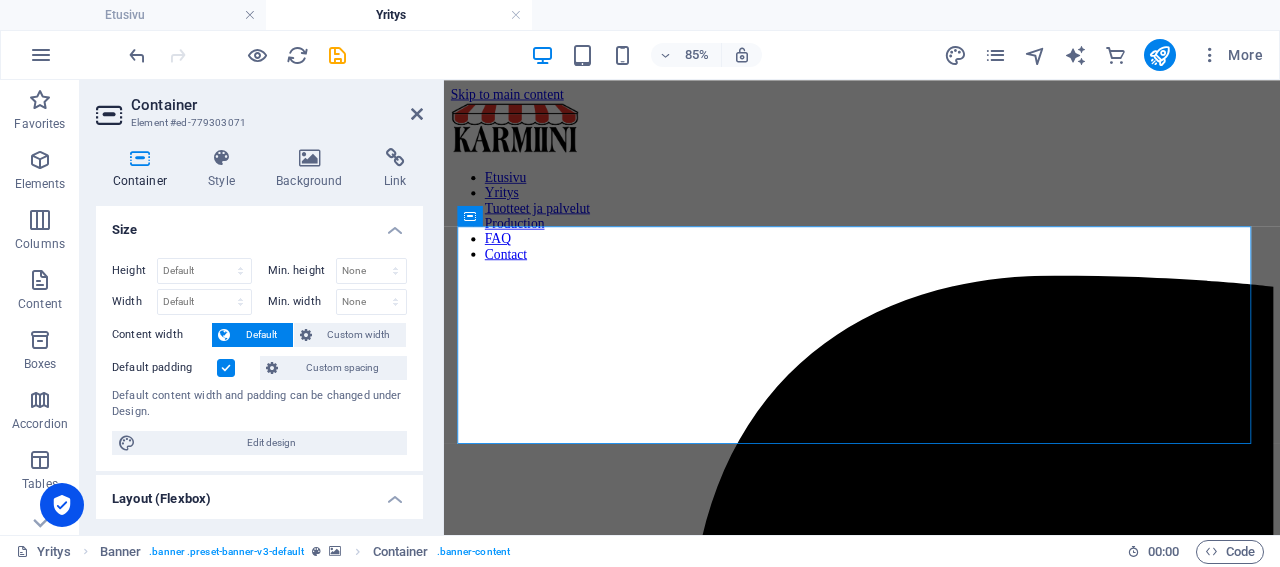 click on "Container" at bounding box center [144, 169] 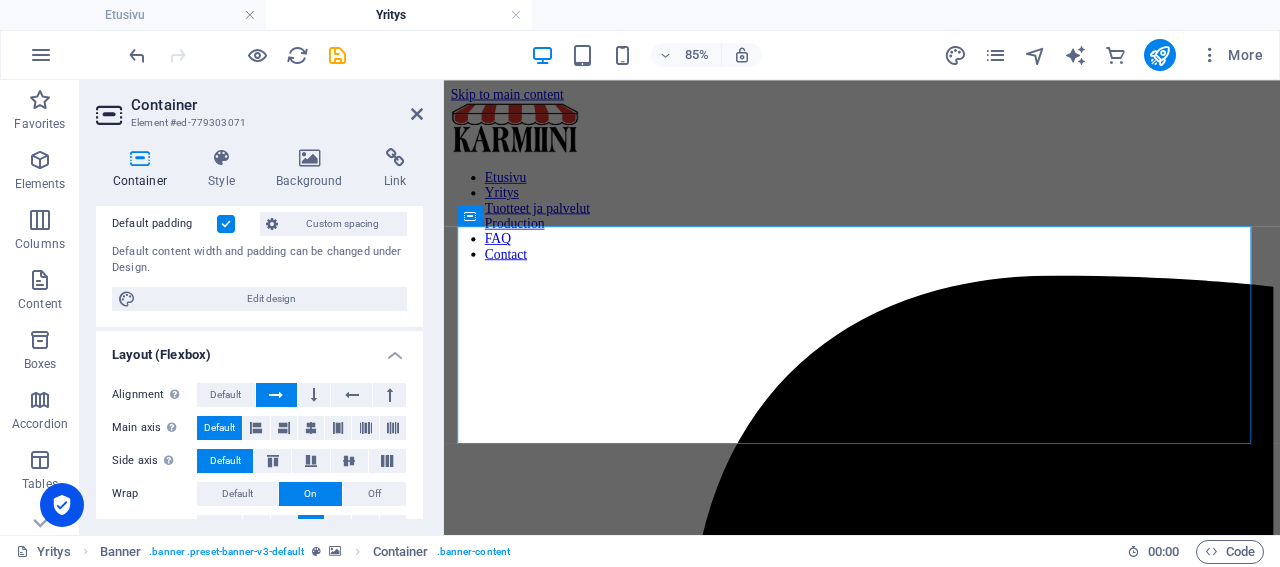 scroll, scrollTop: 0, scrollLeft: 0, axis: both 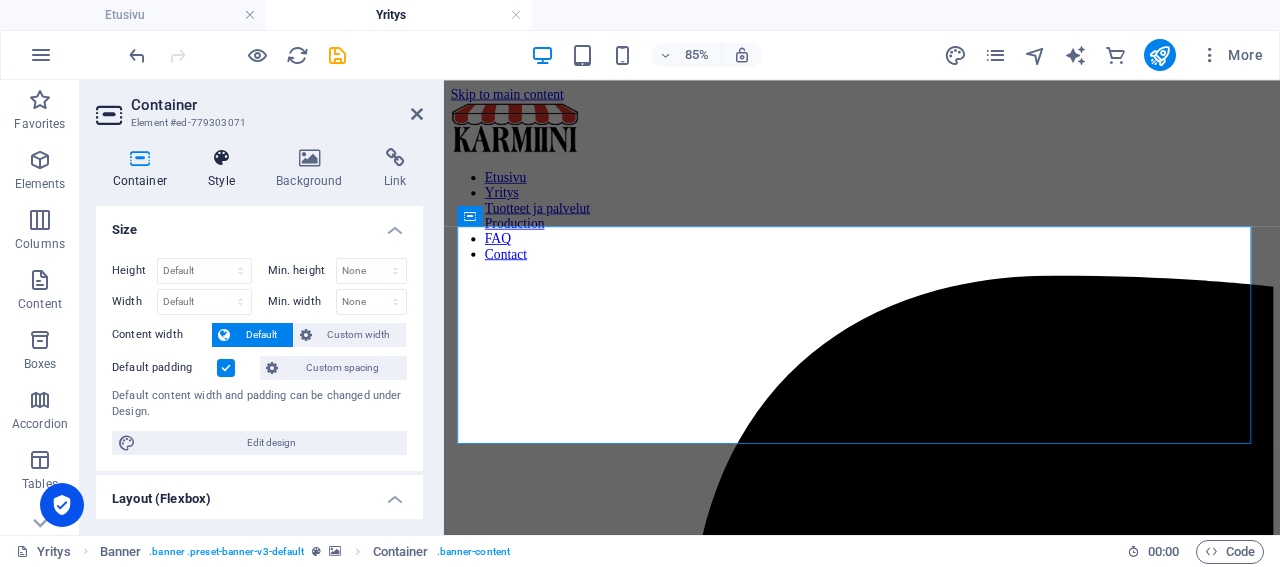 click on "Style" at bounding box center (226, 169) 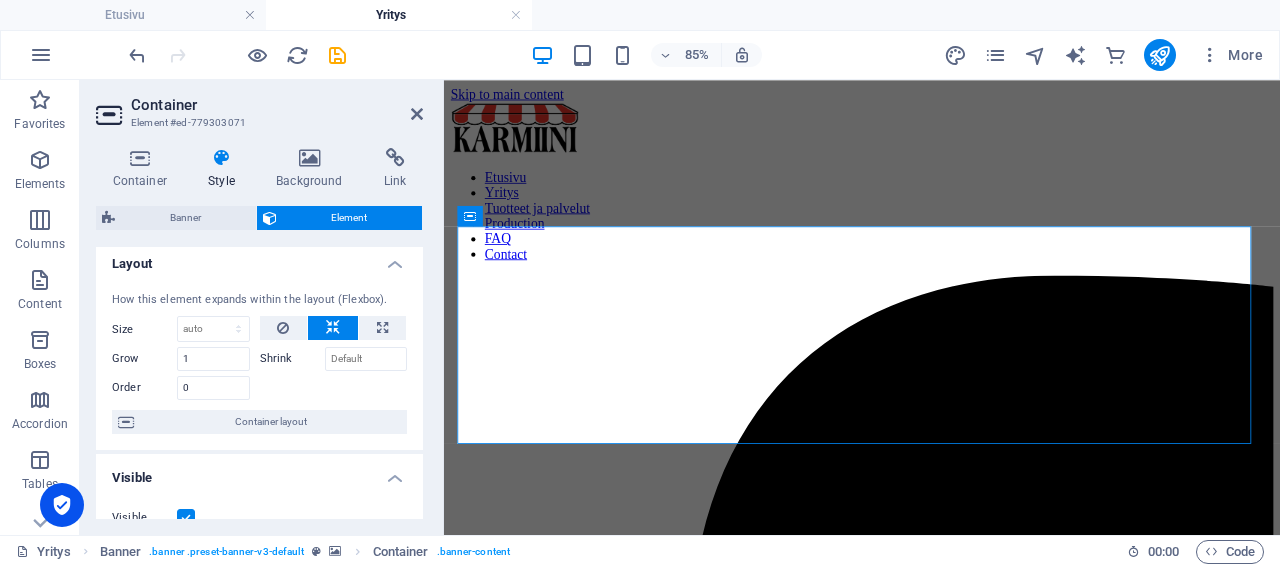 scroll, scrollTop: 0, scrollLeft: 0, axis: both 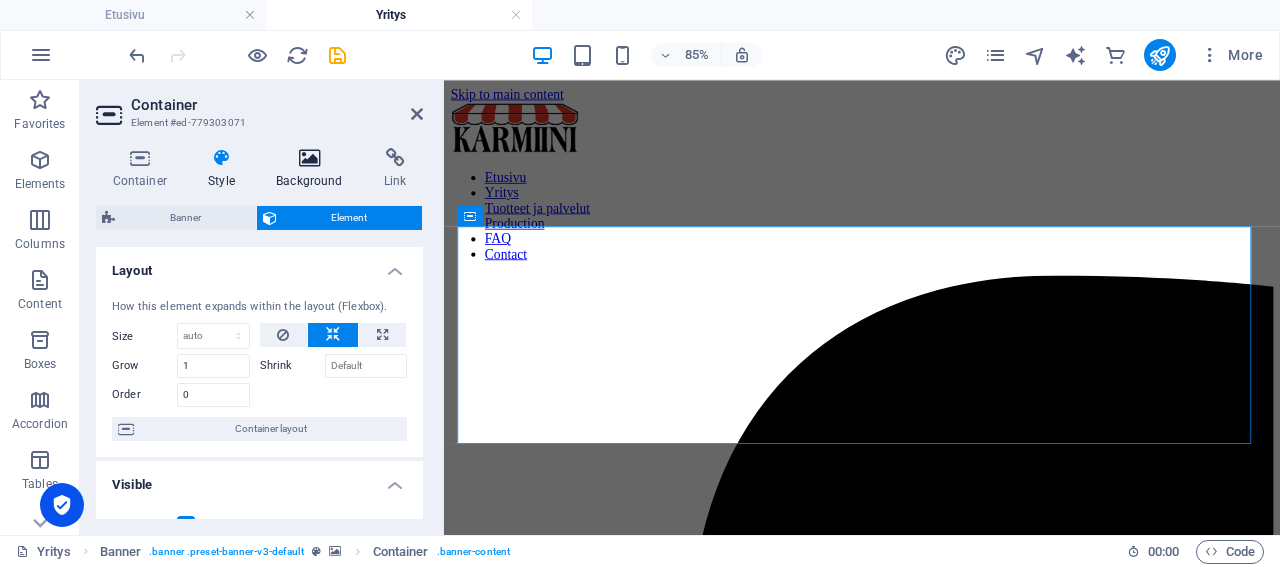 click at bounding box center [310, 158] 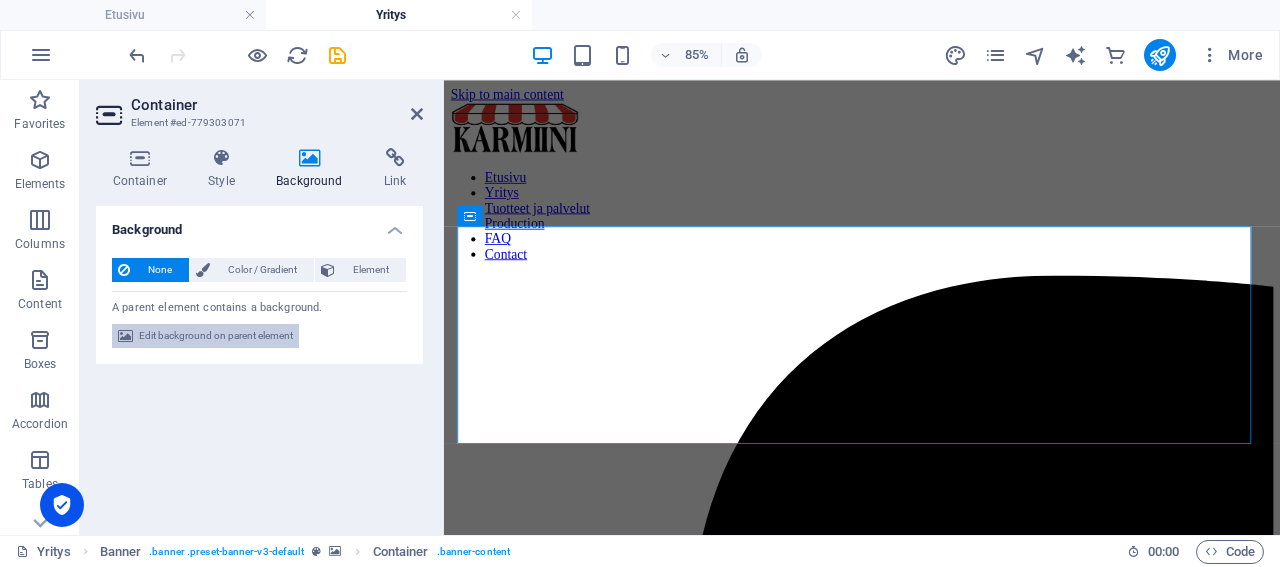 click on "Edit background on parent element" at bounding box center [216, 336] 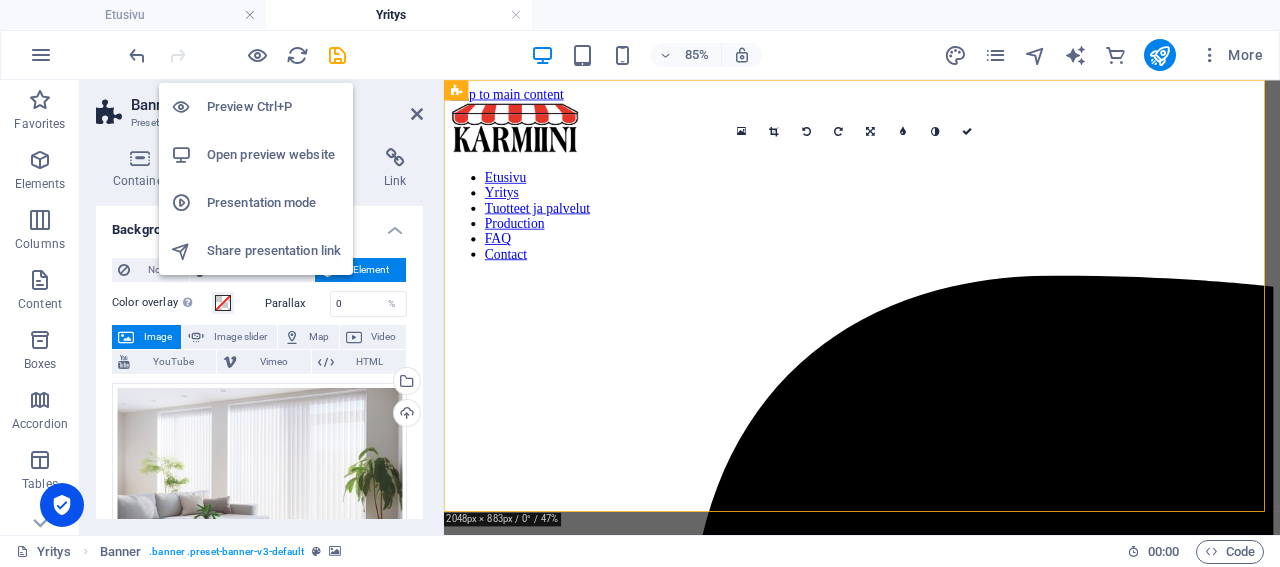click on "Preview Ctrl+P" at bounding box center (274, 107) 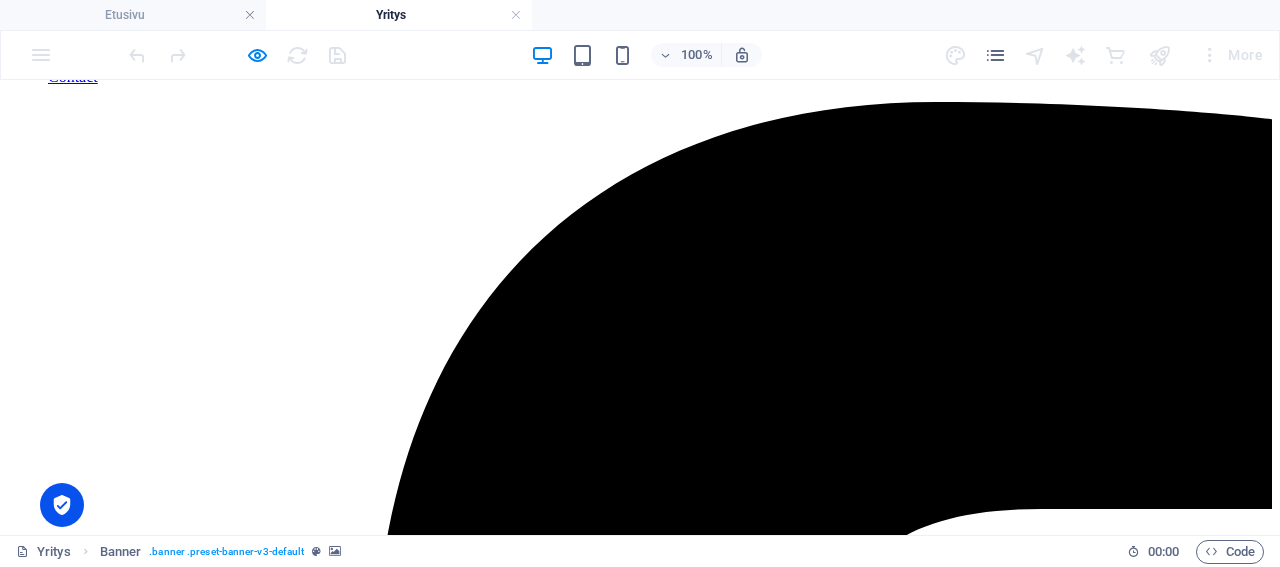 scroll, scrollTop: 0, scrollLeft: 0, axis: both 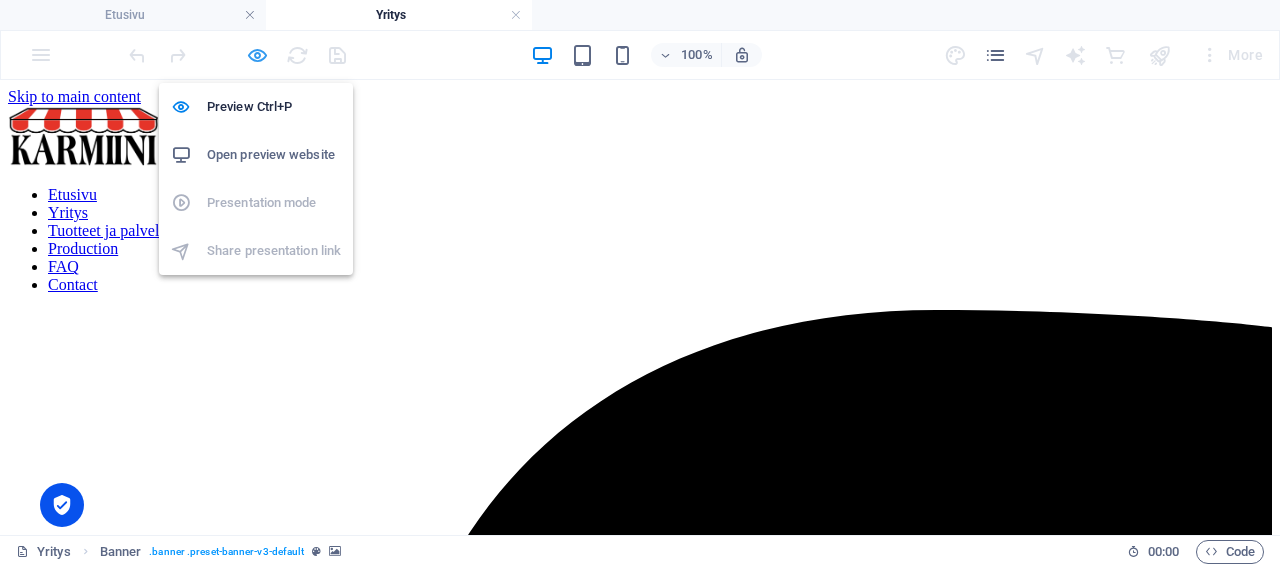click at bounding box center [257, 55] 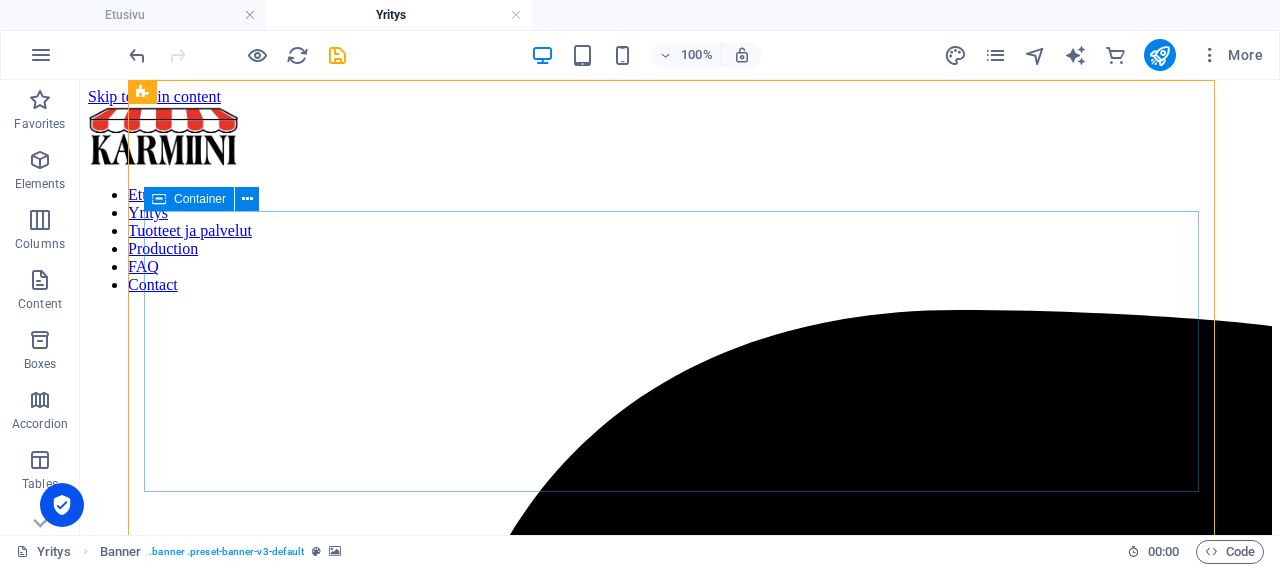 click on "Container" at bounding box center [200, 199] 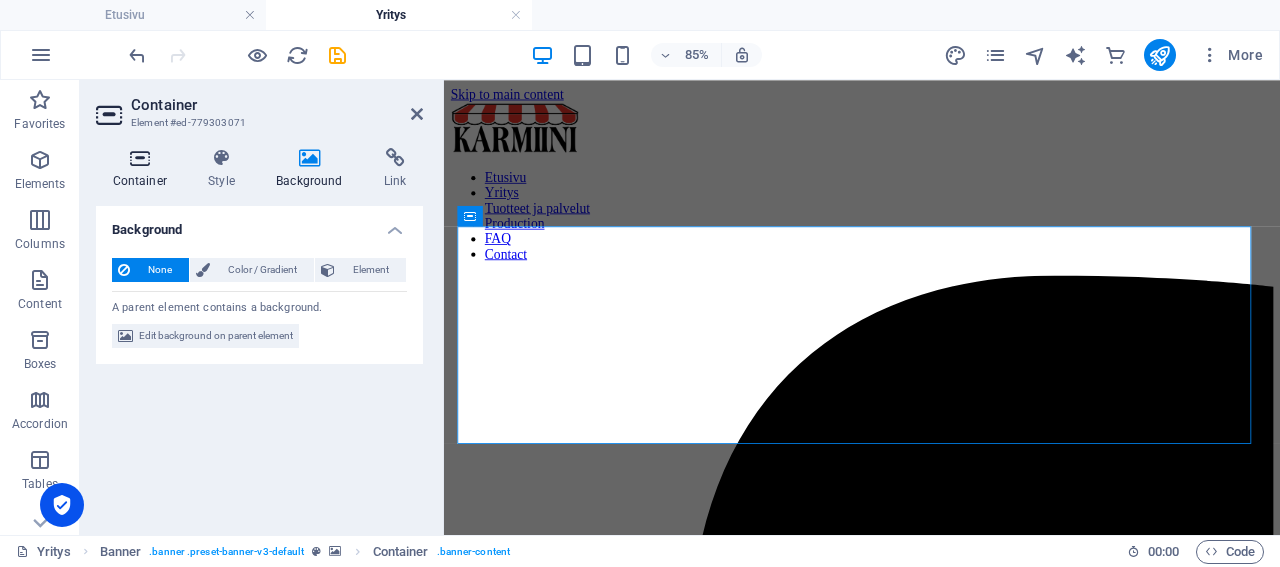 click on "Container" at bounding box center [144, 169] 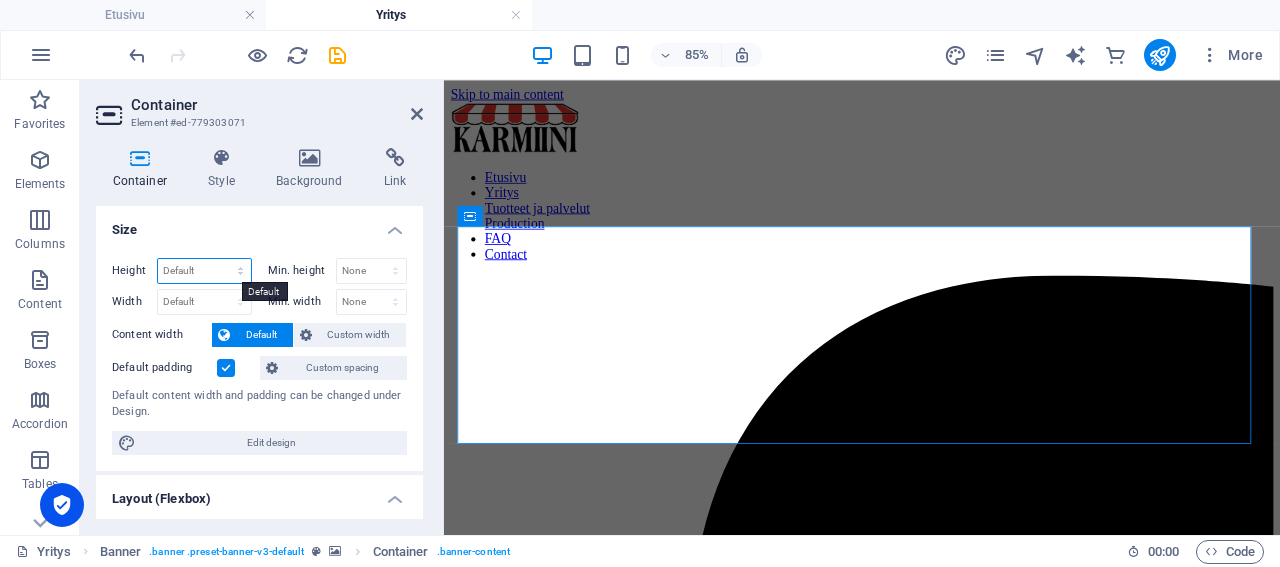click on "Default px rem % vh vw" at bounding box center [204, 271] 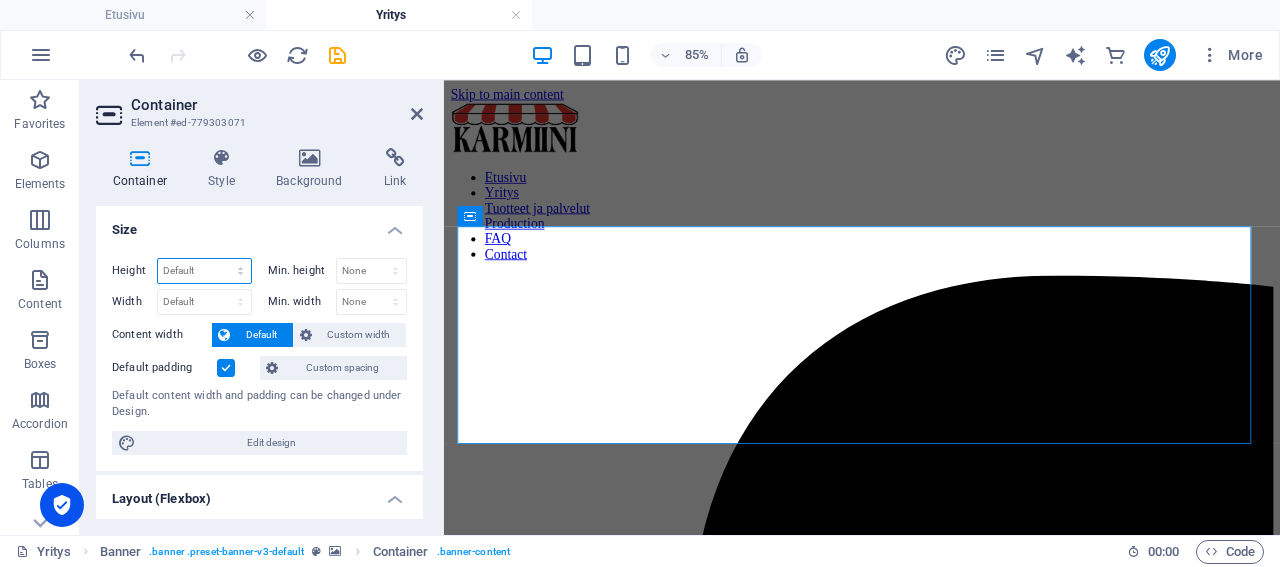 select on "px" 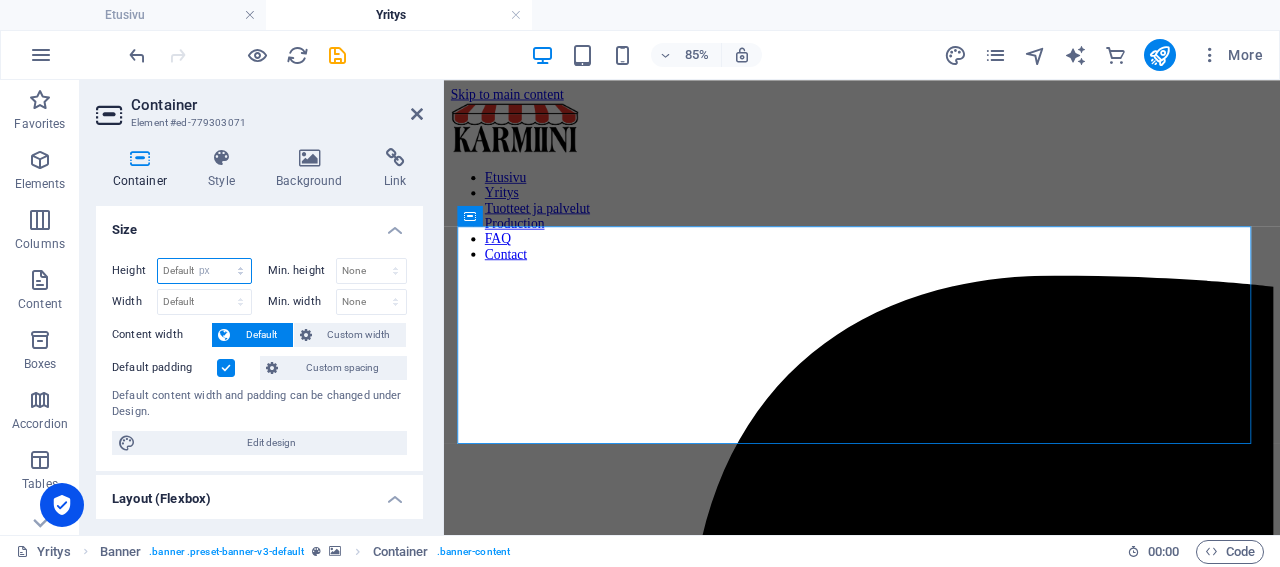 click on "px" at bounding box center (0, 0) 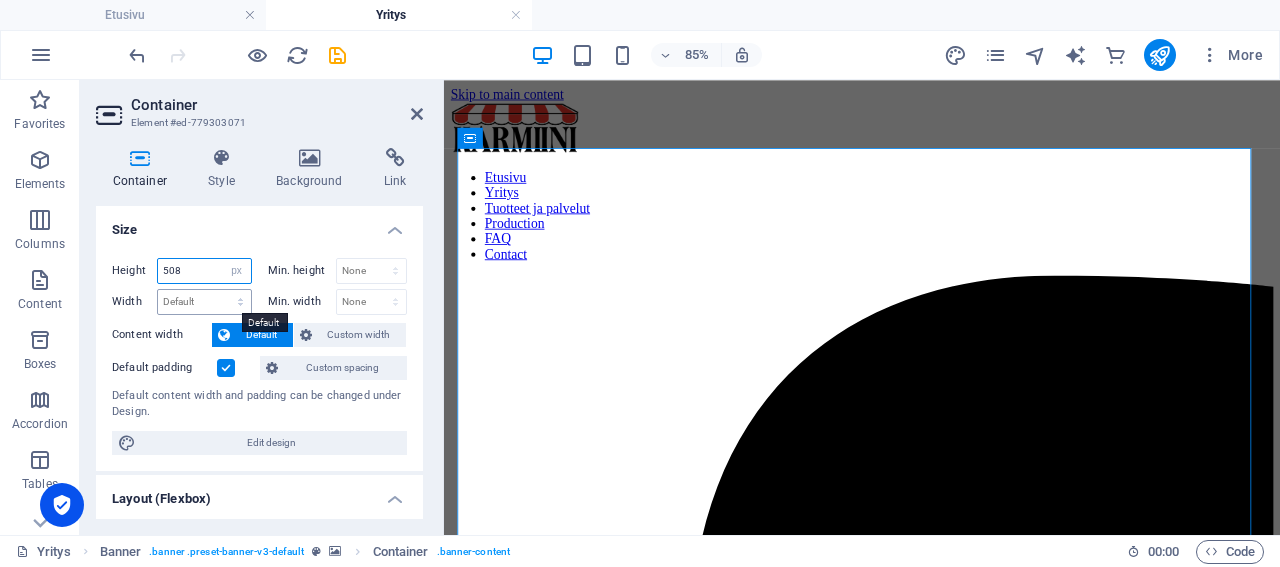 type on "508" 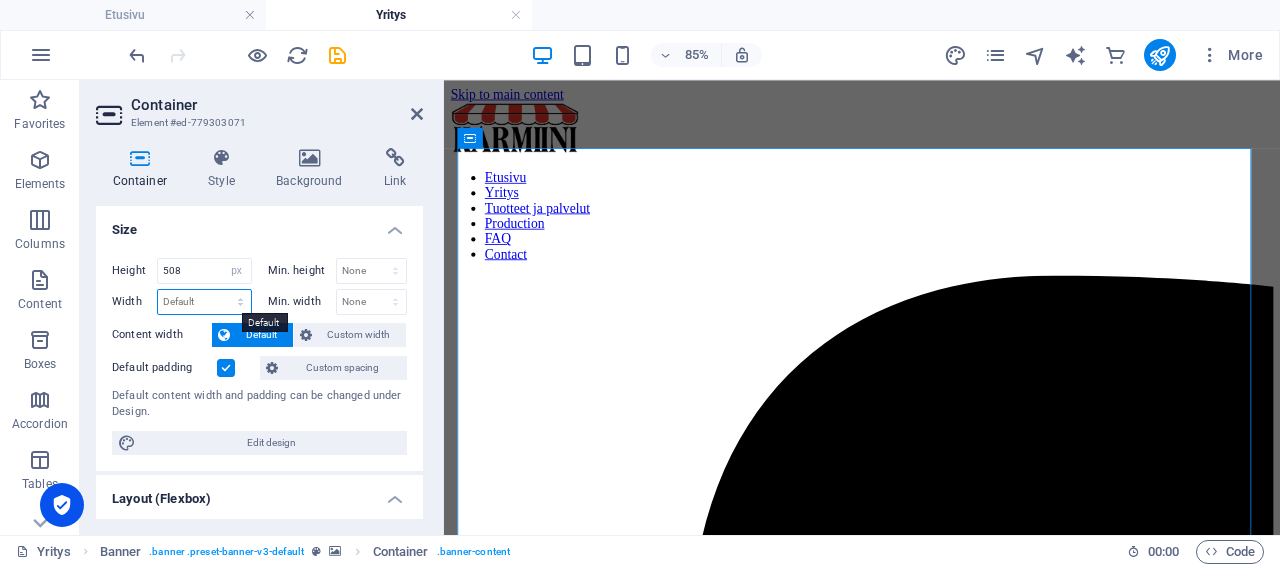 click on "Default px rem % em vh vw" at bounding box center [204, 302] 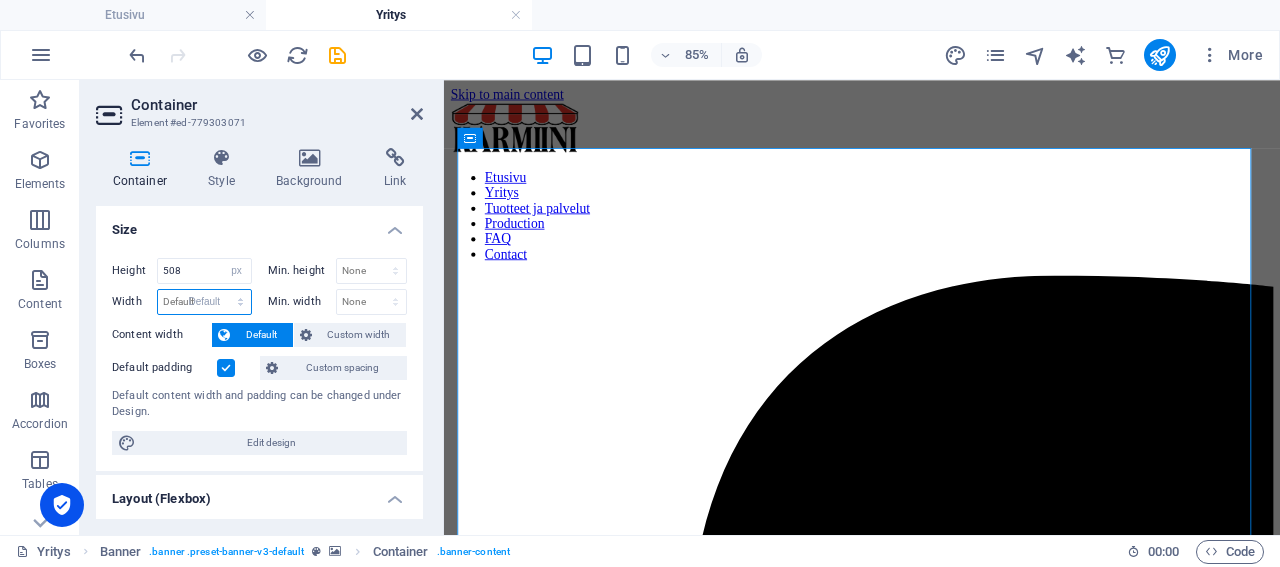 click on "Default" at bounding box center [0, 0] 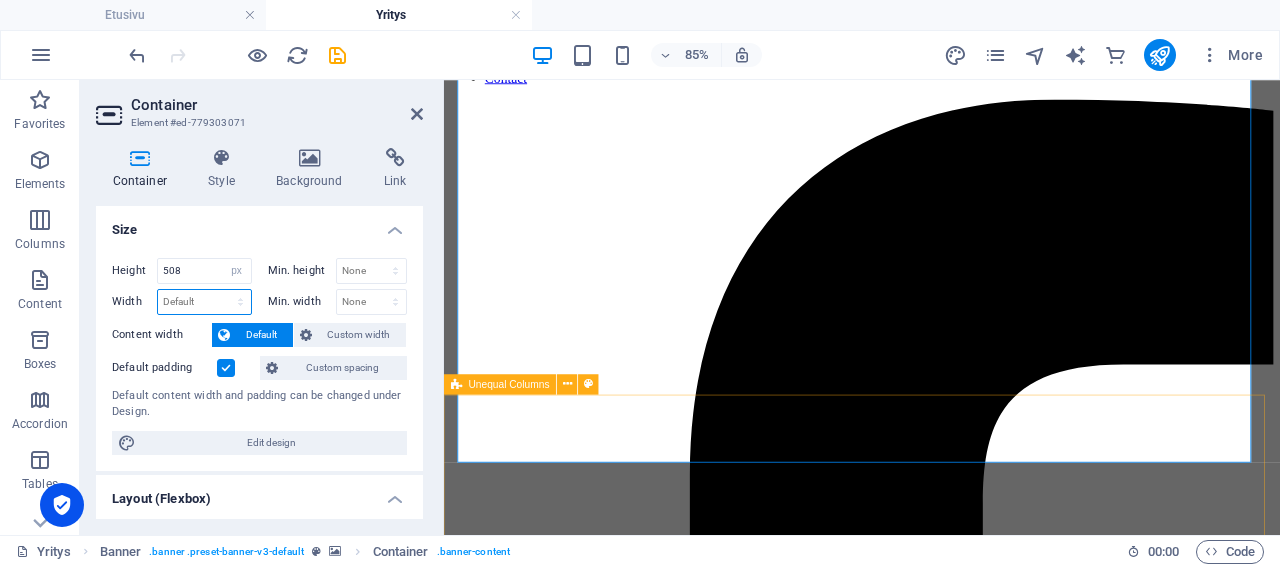 scroll, scrollTop: 0, scrollLeft: 0, axis: both 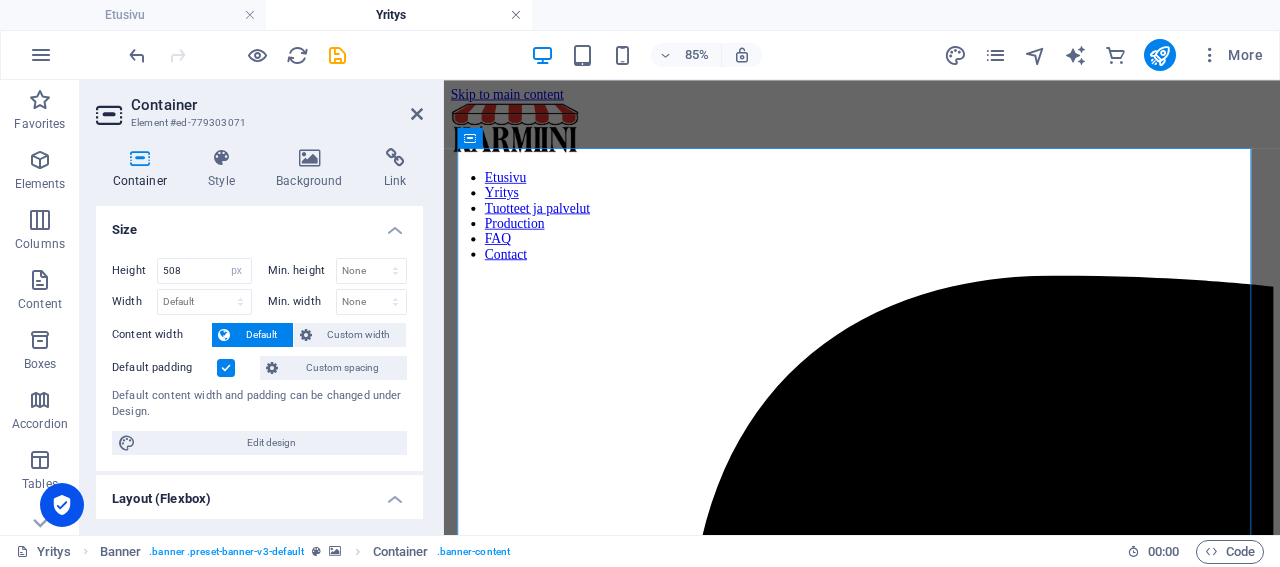 click at bounding box center (516, 15) 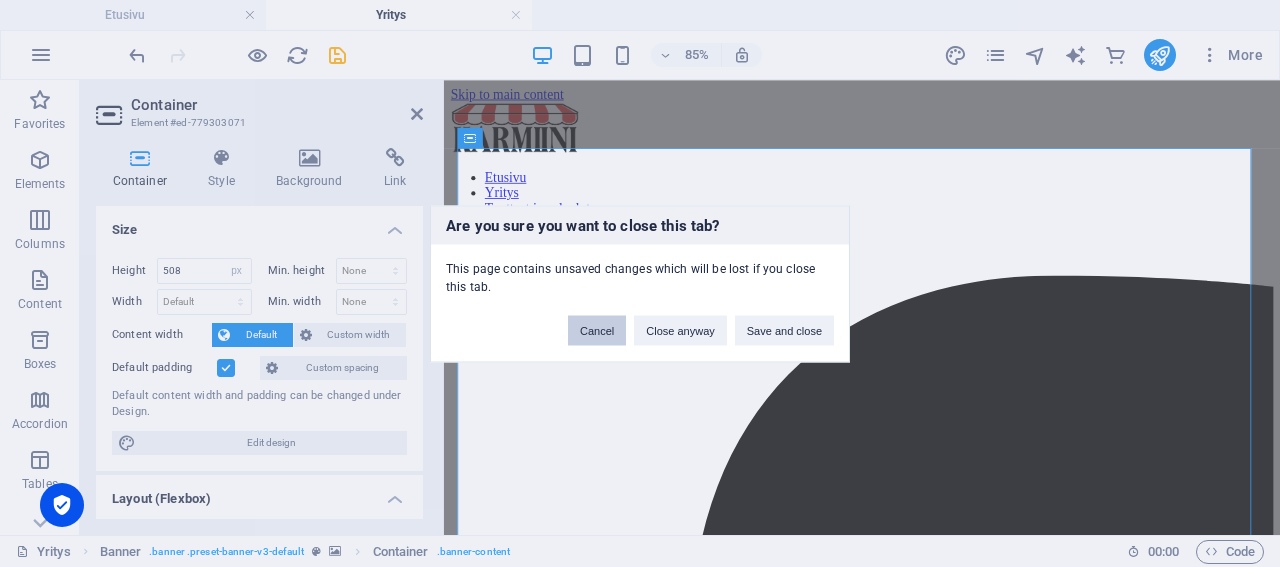click on "Cancel" at bounding box center (597, 330) 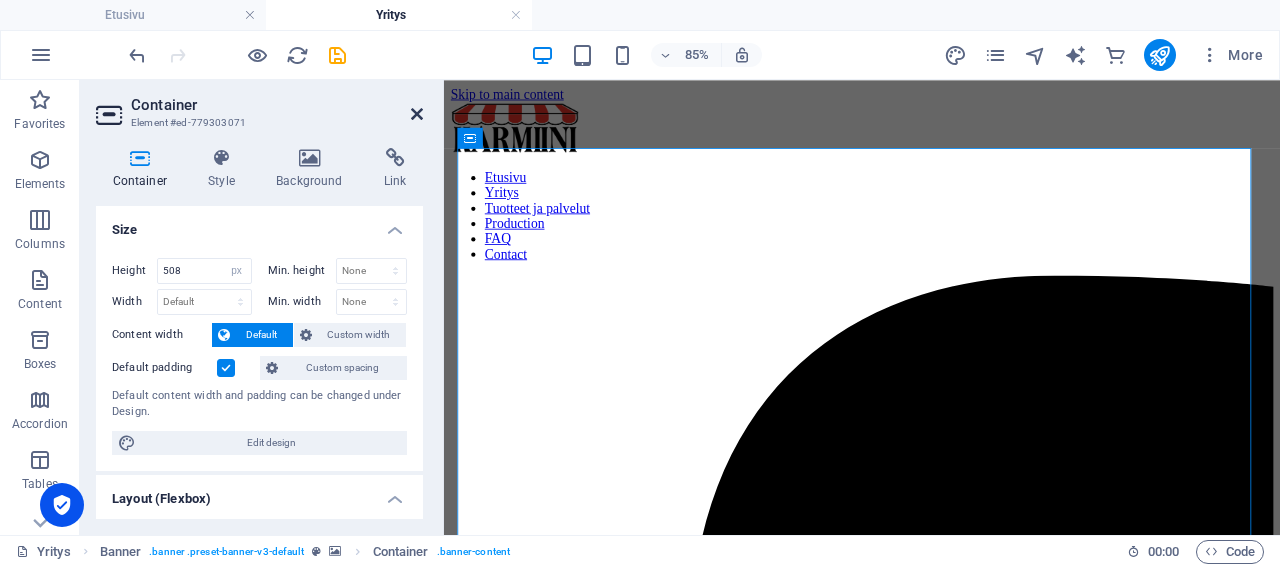 click at bounding box center (417, 114) 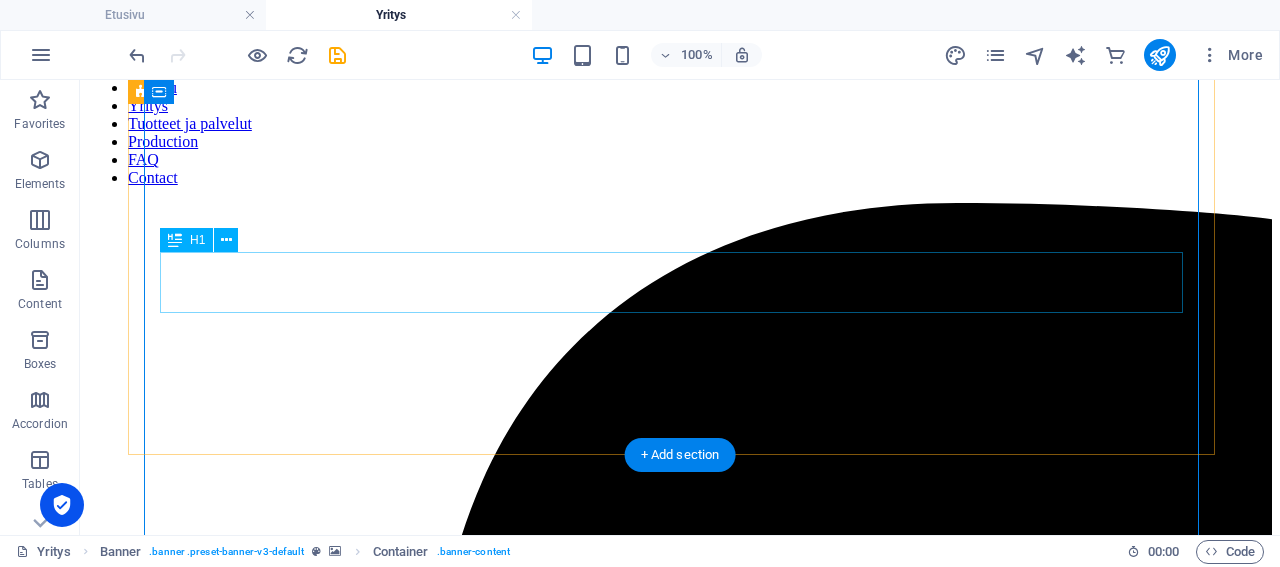 scroll, scrollTop: 208, scrollLeft: 0, axis: vertical 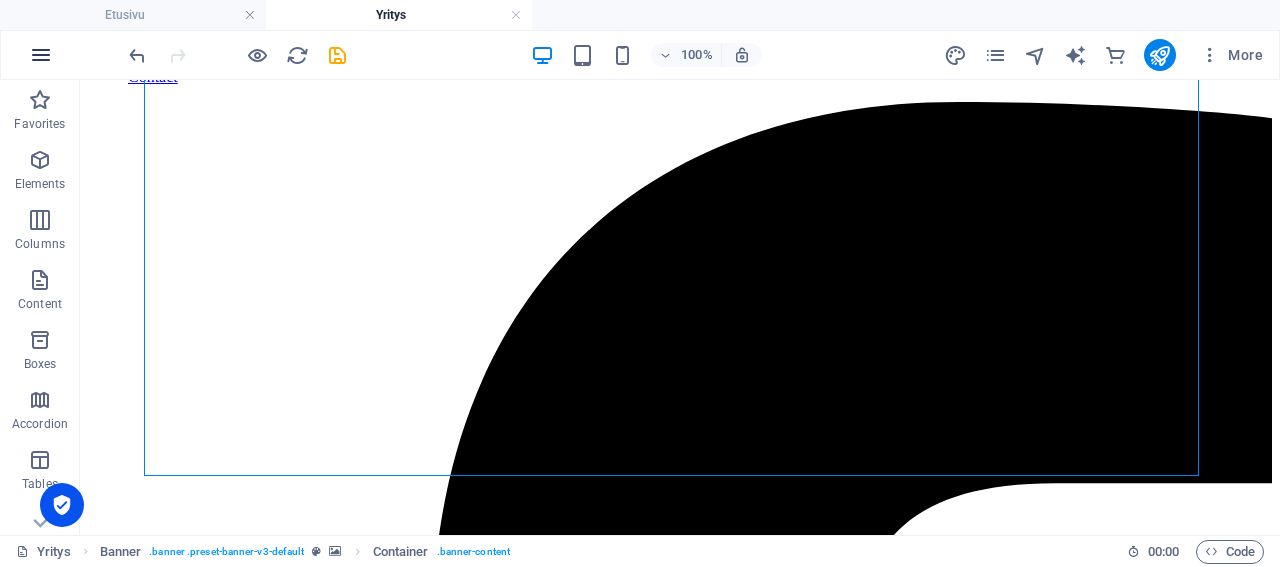 click at bounding box center (41, 55) 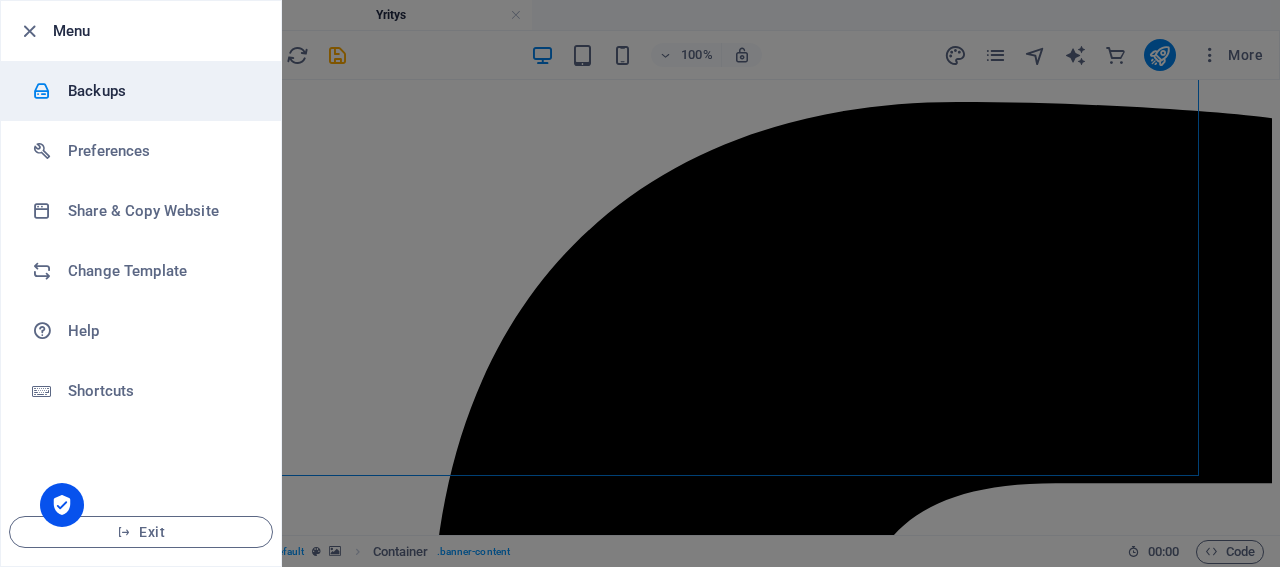 click on "Backups" at bounding box center [160, 91] 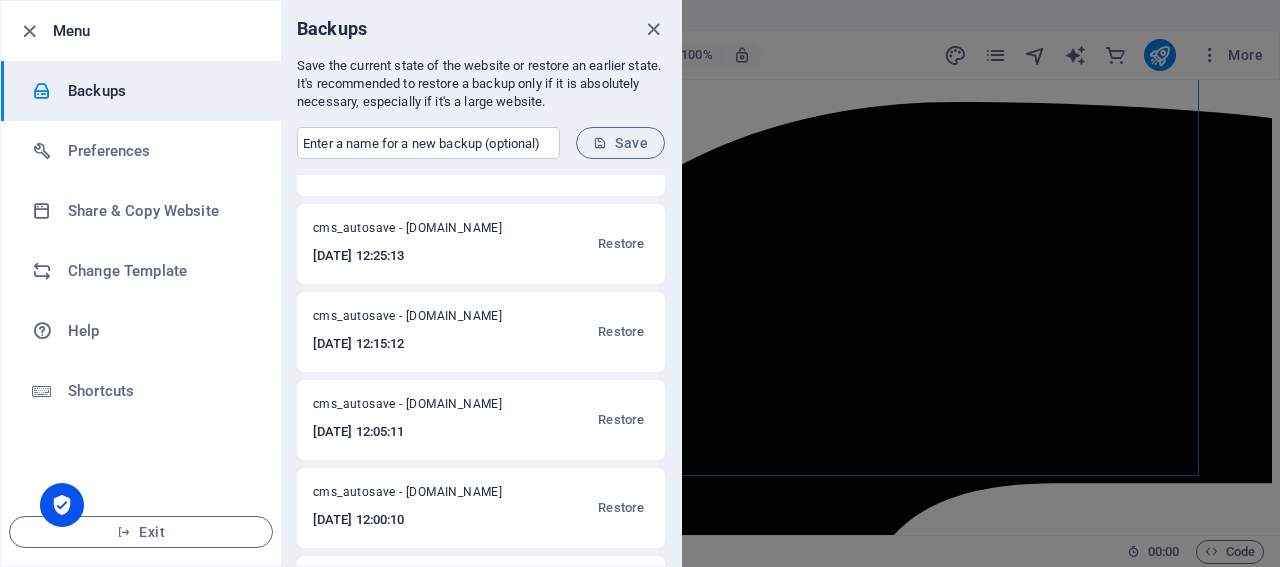 scroll, scrollTop: 1824, scrollLeft: 0, axis: vertical 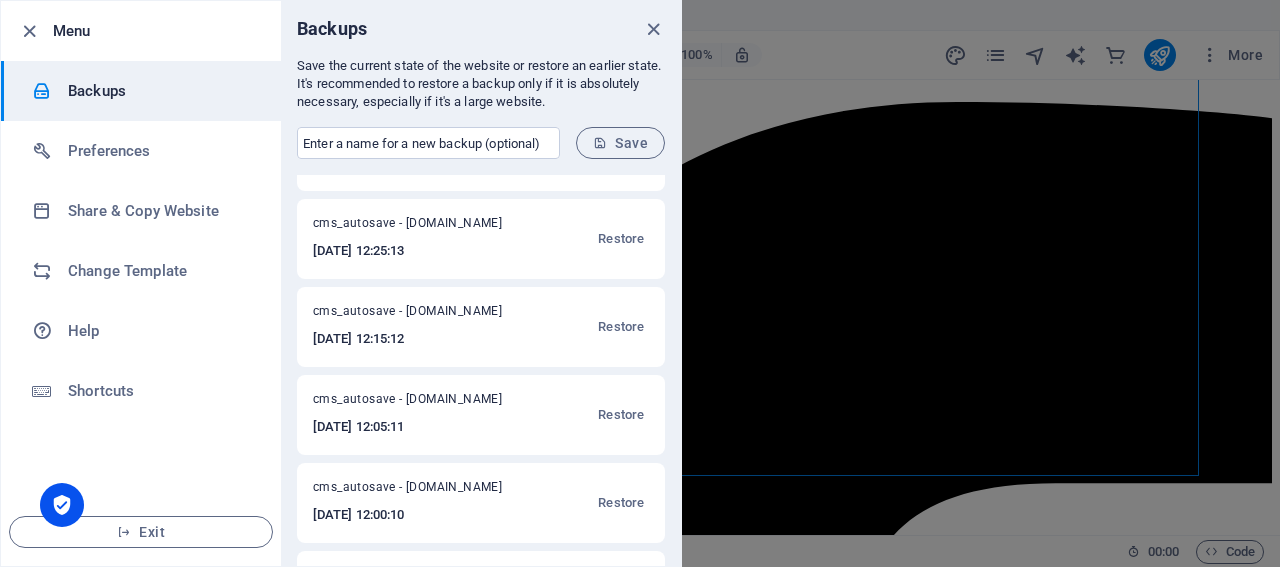 click at bounding box center [653, 29] 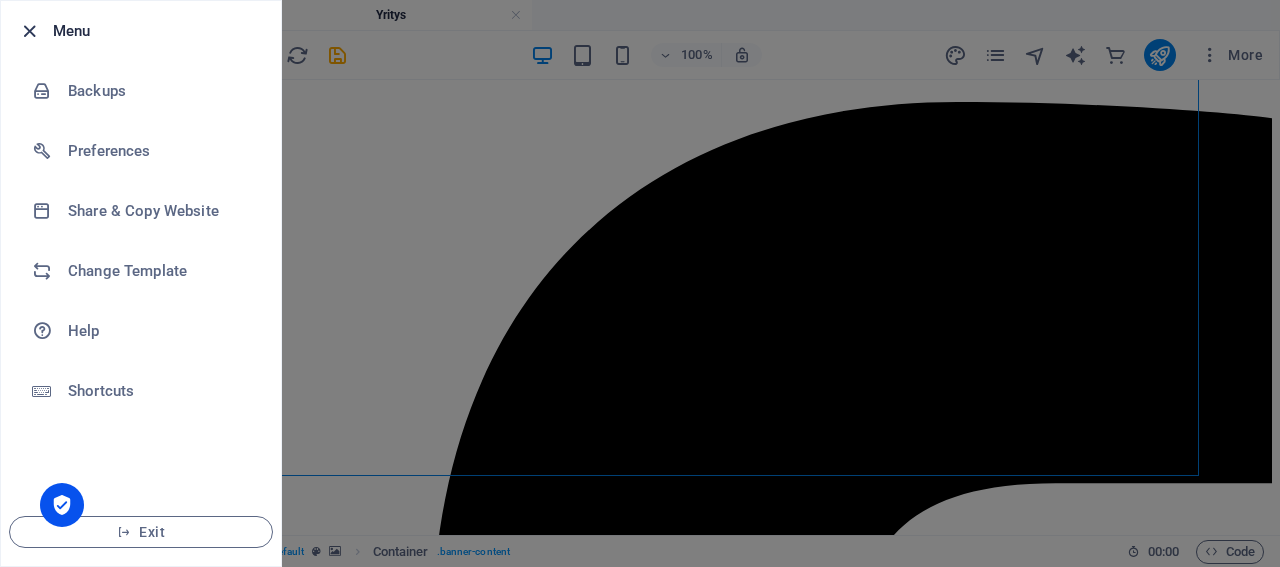 click at bounding box center [29, 31] 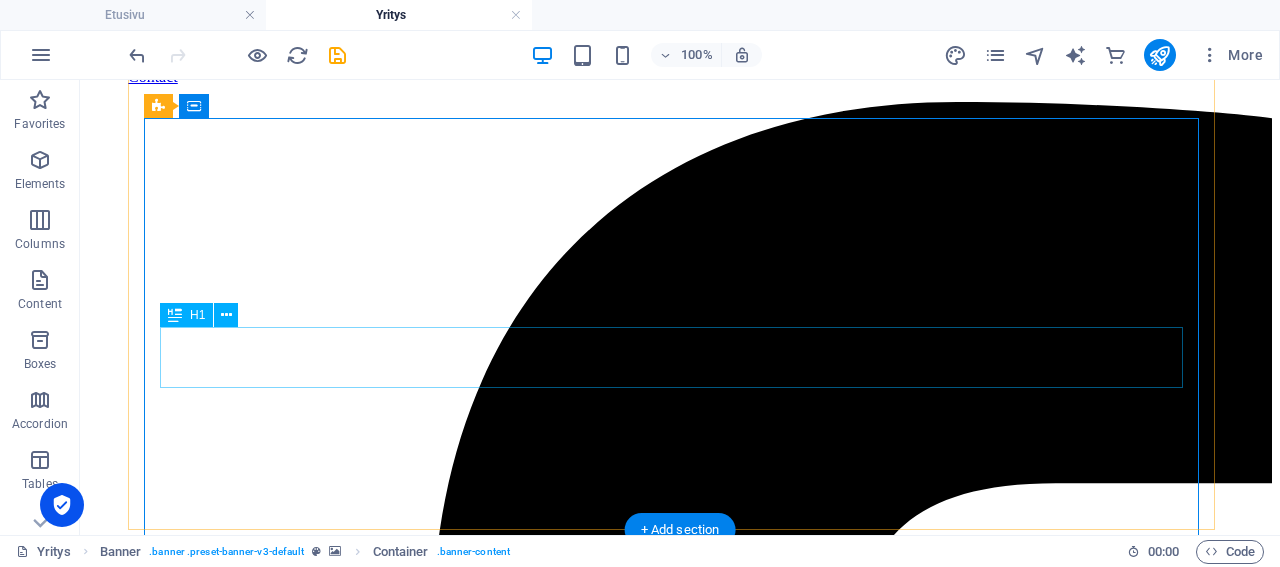 scroll, scrollTop: 0, scrollLeft: 0, axis: both 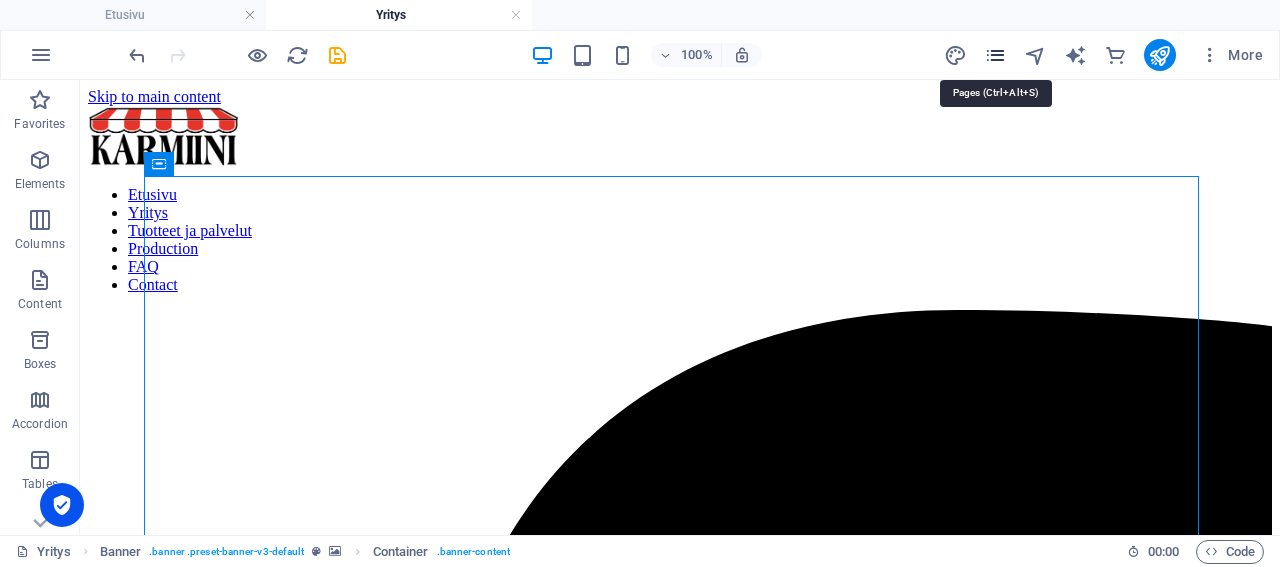 click at bounding box center (995, 55) 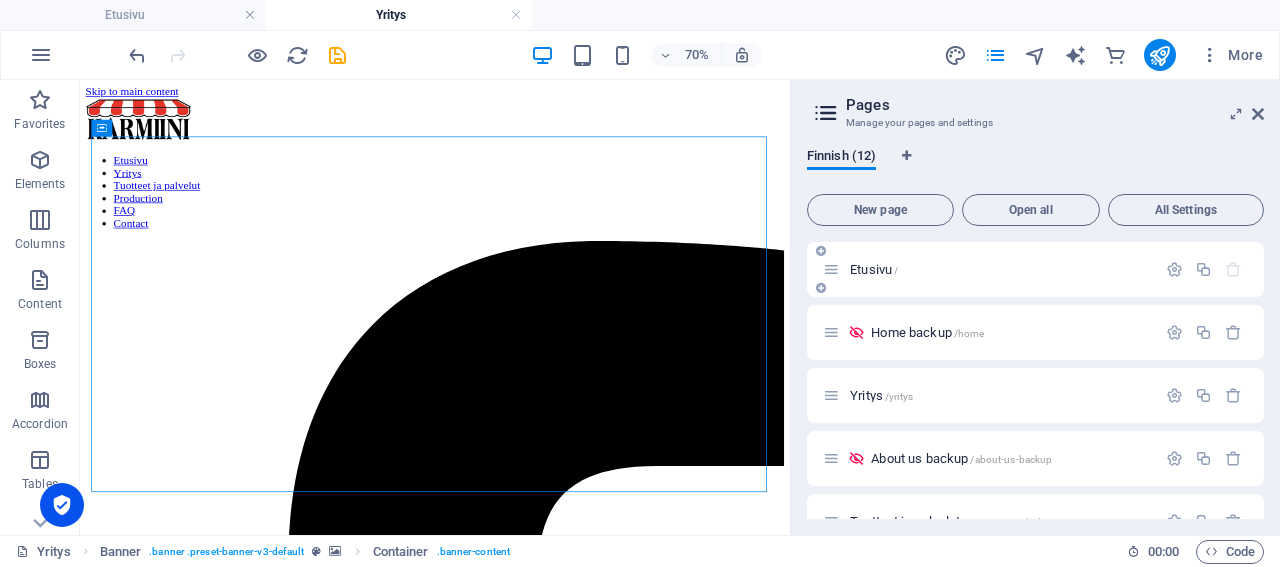 scroll, scrollTop: 96, scrollLeft: 0, axis: vertical 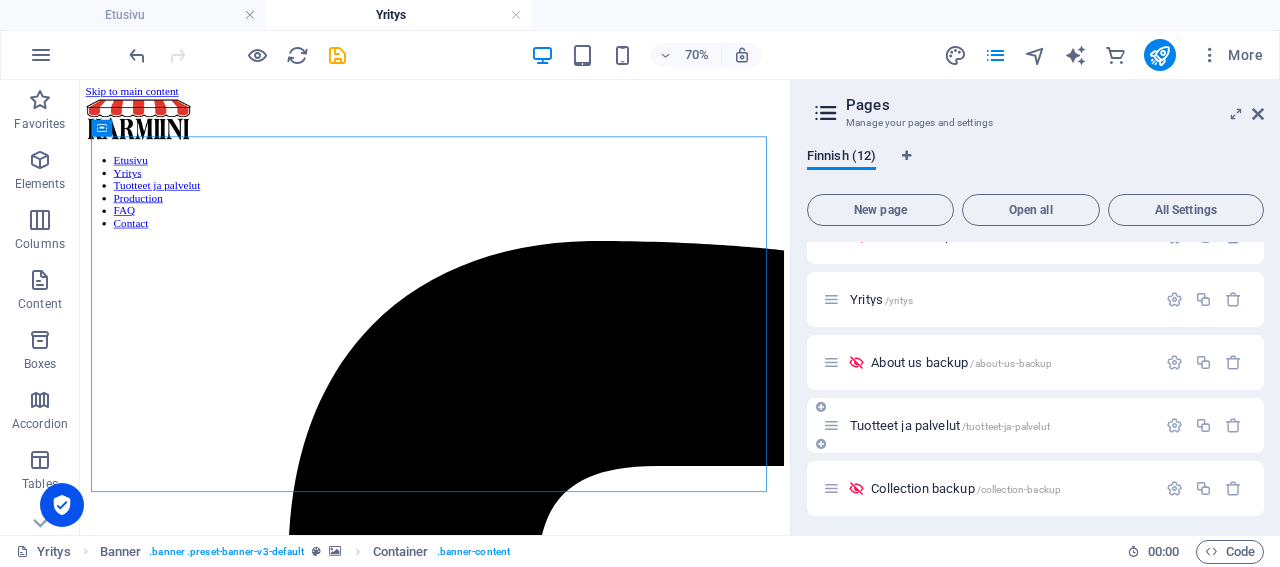 click on "Tuotteet ja palvelut /tuotteet-ja-palvelut" at bounding box center [989, 425] 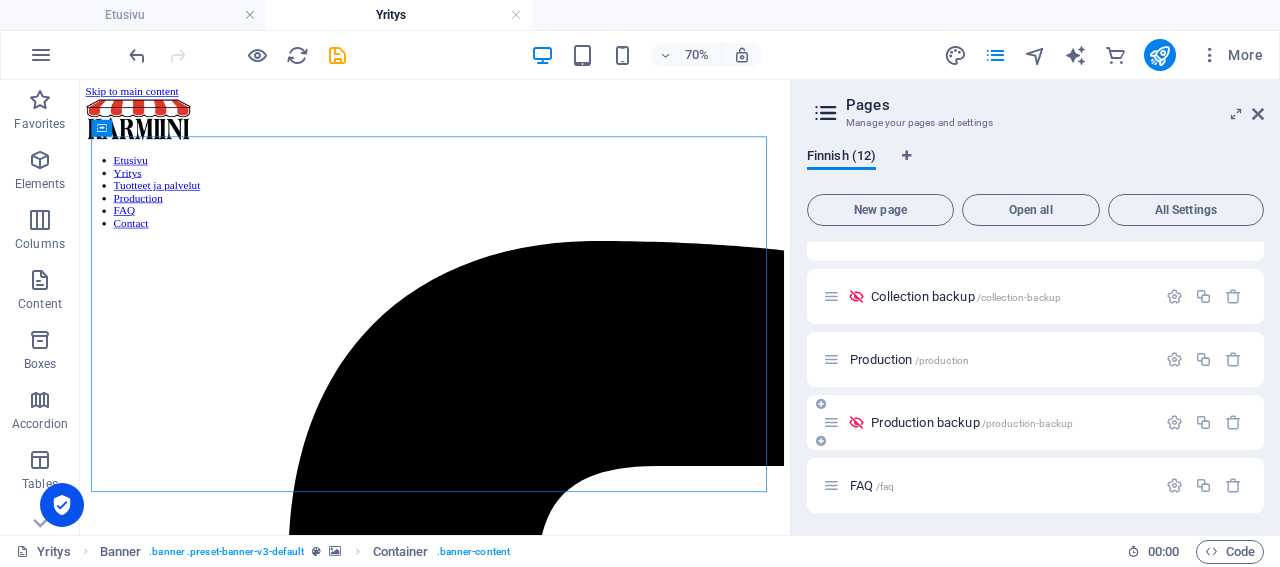 scroll, scrollTop: 96, scrollLeft: 0, axis: vertical 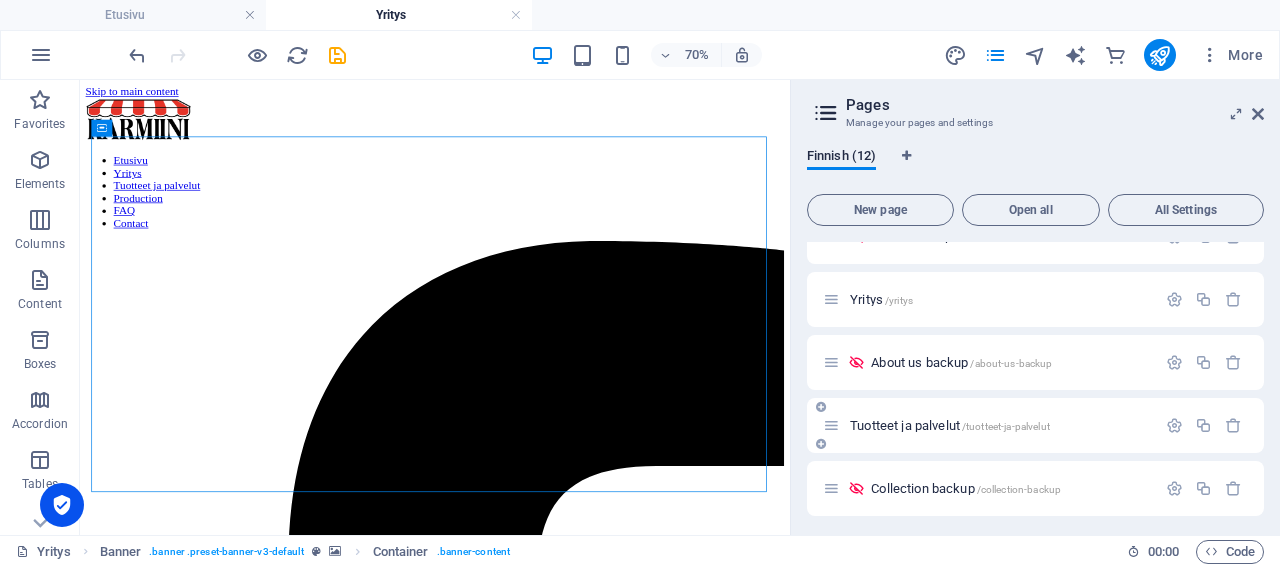 click on "Tuotteet ja palvelut /tuotteet-ja-palvelut" at bounding box center (950, 425) 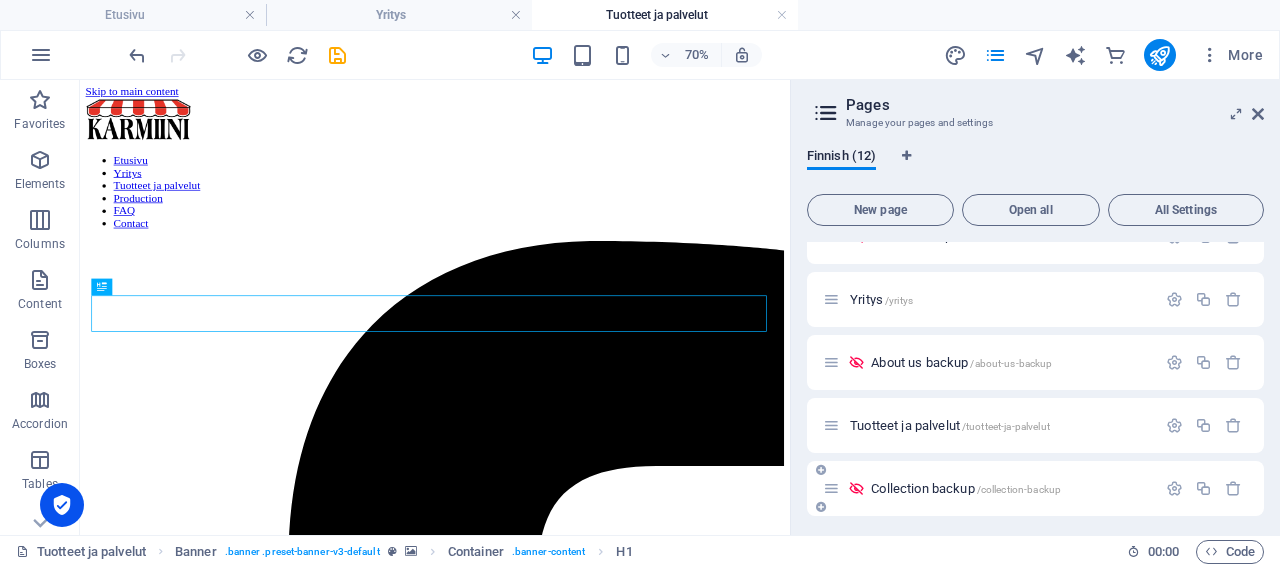 scroll, scrollTop: 0, scrollLeft: 0, axis: both 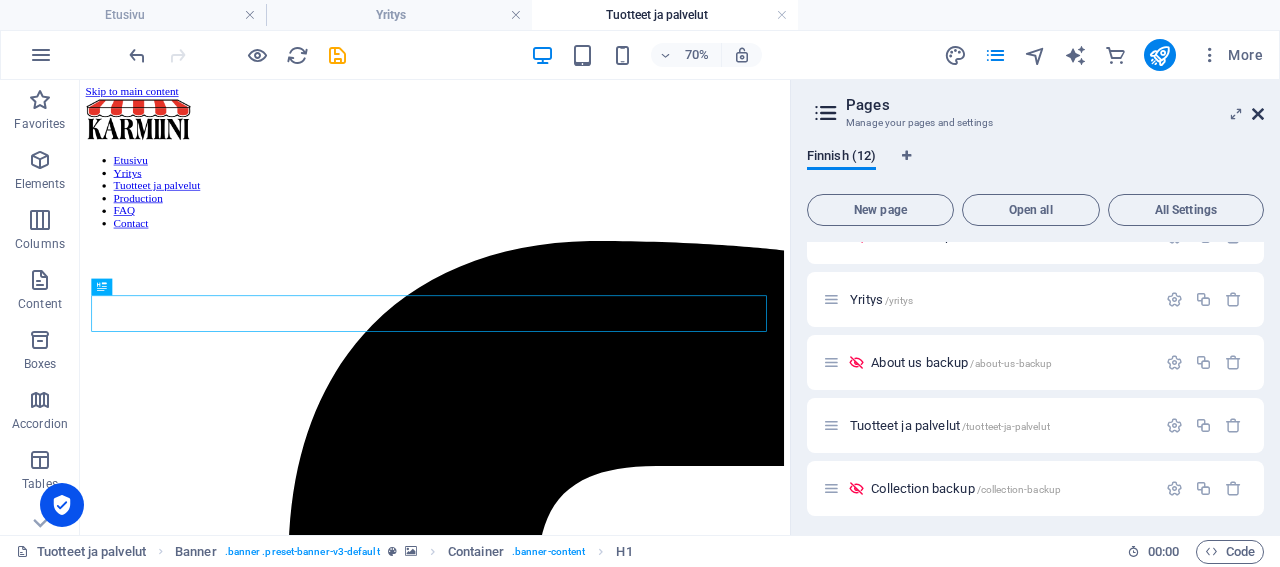 click at bounding box center [1258, 114] 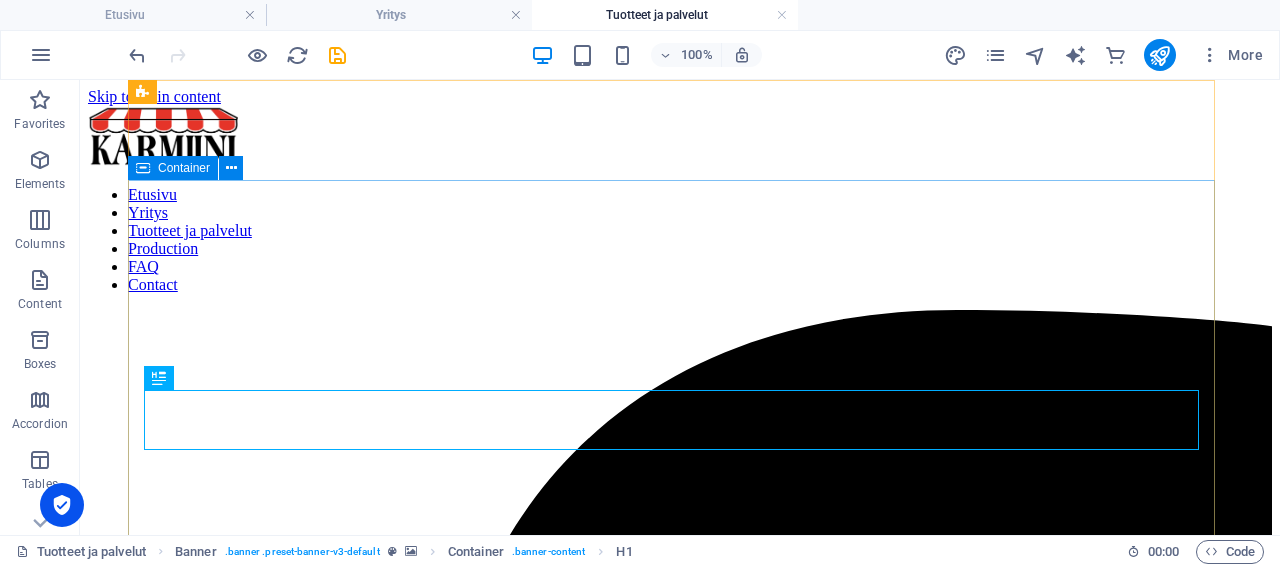 click on "Container" at bounding box center [184, 168] 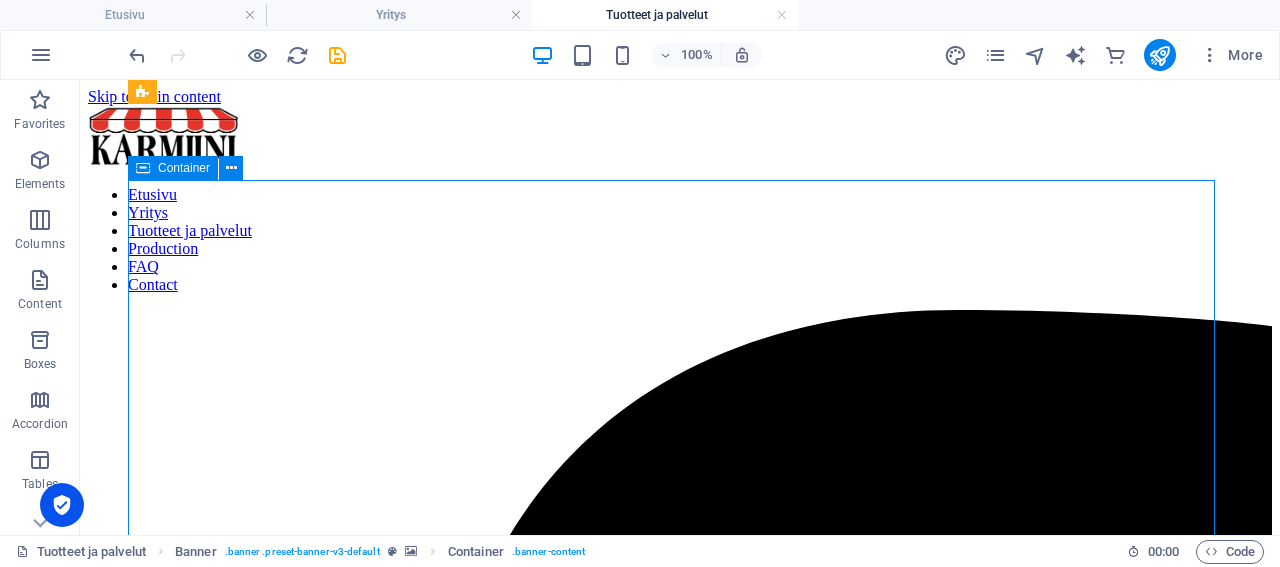 click on "Container" at bounding box center [184, 168] 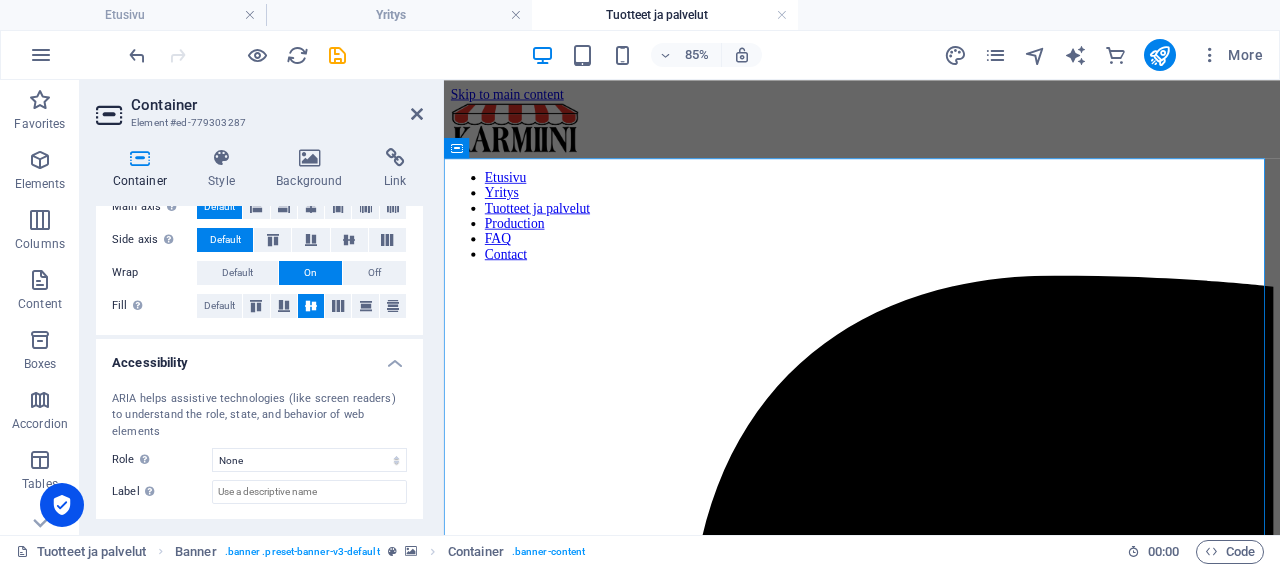 scroll, scrollTop: 269, scrollLeft: 0, axis: vertical 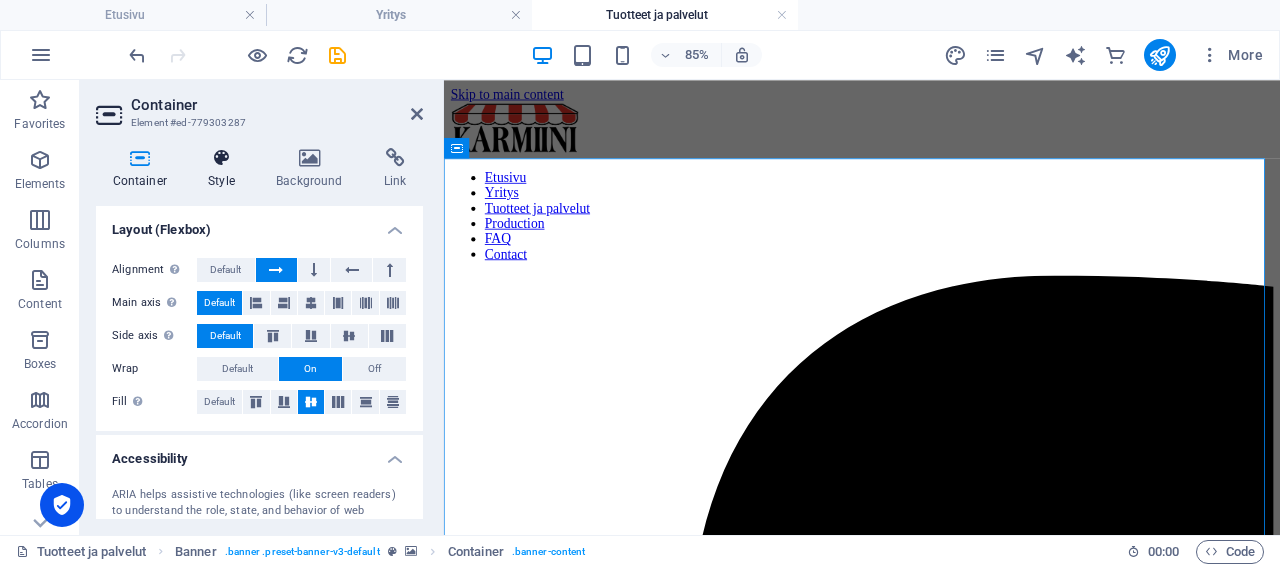 click on "Style" at bounding box center [226, 169] 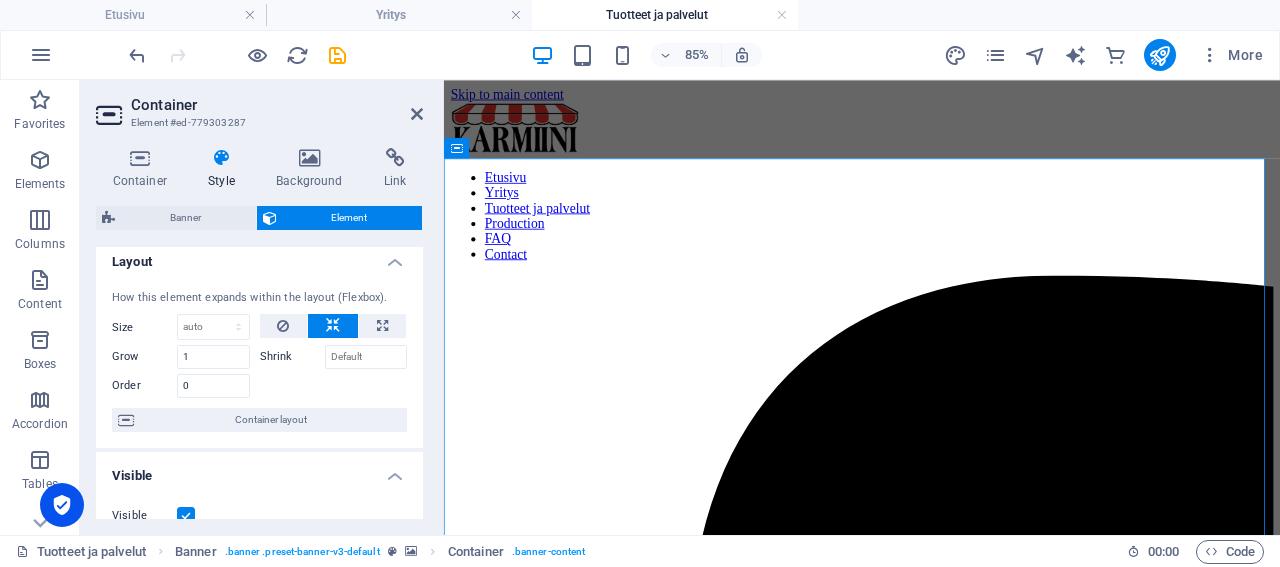 scroll, scrollTop: 0, scrollLeft: 0, axis: both 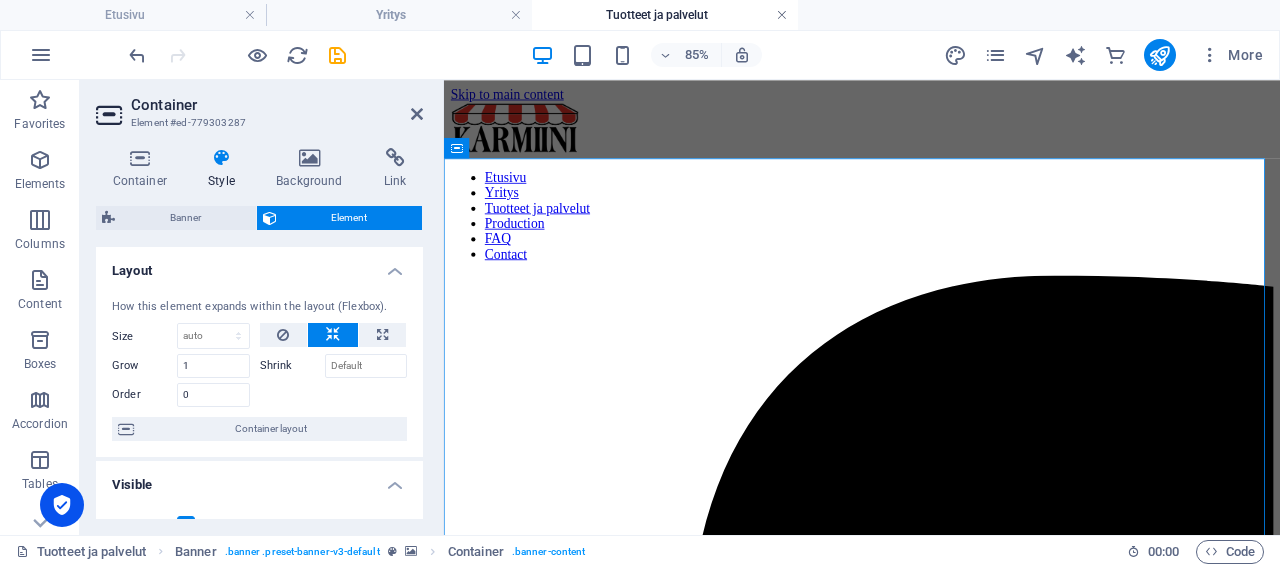 click at bounding box center (782, 15) 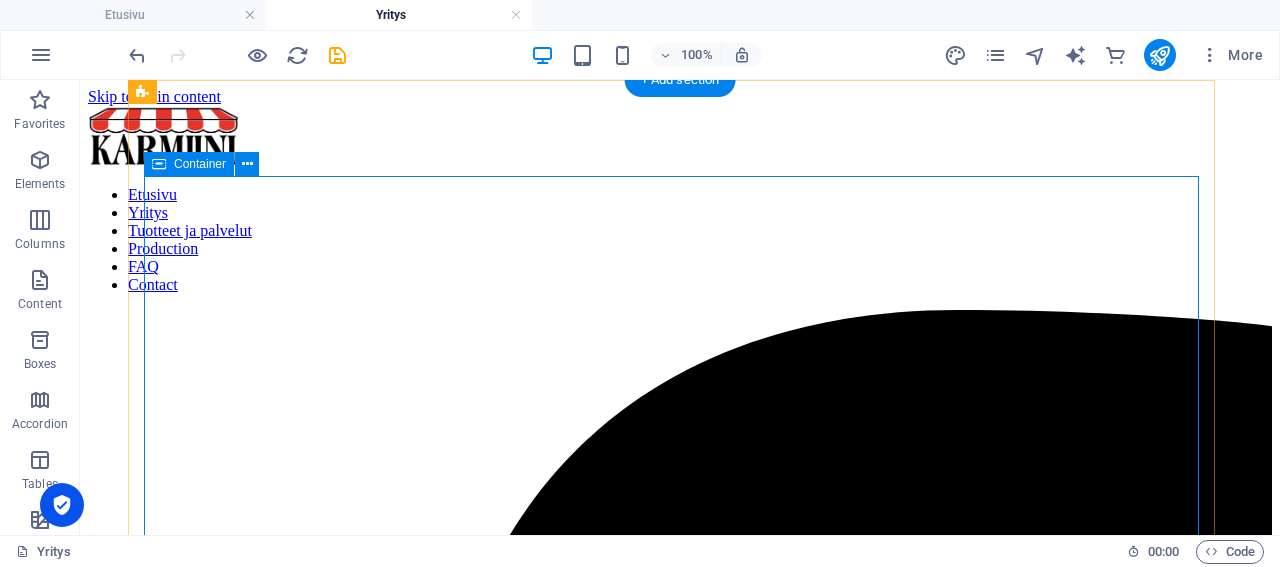 click on "Aurinkosuojauksen erikoisliike Etusivu  /  Meistä" at bounding box center (680, 8634) 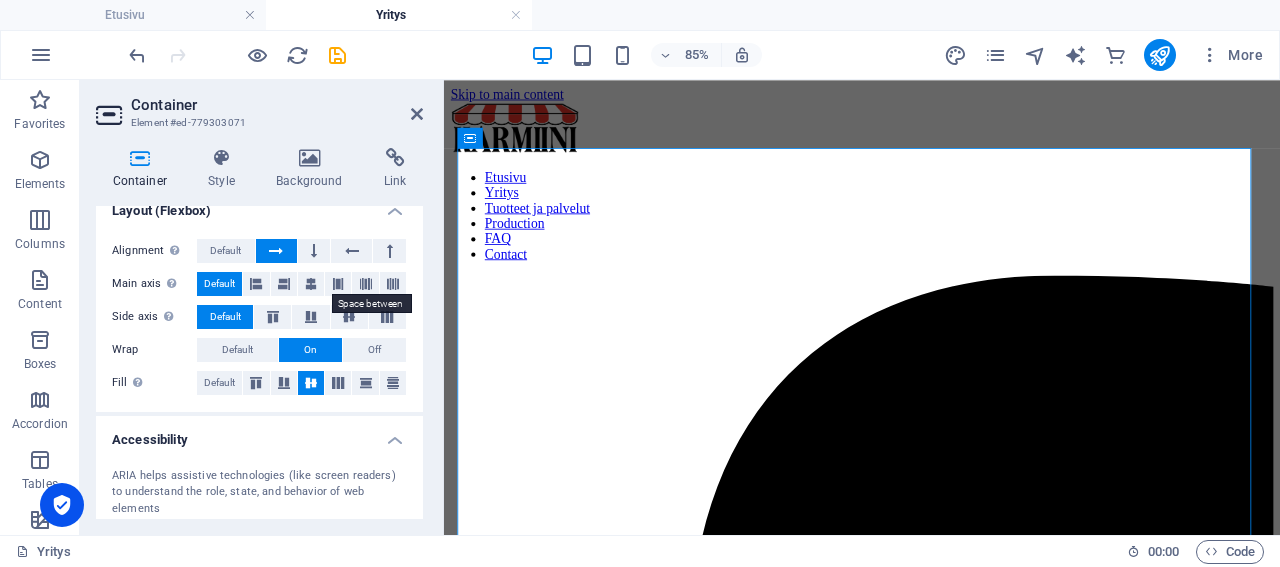 scroll, scrollTop: 0, scrollLeft: 0, axis: both 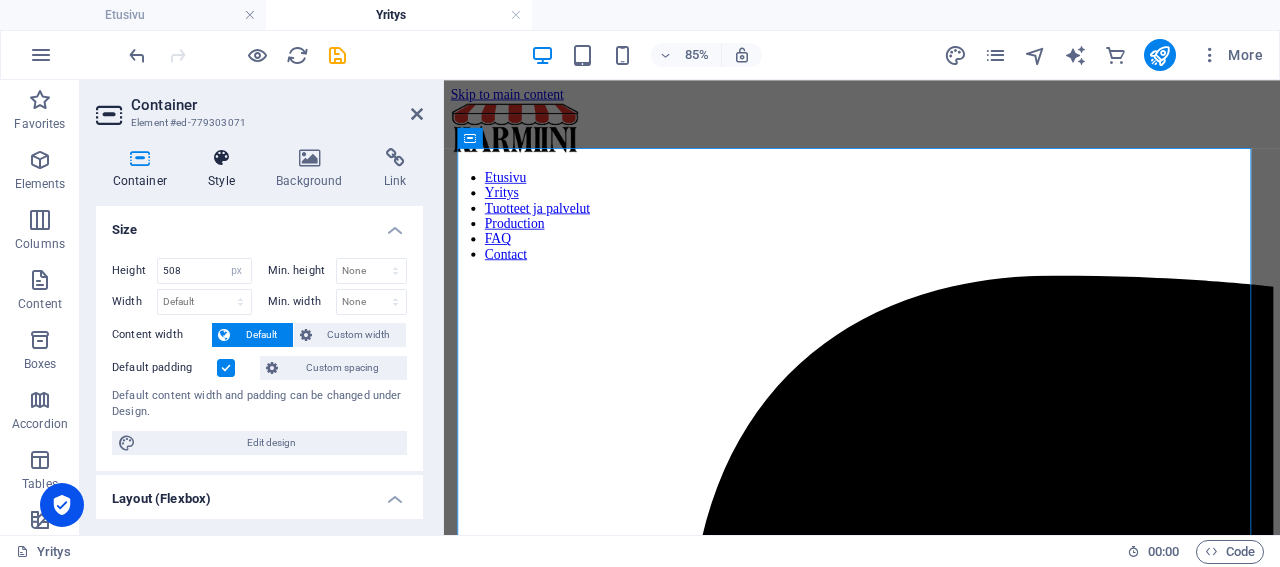 click at bounding box center [222, 158] 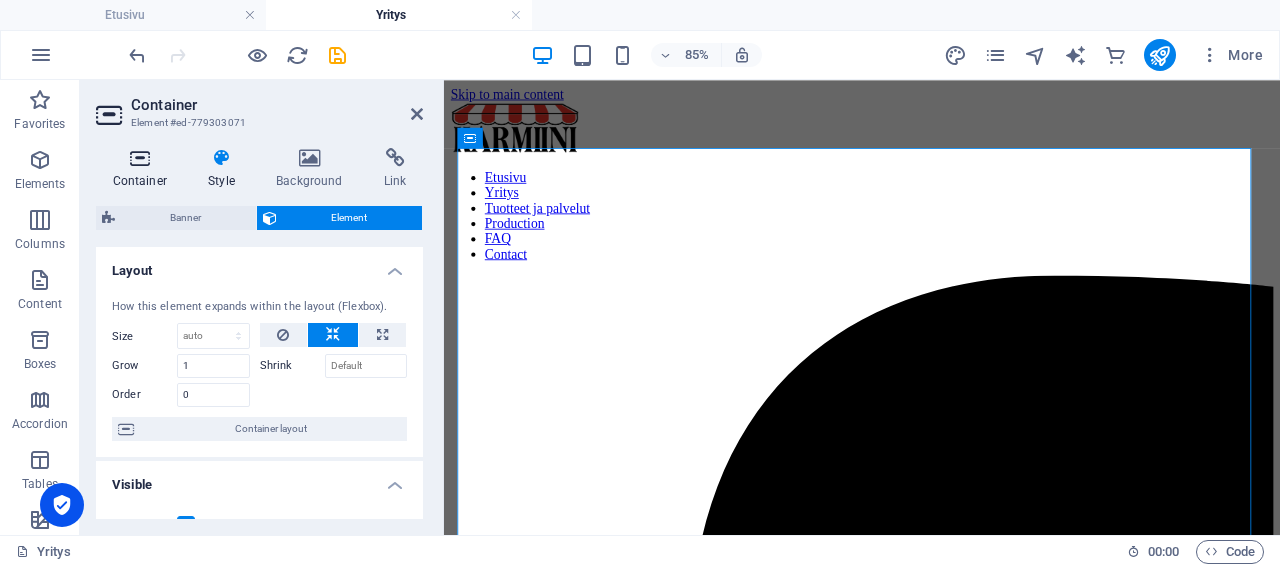 click on "Container" at bounding box center (144, 169) 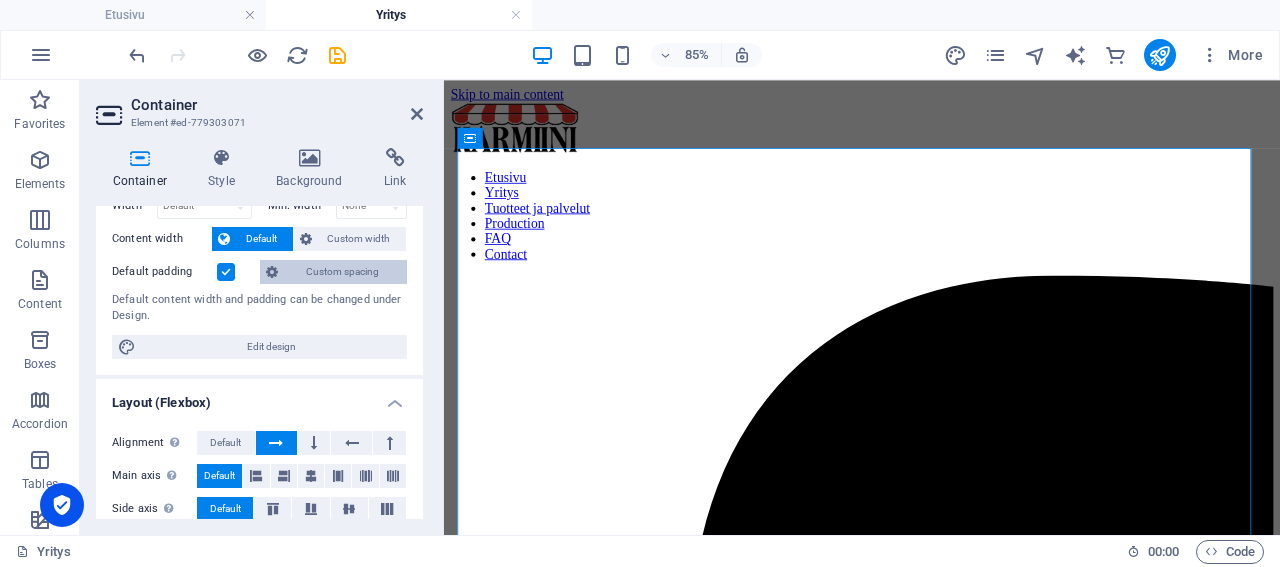 scroll, scrollTop: 0, scrollLeft: 0, axis: both 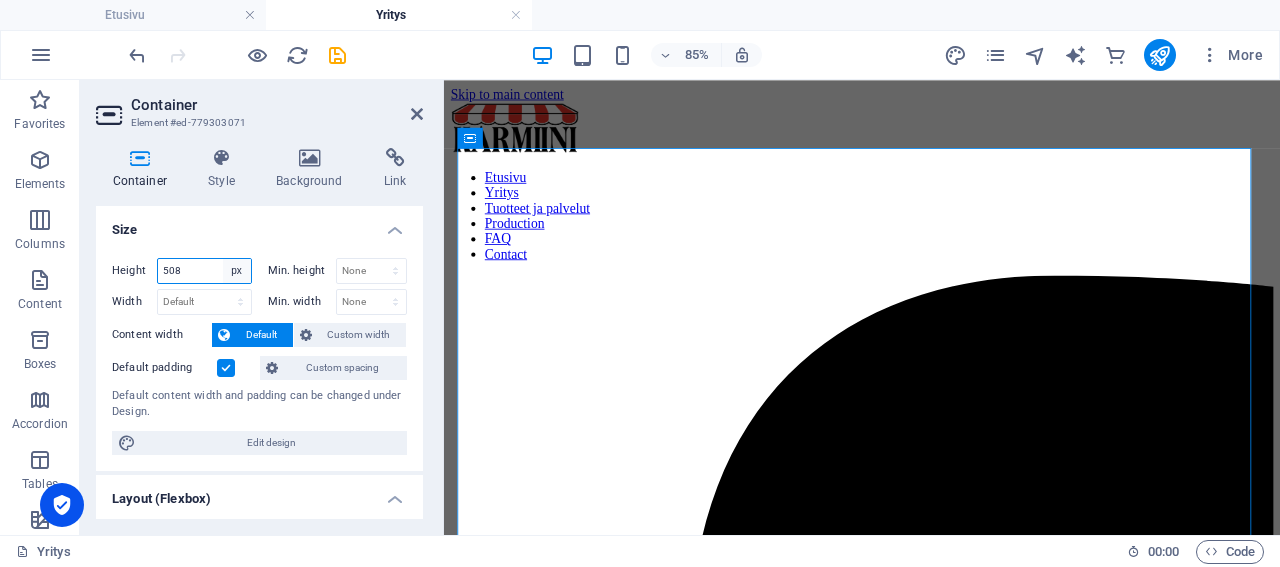 click on "Default px rem % vh vw" at bounding box center [237, 271] 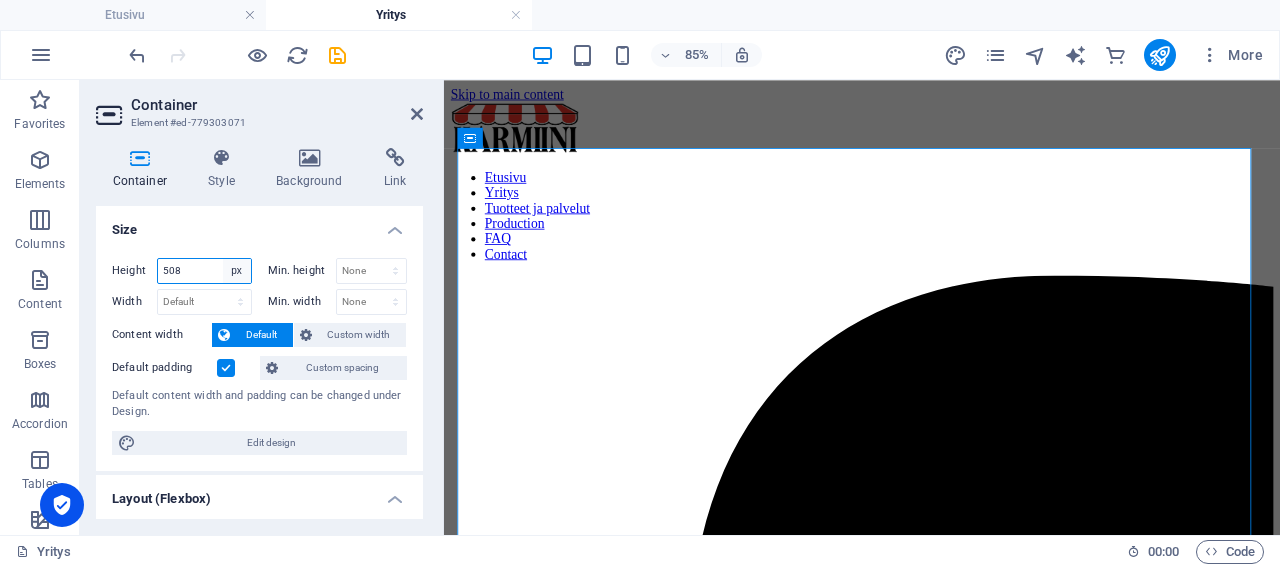 select on "default" 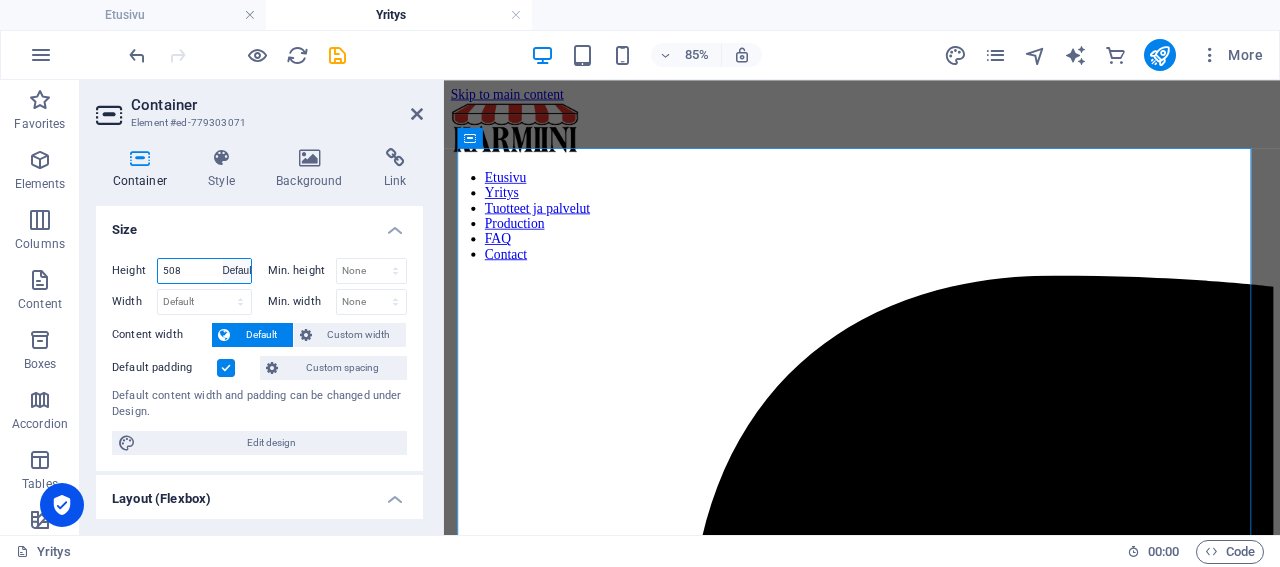 click on "Default" at bounding box center (0, 0) 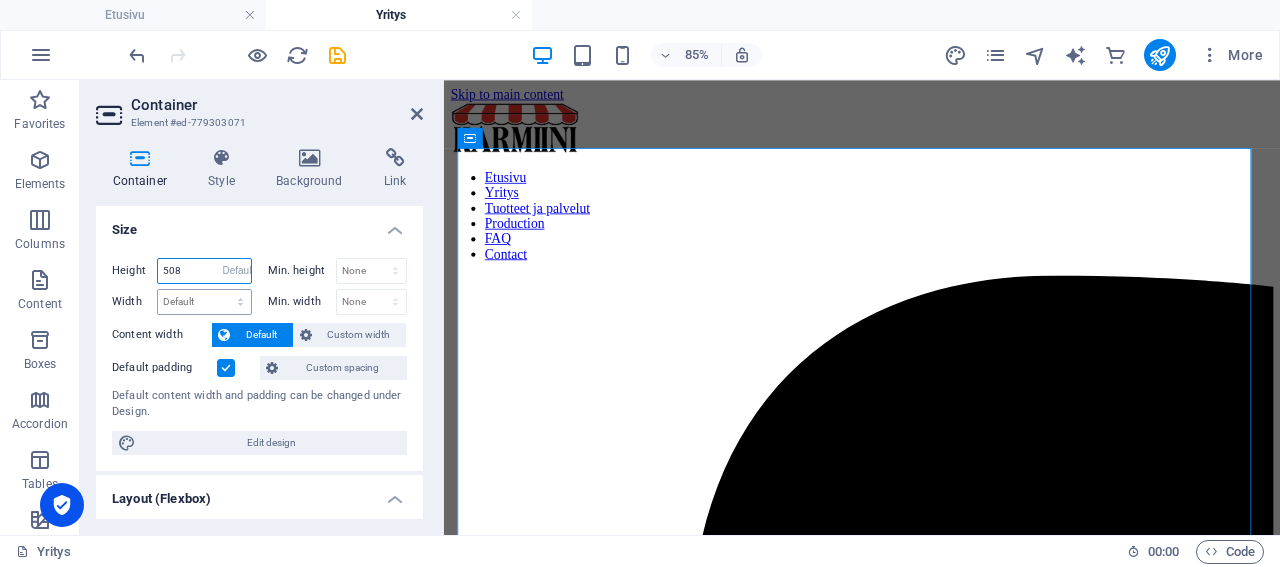 type 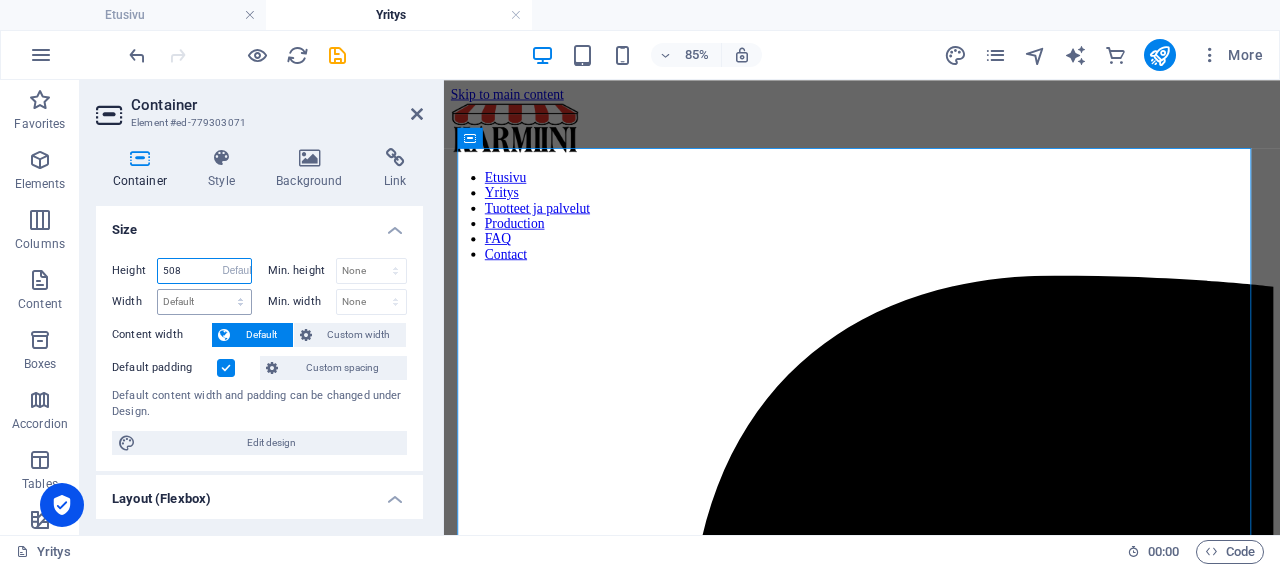 select on "DISABLED_OPTION_VALUE" 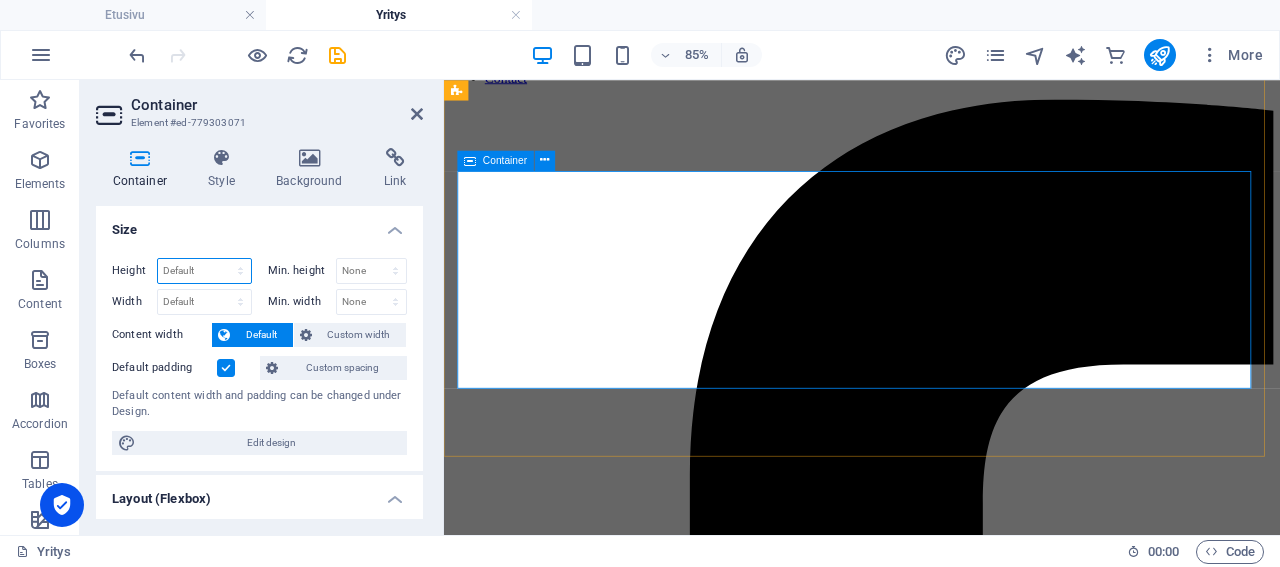 scroll, scrollTop: 0, scrollLeft: 0, axis: both 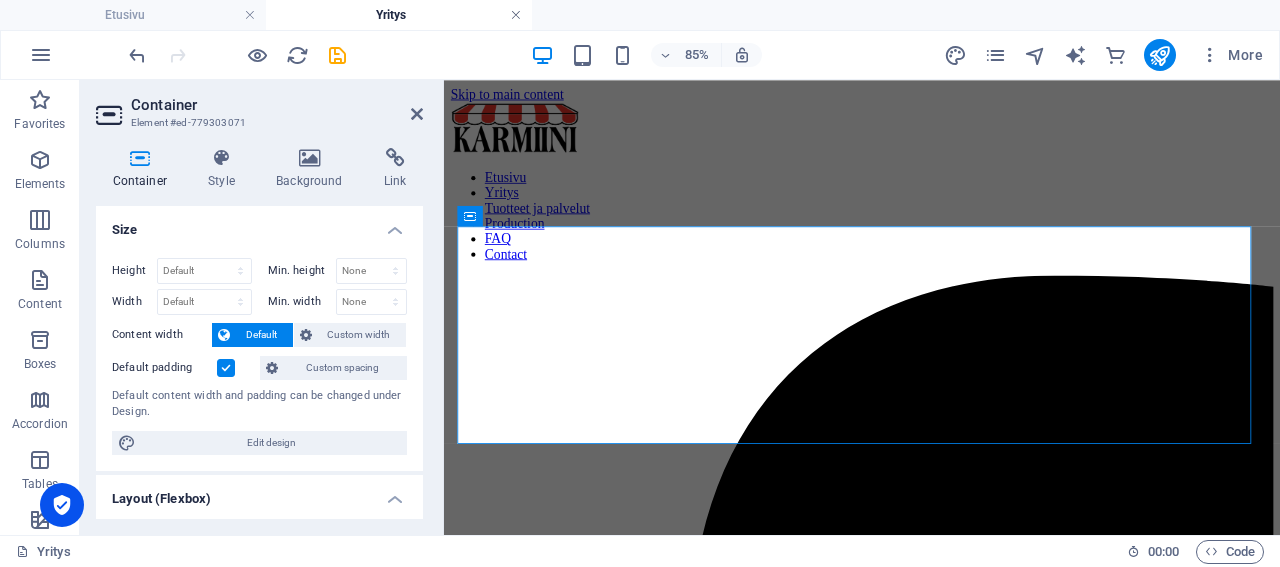 click at bounding box center [516, 15] 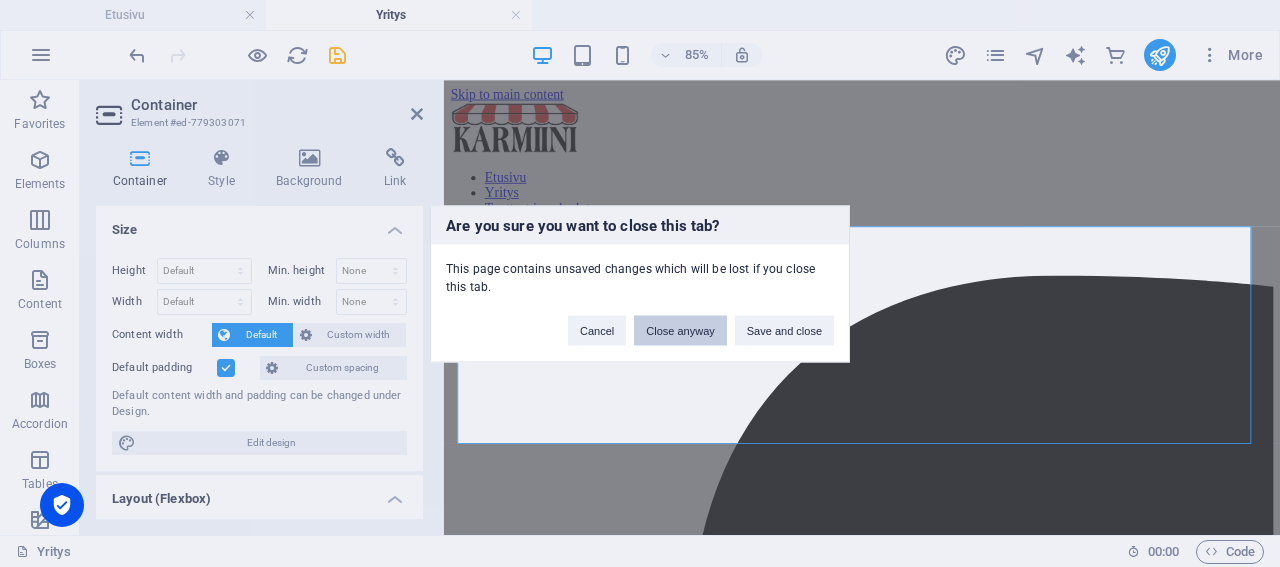 click on "Close anyway" at bounding box center (680, 330) 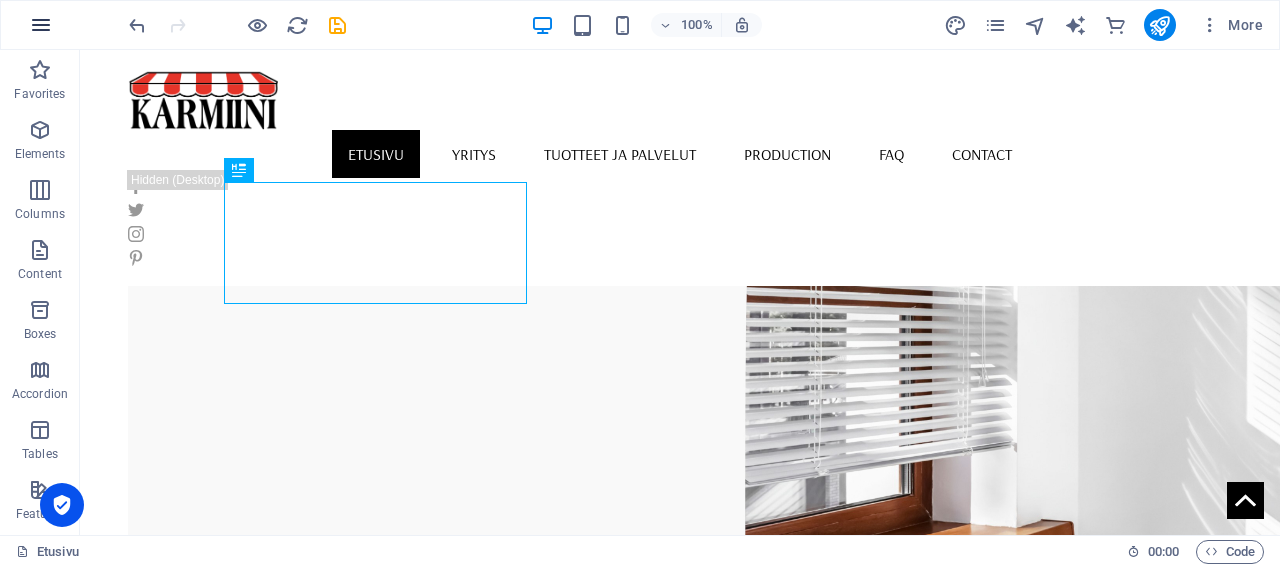 click at bounding box center (41, 25) 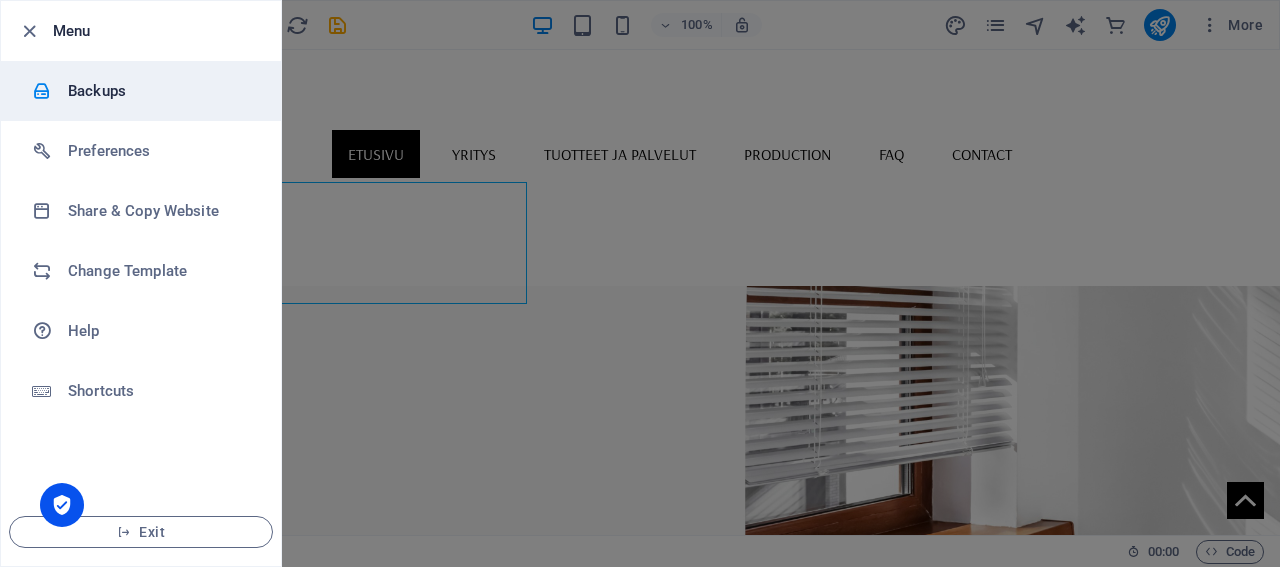 click on "Backups" at bounding box center [160, 91] 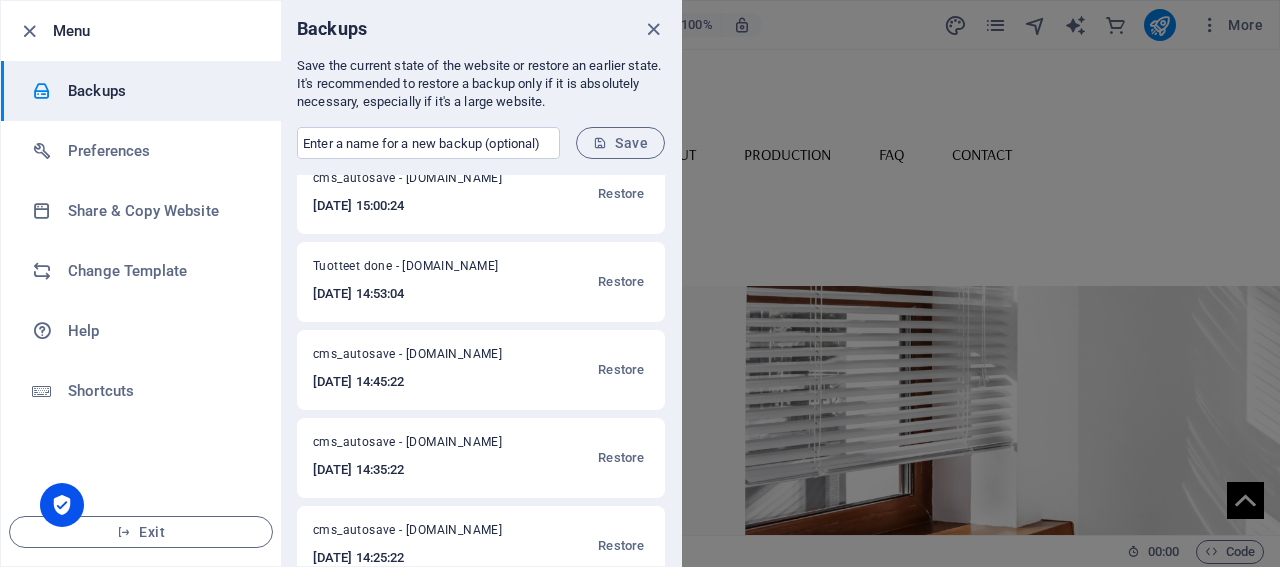 scroll, scrollTop: 384, scrollLeft: 0, axis: vertical 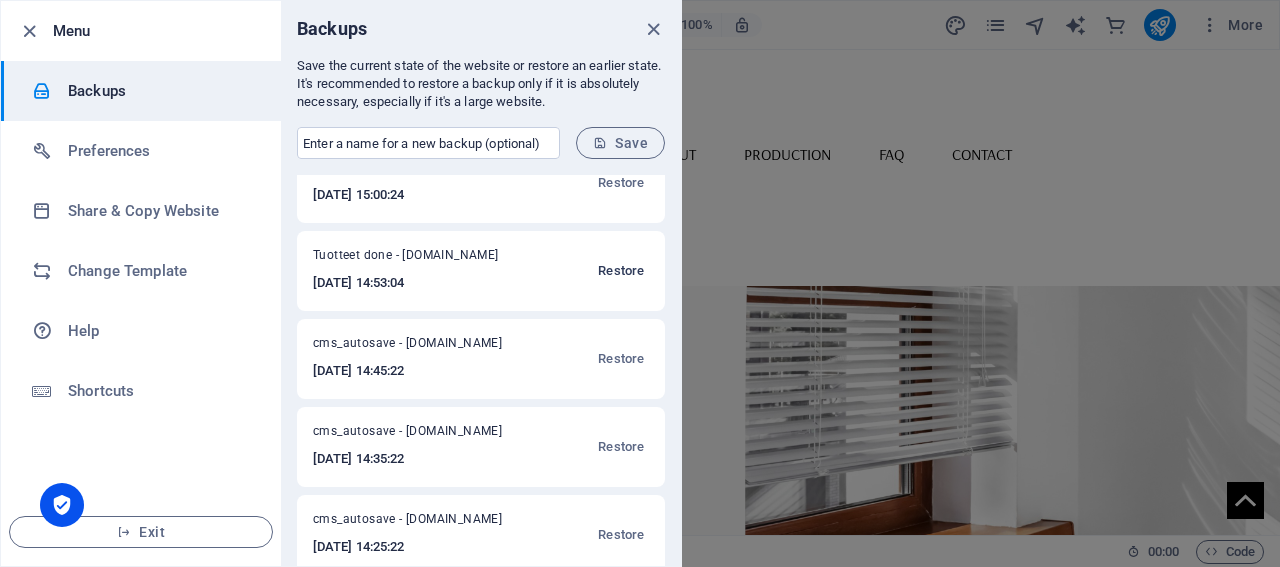 click on "Restore" at bounding box center (621, 271) 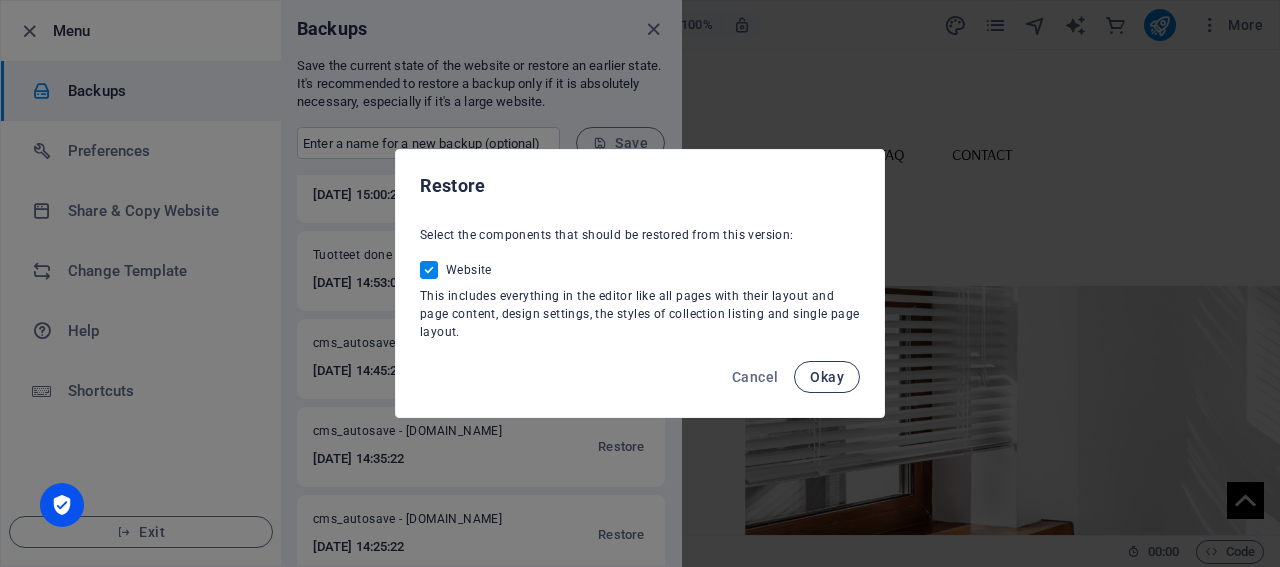 click on "Okay" at bounding box center [827, 377] 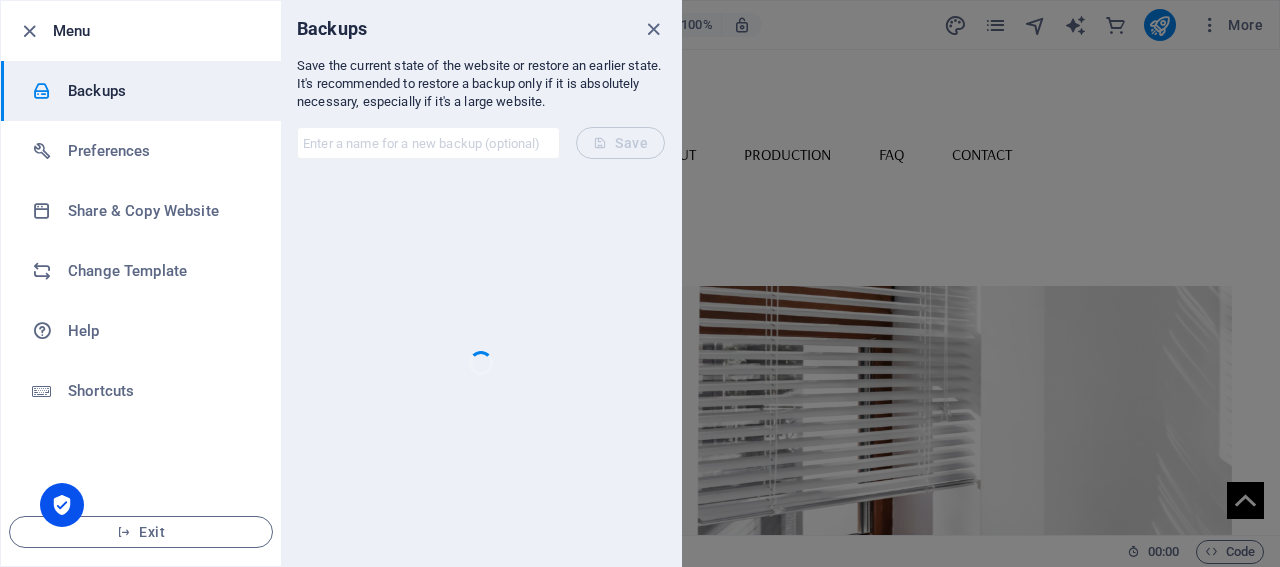 scroll, scrollTop: 0, scrollLeft: 0, axis: both 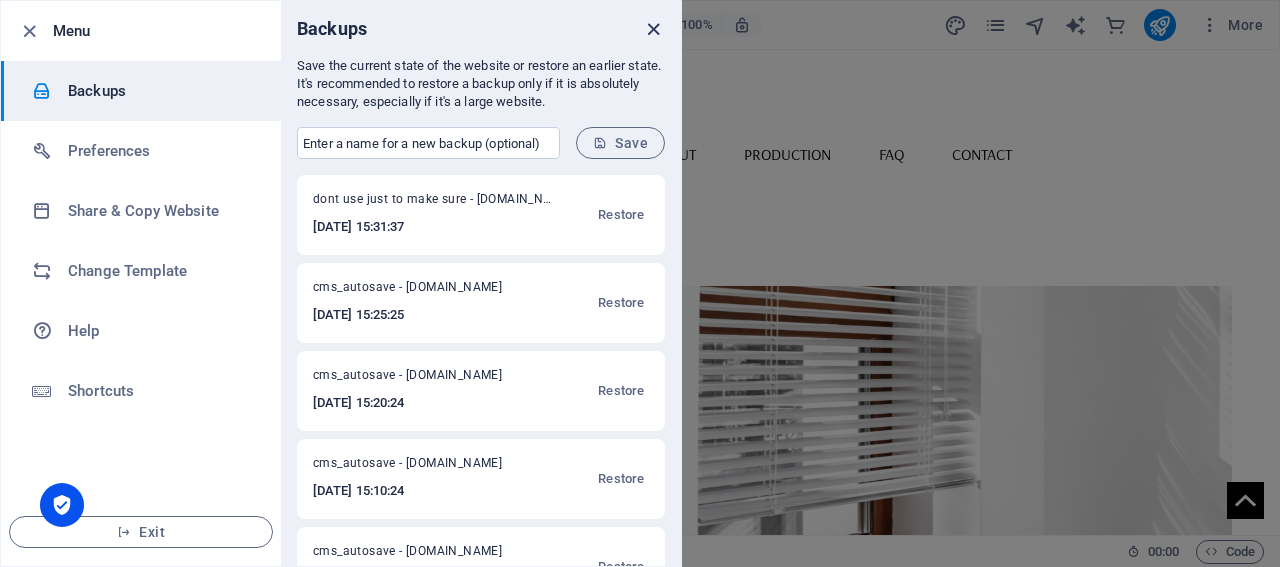 click at bounding box center (653, 29) 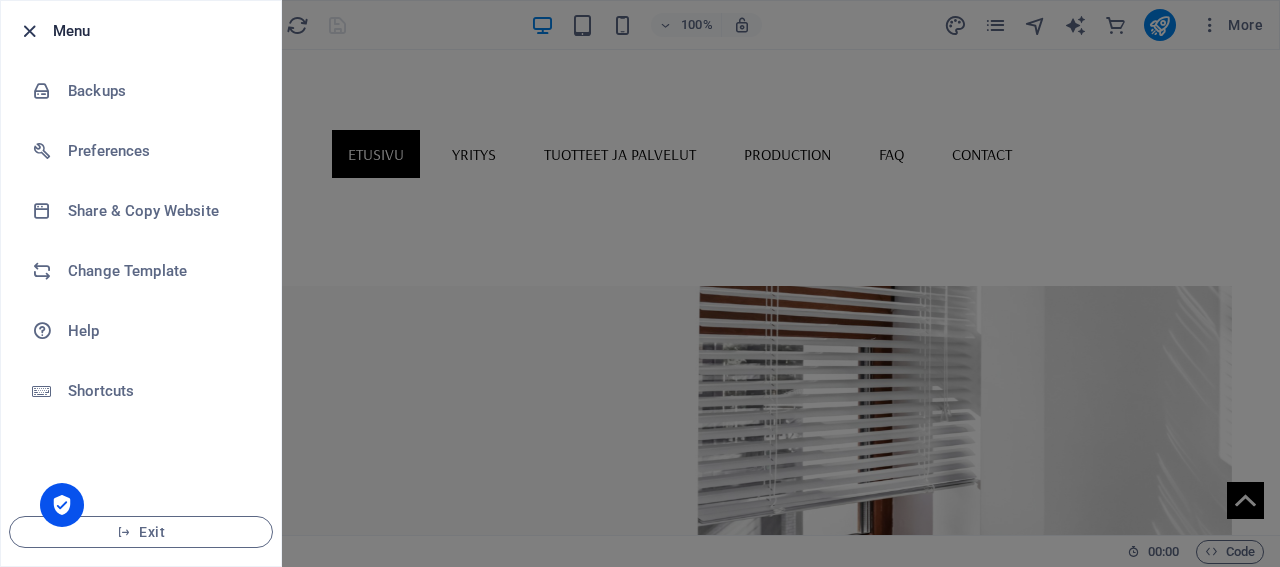 click at bounding box center [29, 31] 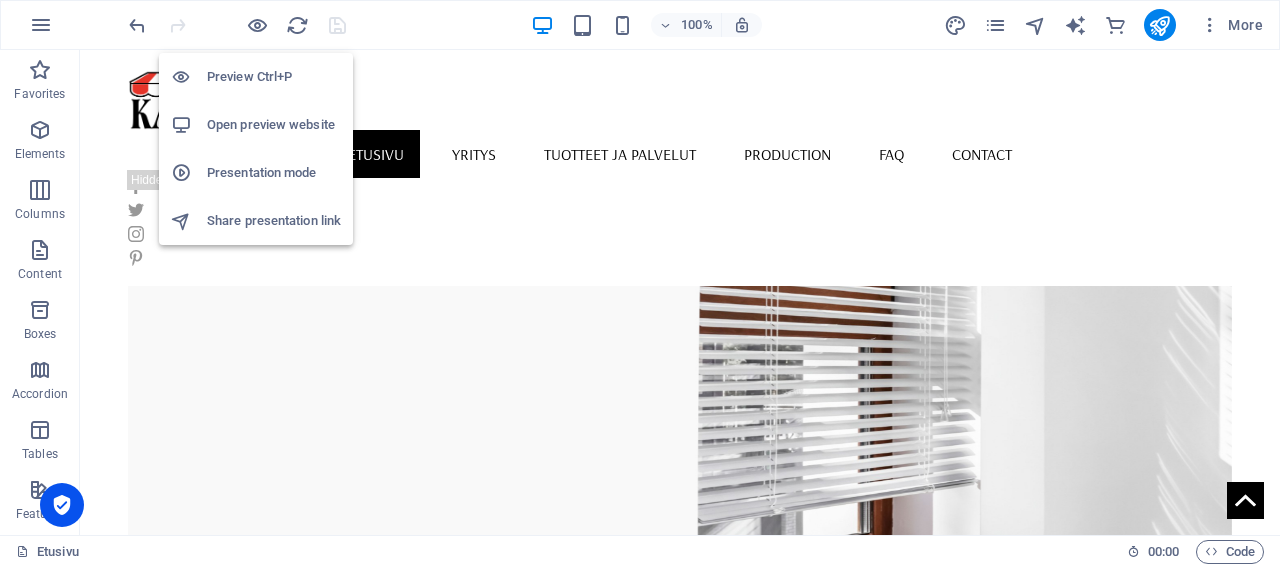 click on "Open preview website" at bounding box center (274, 125) 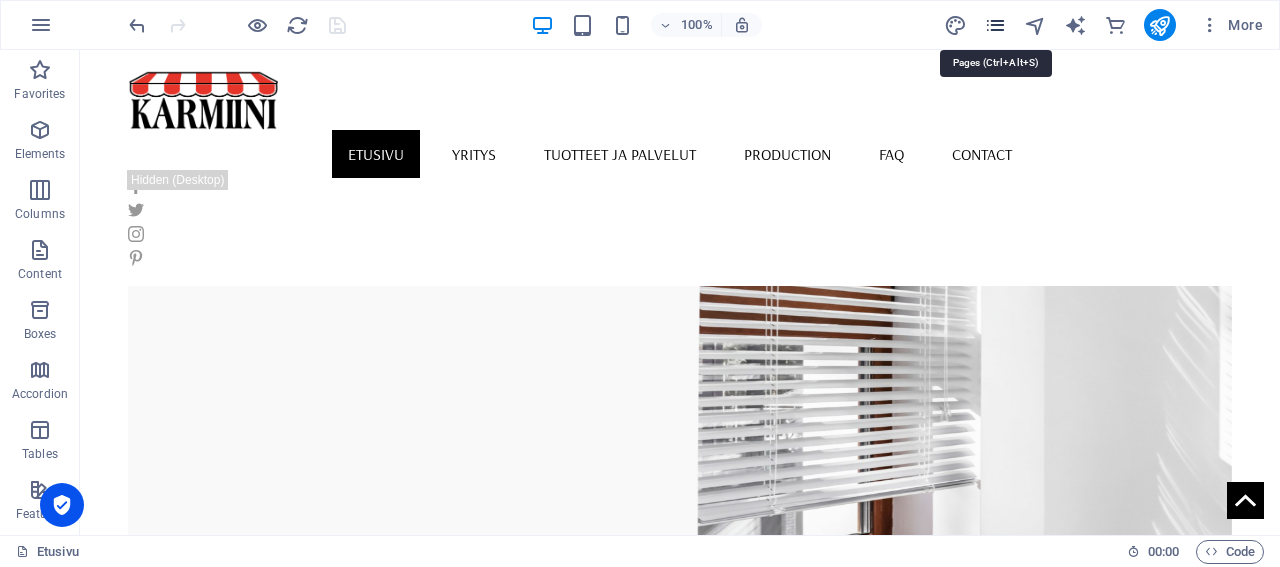 click at bounding box center [995, 25] 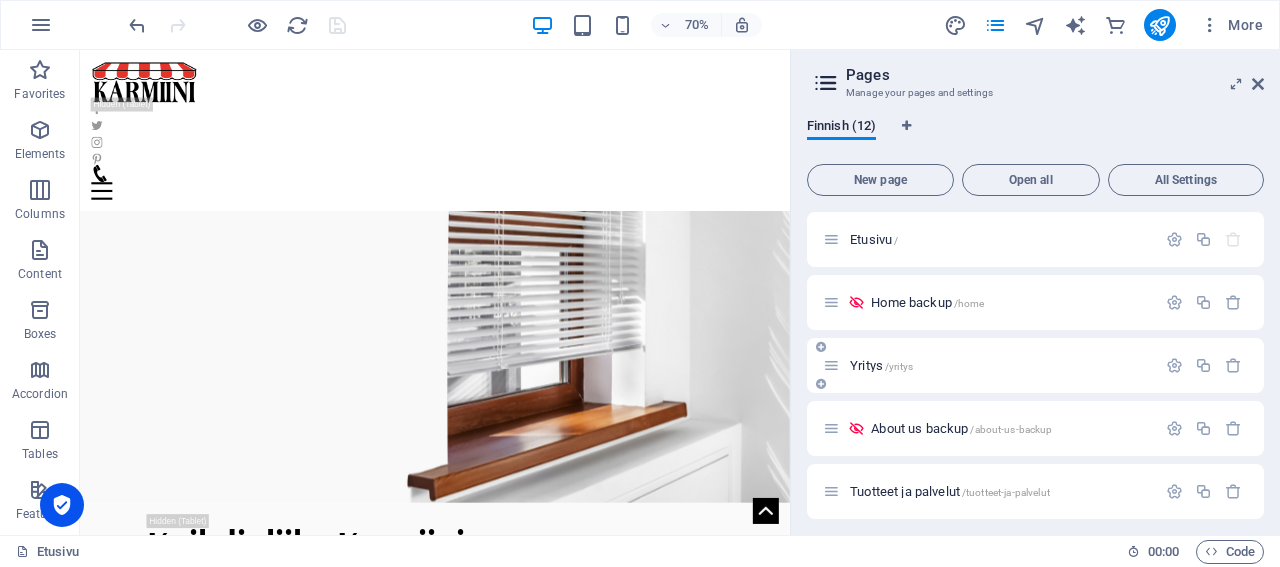 click on "Yritys /yritys" at bounding box center (881, 365) 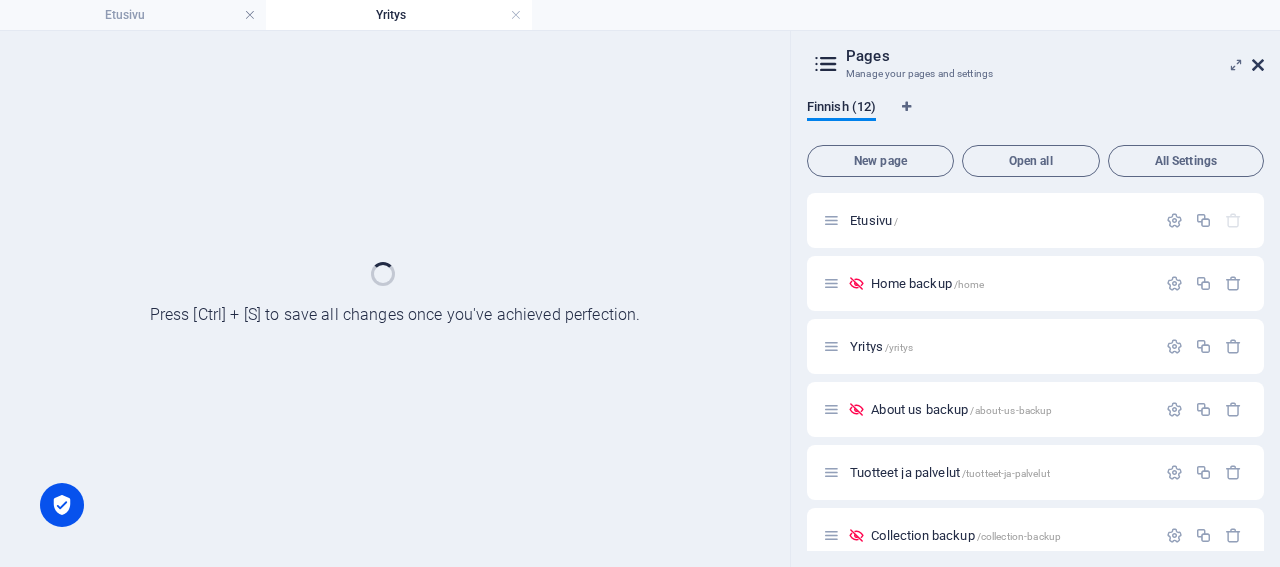 click at bounding box center [1258, 65] 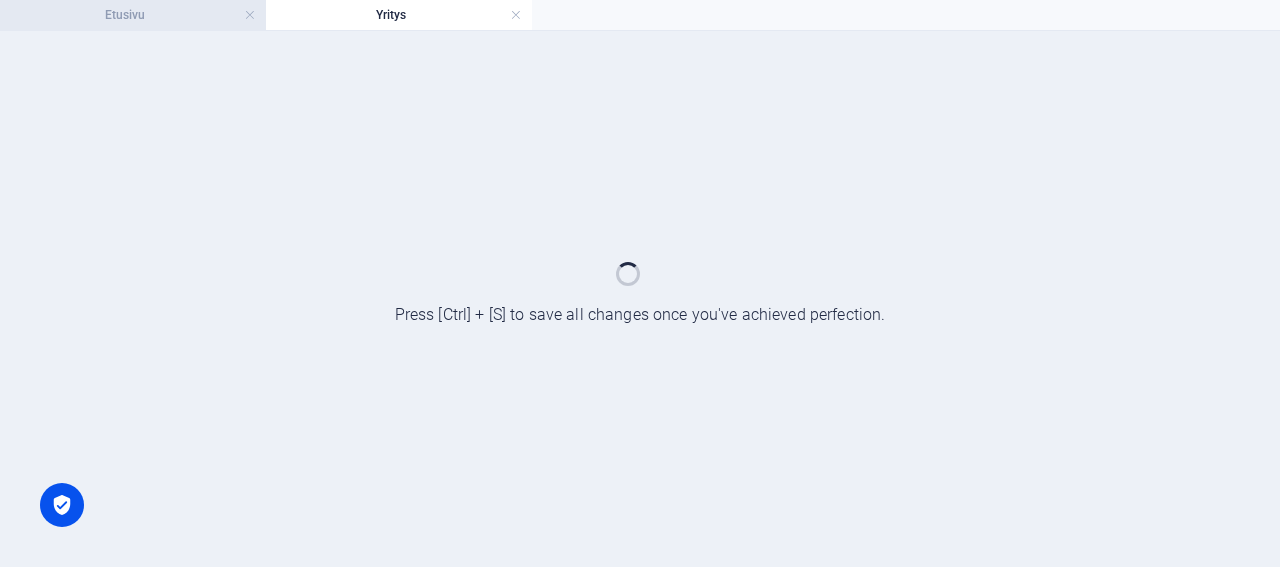 click on "Etusivu" at bounding box center (133, 15) 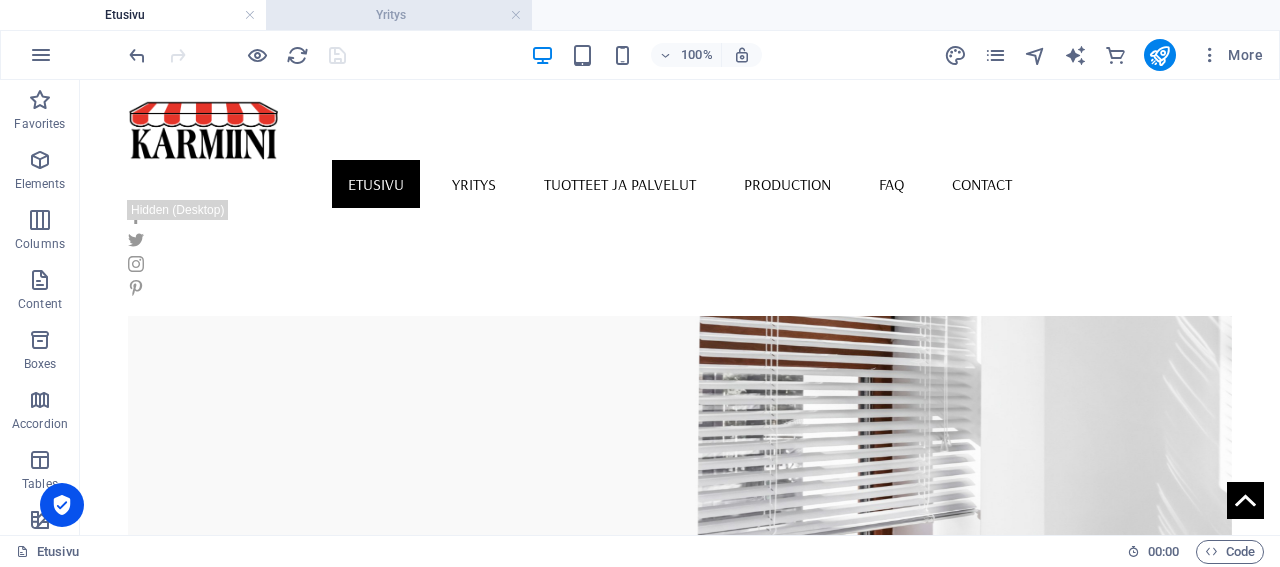 click on "Yritys" at bounding box center [399, 15] 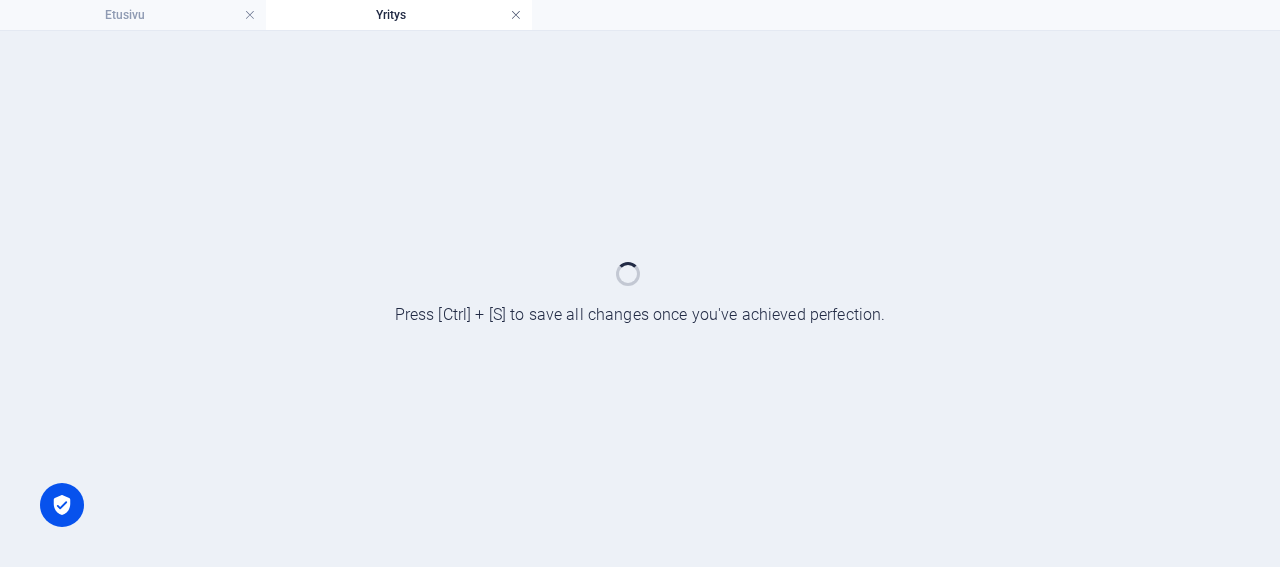 click at bounding box center (516, 15) 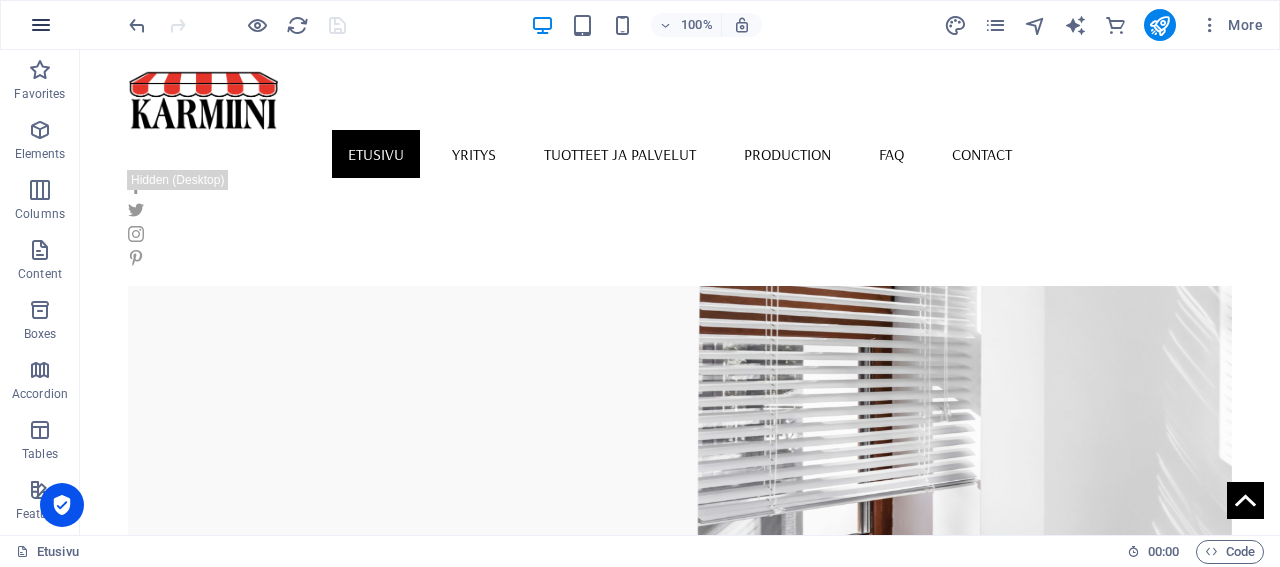 click at bounding box center (41, 25) 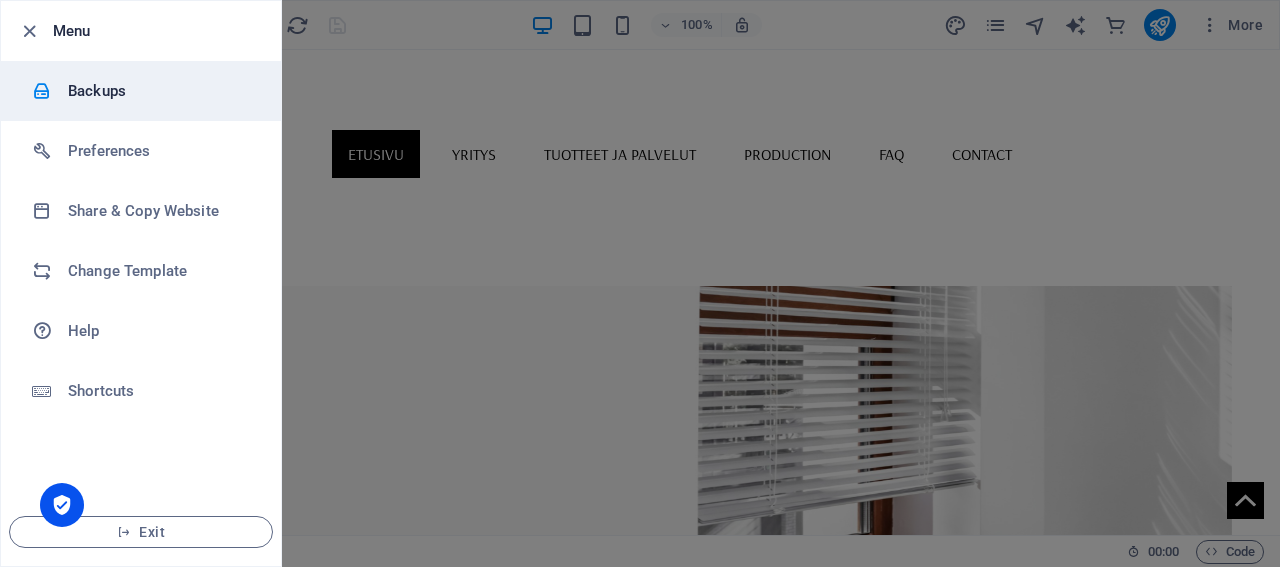 click on "Backups" at bounding box center [160, 91] 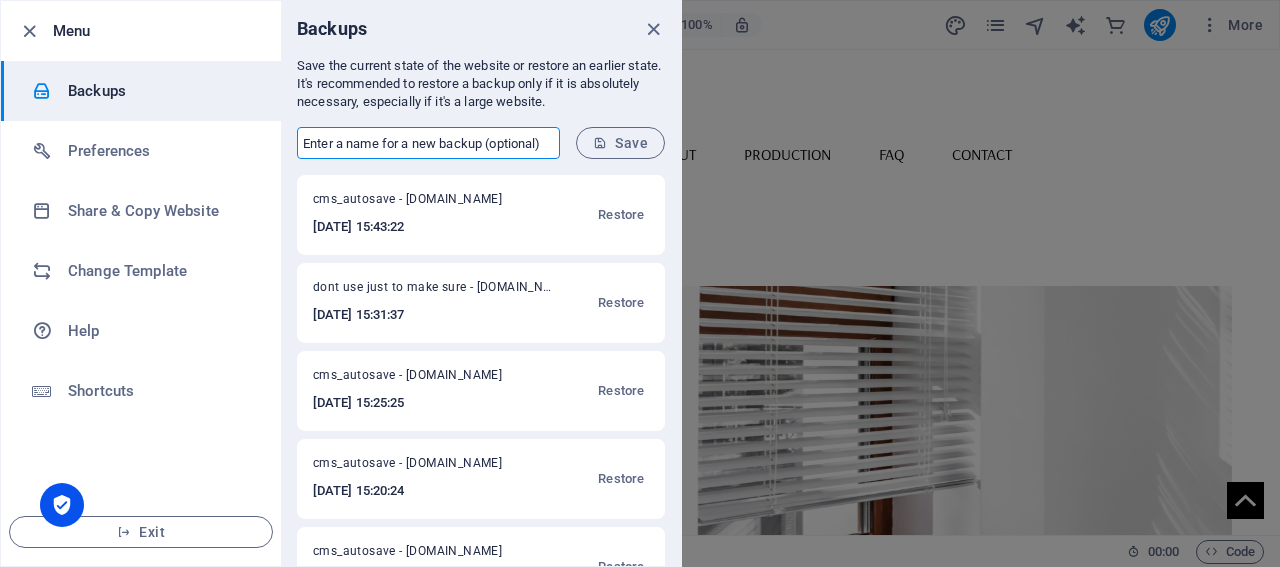 click at bounding box center [428, 143] 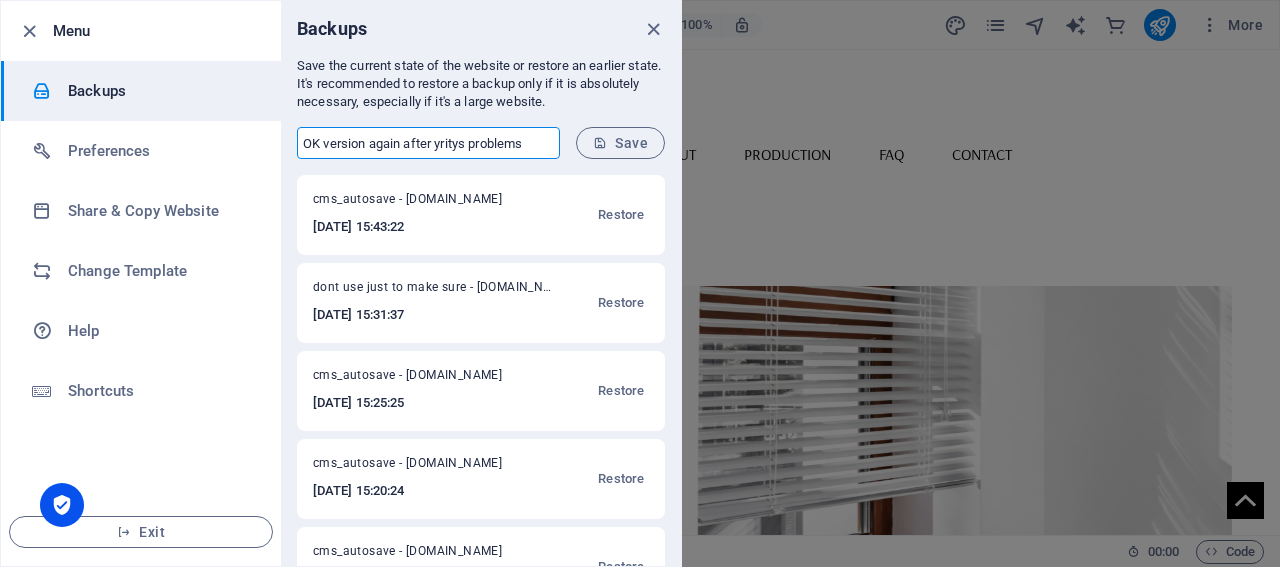 click on "OK version again after yritys problems" at bounding box center (428, 143) 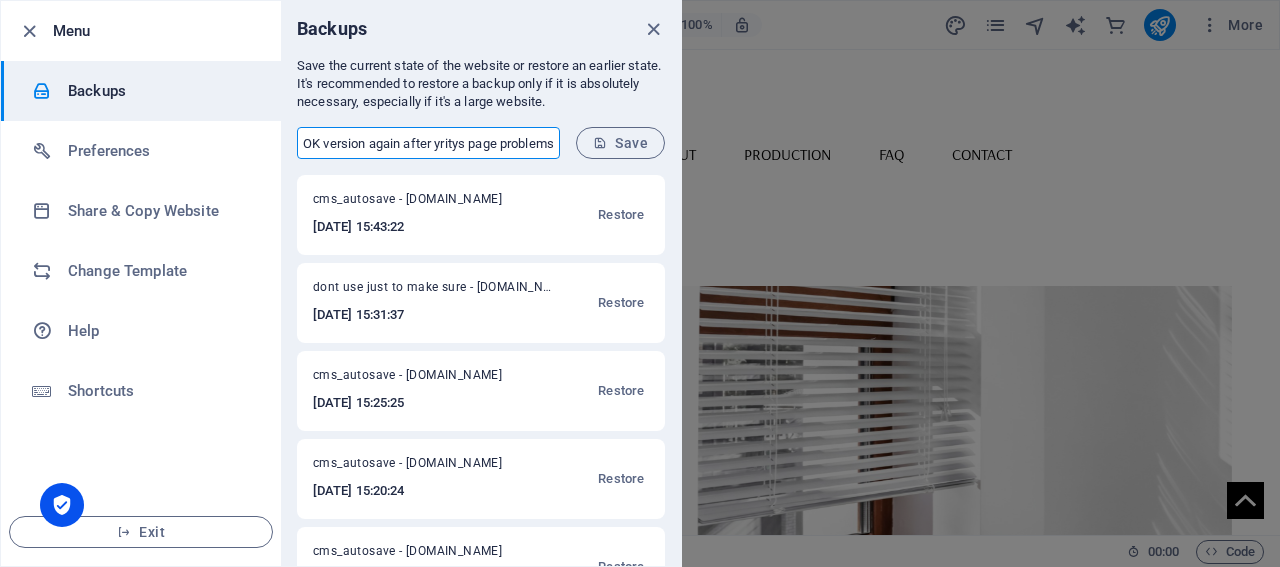 scroll, scrollTop: 0, scrollLeft: 4, axis: horizontal 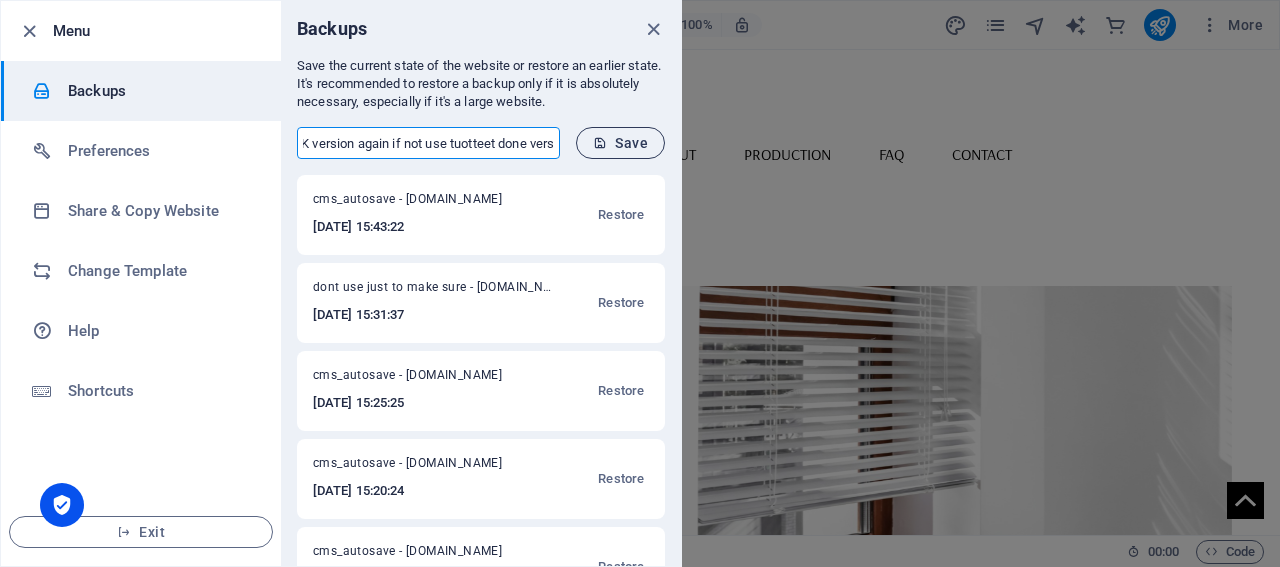 type on "OK version again if not use tuotteet done vers" 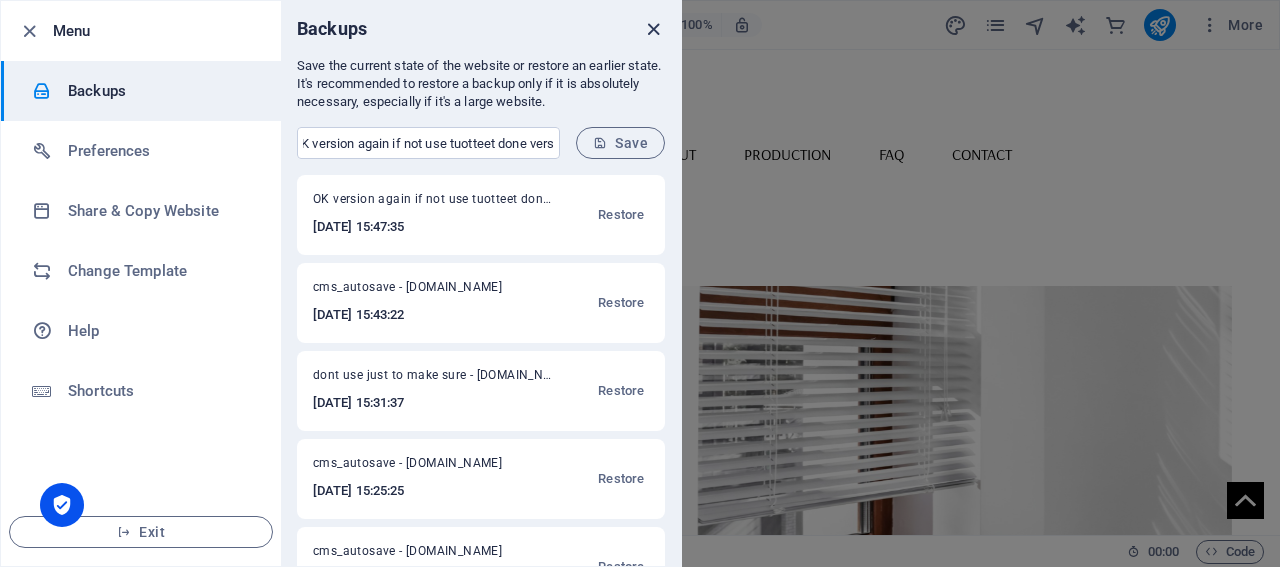 click at bounding box center [653, 29] 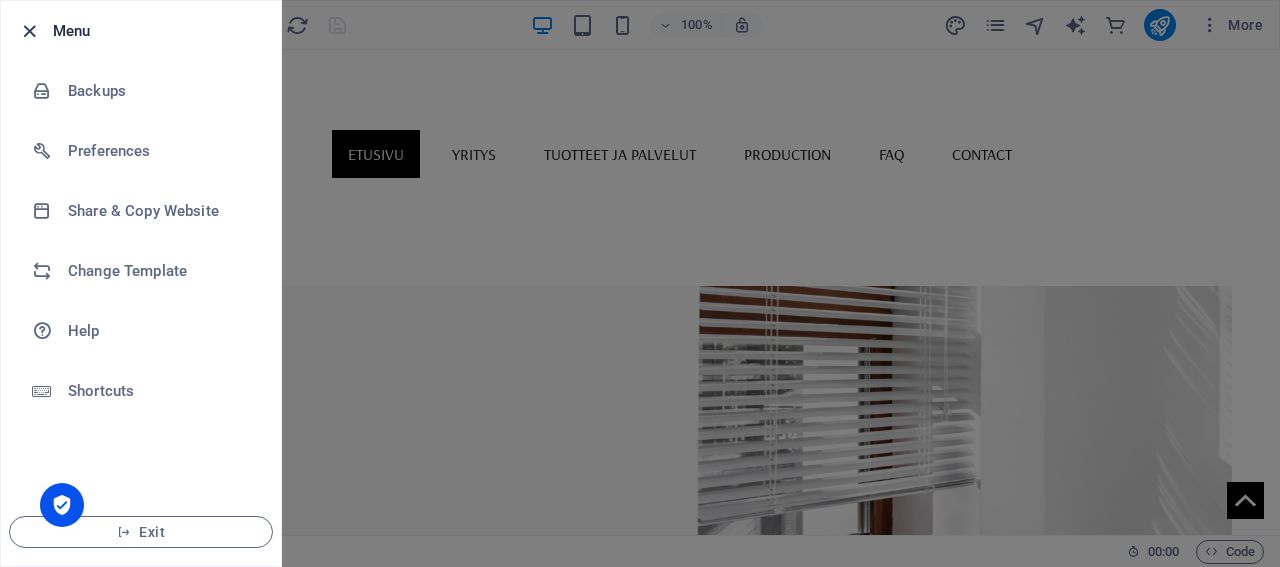 click at bounding box center [29, 31] 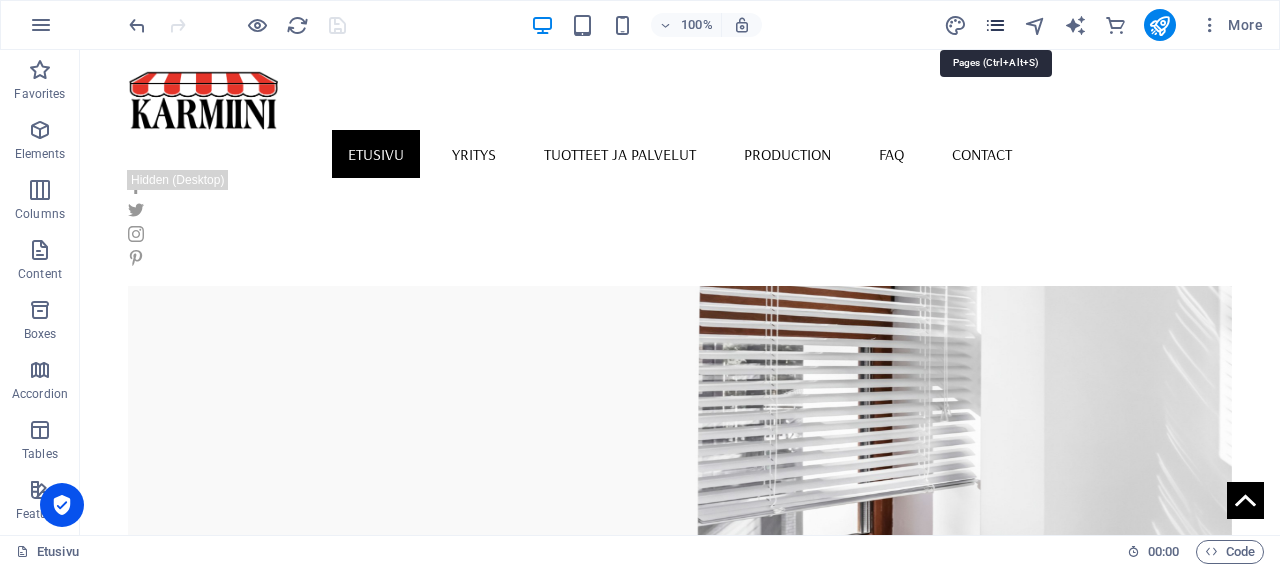 click at bounding box center (995, 25) 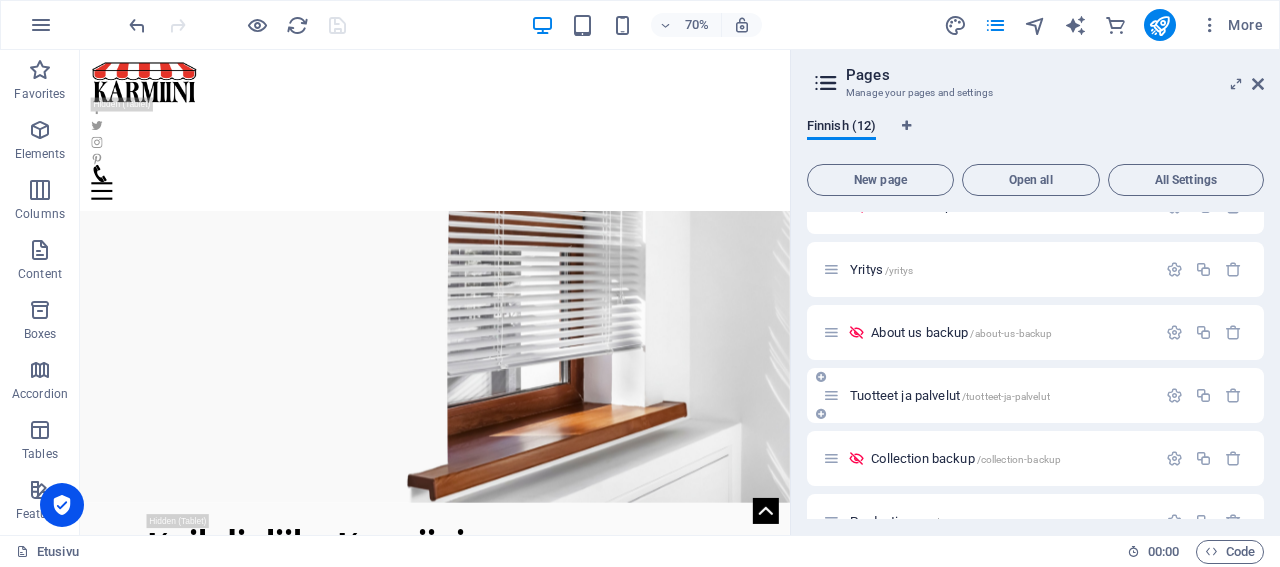 scroll, scrollTop: 192, scrollLeft: 0, axis: vertical 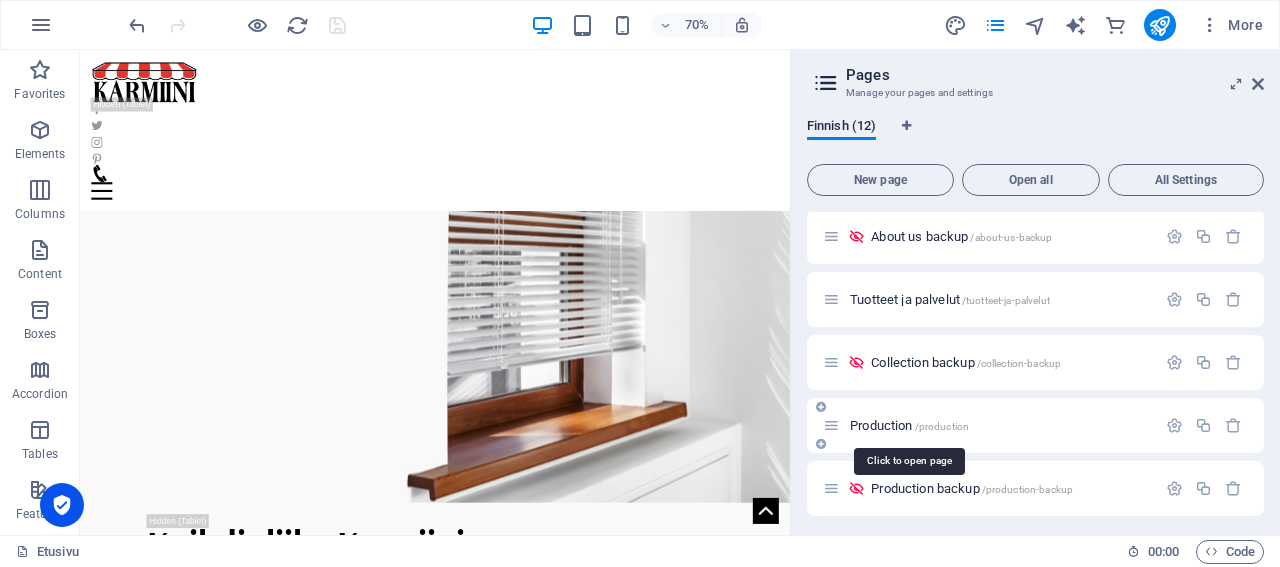 click on "Production /production" at bounding box center [909, 425] 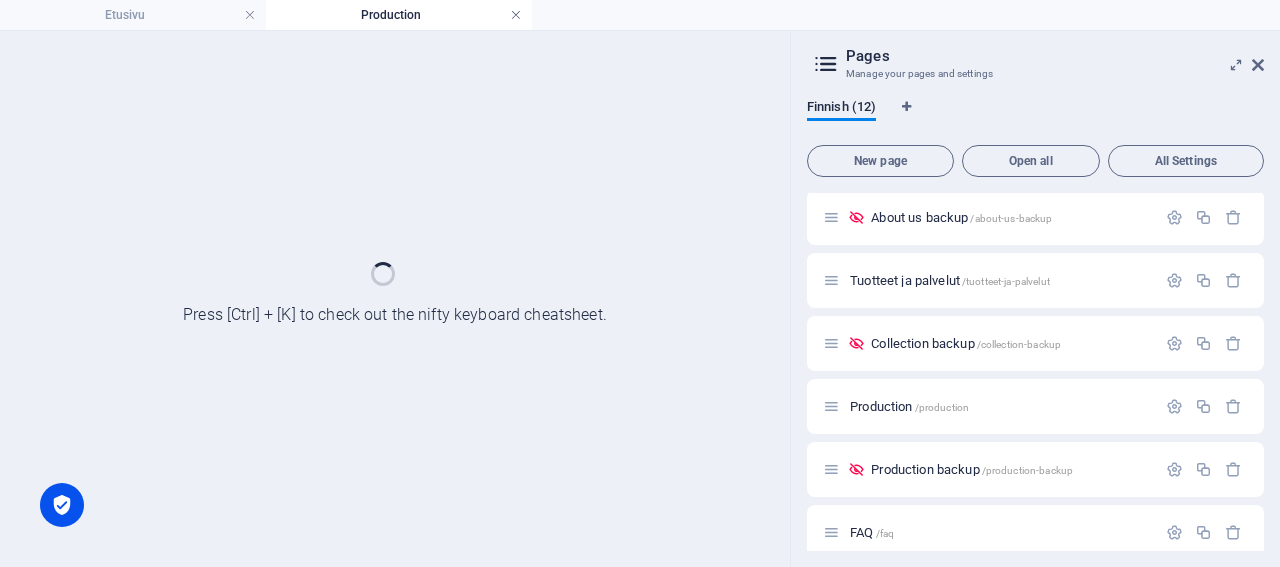 click at bounding box center (516, 15) 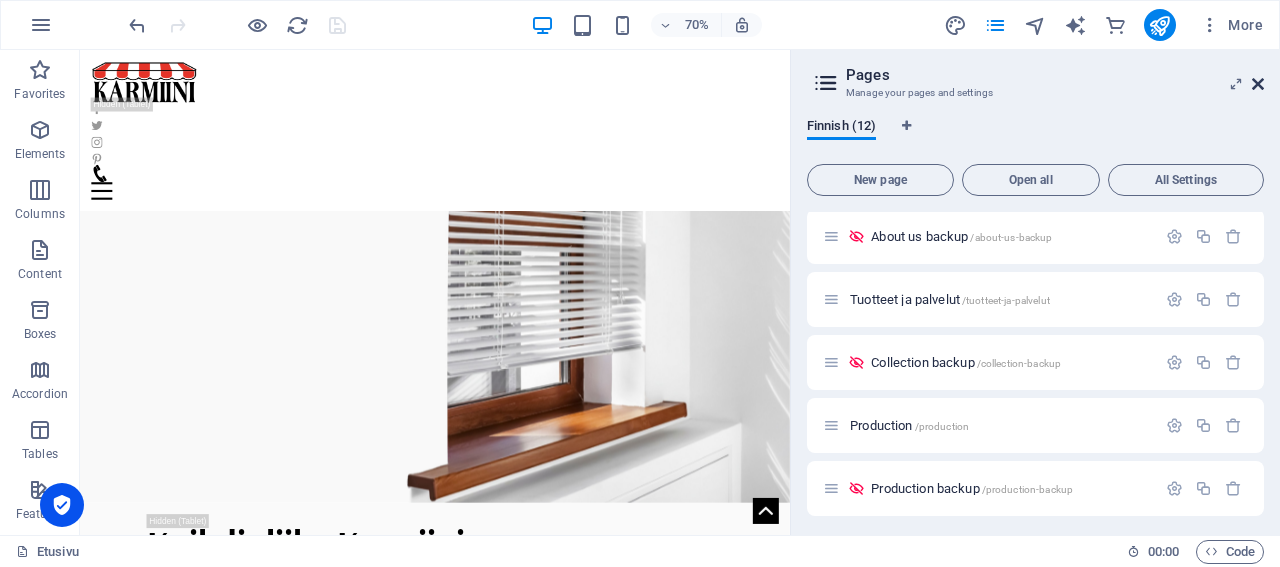 click at bounding box center (1258, 84) 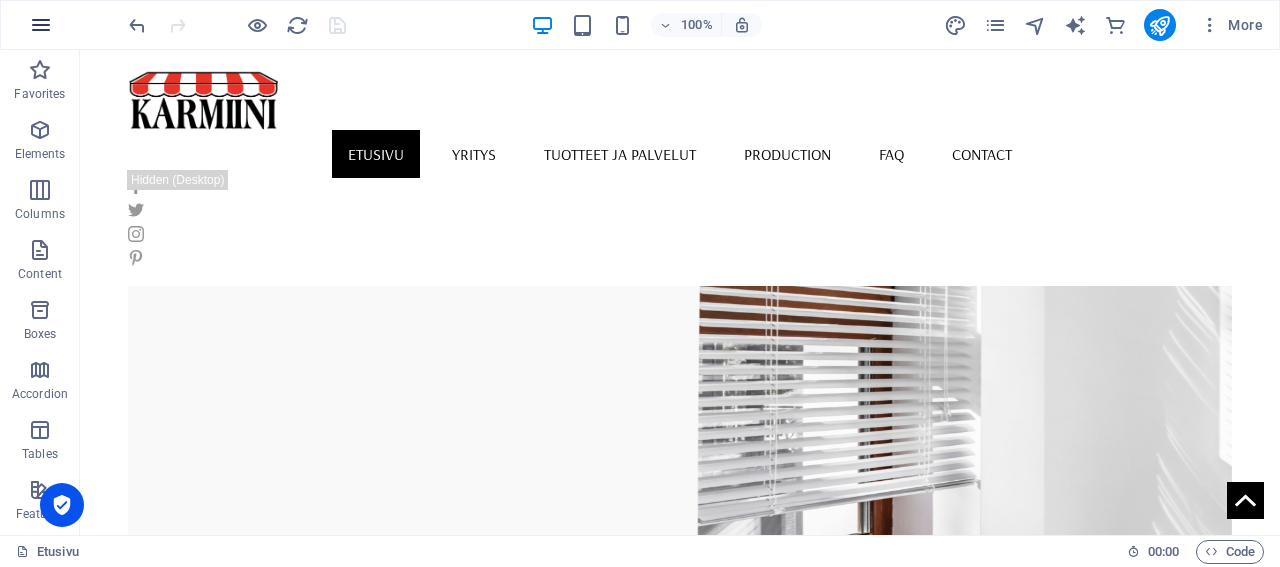 click at bounding box center (41, 25) 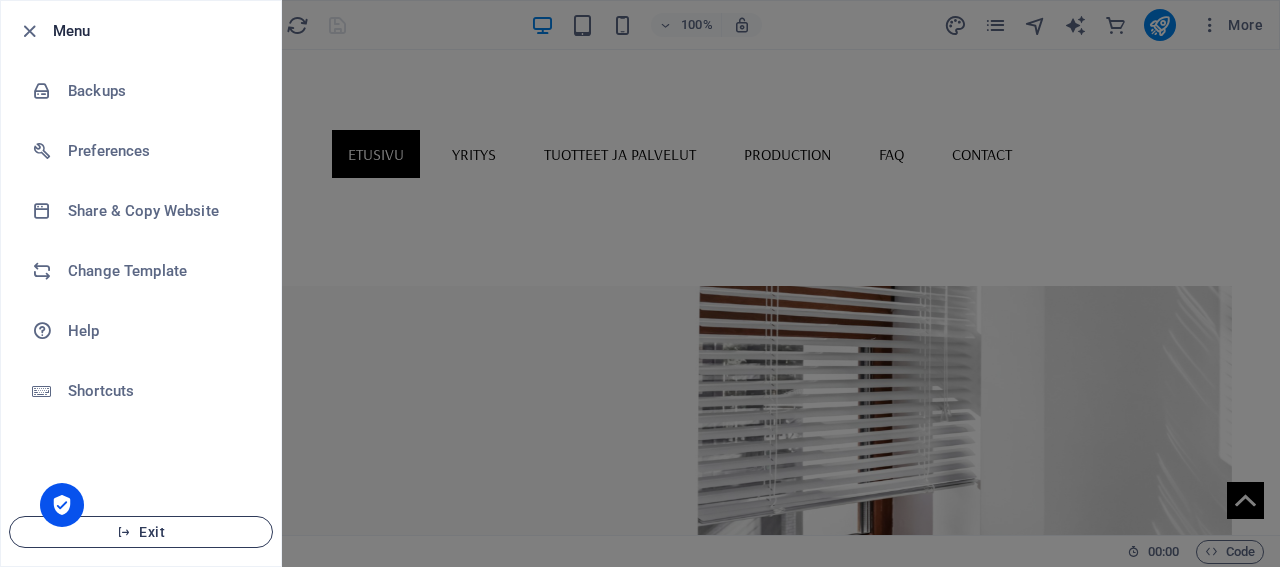 click on "Exit" at bounding box center [141, 532] 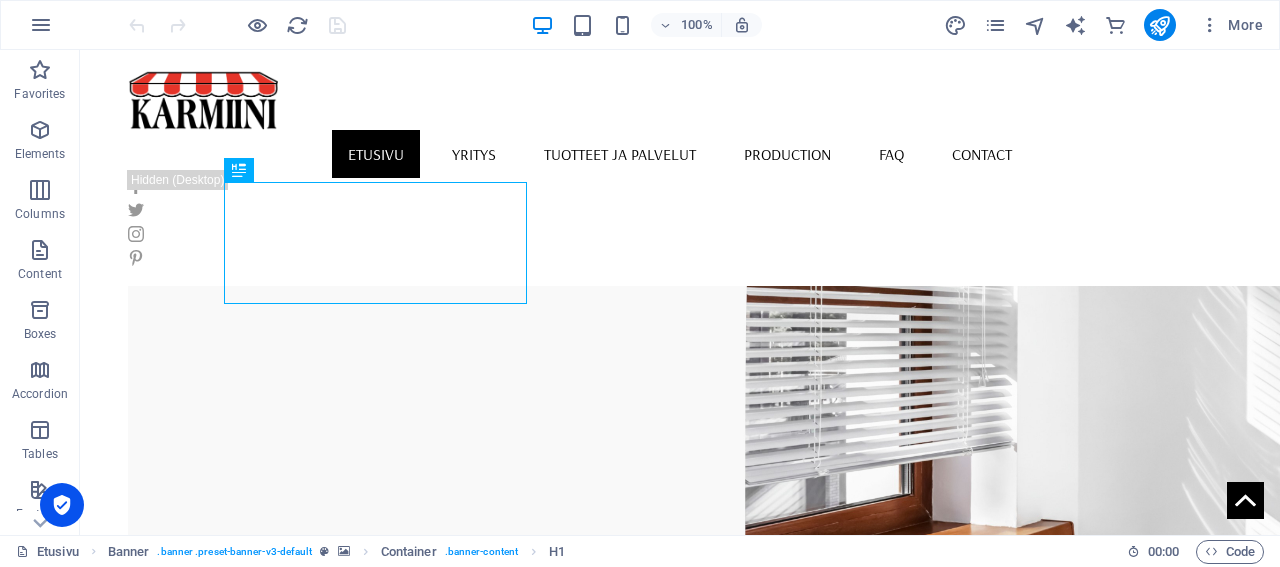 scroll, scrollTop: 0, scrollLeft: 0, axis: both 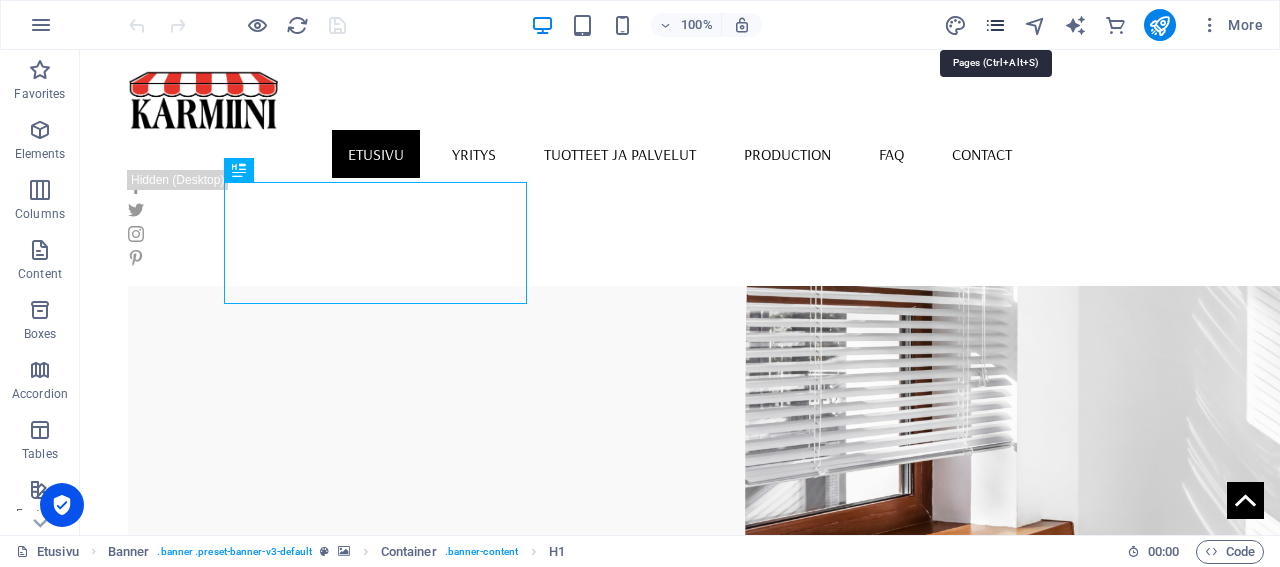 click at bounding box center (995, 25) 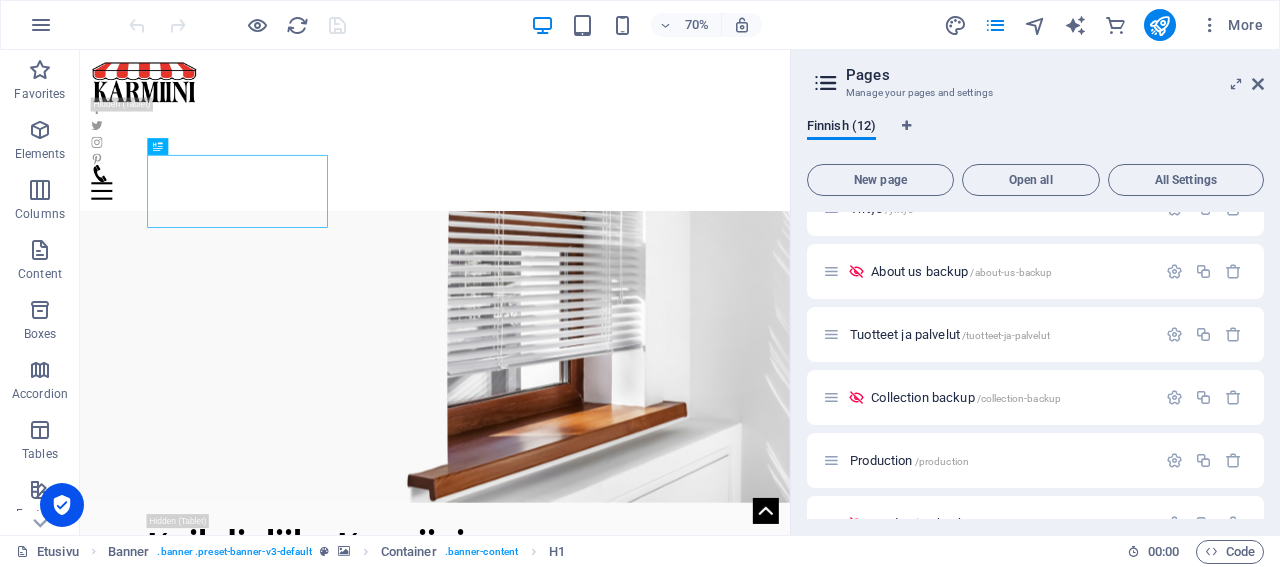 scroll, scrollTop: 192, scrollLeft: 0, axis: vertical 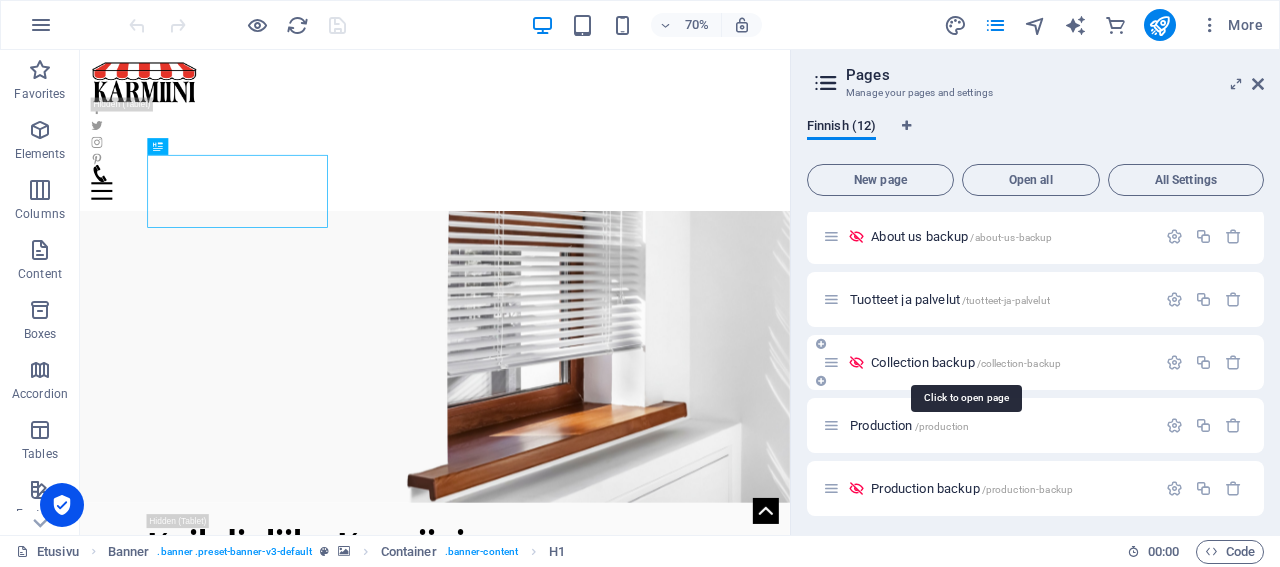click on "Collection backup /collection-backup" at bounding box center (966, 362) 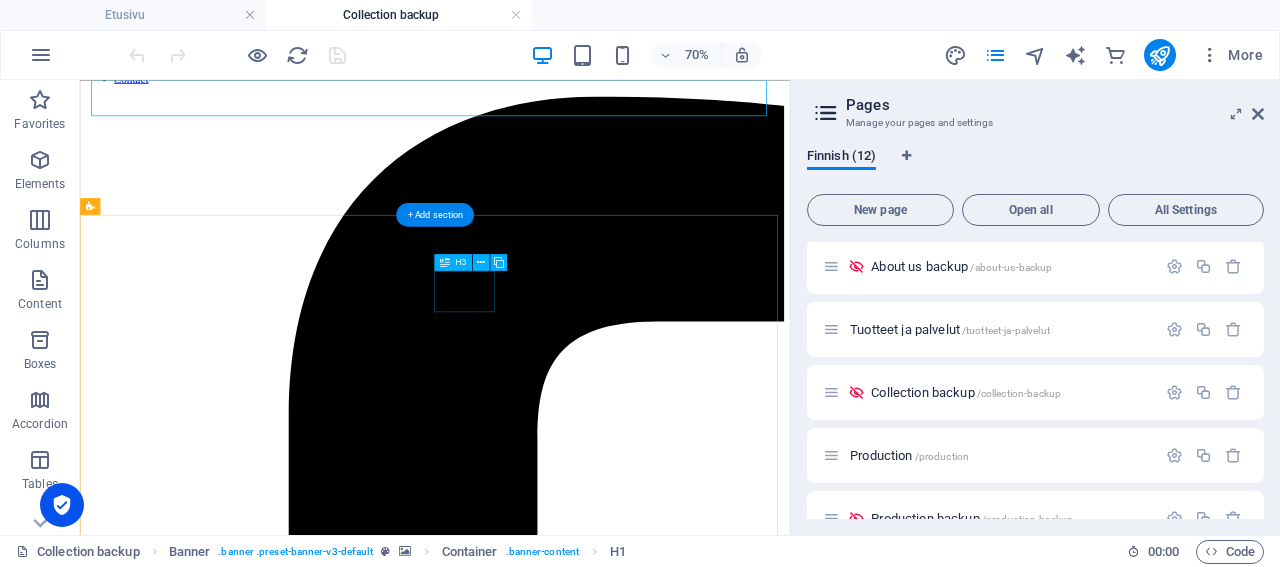 scroll, scrollTop: 208, scrollLeft: 0, axis: vertical 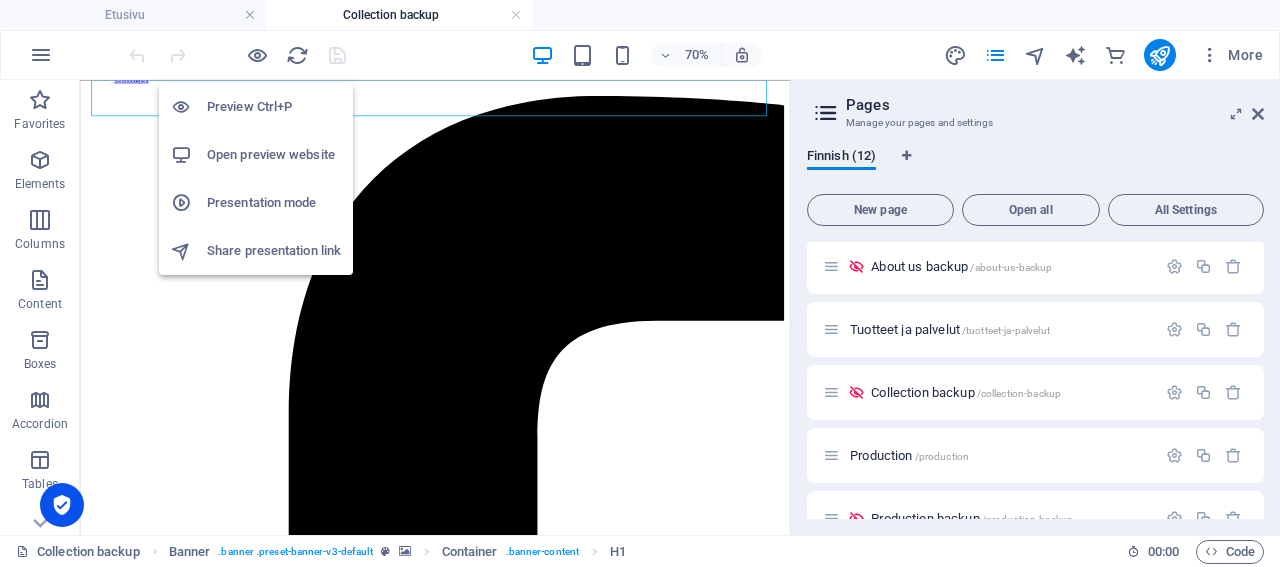 click on "Preview Ctrl+P" at bounding box center [274, 107] 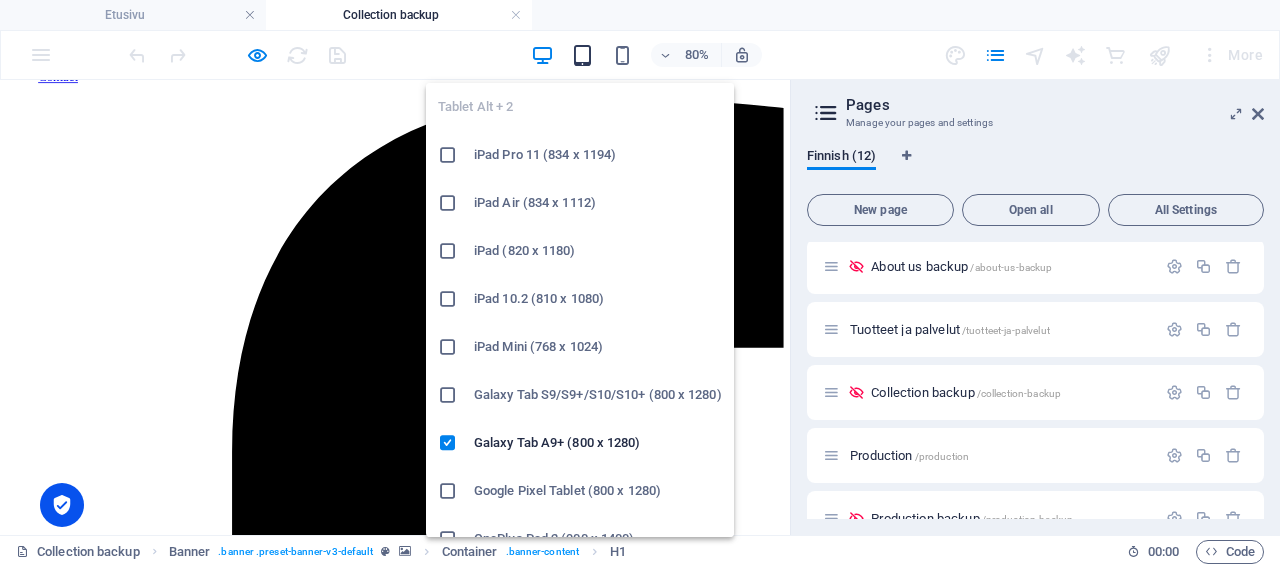 click at bounding box center [582, 55] 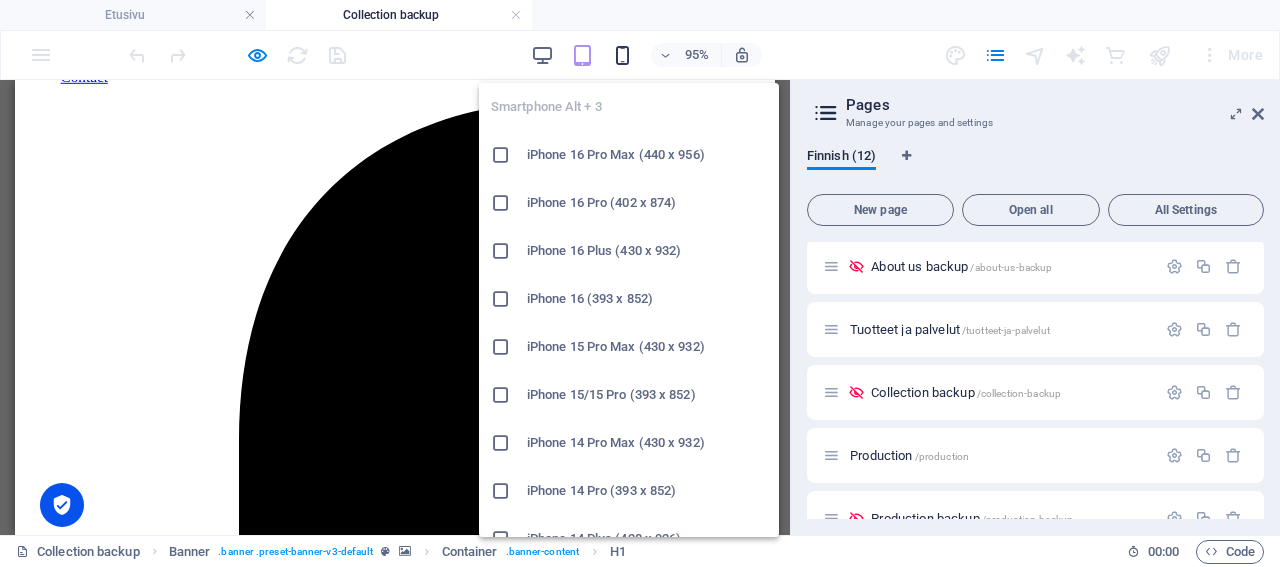 click at bounding box center [622, 55] 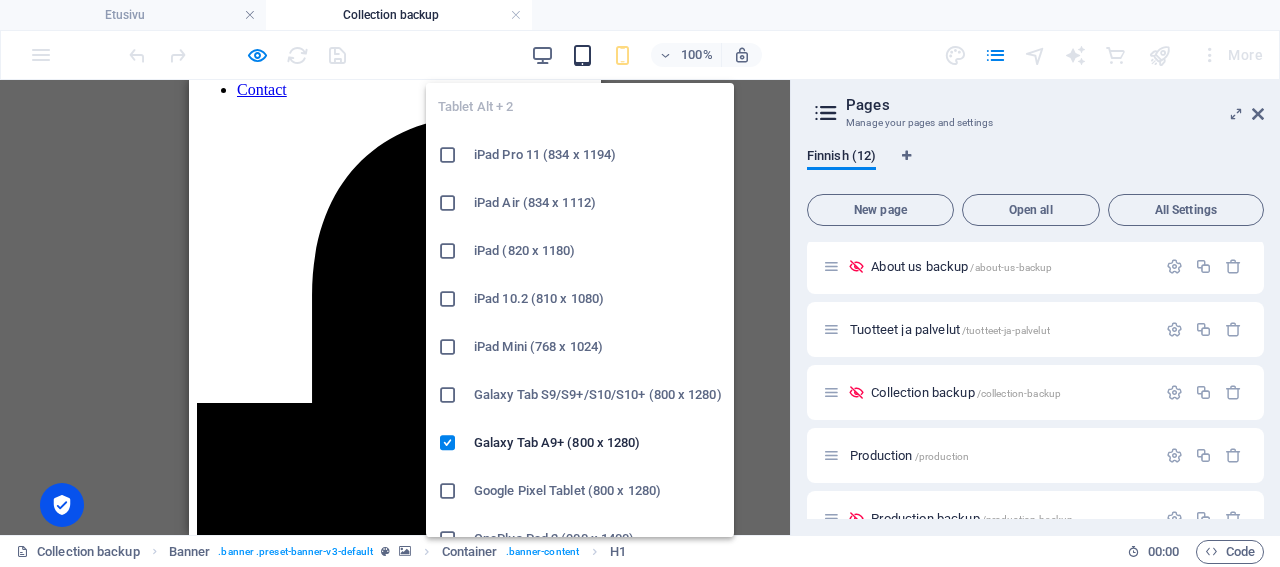click at bounding box center [582, 55] 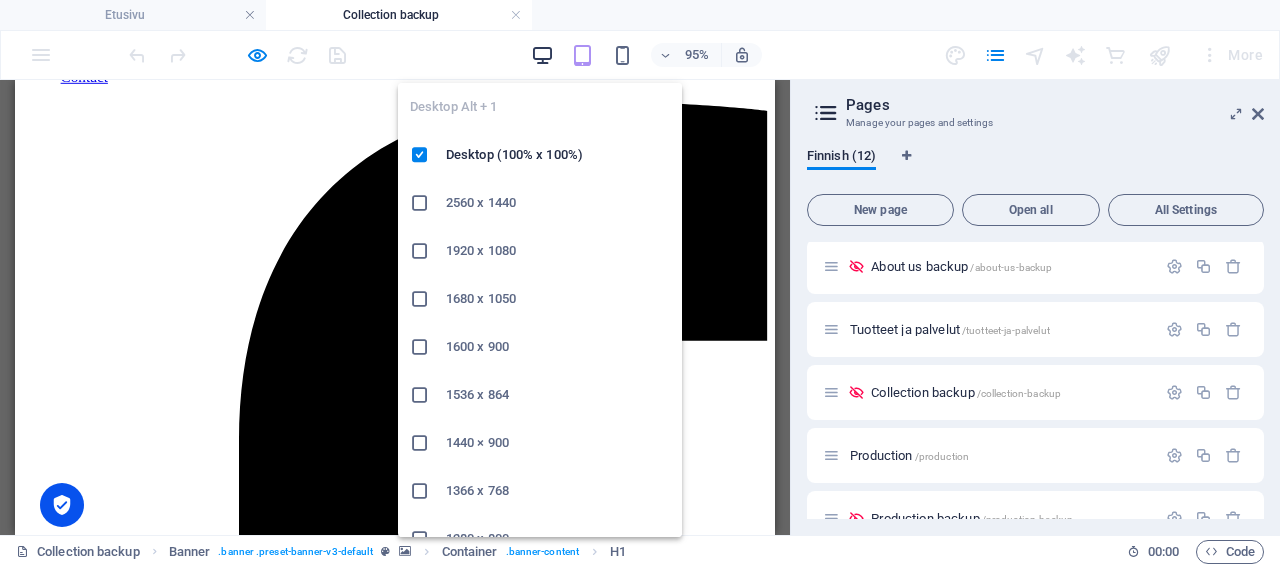 click at bounding box center (542, 55) 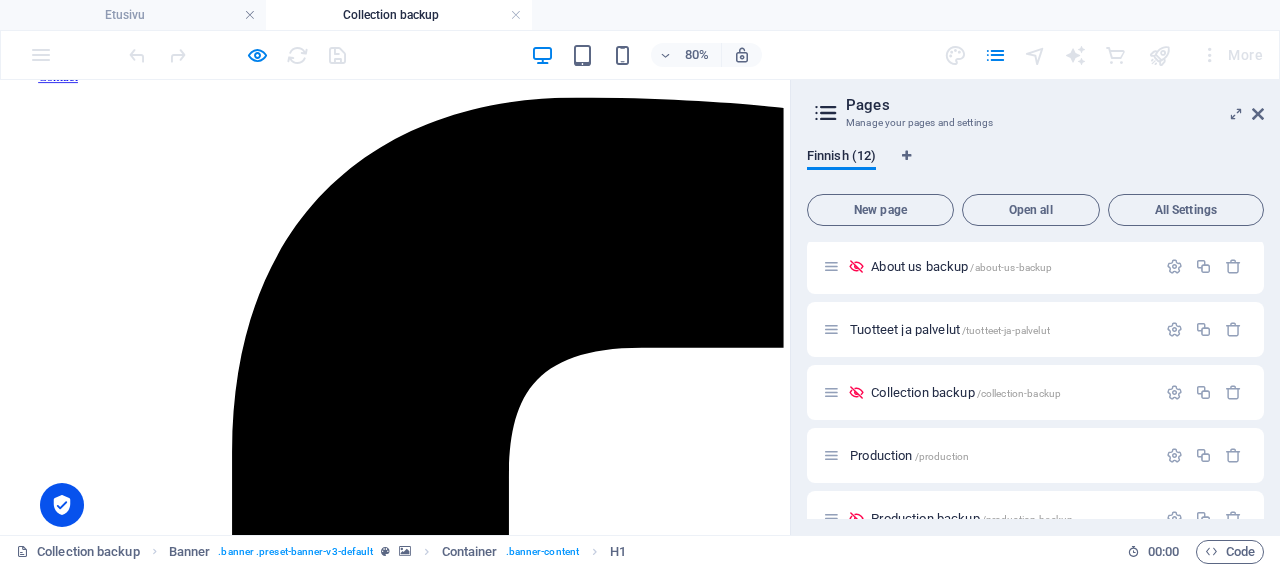 click at bounding box center (516, 15) 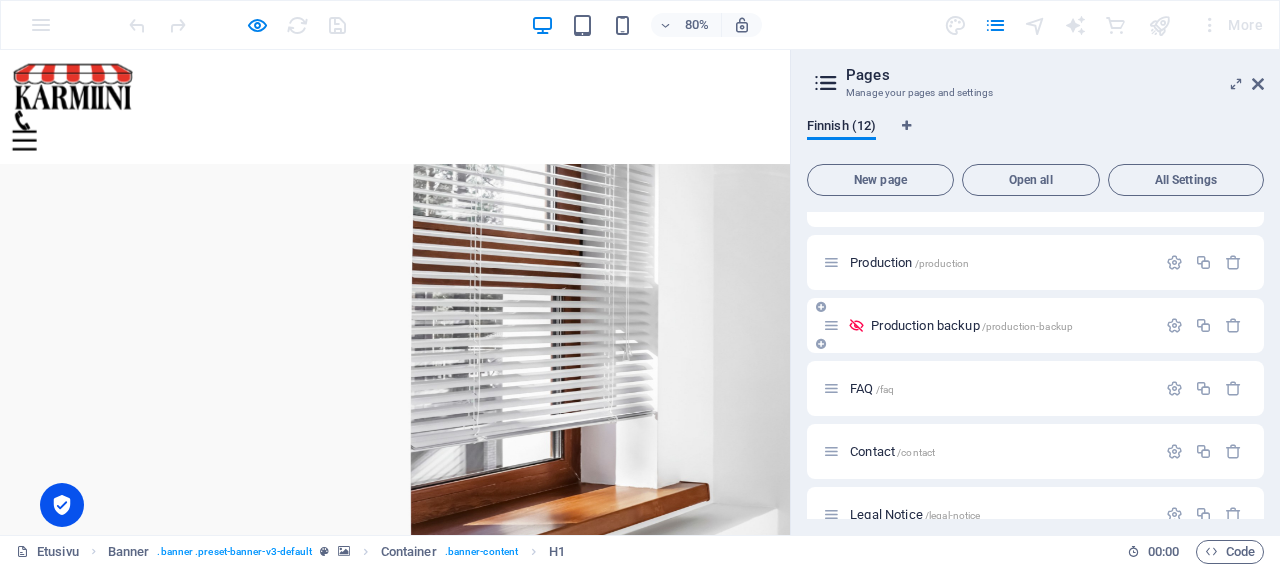 scroll, scrollTop: 384, scrollLeft: 0, axis: vertical 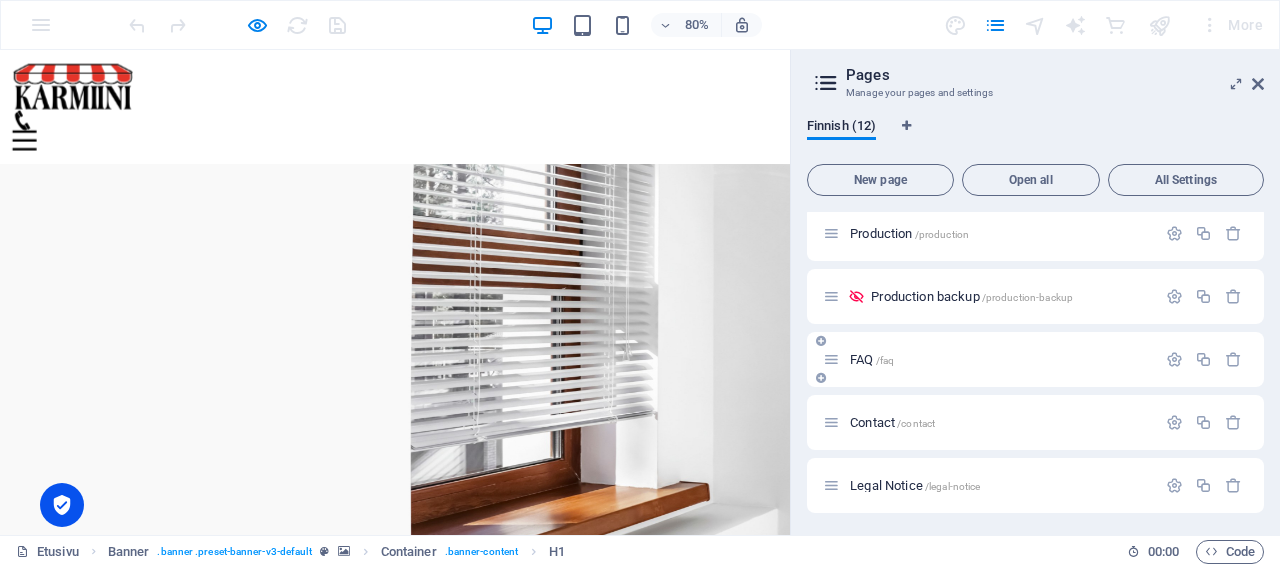 click on "FAQ /faq" at bounding box center (872, 359) 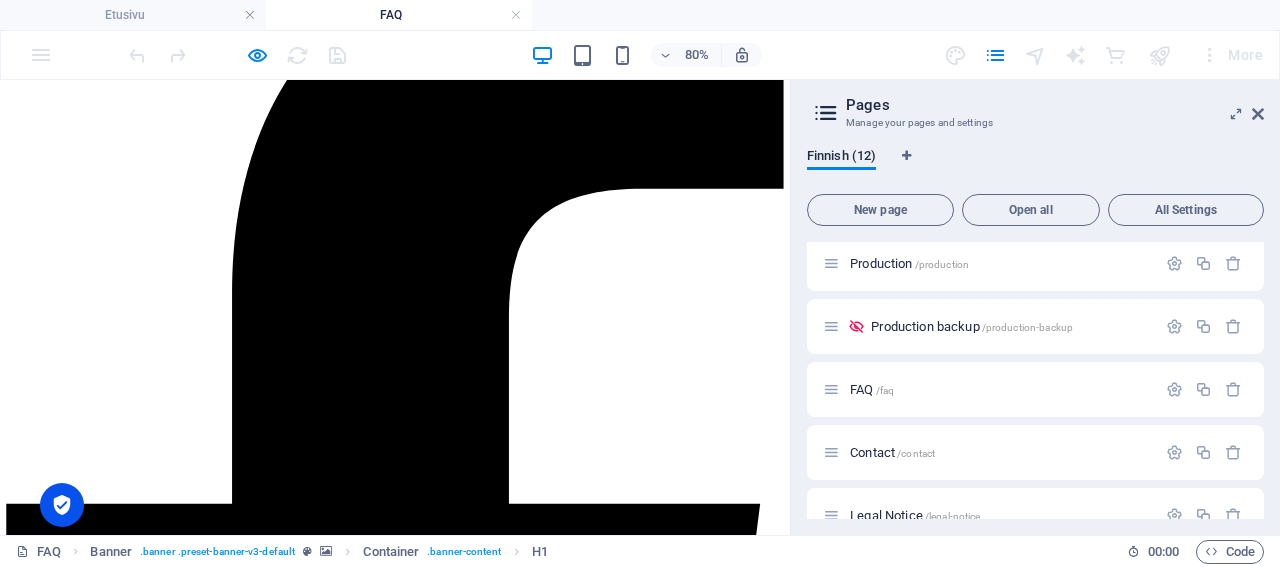 scroll, scrollTop: 415, scrollLeft: 0, axis: vertical 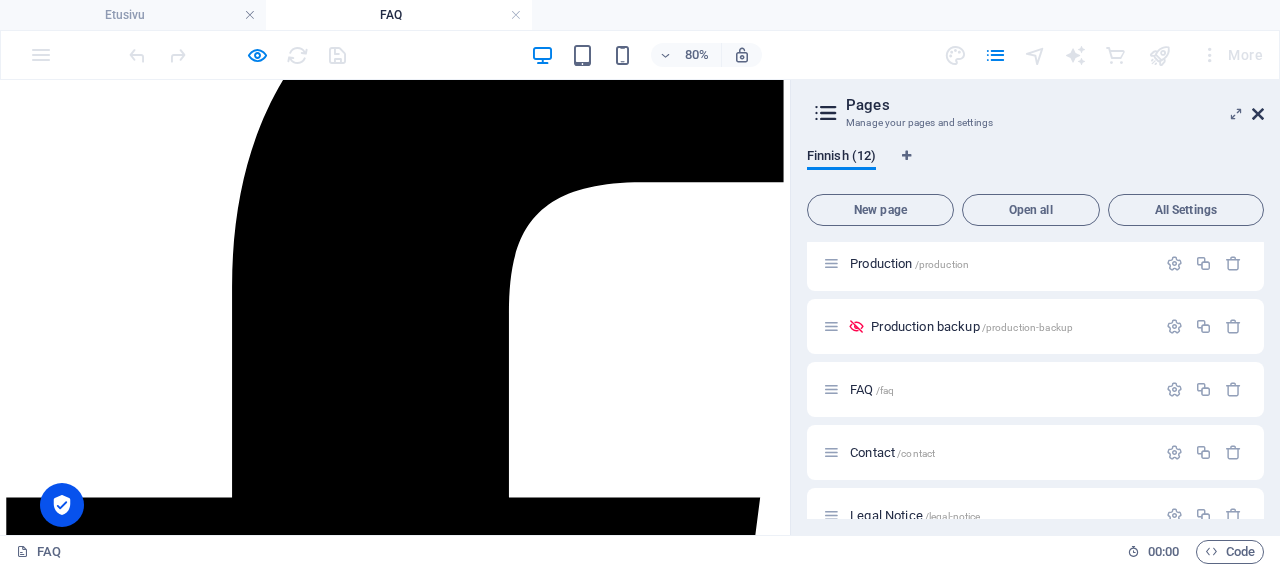 click at bounding box center [1258, 114] 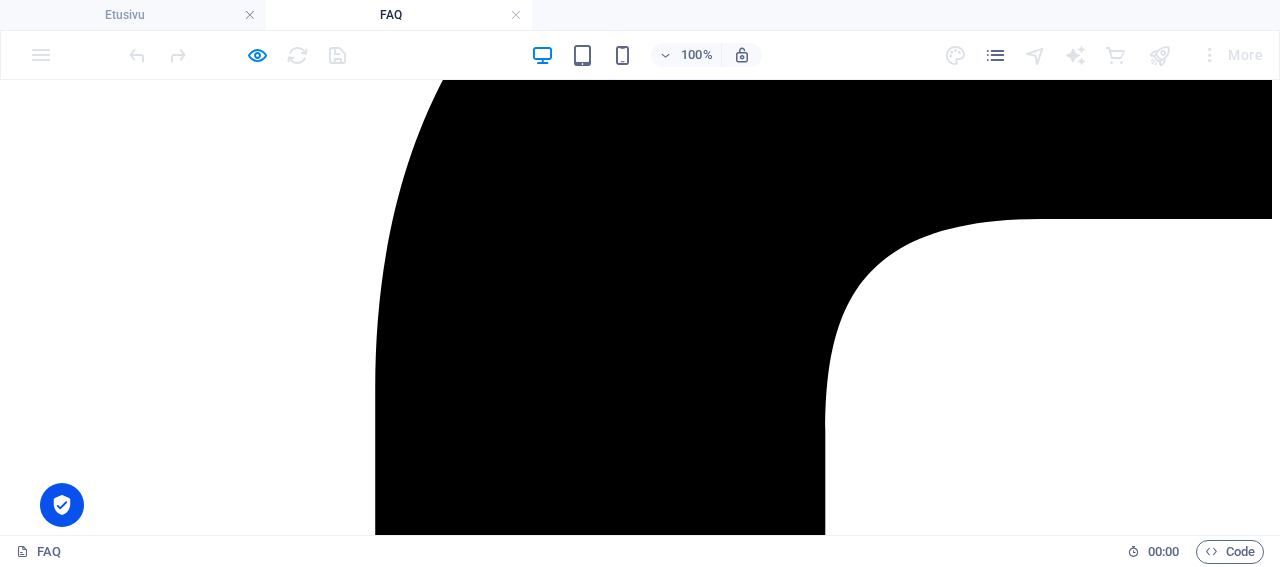 scroll, scrollTop: 519, scrollLeft: 0, axis: vertical 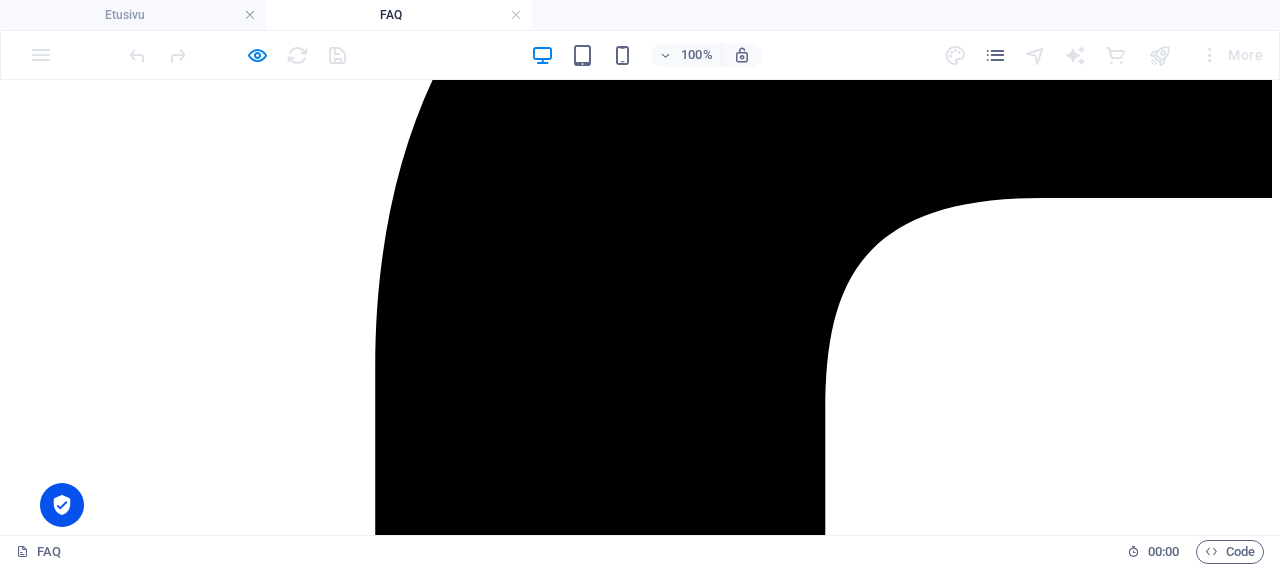 click on "Headline" at bounding box center (640, 8599) 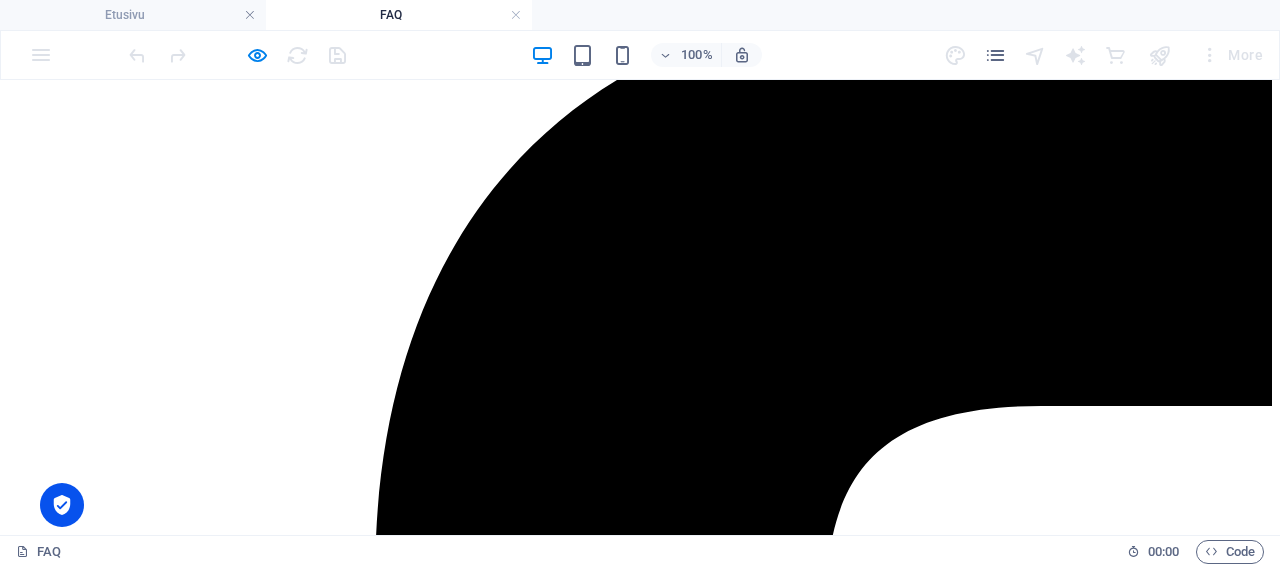 scroll, scrollTop: 0, scrollLeft: 0, axis: both 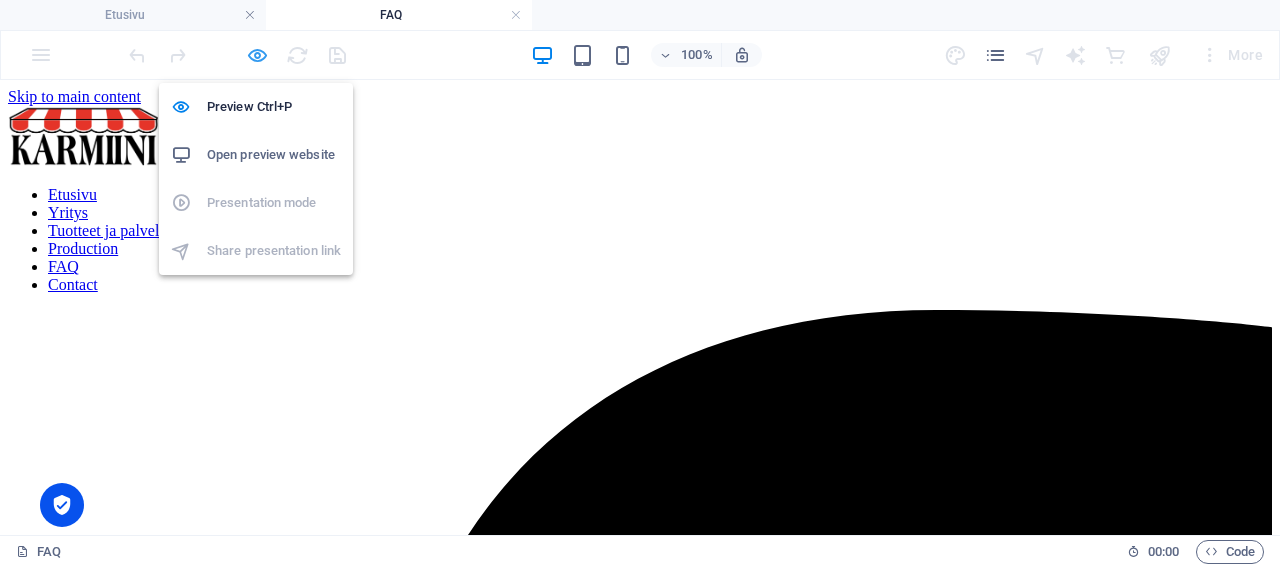 click at bounding box center (257, 55) 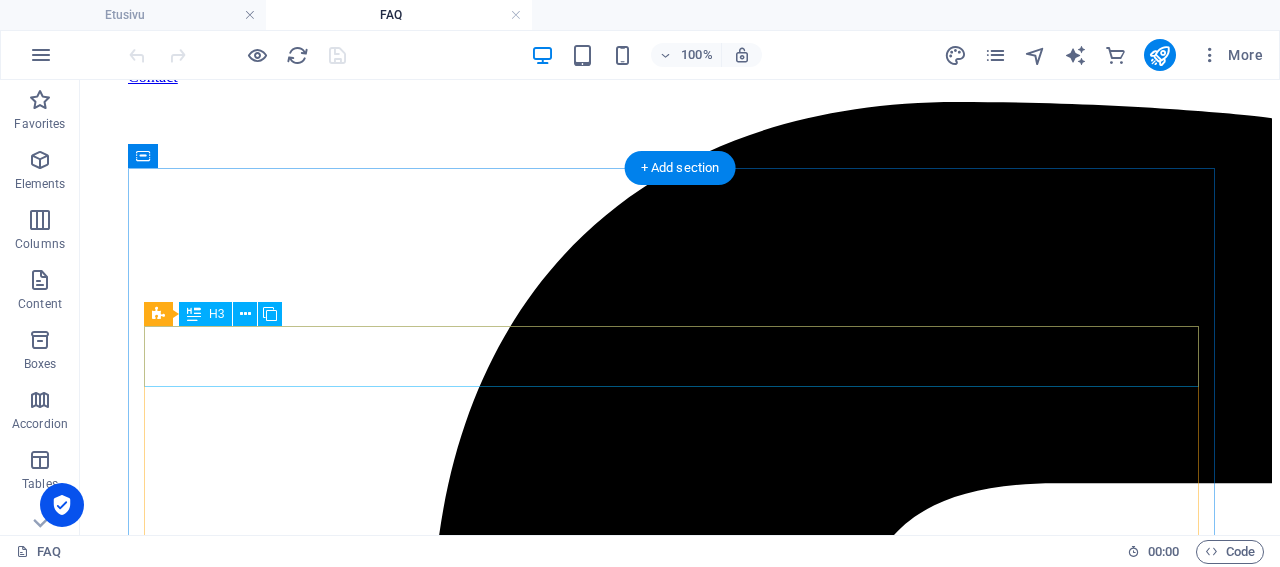 scroll, scrollTop: 416, scrollLeft: 0, axis: vertical 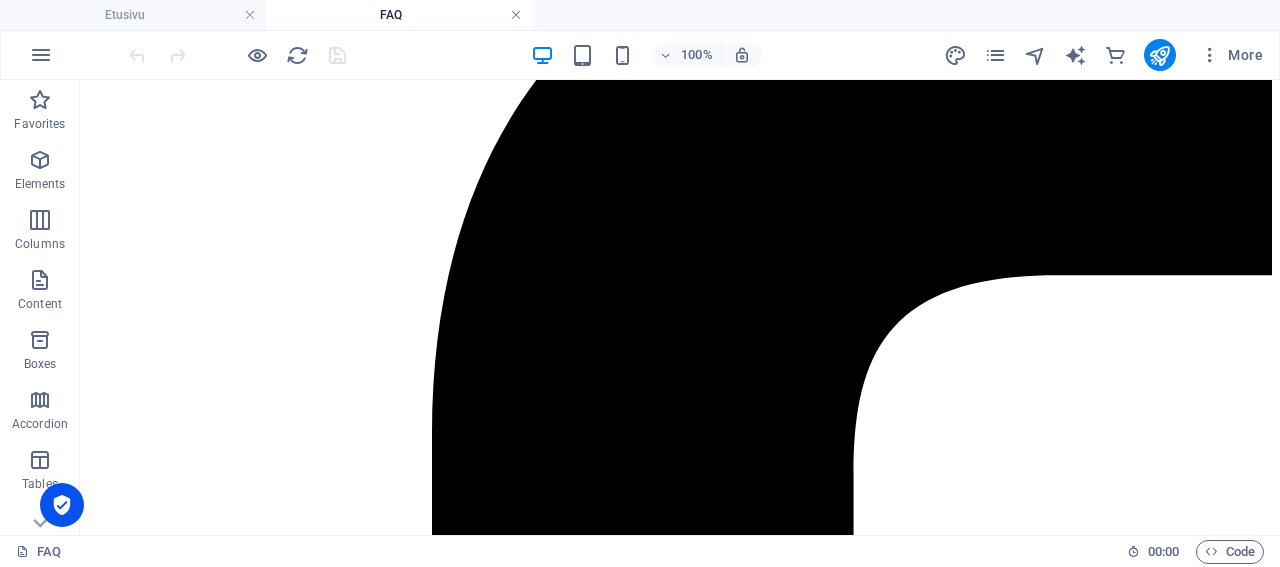 click at bounding box center [516, 15] 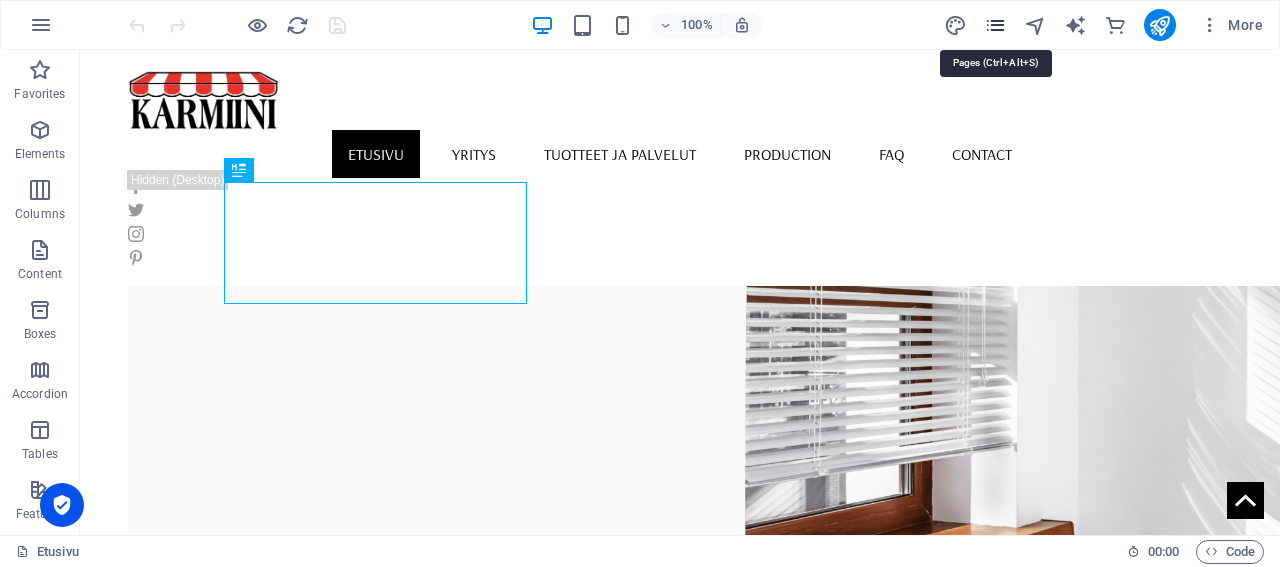 click at bounding box center (995, 25) 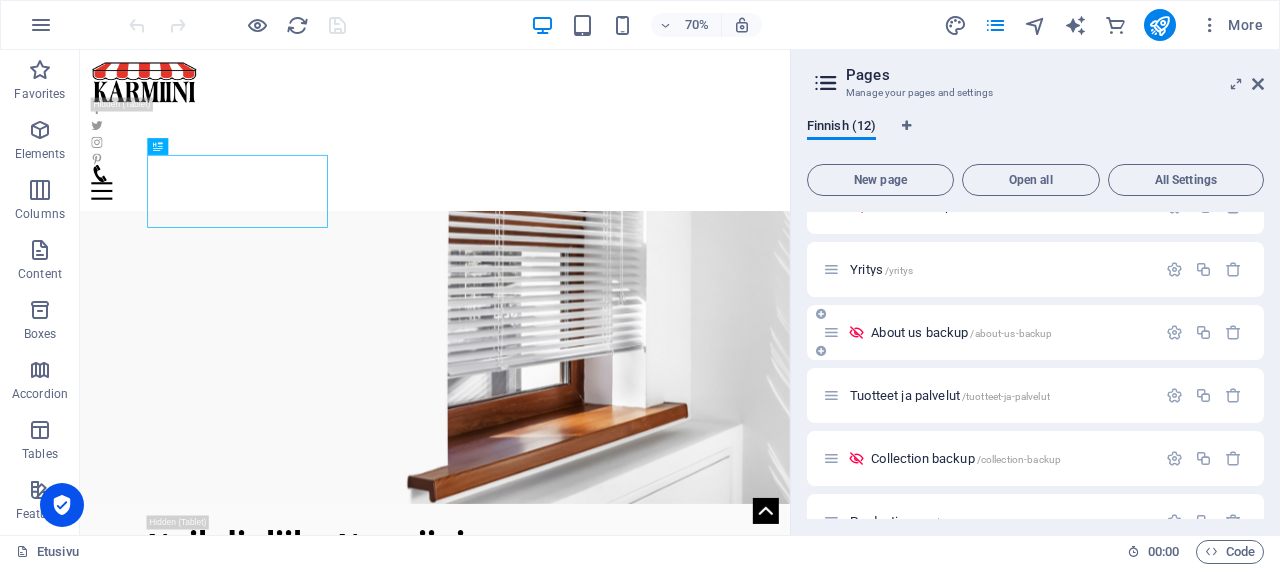 scroll, scrollTop: 192, scrollLeft: 0, axis: vertical 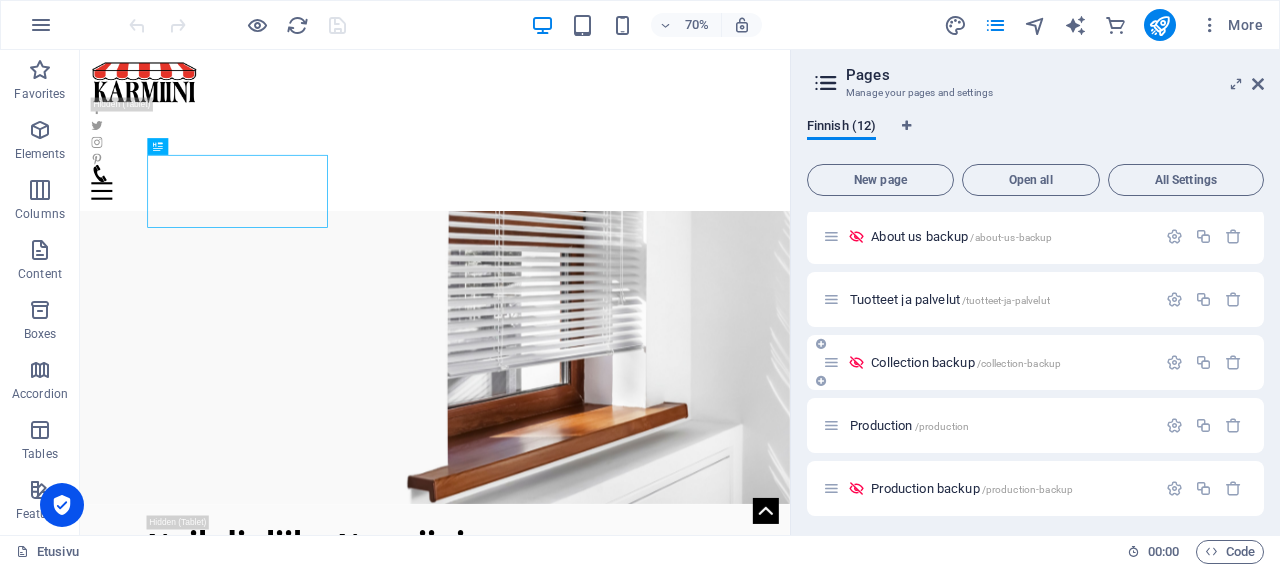 click on "Collection backup /collection-backup" at bounding box center [966, 362] 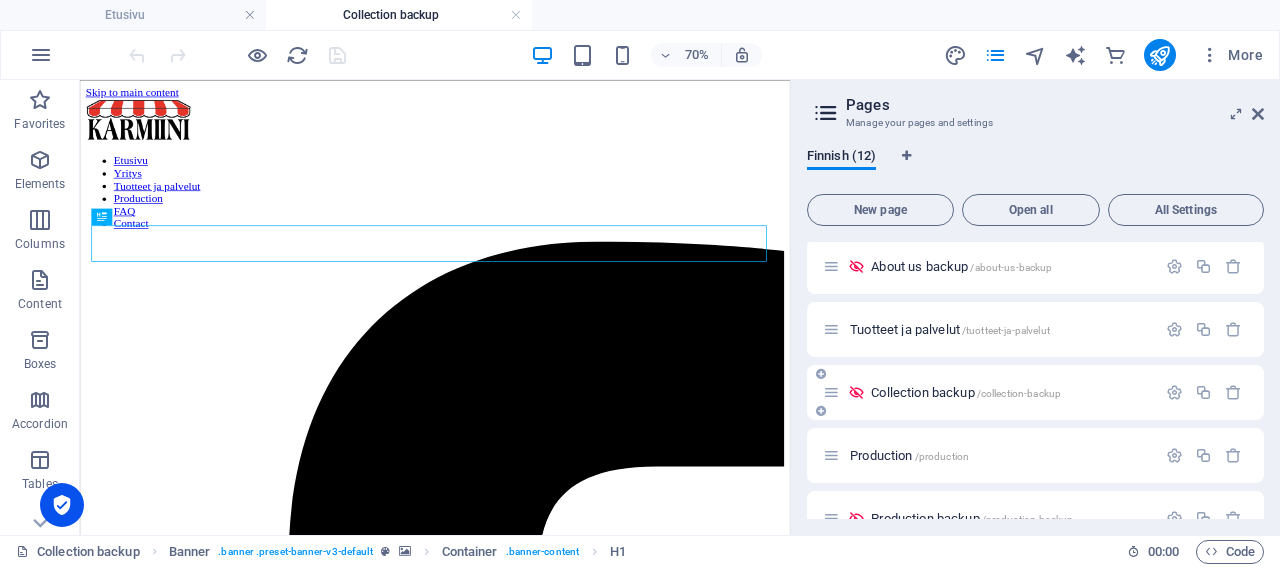 scroll, scrollTop: 0, scrollLeft: 0, axis: both 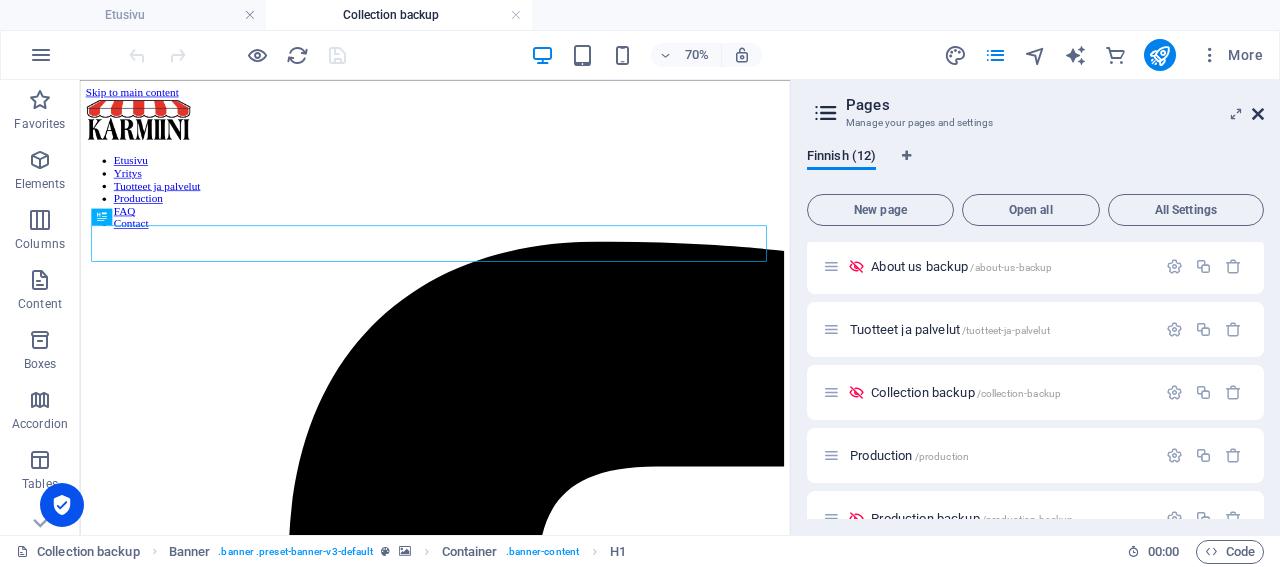 click at bounding box center (1258, 114) 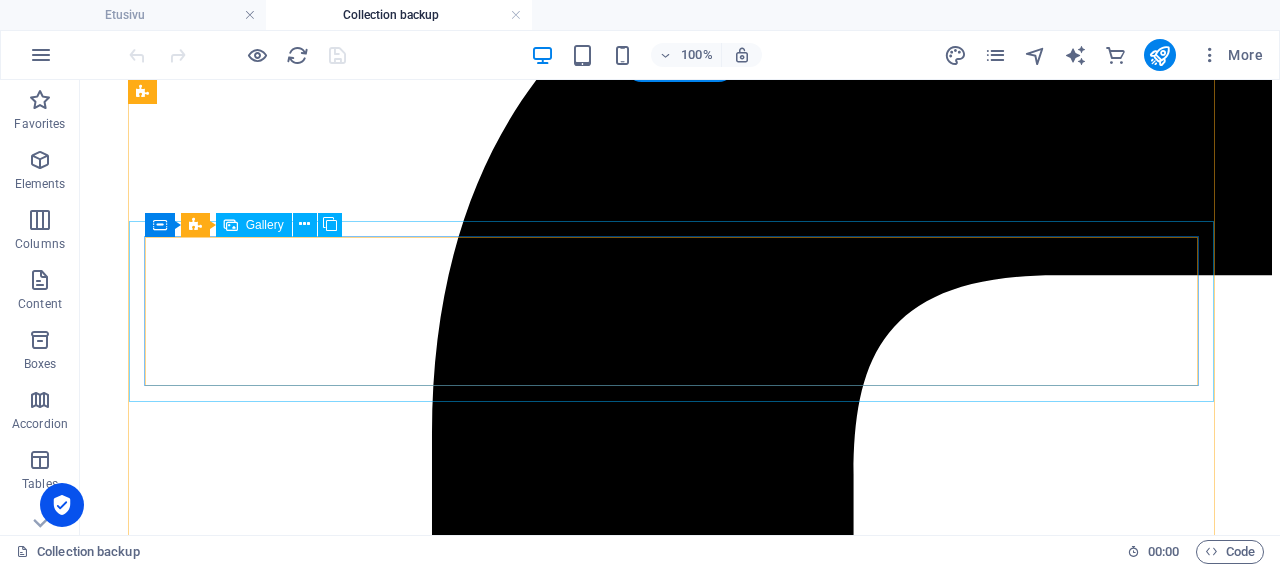scroll, scrollTop: 312, scrollLeft: 0, axis: vertical 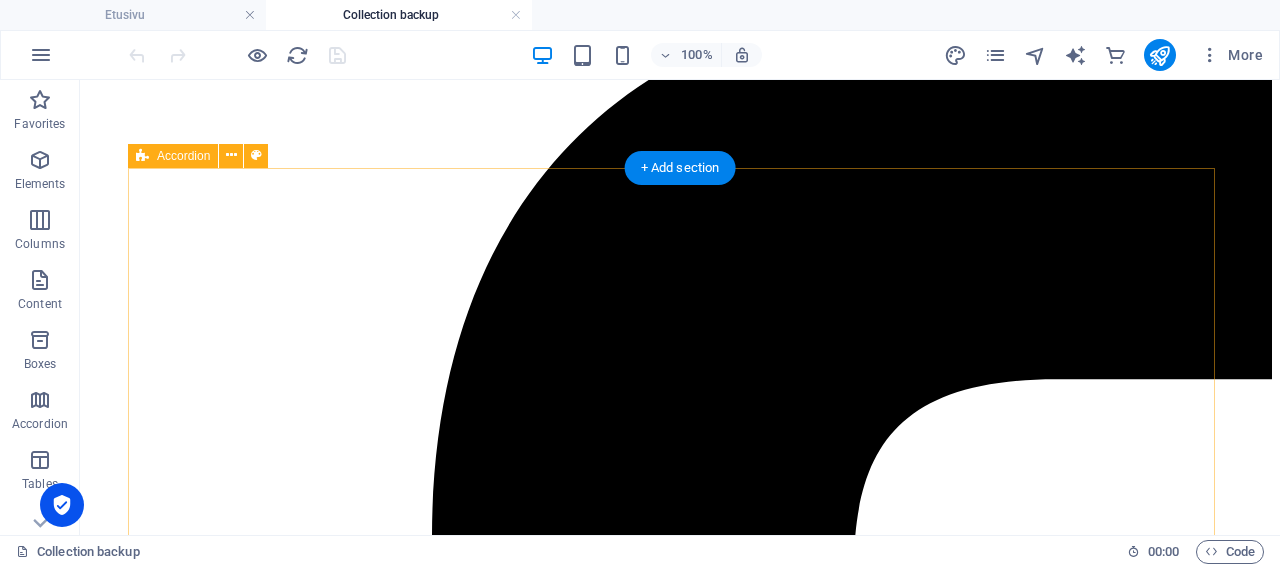 click on "Best of Living room Kitchen Decoration" at bounding box center [680, 15837] 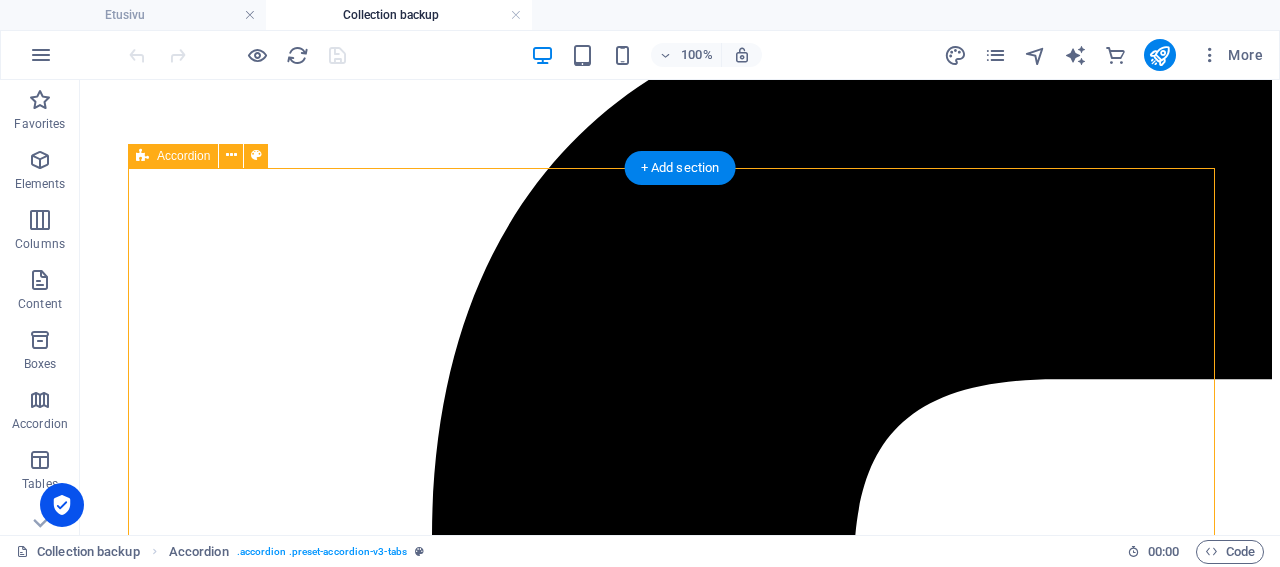 click on "Best of Living room Kitchen Decoration" at bounding box center (680, 15837) 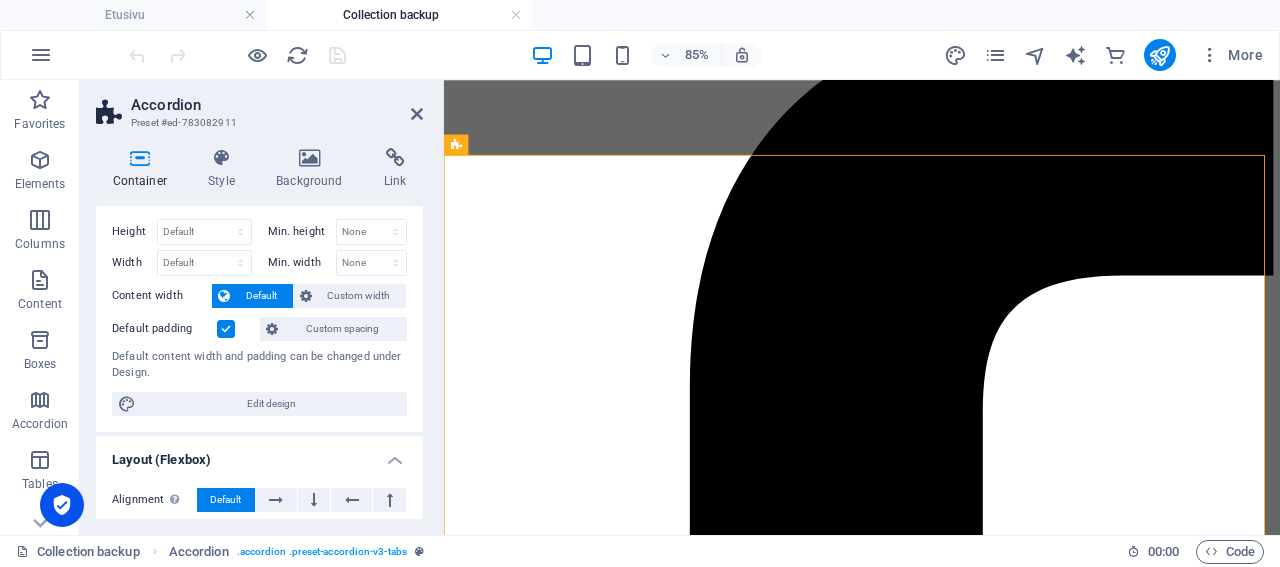 scroll, scrollTop: 0, scrollLeft: 0, axis: both 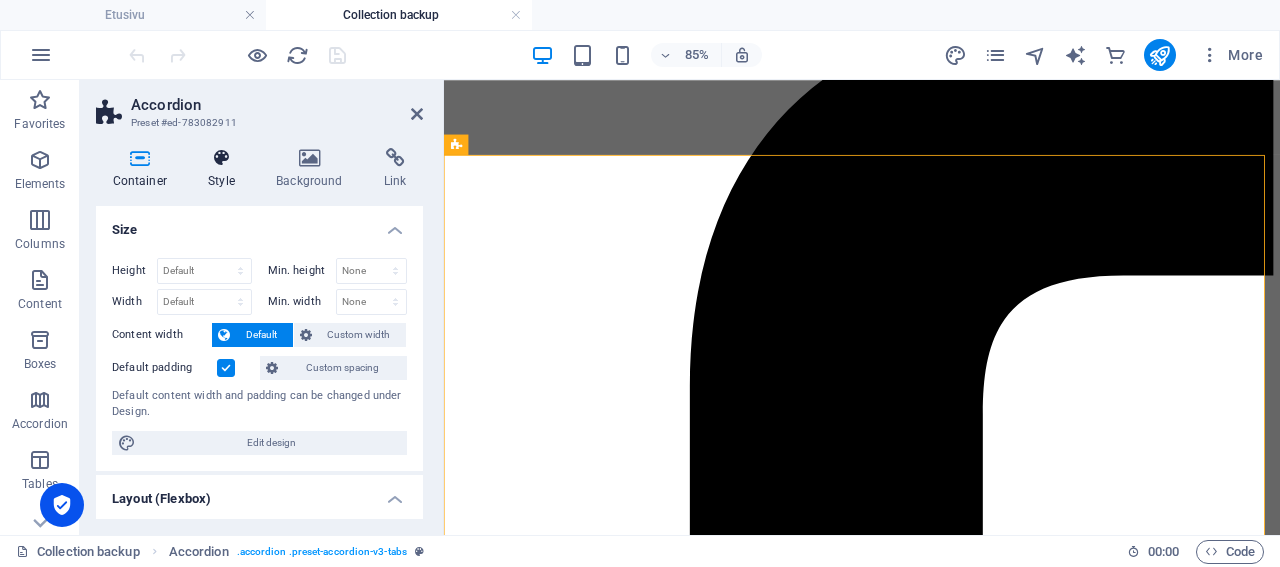 click on "Style" at bounding box center [226, 169] 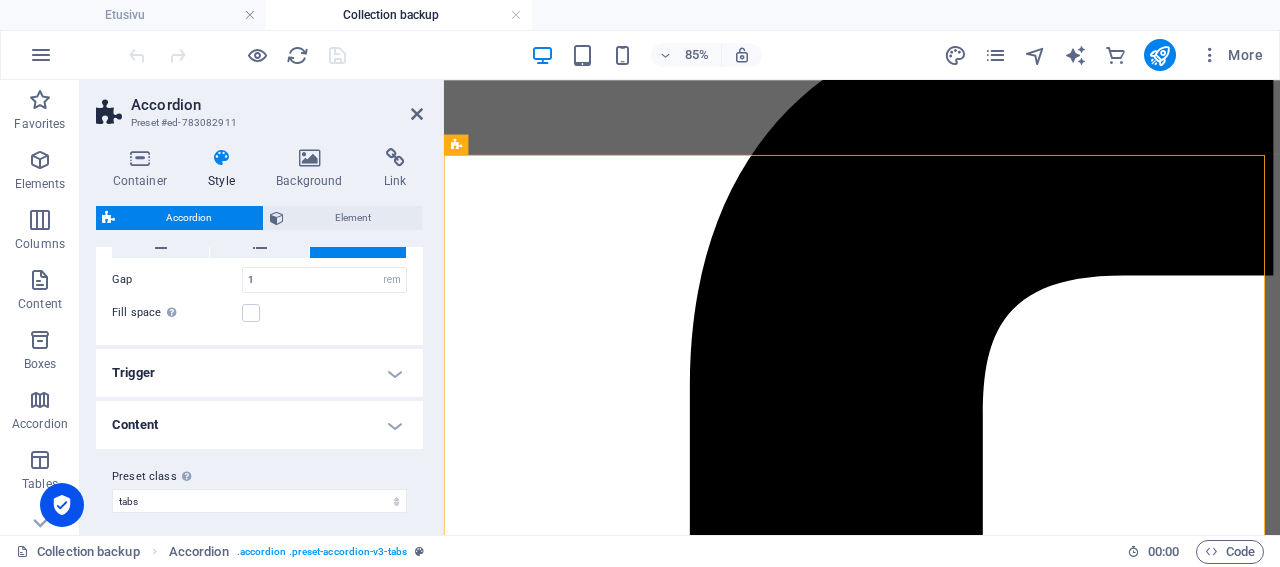 scroll, scrollTop: 423, scrollLeft: 0, axis: vertical 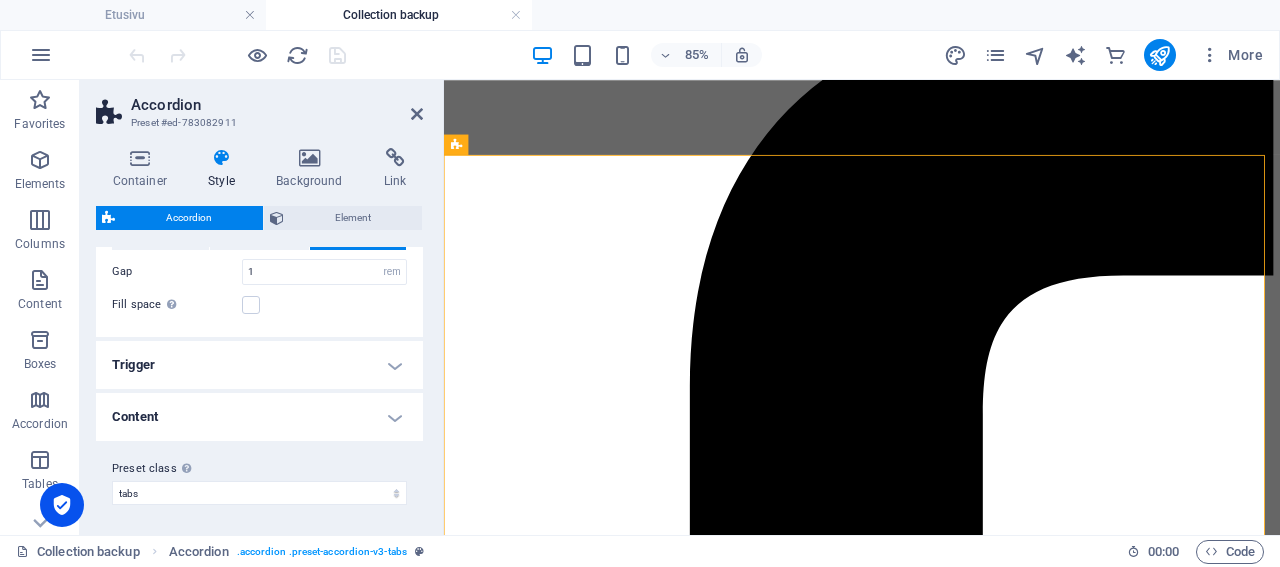 click on "Trigger" at bounding box center [259, 365] 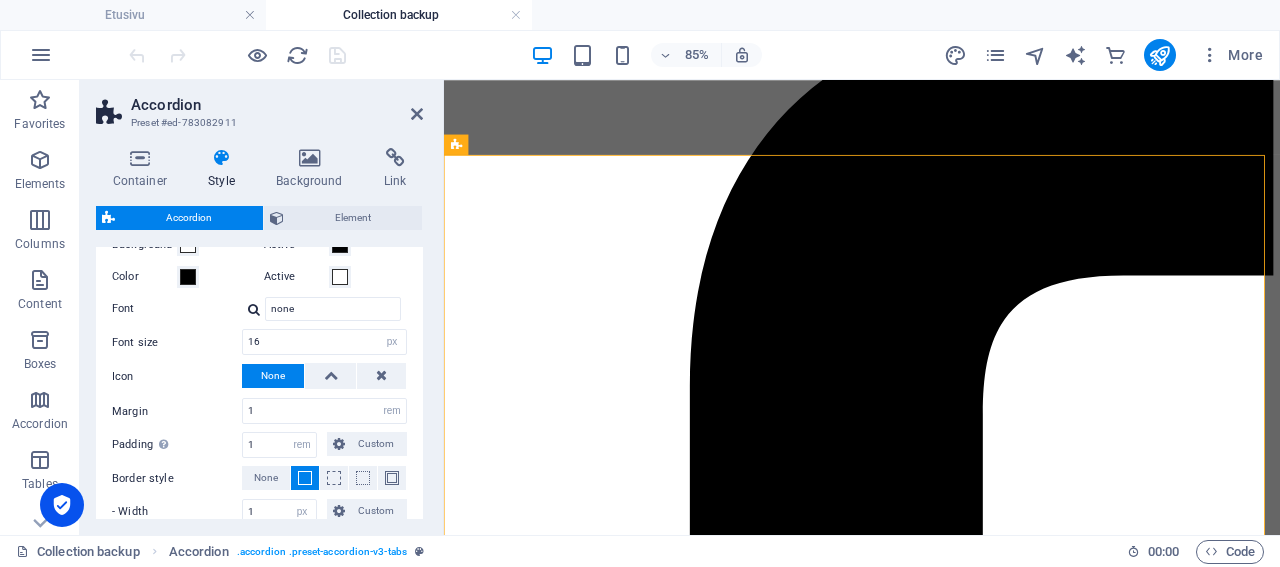 scroll, scrollTop: 615, scrollLeft: 0, axis: vertical 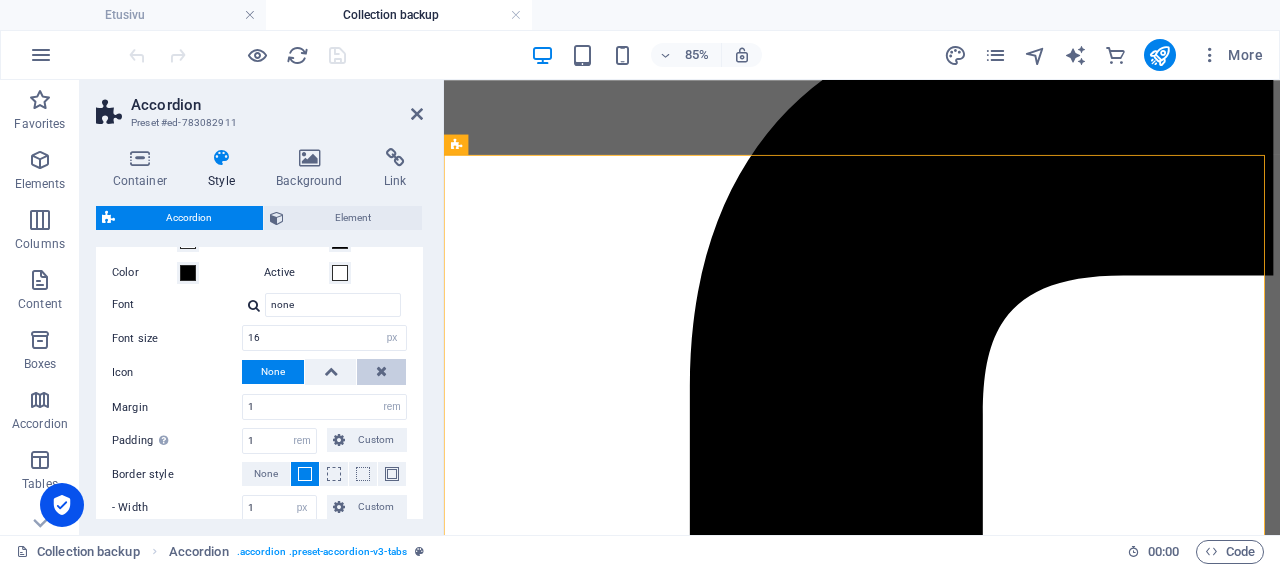 click at bounding box center [381, 372] 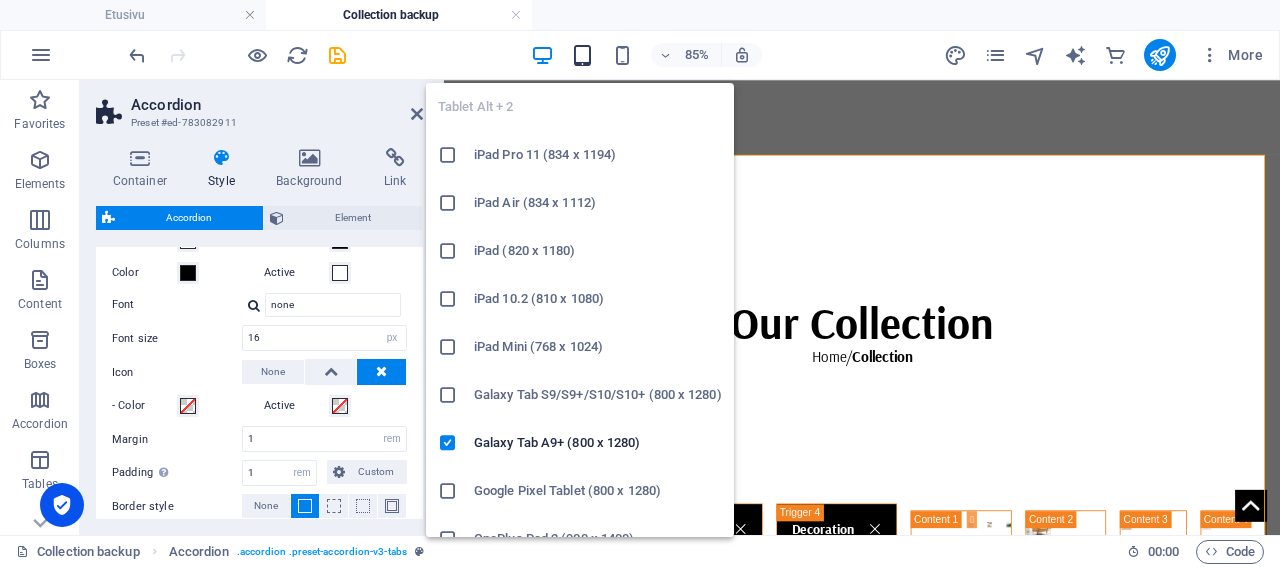 click at bounding box center [582, 55] 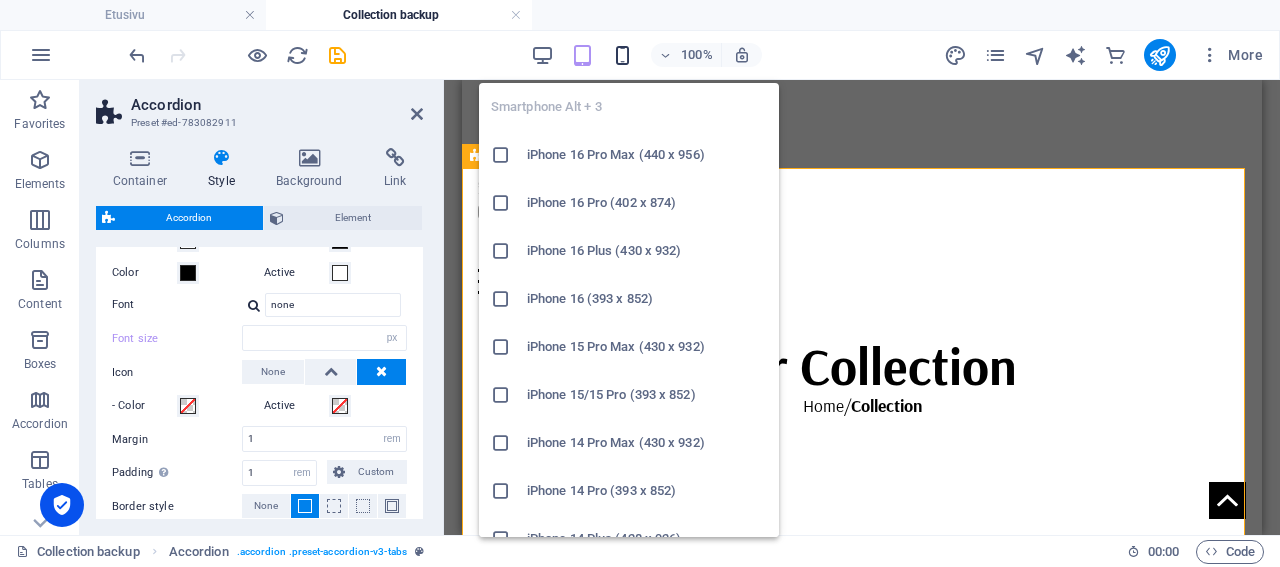click at bounding box center (622, 55) 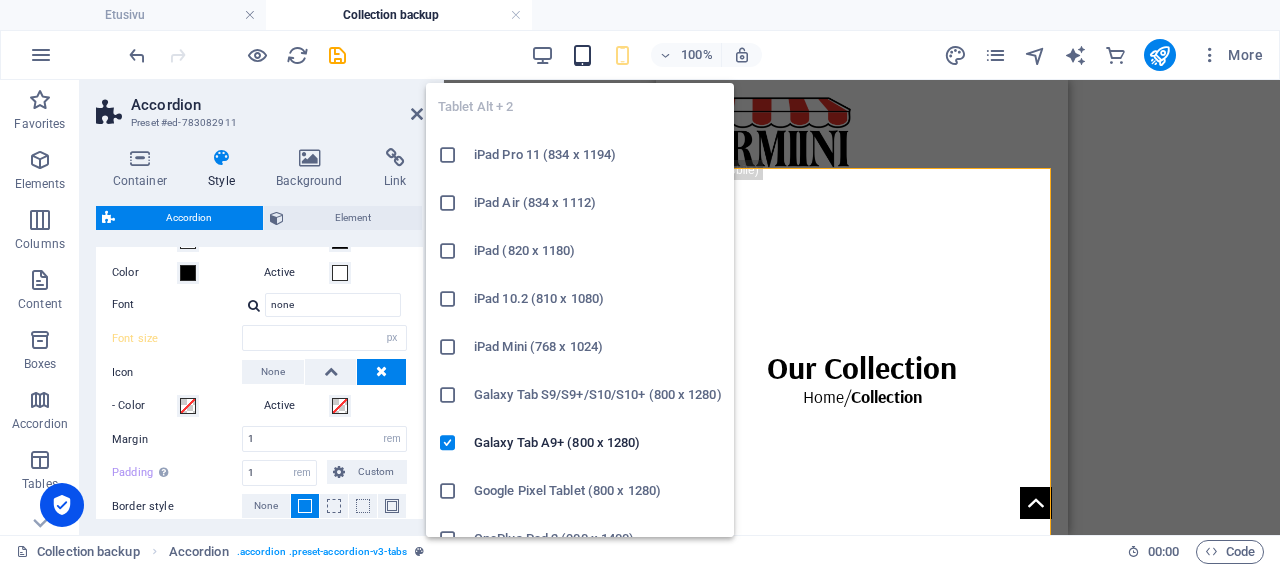 click at bounding box center (582, 55) 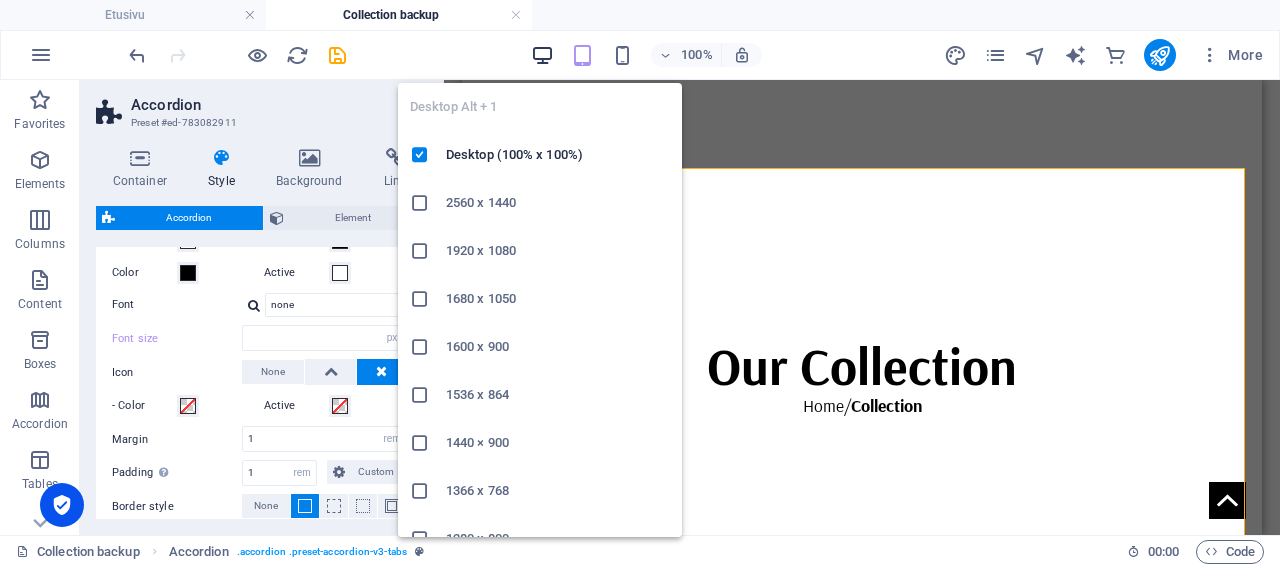 click at bounding box center [542, 55] 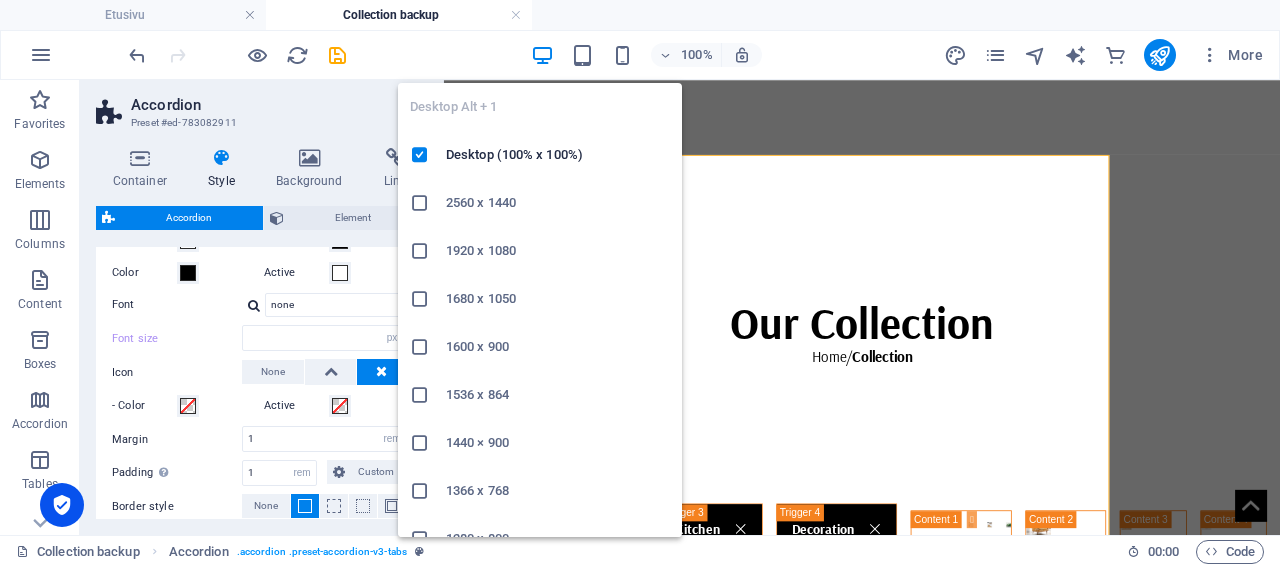 type on "16" 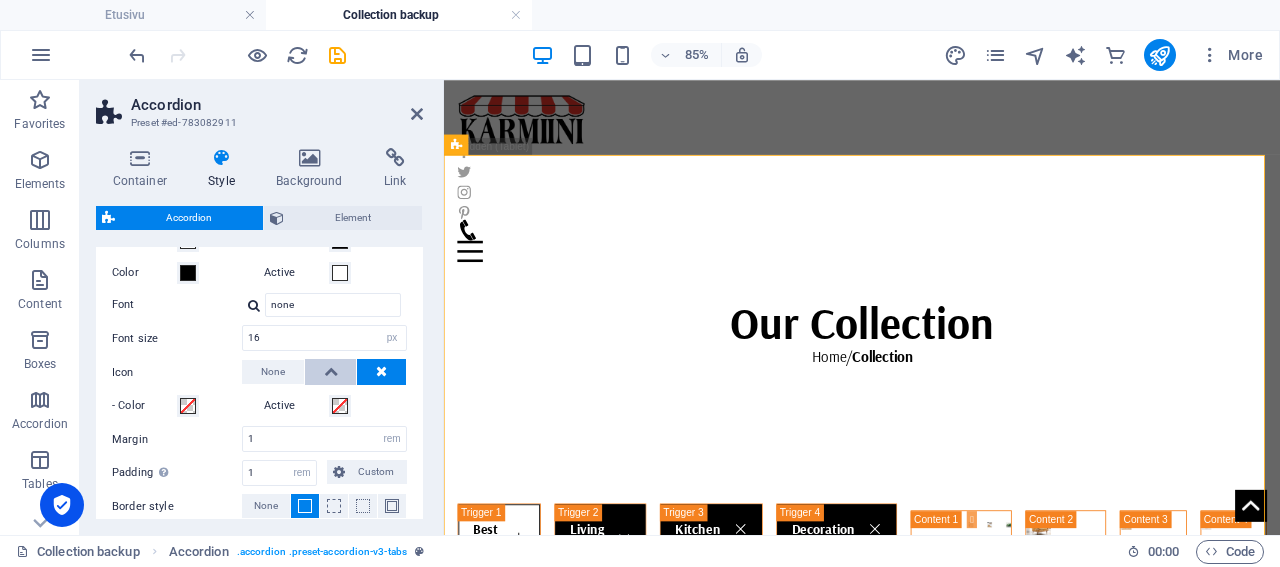 click at bounding box center (331, 371) 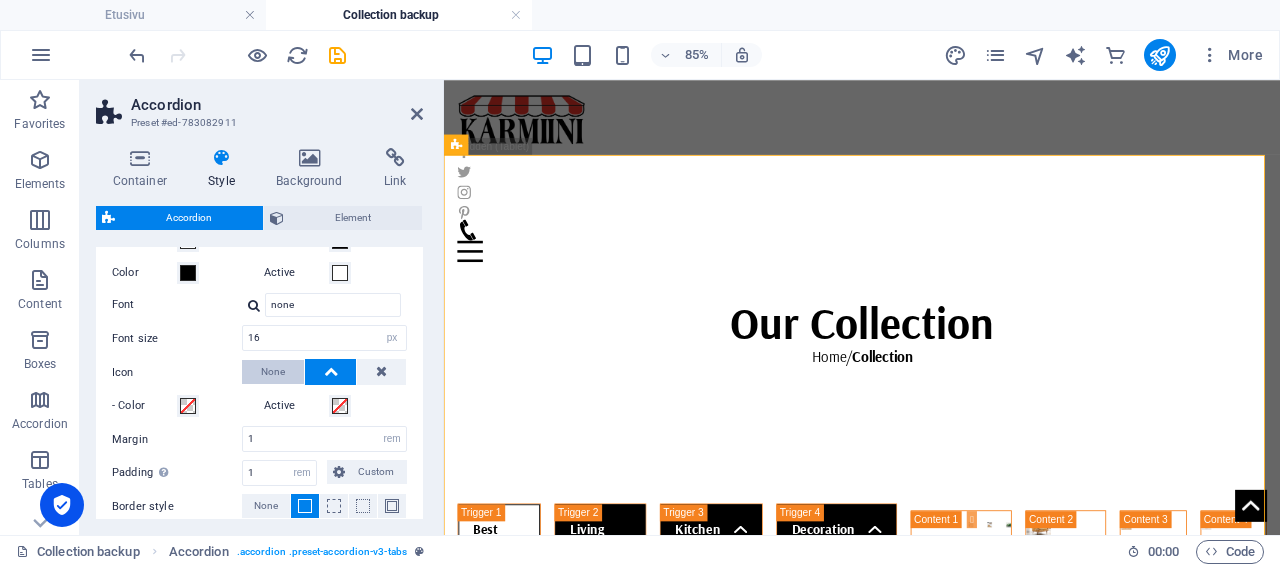 click on "None" at bounding box center [273, 372] 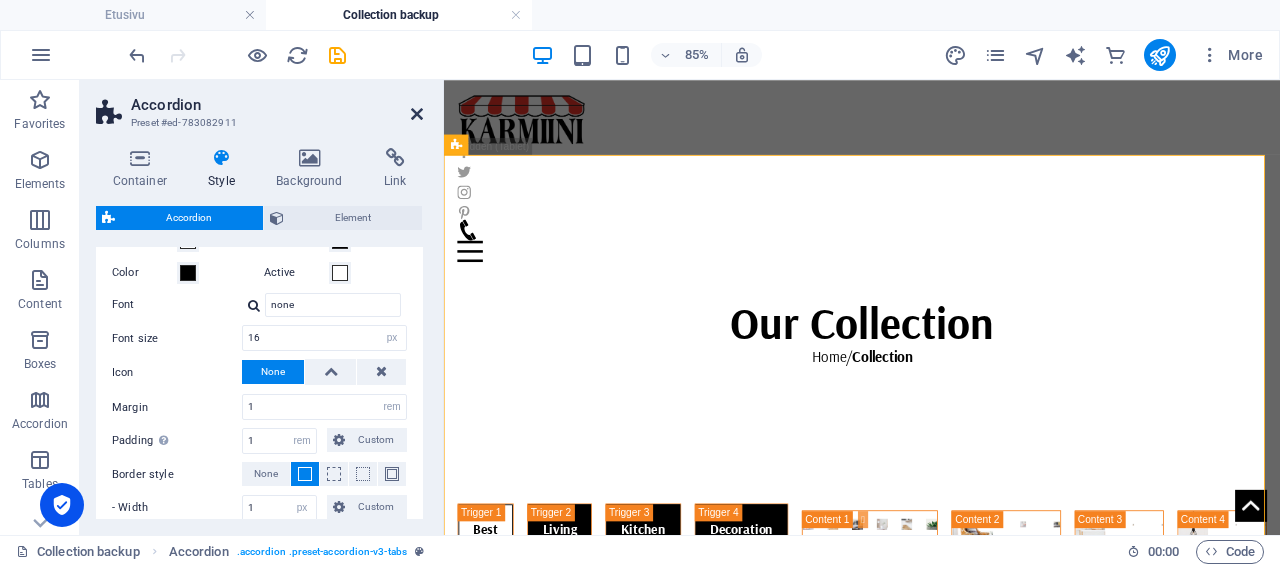 click at bounding box center (417, 114) 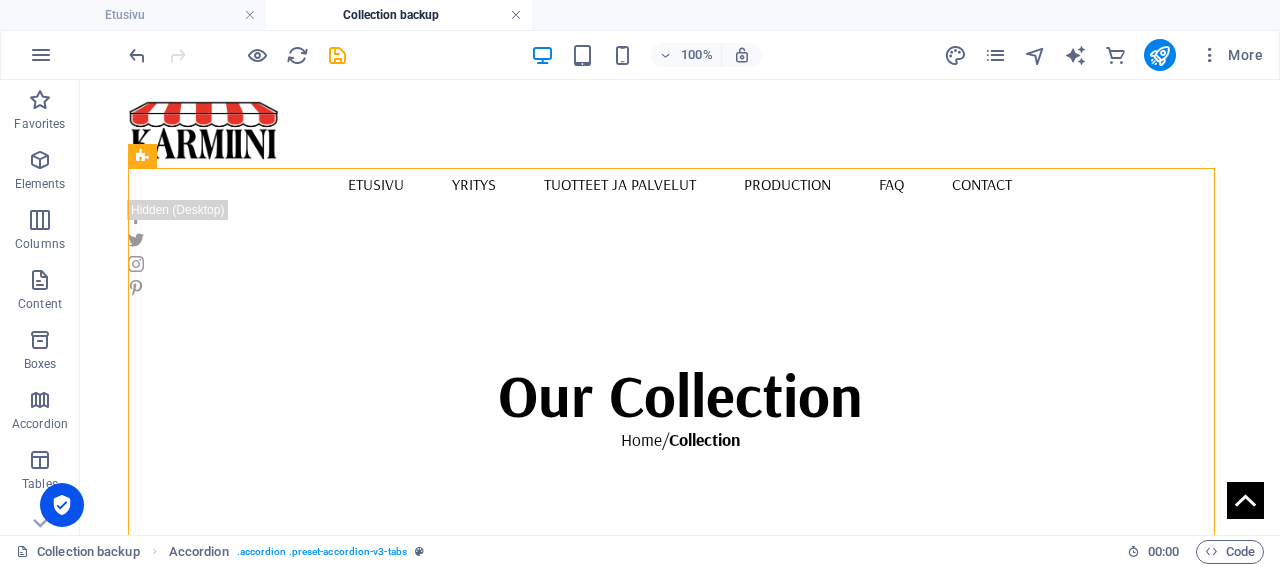 click at bounding box center [516, 15] 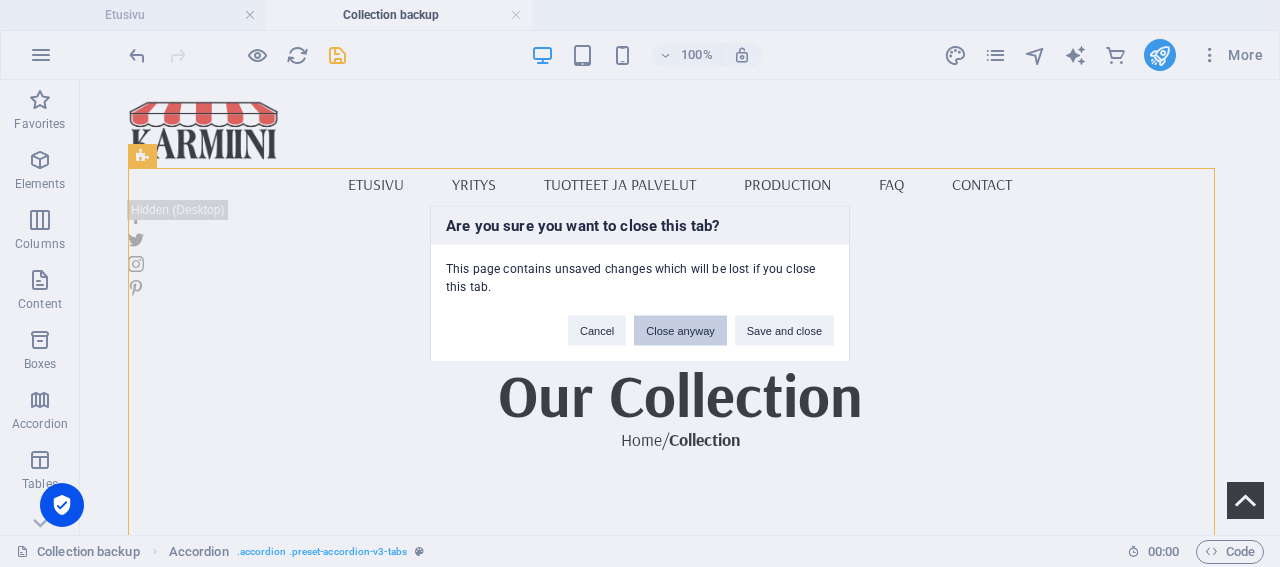 click on "Close anyway" at bounding box center (680, 330) 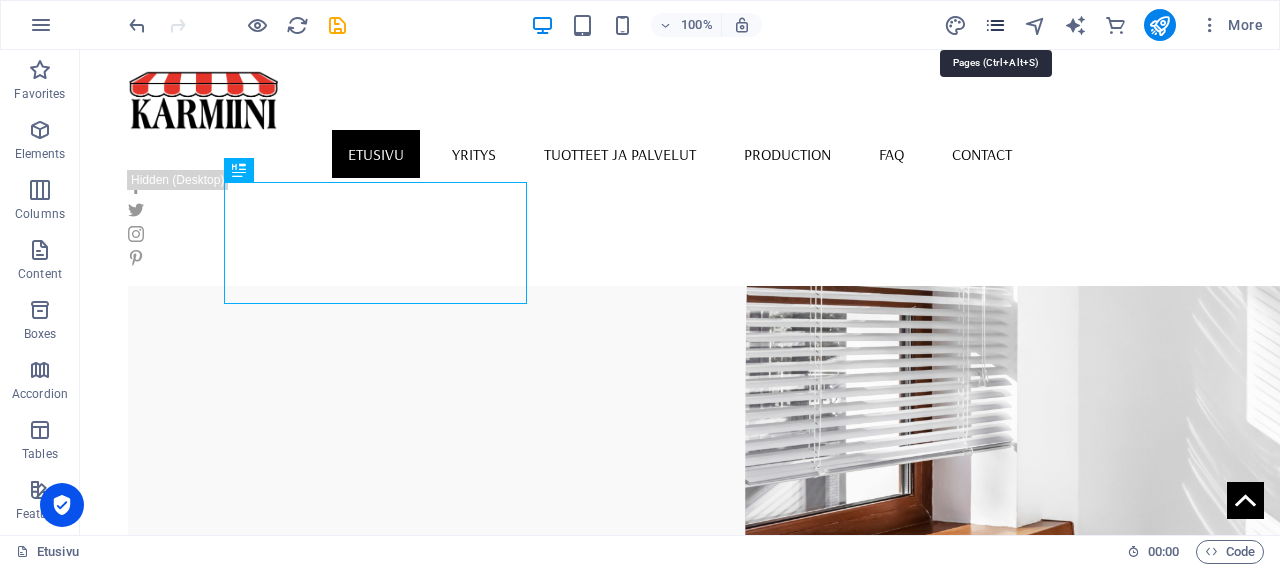 click at bounding box center (995, 25) 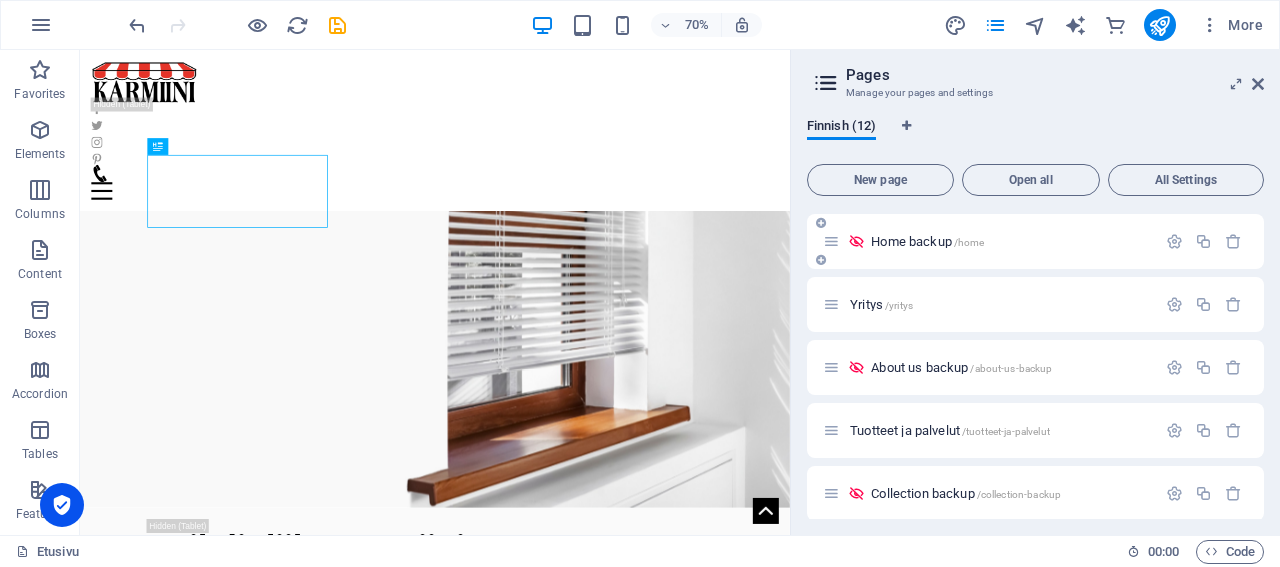 scroll, scrollTop: 96, scrollLeft: 0, axis: vertical 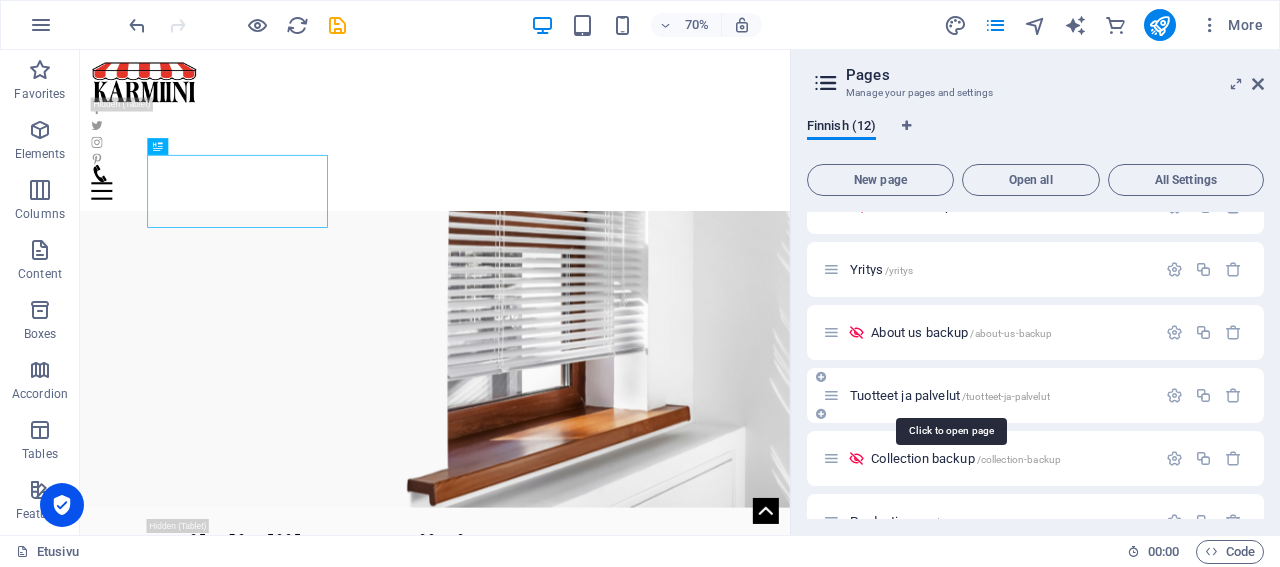 click on "Tuotteet ja palvelut /tuotteet-ja-palvelut" at bounding box center [950, 395] 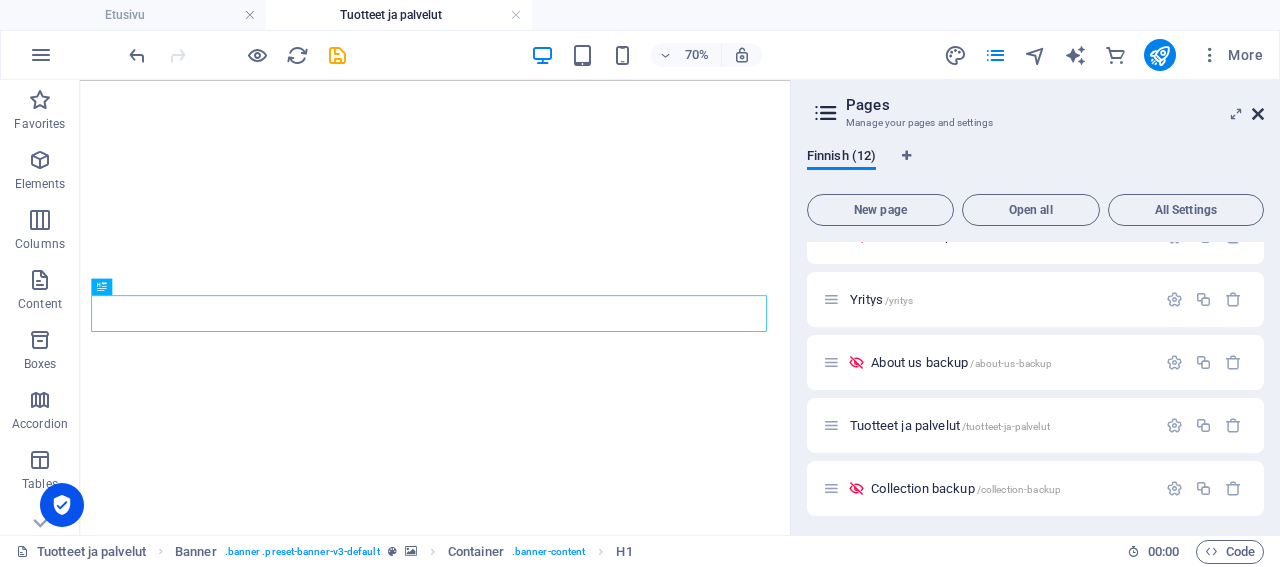 click at bounding box center (1258, 114) 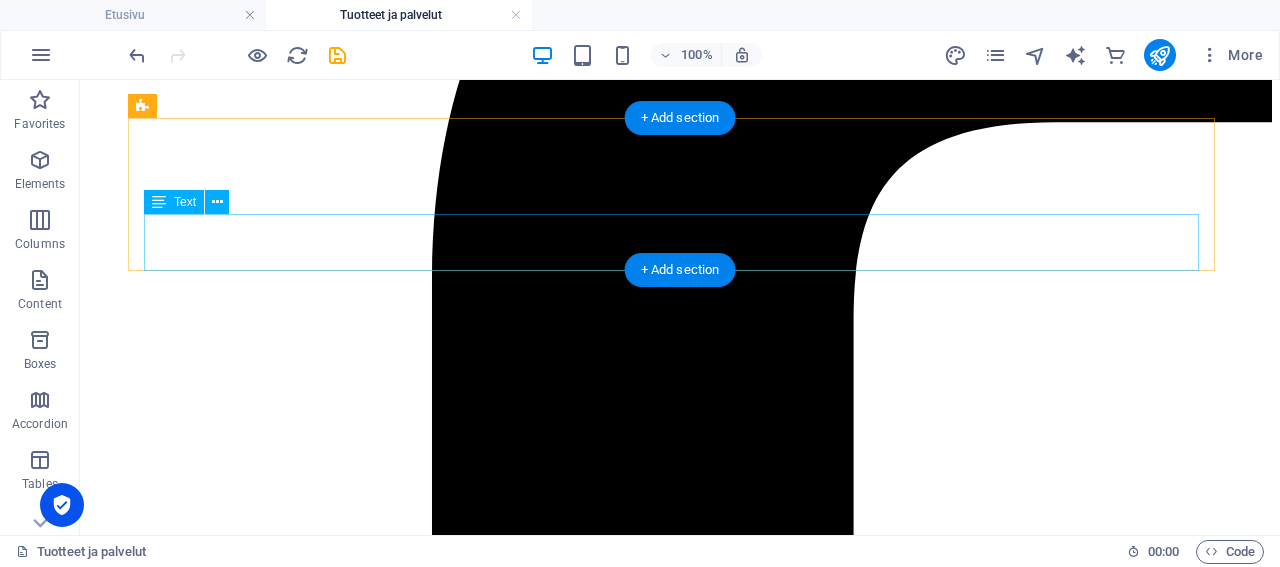 scroll, scrollTop: 624, scrollLeft: 0, axis: vertical 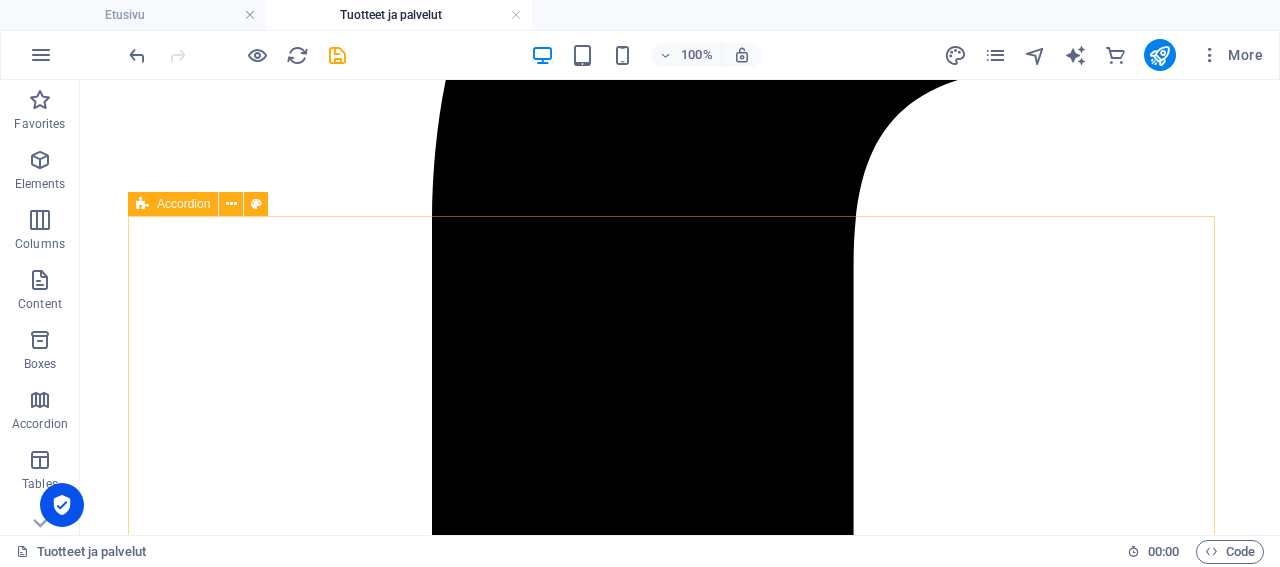 click on "Accordion" at bounding box center [183, 204] 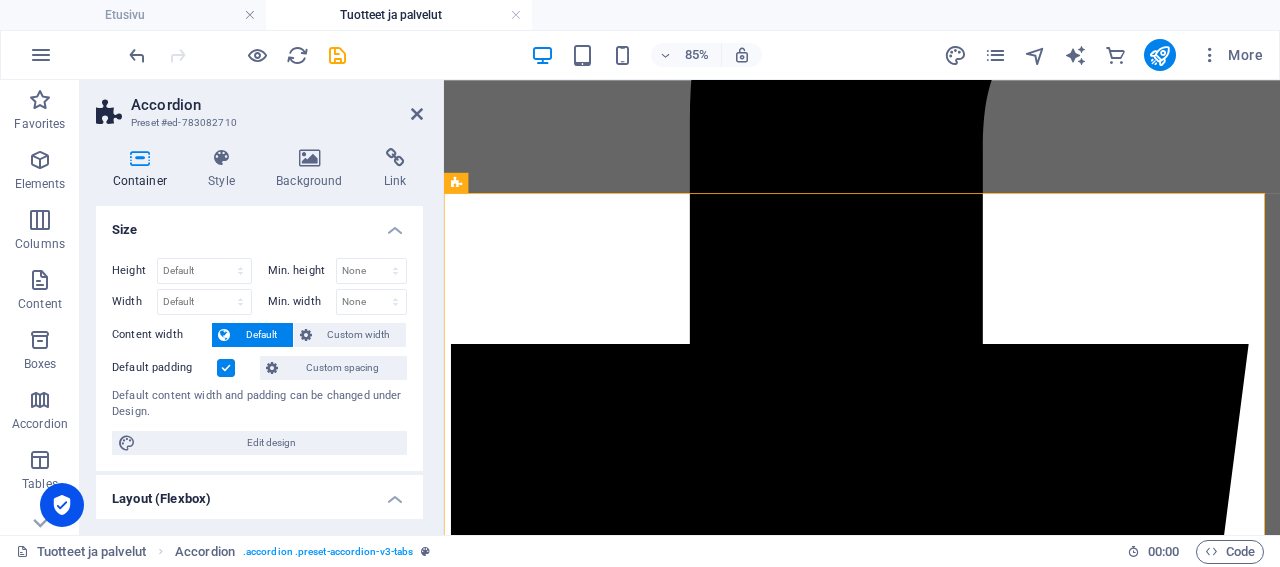 scroll, scrollTop: 616, scrollLeft: 0, axis: vertical 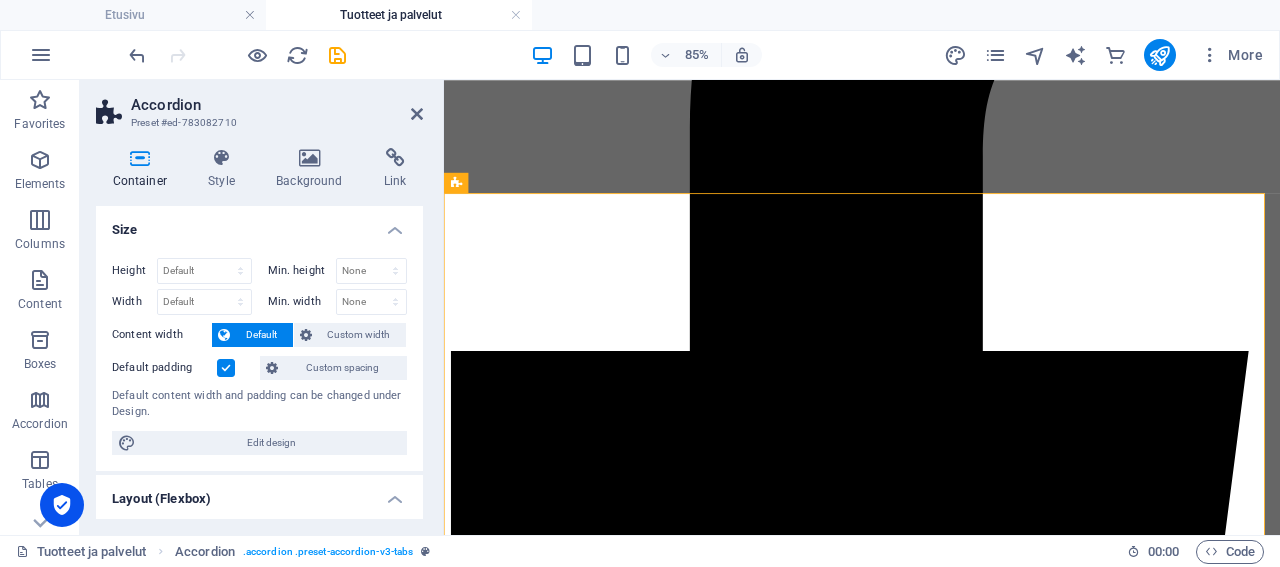 select on "rem" 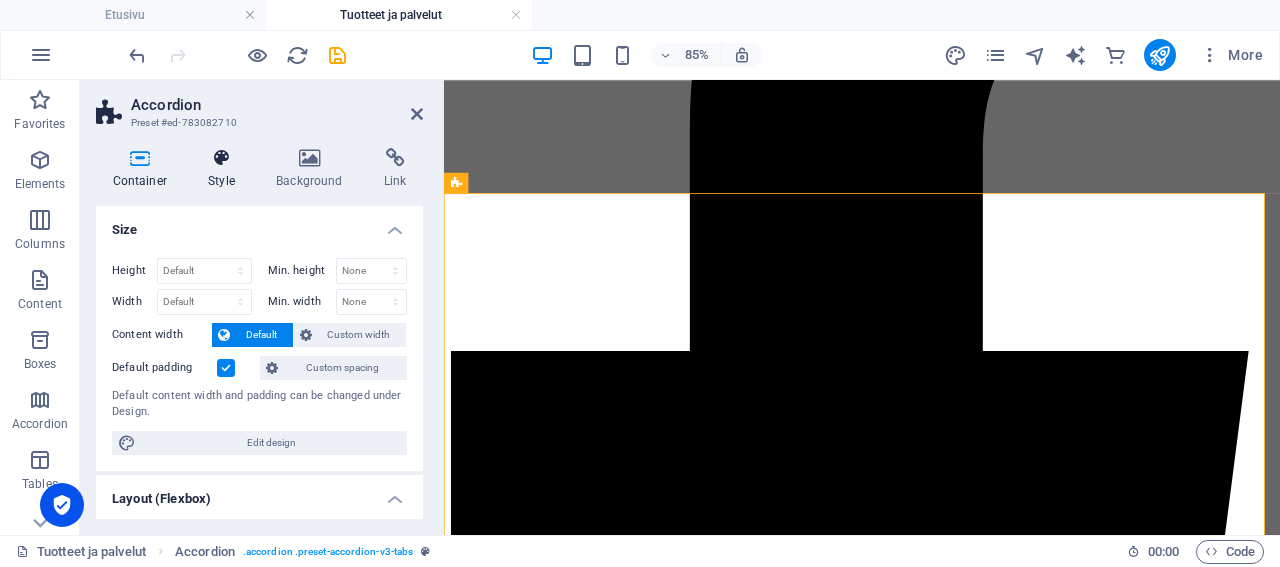 click at bounding box center [222, 158] 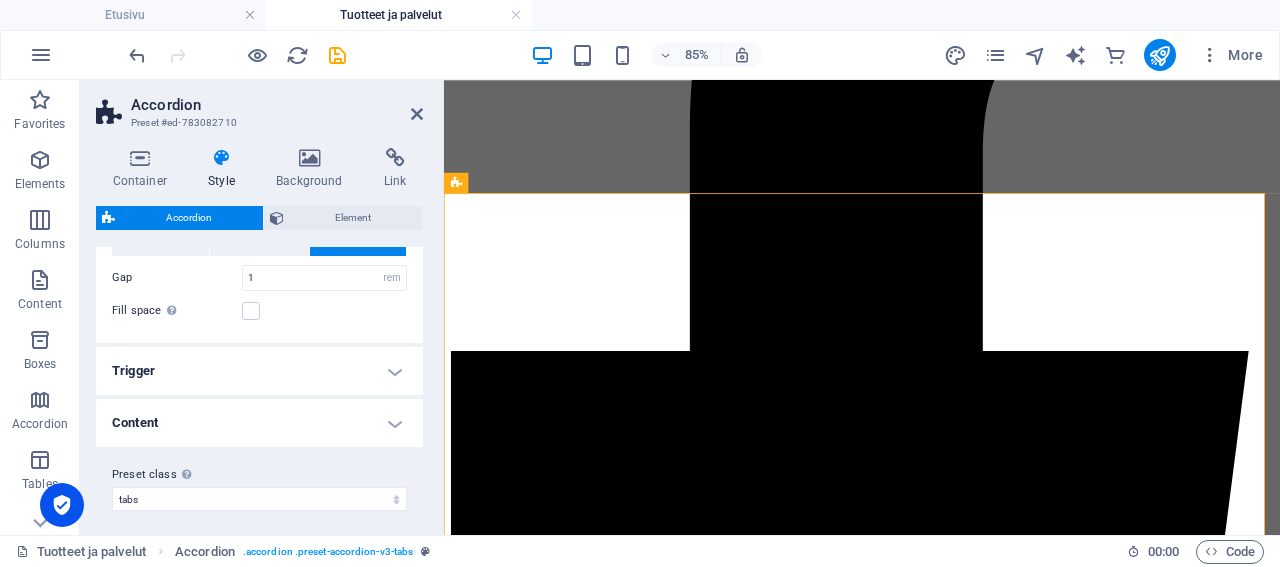 scroll, scrollTop: 423, scrollLeft: 0, axis: vertical 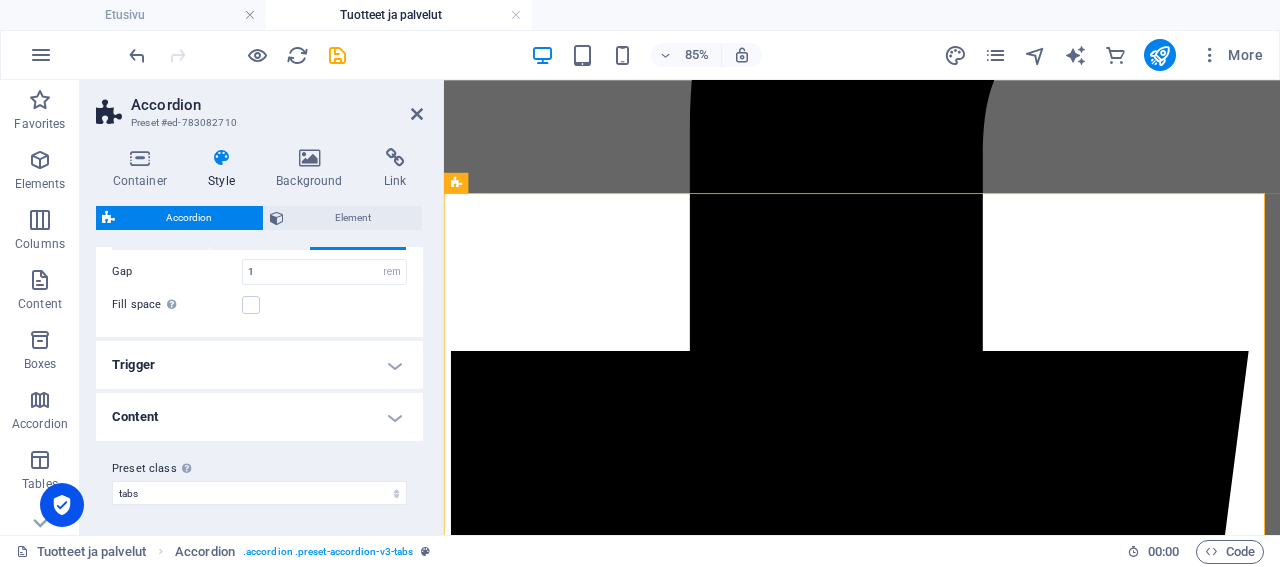 click on "Trigger" at bounding box center [259, 365] 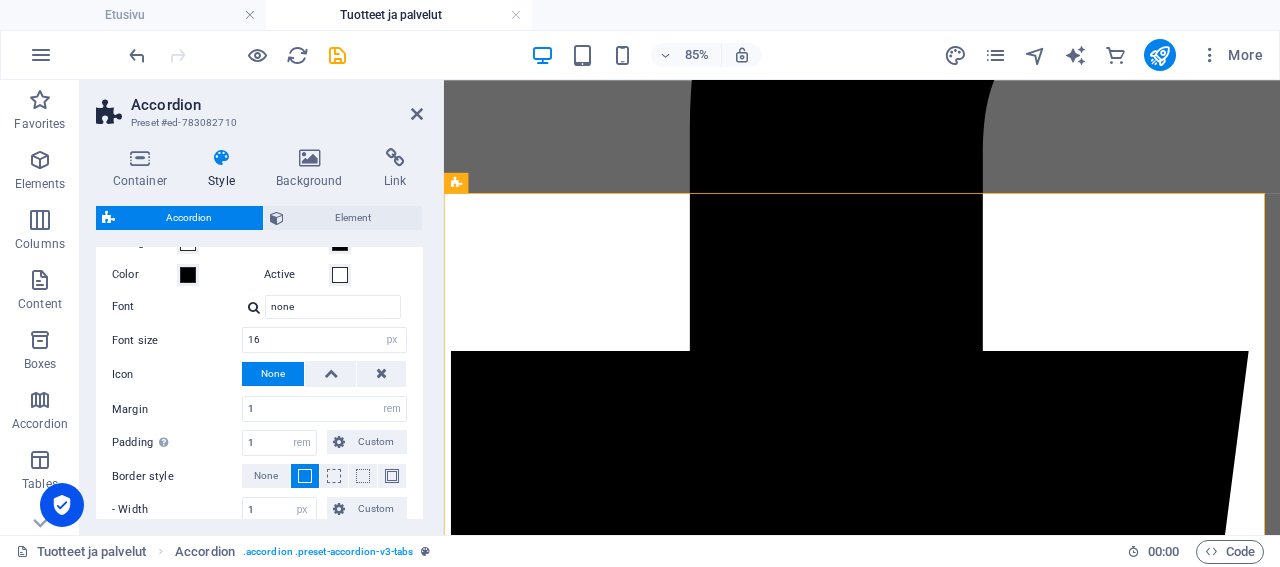 scroll, scrollTop: 615, scrollLeft: 0, axis: vertical 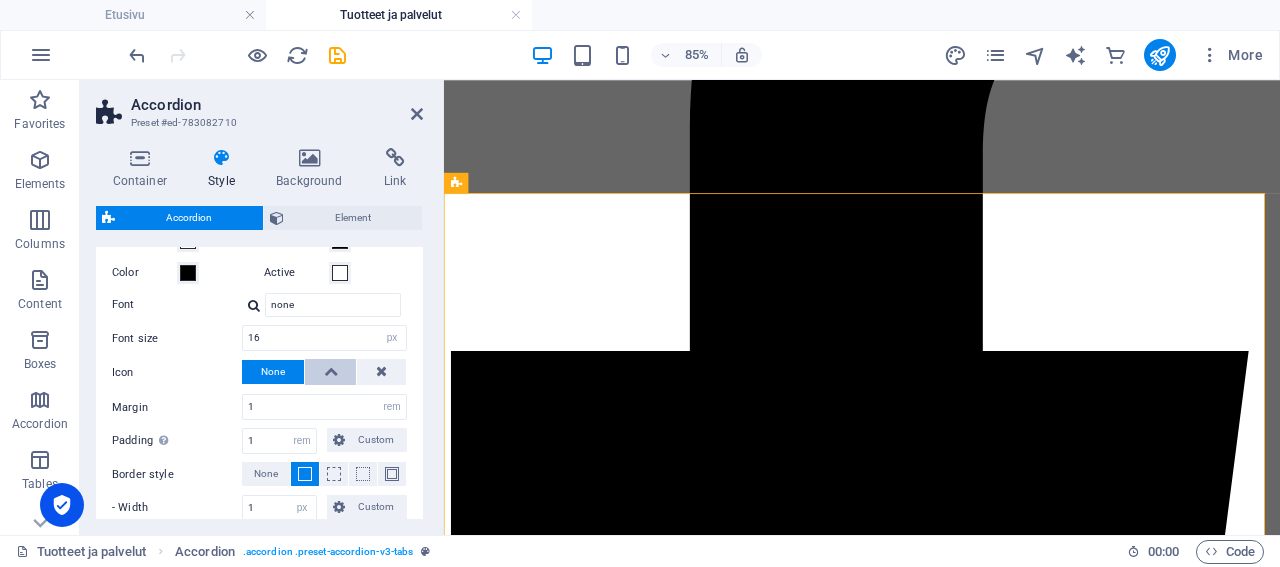 click at bounding box center (331, 371) 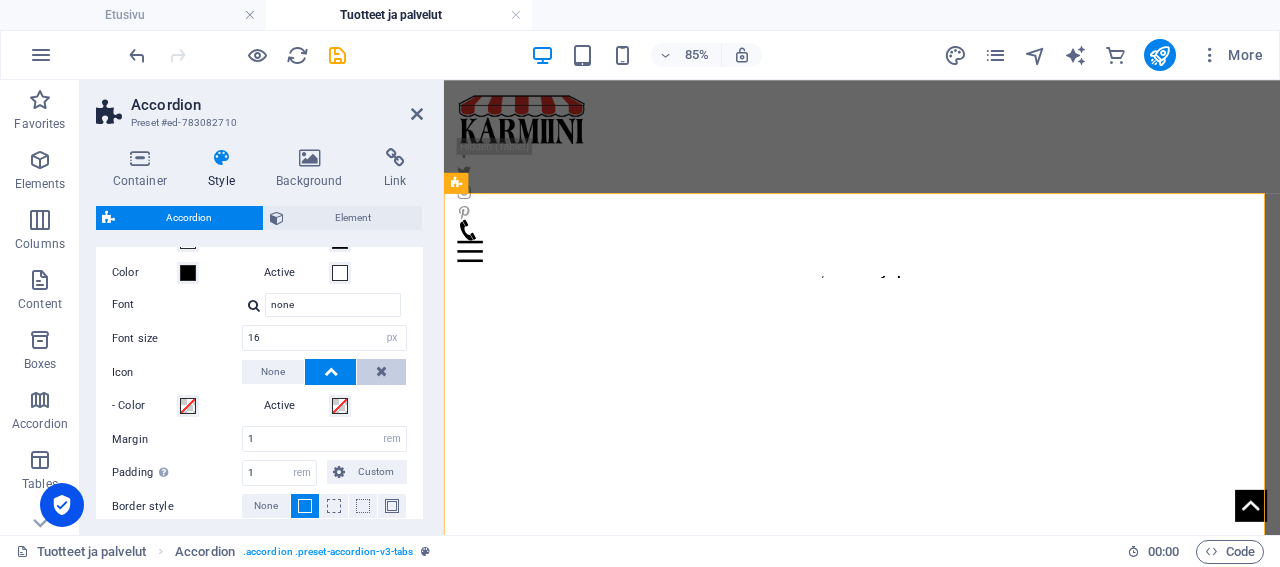 click at bounding box center [381, 371] 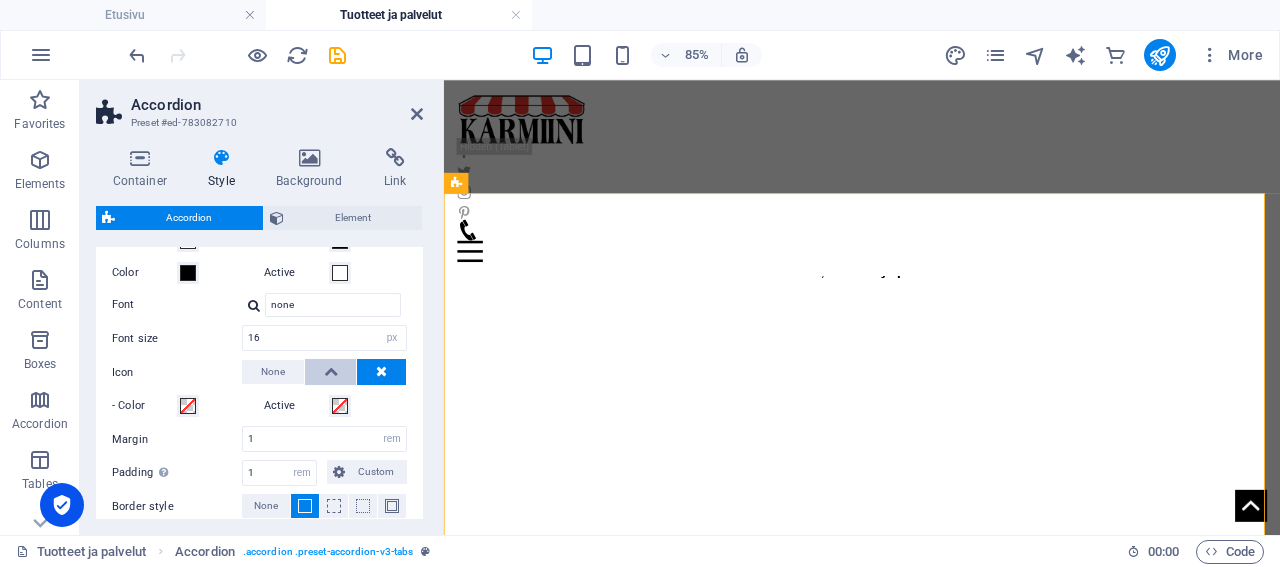 click at bounding box center (331, 371) 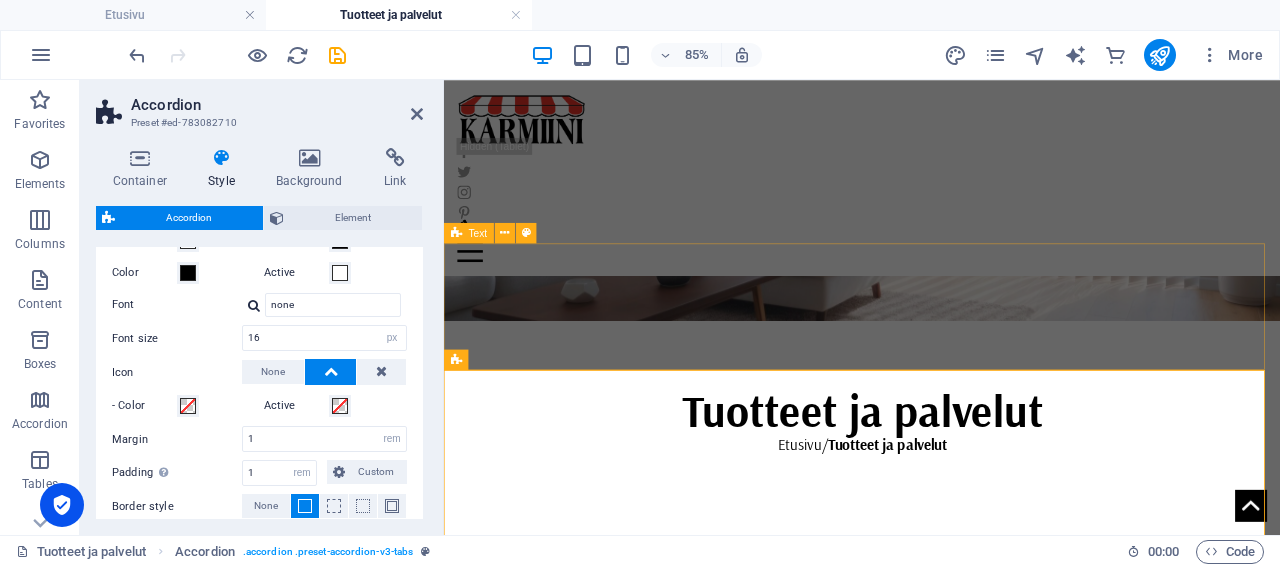 scroll, scrollTop: 615, scrollLeft: 0, axis: vertical 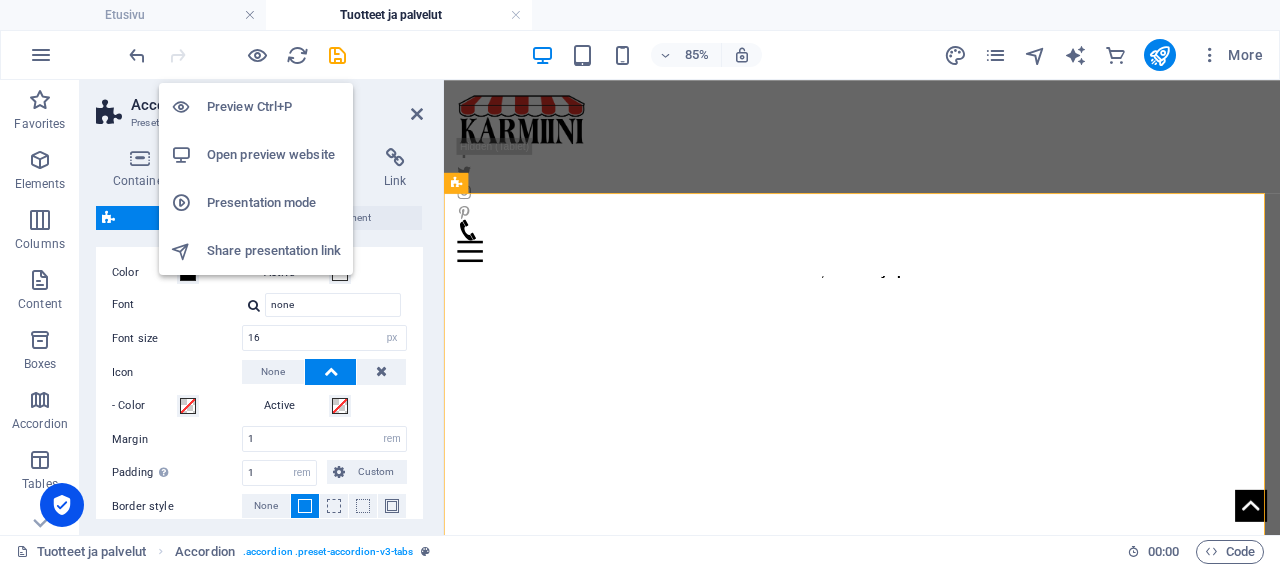 click on "Preview Ctrl+P" at bounding box center (274, 107) 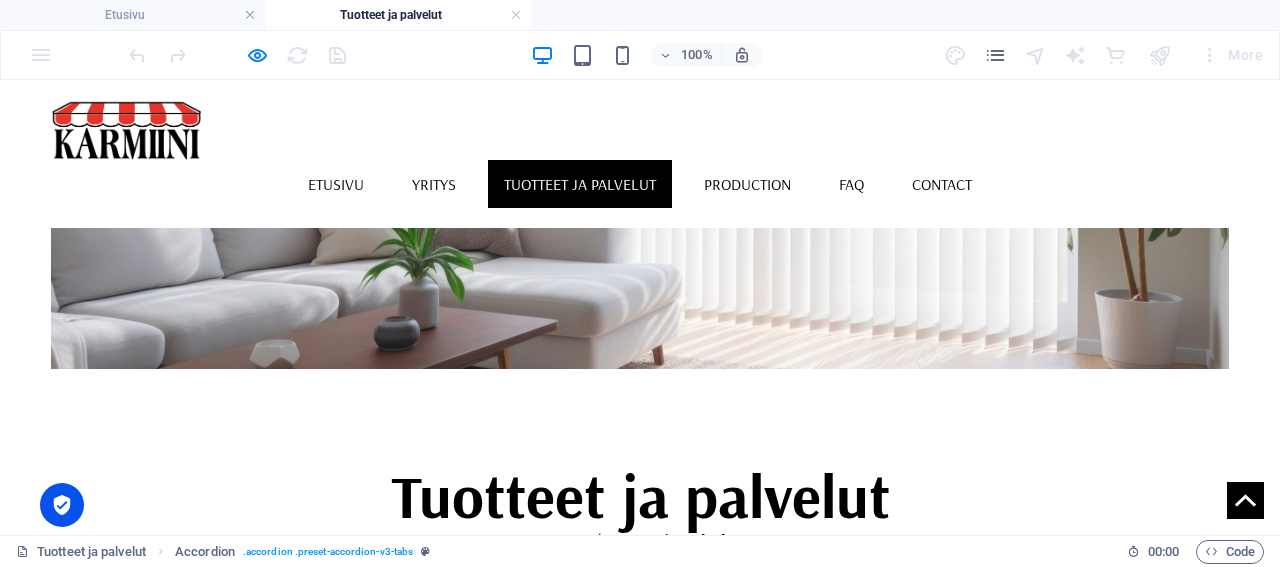 scroll, scrollTop: 415, scrollLeft: 0, axis: vertical 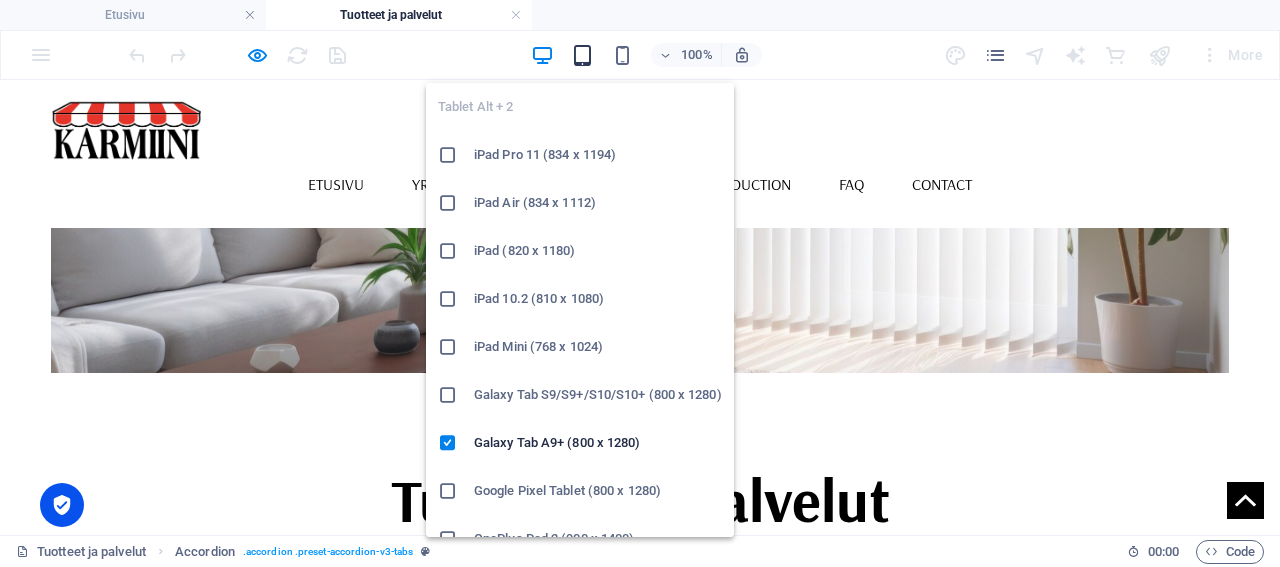 click at bounding box center (582, 55) 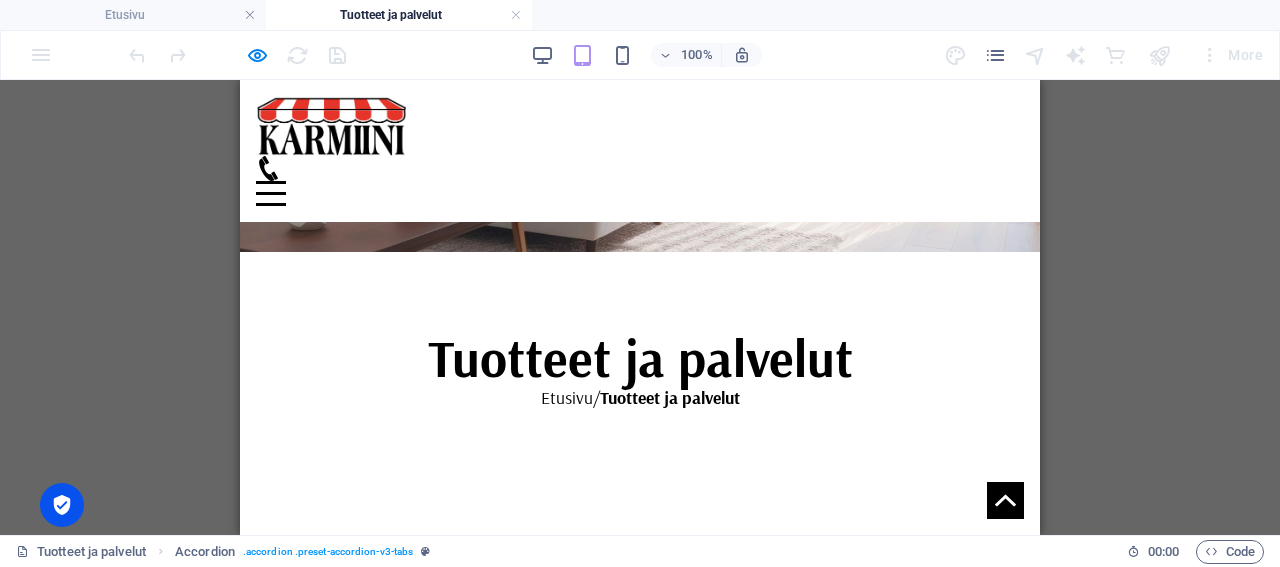 scroll, scrollTop: 519, scrollLeft: 0, axis: vertical 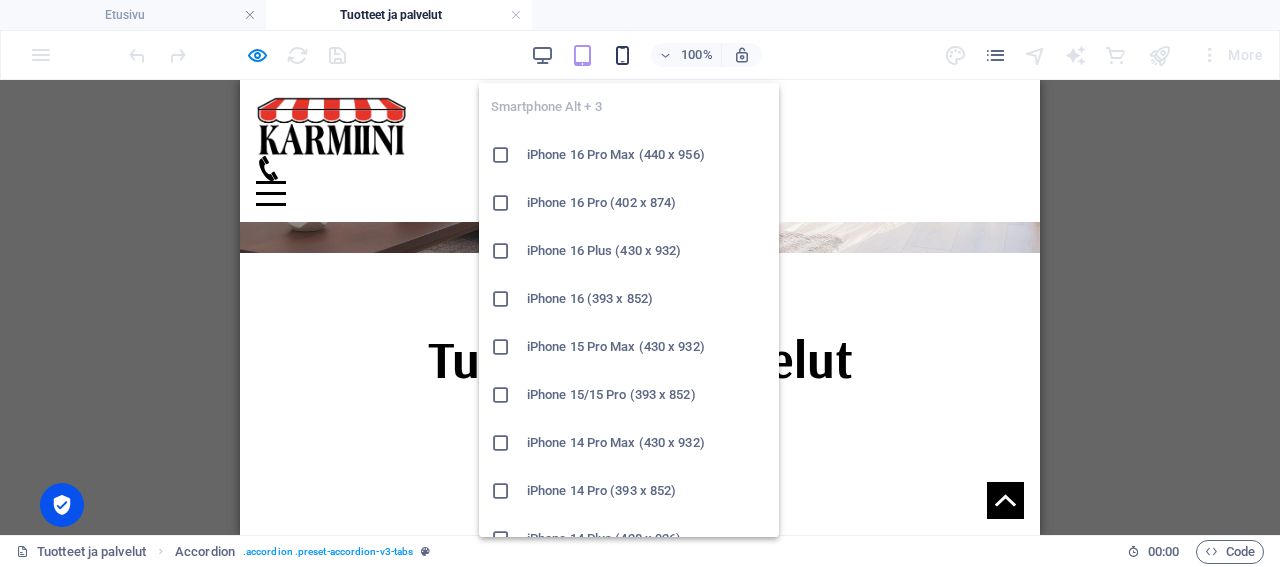 click at bounding box center (622, 55) 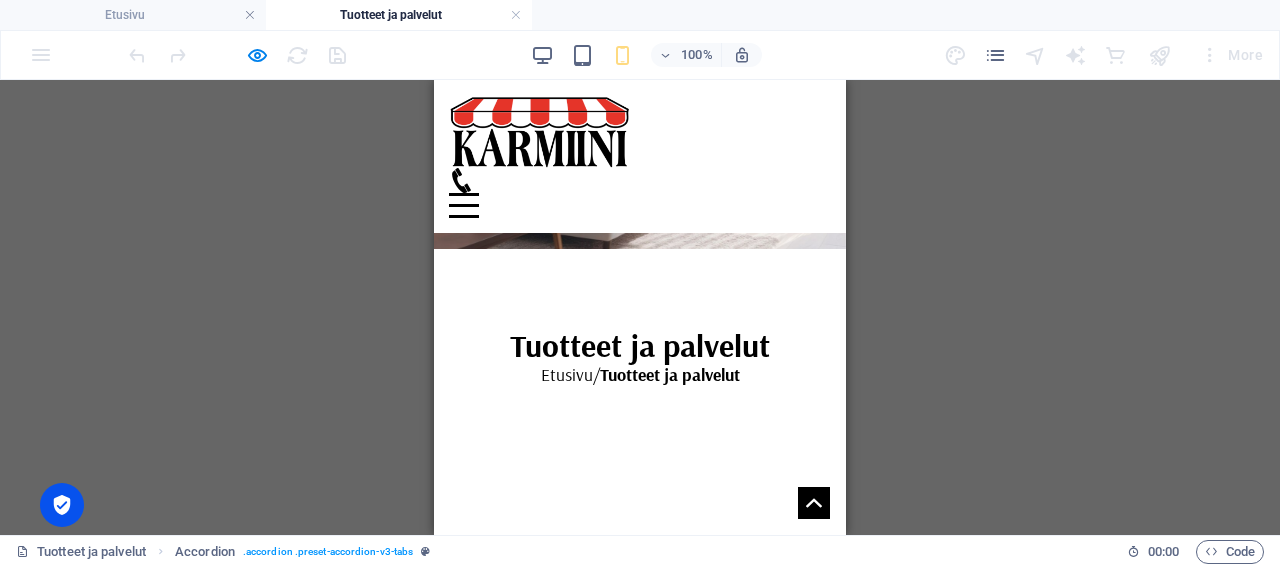 scroll, scrollTop: 207, scrollLeft: 0, axis: vertical 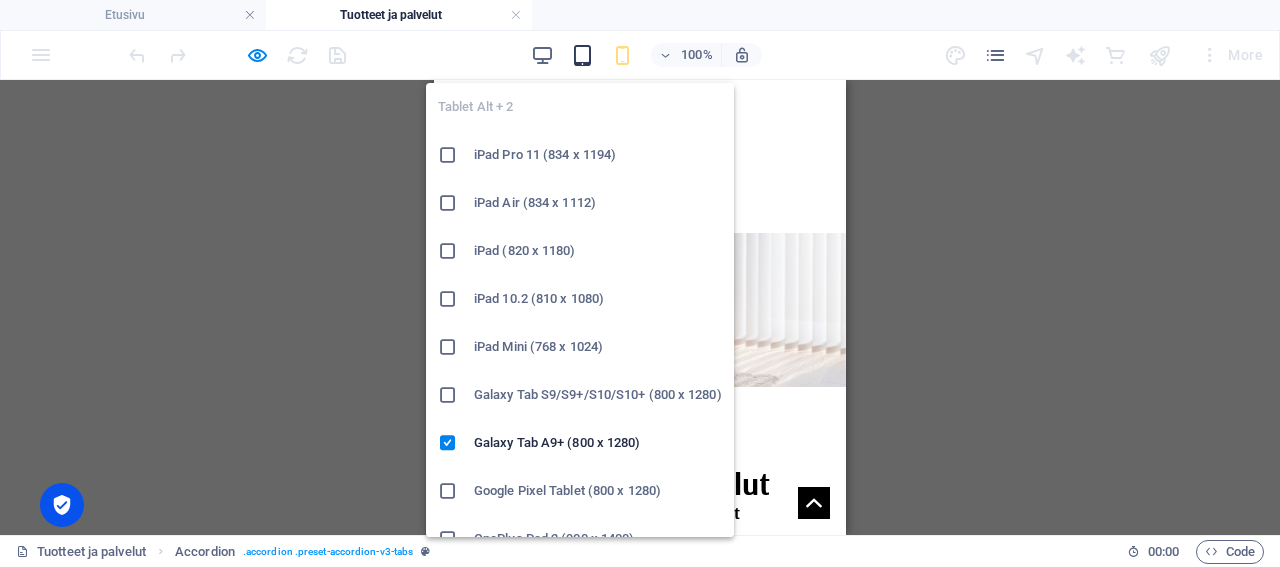 click at bounding box center (582, 55) 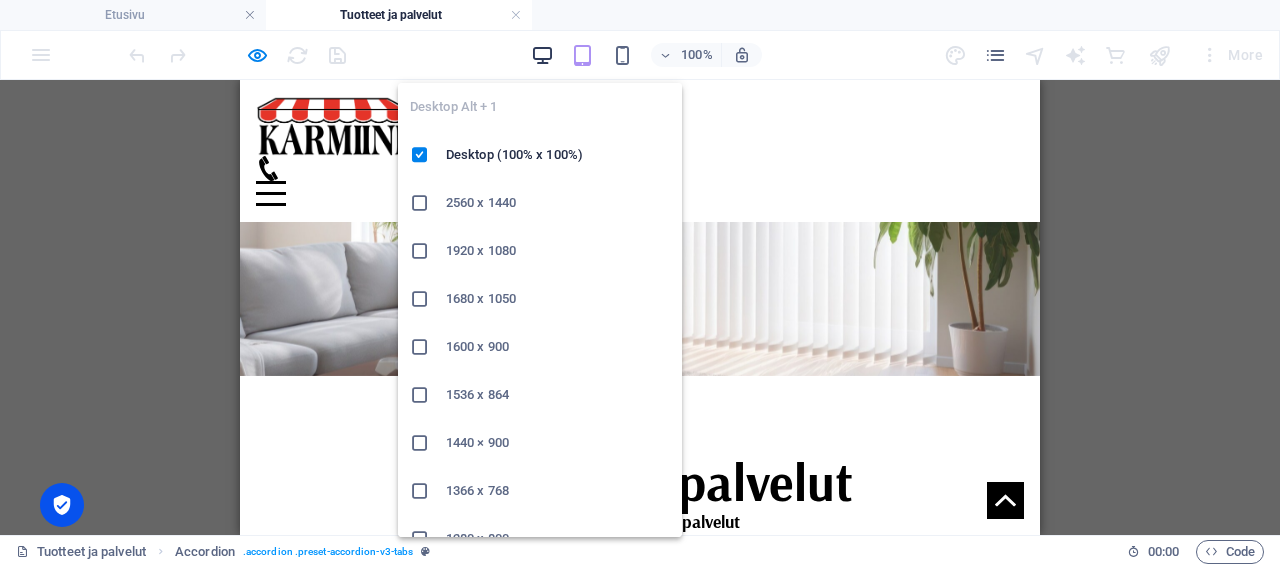 click at bounding box center (542, 55) 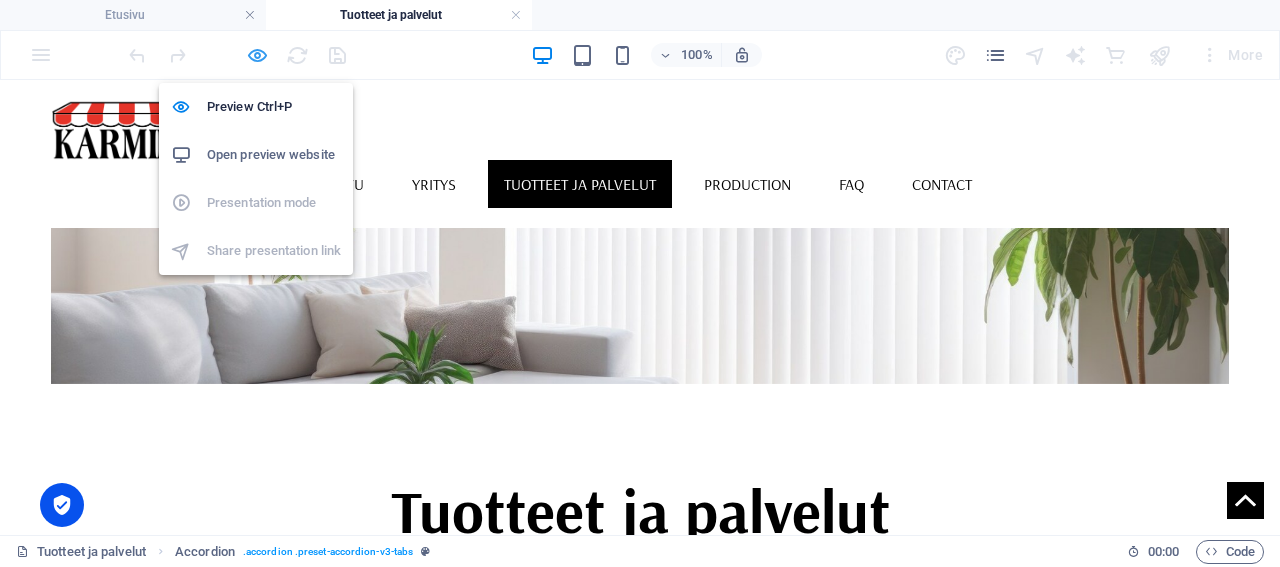 click at bounding box center [257, 55] 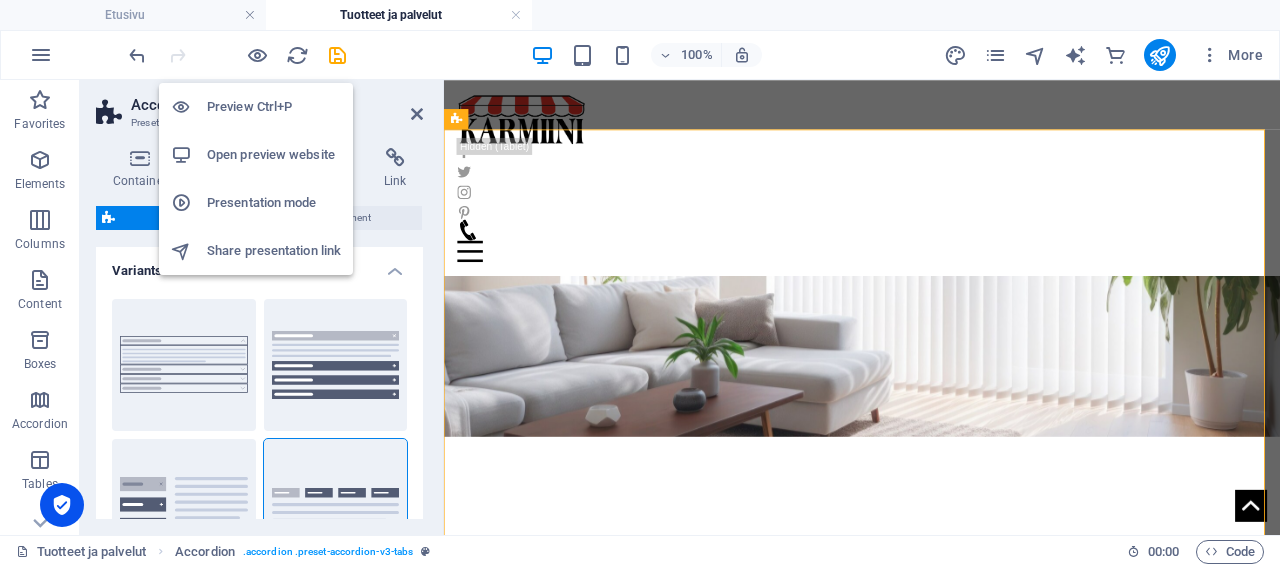 scroll, scrollTop: 691, scrollLeft: 0, axis: vertical 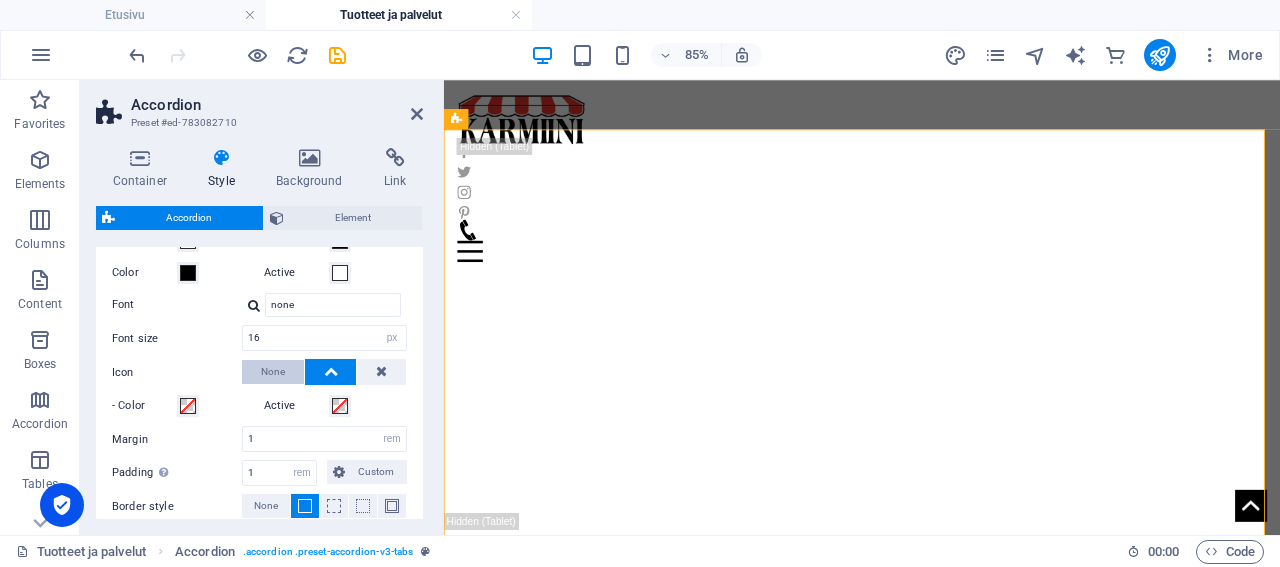 click on "None" at bounding box center [273, 372] 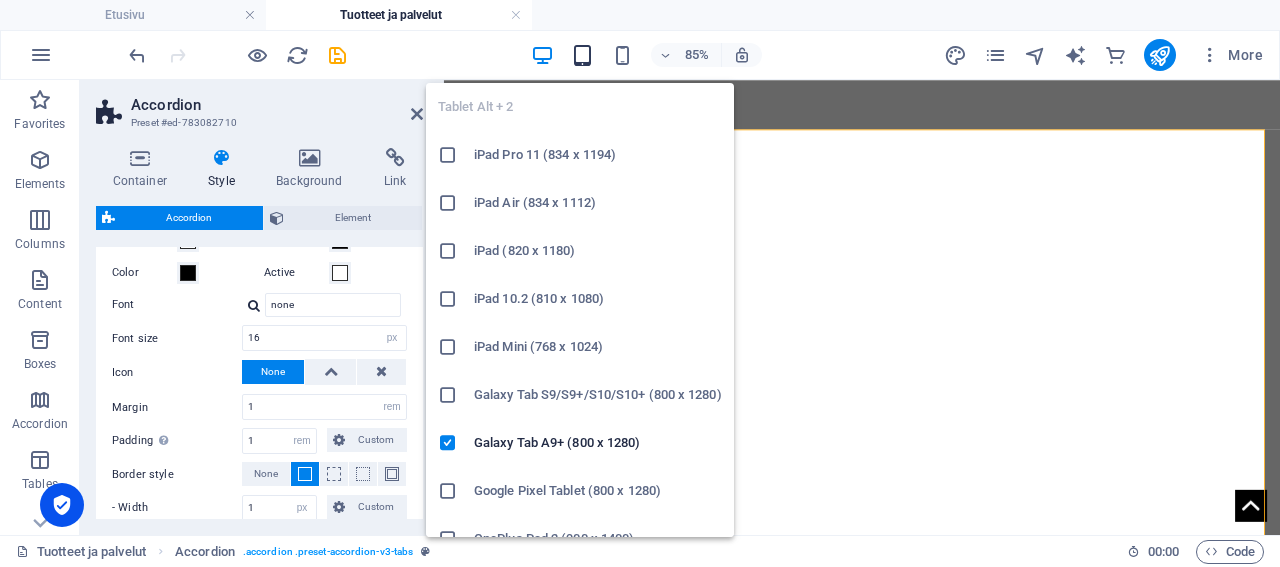click at bounding box center (582, 55) 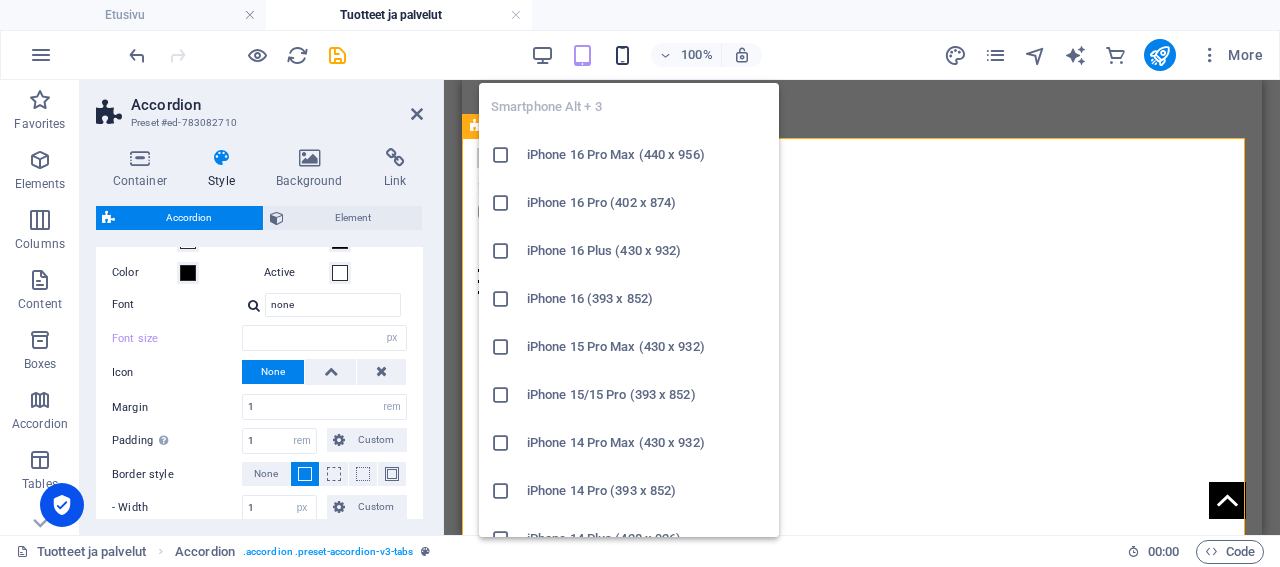 click at bounding box center [622, 55] 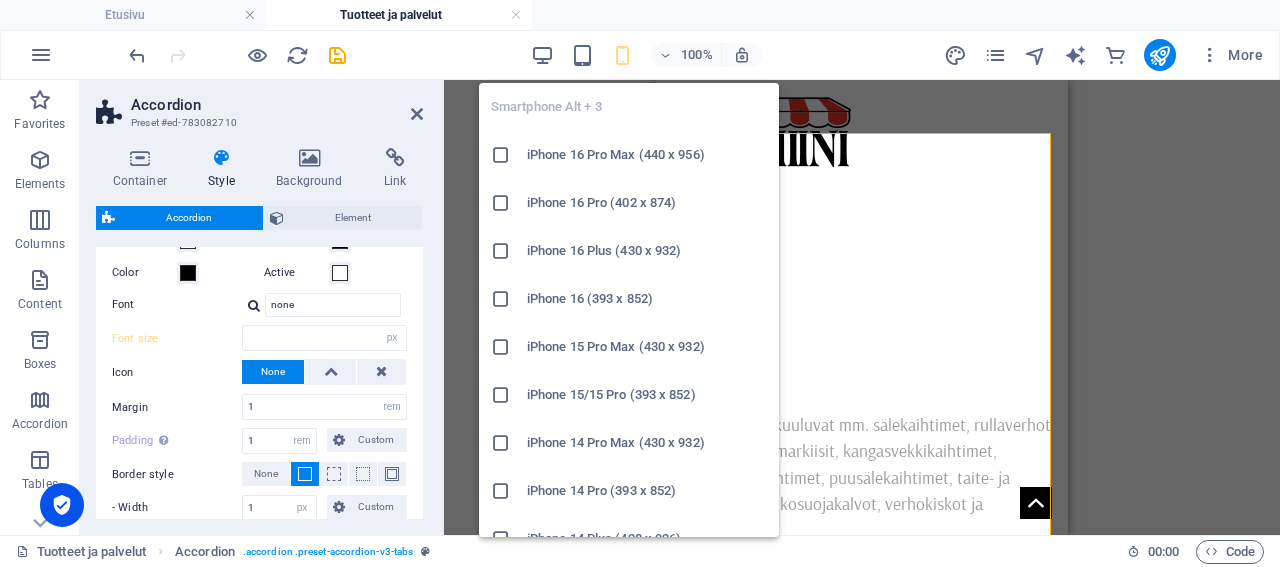 scroll, scrollTop: 581, scrollLeft: 0, axis: vertical 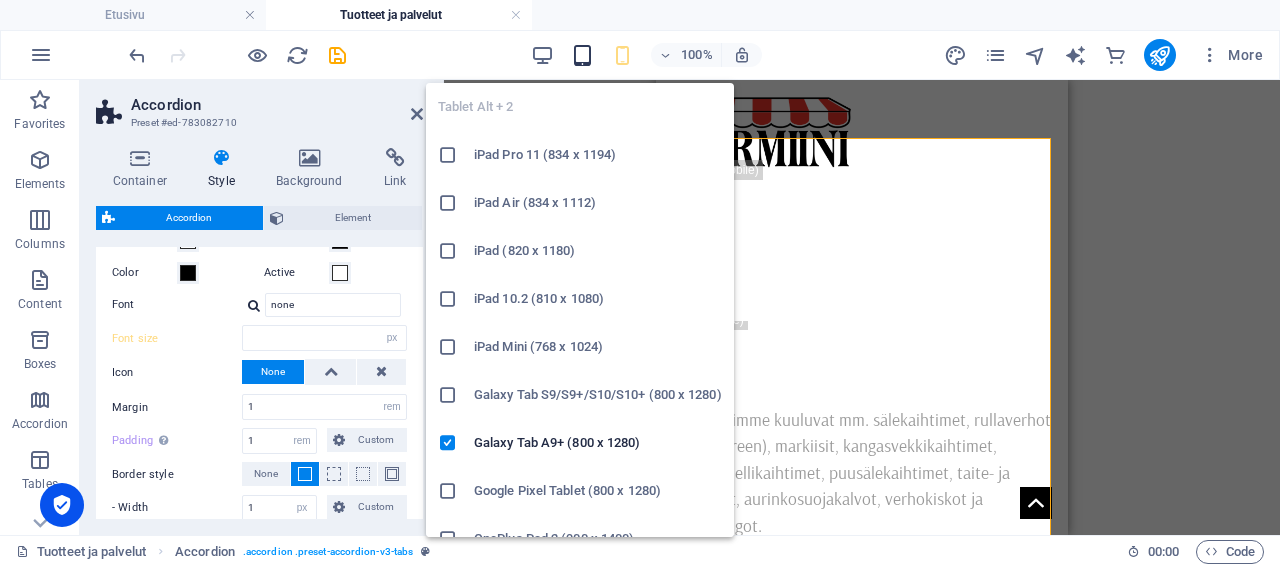 click at bounding box center [582, 55] 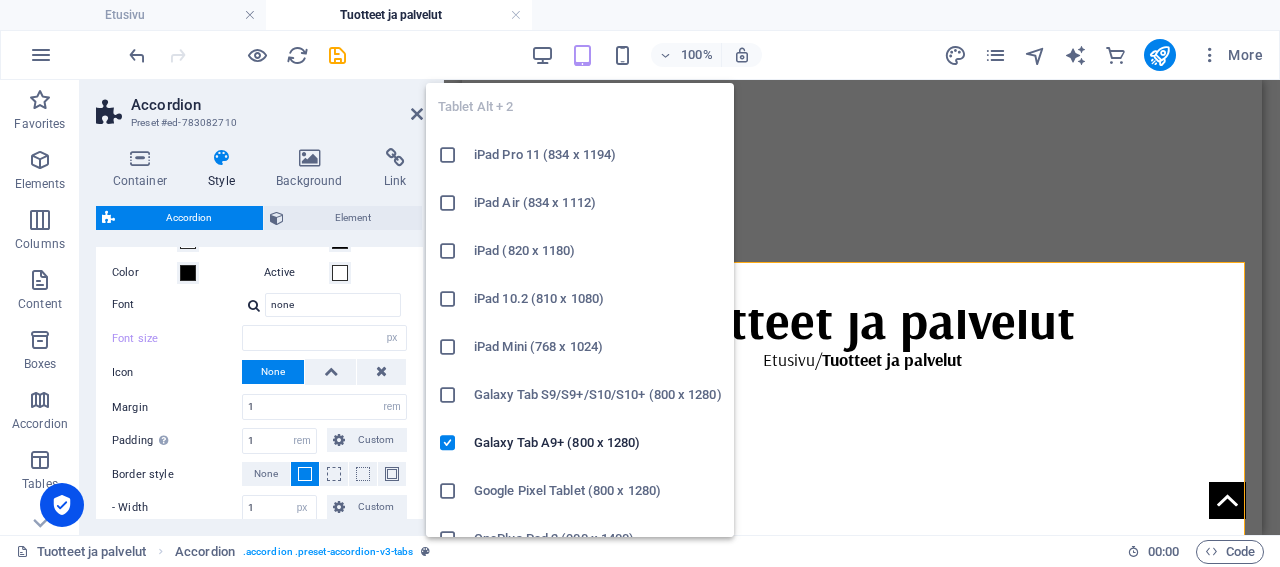 scroll, scrollTop: 570, scrollLeft: 0, axis: vertical 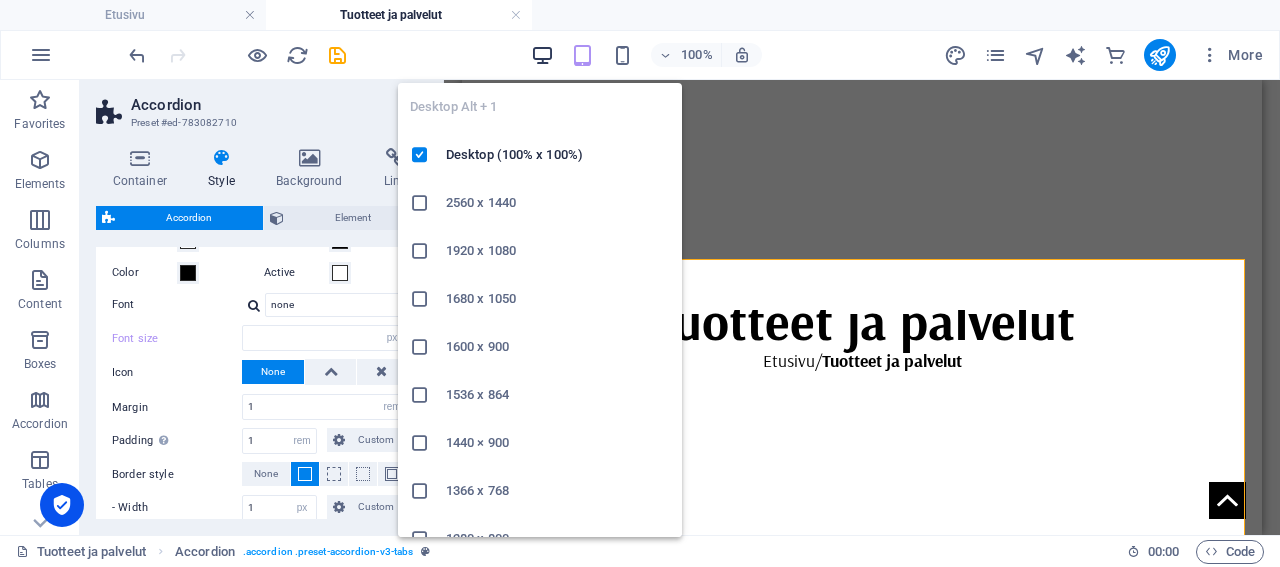 click at bounding box center [542, 55] 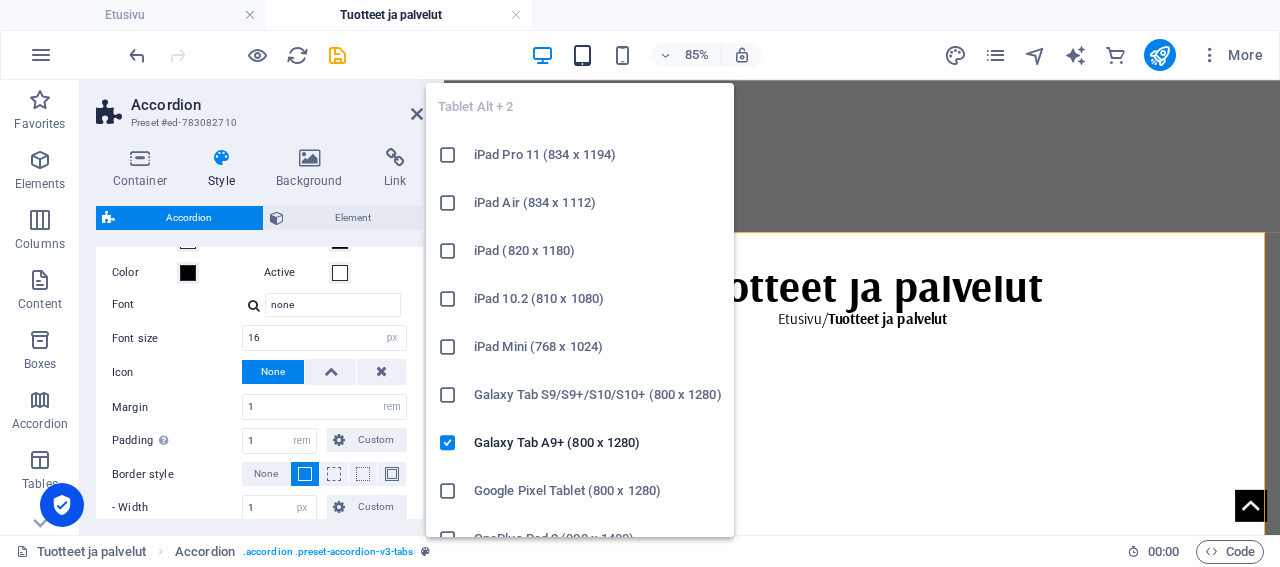 click at bounding box center [582, 55] 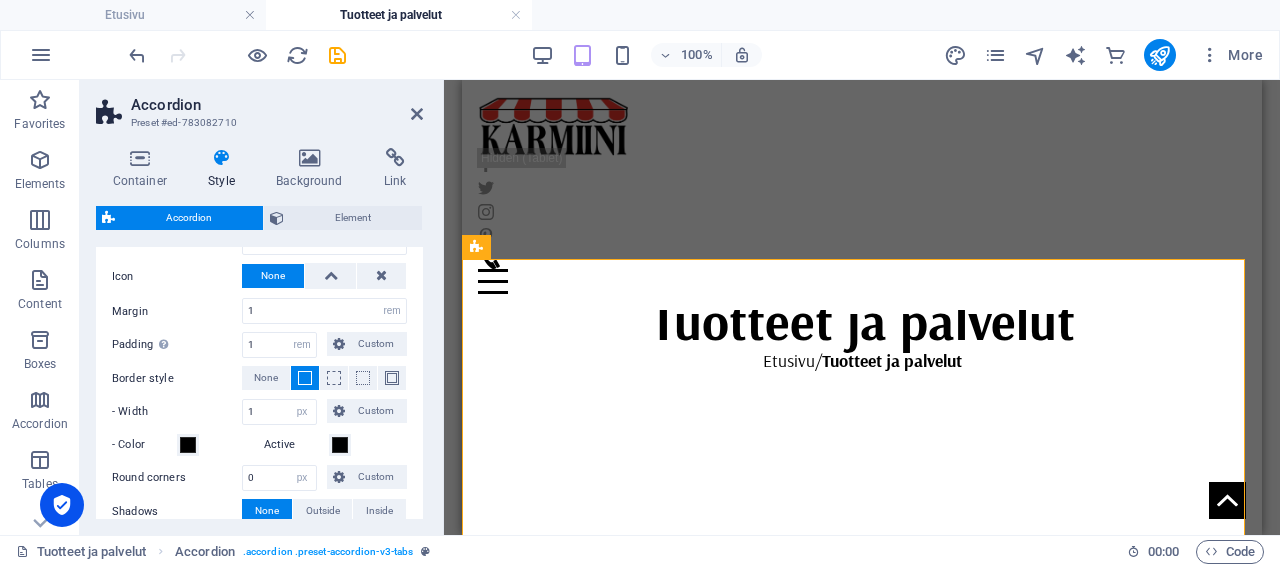 scroll, scrollTop: 615, scrollLeft: 0, axis: vertical 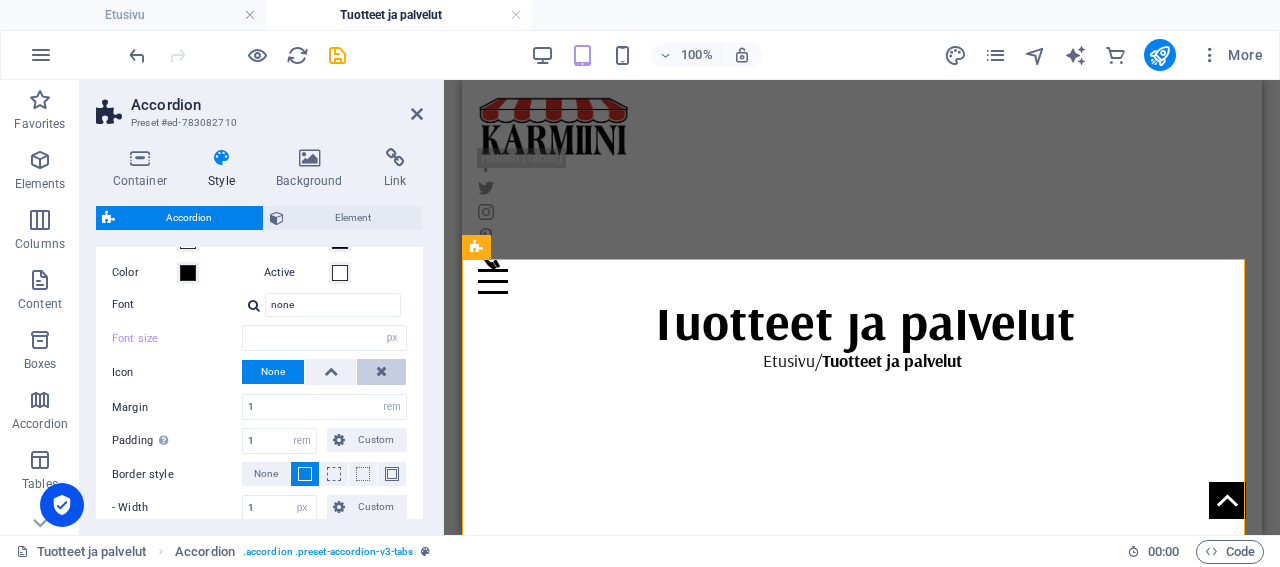 click at bounding box center (381, 372) 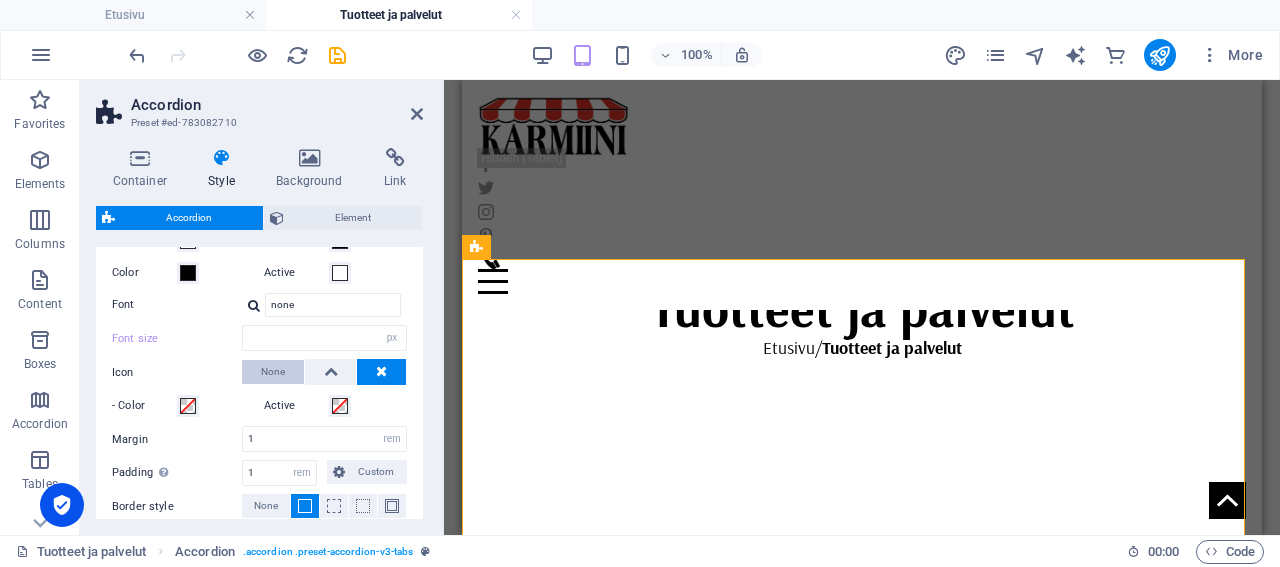 click on "None" at bounding box center (273, 372) 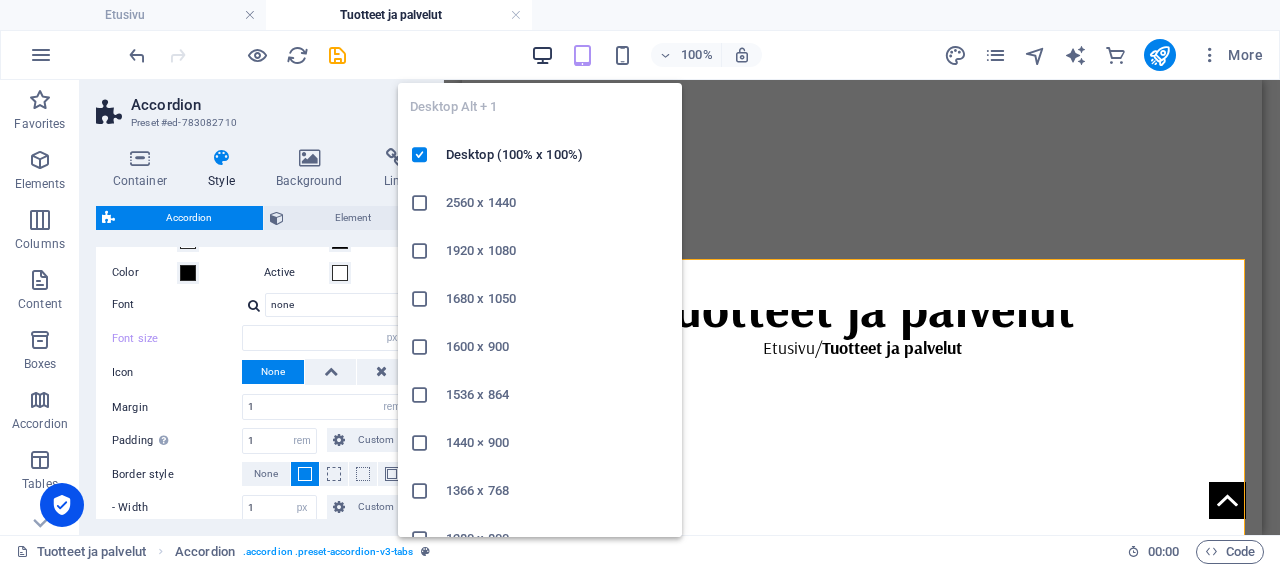 click at bounding box center (542, 55) 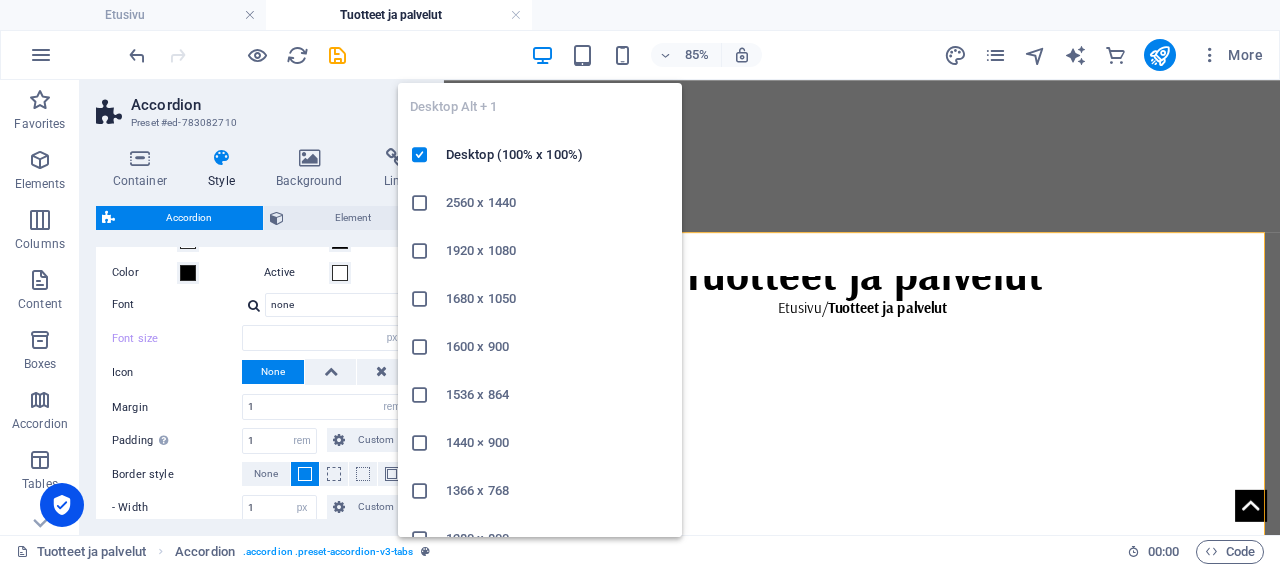 type on "16" 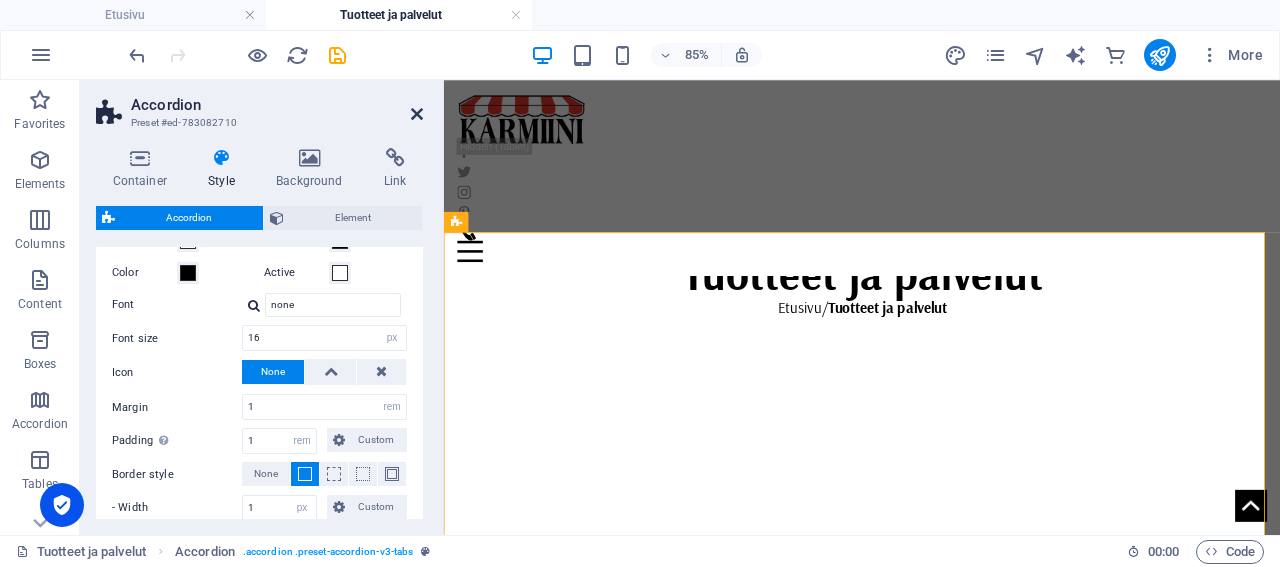 click at bounding box center (417, 114) 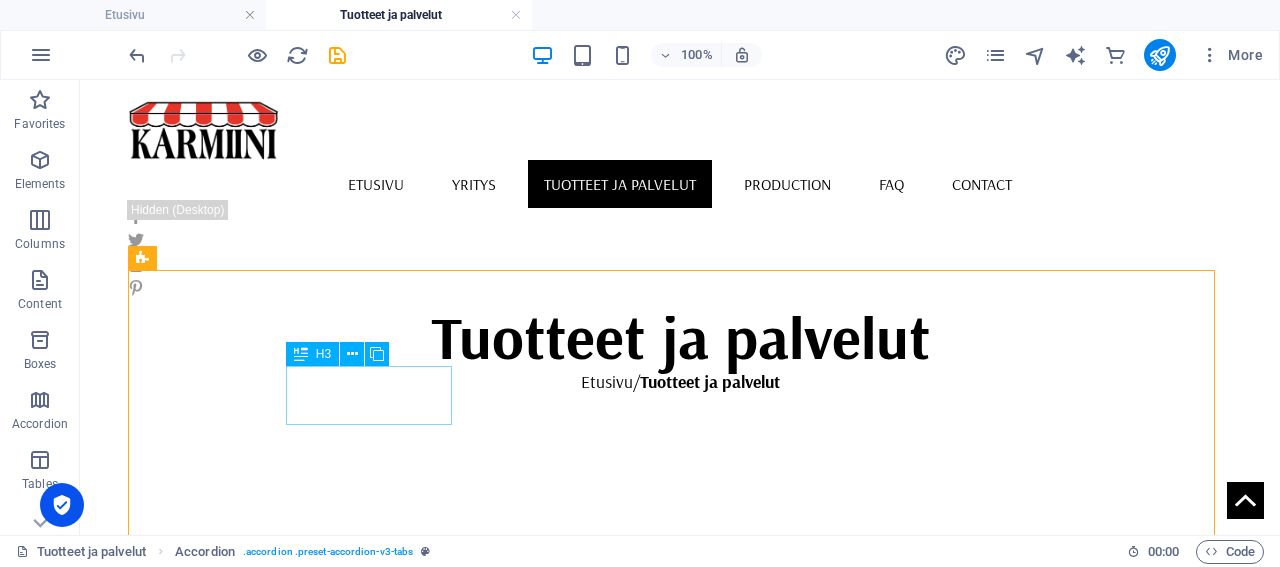 click on "H3" at bounding box center (312, 354) 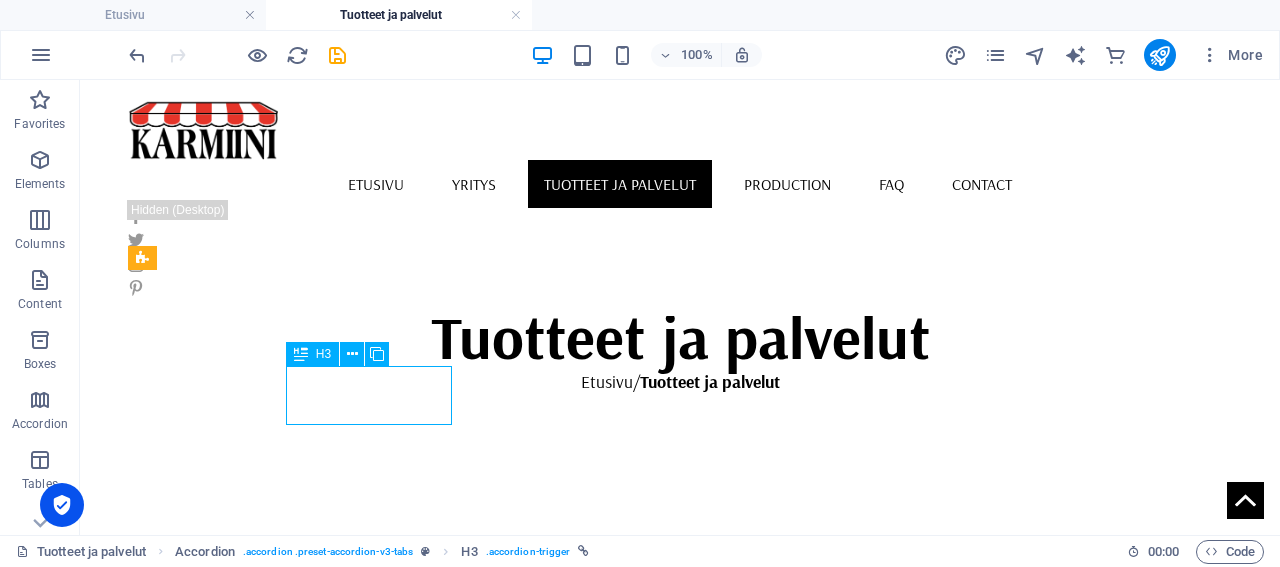 click on "H3" at bounding box center [312, 354] 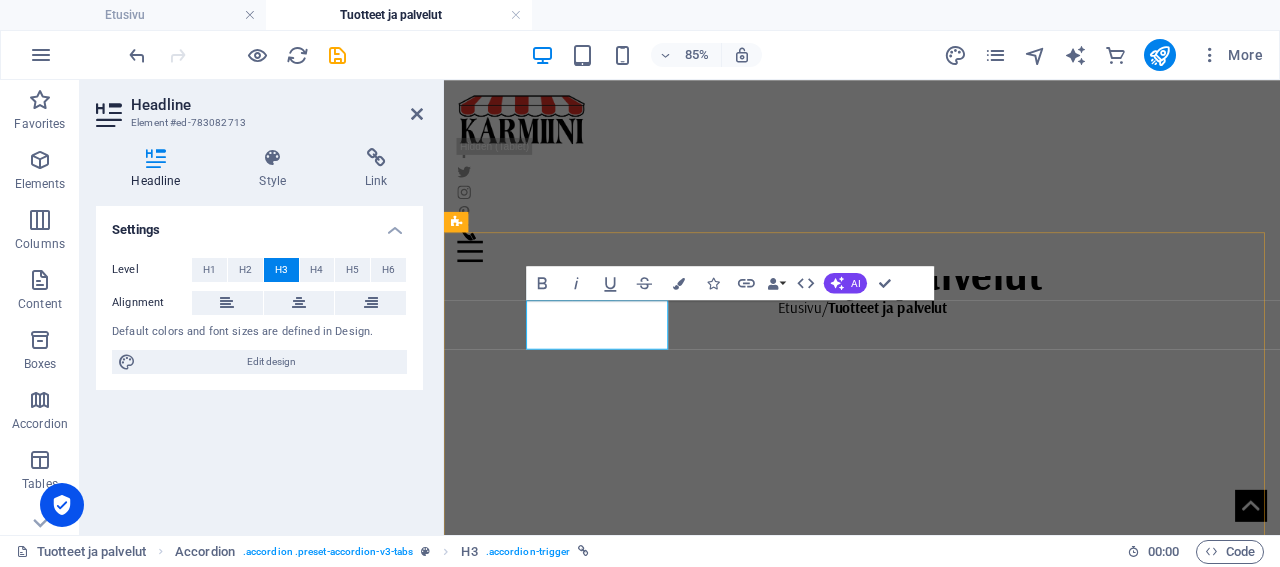 click on "Tuotteet ja palvelut" at bounding box center (-11, 993) 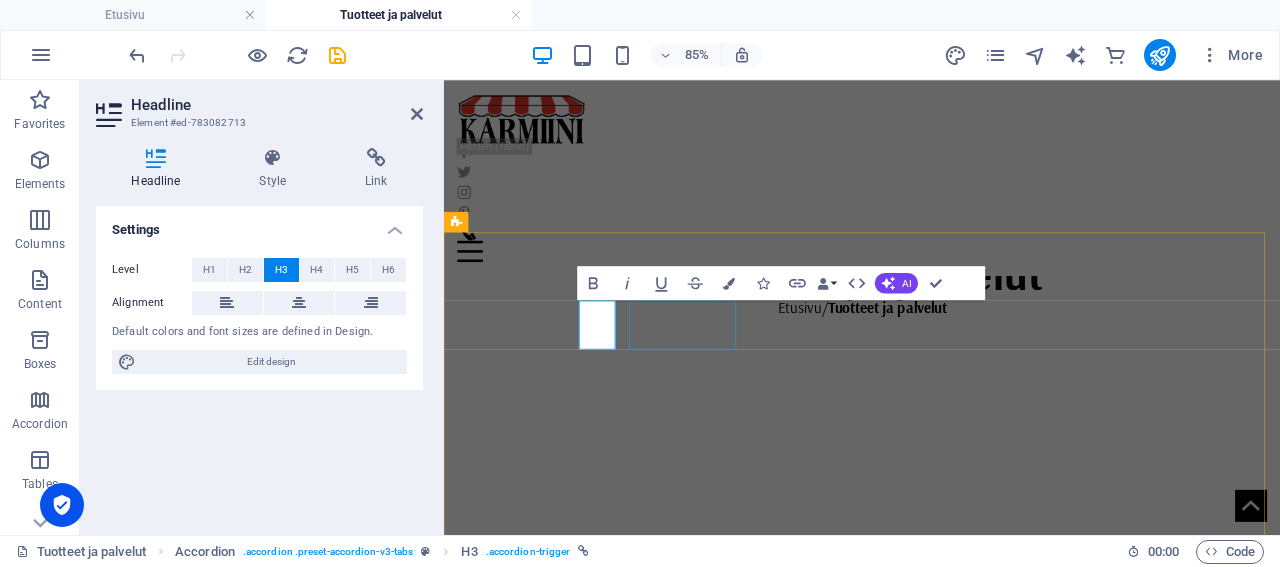 type 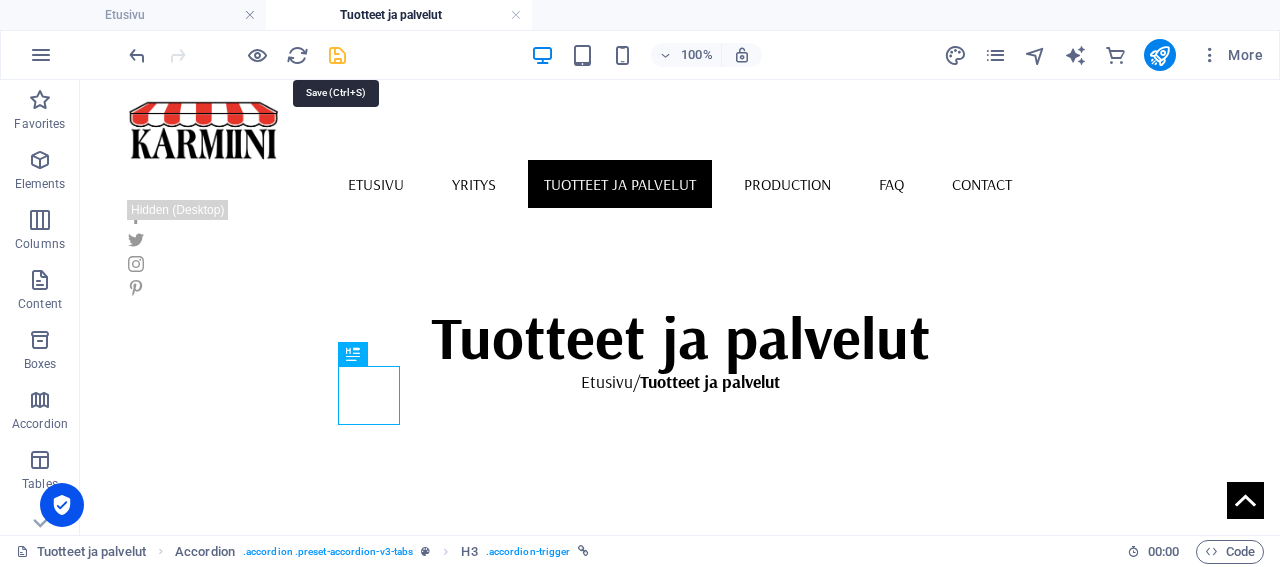 click at bounding box center (337, 55) 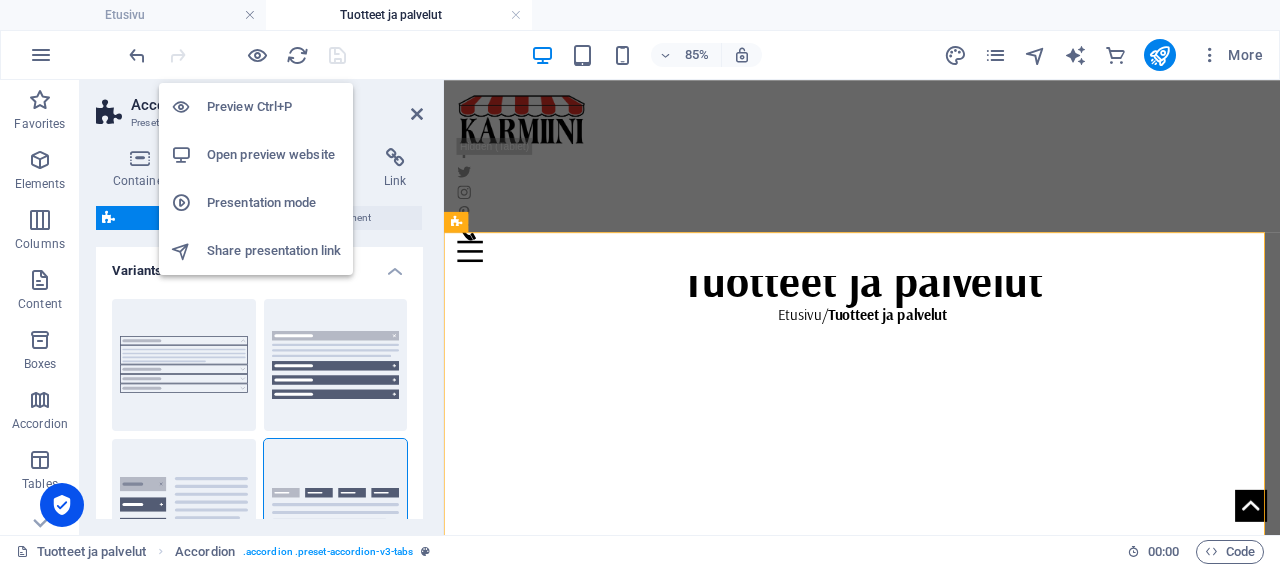 click on "Open preview website" at bounding box center (274, 155) 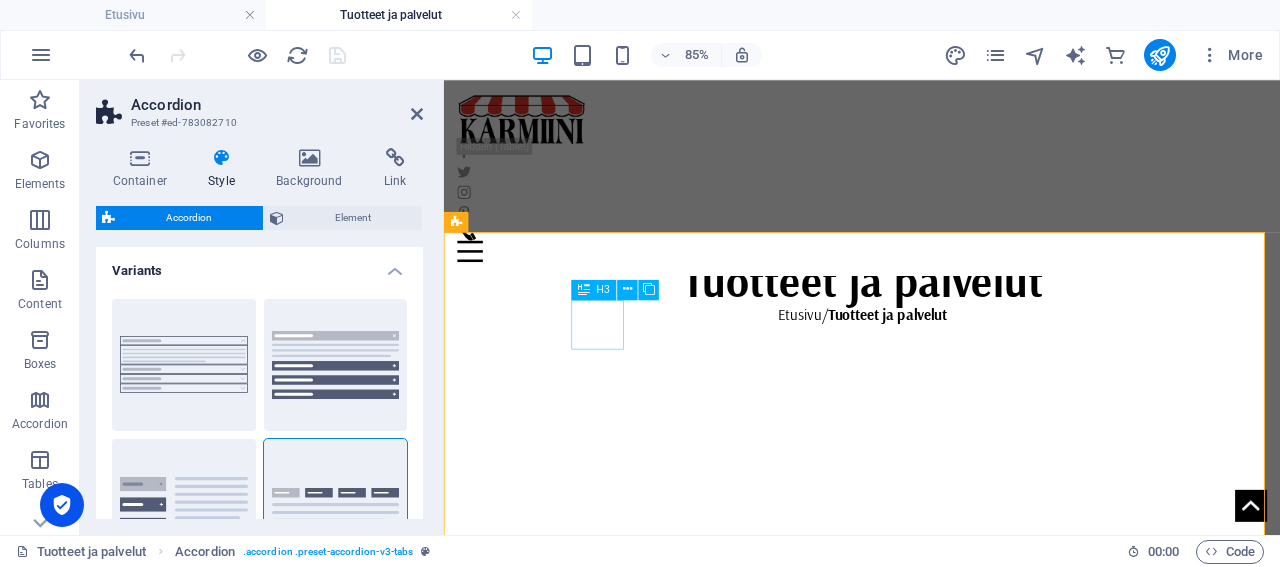 click on "Info" at bounding box center [-11, 1784] 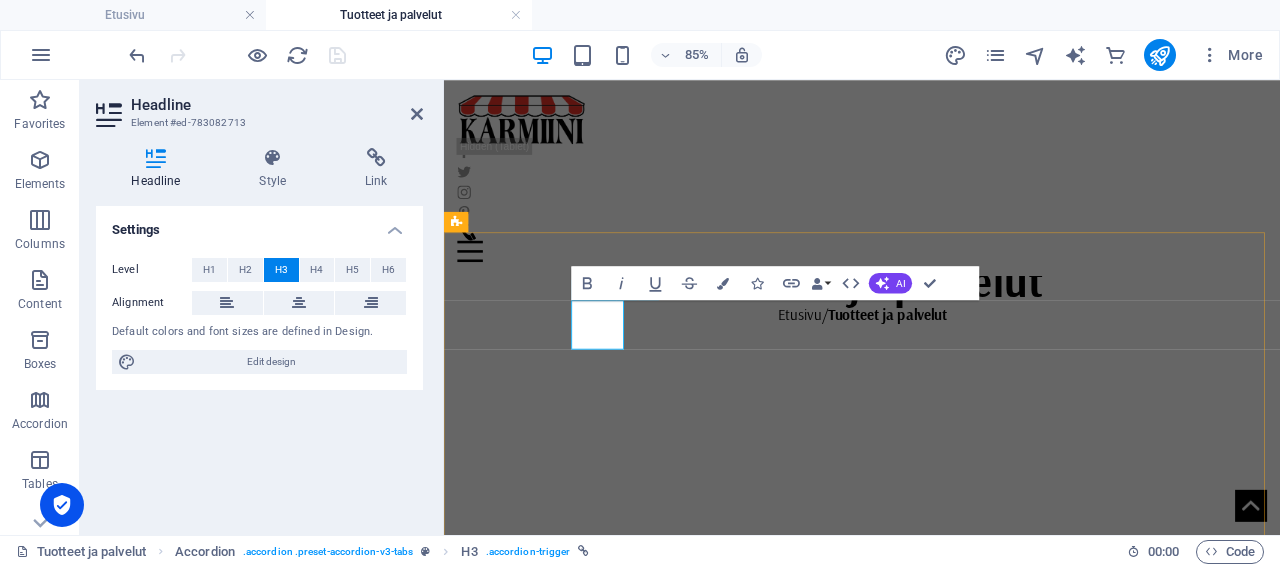 click on "Info" at bounding box center [-11, 977] 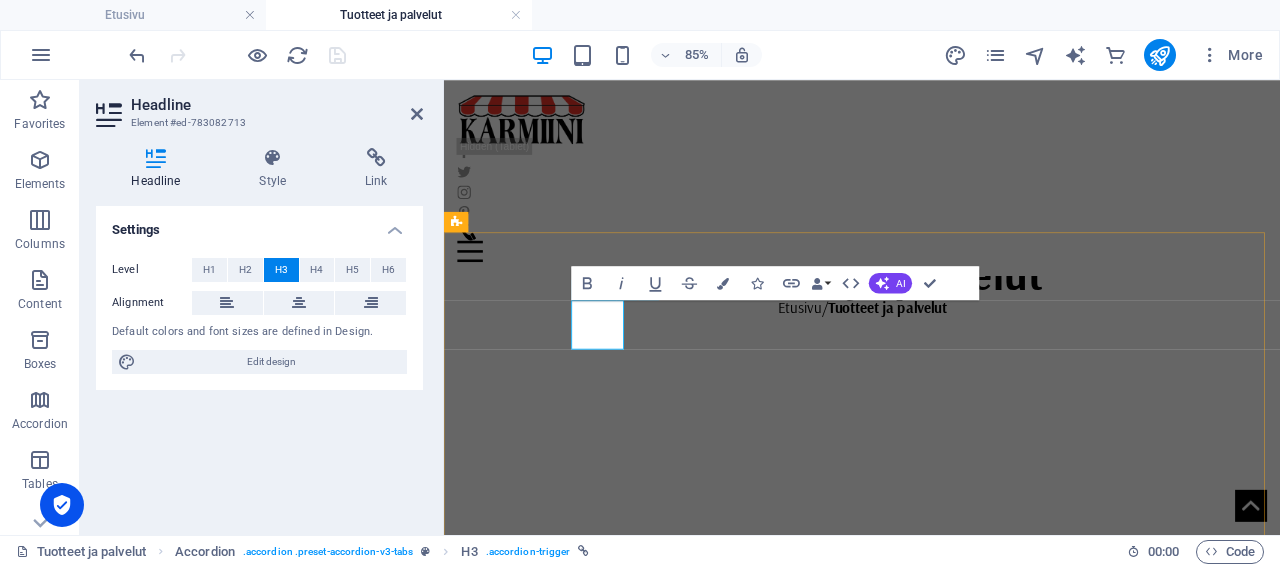 click on "Info" at bounding box center (-11, 969) 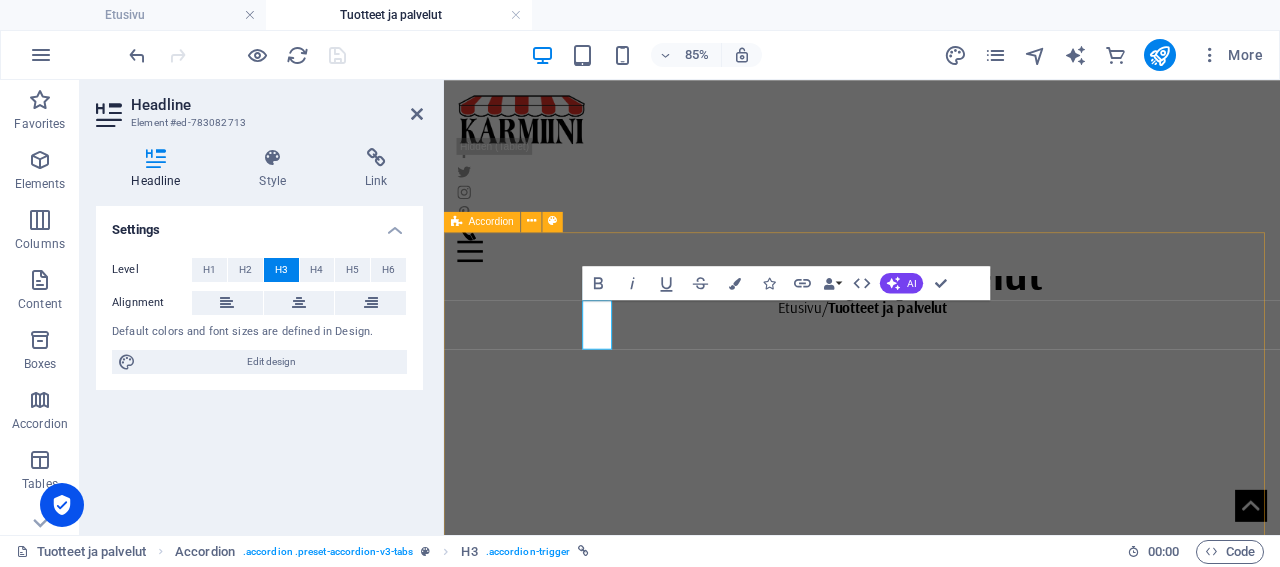 type 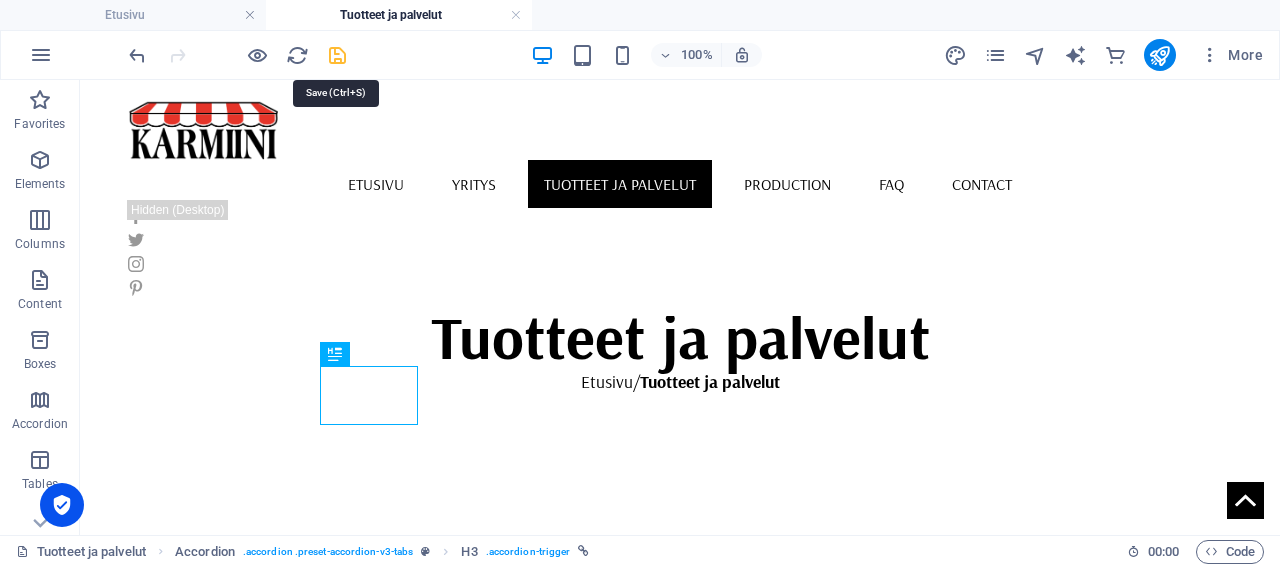 click at bounding box center (337, 55) 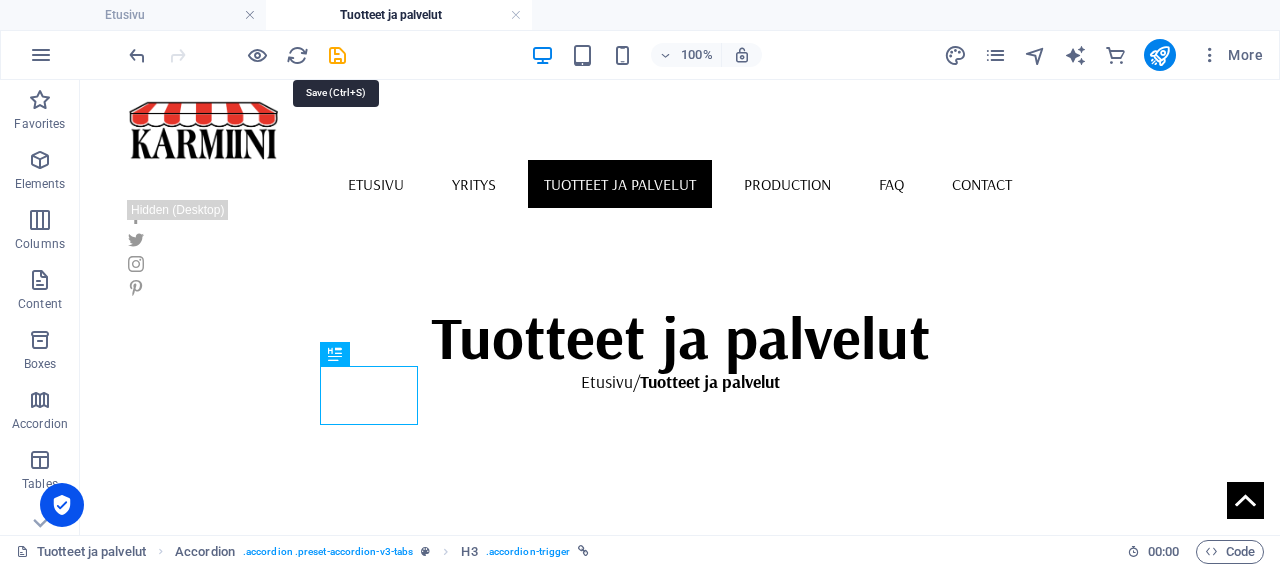 select on "rem" 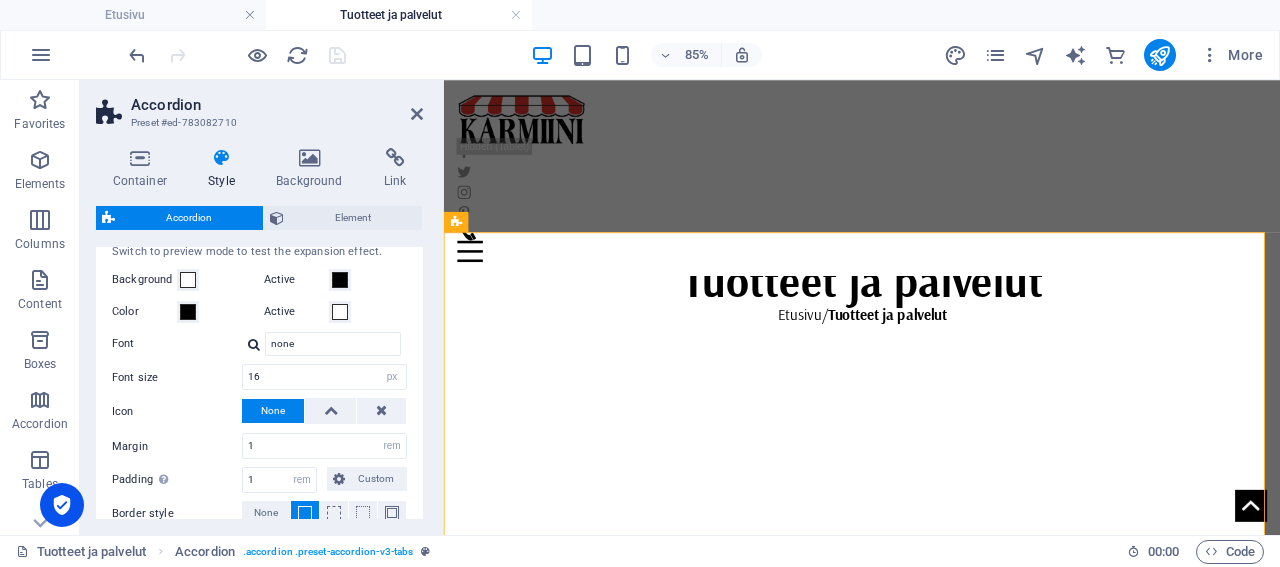 scroll, scrollTop: 672, scrollLeft: 0, axis: vertical 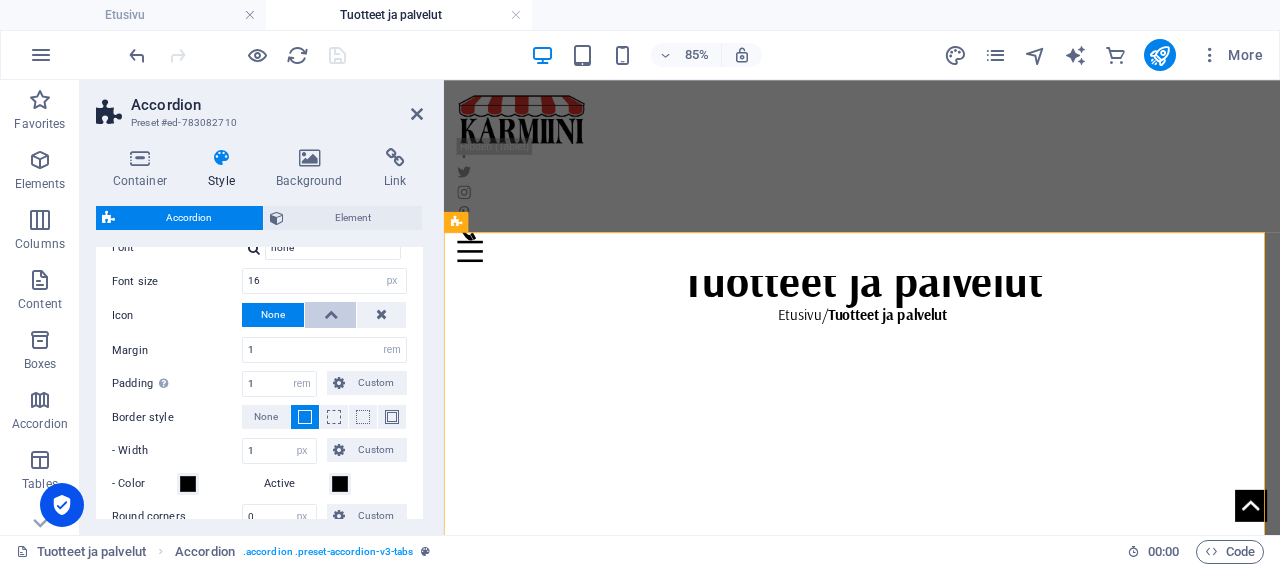 click at bounding box center [331, 314] 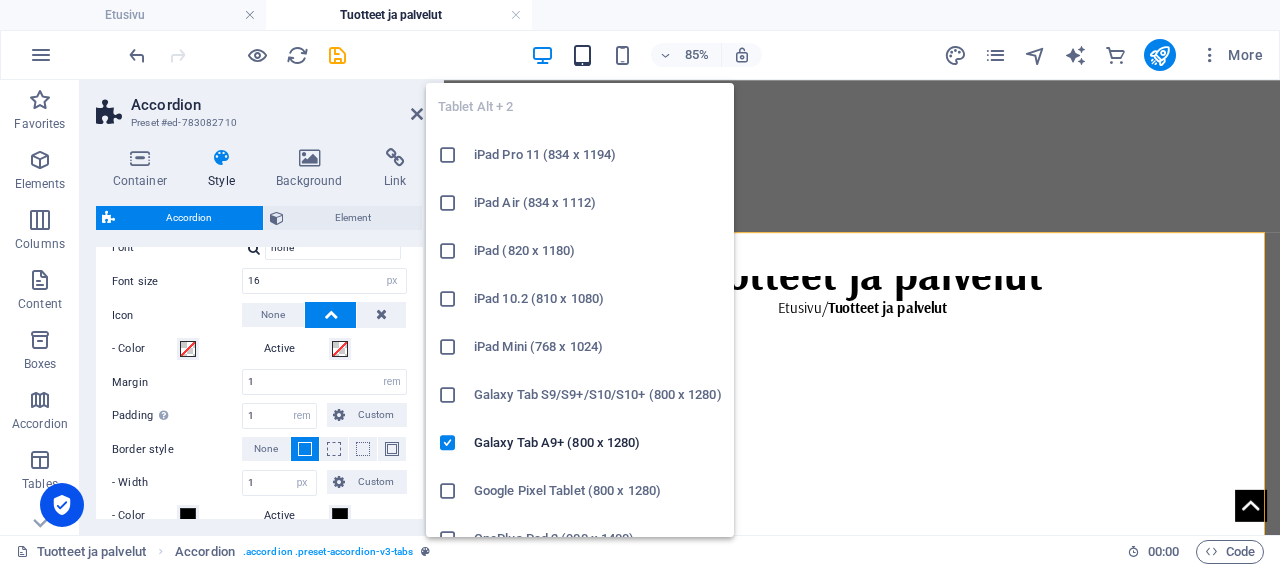 click at bounding box center [582, 55] 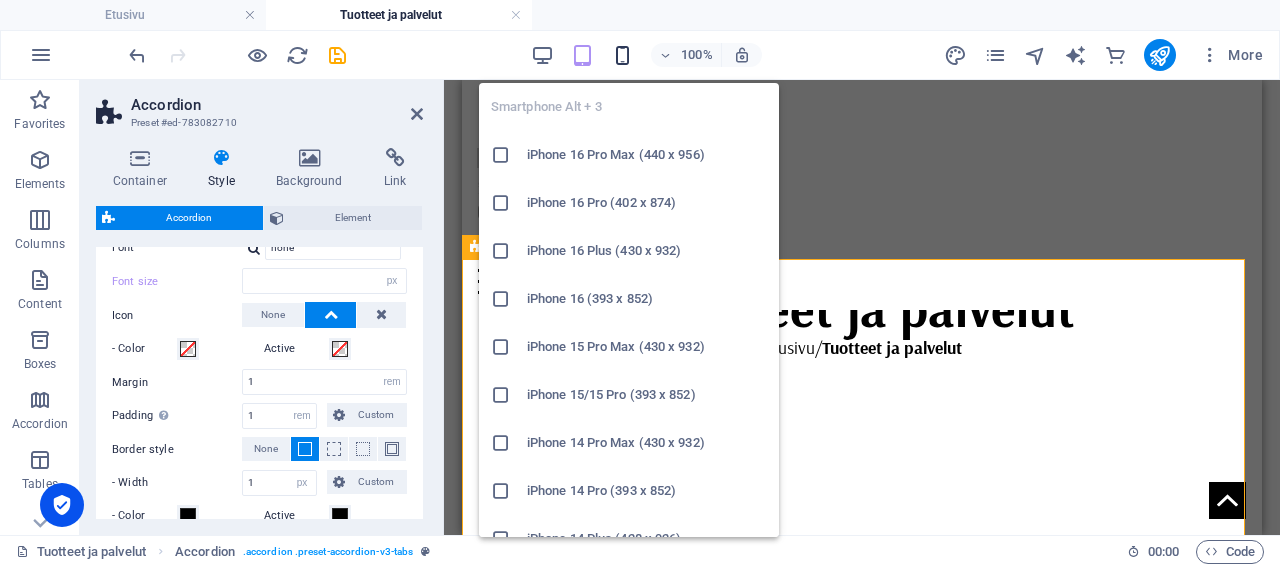 click at bounding box center [622, 55] 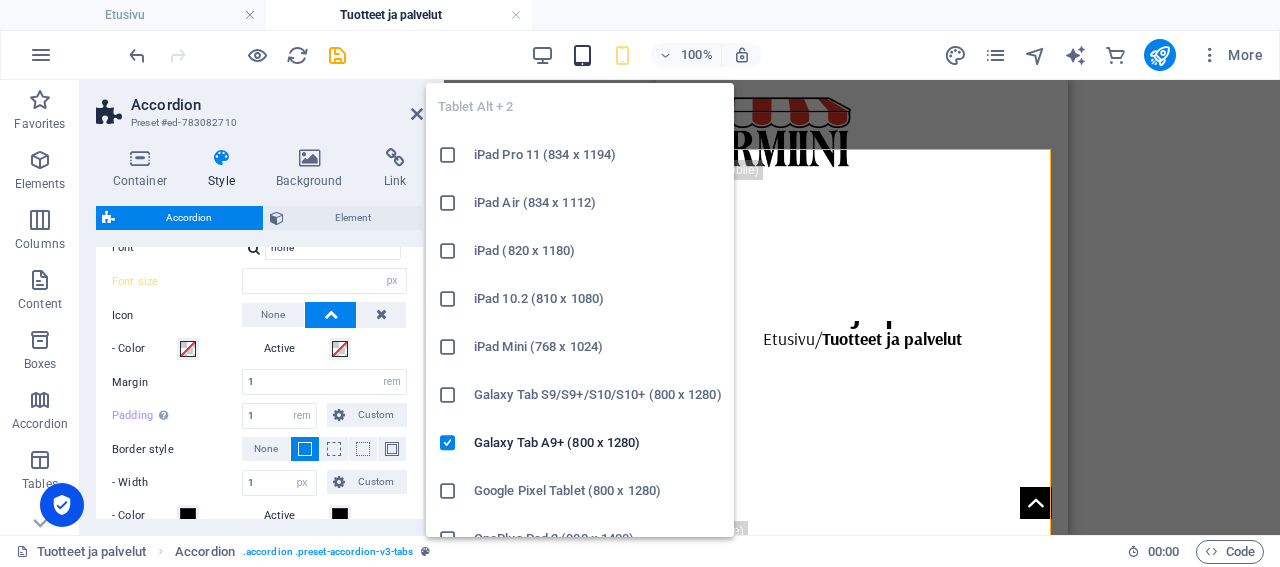 click at bounding box center (582, 55) 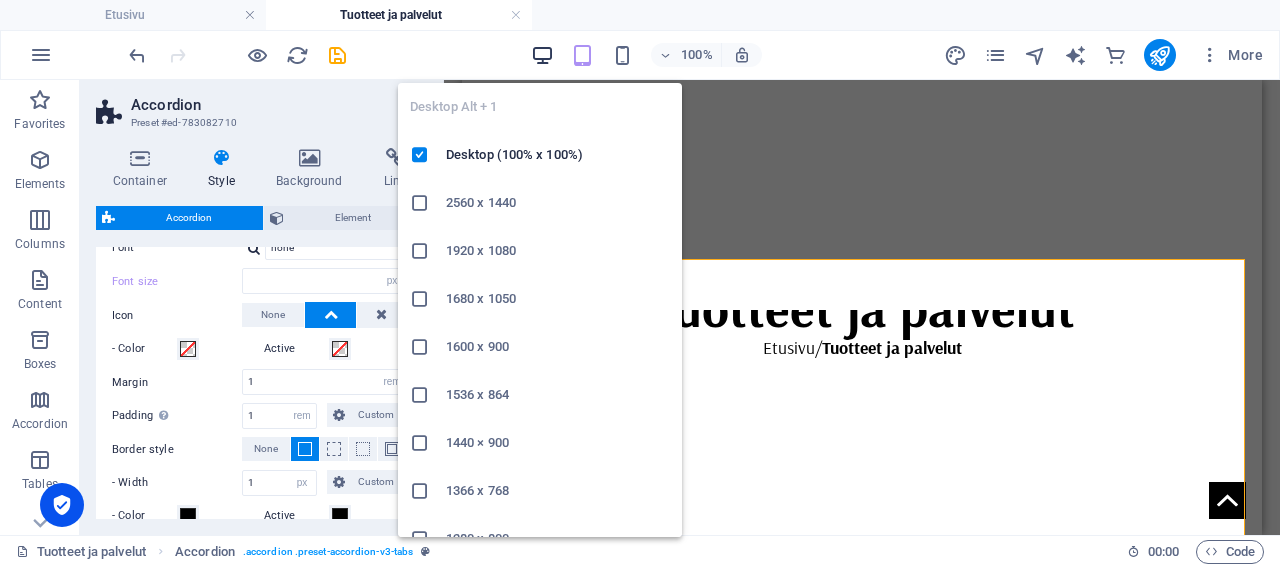 click at bounding box center (542, 55) 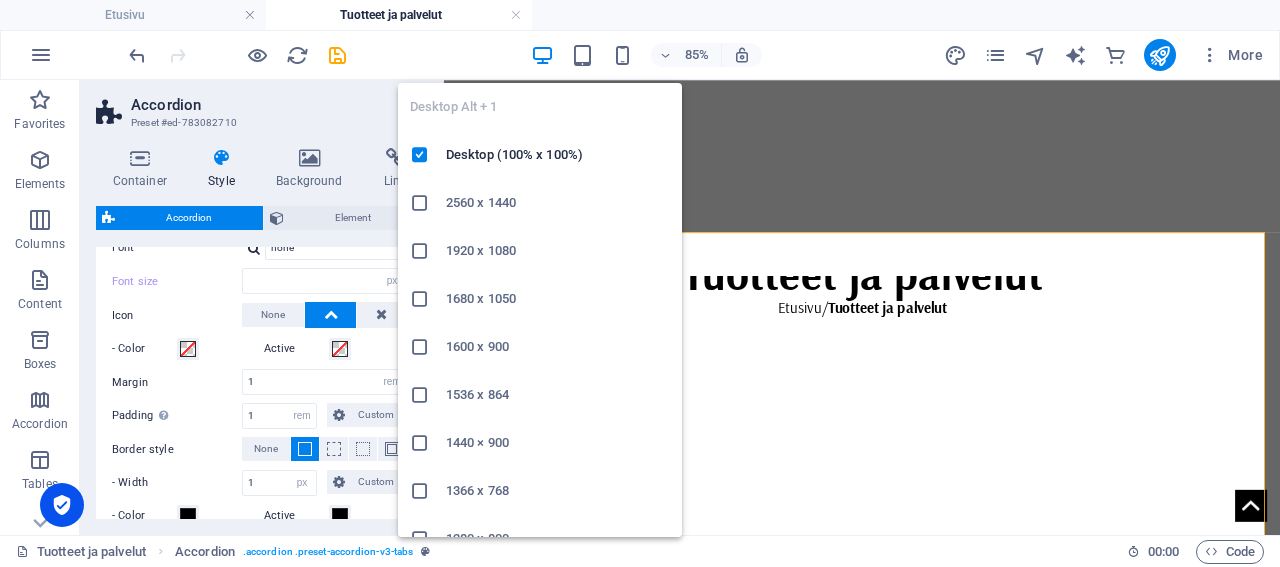 type on "16" 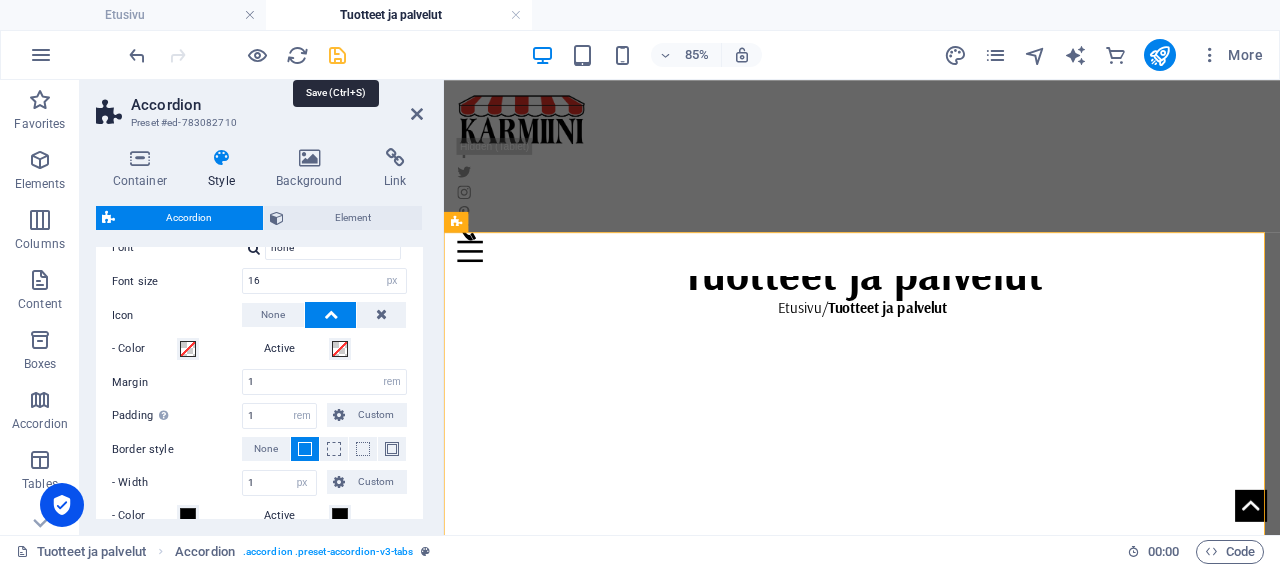 click at bounding box center [337, 55] 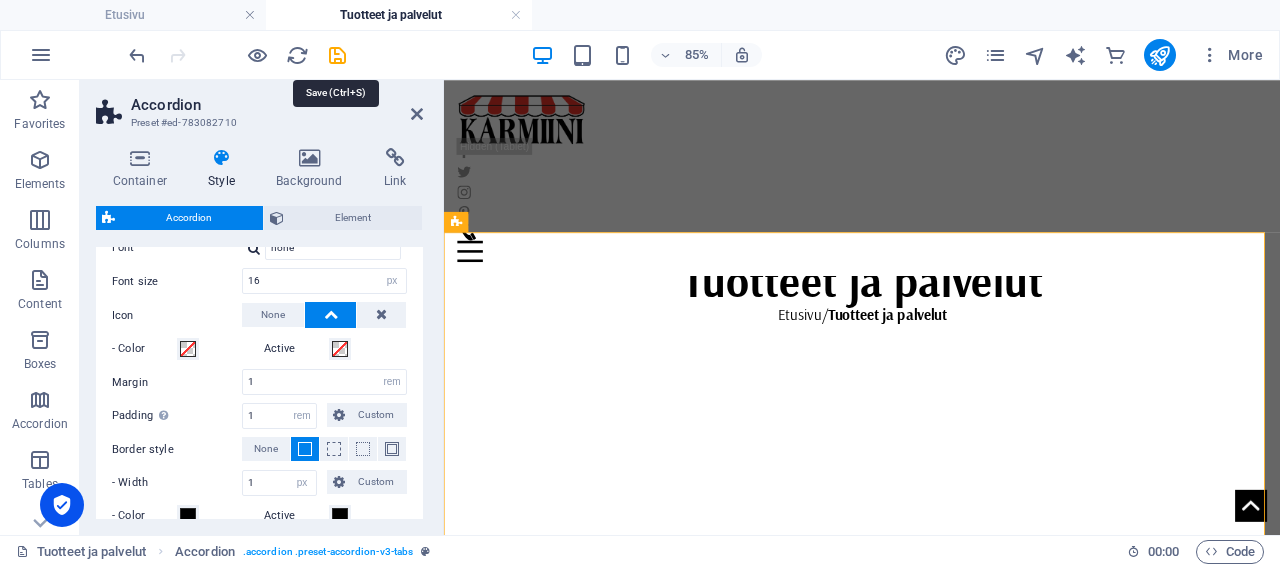 select on "rem" 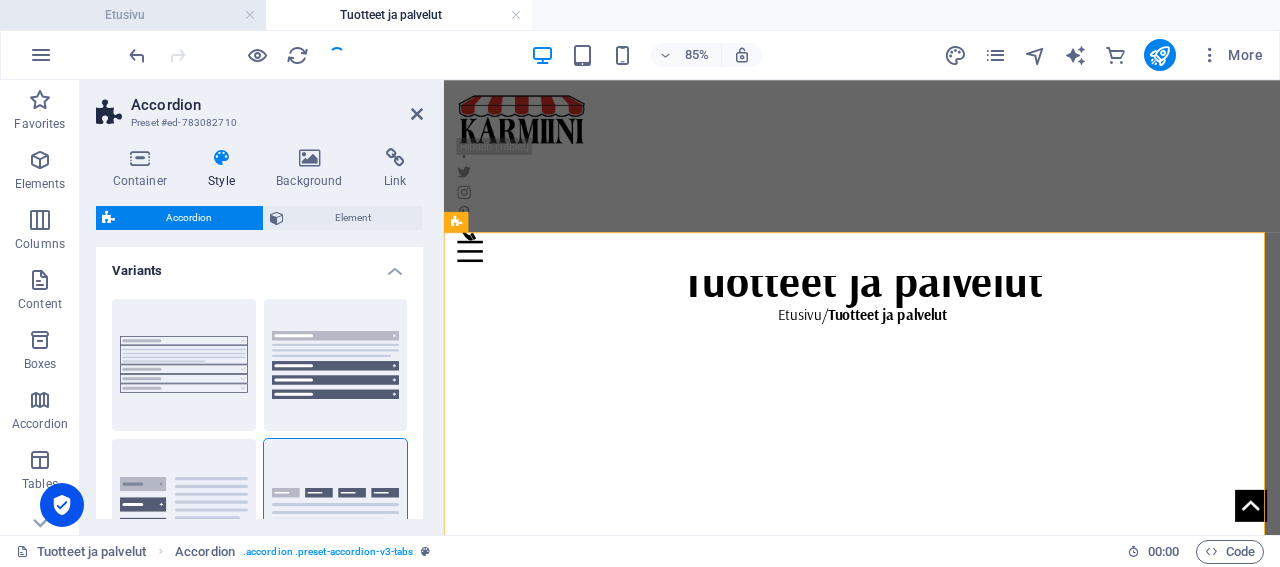 click on "Etusivu" at bounding box center (133, 15) 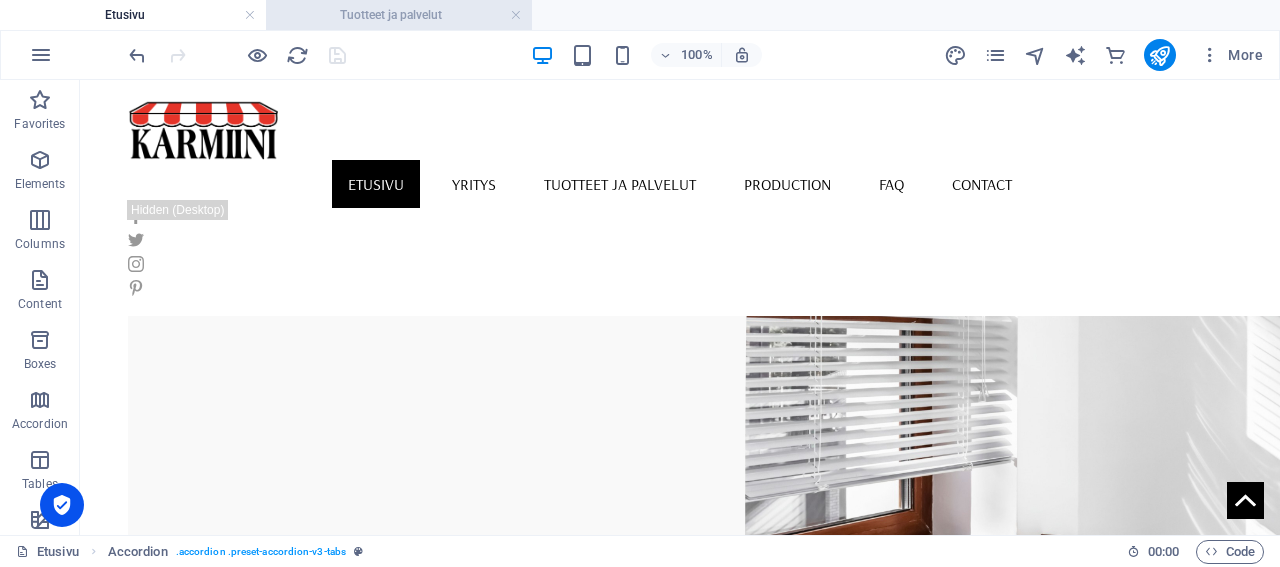 click on "Tuotteet ja palvelut" at bounding box center (399, 15) 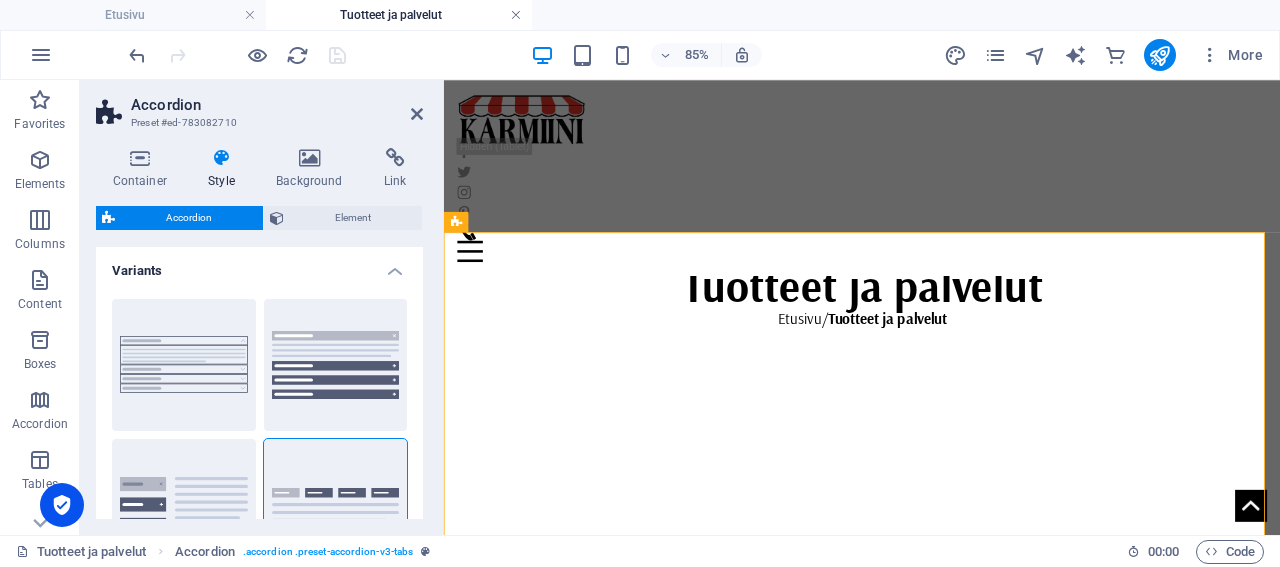 click at bounding box center [516, 15] 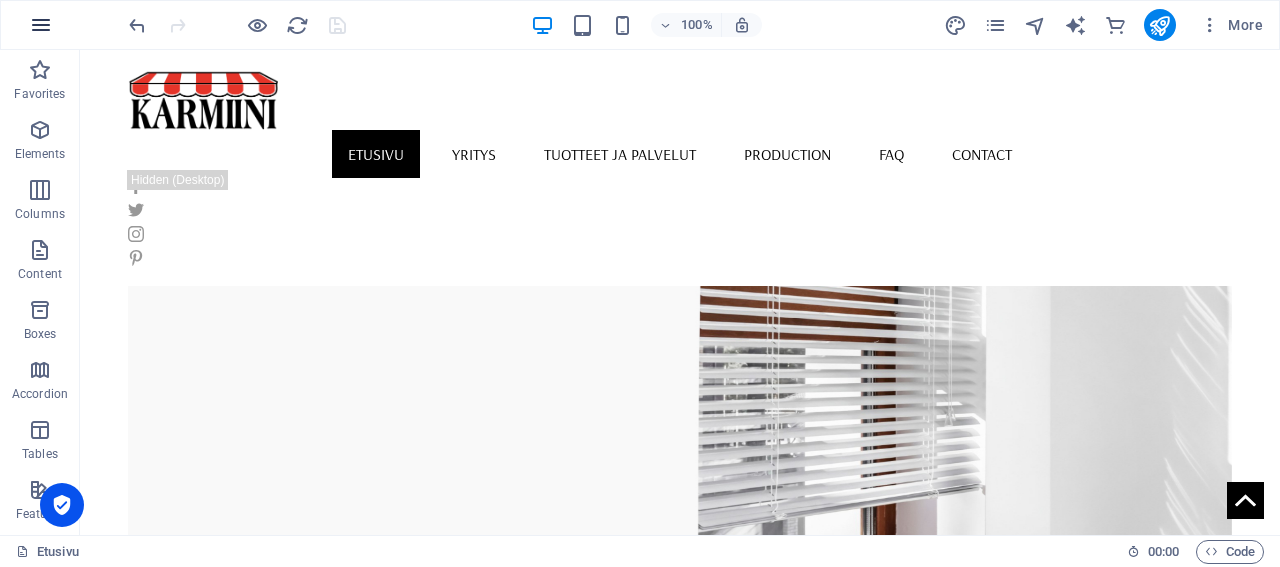 click at bounding box center [41, 25] 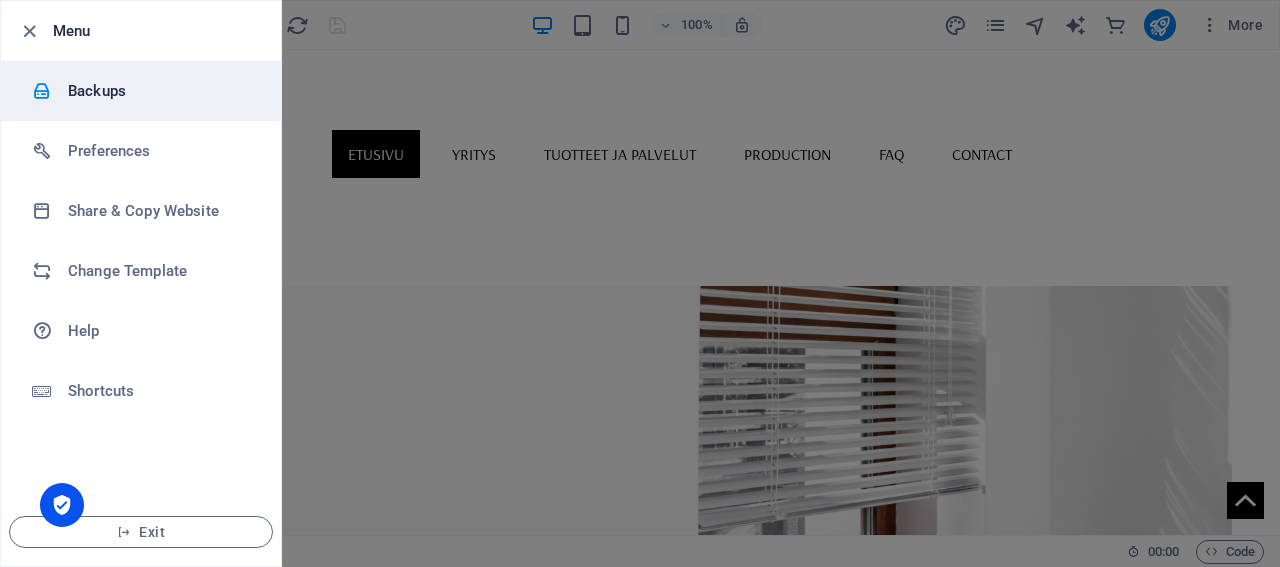 click on "Backups" at bounding box center (160, 91) 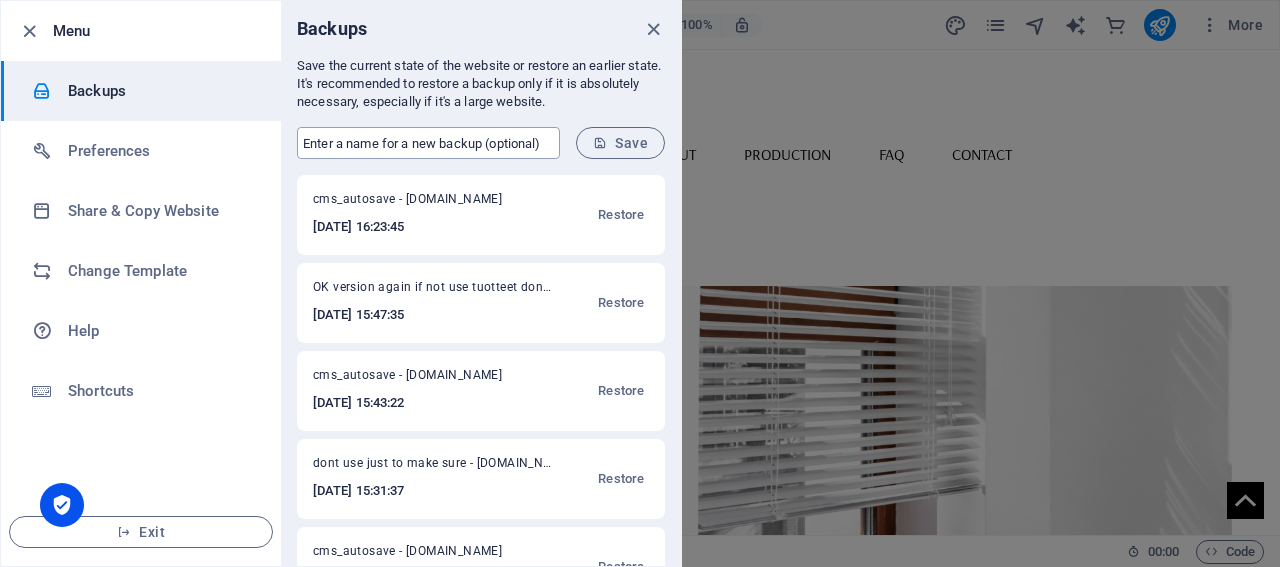 click at bounding box center (428, 143) 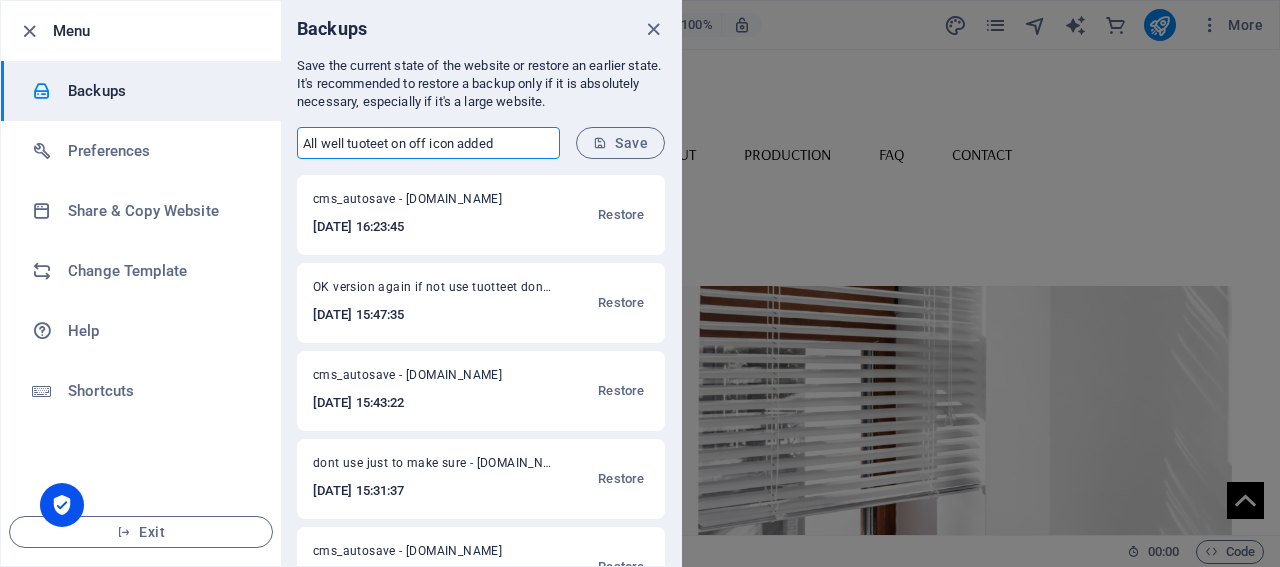 drag, startPoint x: 373, startPoint y: 140, endPoint x: 371, endPoint y: 171, distance: 31.06445 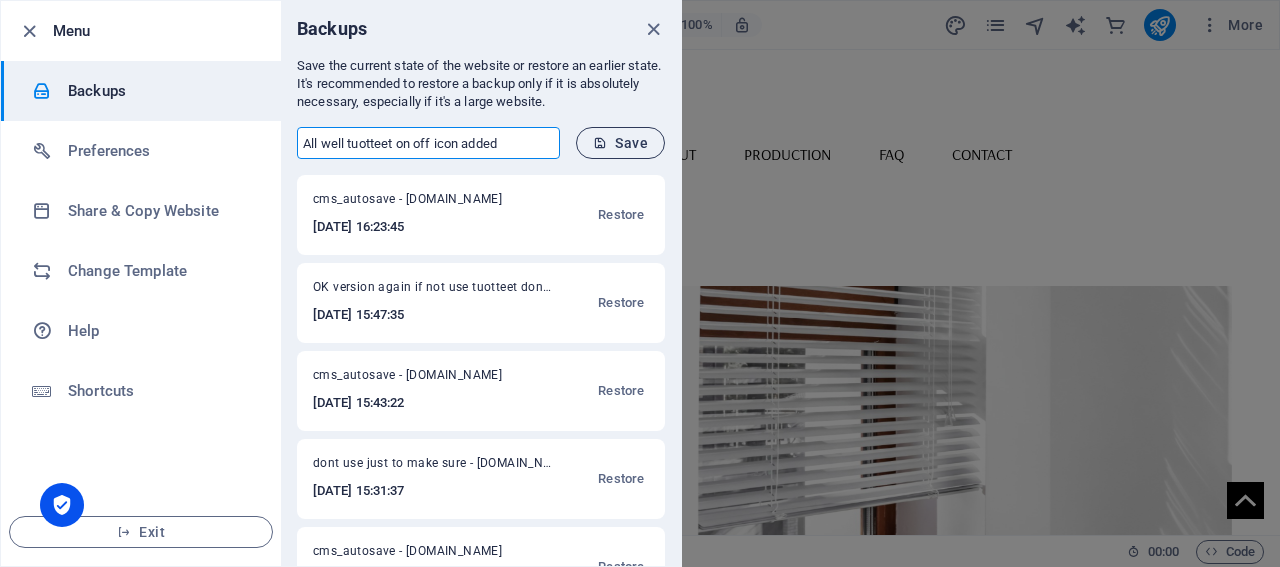 type on "All well tuotteet on off icon added" 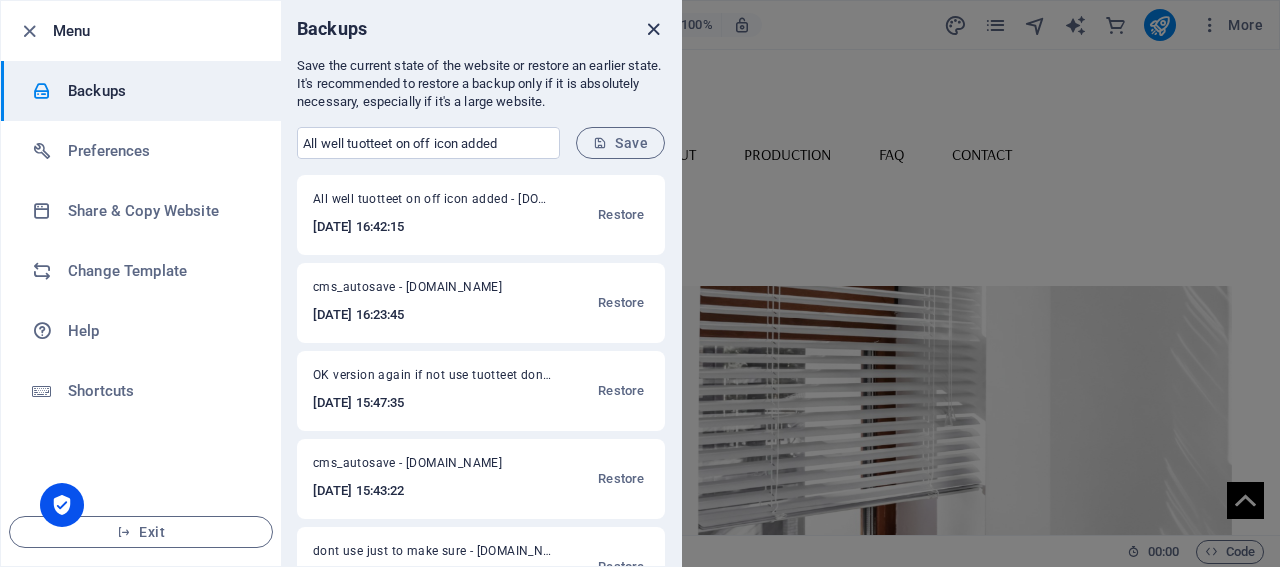 click at bounding box center (653, 29) 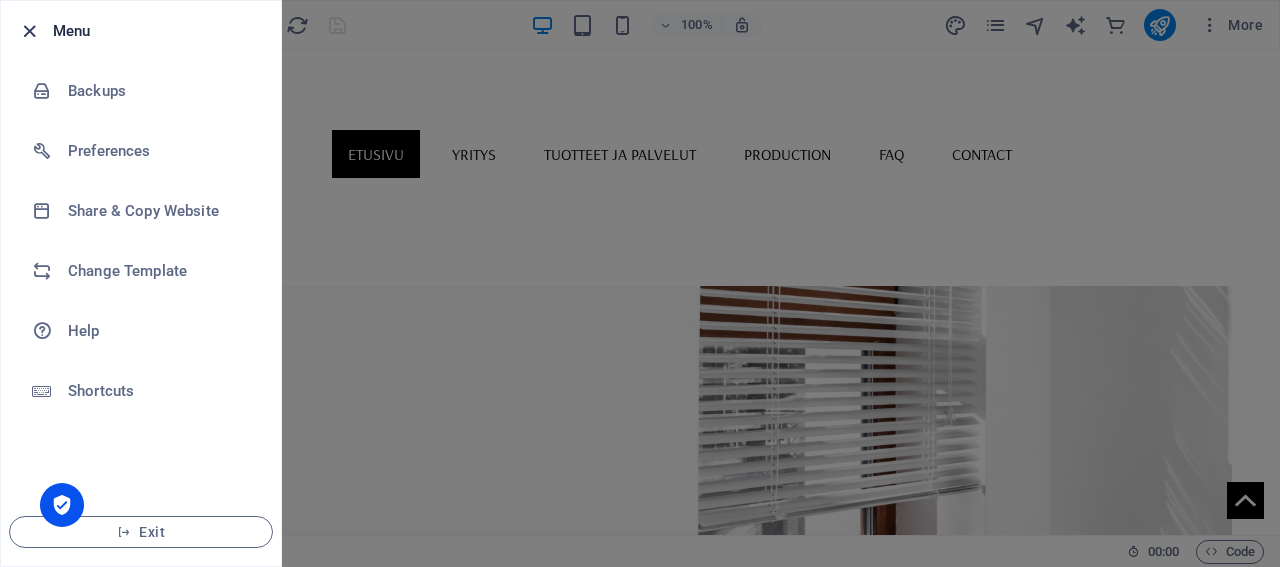 click at bounding box center [29, 31] 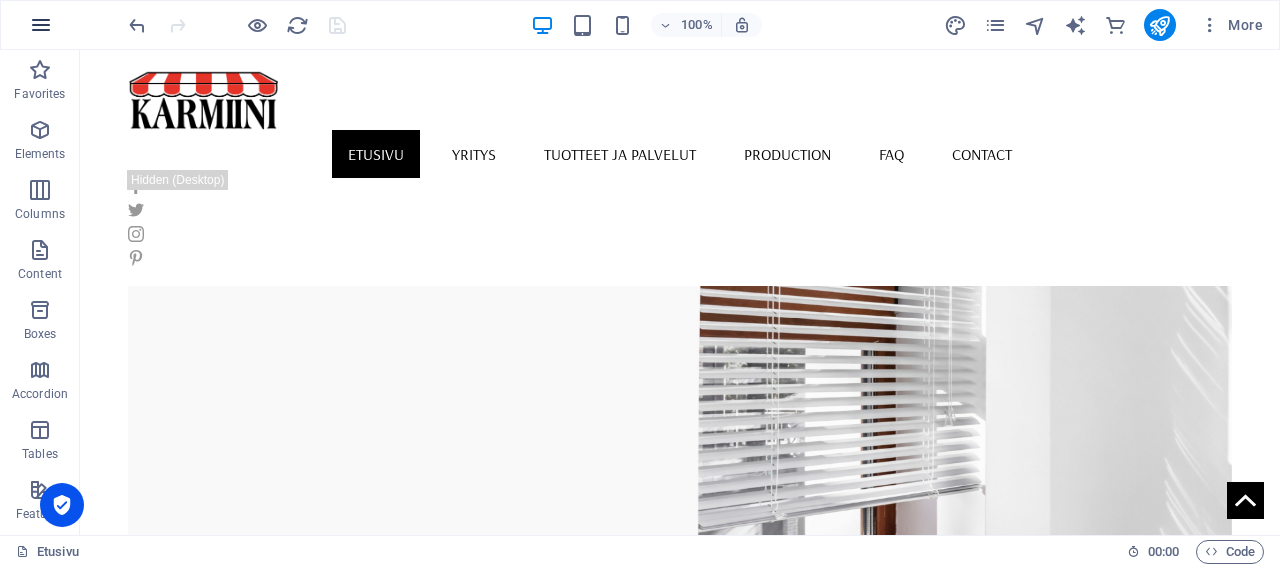 click at bounding box center (41, 25) 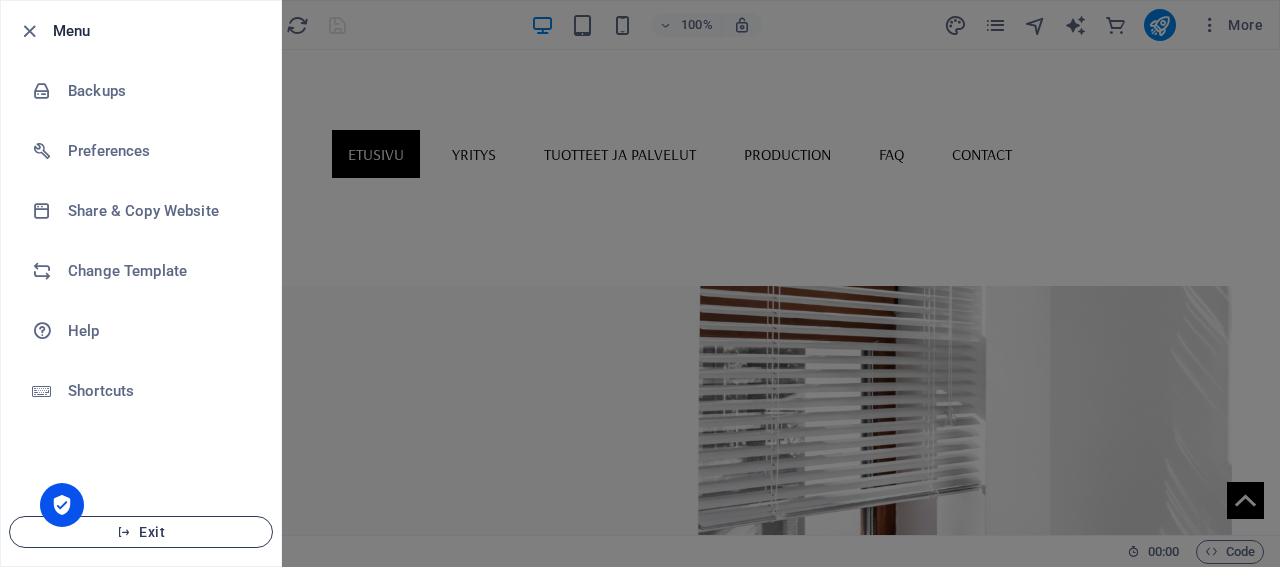 click on "Exit" at bounding box center [141, 532] 